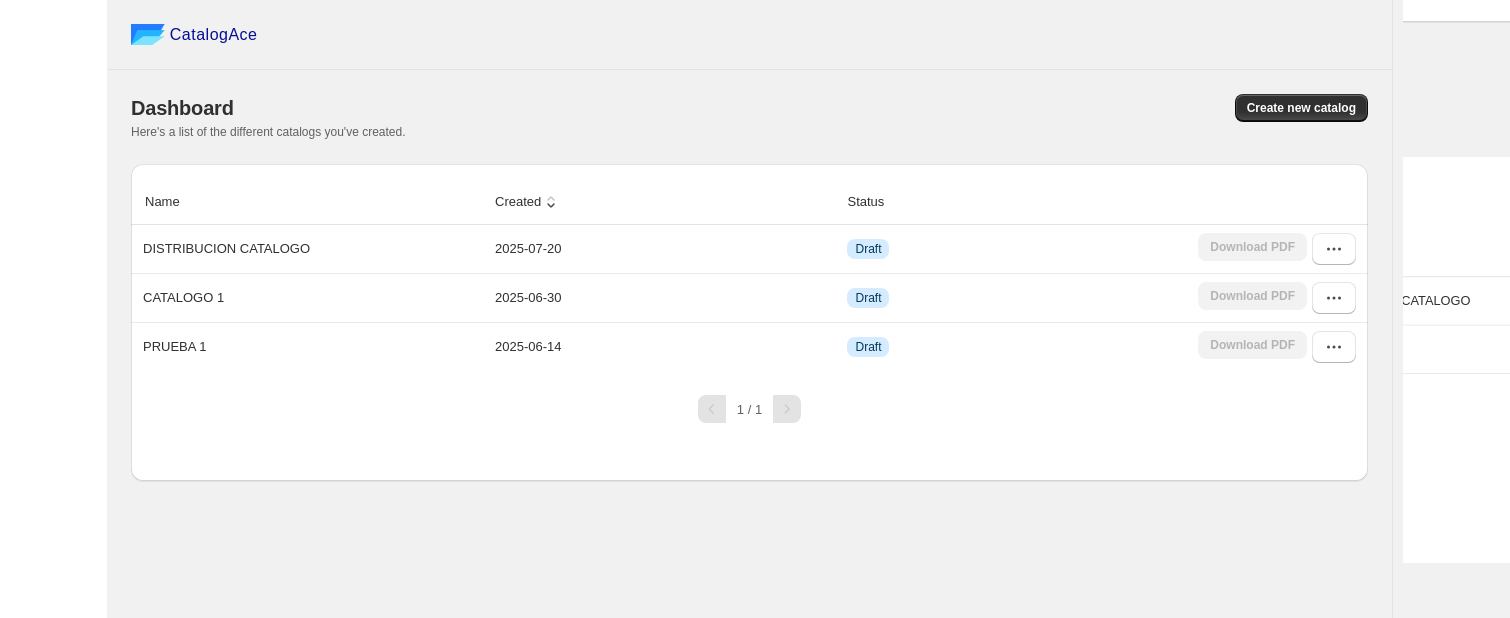 scroll, scrollTop: 0, scrollLeft: 0, axis: both 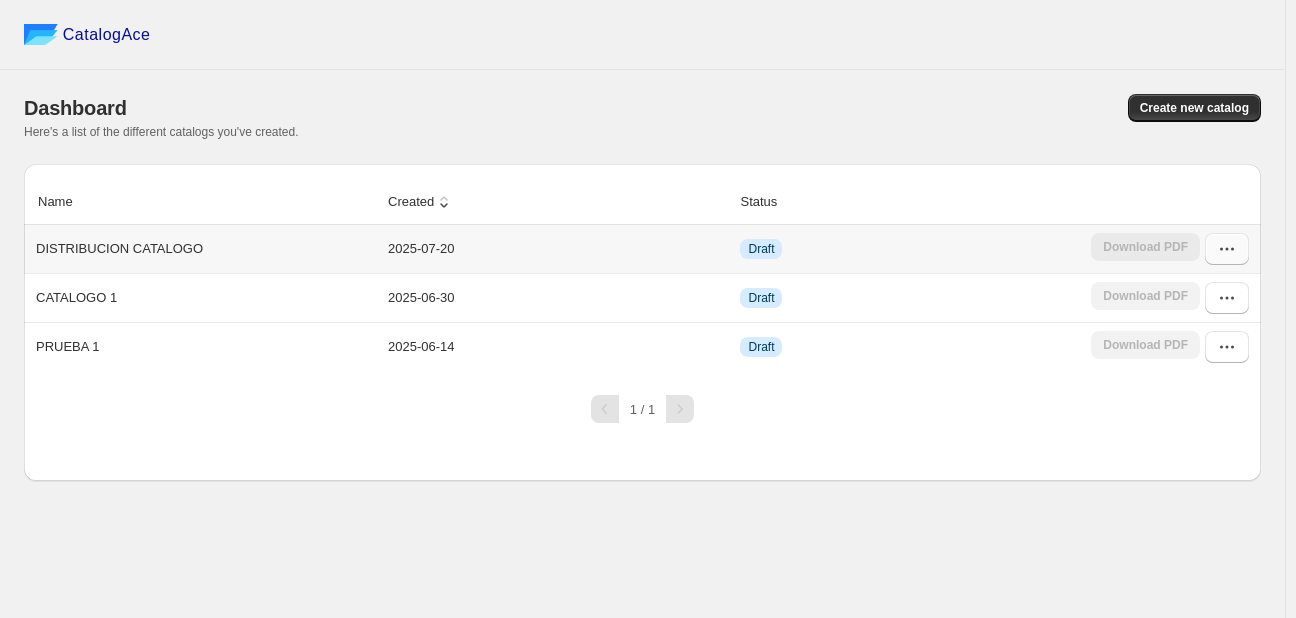 click at bounding box center (1227, 249) 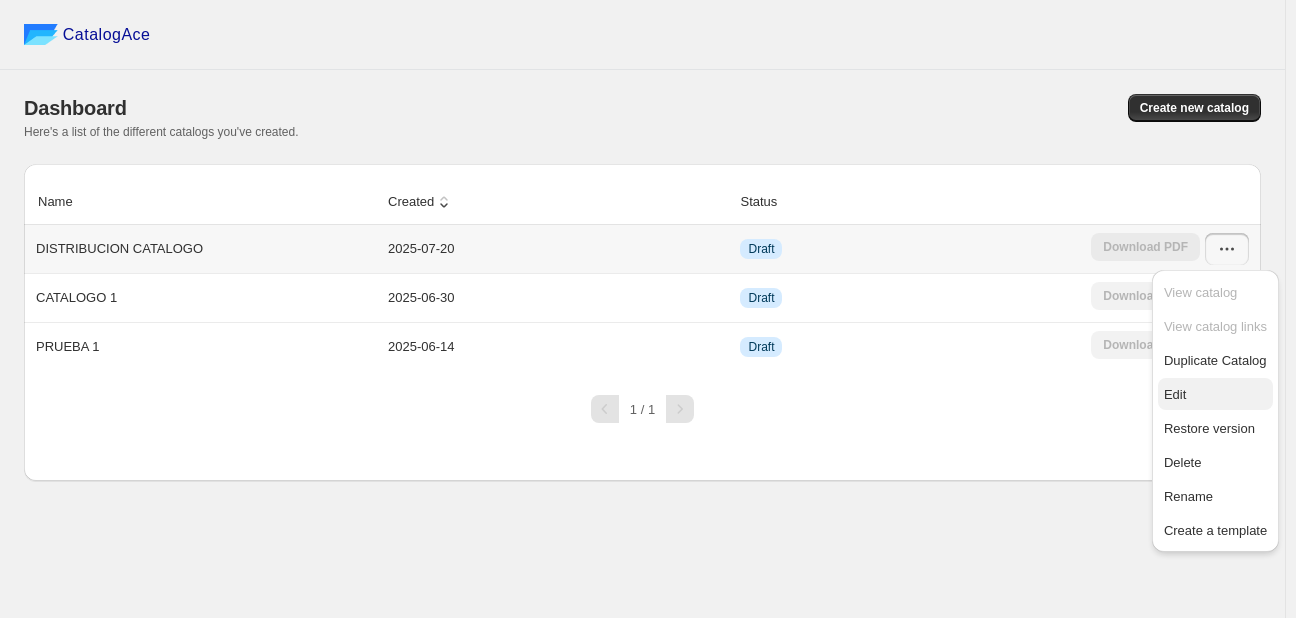 click on "Edit" at bounding box center [1215, 394] 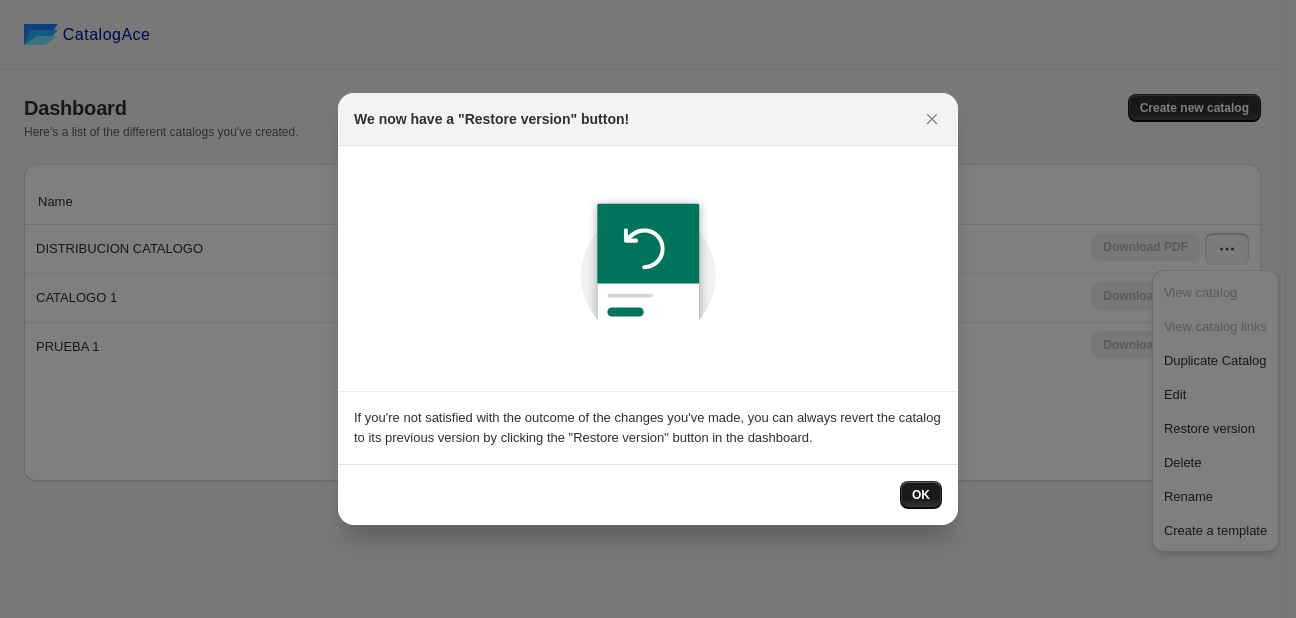 click on "OK" at bounding box center (921, 495) 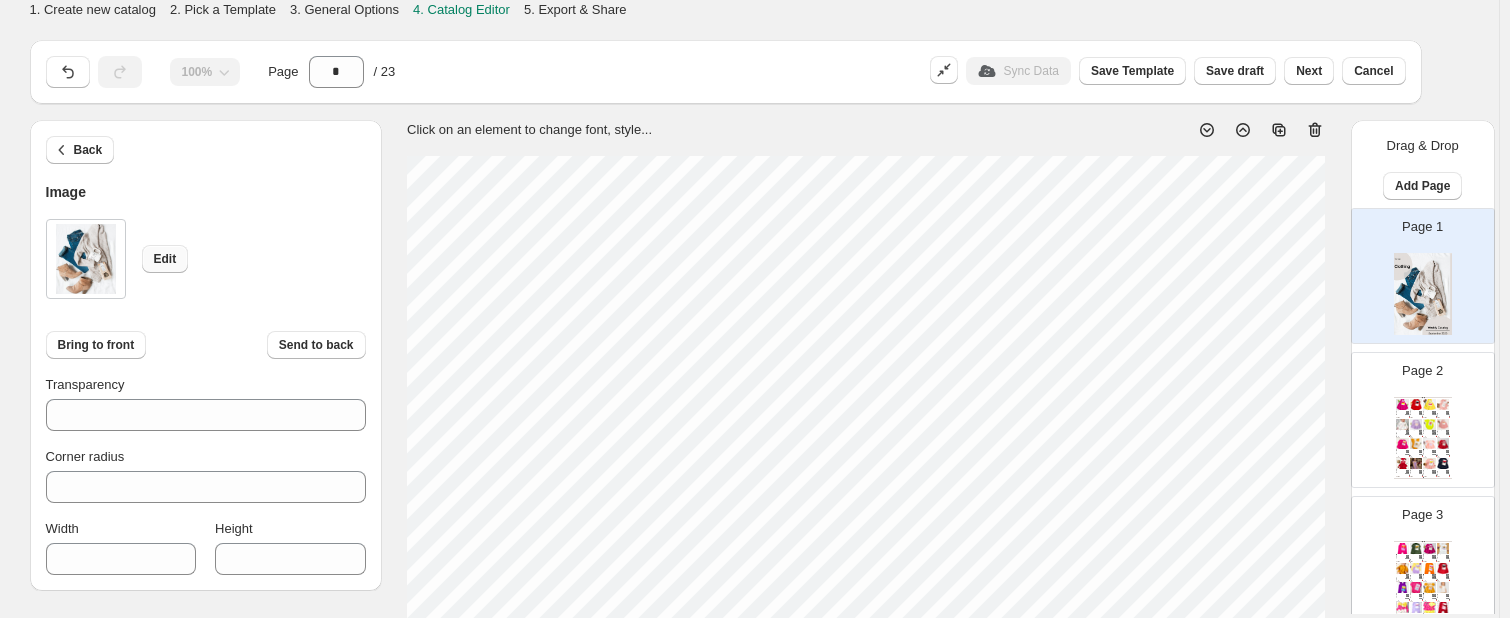 click on "Edit" at bounding box center (165, 259) 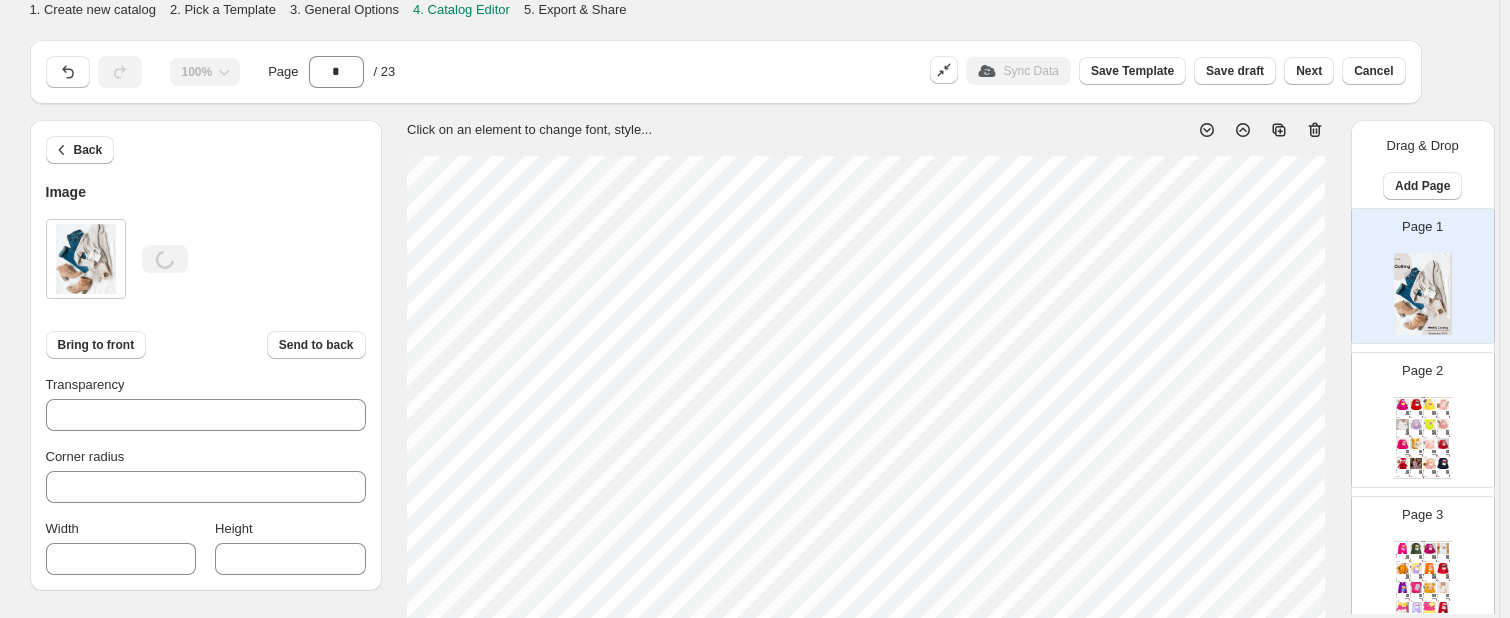 type on "****" 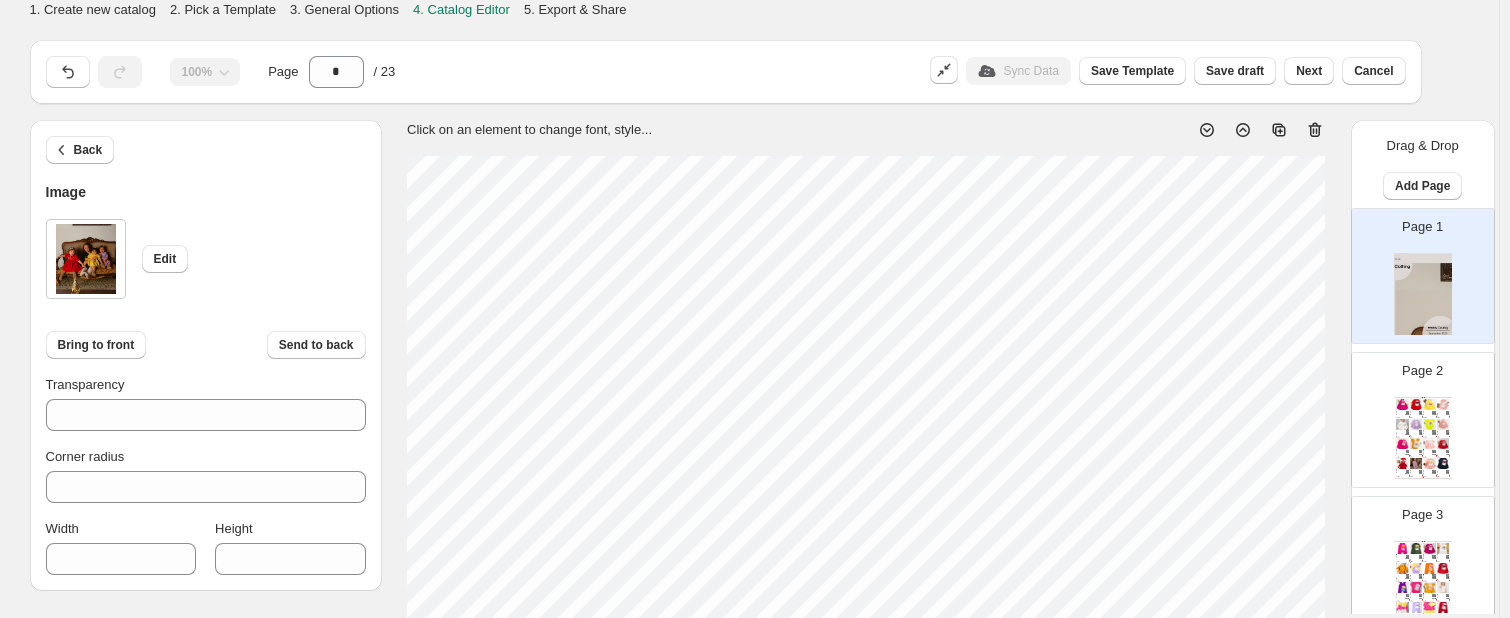 type on "****" 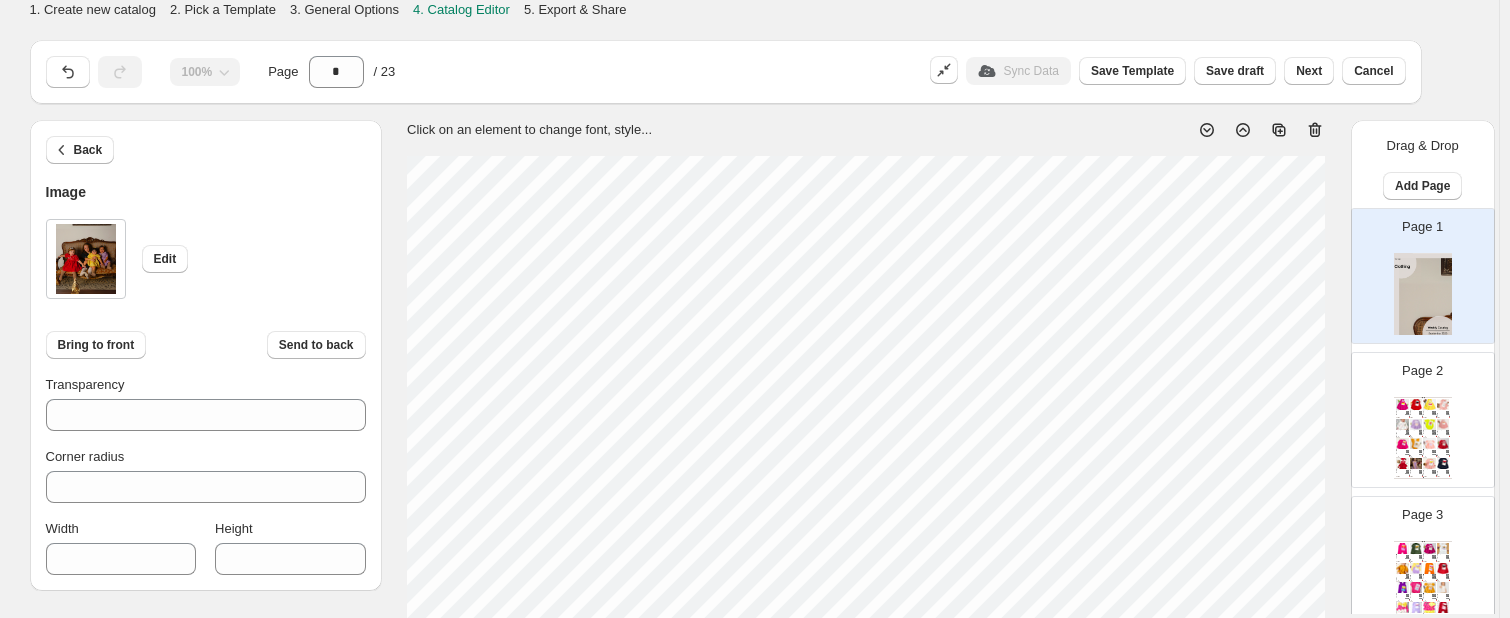 type on "****" 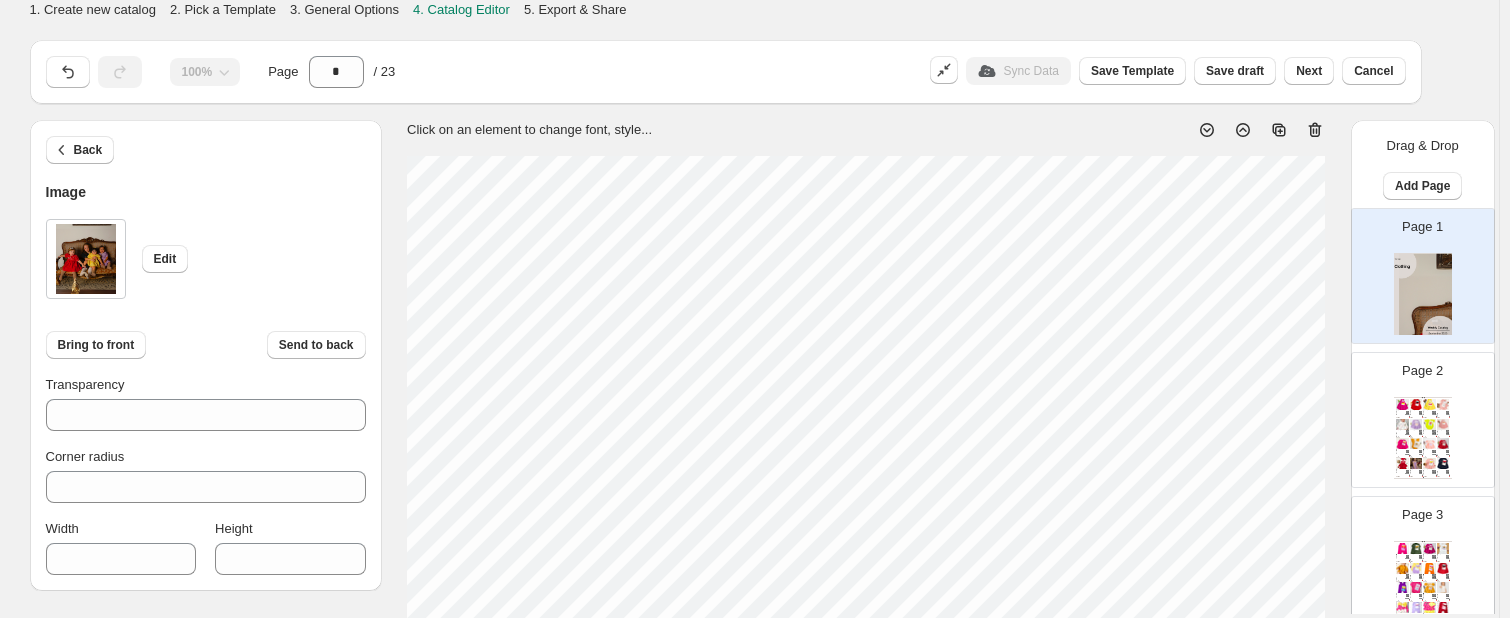 type on "****" 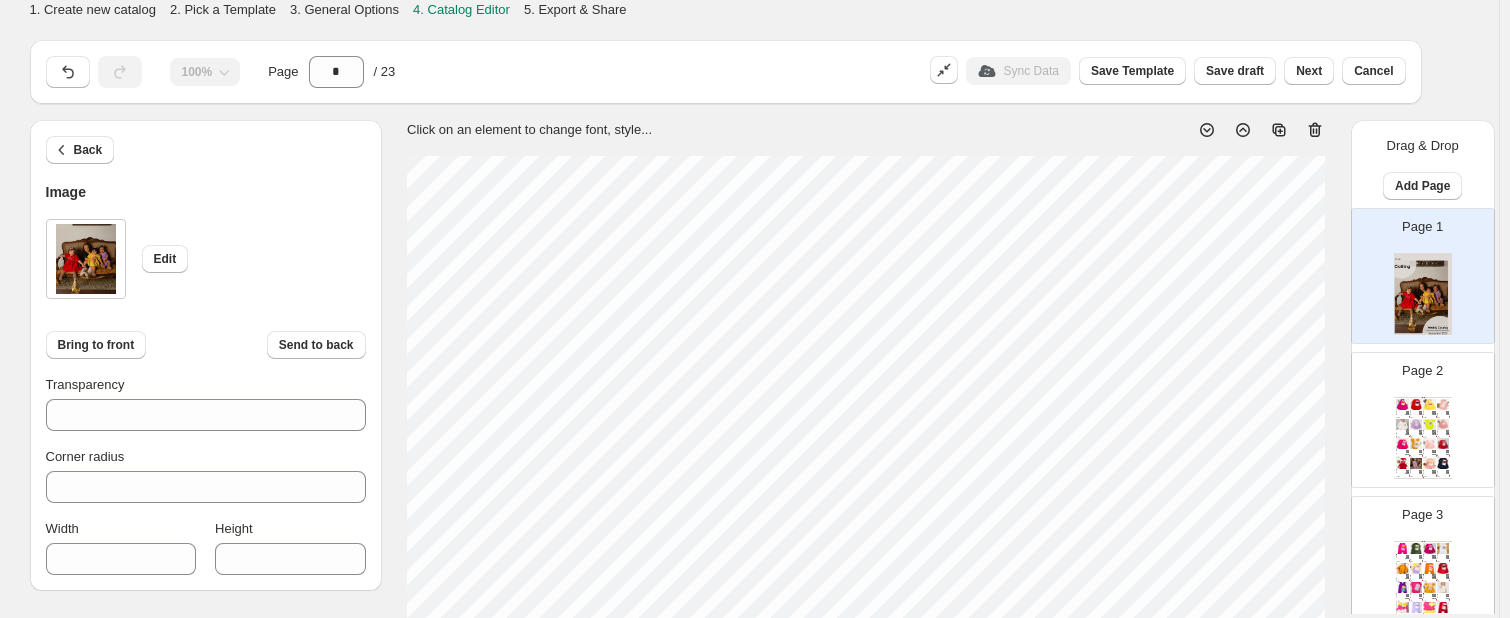 scroll, scrollTop: 248, scrollLeft: 0, axis: vertical 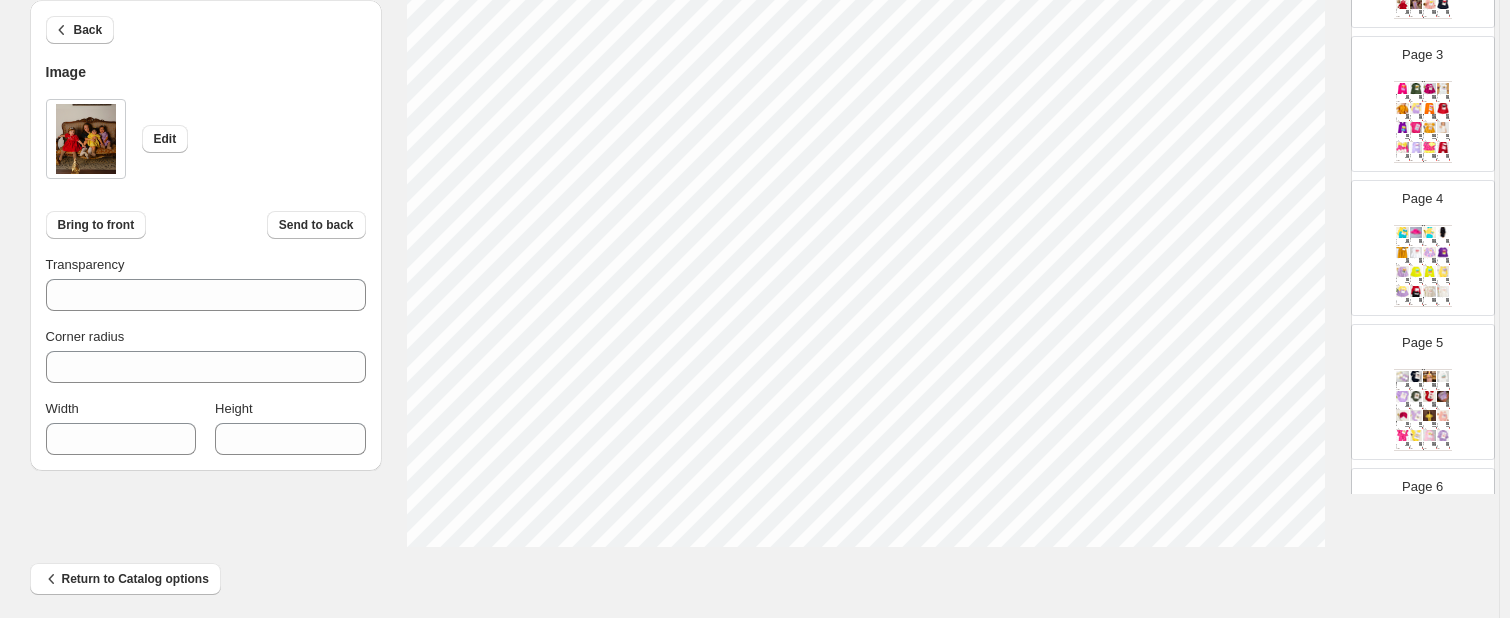 type on "***" 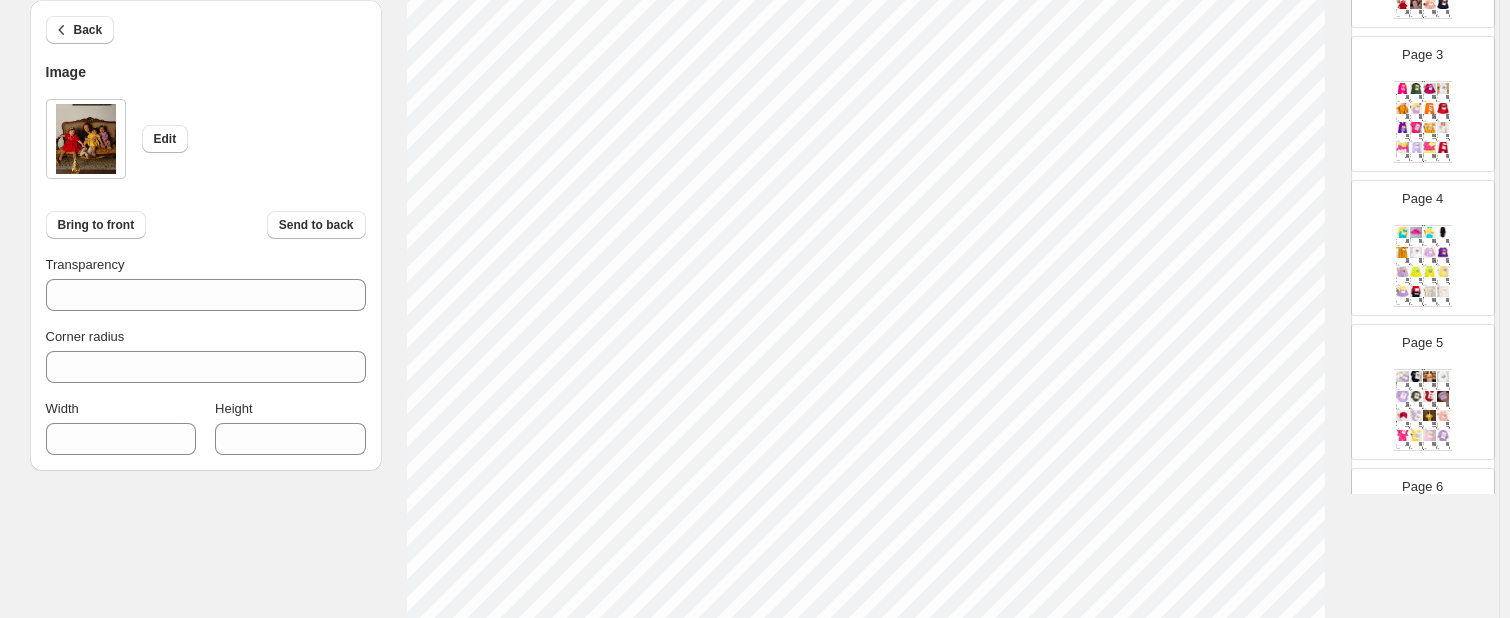 scroll, scrollTop: 148, scrollLeft: 0, axis: vertical 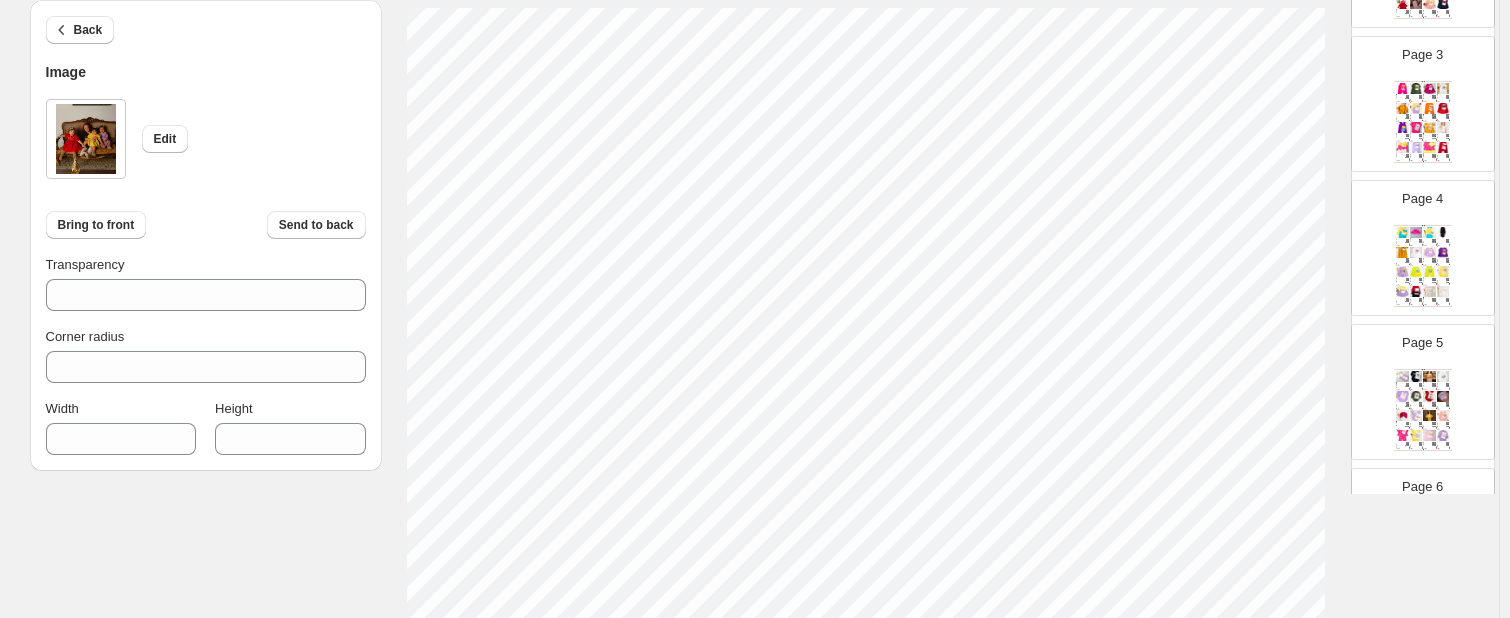 type on "***" 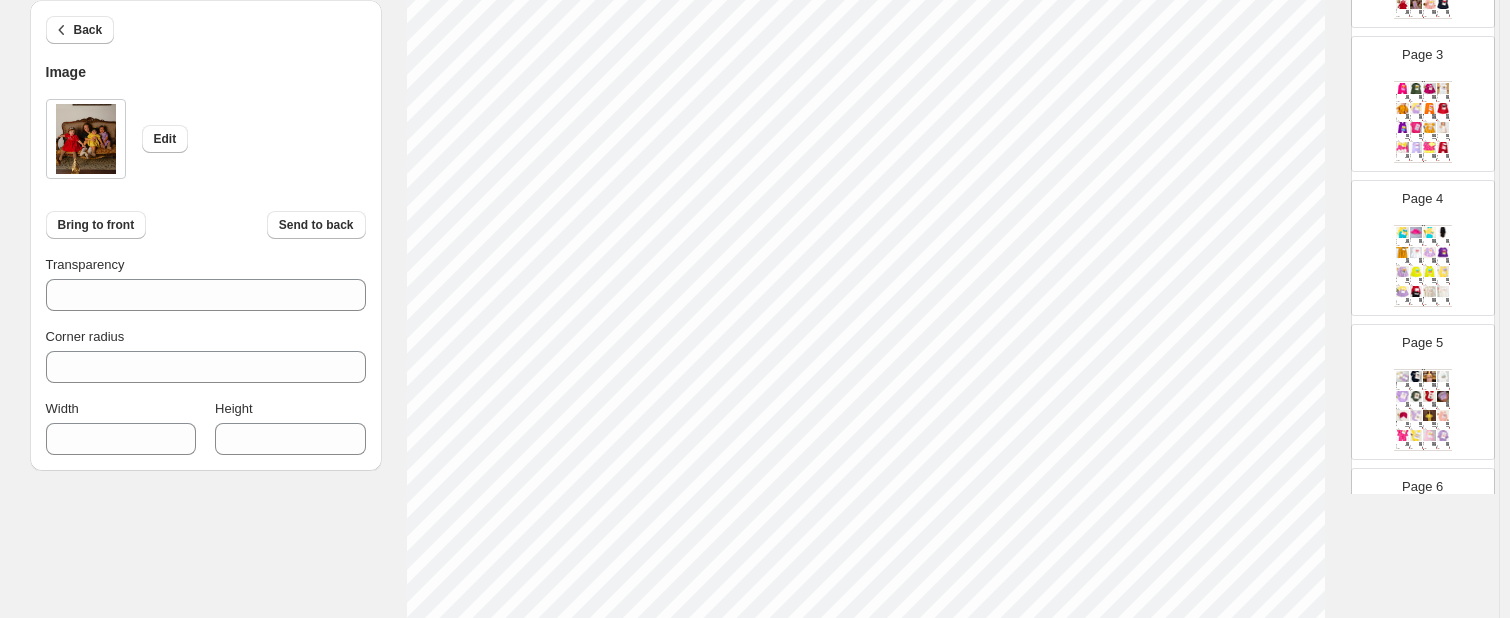 scroll, scrollTop: 808, scrollLeft: 0, axis: vertical 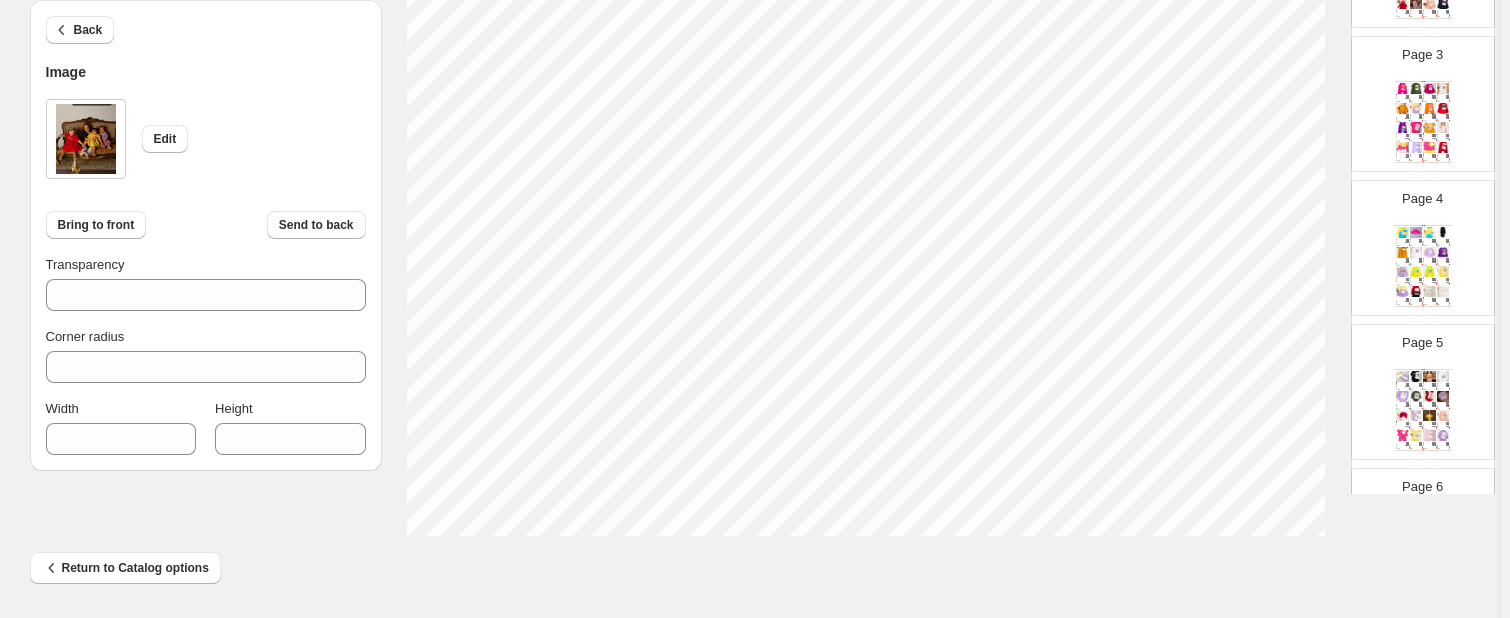 click on "100% Page *  / 23 Sync Data Save Template Save draft Next Cancel Back Image Edit Bring to front Send to back Transparency *** Corner radius * Width *** Height **** Click on an element to change font, style... Drag & Drop Add Page Page 1 Page 2 Clothing Catalog VESTIDO SIZA | FUCSIA - Manga Cort...
Manga Corta 1-3 meses, 3-6 meses, 6-9 meses, ... Stock Quantity:  84 SKU:   Weight:  0 Tags:   Brand:  LITTLE PRINCESS CO Barcode №:  null $ null $ 71990.00 $ 57990.00 $ 57990.00 BUY NOW VESTIDO GARDENIA | ROJO - Manga Co...
Manga Corta, Manga Larga 1-3 meses, 3-6 meses, 6-9 meses, ... Stock Quantity:  97 SKU:   Weight:  0 Tags:   Brand:  LITTLE PRINCESS CO Barcode №:   $ null $ 81990.00 $ 65990.00 $ 65990.00 BUY NOW VESTIDO SIZA | AMARILLO - Manga Co...
Manga Corta 1-3 meses, 3-6 meses, 6-9 meses, ... Stock Quantity:  83 SKU:   Weight:  0 Tags:   Brand:  LITTLE PRINCESS CO Barcode №:  null $ null $ 71990.00 $ 57990.00 $ 57990.00 BUY NOW SET TANTINA | ROSA | - 1-3 meses
Stock Quantity:  1000097" at bounding box center [742, -87] 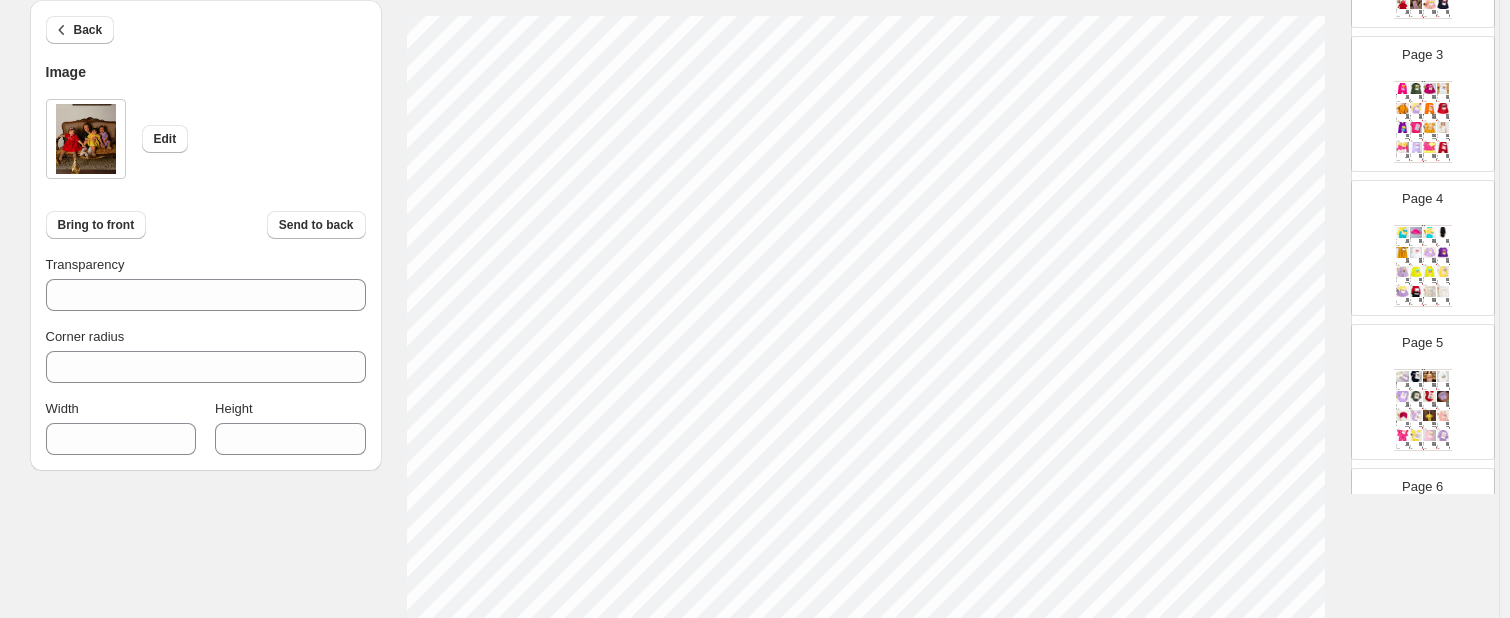 scroll, scrollTop: 112, scrollLeft: 0, axis: vertical 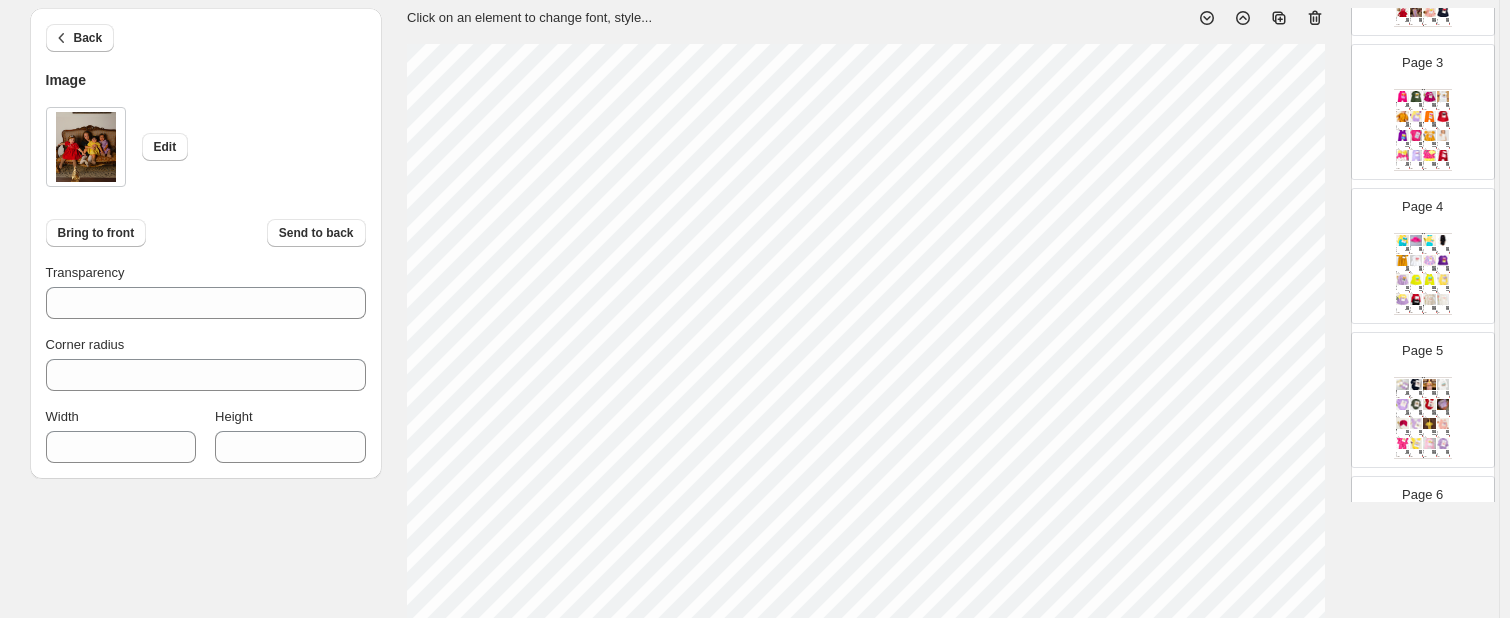type on "***" 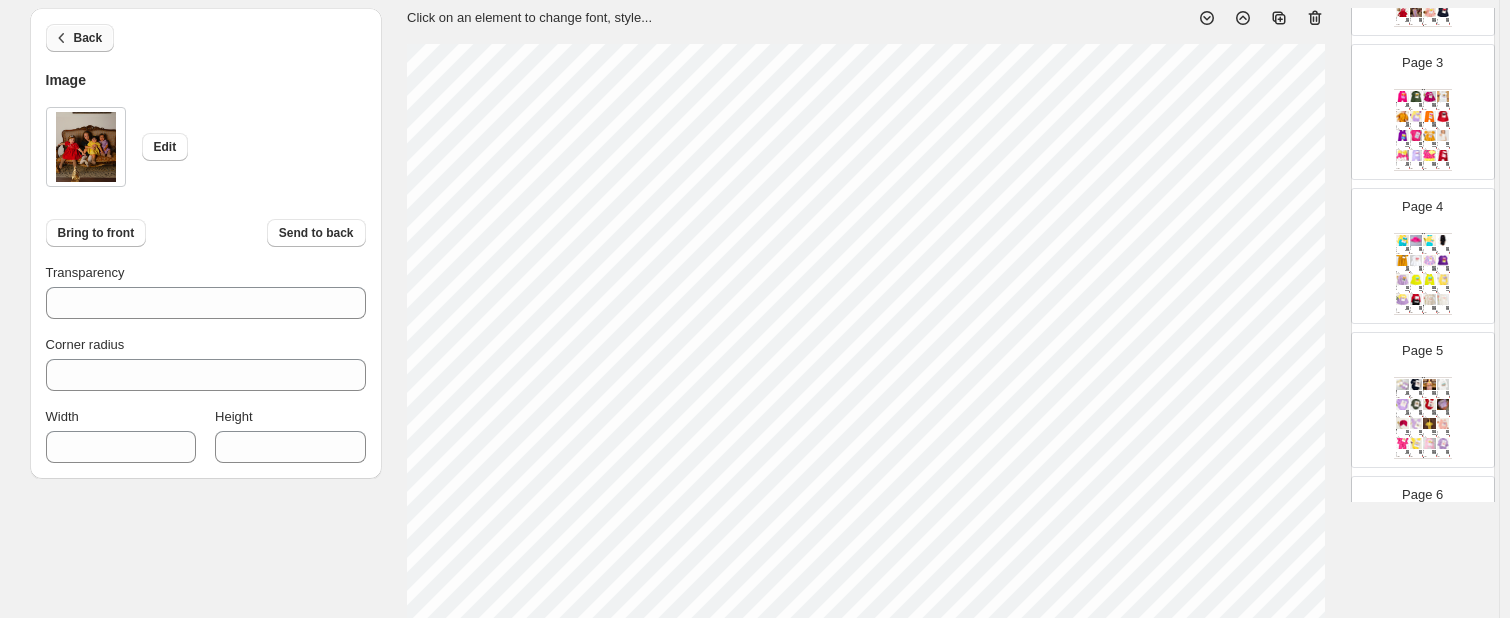 click on "Back" at bounding box center (88, 38) 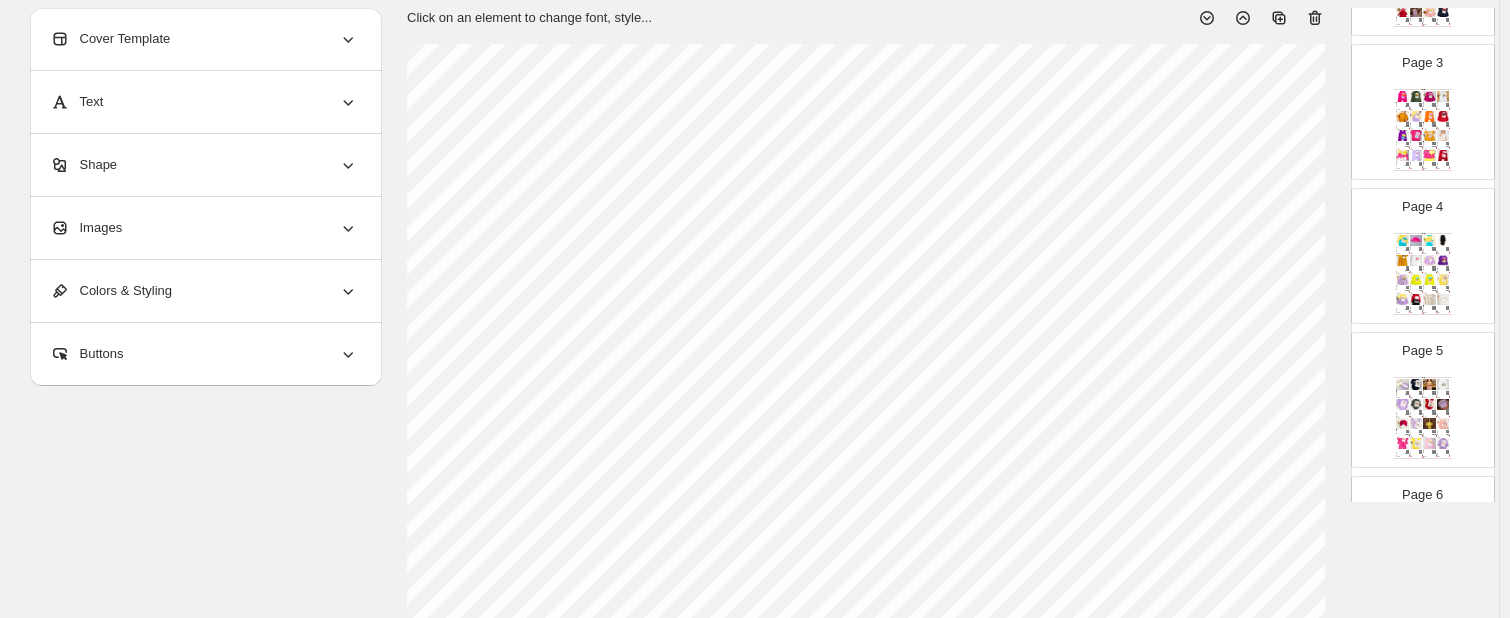 click 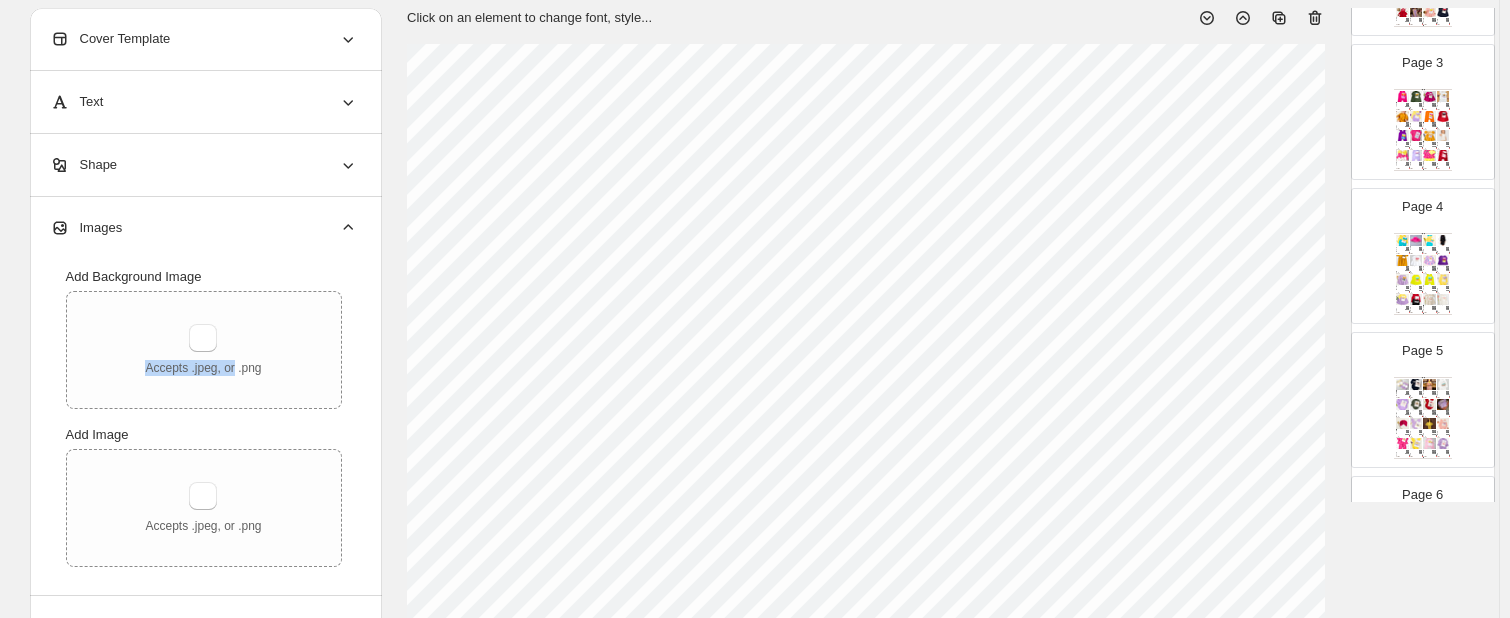 drag, startPoint x: 243, startPoint y: 364, endPoint x: 325, endPoint y: 254, distance: 137.20058 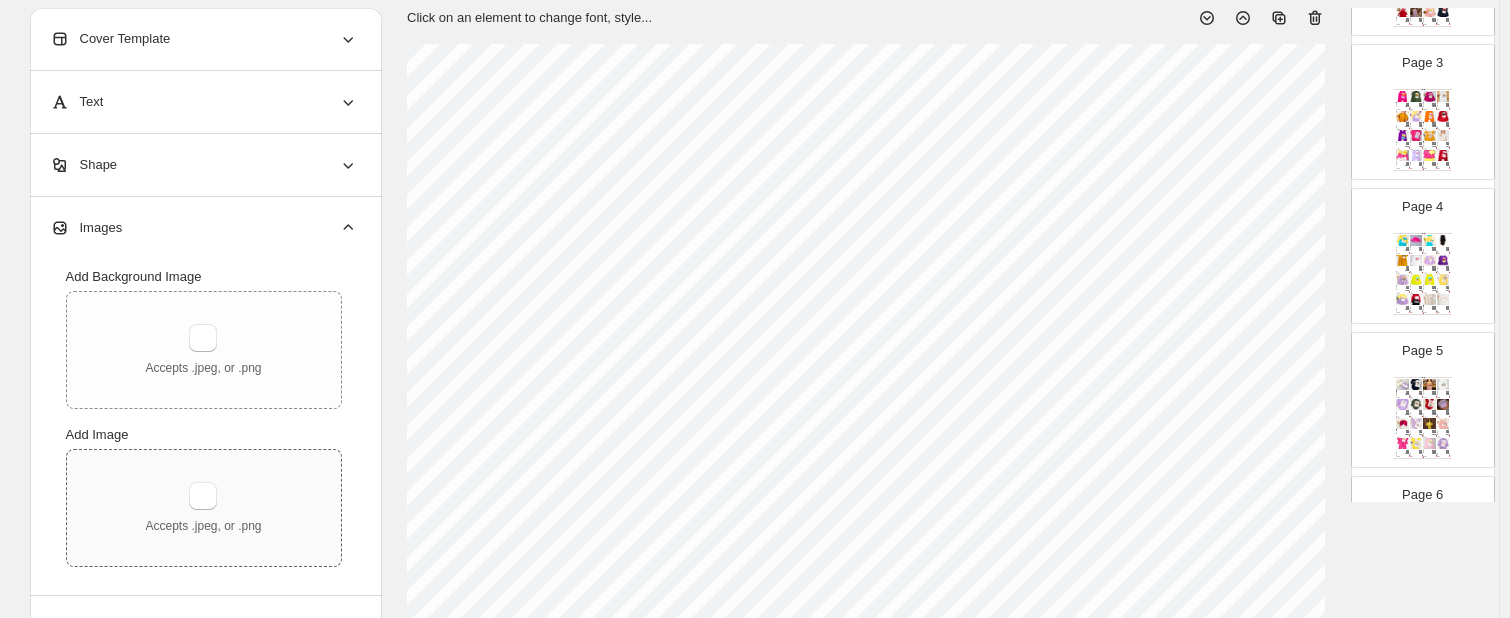 click on "Accepts .jpeg, or .png" at bounding box center (203, 508) 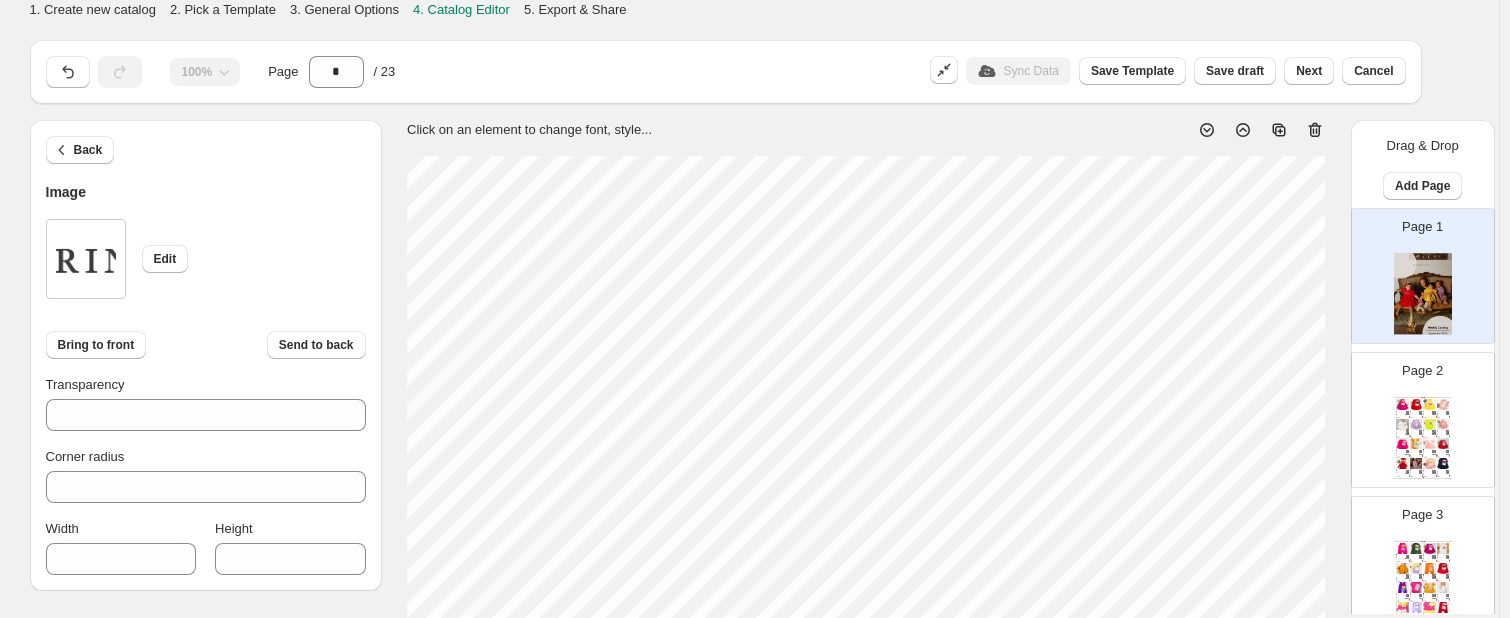 scroll, scrollTop: 112, scrollLeft: 0, axis: vertical 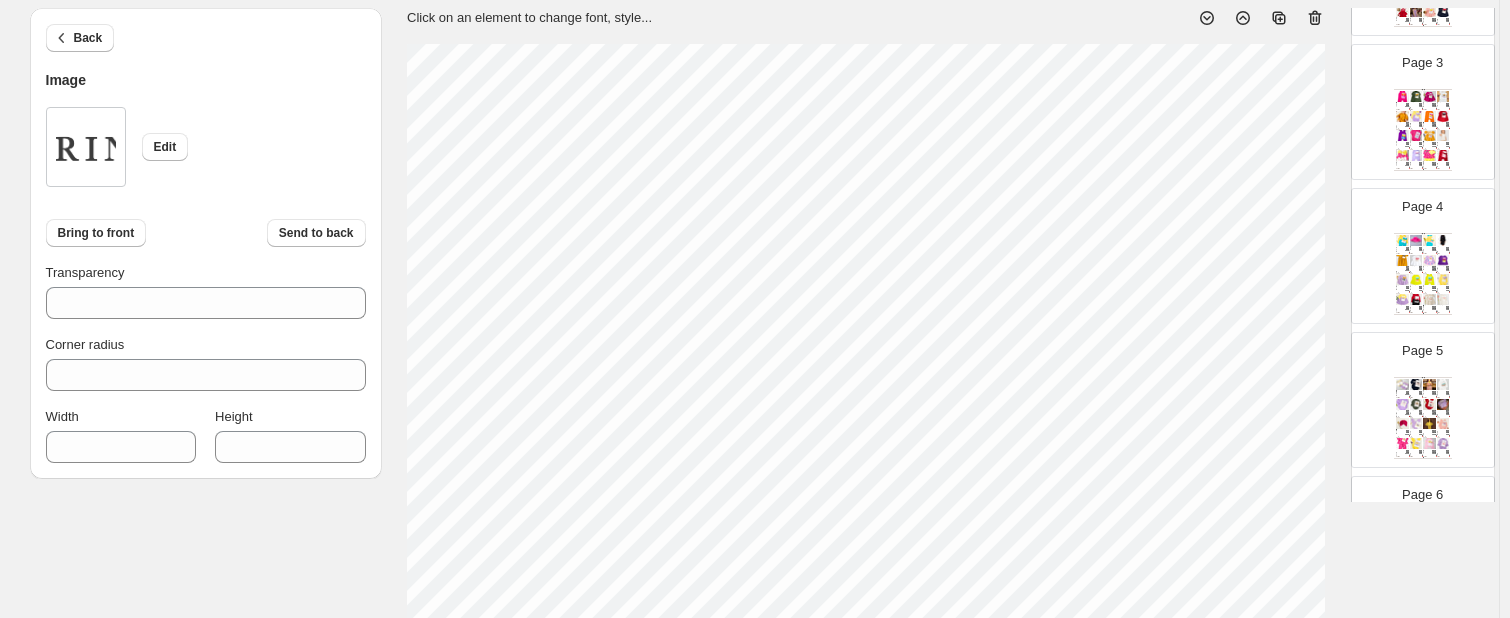 type on "***" 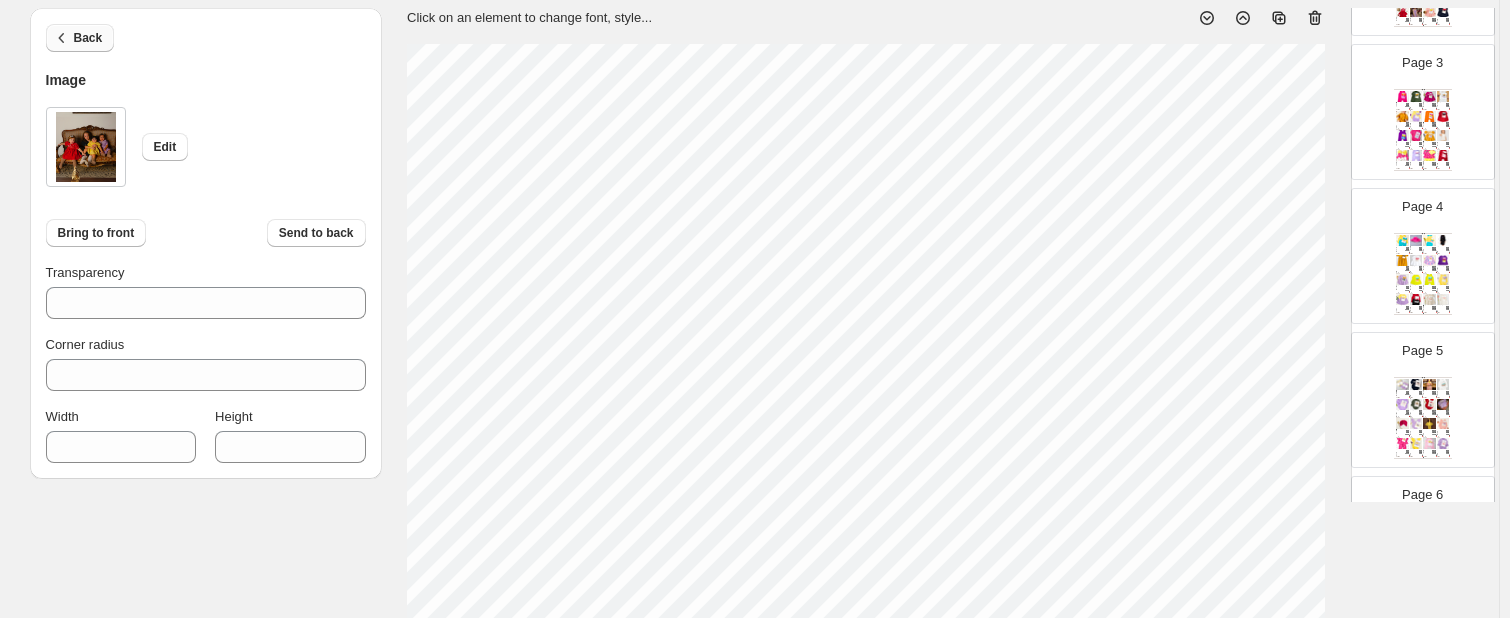 click on "Back" at bounding box center (88, 38) 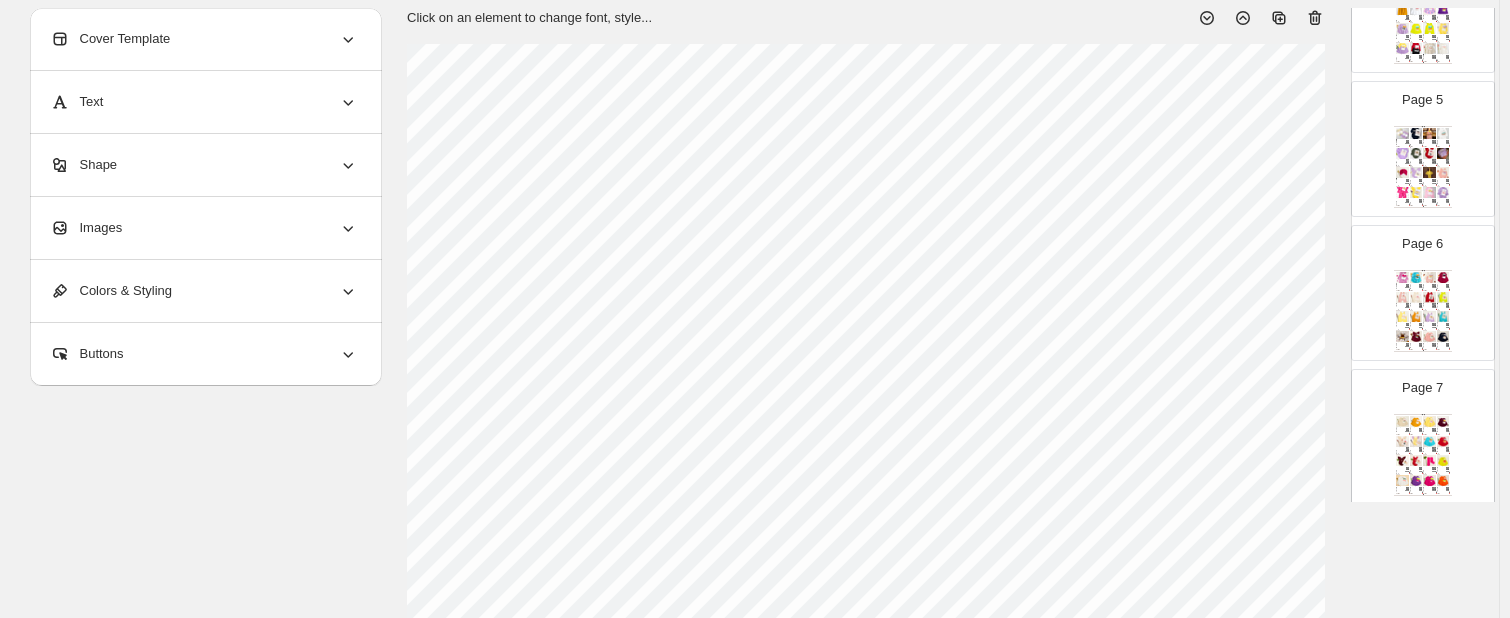 scroll, scrollTop: 596, scrollLeft: 0, axis: vertical 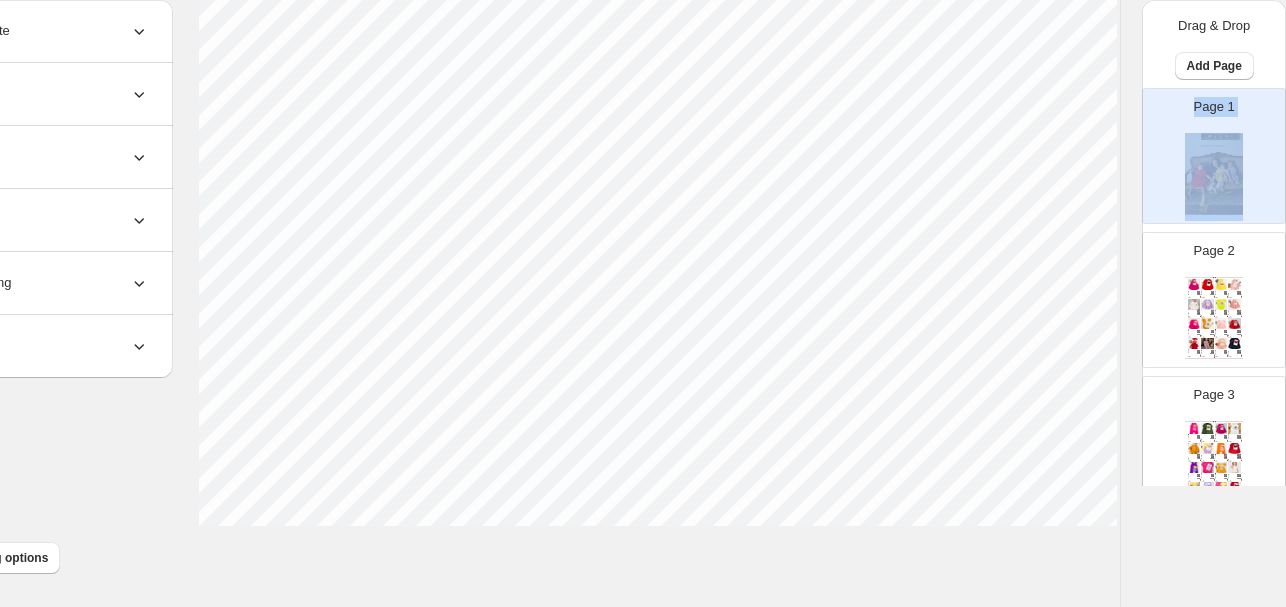drag, startPoint x: 1268, startPoint y: 44, endPoint x: 1279, endPoint y: 185, distance: 141.42842 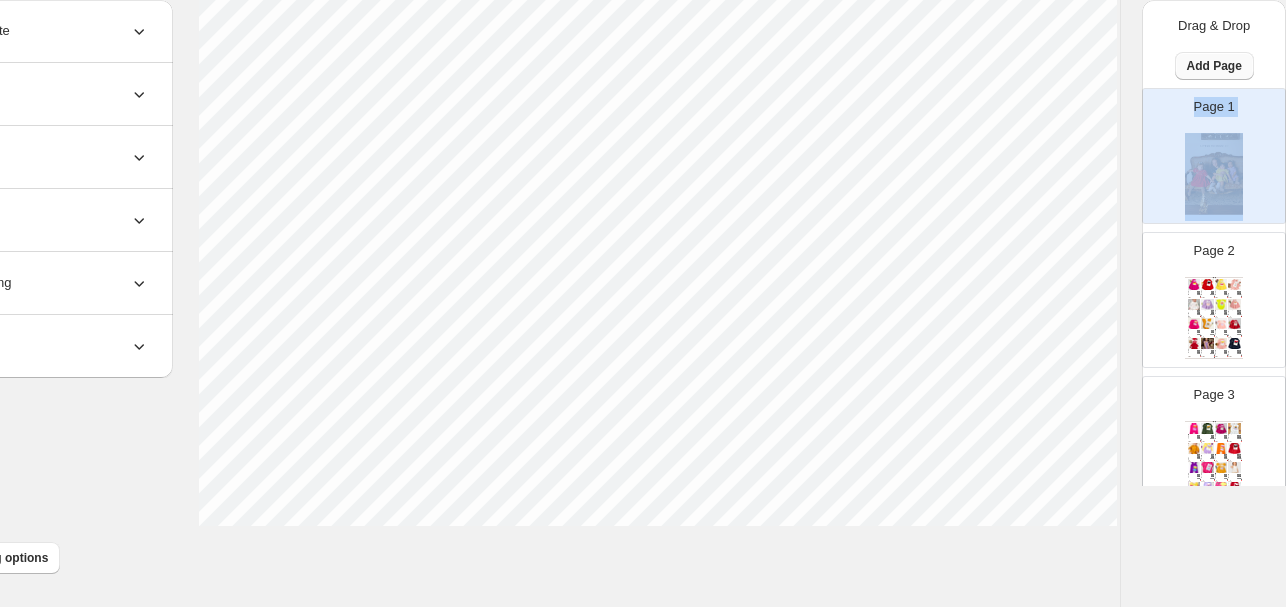 click on "Add Page" at bounding box center (1214, 66) 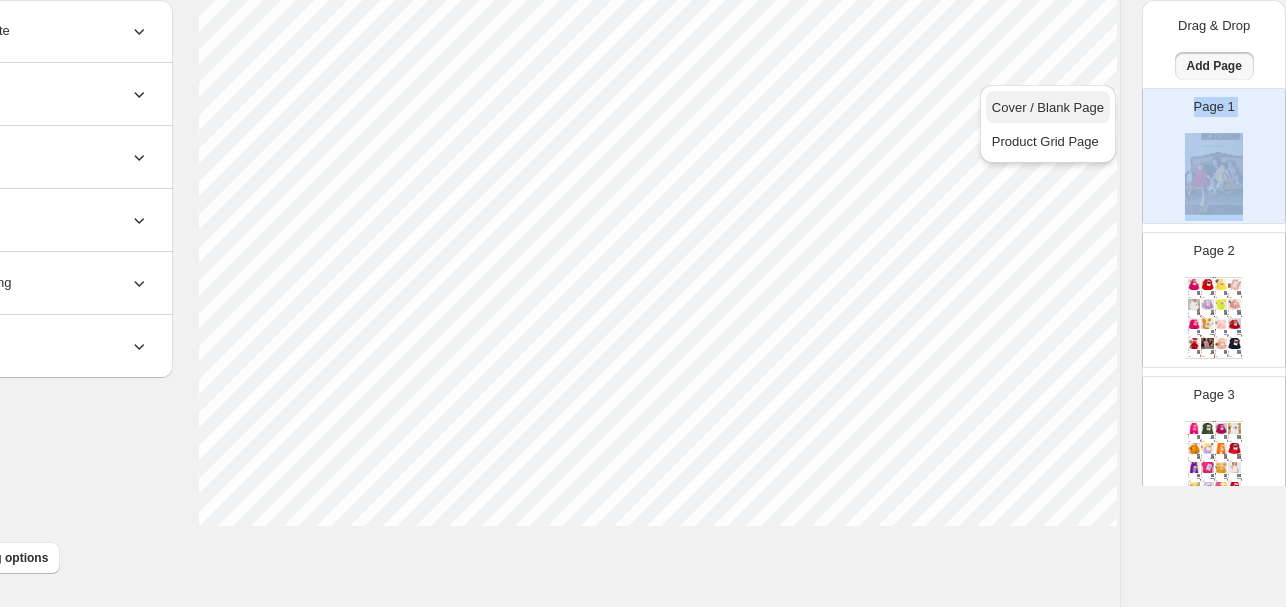 click on "Cover / Blank Page" at bounding box center (1048, 108) 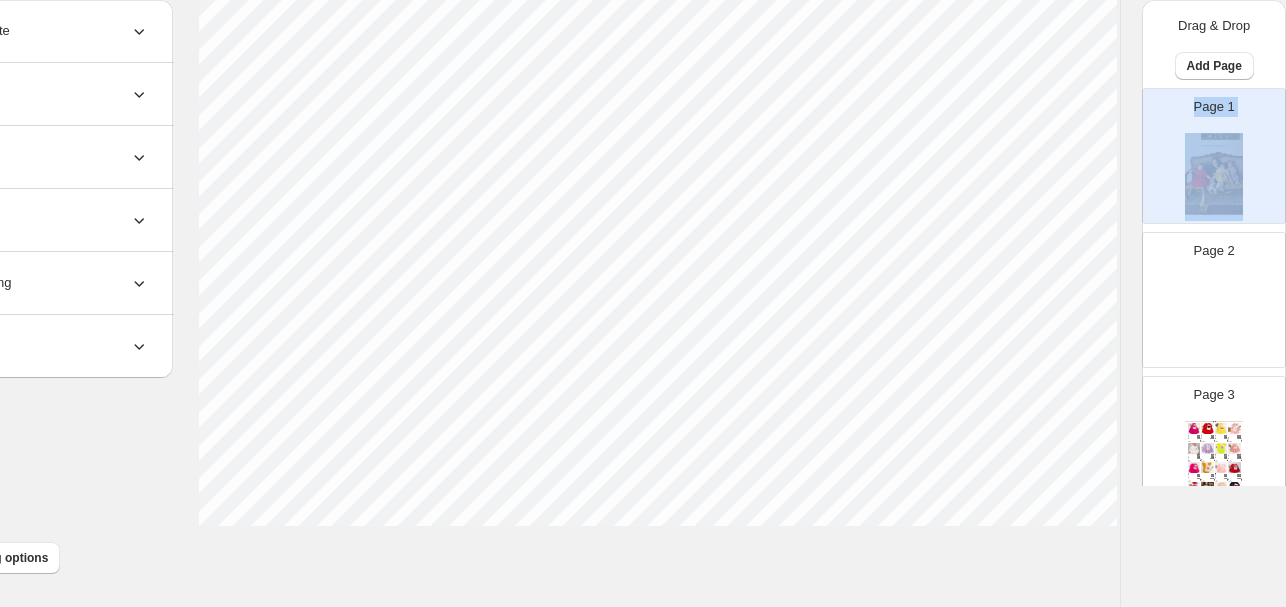 click on "Page 2" at bounding box center (1206, 292) 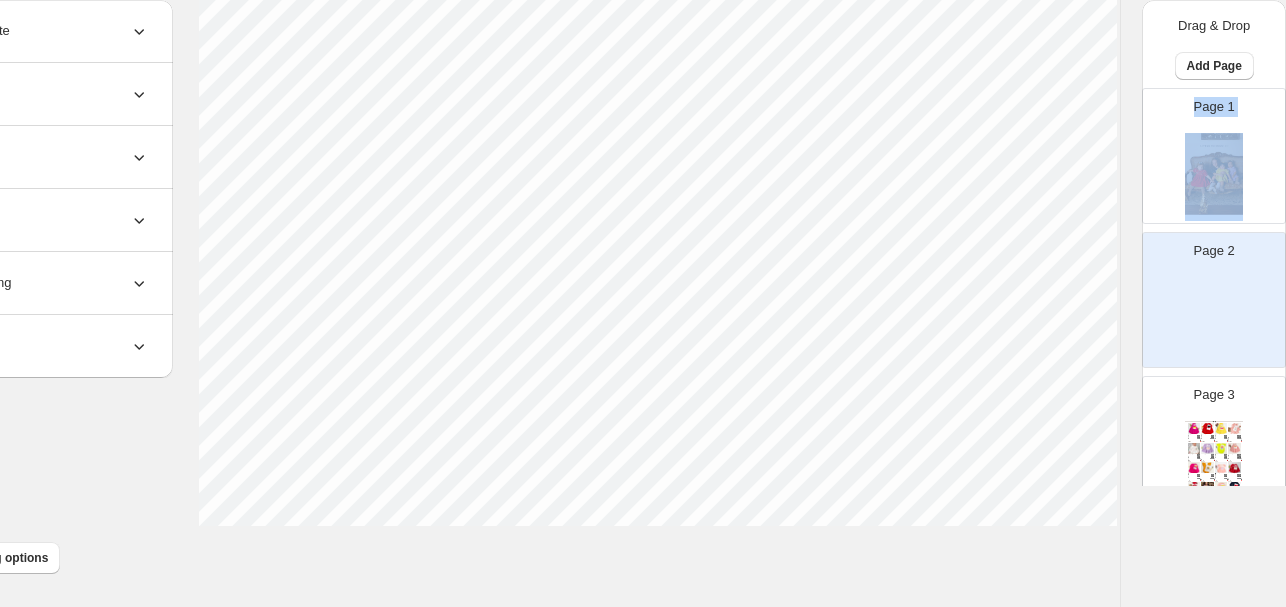 scroll, scrollTop: 818, scrollLeft: 130, axis: both 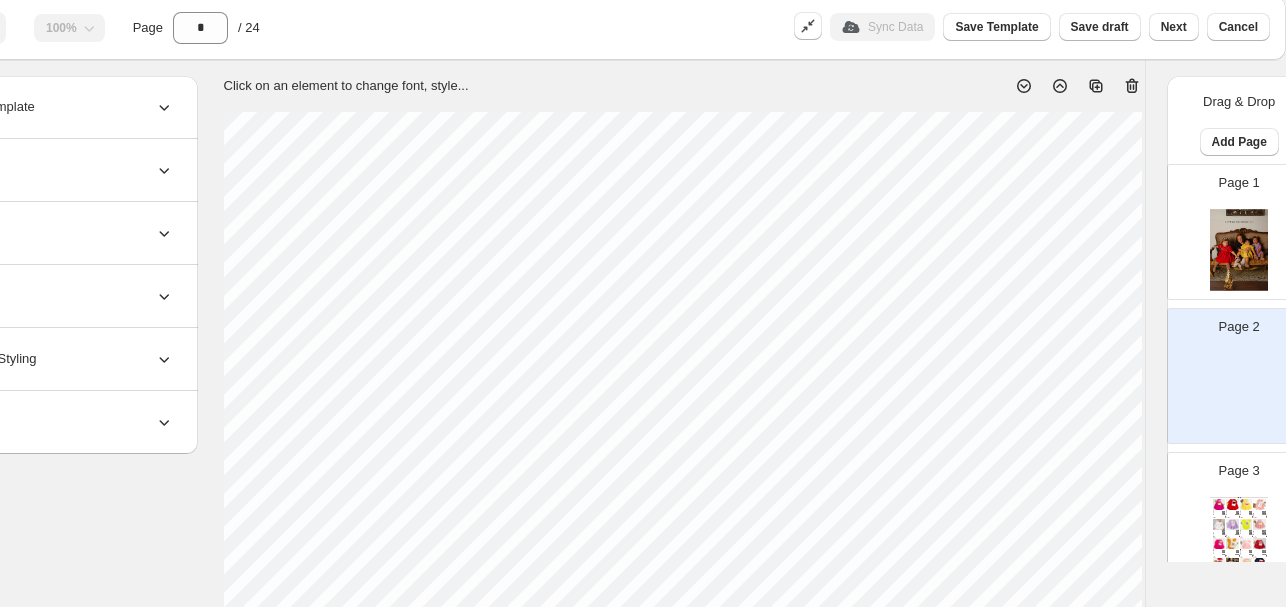 click 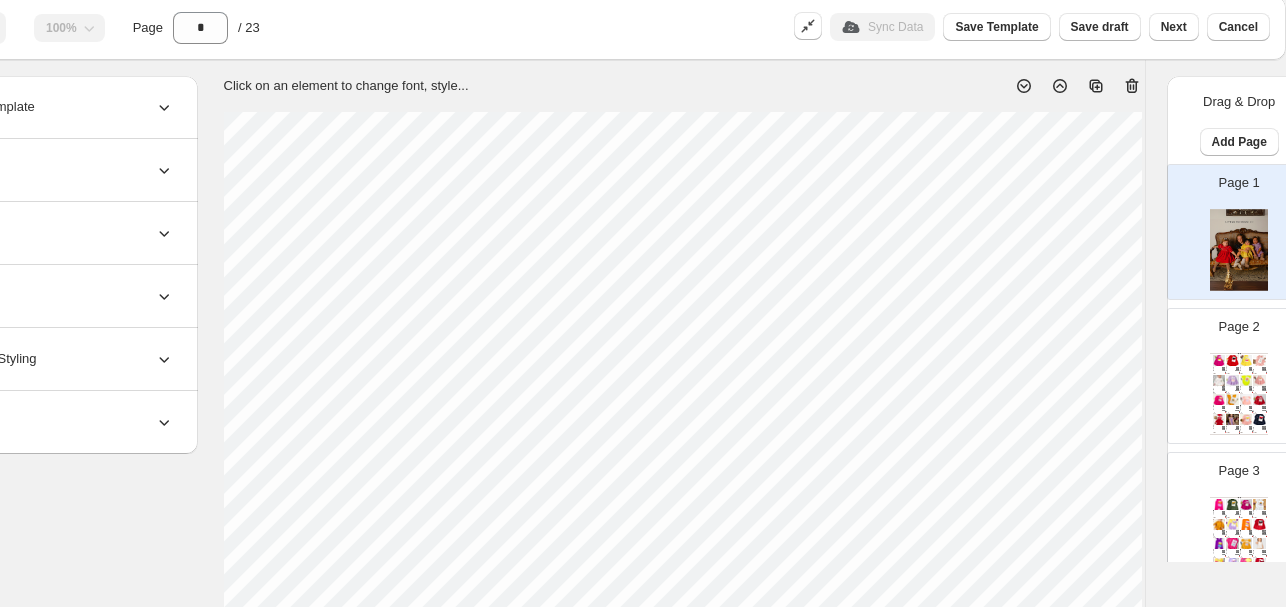 click at bounding box center [1259, 399] 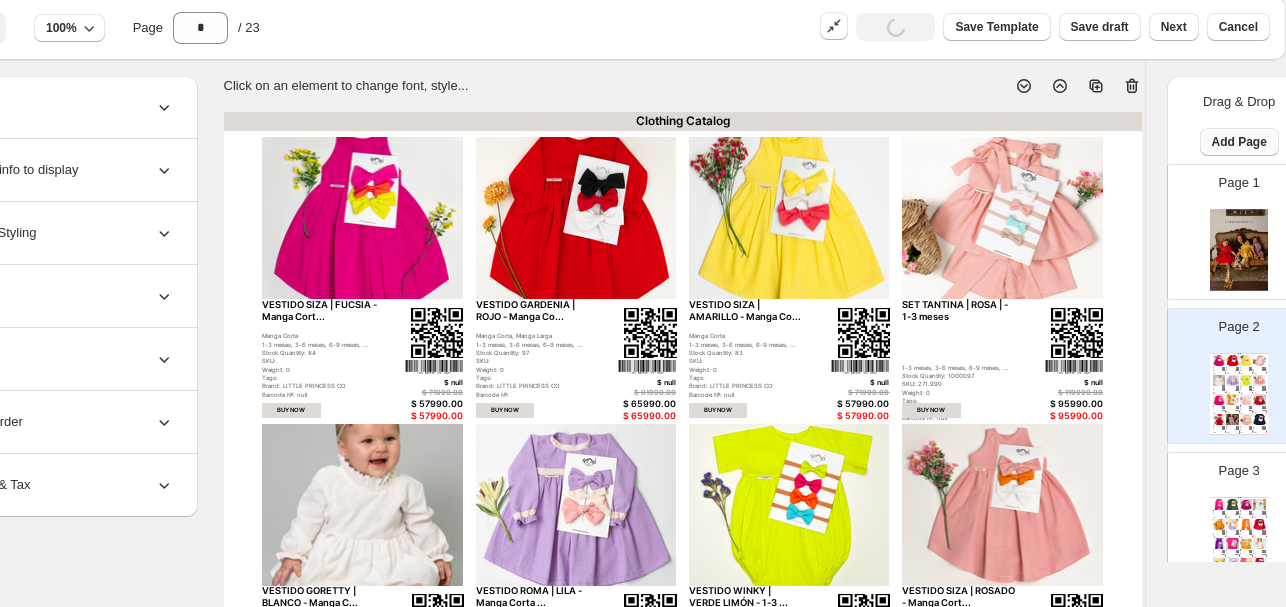 click on "Add Page" at bounding box center (1239, 142) 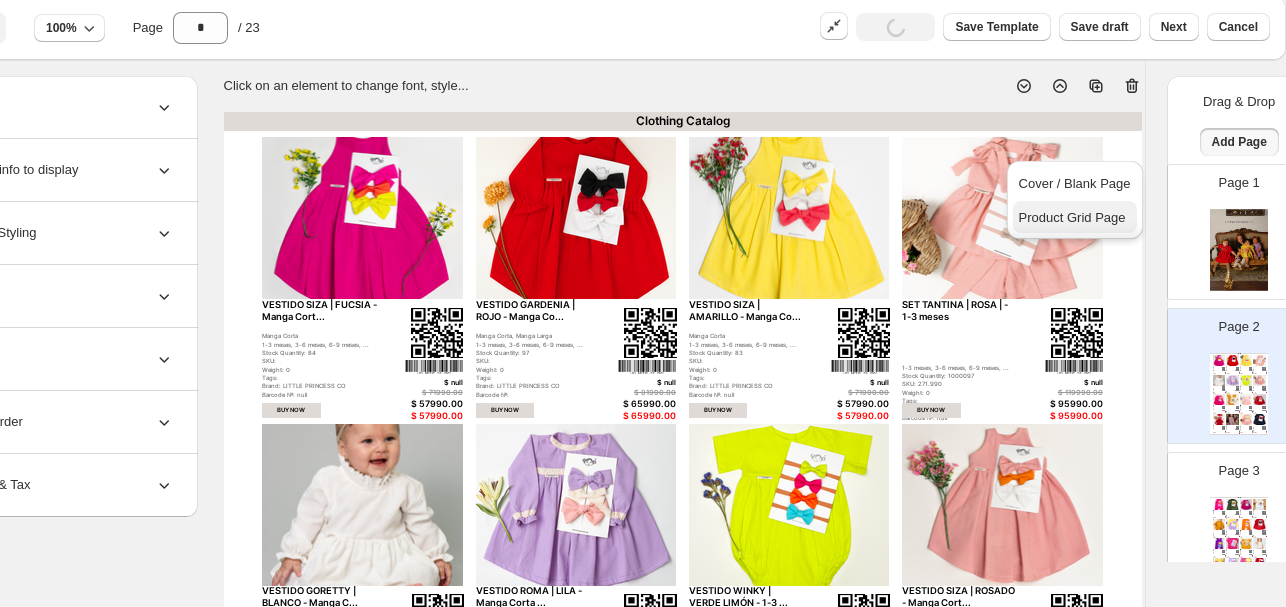 click on "Product Grid Page" at bounding box center [1075, 217] 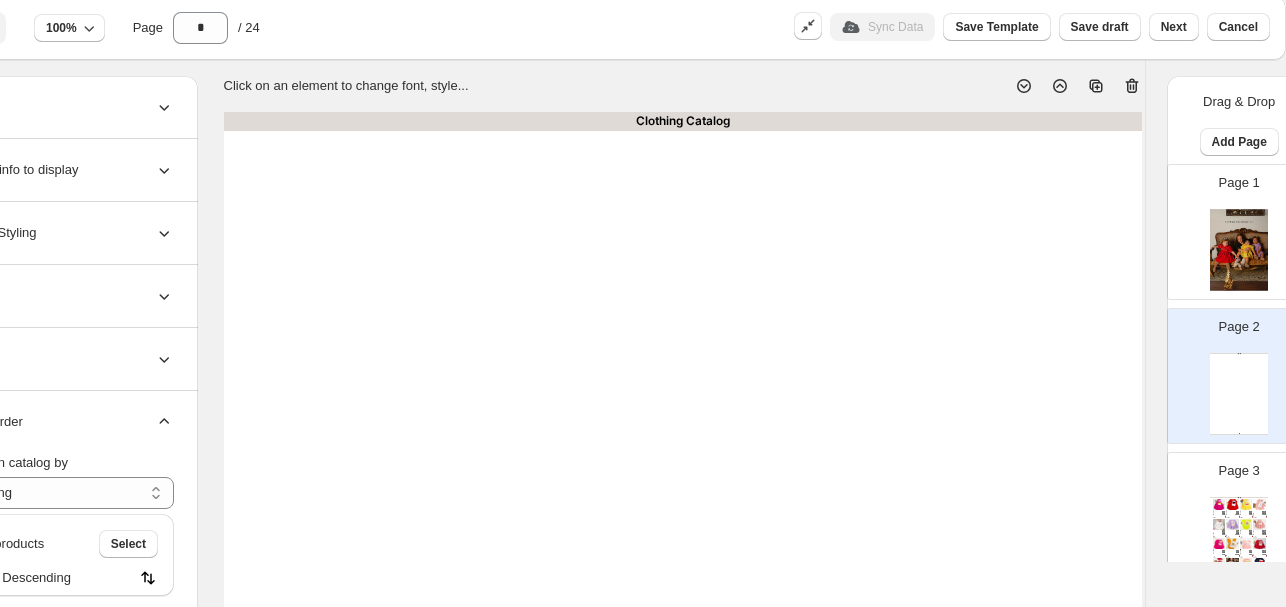 click on "Clothing Catalog Clothing Catalog | Page 1" at bounding box center [683, 706] 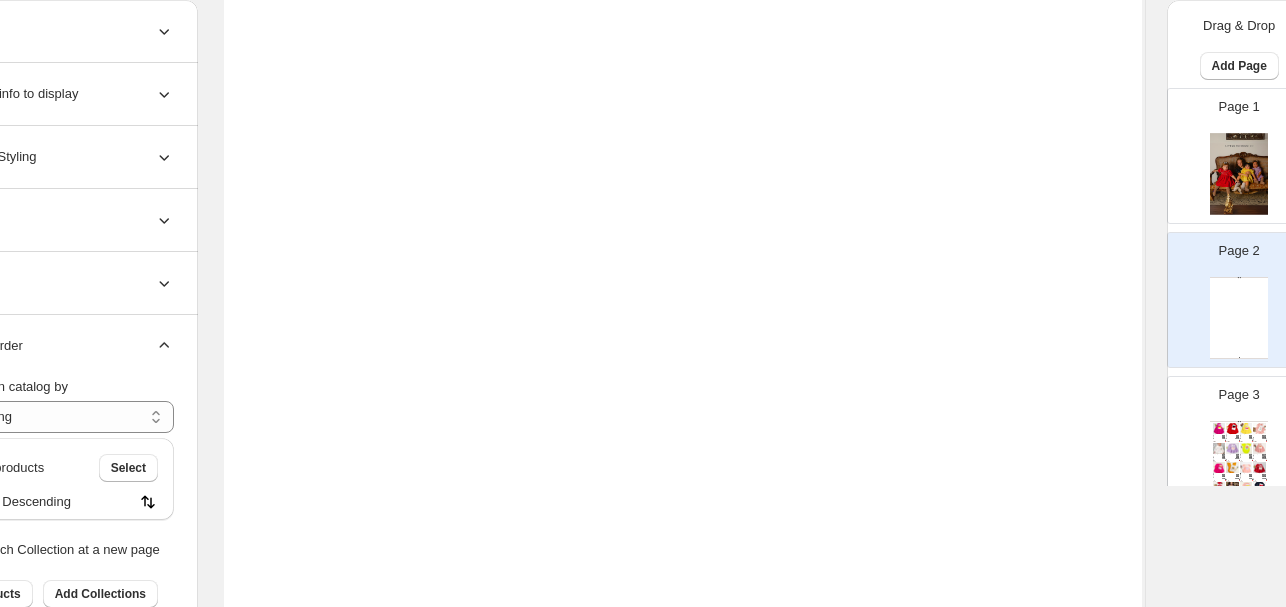 scroll, scrollTop: 60, scrollLeft: 130, axis: both 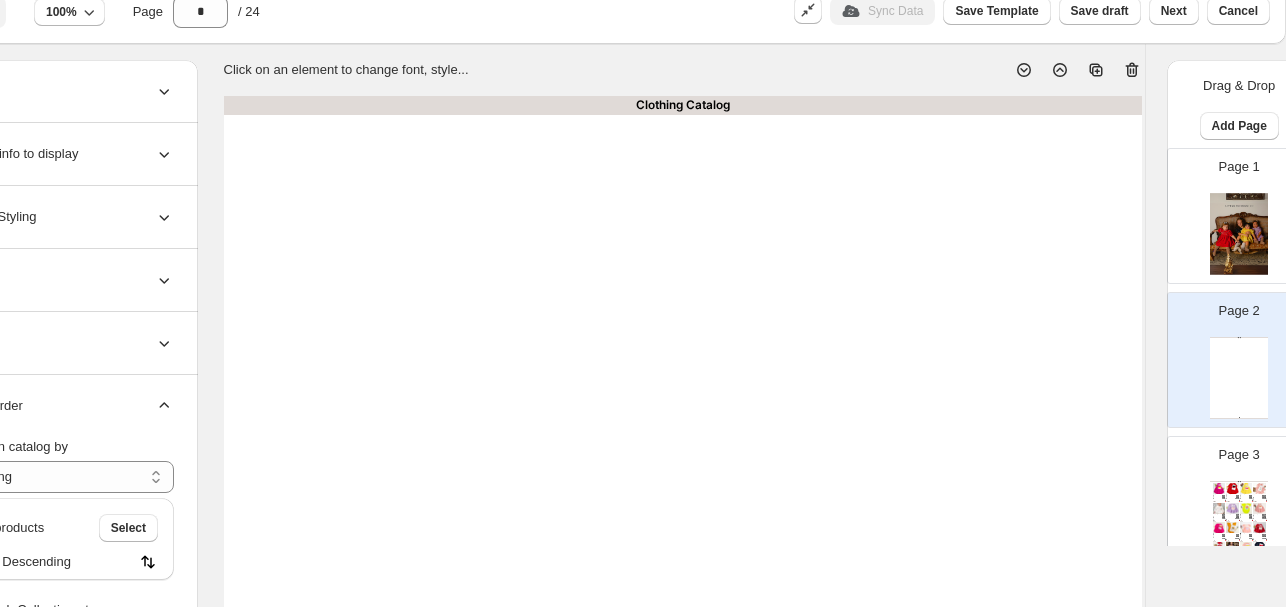 click 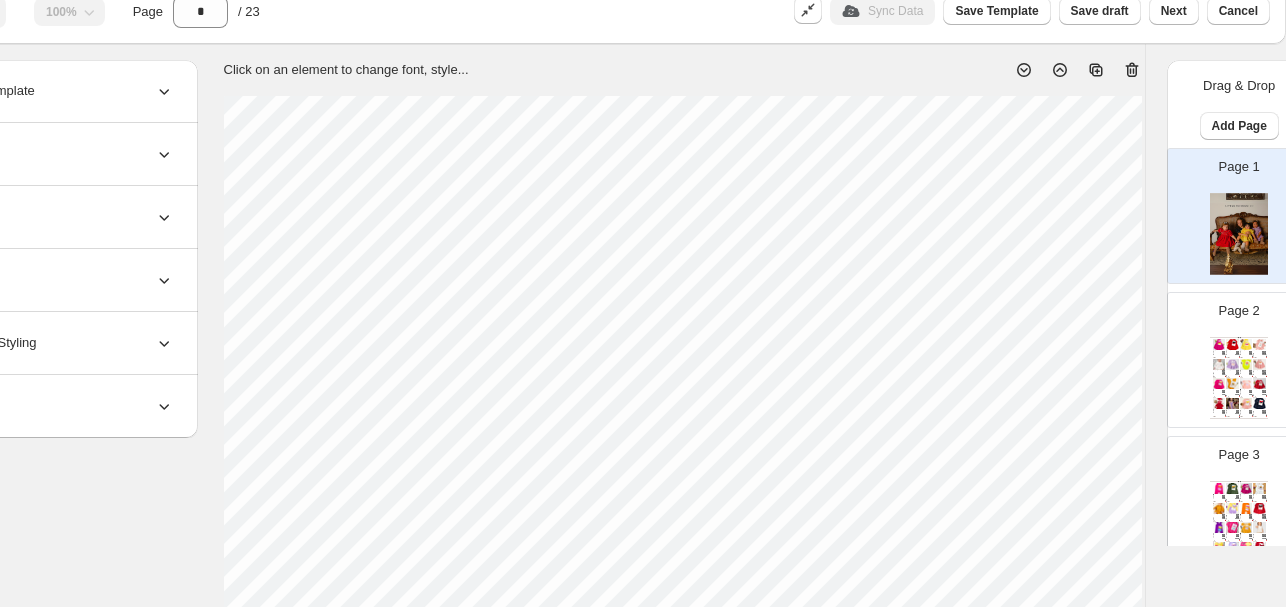 click on "Page 2 Clothing Catalog VESTIDO SIZA | FUCSIA - Manga Cort...
Manga Corta 1-3 meses, 3-6 meses, 6-9 meses, ... Stock Quantity:  84 SKU:   Weight:  0 Tags:   Brand:  LITTLE PRINCESS CO Barcode №:  null $ null $ 71990.00 $ 57990.00 $ 57990.00 BUY NOW VESTIDO GARDENIA | ROJO - Manga Co...
Manga Corta, Manga Larga 1-3 meses, 3-6 meses, 6-9 meses, ... Stock Quantity:  97 SKU:   Weight:  0 Tags:   Brand:  LITTLE PRINCESS CO Barcode №:   $ null $ 81990.00 $ 65990.00 $ 65990.00 BUY NOW VESTIDO SIZA | AMARILLO - Manga Co...
Manga Corta 1-3 meses, 3-6 meses, 6-9 meses, ... Stock Quantity:  83 SKU:   Weight:  0 Tags:   Brand:  LITTLE PRINCESS CO Barcode №:  null $ null $ 71990.00 $ 57990.00 $ 57990.00 BUY NOW SET TANTINA | ROSA | - 1-3 meses
1-3 meses, 3-6 meses, 6-9 meses, ... Stock Quantity:  1000097 SKU:  271.990 Weight:  0 Tags:   Brand:  WINKY LOL Barcode №:  null $ null $ 119990.00 $ 95990.00 $ 95990.00 BUY NOW VESTIDO GORETTY | BLANCO - Manga C...
Manga Corta, Manga Larga SKU:   Tags:" at bounding box center (1231, 352) 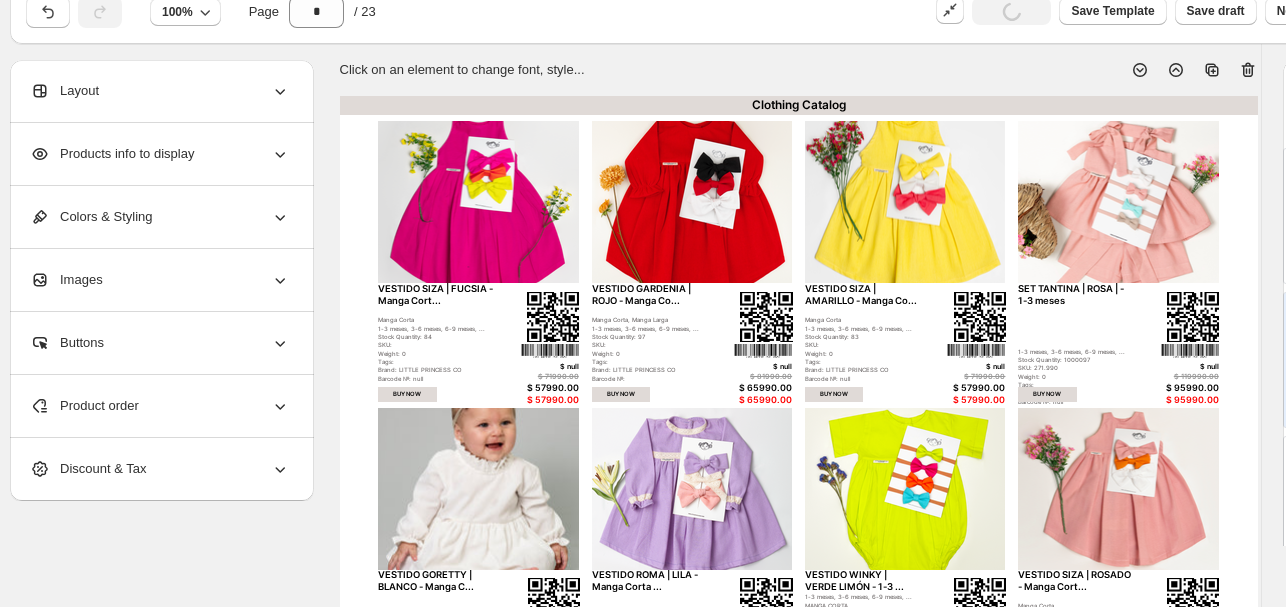 scroll, scrollTop: 60, scrollLeft: 0, axis: vertical 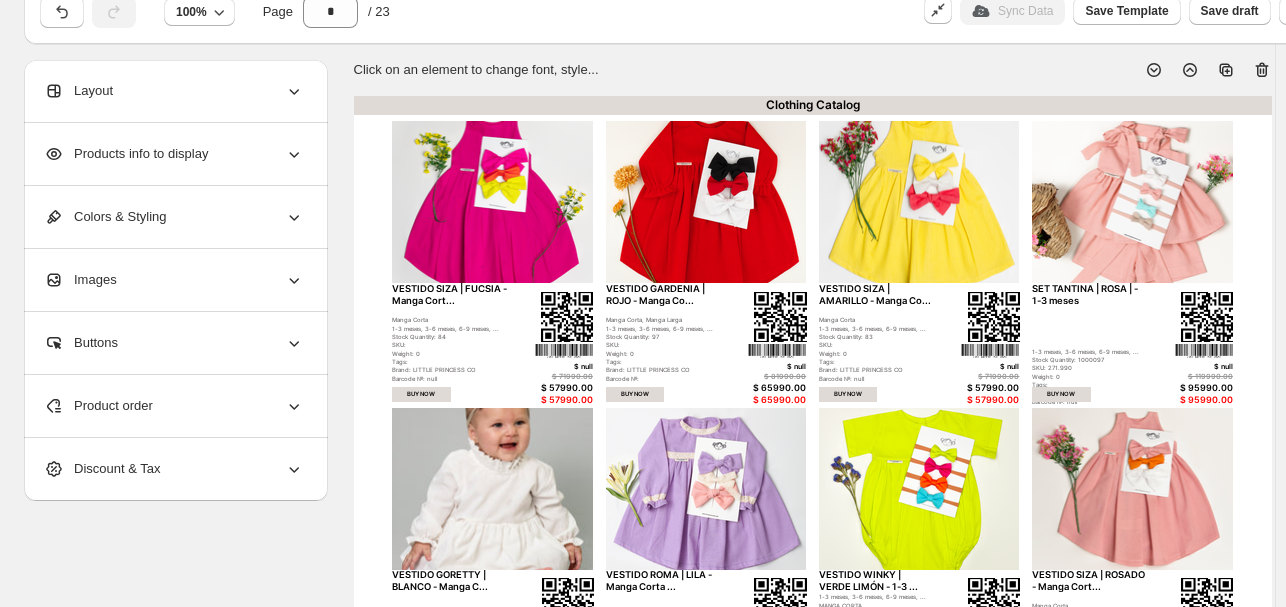 click on "Clothing Catalog" at bounding box center (813, 105) 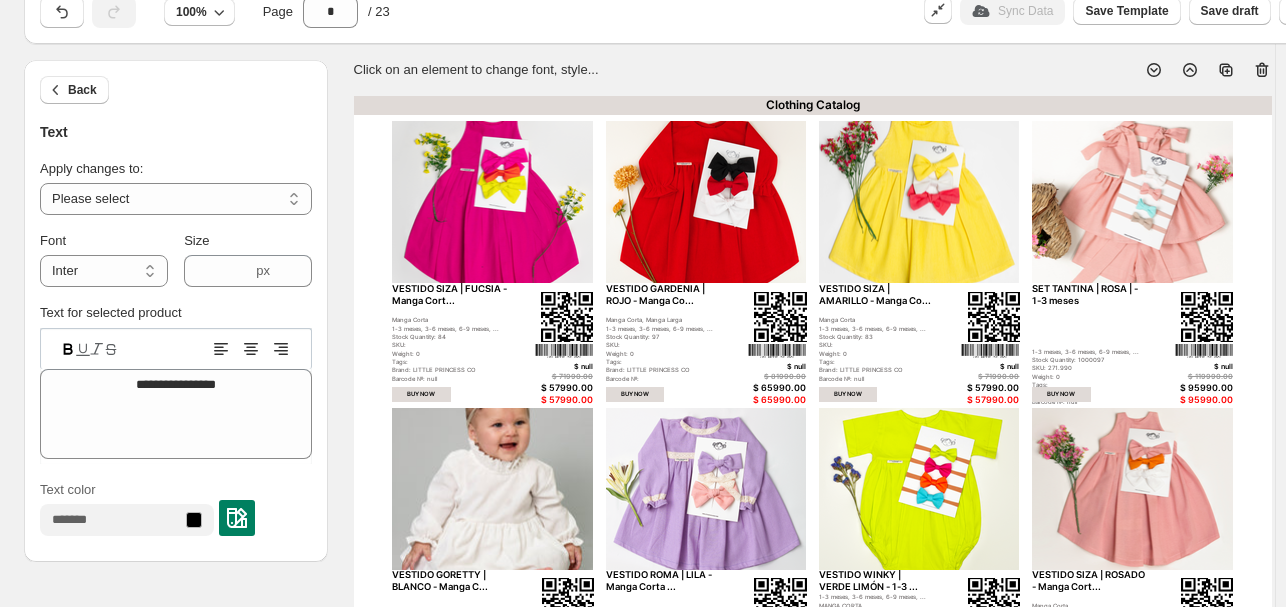 click on "Back Text" at bounding box center [176, 101] 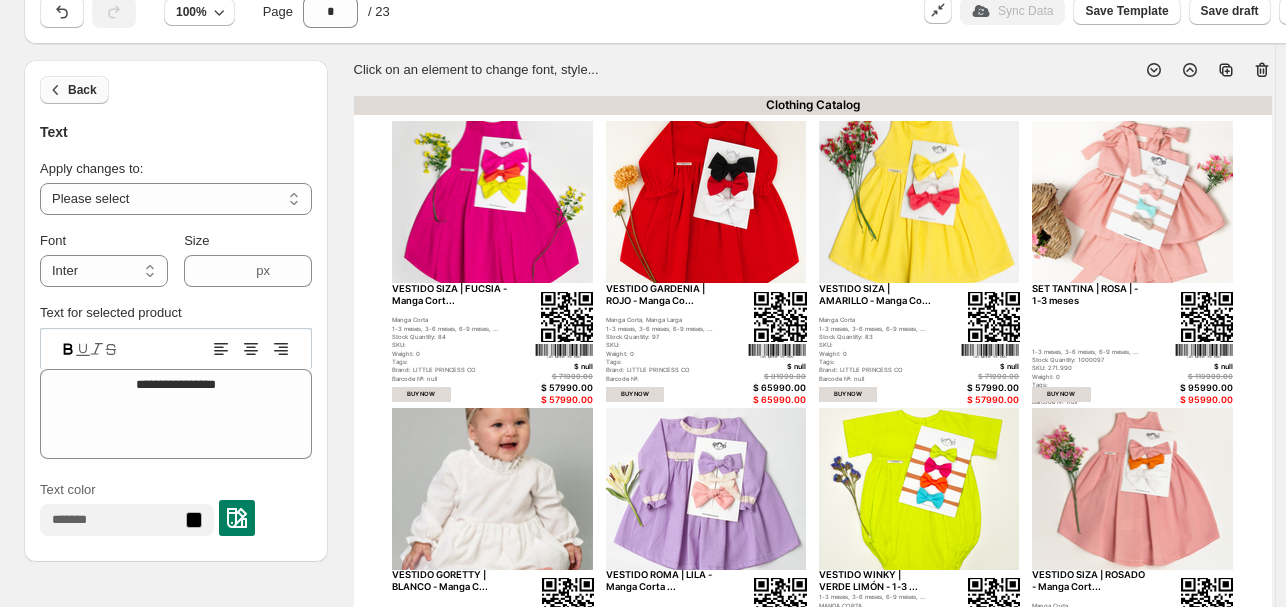 click on "Back" at bounding box center [82, 90] 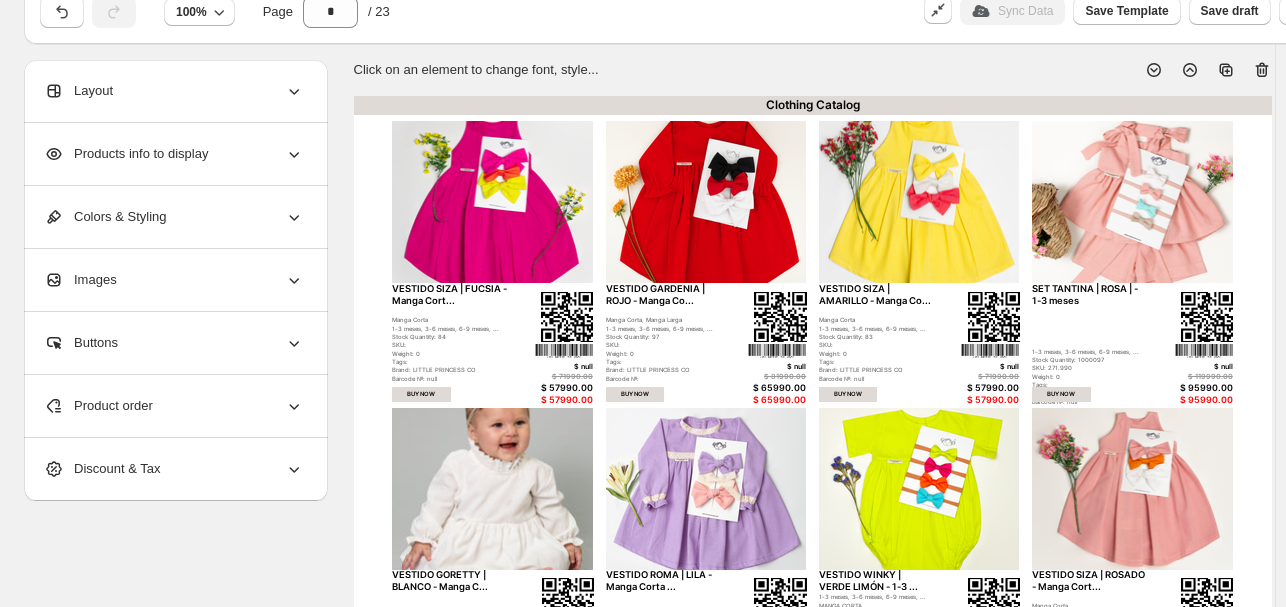 click at bounding box center [492, 202] 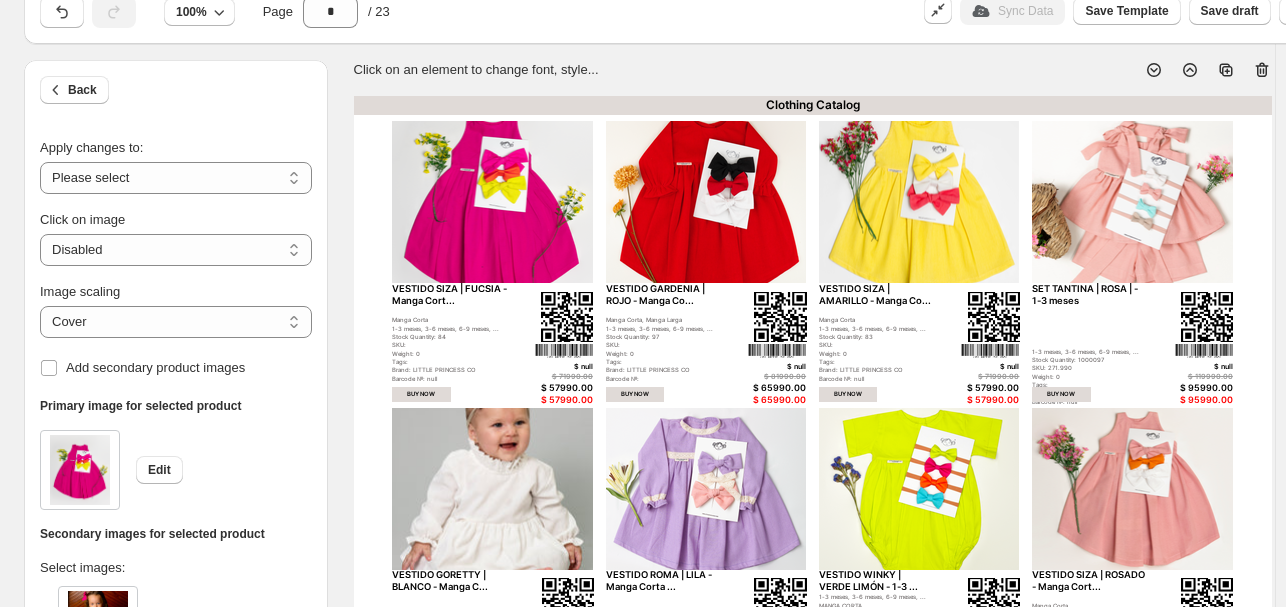 click at bounding box center (492, 202) 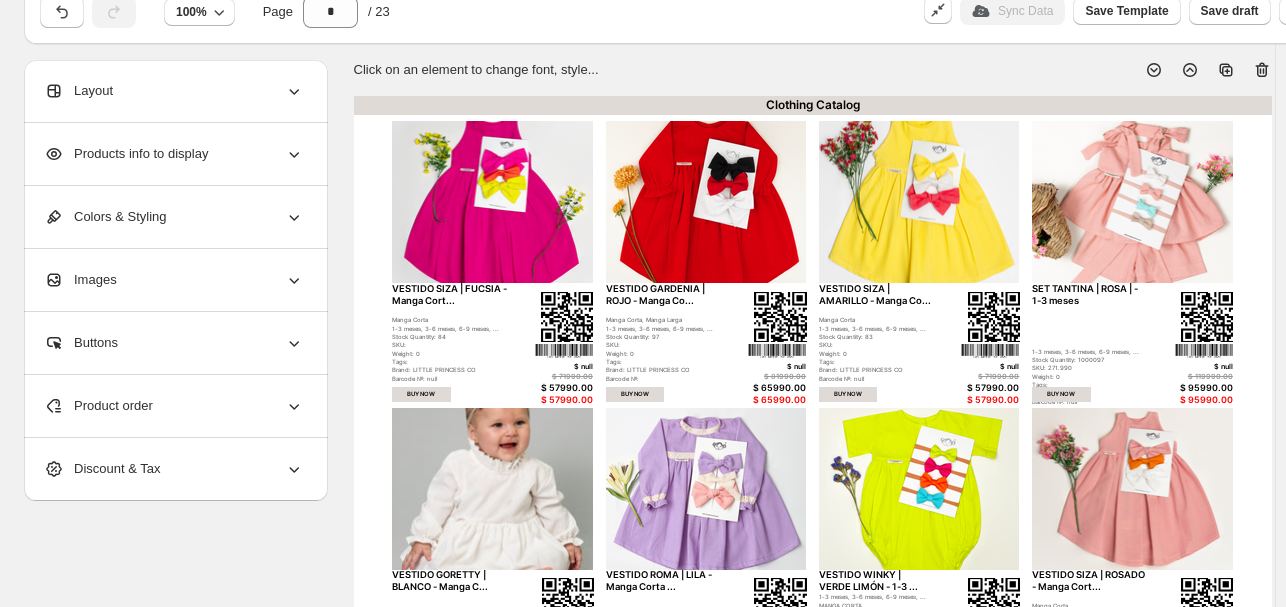 click on "Layout" at bounding box center [174, 91] 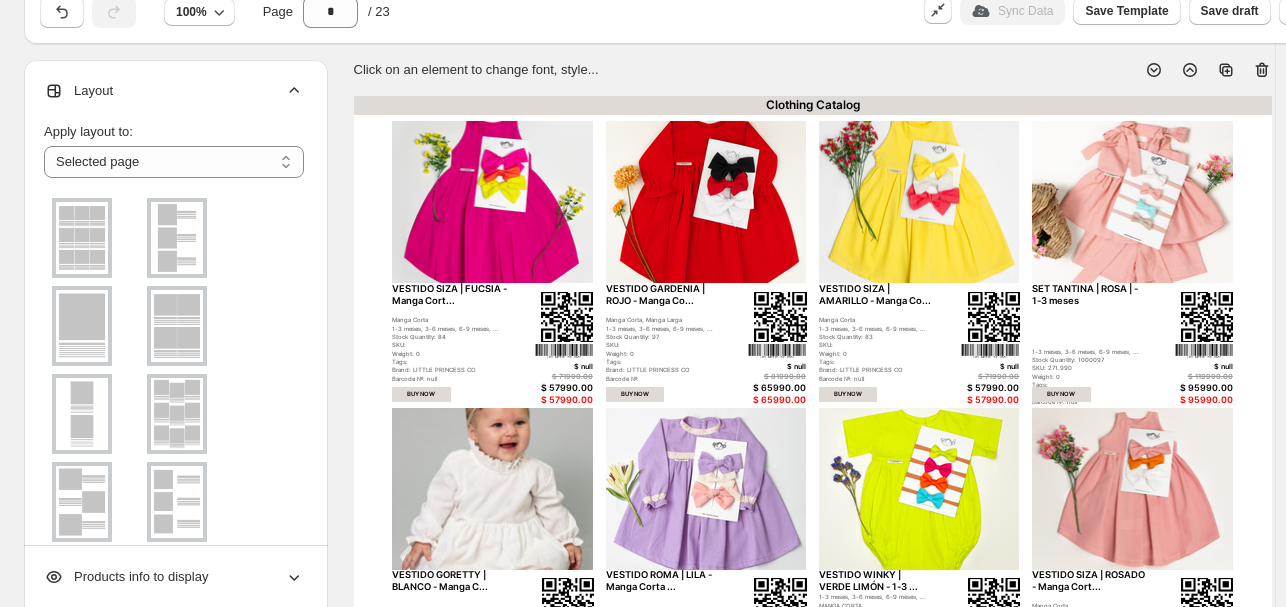 click at bounding box center (82, 238) 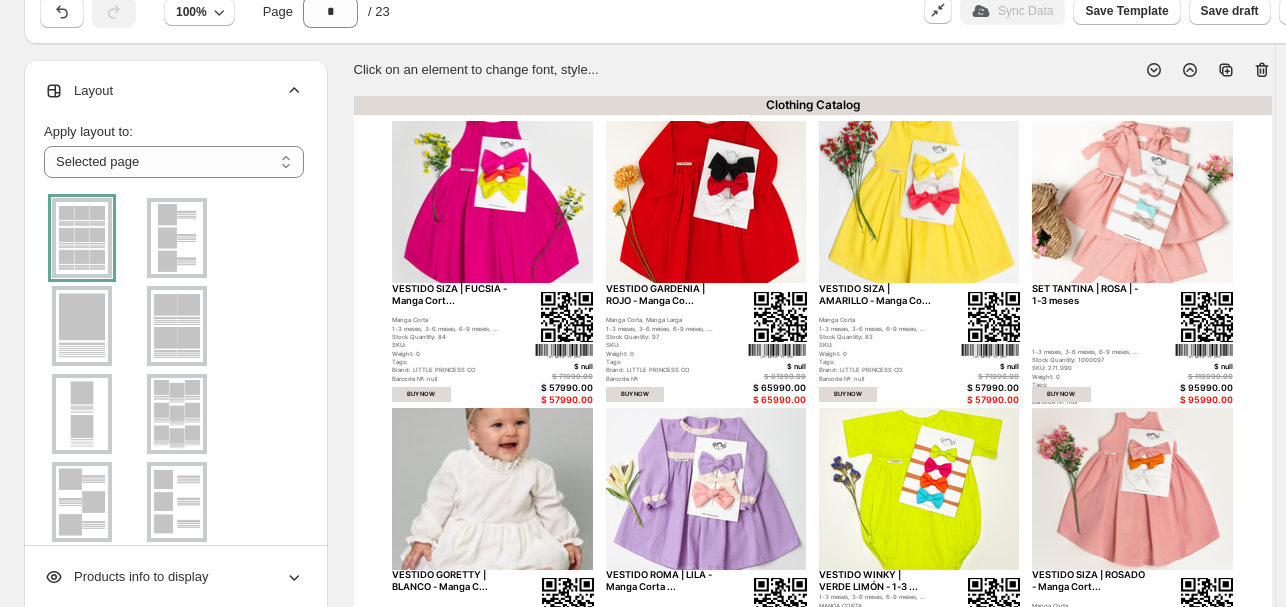 click at bounding box center [177, 238] 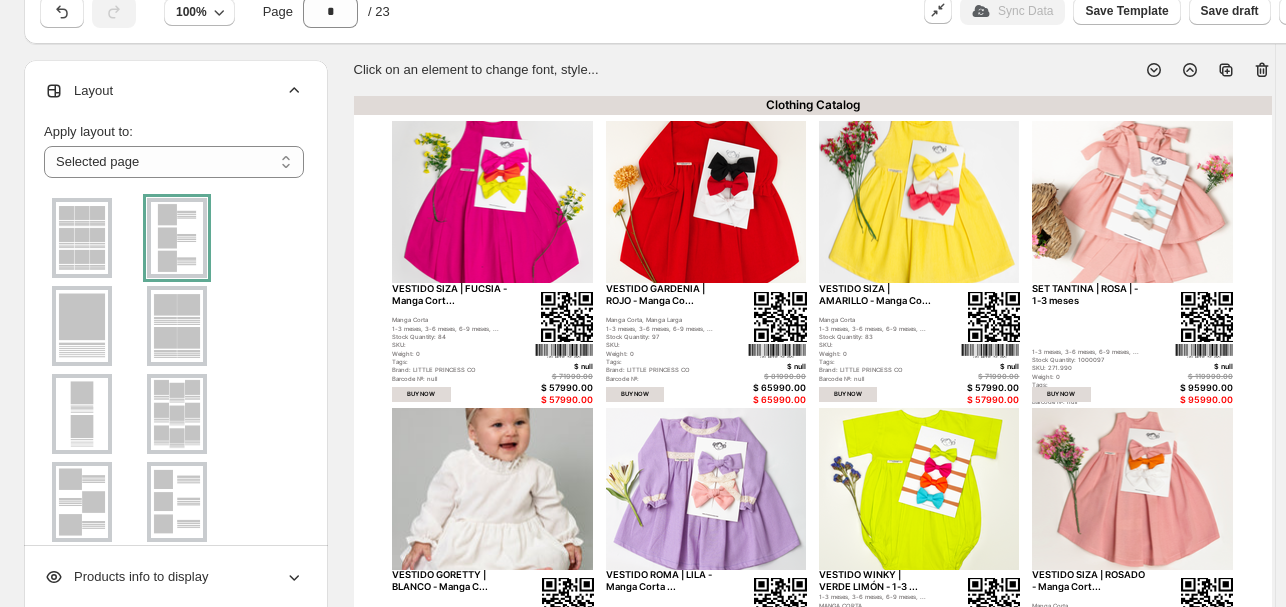 click at bounding box center (82, 238) 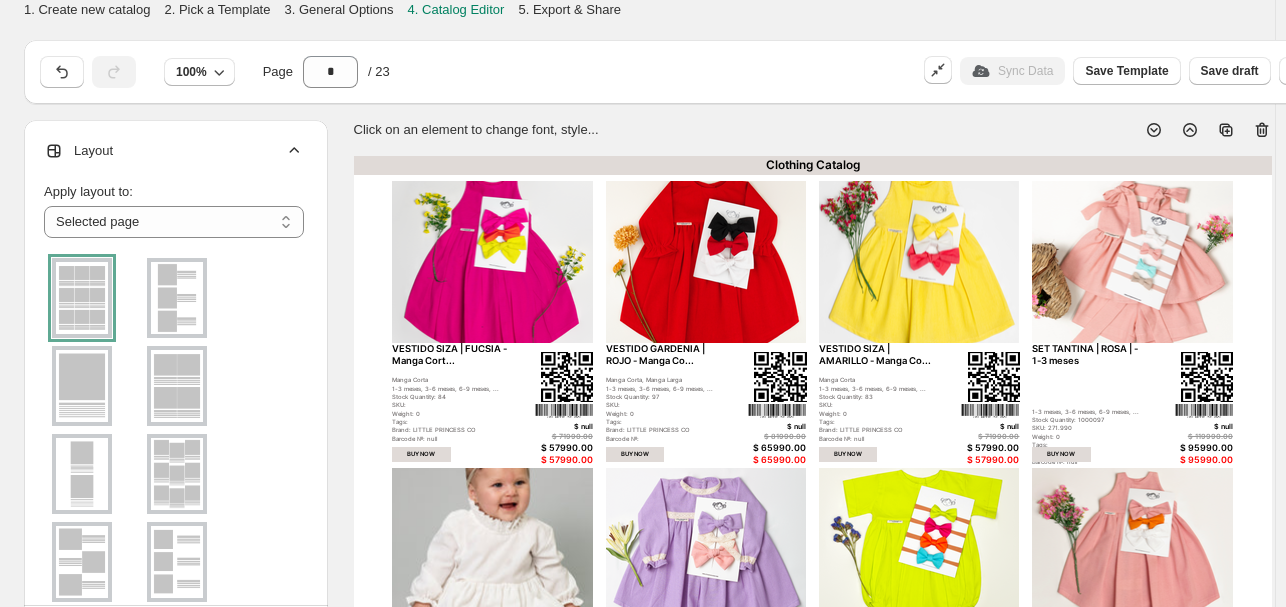 scroll, scrollTop: 0, scrollLeft: 156, axis: horizontal 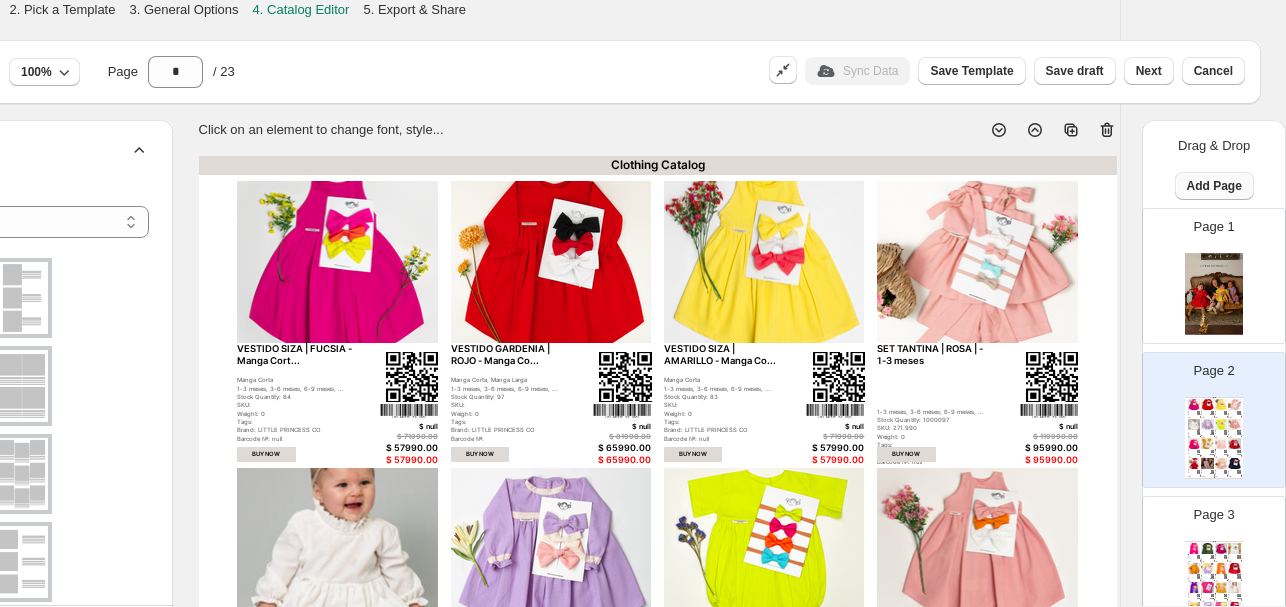 click on "Add Page" at bounding box center (1214, 186) 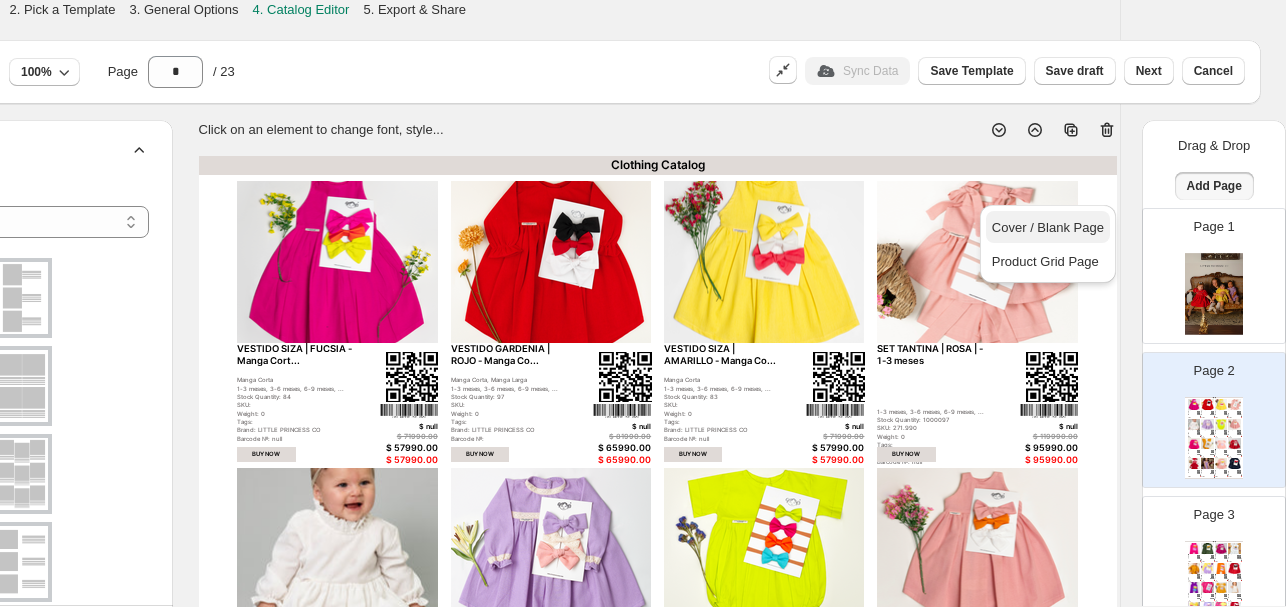 click on "Cover / Blank Page" at bounding box center [1048, 227] 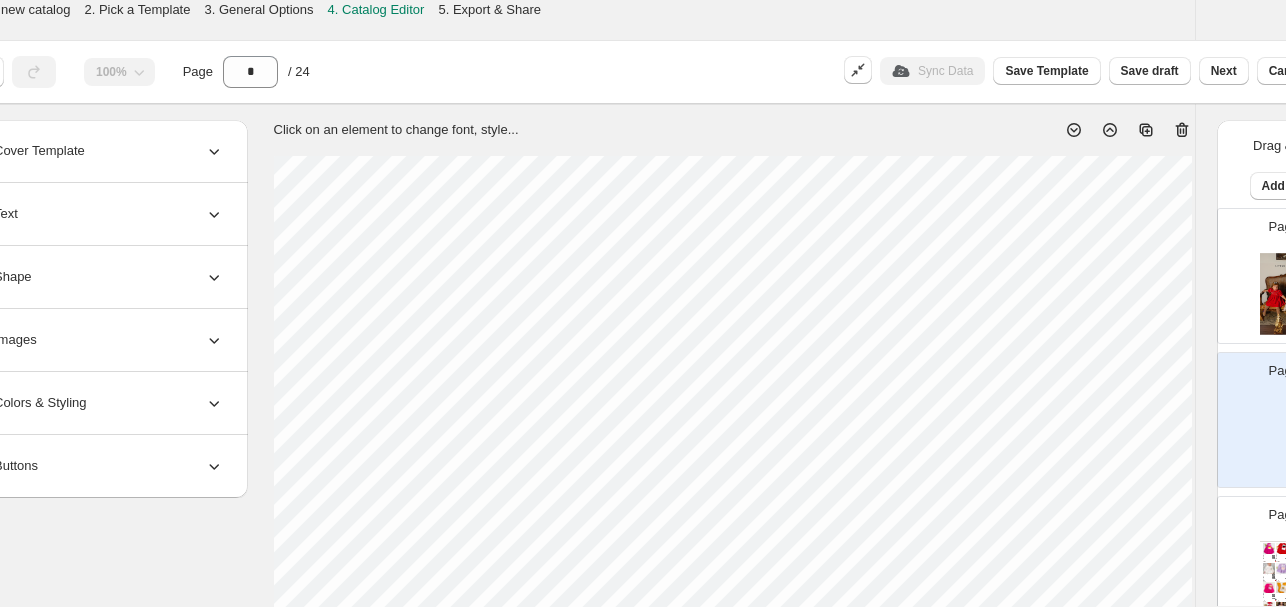 scroll, scrollTop: 0, scrollLeft: 0, axis: both 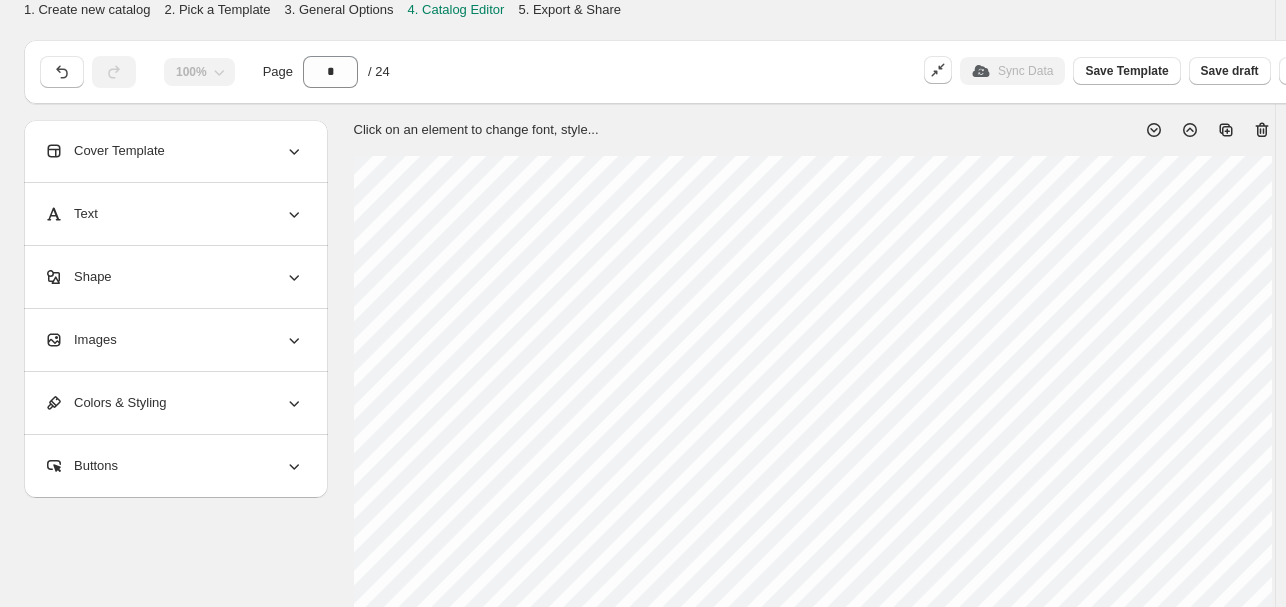 click on "Cover Template" at bounding box center [174, 151] 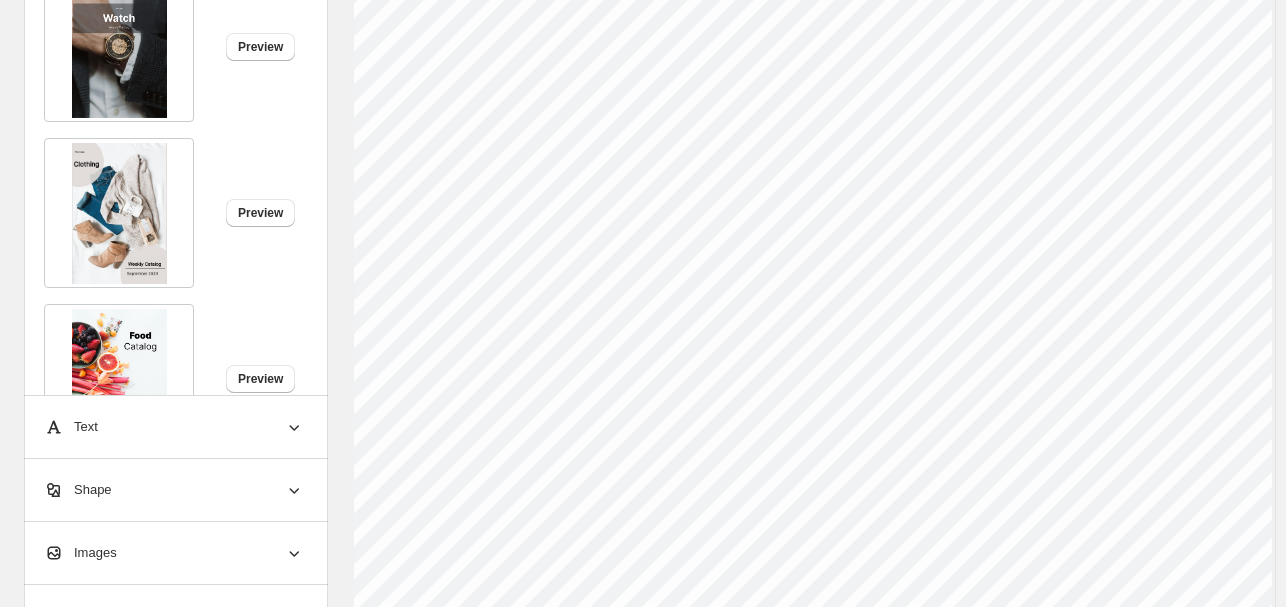 scroll, scrollTop: 636, scrollLeft: 0, axis: vertical 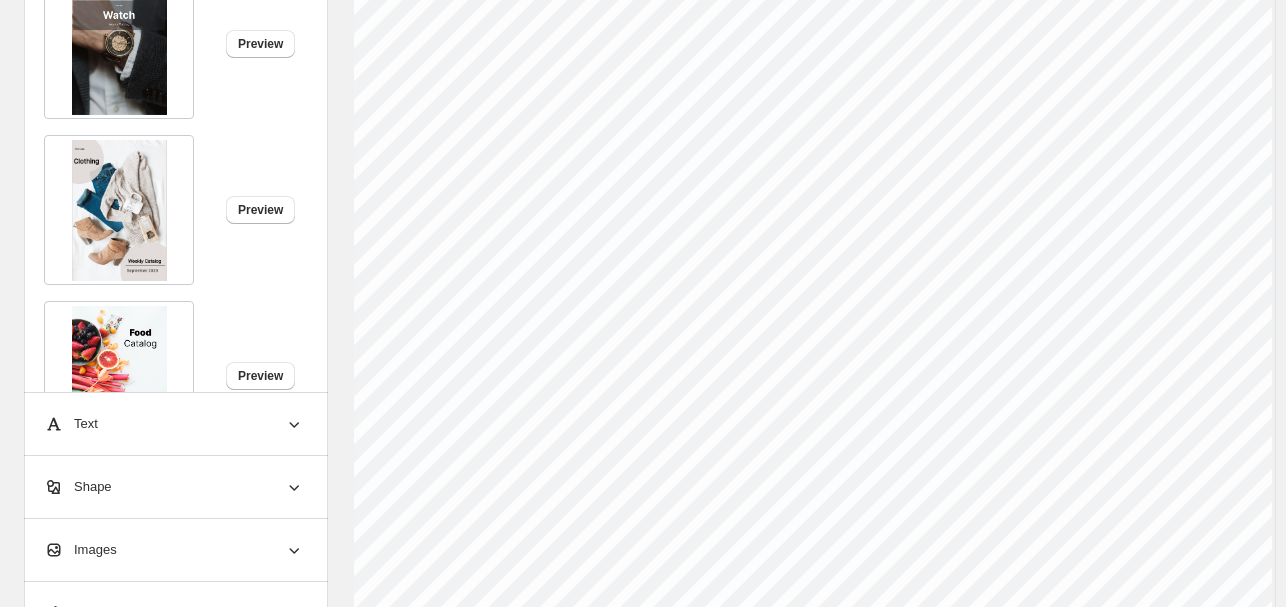 click on "Preview" at bounding box center (166, 202) 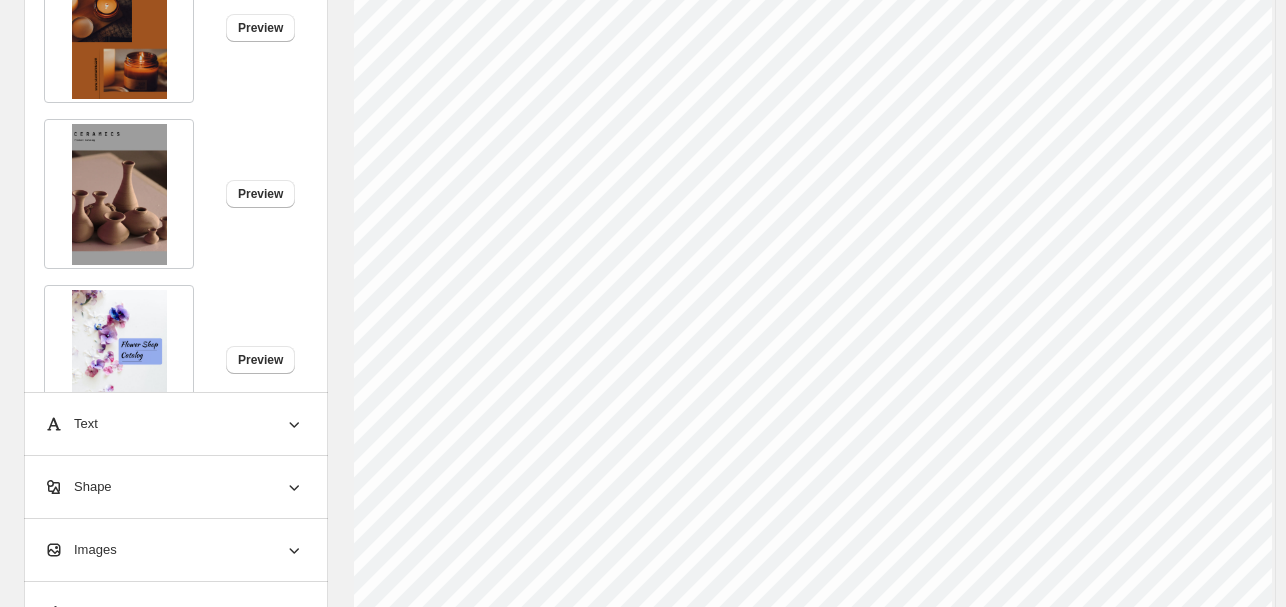 scroll, scrollTop: 4054, scrollLeft: 0, axis: vertical 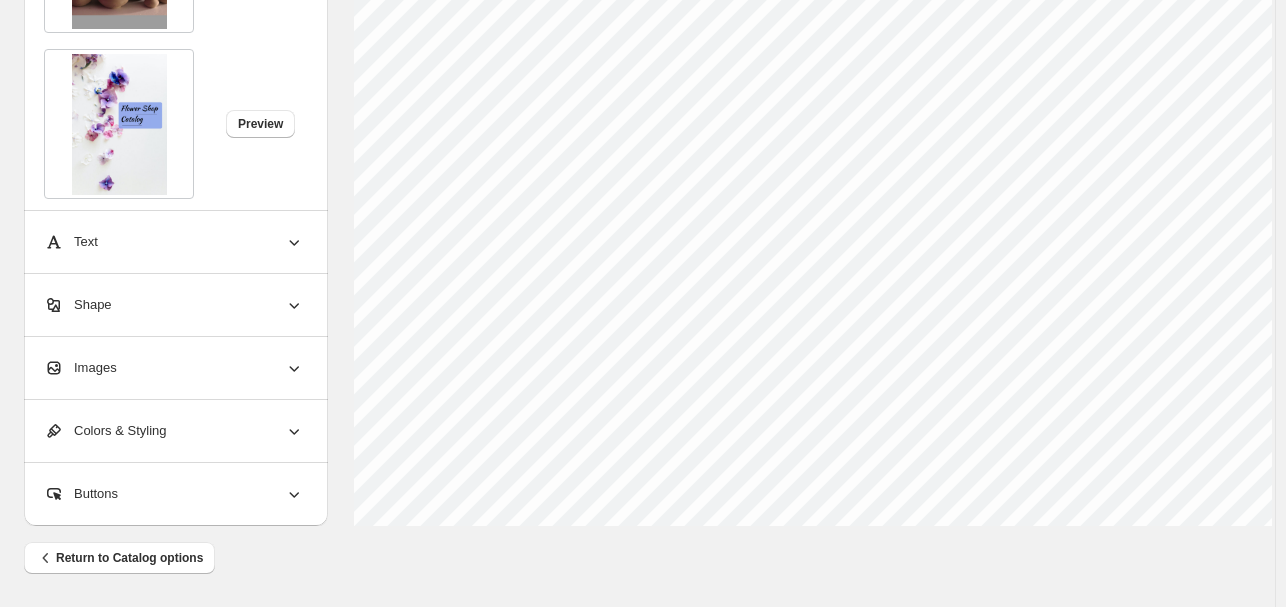 click on "Colors & Styling" at bounding box center [174, 431] 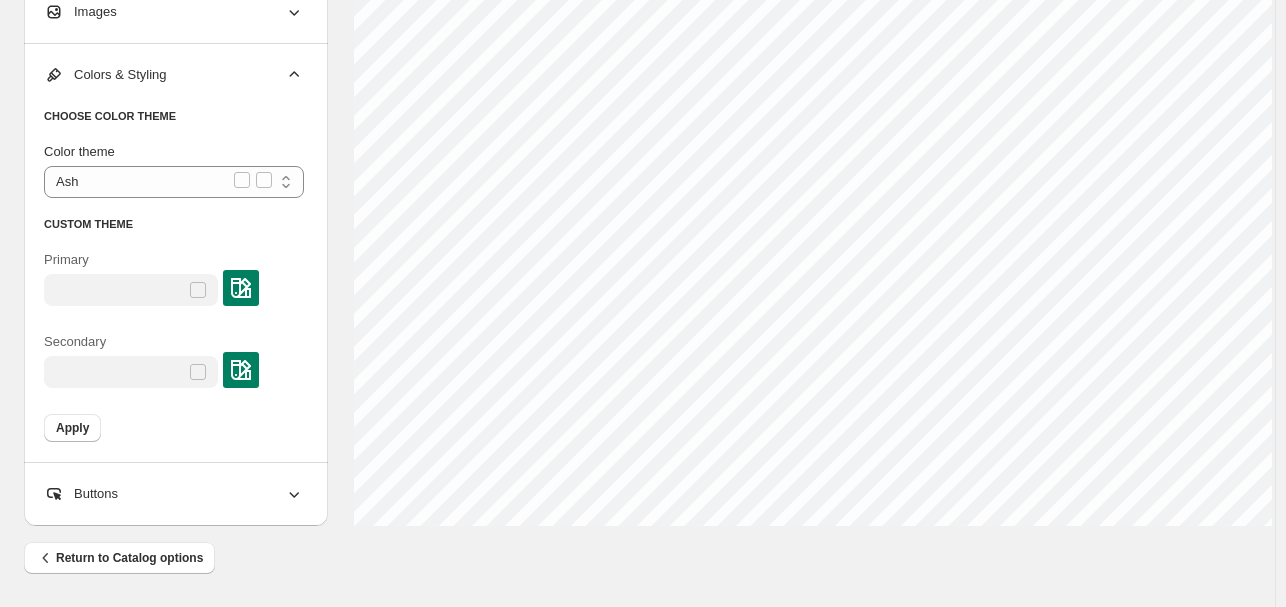 click on "Click on an element to change font, style..." at bounding box center (812, -86) 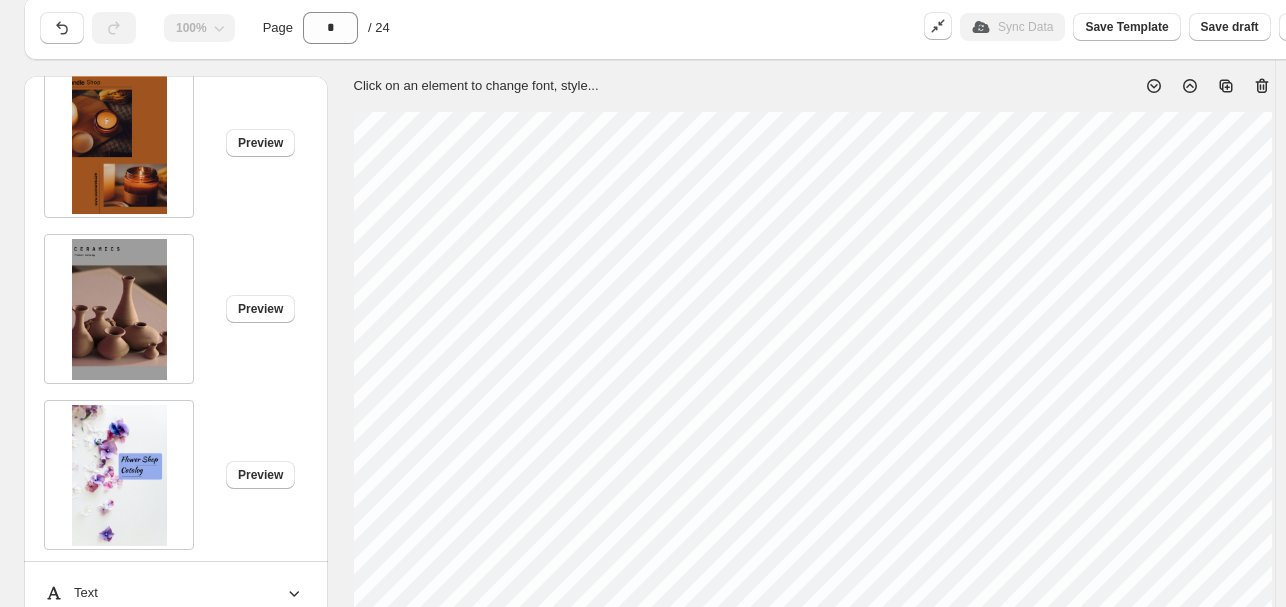 scroll, scrollTop: 0, scrollLeft: 0, axis: both 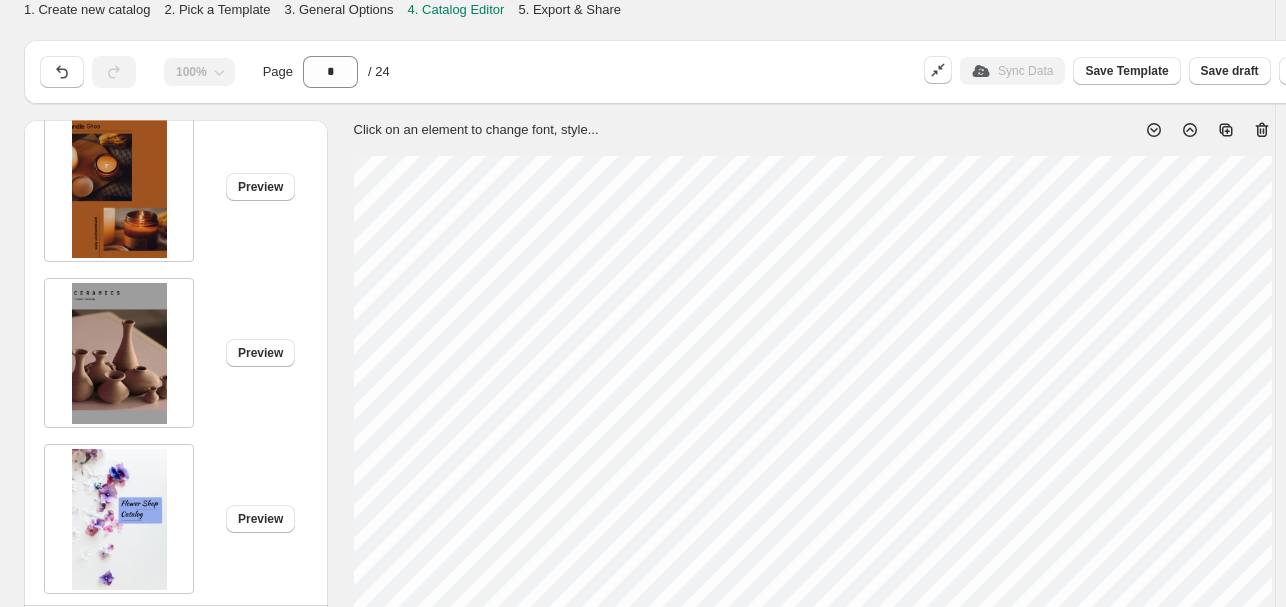 click at bounding box center (1200, 122) 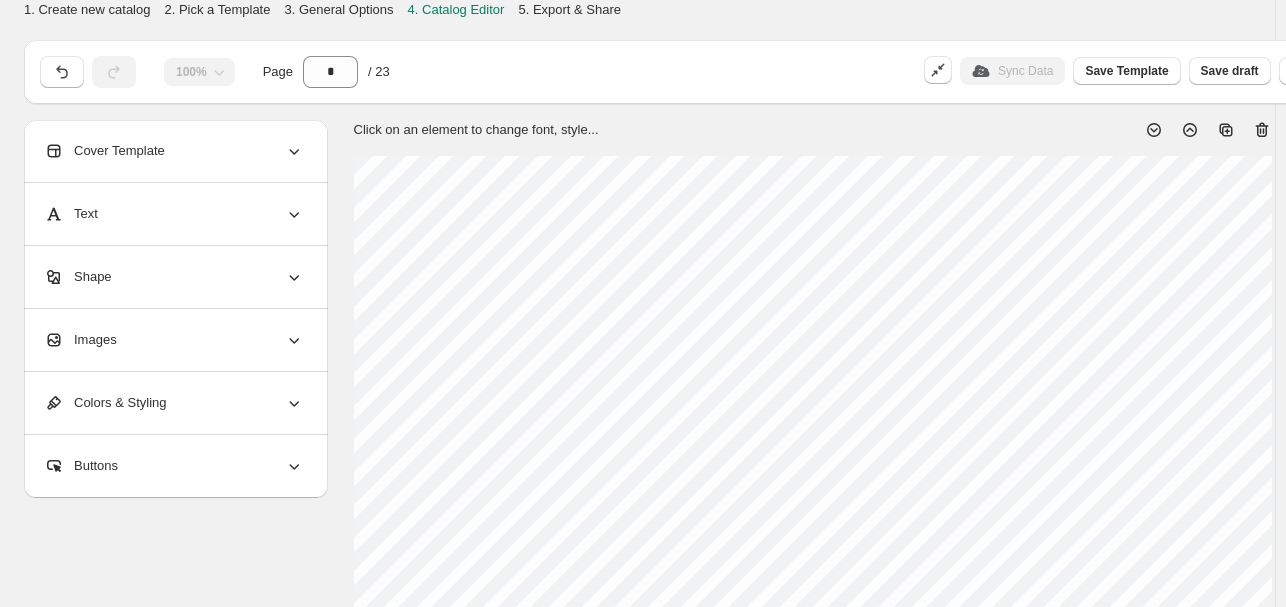 scroll, scrollTop: 0, scrollLeft: 0, axis: both 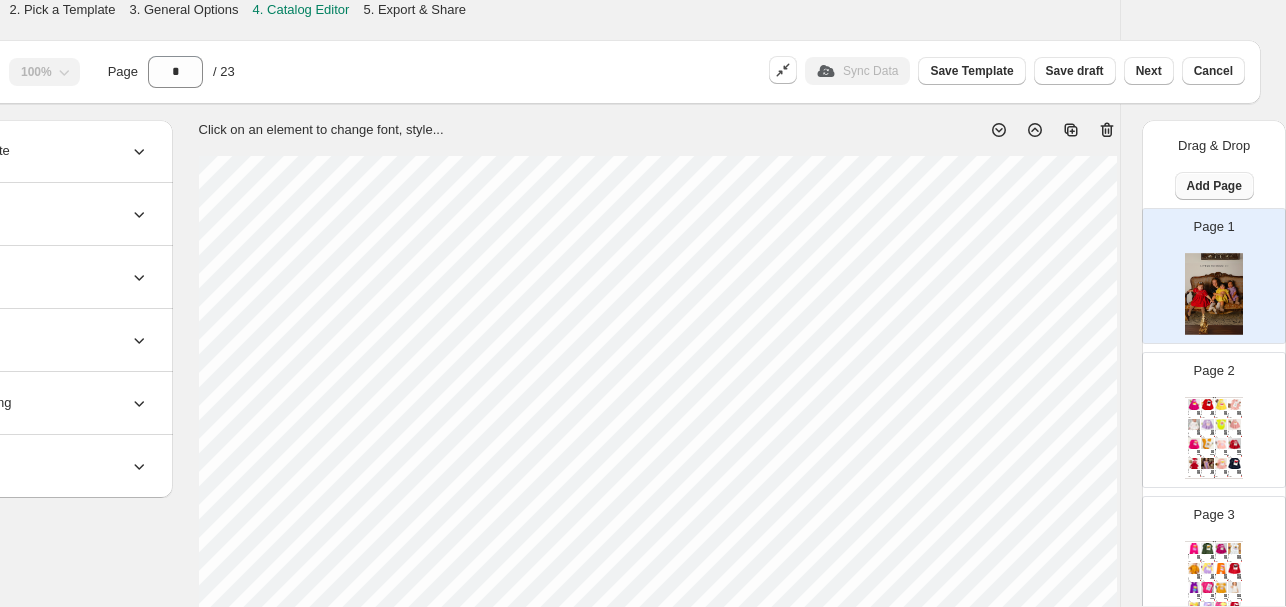 click on "Add Page" at bounding box center [1214, 186] 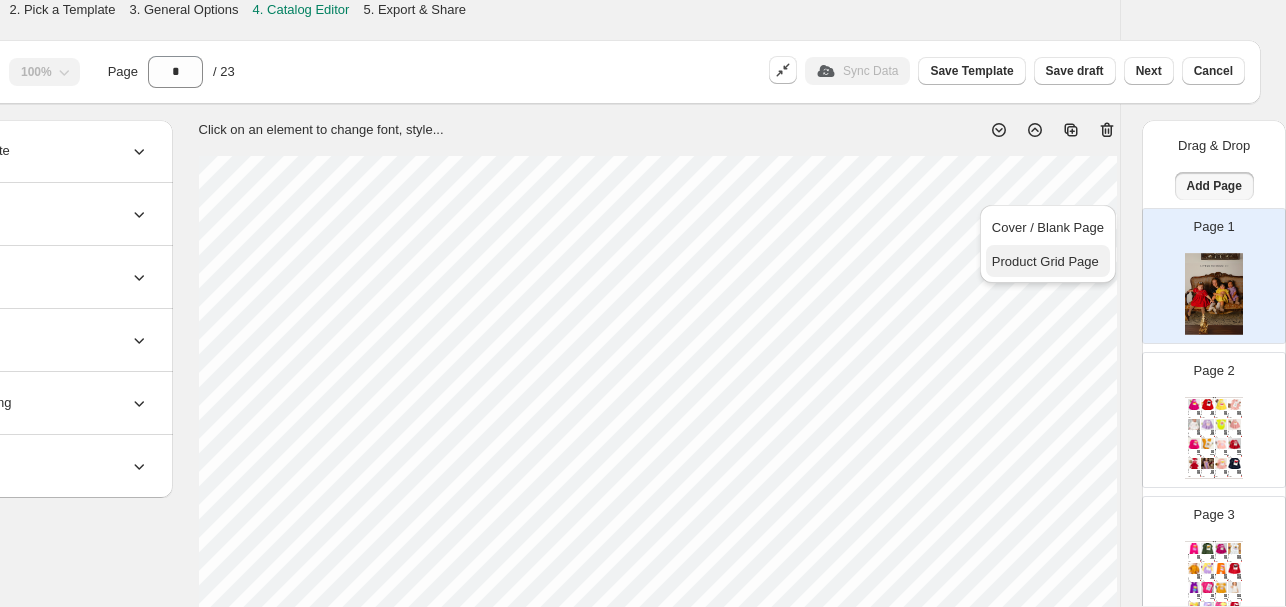 click on "Product Grid Page" at bounding box center (1045, 261) 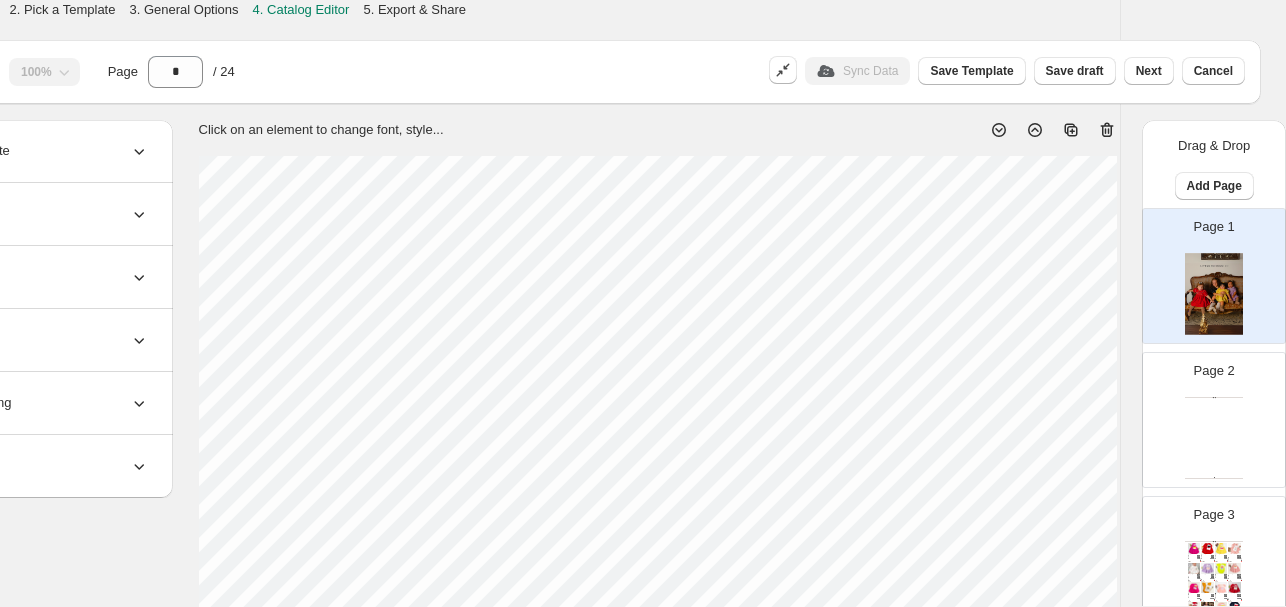 click on "Clothing Catalog Clothing Catalog | Page undefined" at bounding box center (1214, 438) 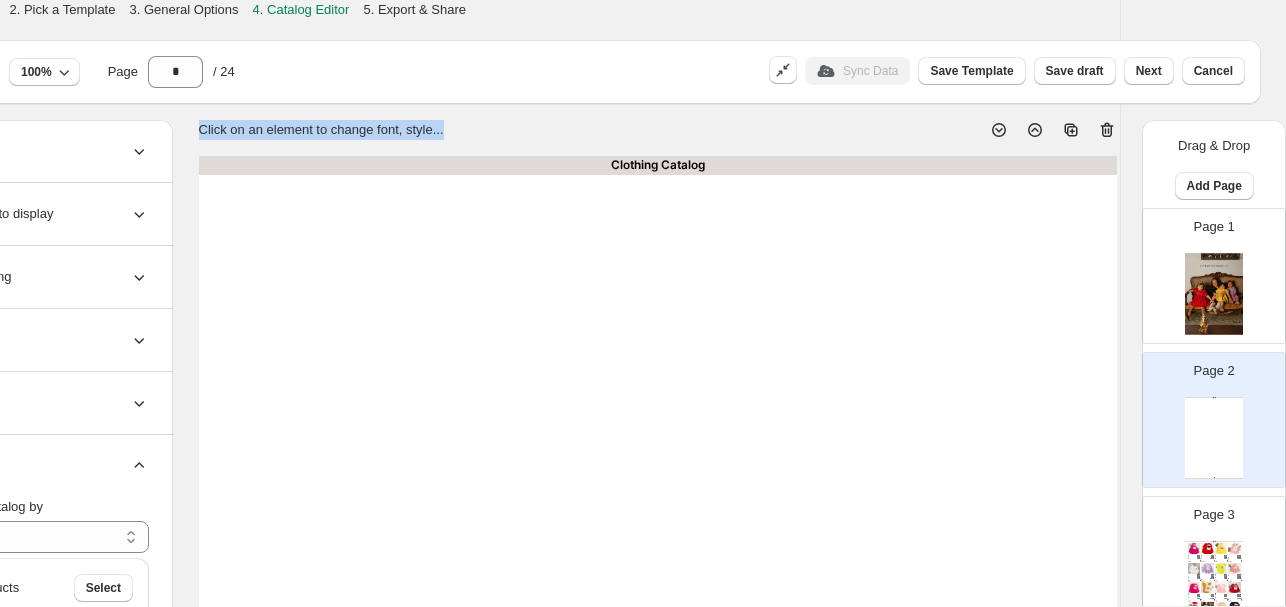 scroll, scrollTop: 1, scrollLeft: 156, axis: both 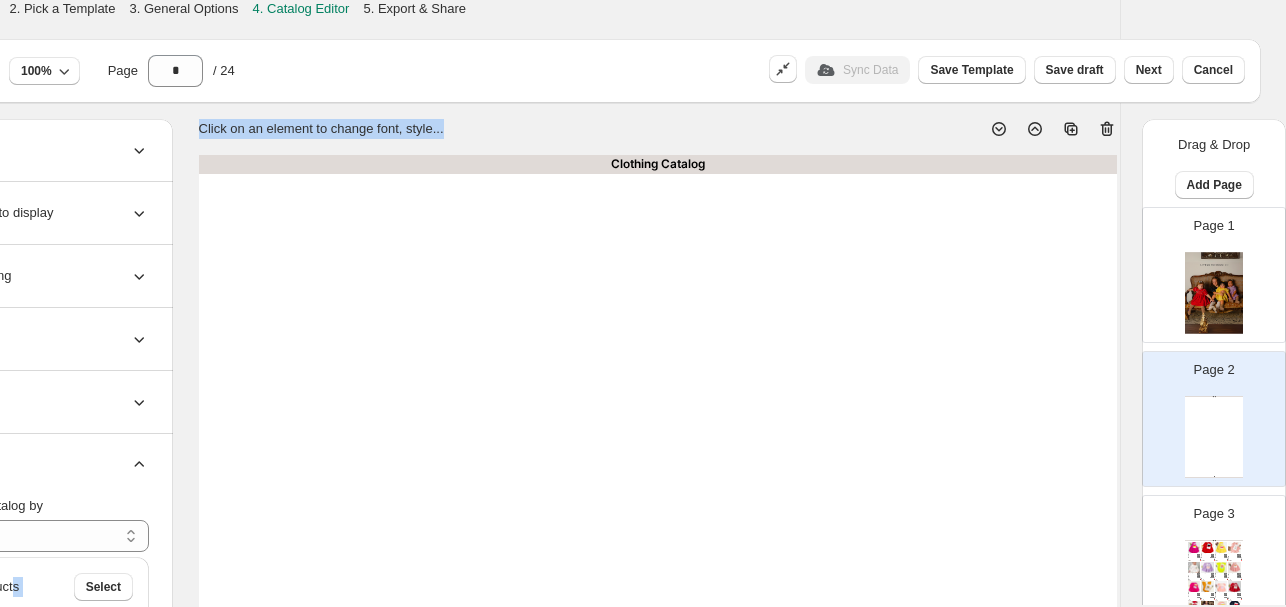 drag, startPoint x: 256, startPoint y: 606, endPoint x: 20, endPoint y: 588, distance: 236.68544 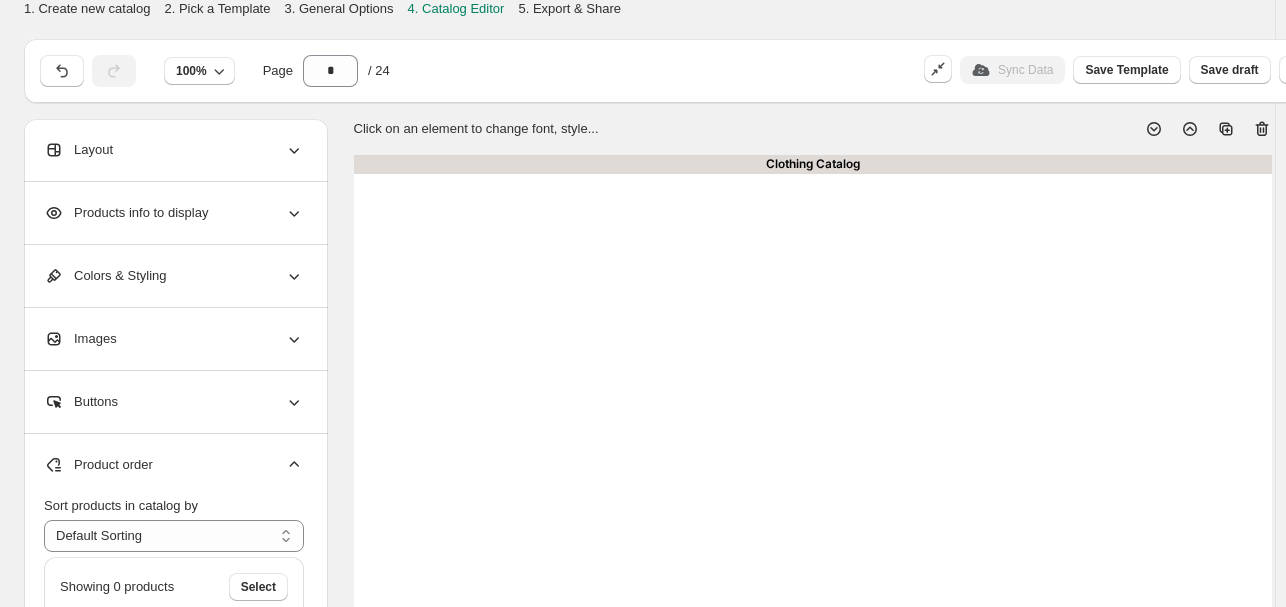 click on "Layout" at bounding box center (174, 150) 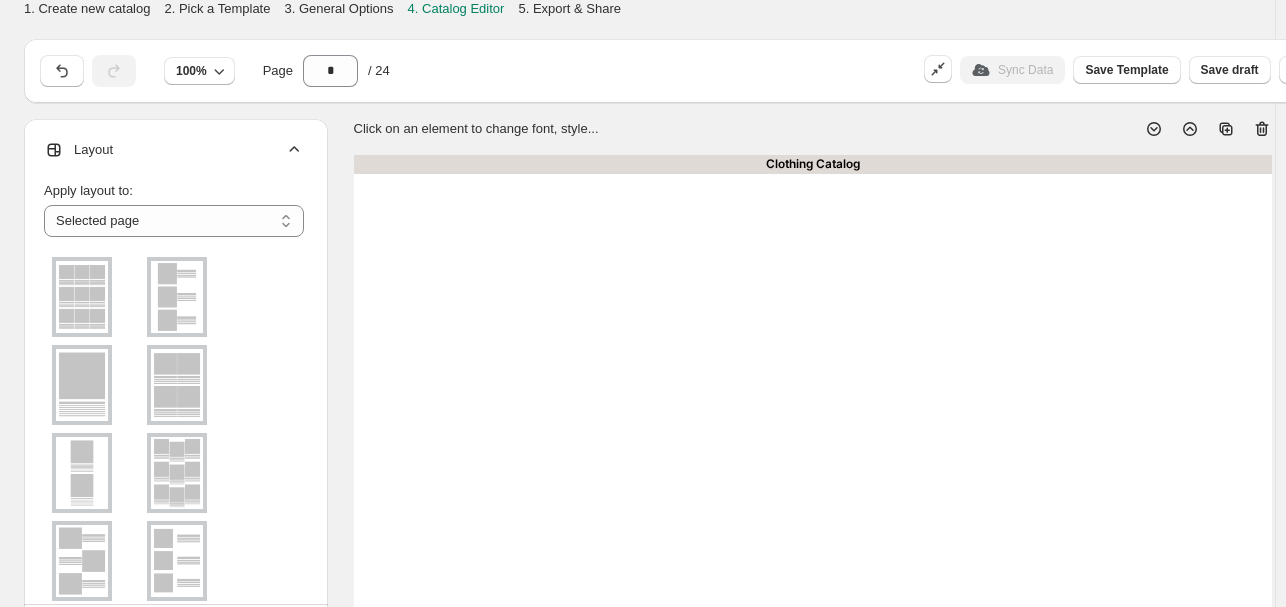 click at bounding box center (82, 297) 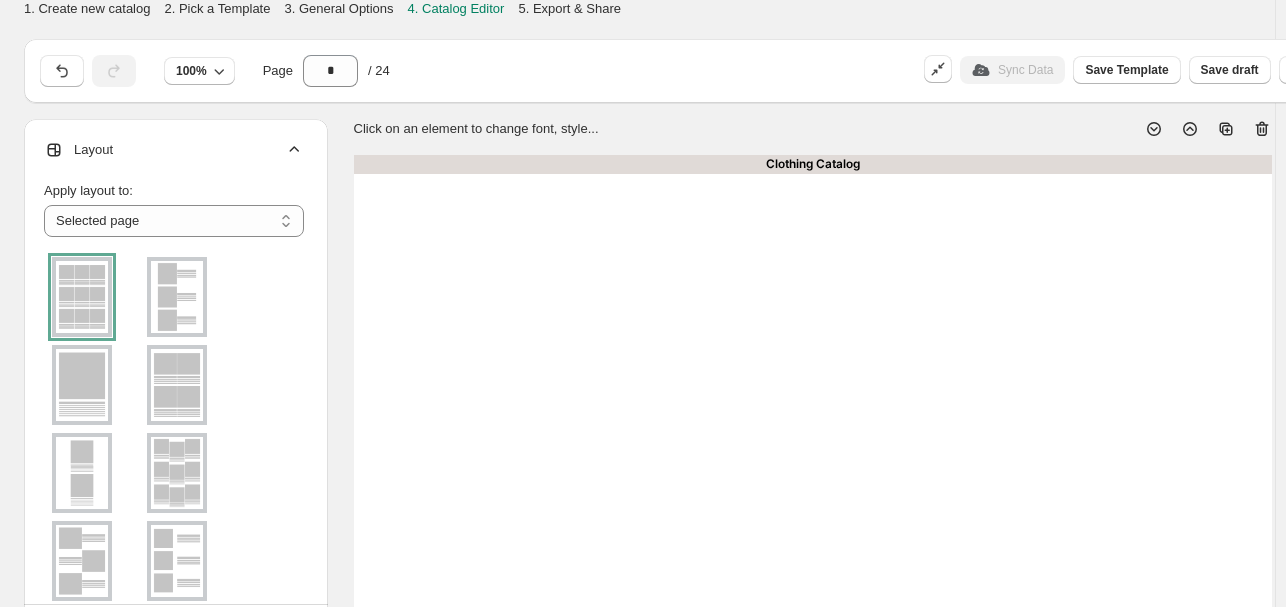 click at bounding box center [82, 385] 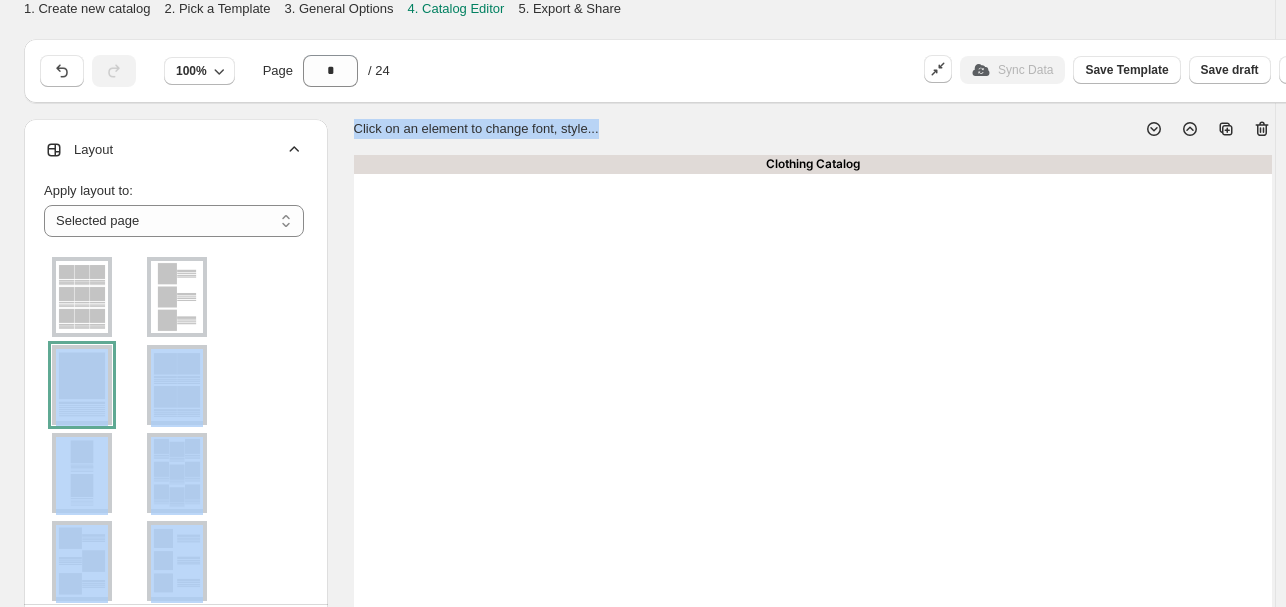 drag, startPoint x: 93, startPoint y: 377, endPoint x: 818, endPoint y: 398, distance: 725.3041 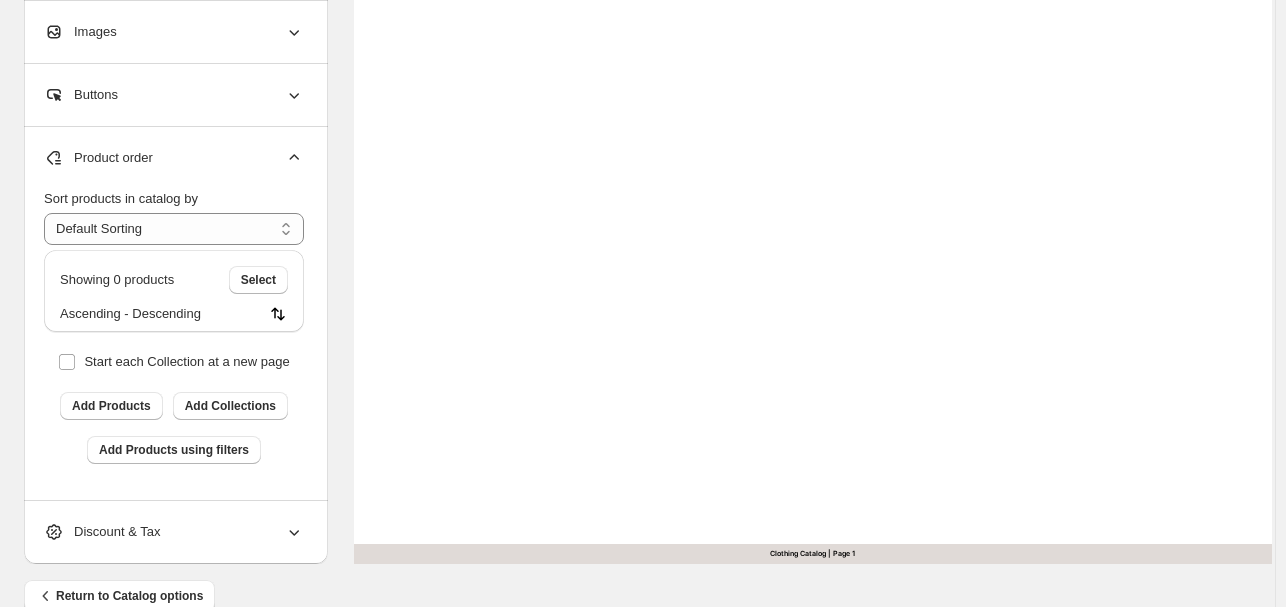 scroll, scrollTop: 818, scrollLeft: 0, axis: vertical 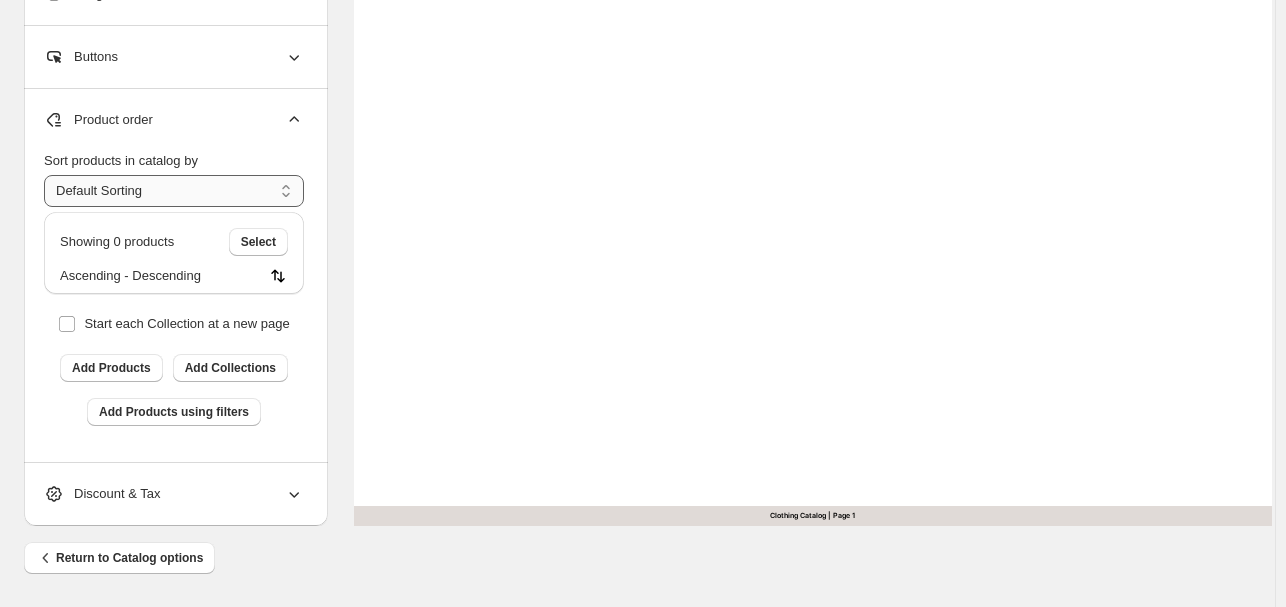 click on "**********" at bounding box center [174, 191] 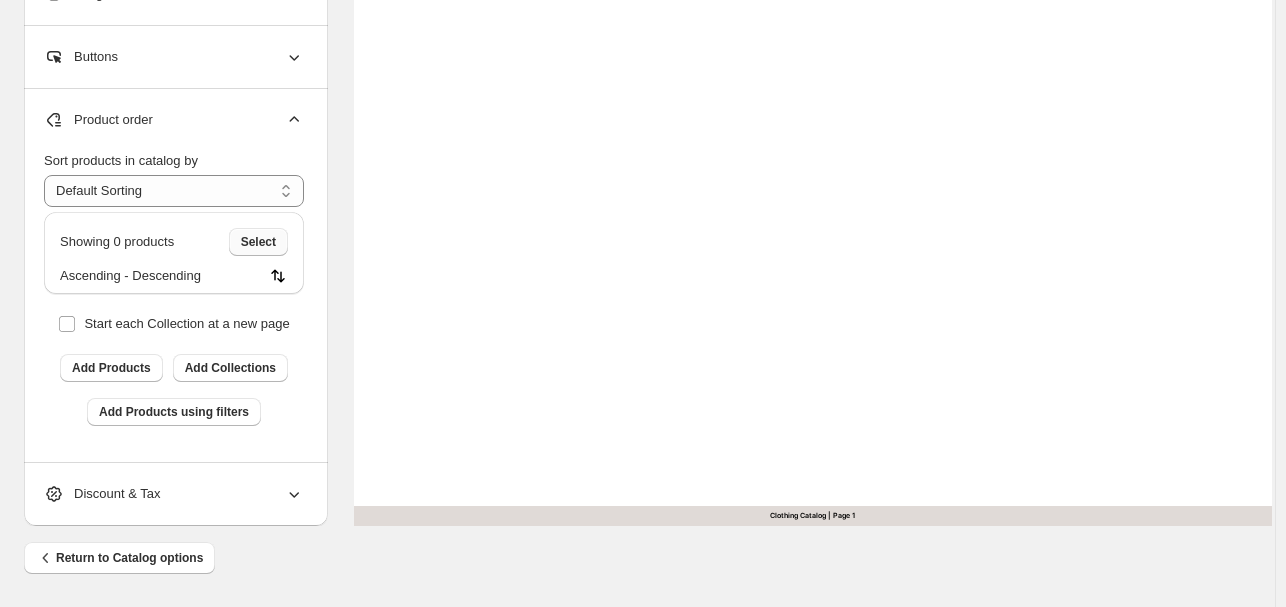 click on "Select" at bounding box center (258, 242) 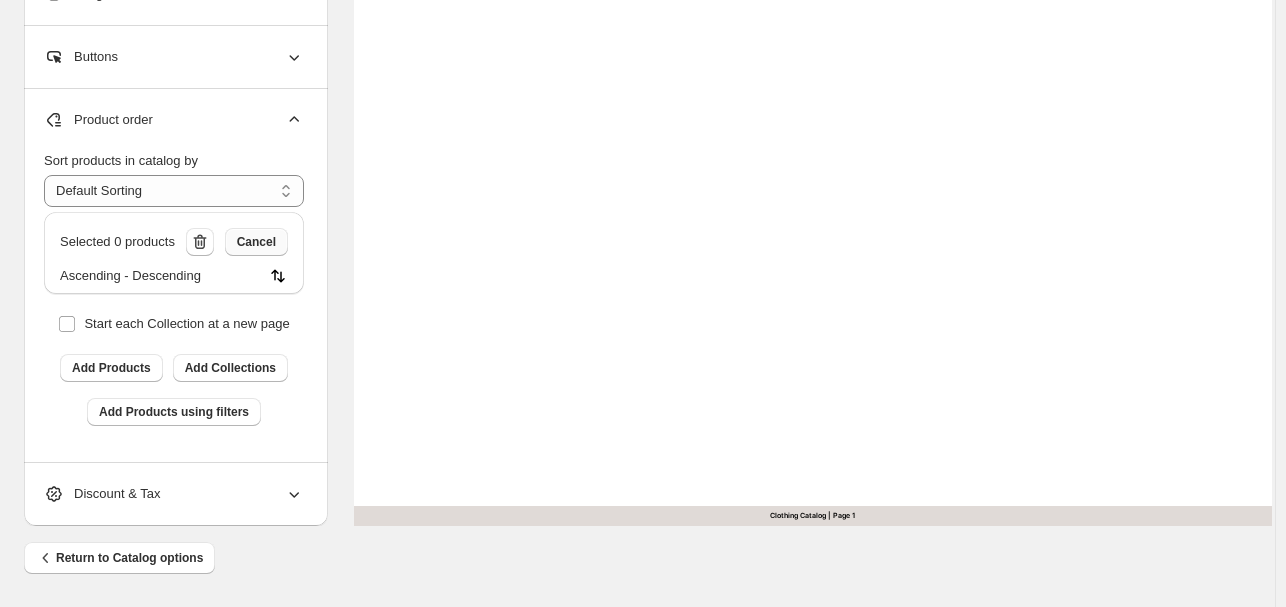 click on "Cancel" at bounding box center [256, 242] 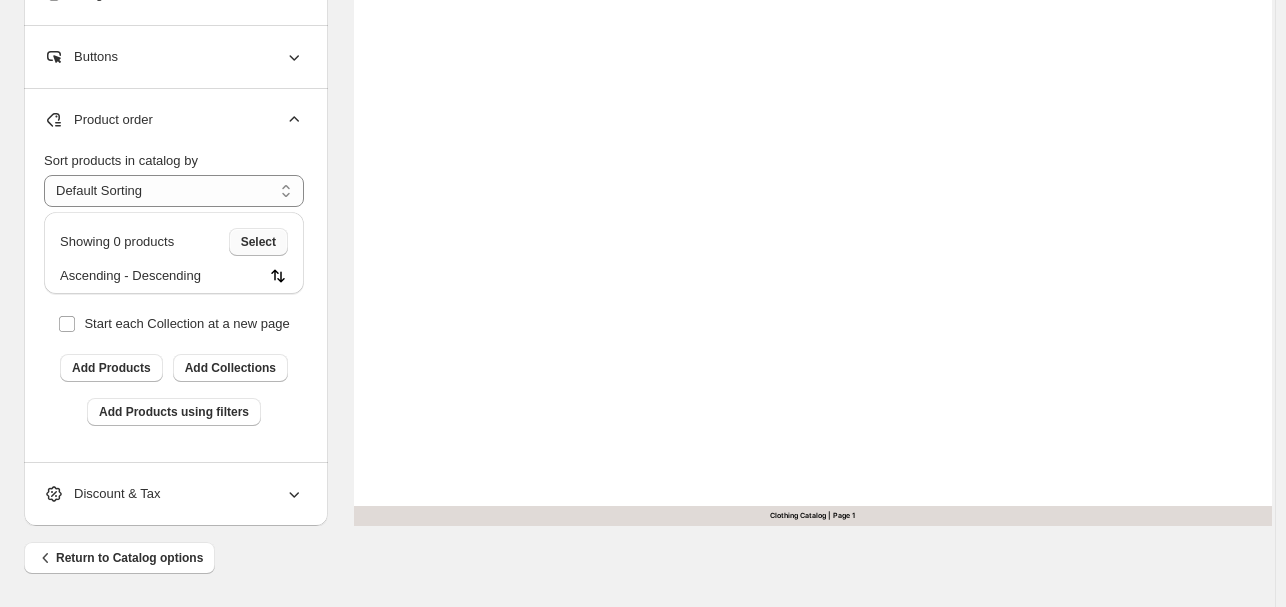 click on "Select" at bounding box center (258, 242) 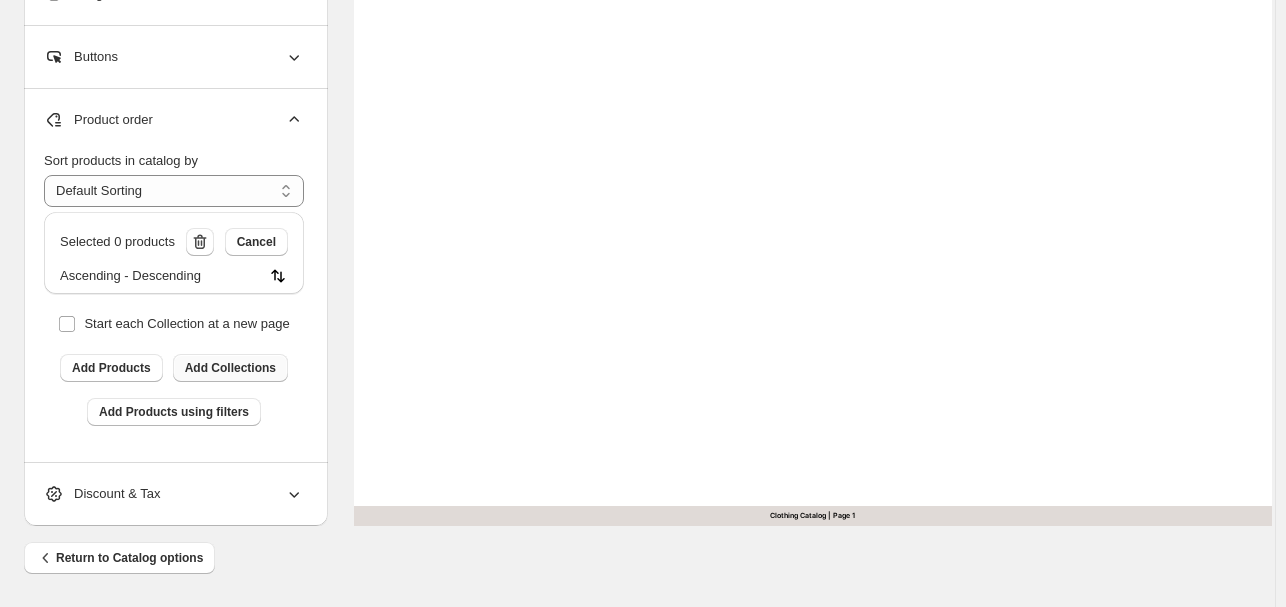 click on "Add Collections" at bounding box center (230, 368) 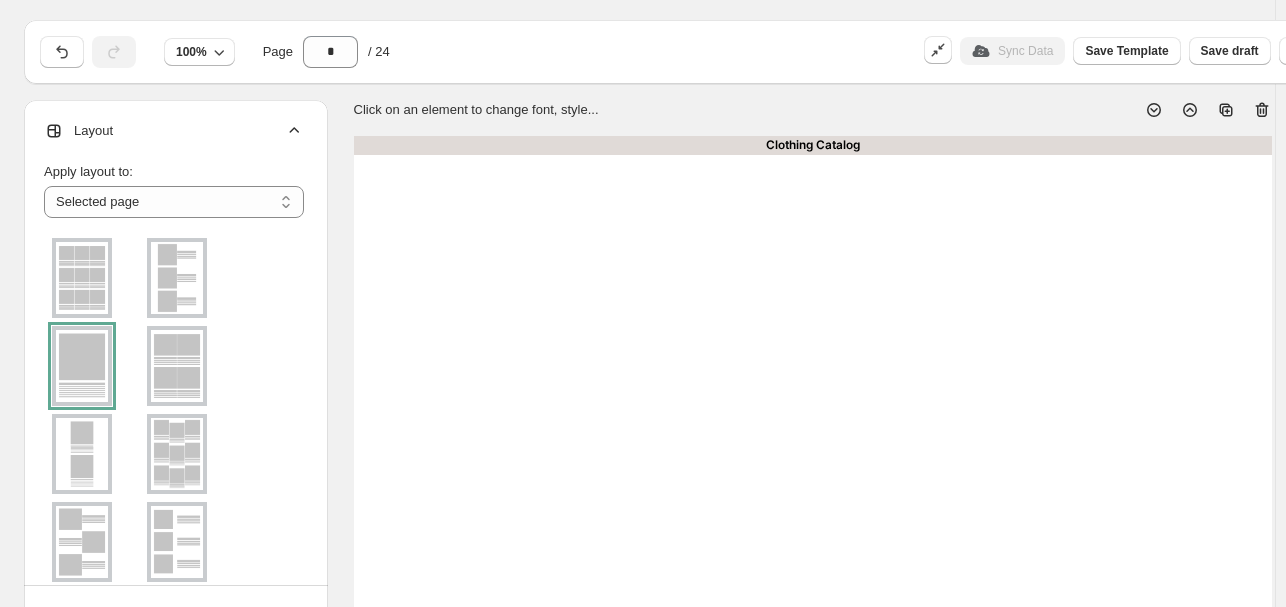 scroll, scrollTop: 13, scrollLeft: 0, axis: vertical 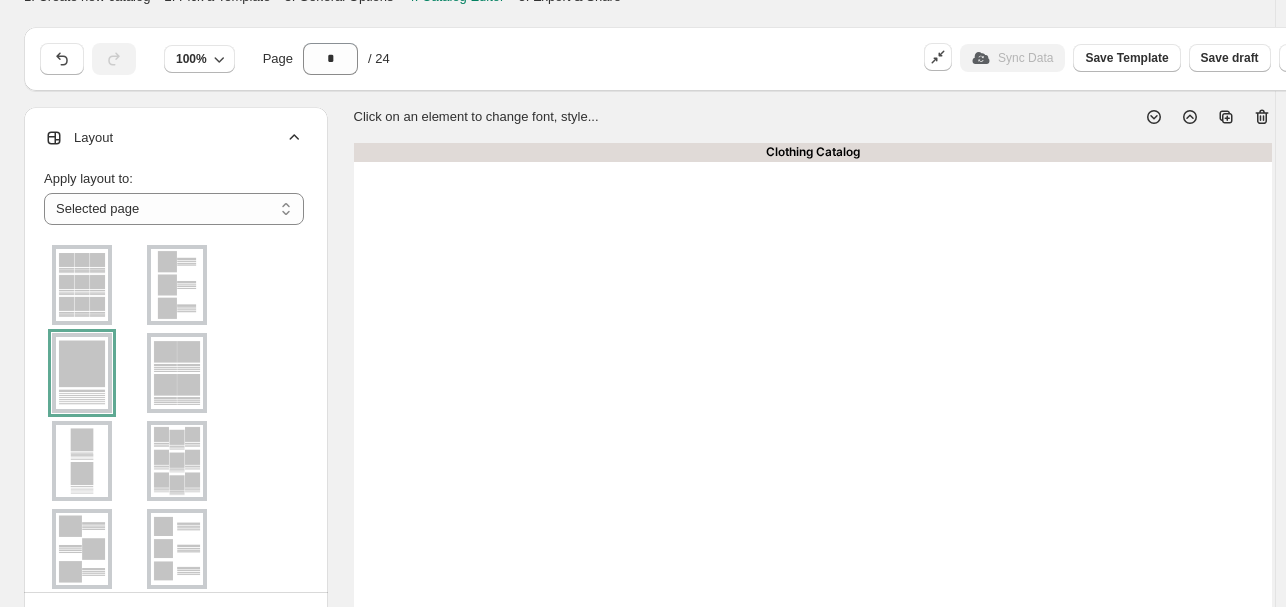 click 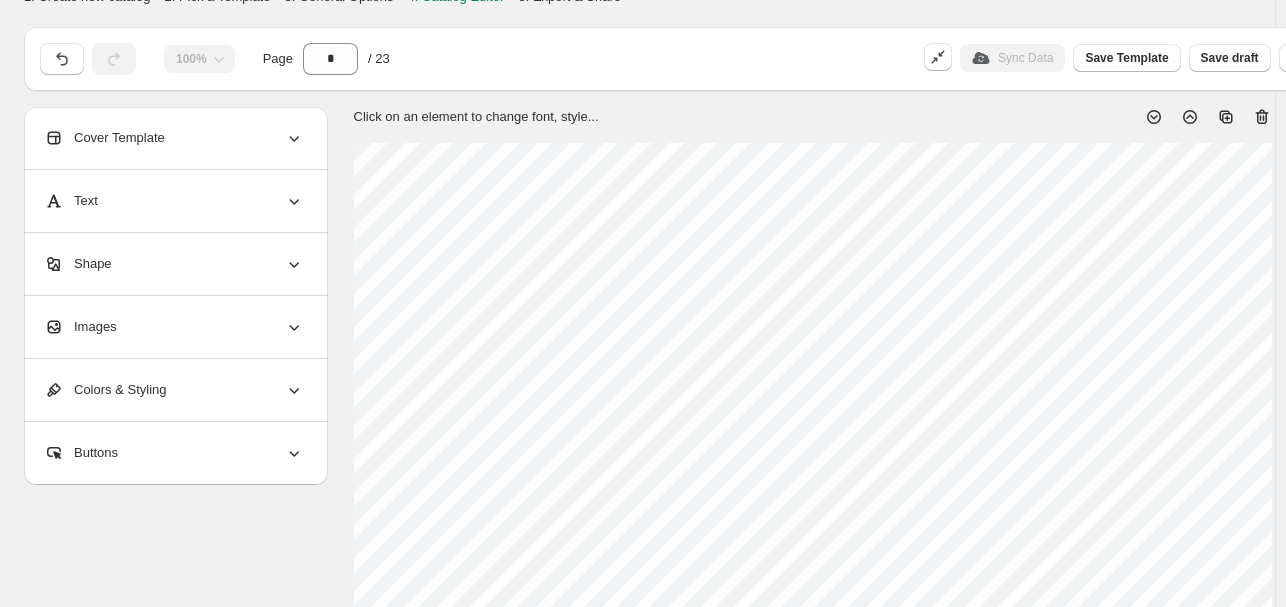 scroll, scrollTop: 13, scrollLeft: 156, axis: both 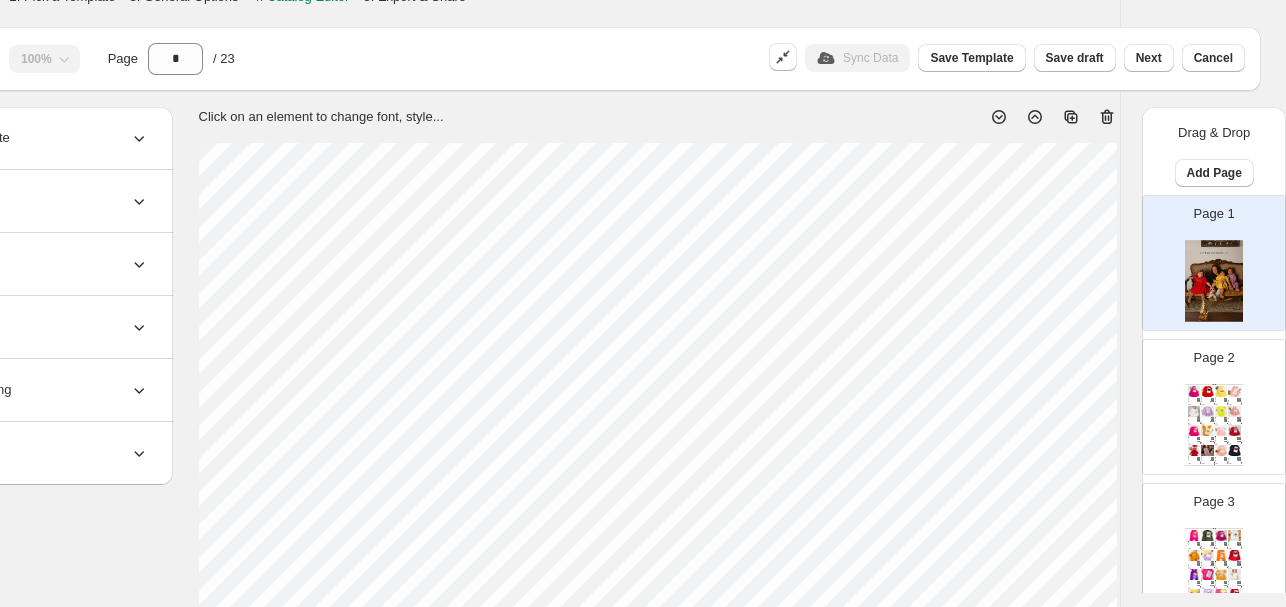 click on "Page 2 Clothing Catalog VESTIDO SIZA | FUCSIA - Manga Cort...
Manga Corta 1-3 meses, 3-6 meses, 6-9 meses, ... Stock Quantity:  84 SKU:   Weight:  0 Tags:   Brand:  LITTLE PRINCESS CO Barcode №:  null $ null $ 71990.00 $ 57990.00 $ 57990.00 BUY NOW VESTIDO GARDENIA | ROJO - Manga Co...
Manga Corta, Manga Larga 1-3 meses, 3-6 meses, 6-9 meses, ... Stock Quantity:  97 SKU:   Weight:  0 Tags:   Brand:  LITTLE PRINCESS CO Barcode №:   $ null $ 81990.00 $ 65990.00 $ 65990.00 BUY NOW VESTIDO SIZA | AMARILLO - Manga Co...
Manga Corta 1-3 meses, 3-6 meses, 6-9 meses, ... Stock Quantity:  83 SKU:   Weight:  0 Tags:   Brand:  LITTLE PRINCESS CO Barcode №:  null $ null $ 71990.00 $ 57990.00 $ 57990.00 BUY NOW SET TANTINA | ROSA | - 1-3 meses
1-3 meses, 3-6 meses, 6-9 meses, ... Stock Quantity:  1000097 SKU:  271.990 Weight:  0 Tags:   Brand:  WINKY LOL Barcode №:  null $ null $ 119990.00 $ 95990.00 $ 95990.00 BUY NOW VESTIDO GORETTY | BLANCO - Manga C...
Manga Corta, Manga Larga SKU:   Tags:" at bounding box center (1206, 399) 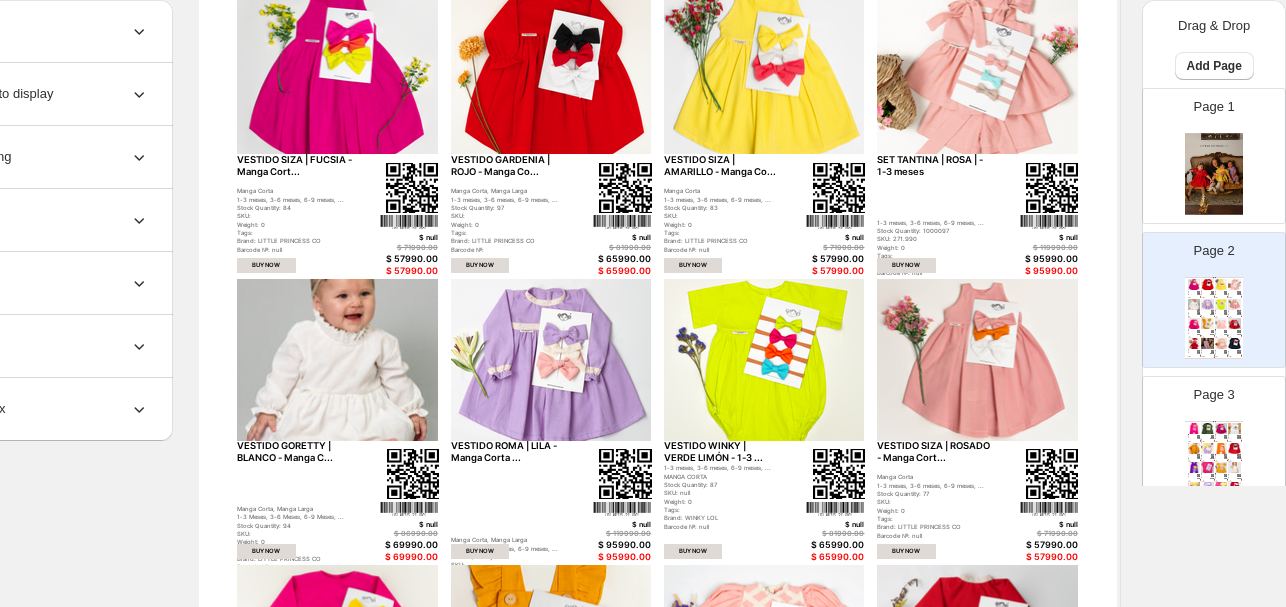 scroll, scrollTop: 442, scrollLeft: 156, axis: both 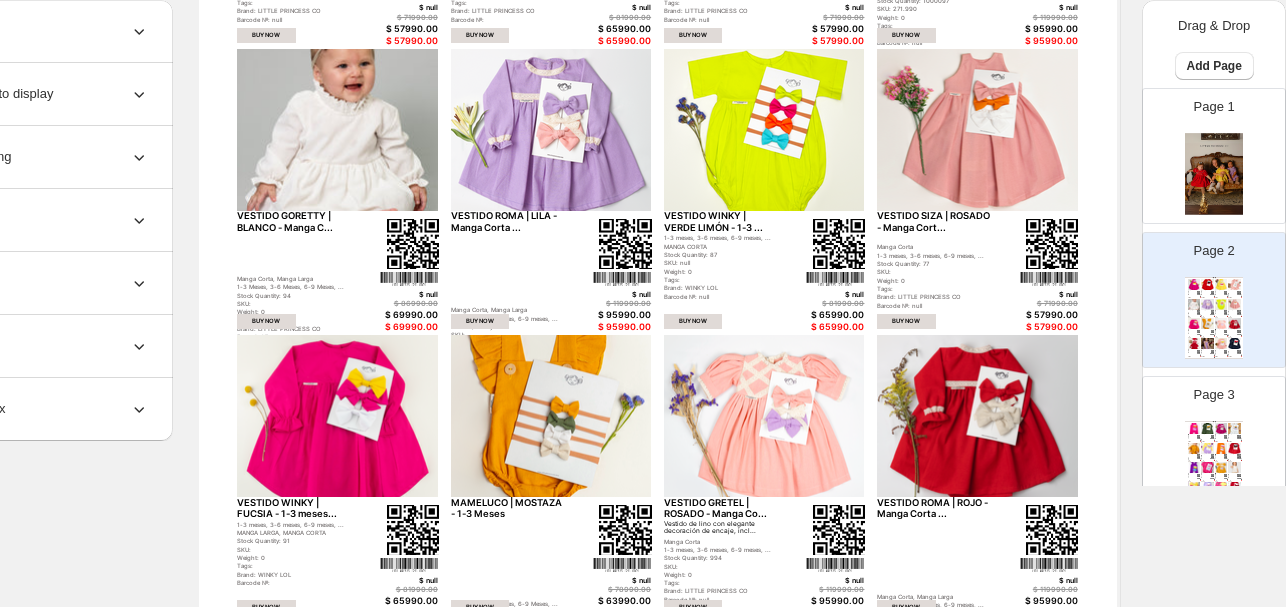 drag, startPoint x: 213, startPoint y: 606, endPoint x: 76, endPoint y: 609, distance: 137.03284 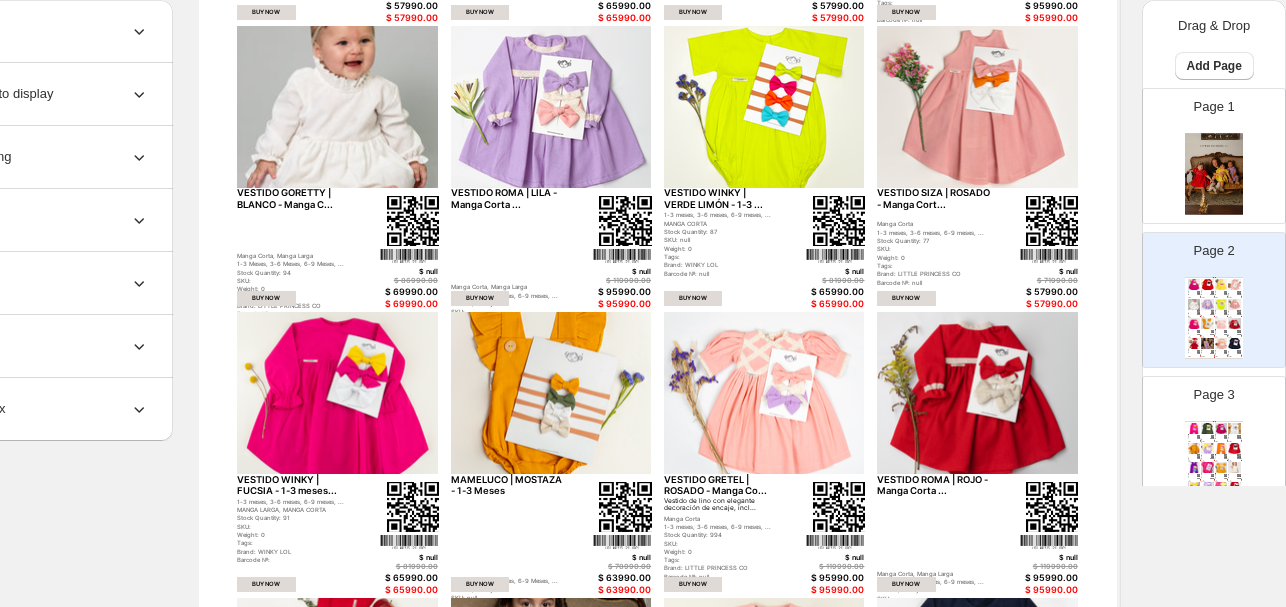 scroll, scrollTop: 442, scrollLeft: 0, axis: vertical 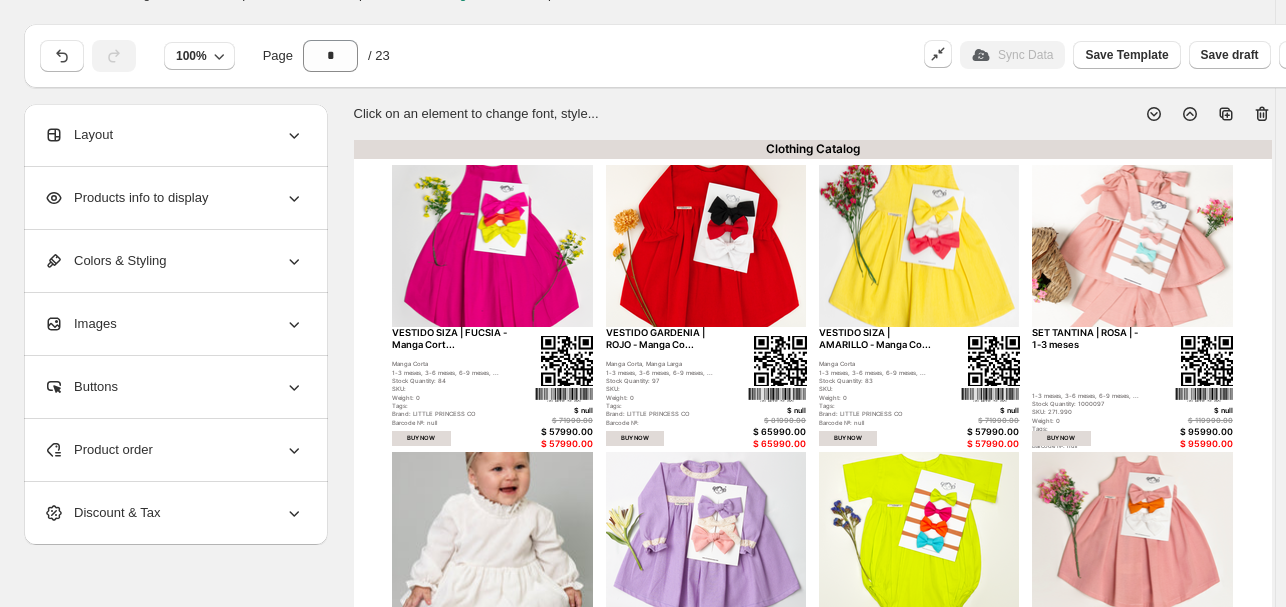 click at bounding box center (492, 246) 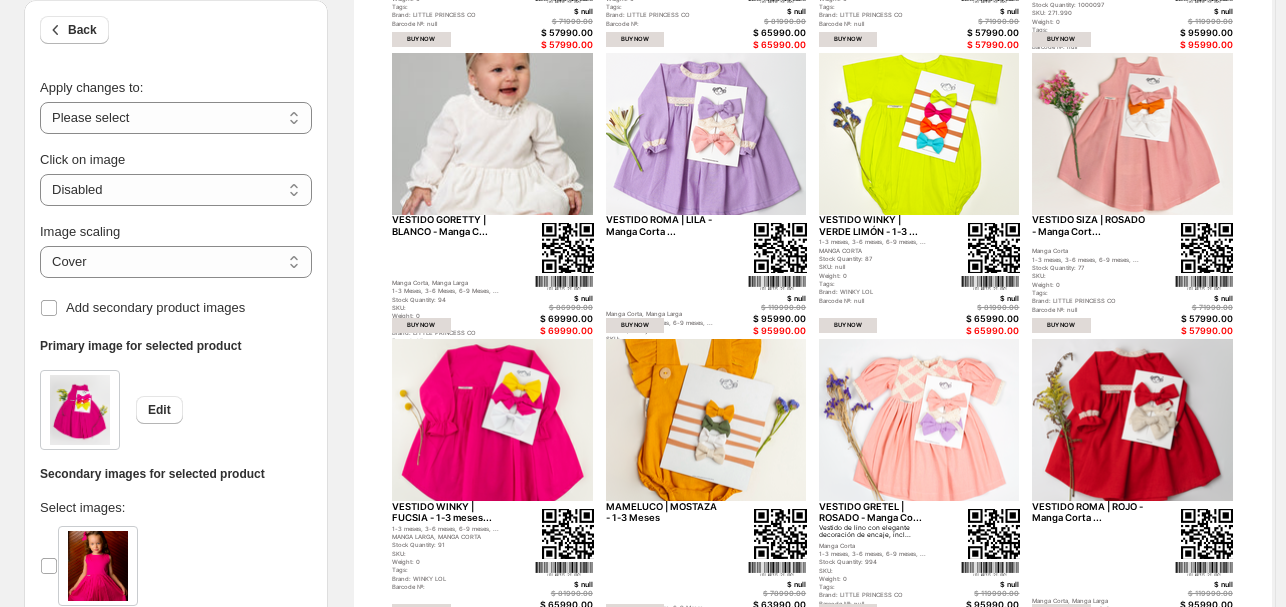 scroll, scrollTop: 421, scrollLeft: 0, axis: vertical 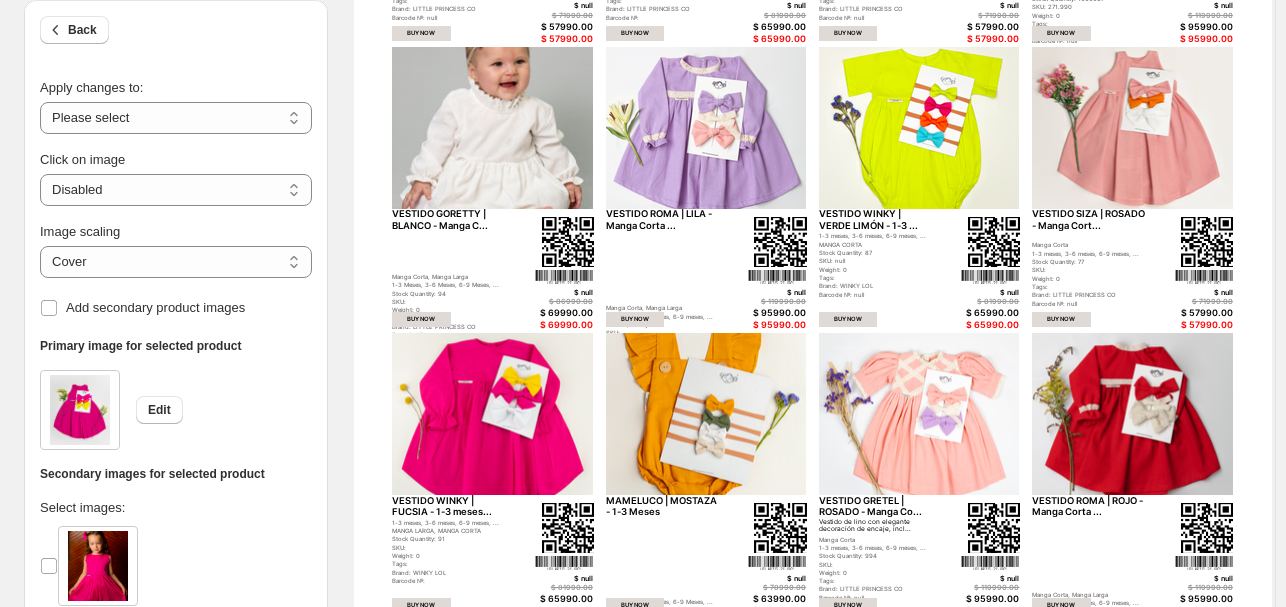 click on "**********" at bounding box center [176, 107] 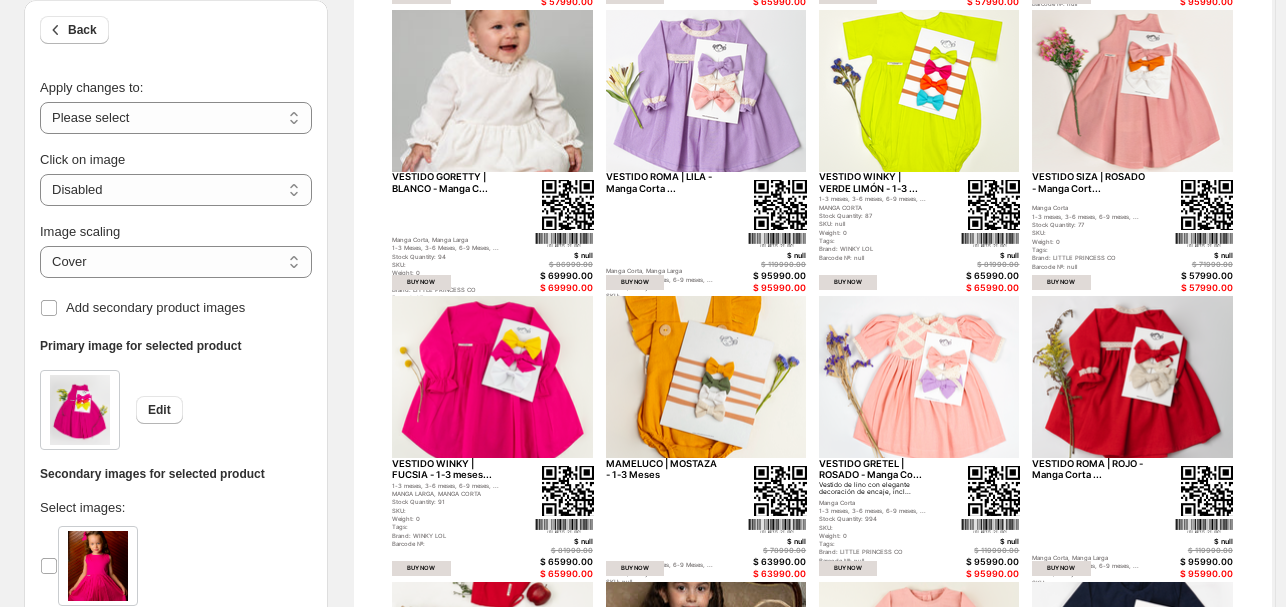 scroll, scrollTop: 501, scrollLeft: 0, axis: vertical 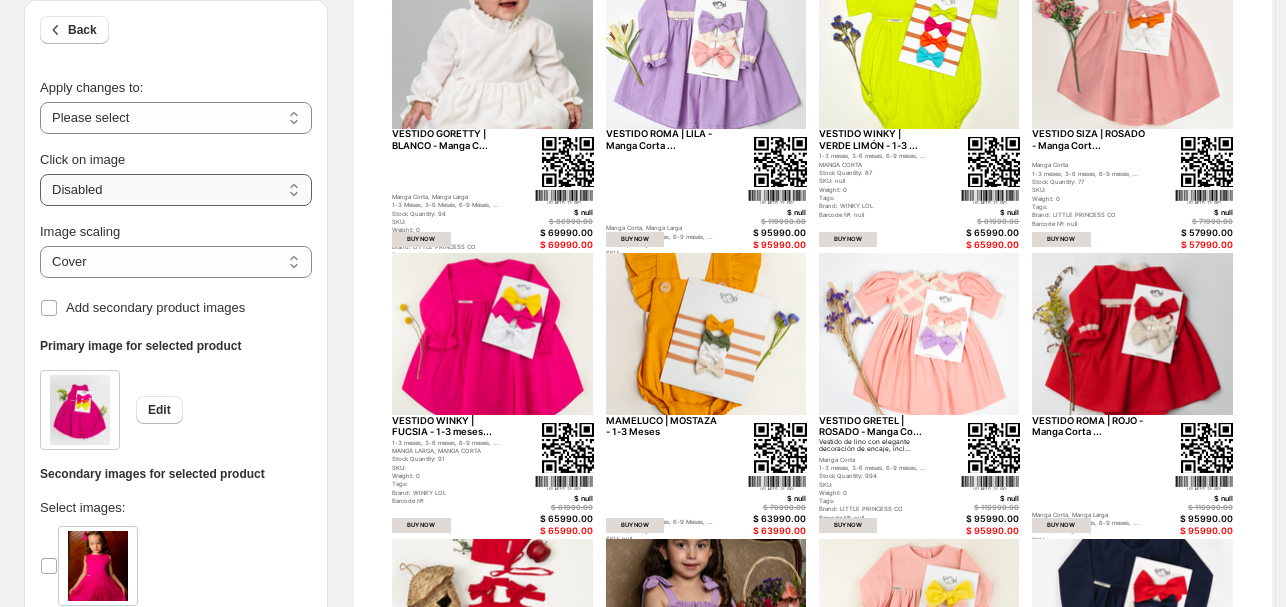 click on "**********" at bounding box center [176, 190] 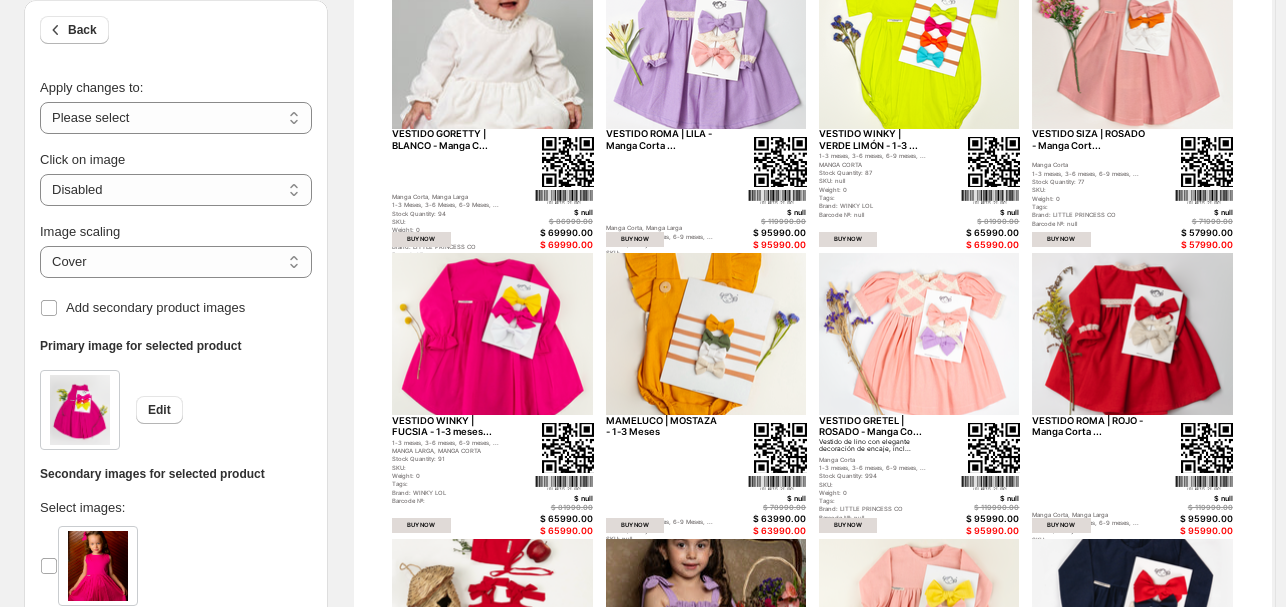 click on "Back" at bounding box center (176, 31) 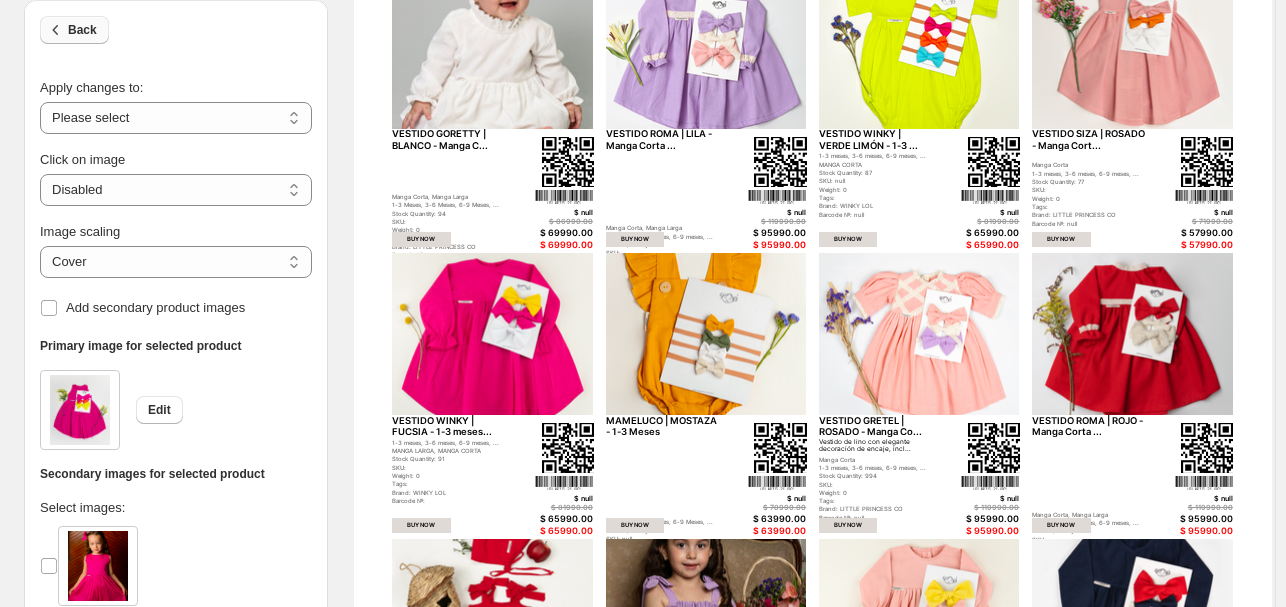 click on "Back" at bounding box center [82, 30] 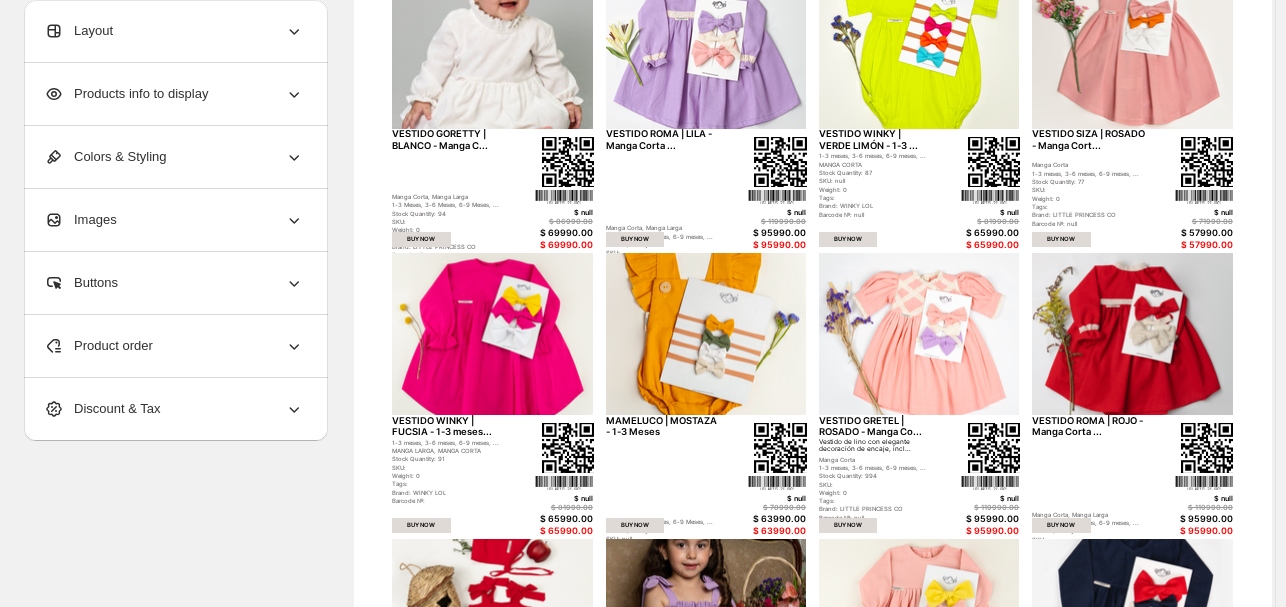 click on "Products info to display" at bounding box center [174, 94] 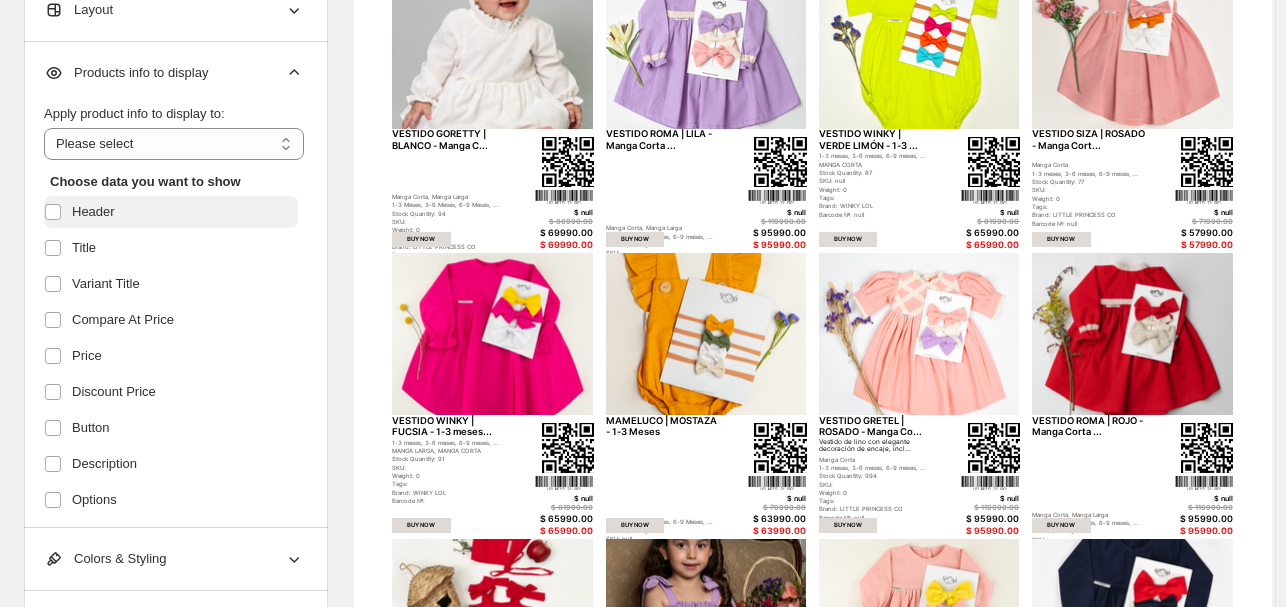 click on "Header" at bounding box center (171, 212) 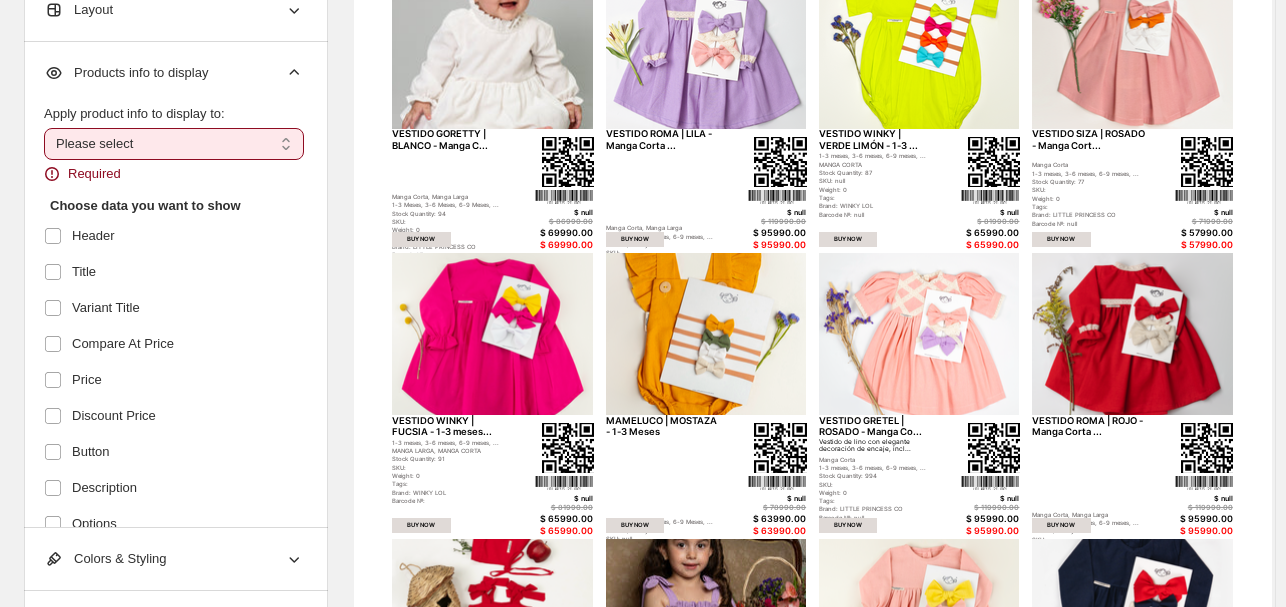 click on "**********" at bounding box center [174, 144] 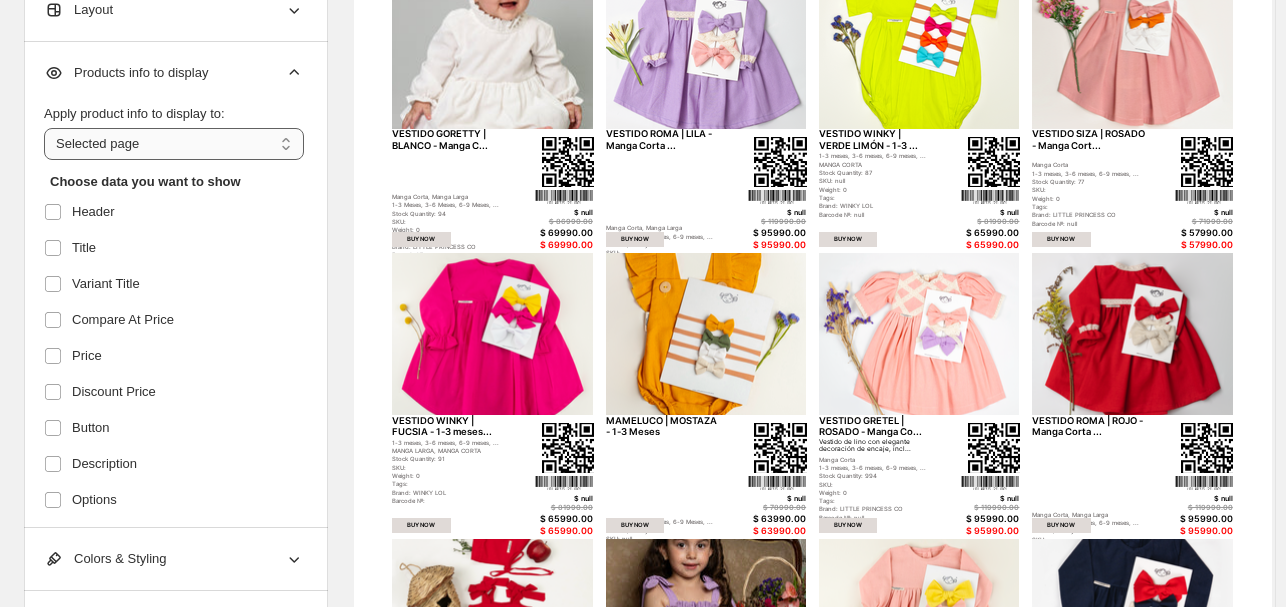 click on "**********" at bounding box center [174, 144] 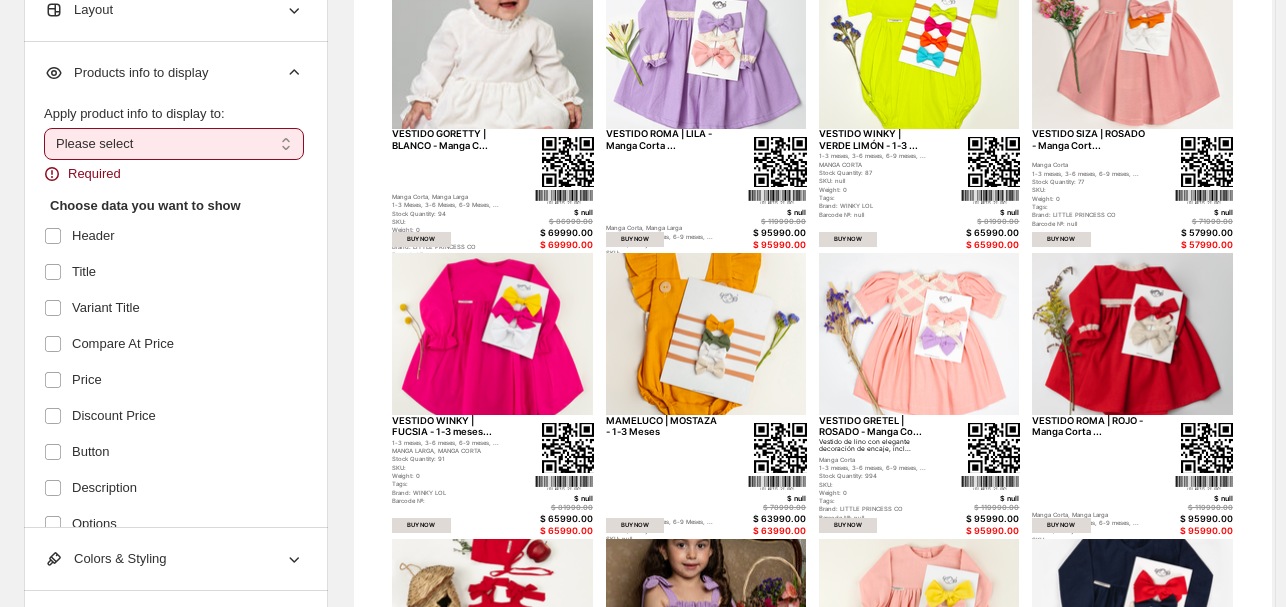 click on "Apply product info to display to:" at bounding box center (134, 113) 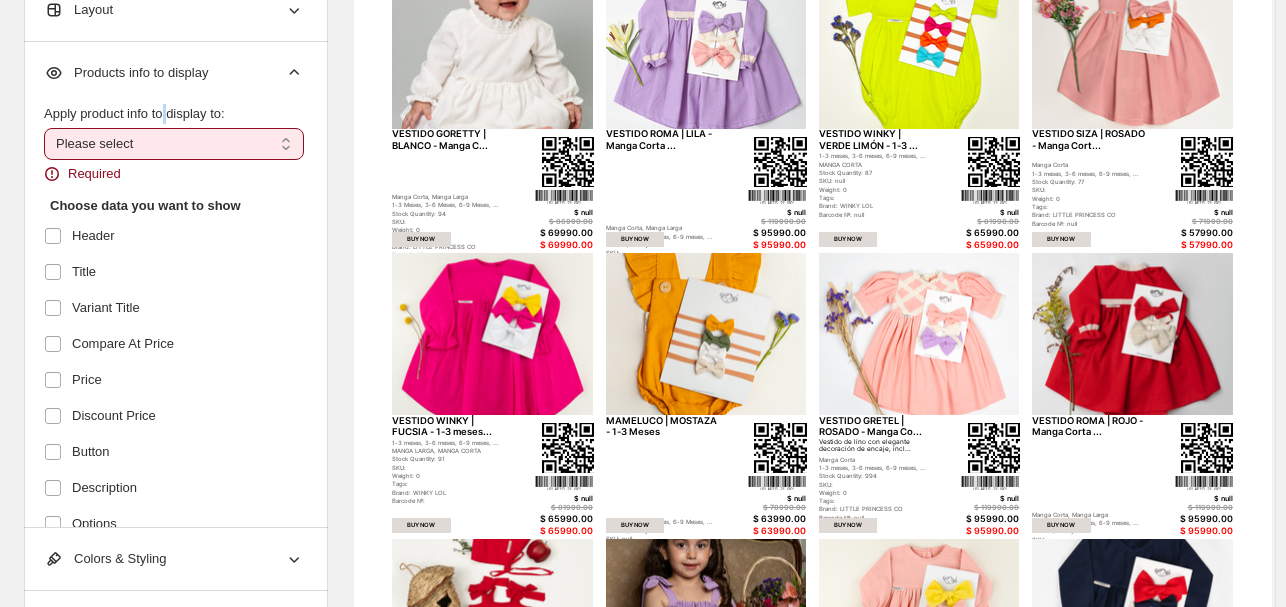 click on "Apply product info to display to:" at bounding box center [134, 113] 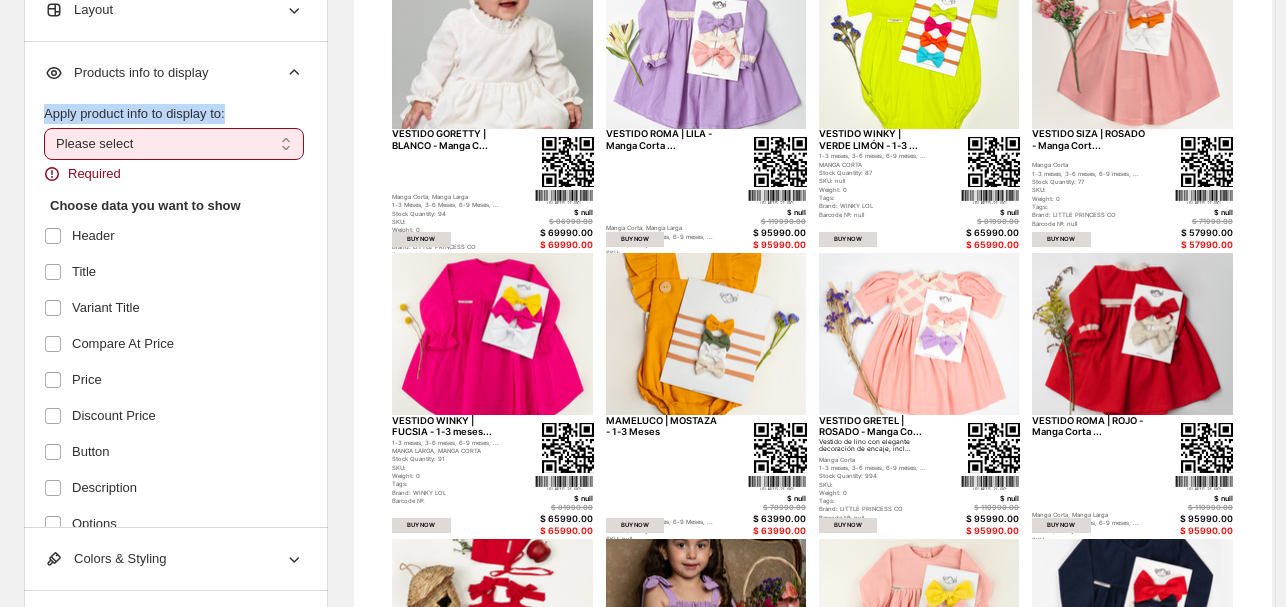 click on "Apply product info to display to:" at bounding box center [134, 113] 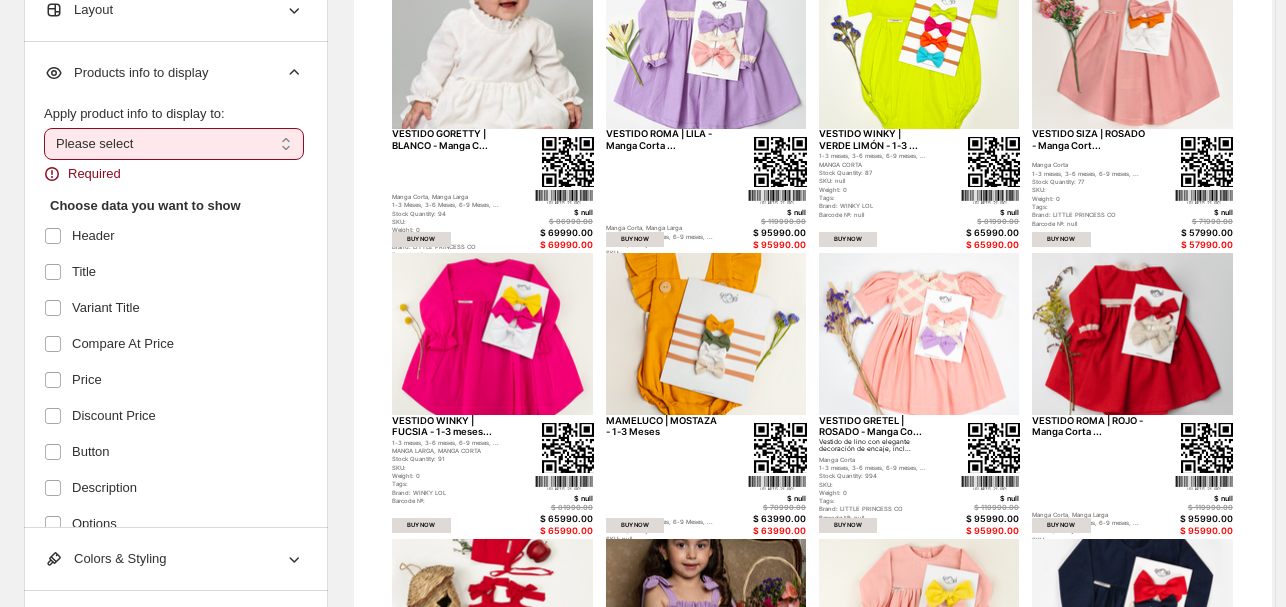click on "Header Title Variant Title Compare At Price Price Discount Price Button Description Options Inventory QTY SKU Weight Tags Vendor/Brand Product Type Barcode Barcode Number QR Code Footer Cost per item" at bounding box center (171, 578) 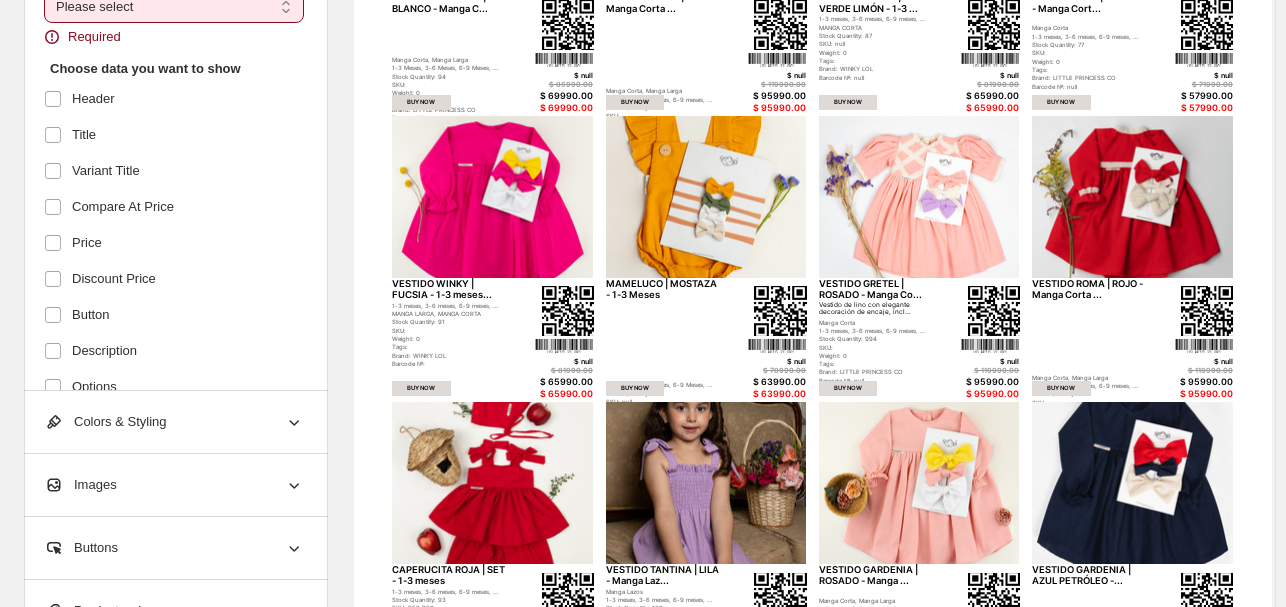 scroll, scrollTop: 591, scrollLeft: 0, axis: vertical 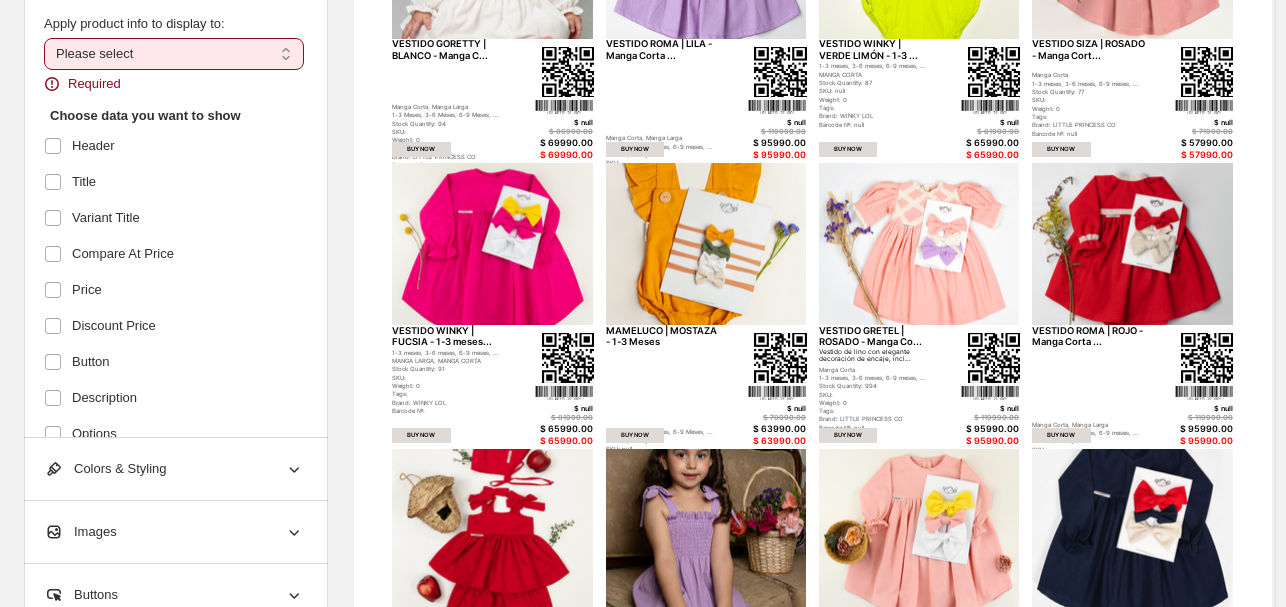 click on "**********" at bounding box center [174, 54] 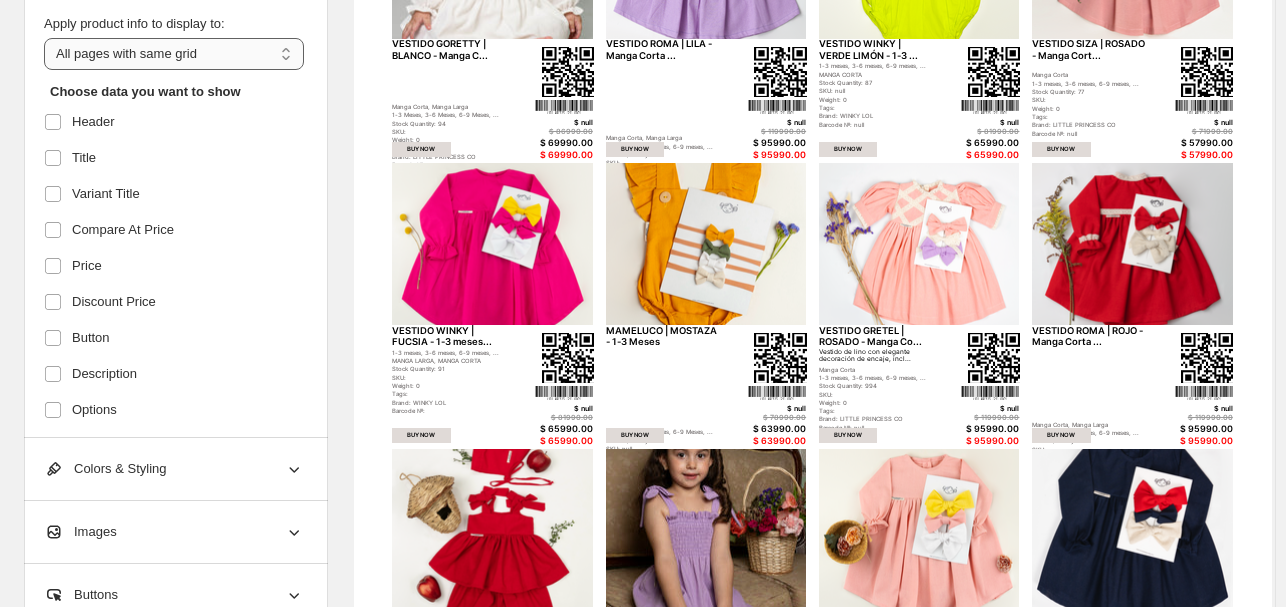 click on "**********" at bounding box center (174, 54) 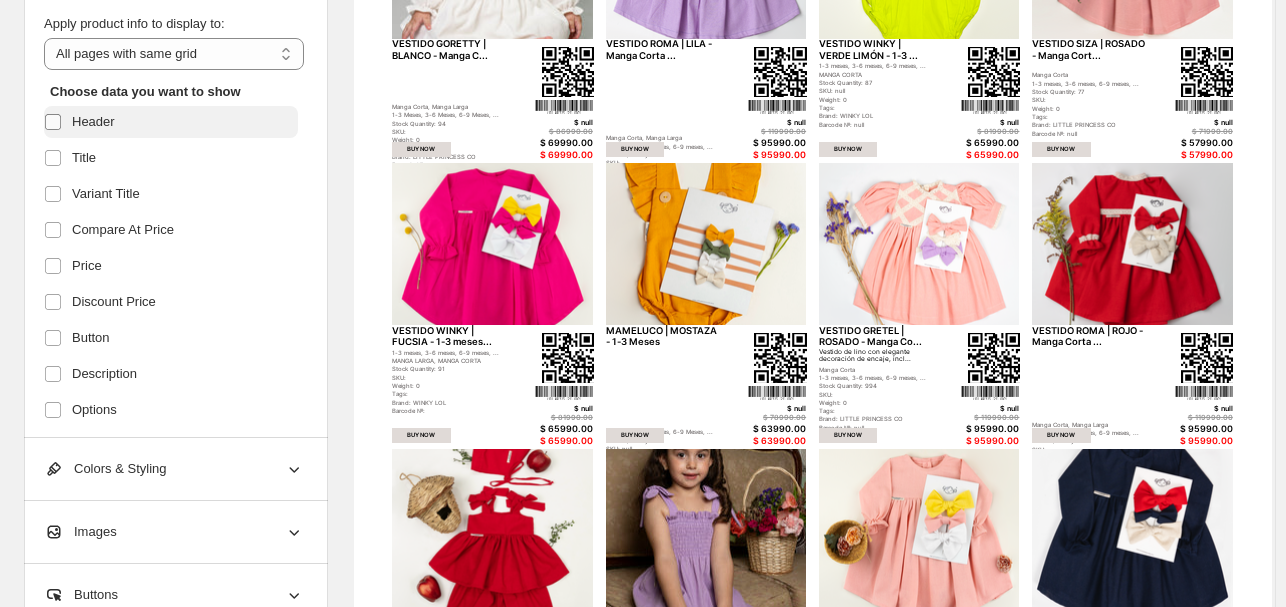 click at bounding box center (53, 122) 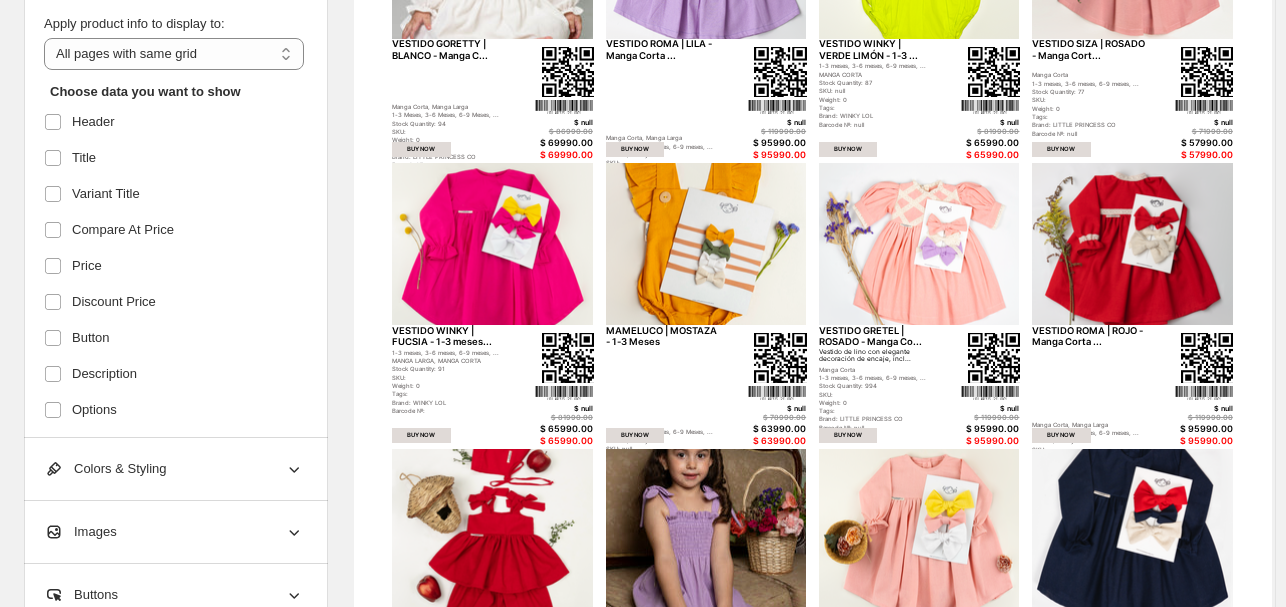 scroll, scrollTop: 818, scrollLeft: 0, axis: vertical 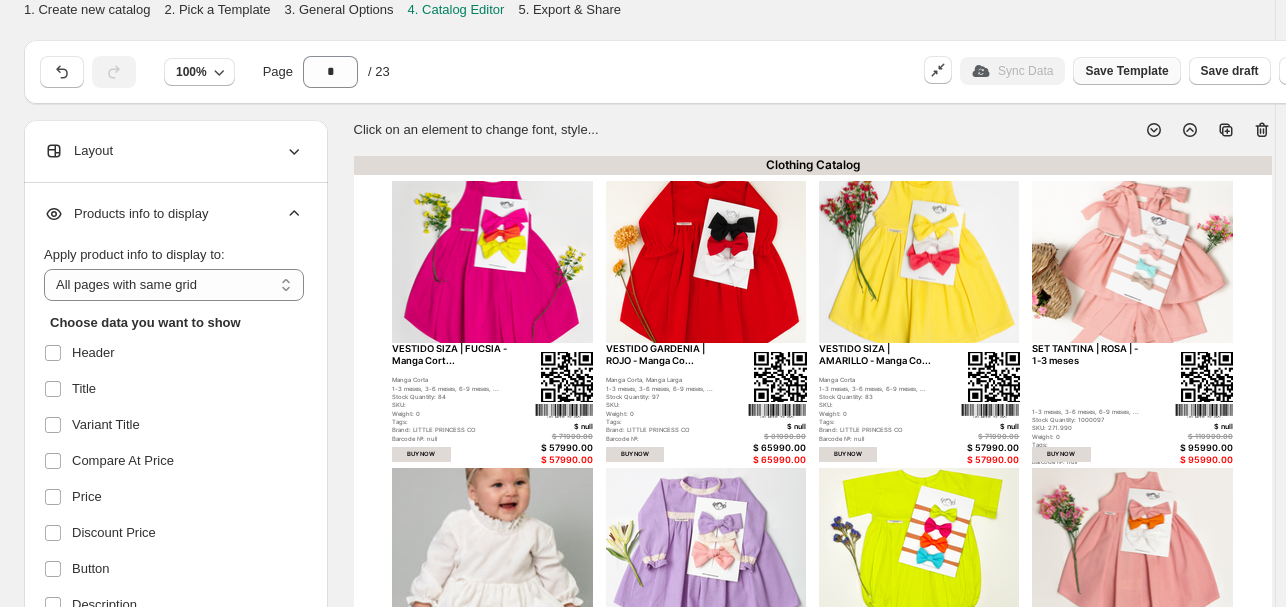 click on "Save Template" at bounding box center [1126, 71] 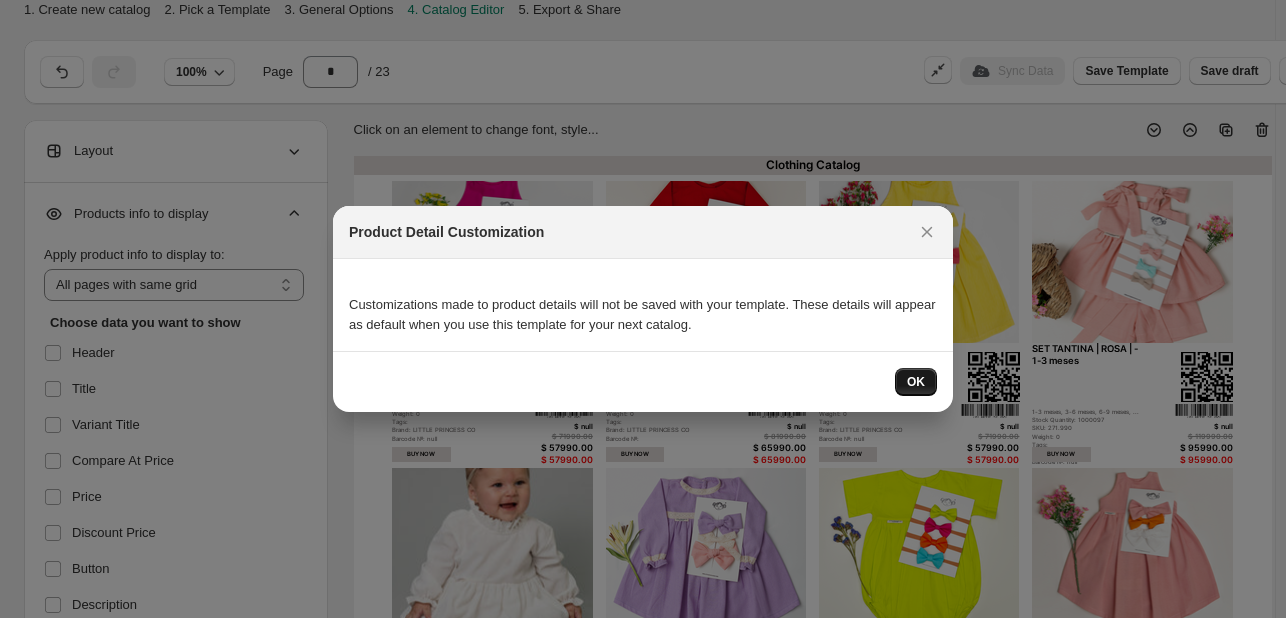 click on "OK" at bounding box center [916, 382] 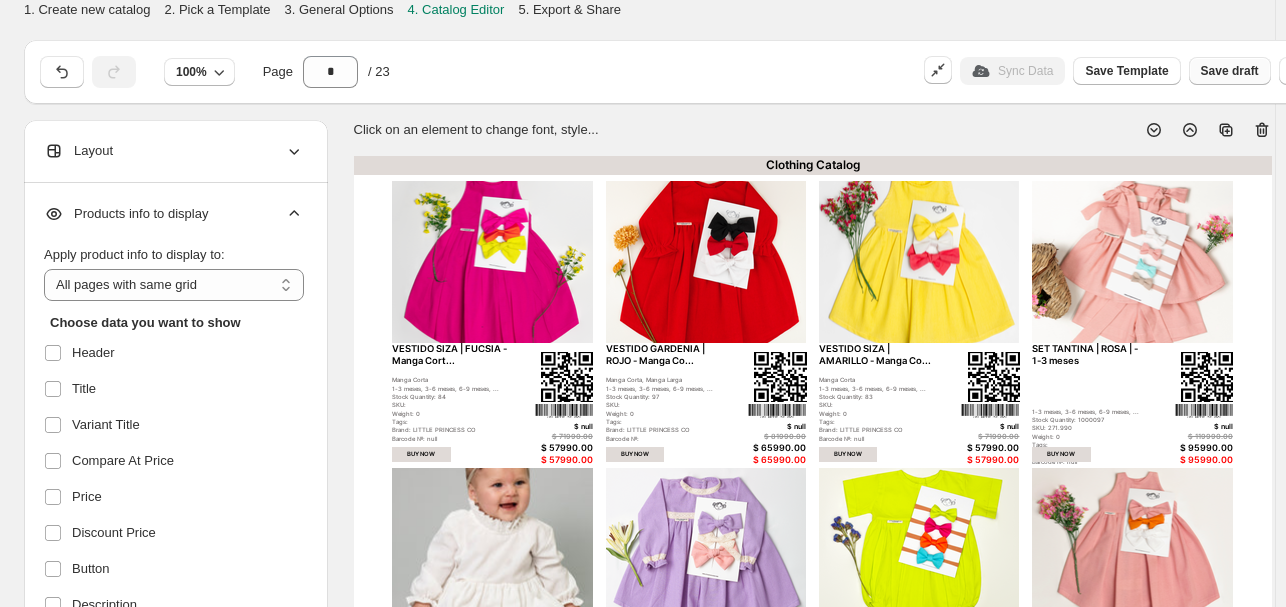 click on "Save draft" at bounding box center [1230, 71] 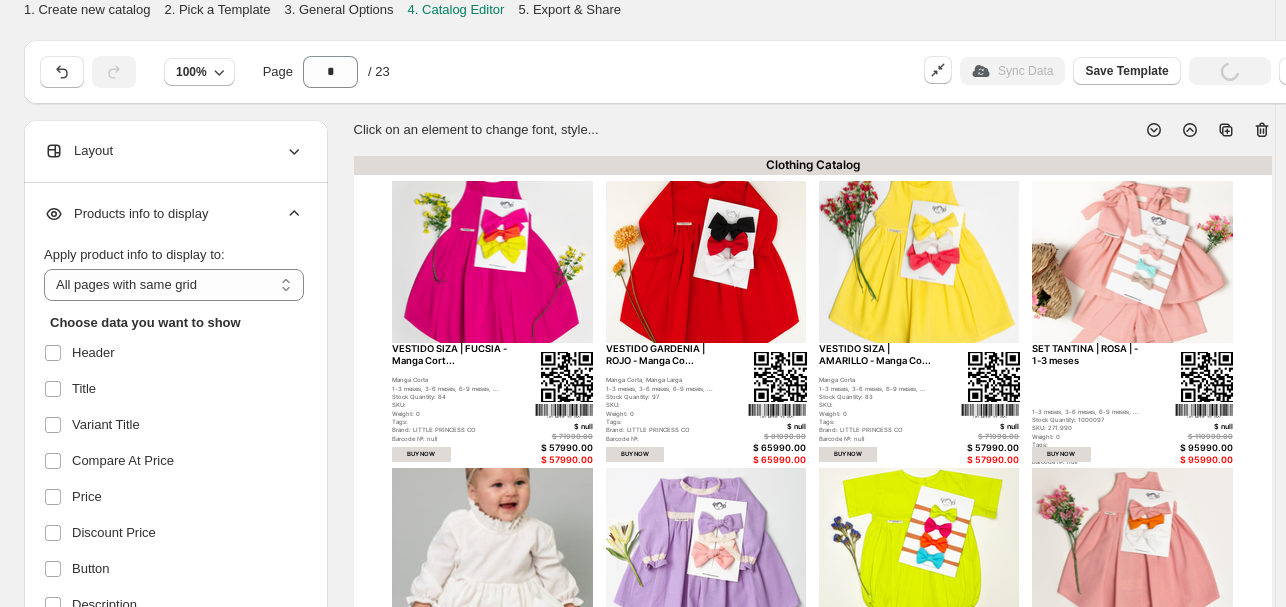 scroll, scrollTop: 224, scrollLeft: 0, axis: vertical 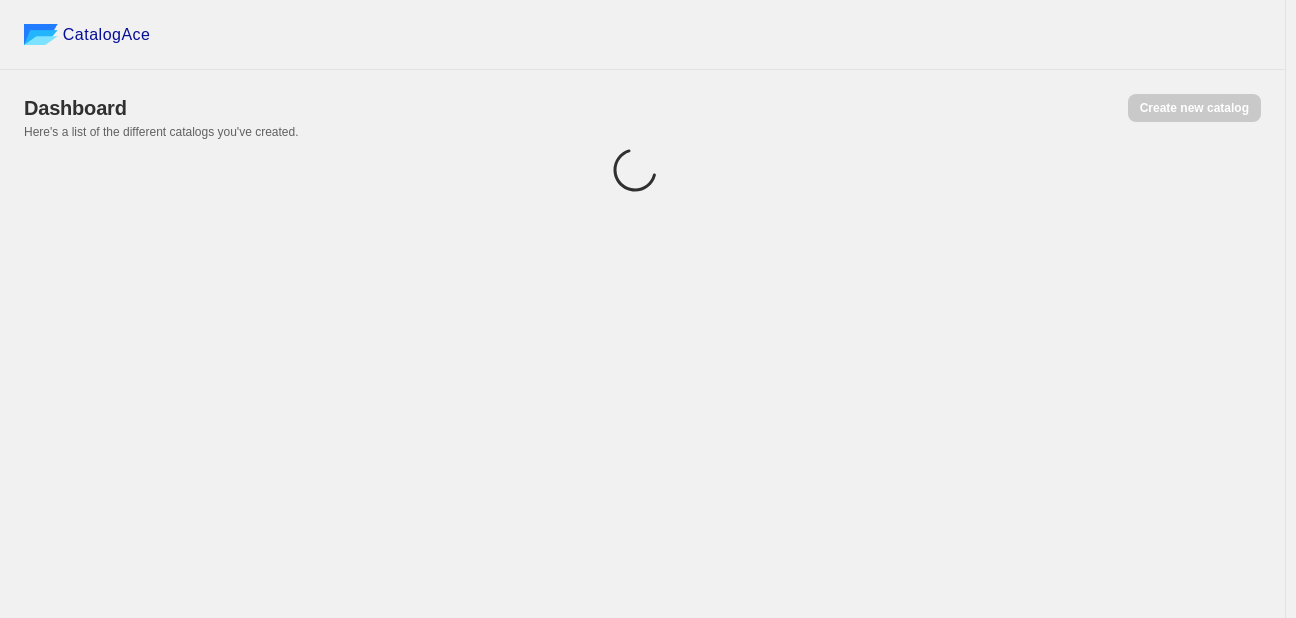 drag, startPoint x: 1283, startPoint y: 160, endPoint x: 1286, endPoint y: 184, distance: 24.186773 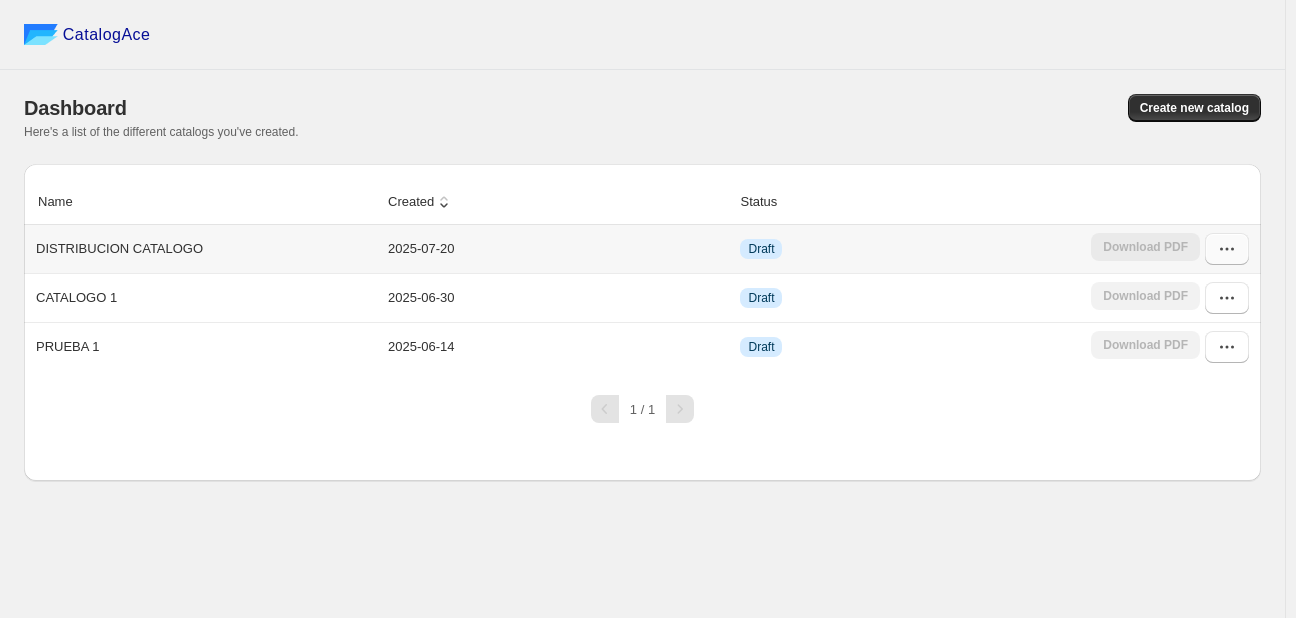 click 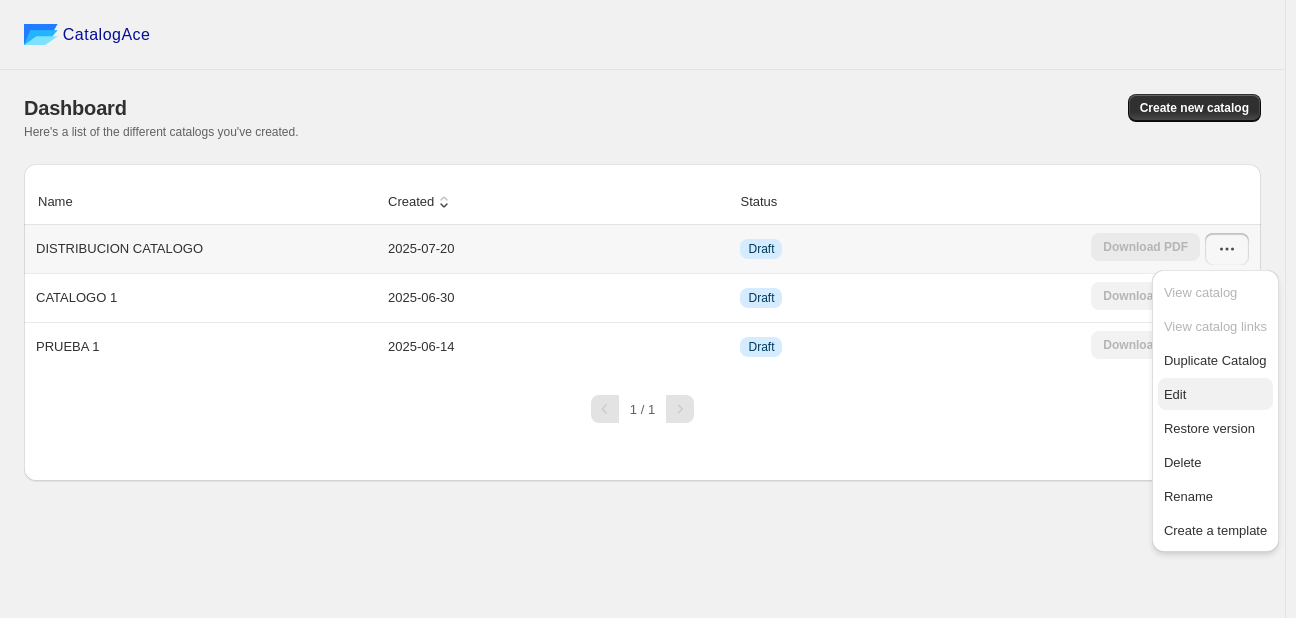 click on "Edit" at bounding box center (1215, 395) 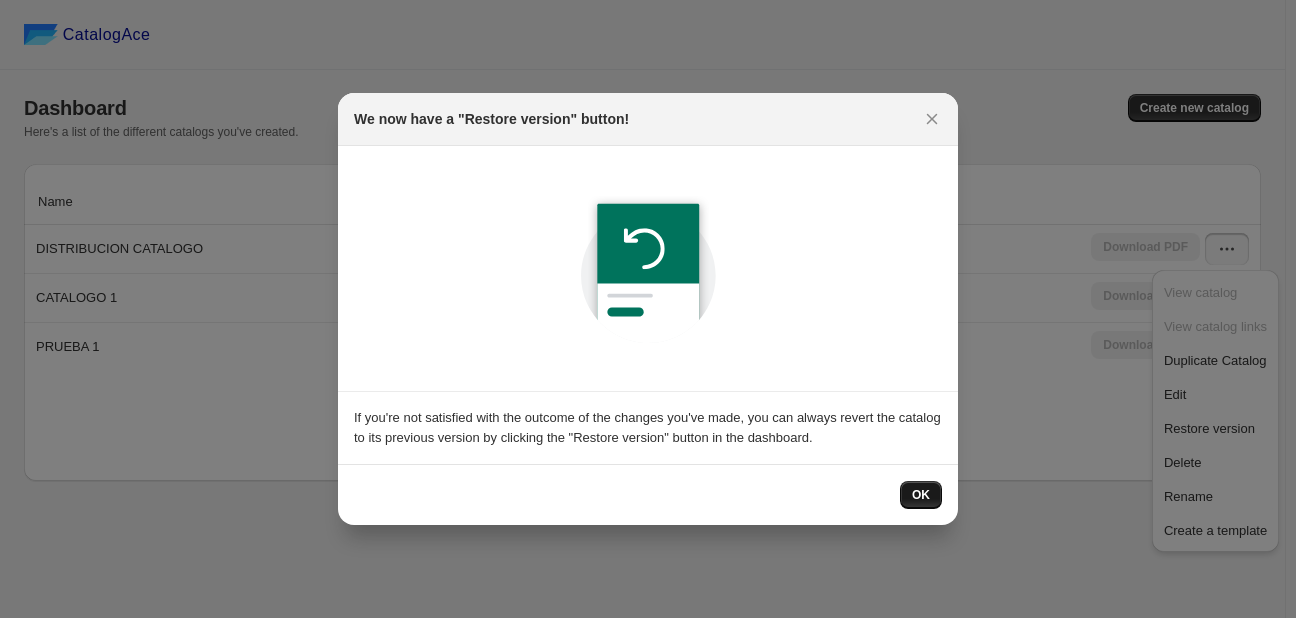 click on "OK" at bounding box center [921, 495] 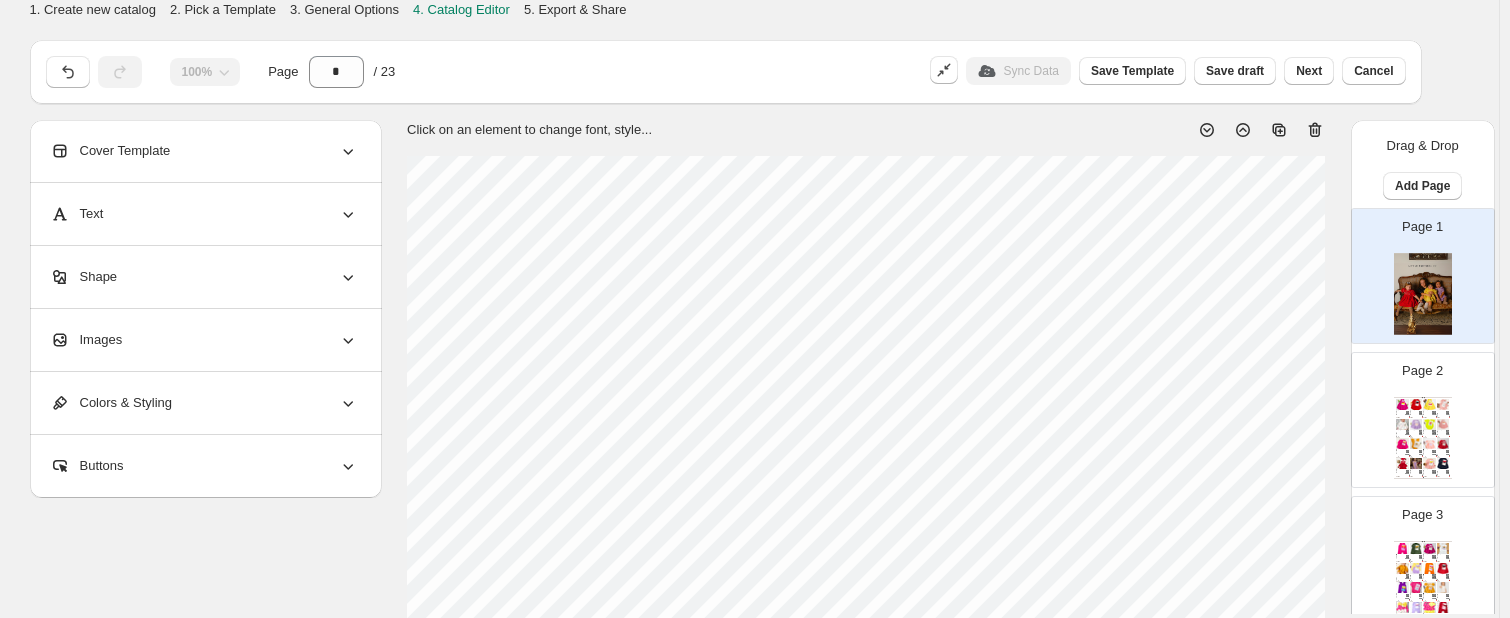 click at bounding box center (1443, 404) 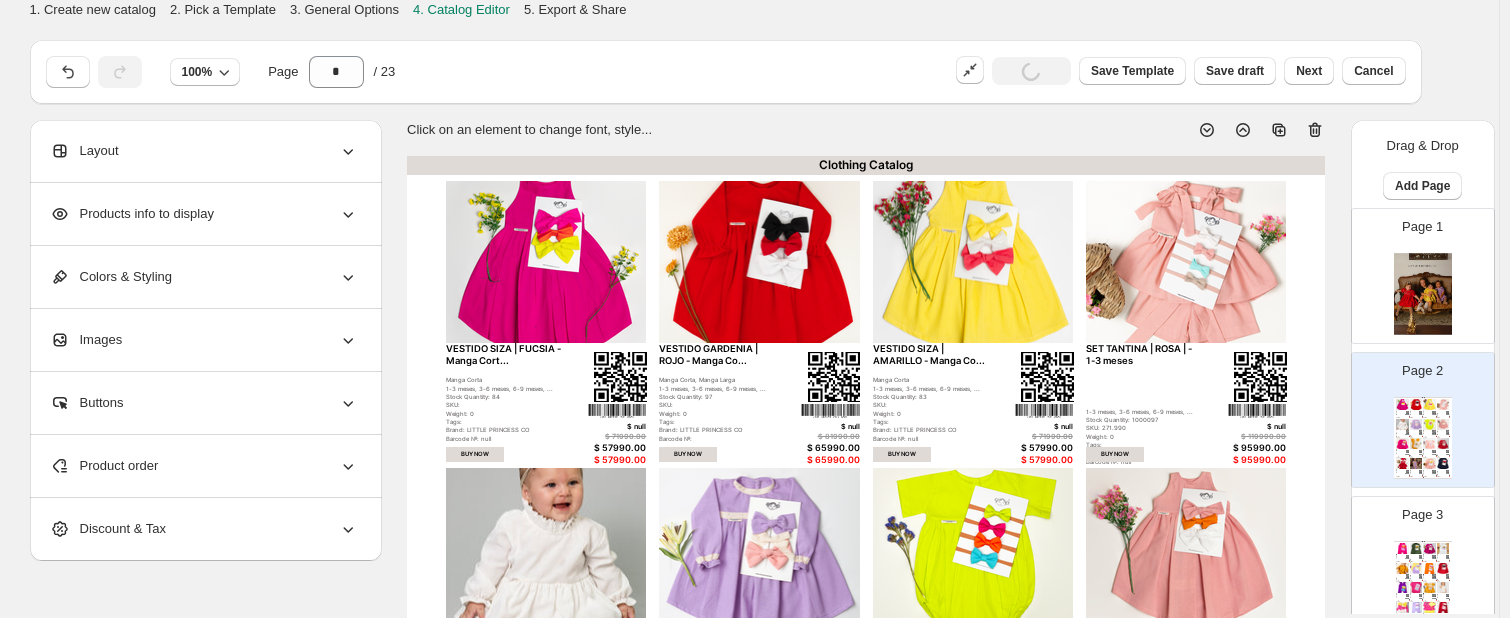 click on "Products info to display" at bounding box center [204, 214] 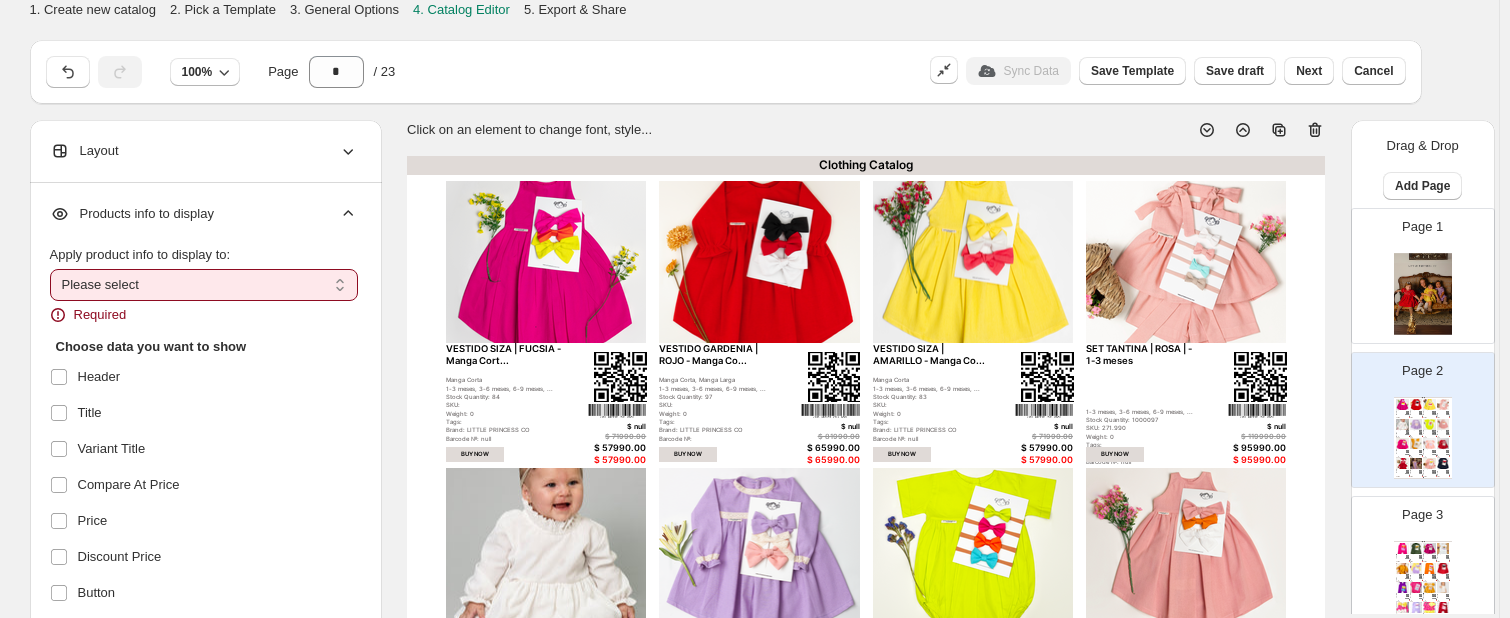 click at bounding box center (546, 262) 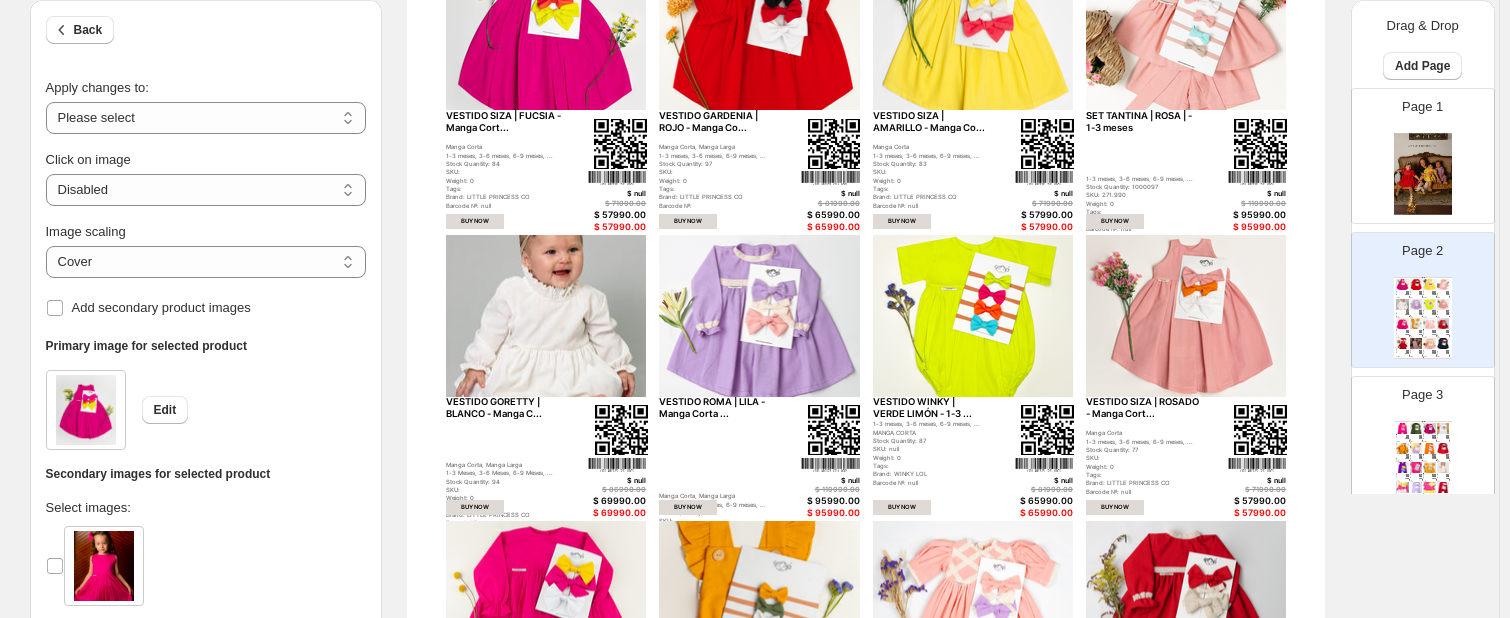 scroll, scrollTop: 237, scrollLeft: 0, axis: vertical 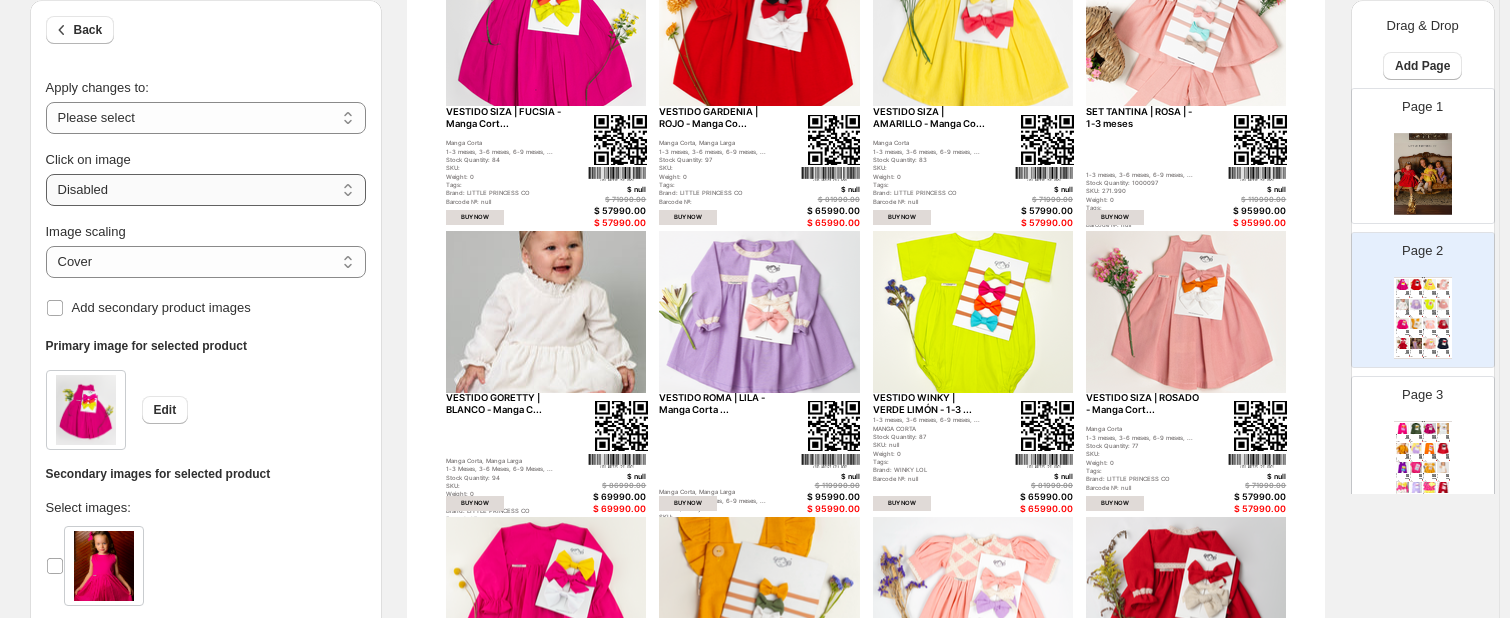 click on "**********" at bounding box center [206, 190] 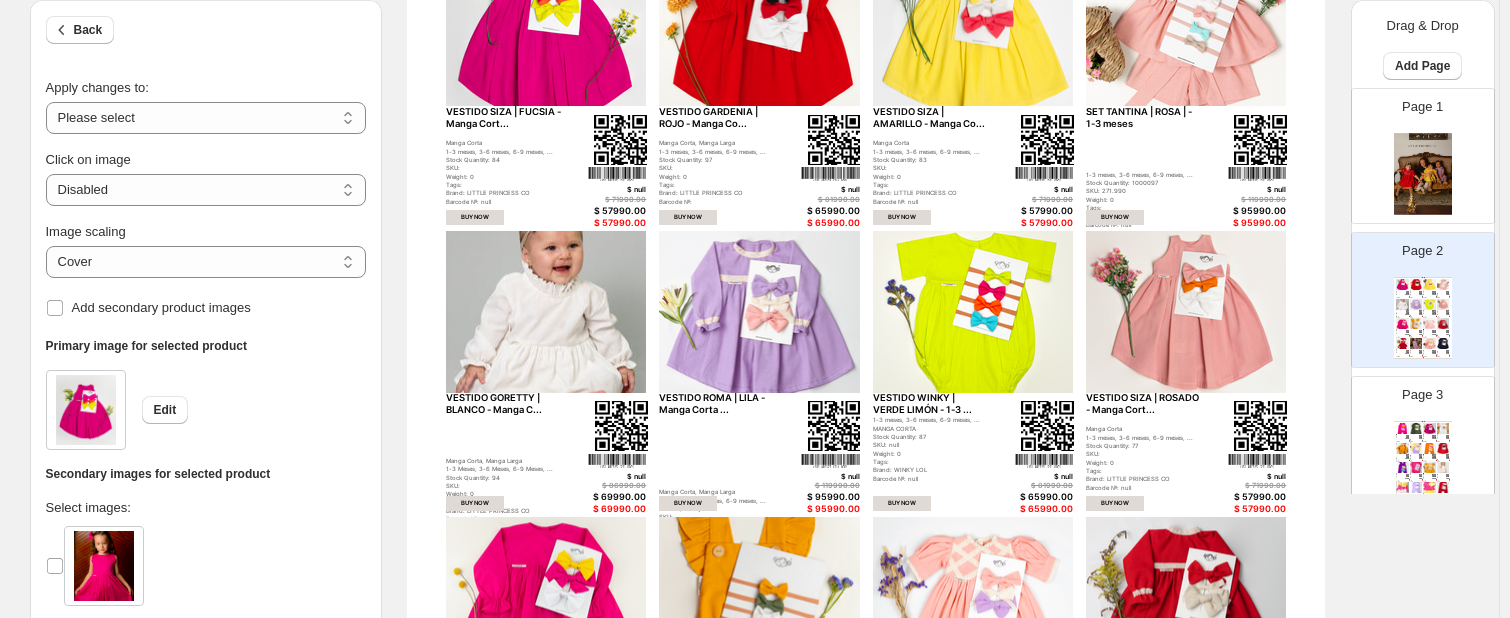 select on "**********" 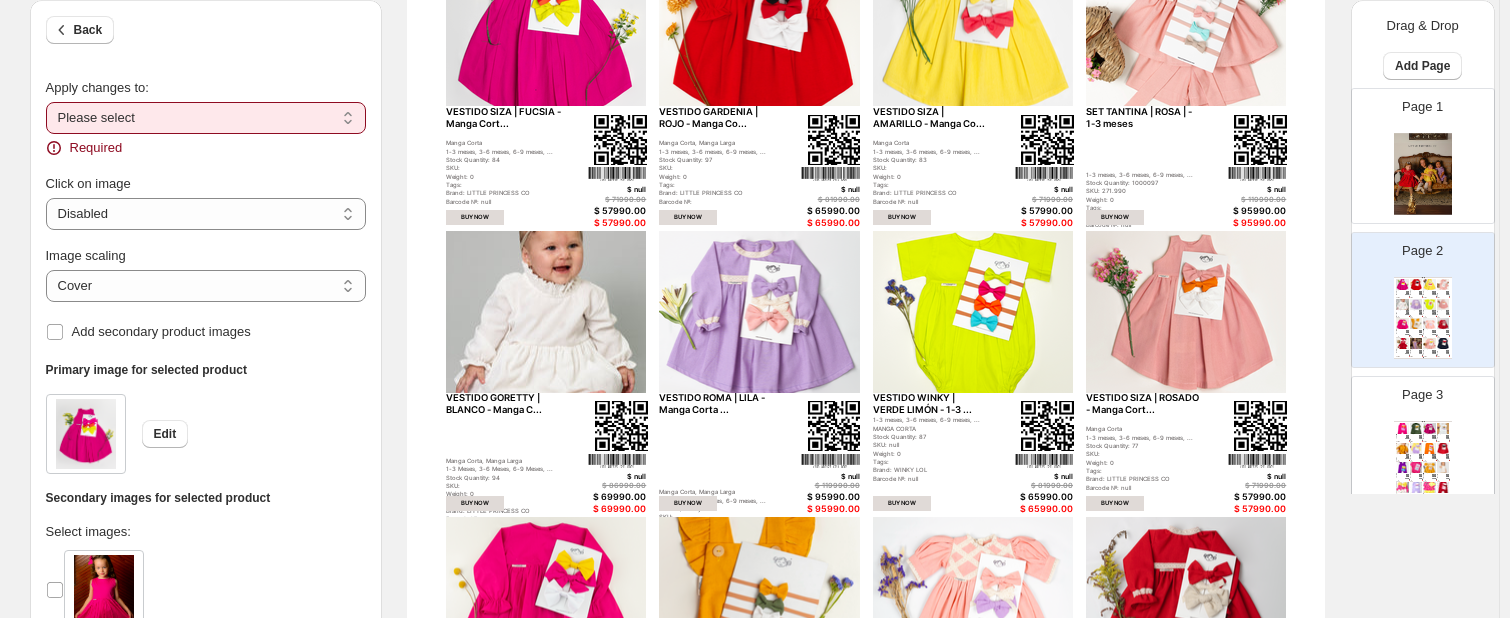 click on "Image scaling ***** ******* Cover Add secondary product images" at bounding box center [206, 288] 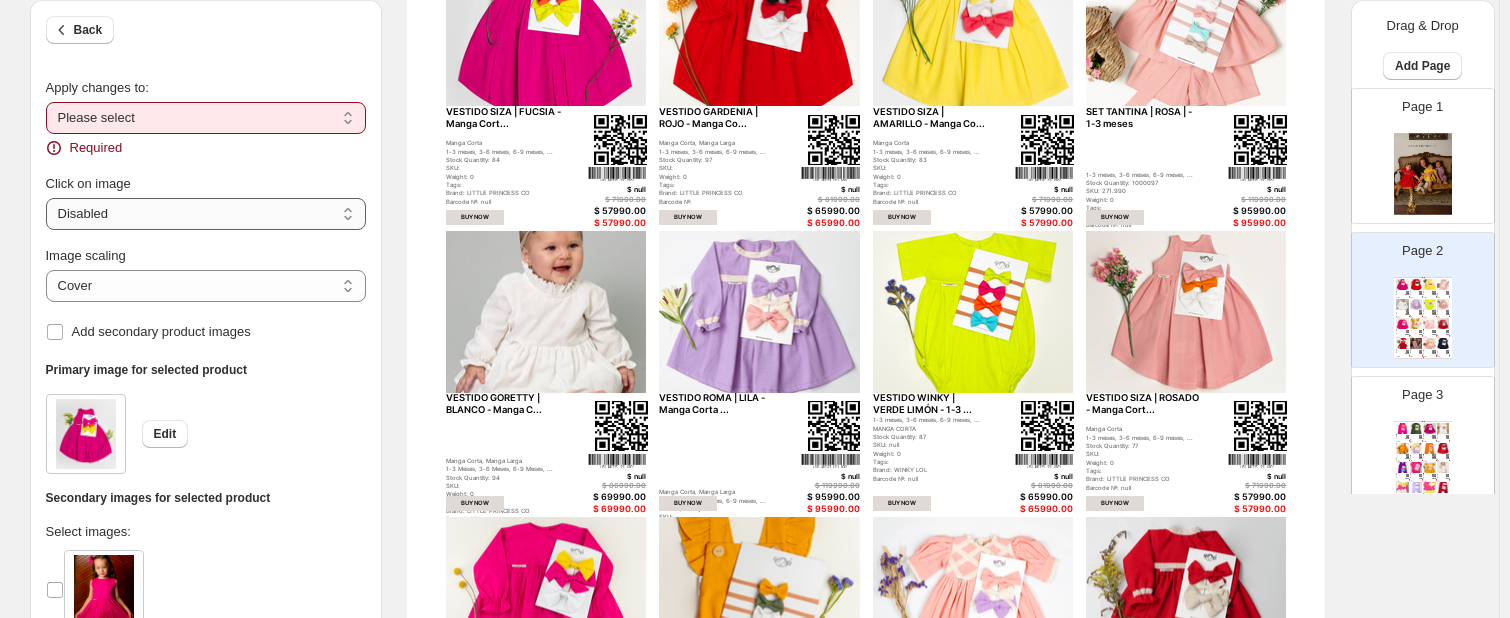 click on "**********" at bounding box center [206, 214] 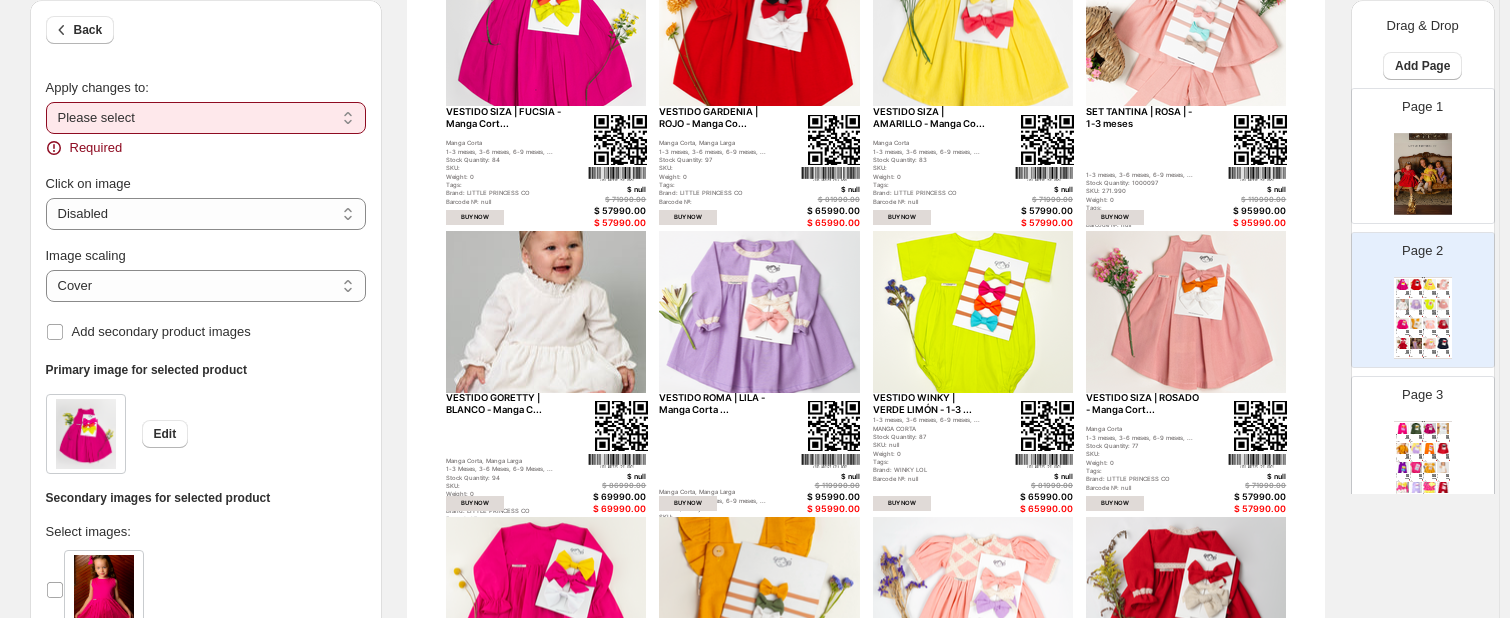 click on "**********" at bounding box center (206, 118) 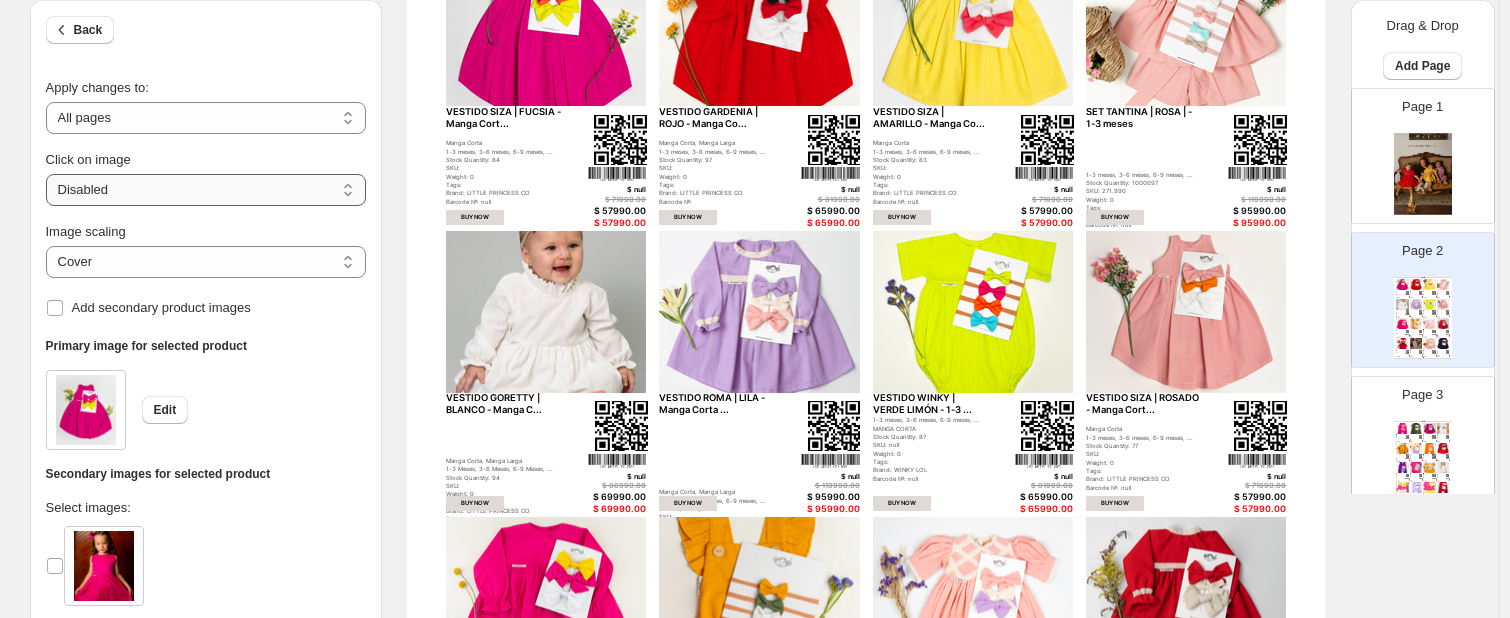 click on "**********" at bounding box center (206, 190) 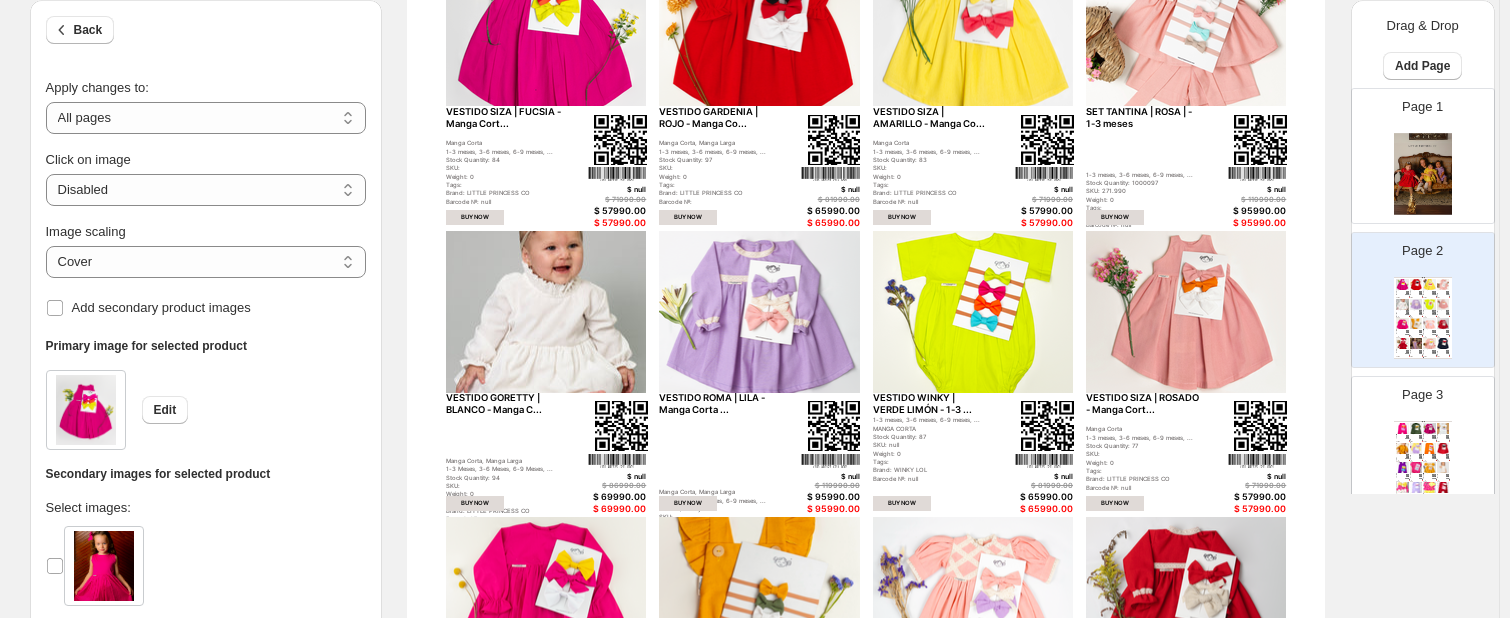 click on "**********" at bounding box center (206, 190) 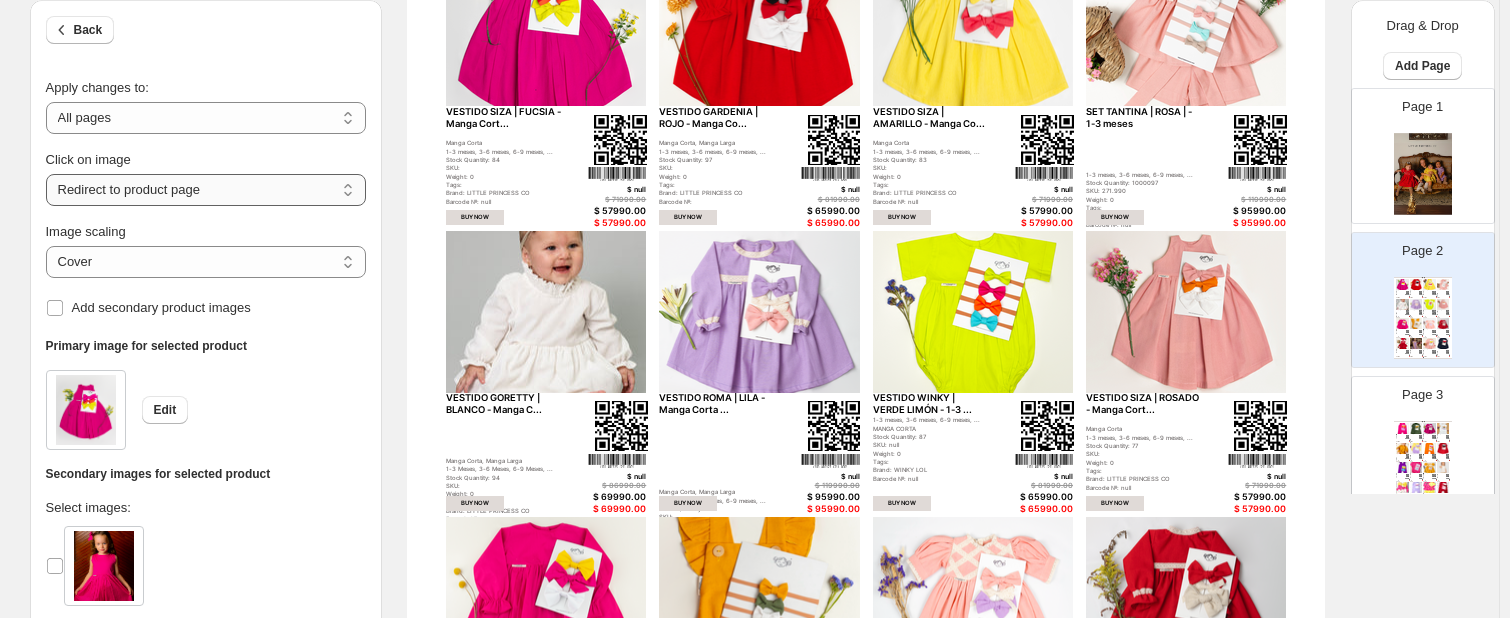 click on "**********" at bounding box center (206, 190) 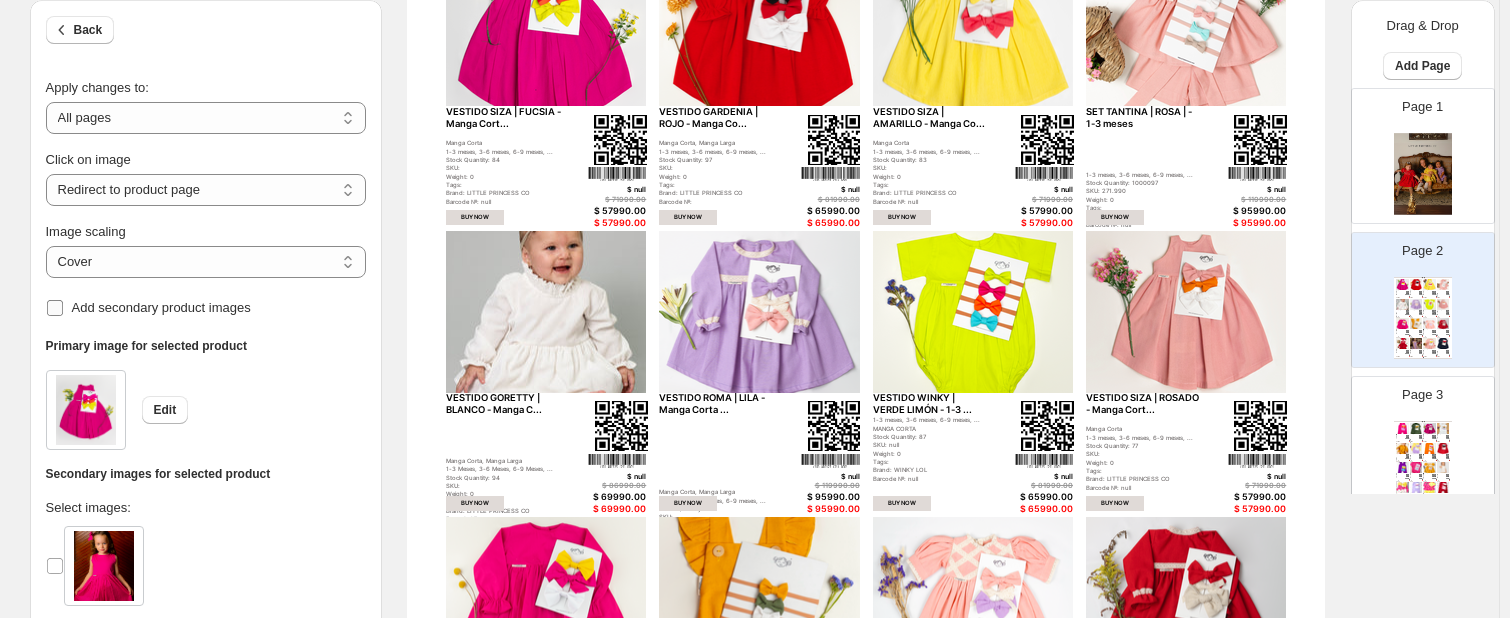 click on "Add secondary product images" at bounding box center (161, 307) 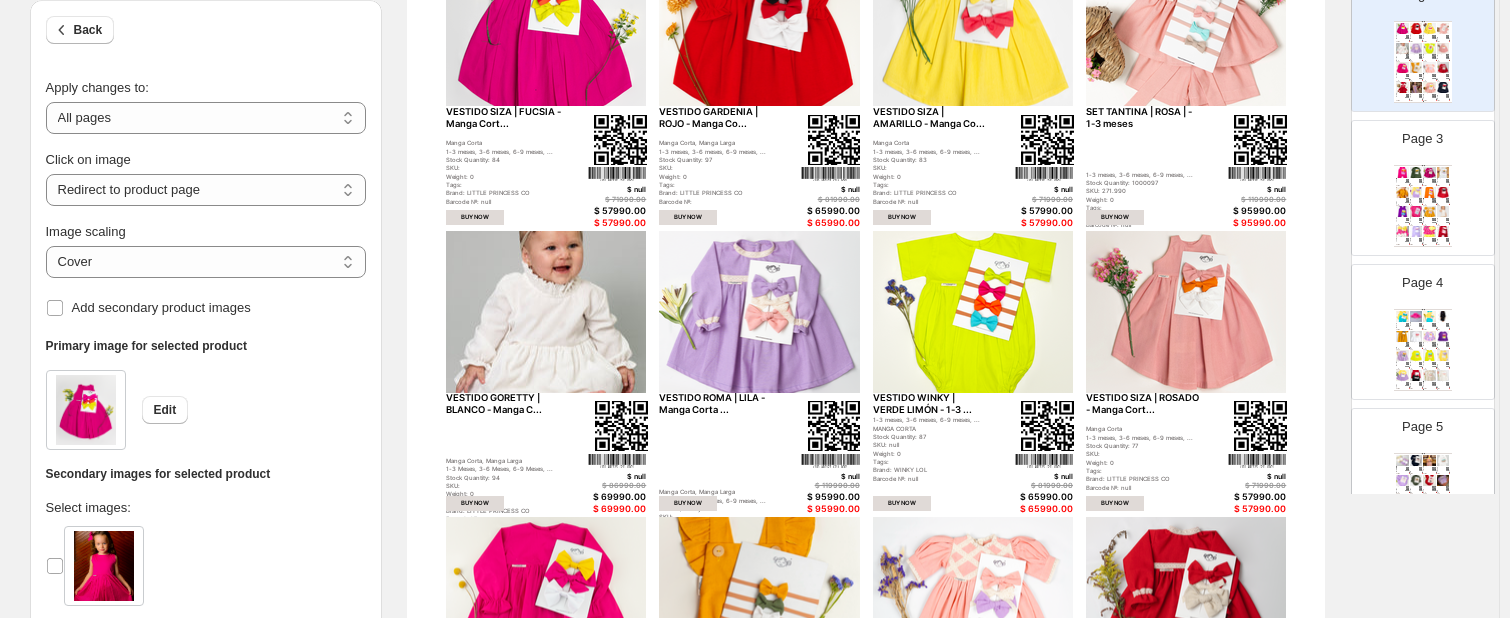 scroll, scrollTop: 274, scrollLeft: 0, axis: vertical 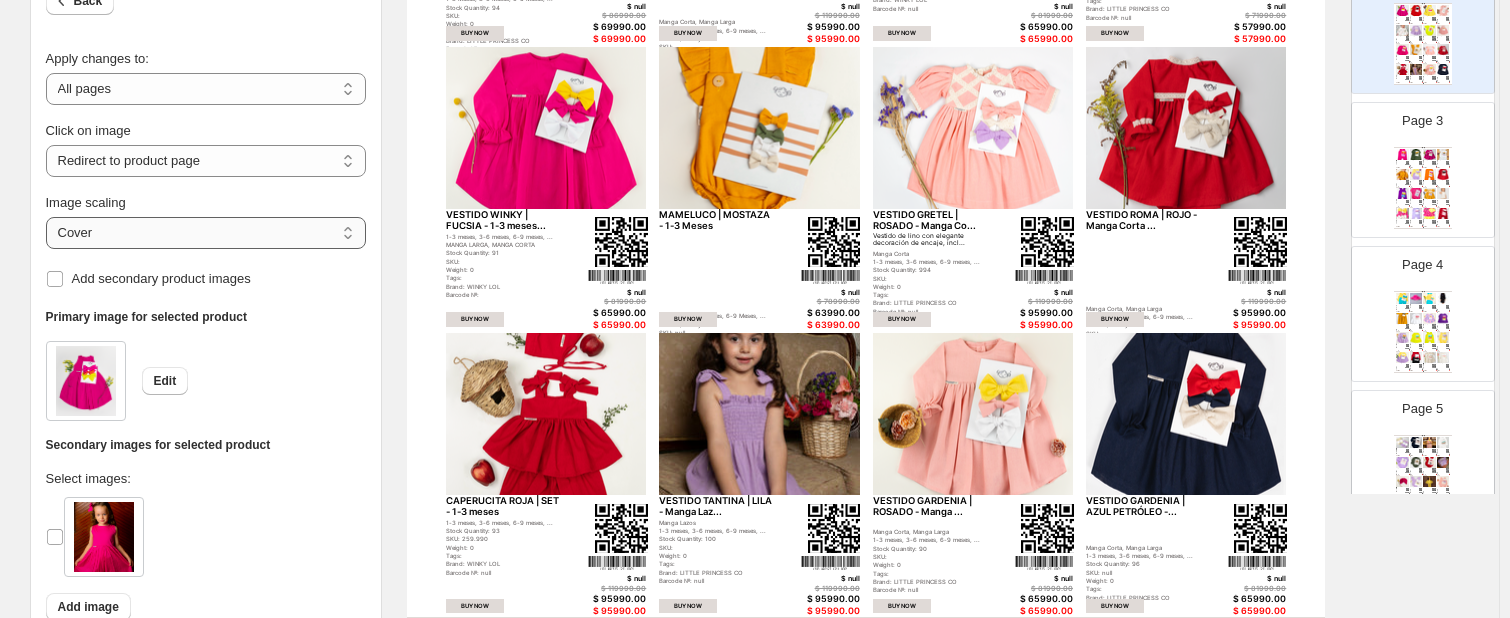 click on "***** *******" at bounding box center (206, 233) 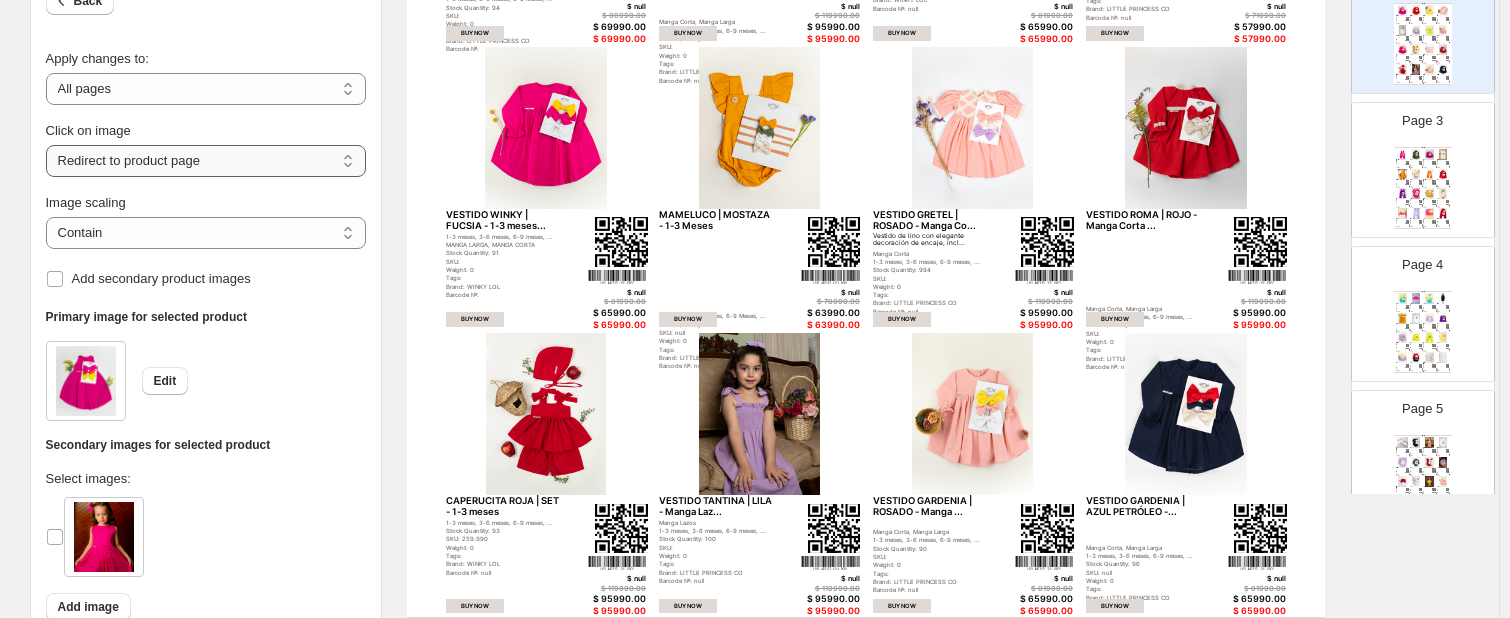 click on "**********" at bounding box center [206, 161] 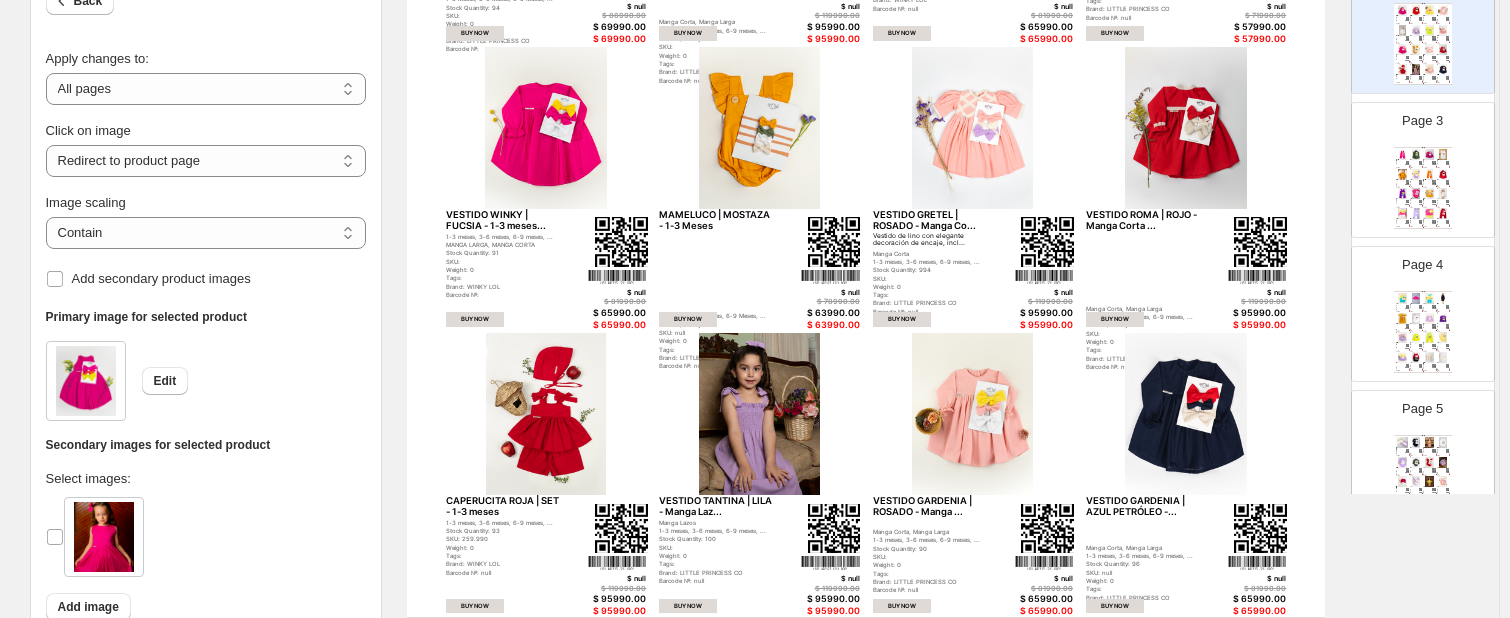 click on "**********" at bounding box center [206, 161] 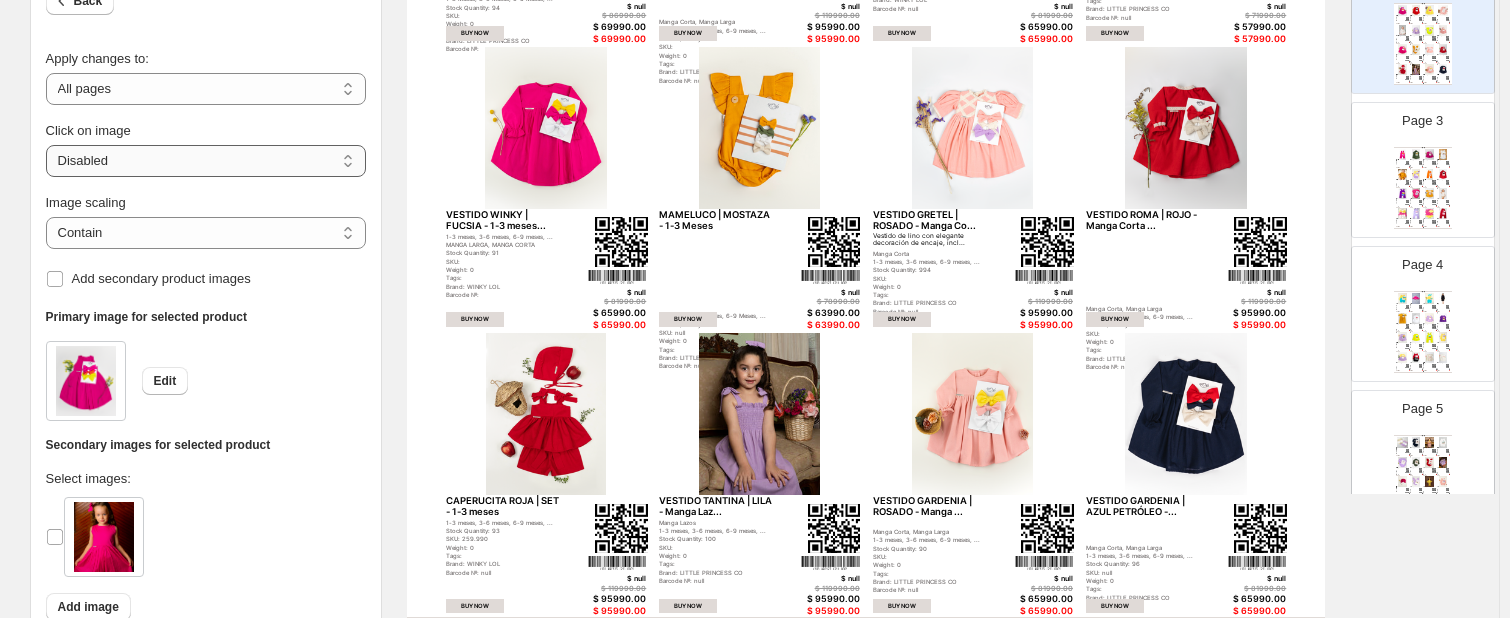 click on "**********" at bounding box center [206, 161] 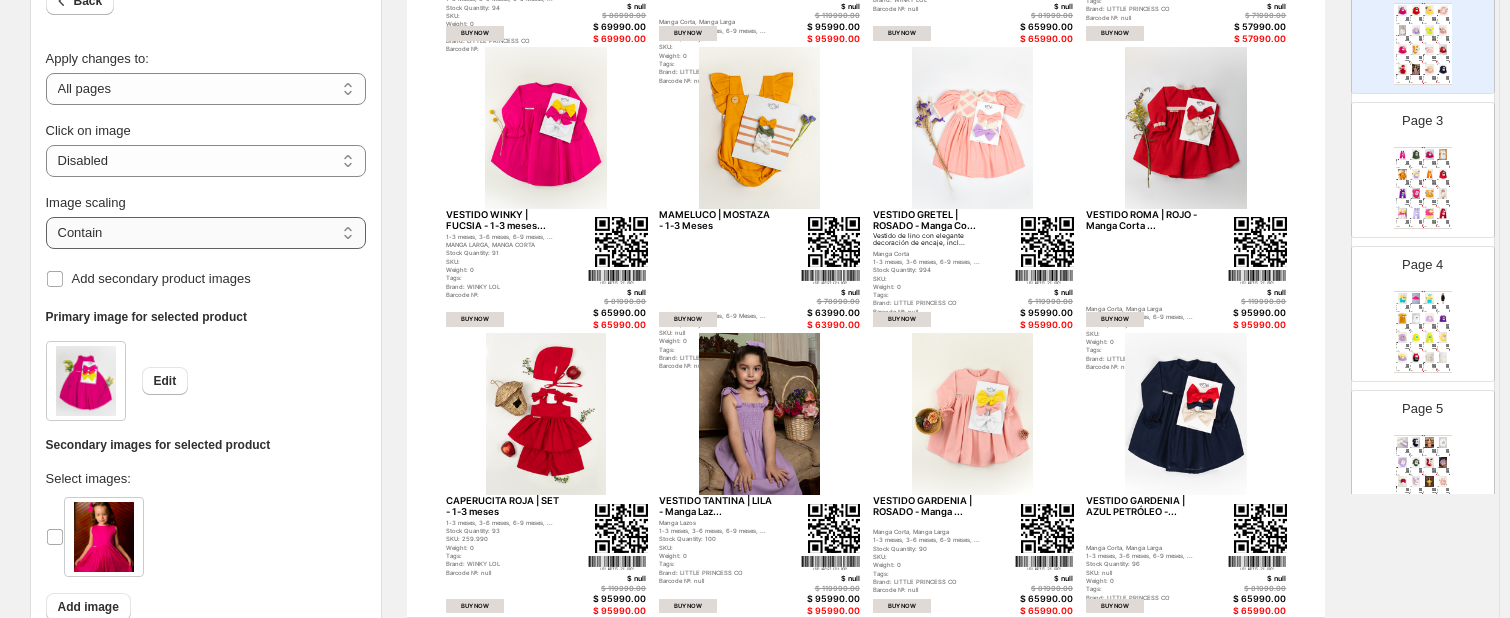 click on "***** *******" at bounding box center (206, 233) 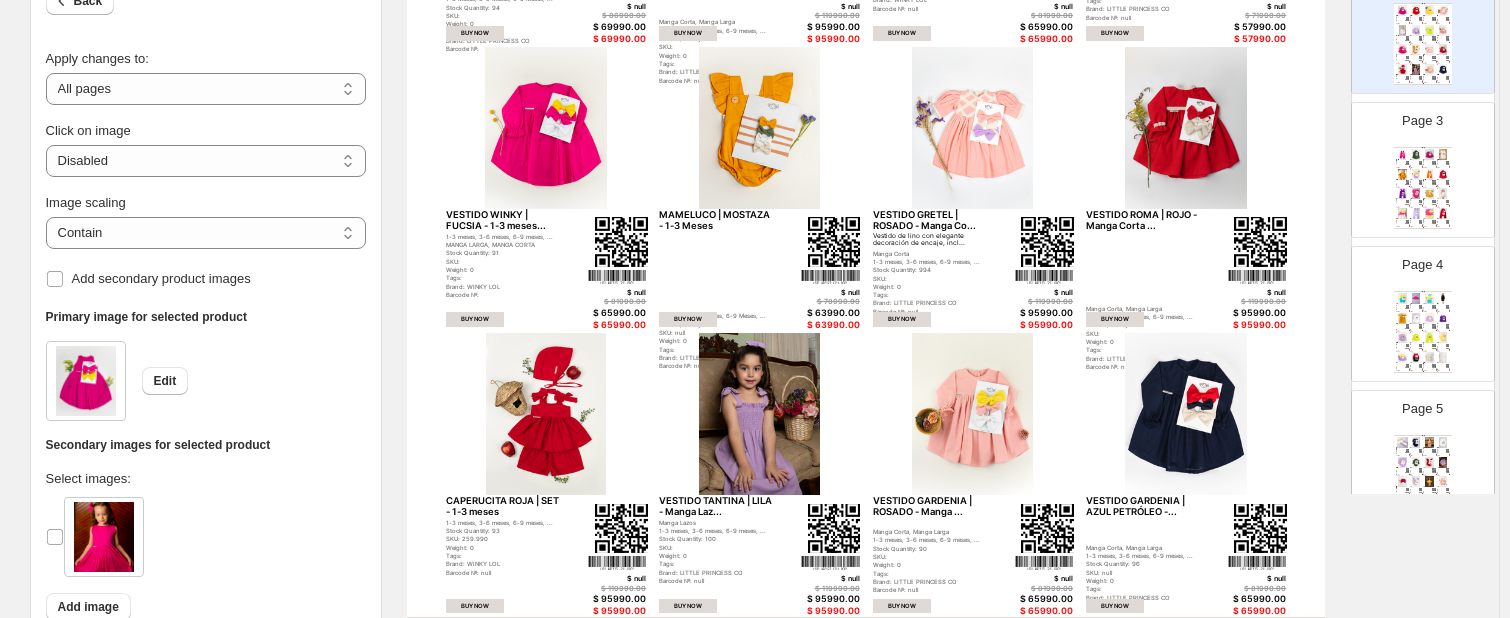 click on "Primary image for selected product Edit Secondary images for selected product Select images: Add image" at bounding box center (206, 469) 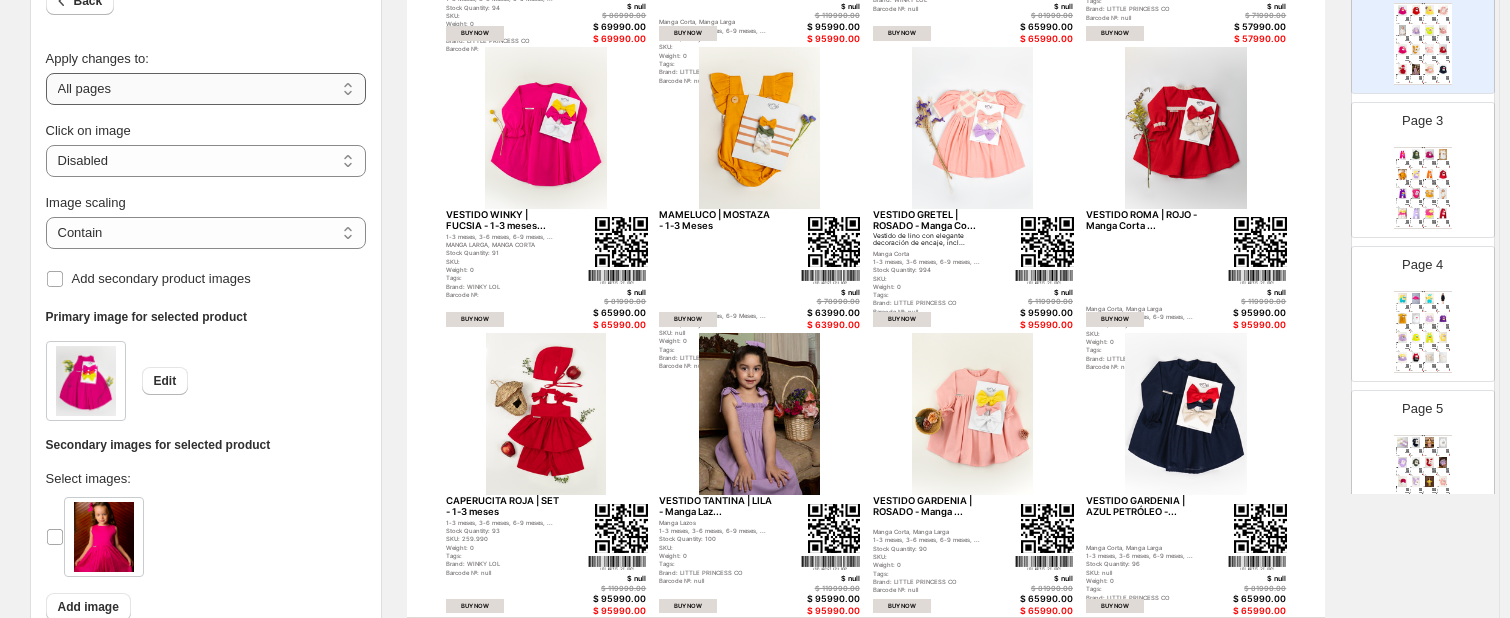 click on "**********" at bounding box center (206, 89) 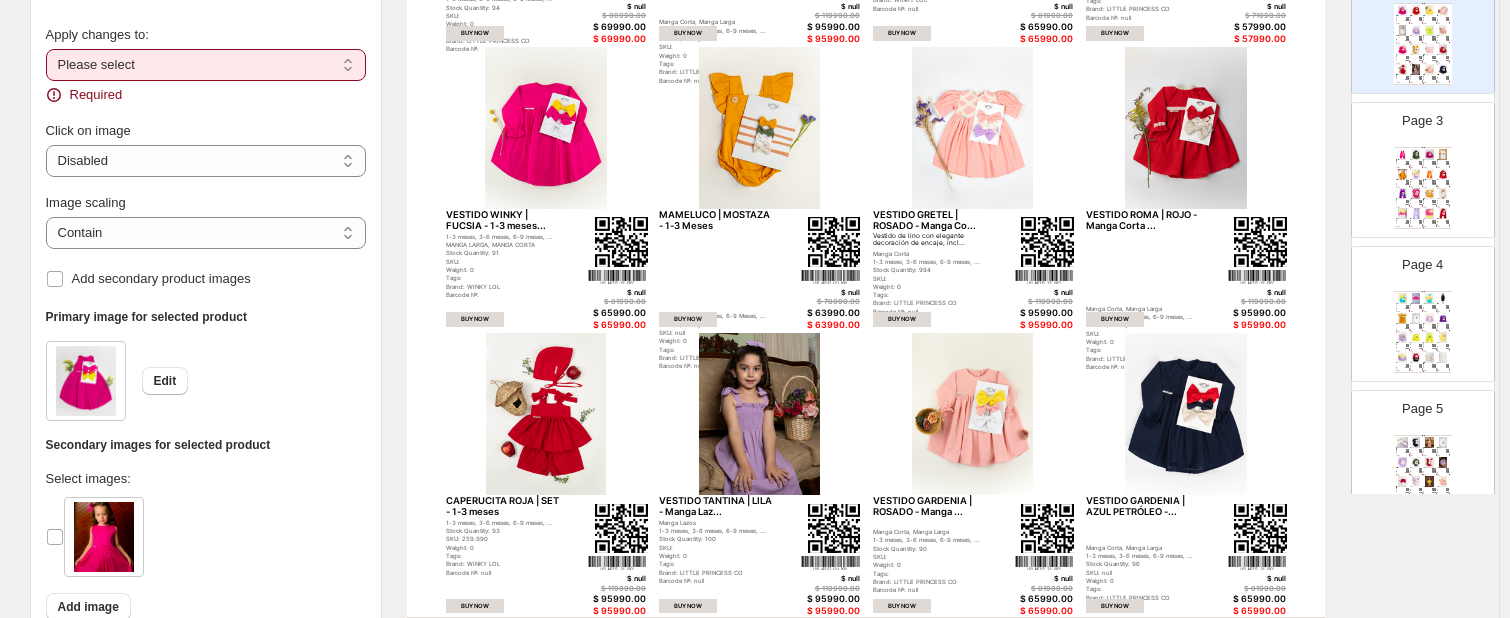click on "**********" at bounding box center (206, 65) 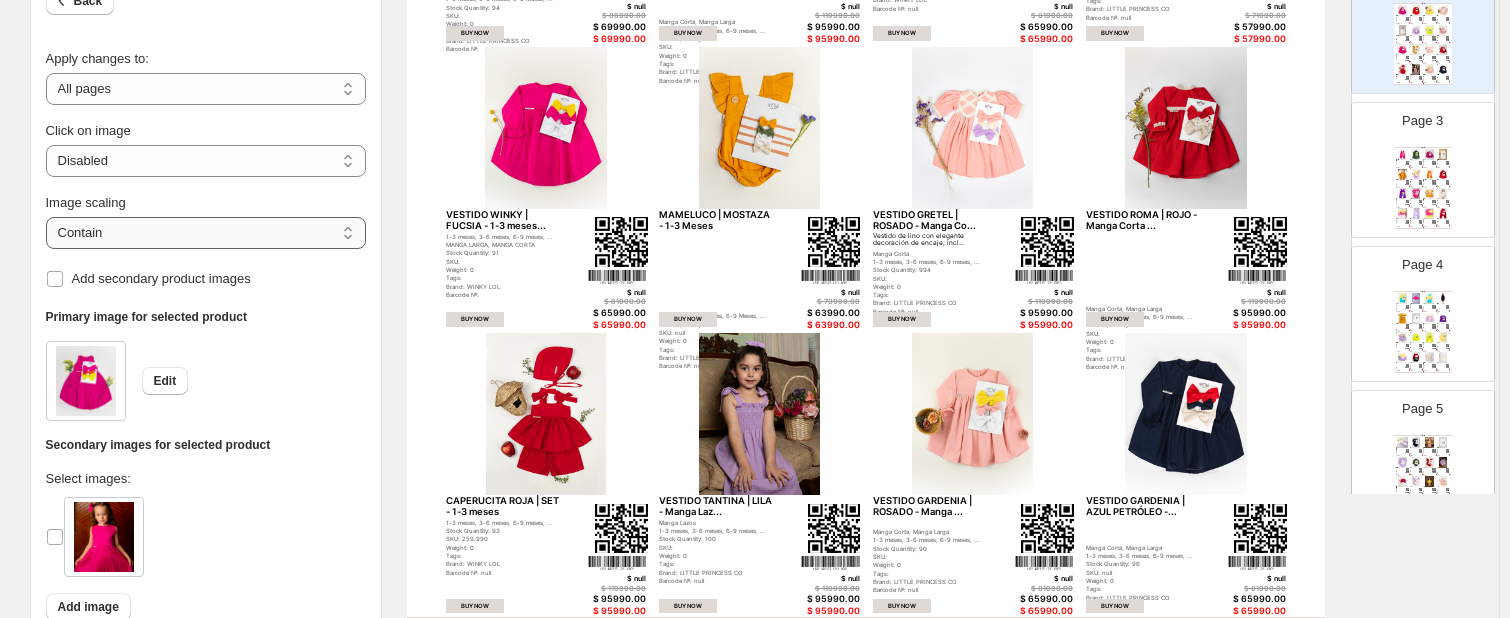click on "***** *******" at bounding box center (206, 233) 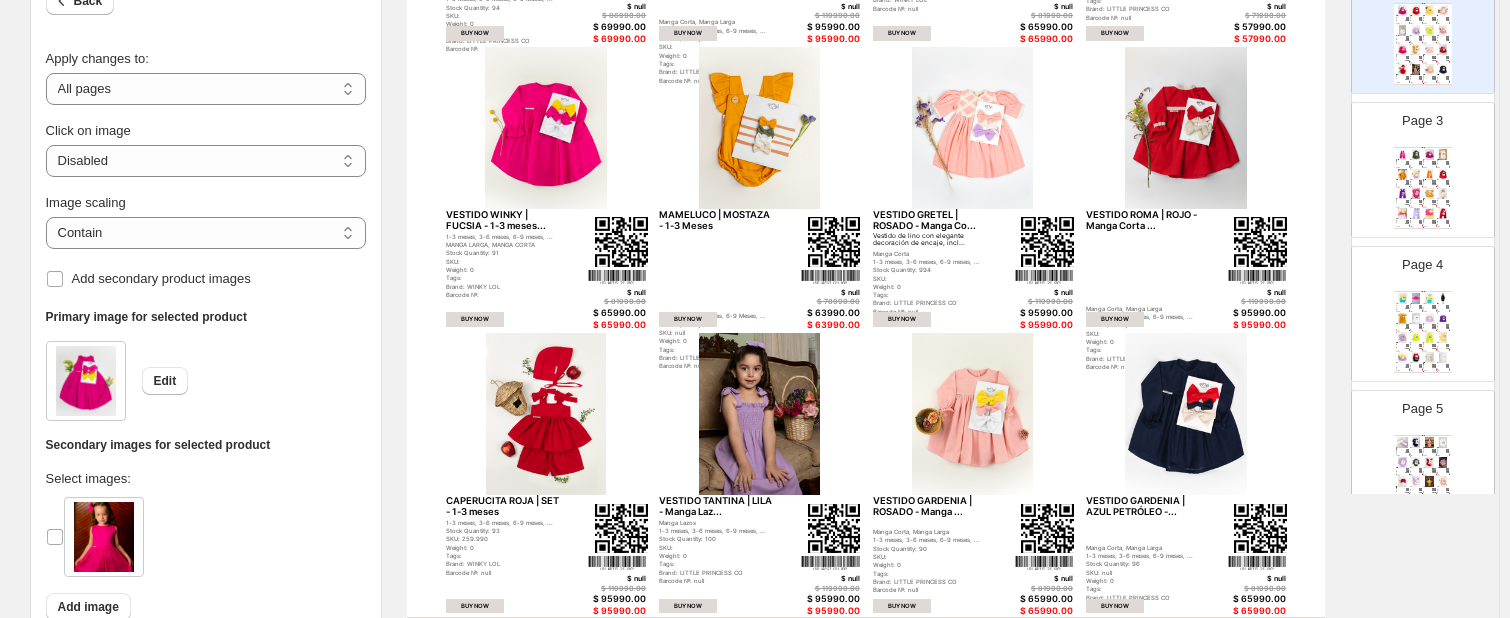 click on "***** *******" at bounding box center (206, 233) 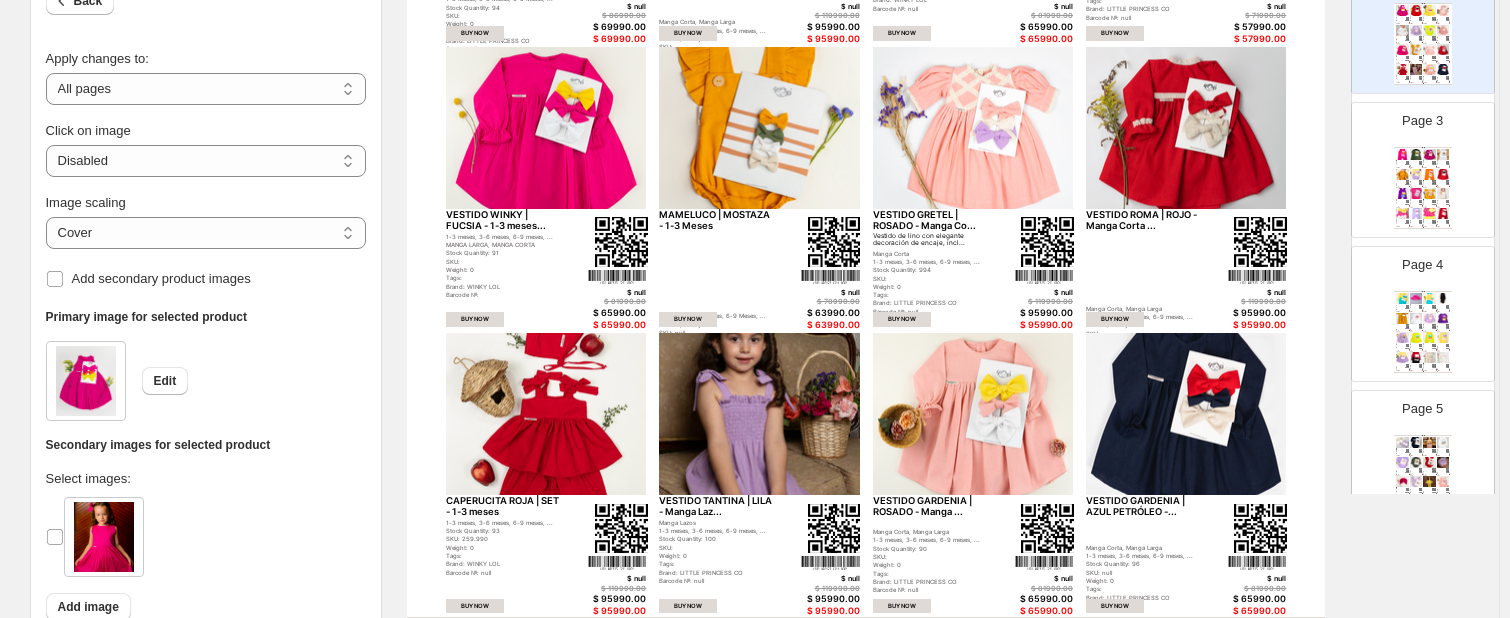 click on "***** *******" at bounding box center [206, 233] 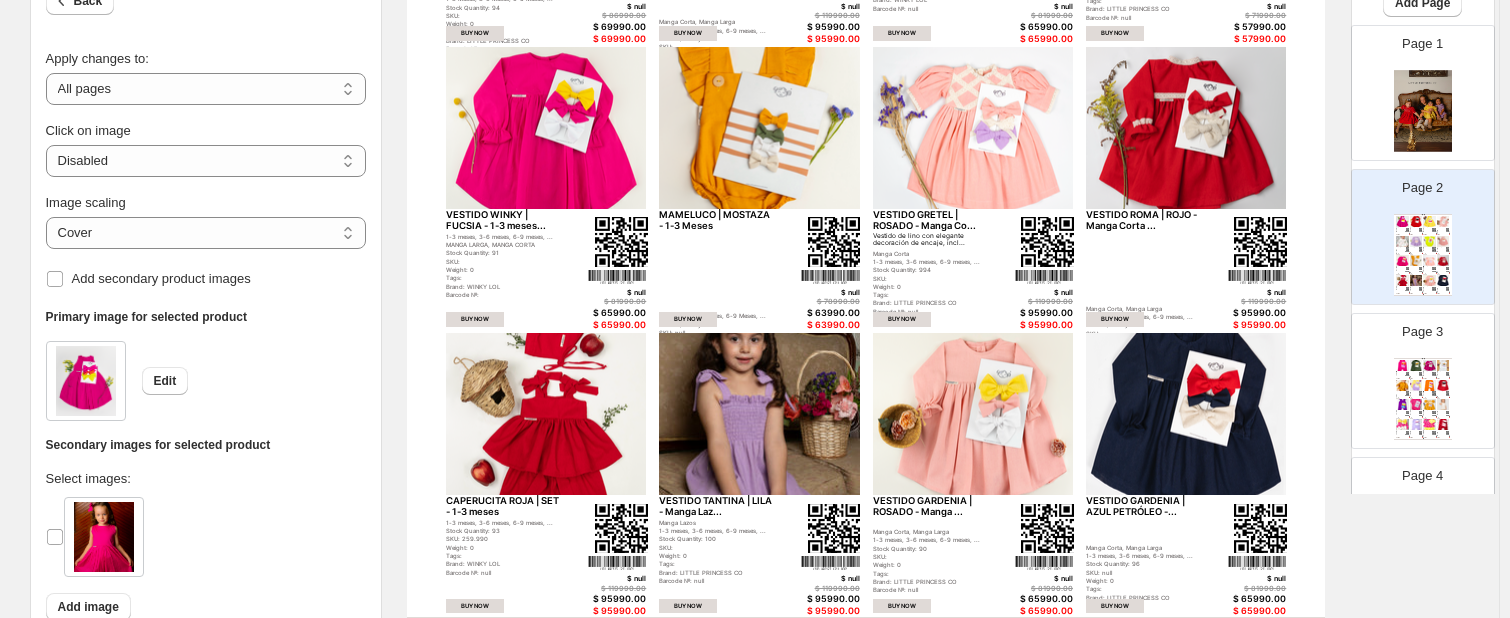 scroll, scrollTop: 0, scrollLeft: 0, axis: both 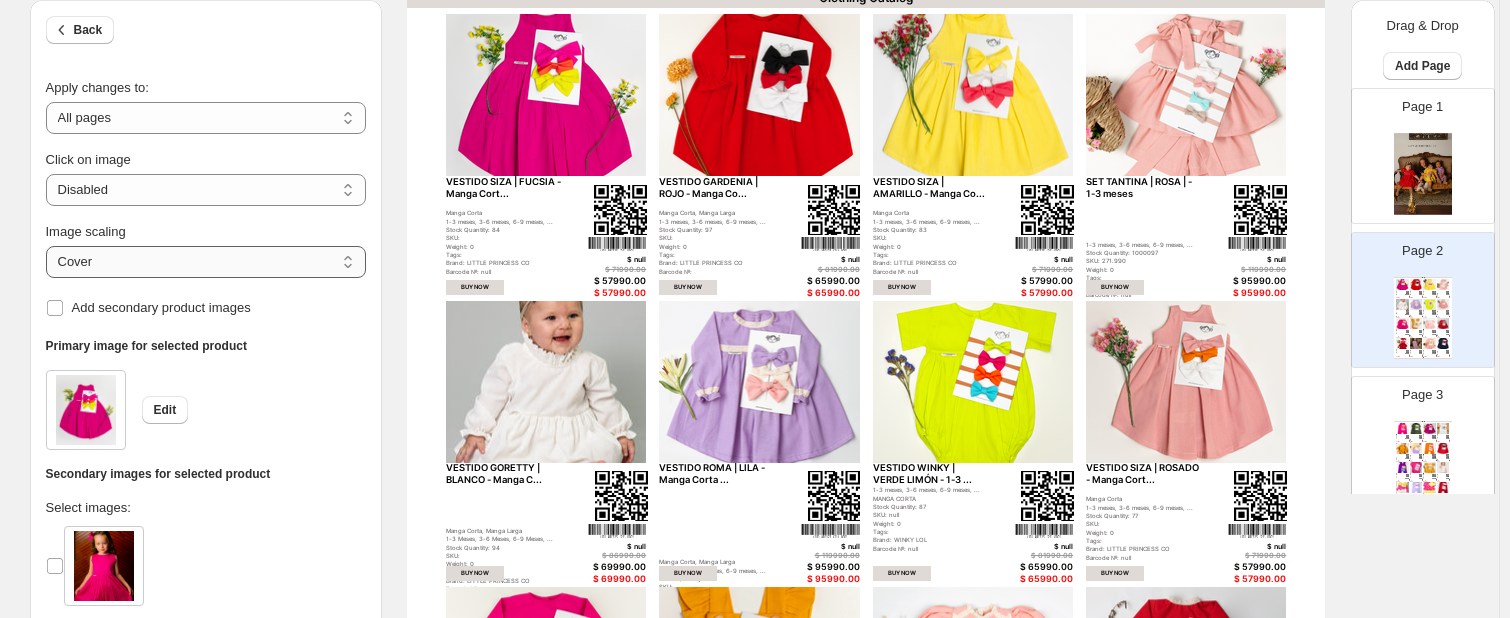 click on "***** *******" at bounding box center (206, 262) 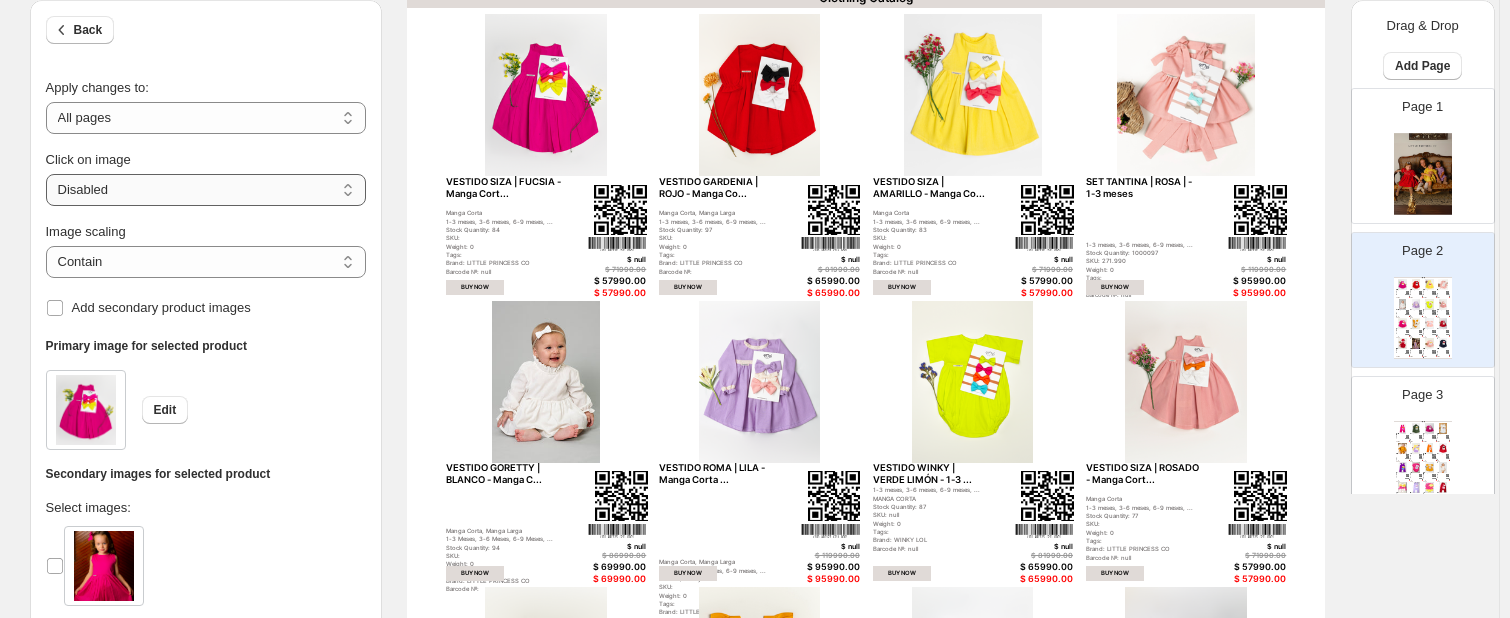 click on "**********" at bounding box center [206, 190] 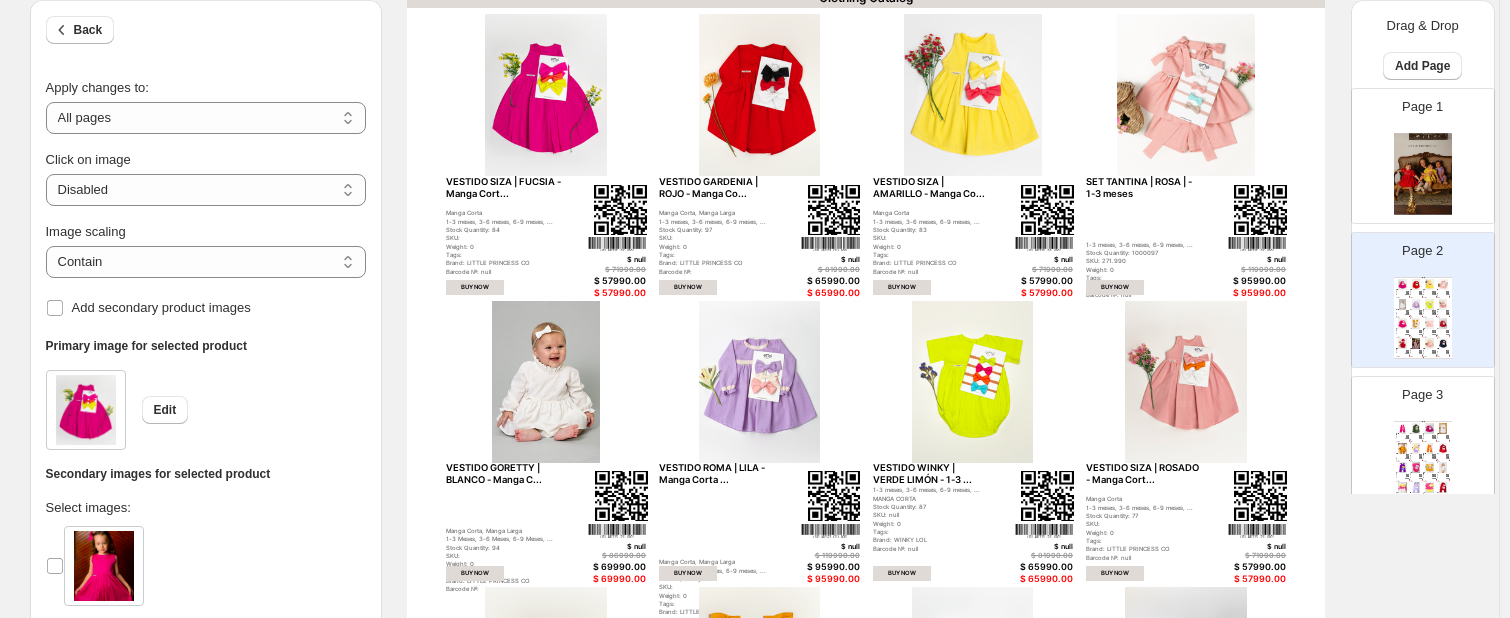click on "**********" at bounding box center (206, 103) 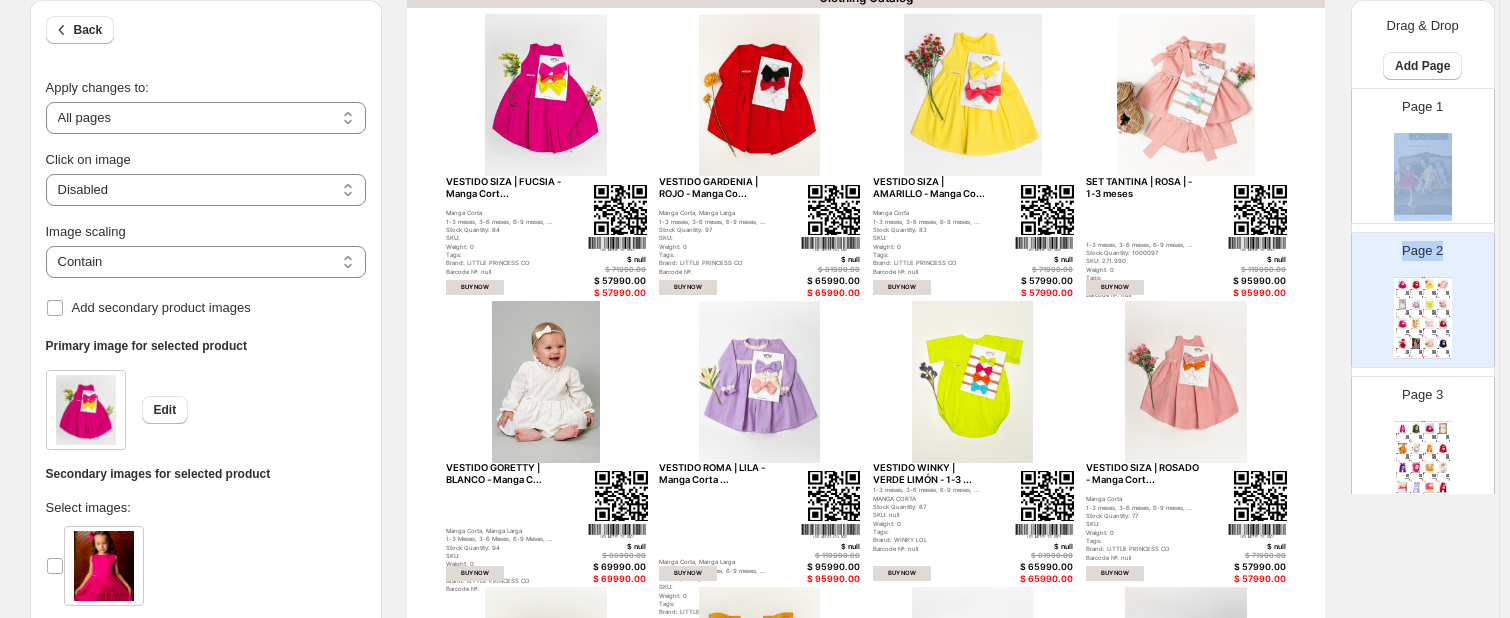 drag, startPoint x: 1508, startPoint y: 107, endPoint x: 1512, endPoint y: 190, distance: 83.09633 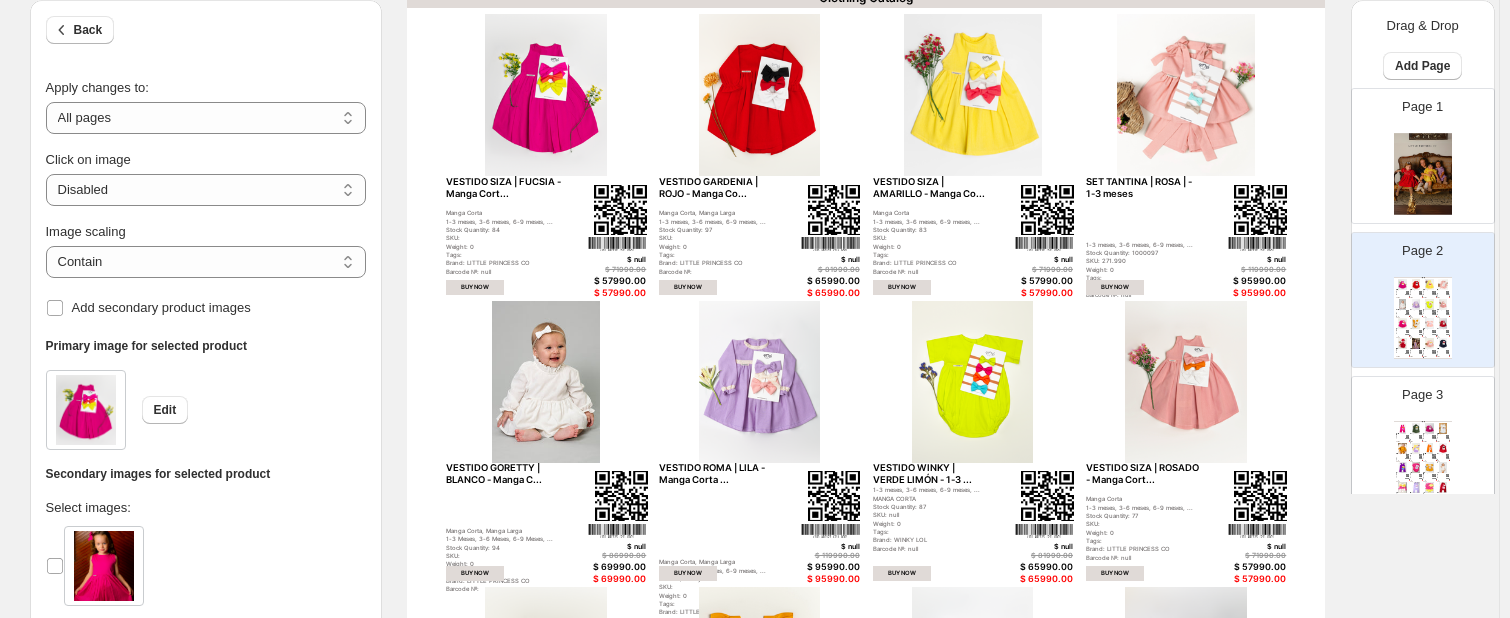 click at bounding box center [1144, 219] 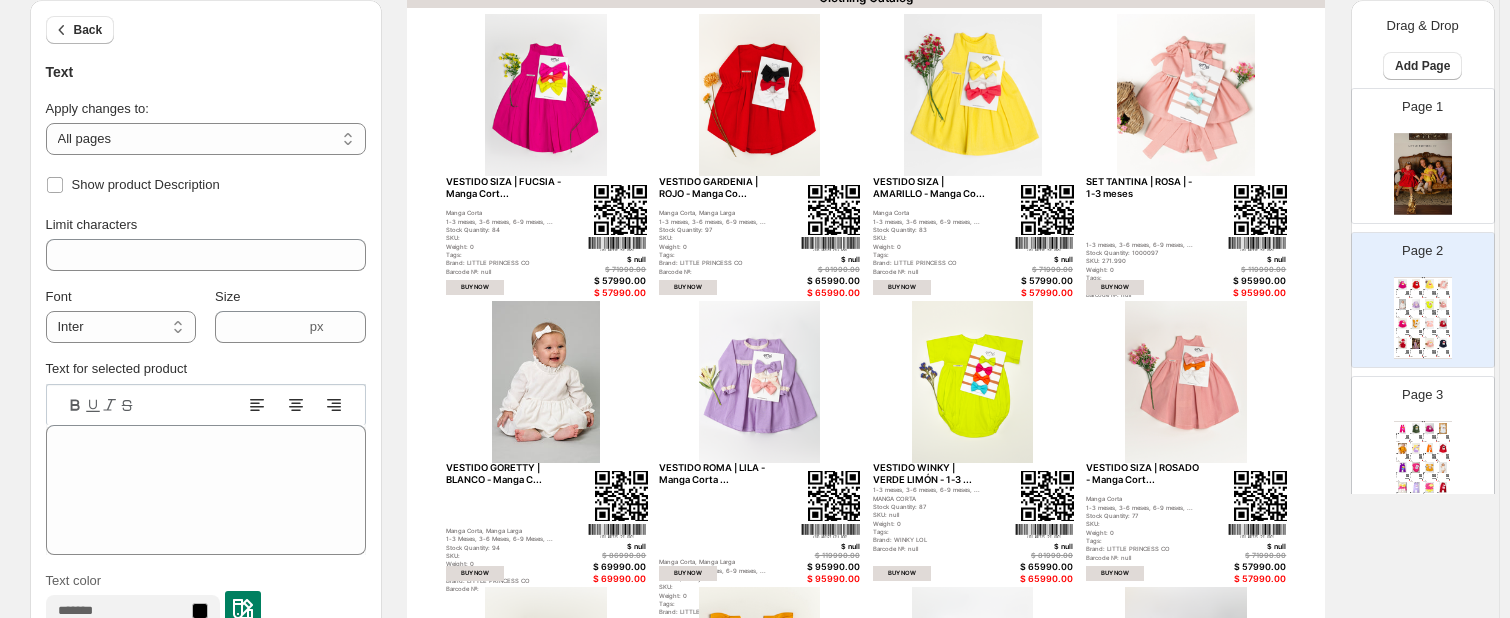 click on "VESTIDO SIZA | FUCSIA - Manga Cort...
Manga Corta 1-3 meses, 3-6 meses, 6-9 meses, ... Stock Quantity:  84 SKU:   Weight:  0 Tags:   Brand:  LITTLE PRINCESS CO Barcode №:  null" at bounding box center [546, 226] 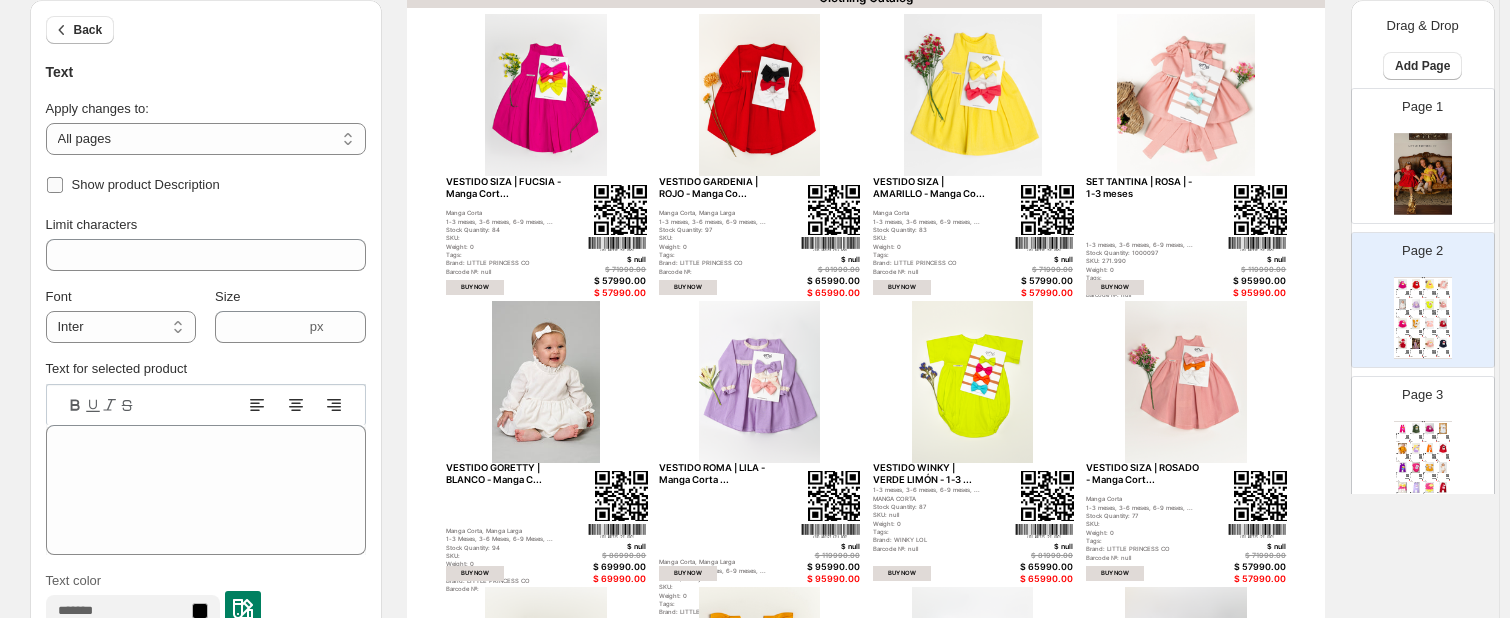 click on "Show product Description" at bounding box center (146, 184) 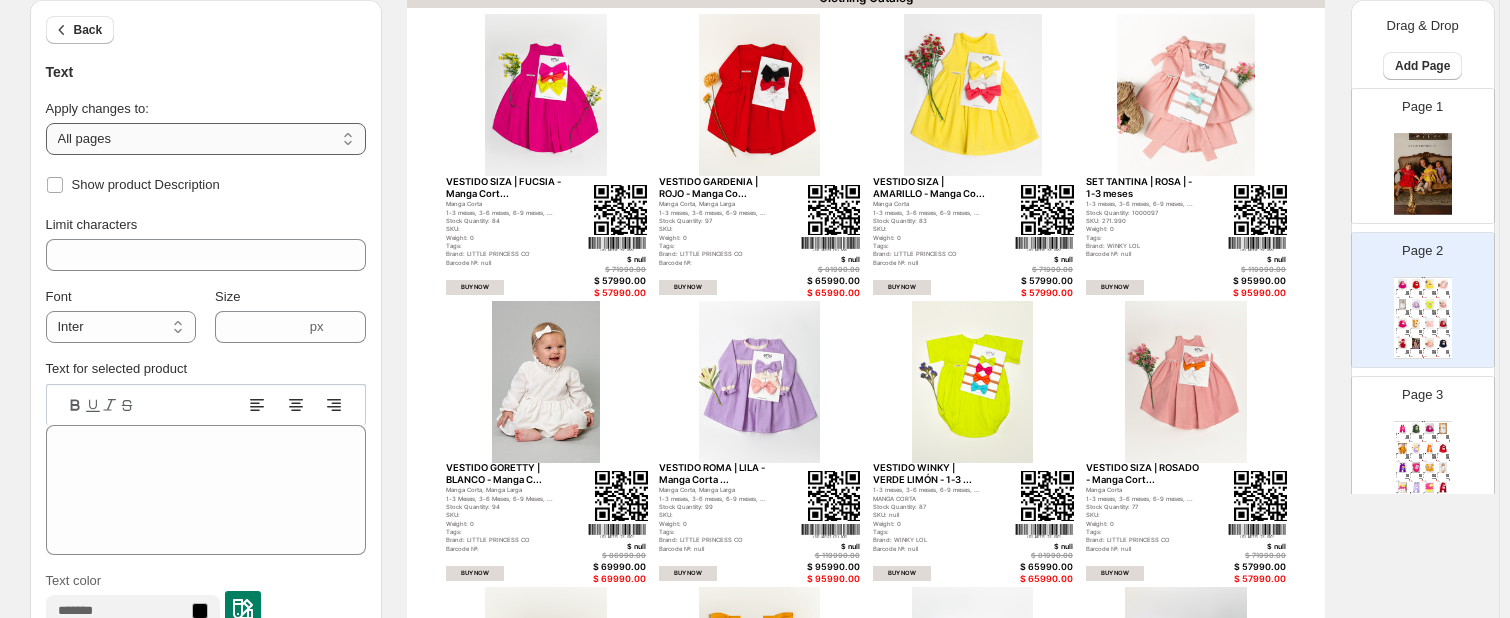 click on "**********" at bounding box center [206, 139] 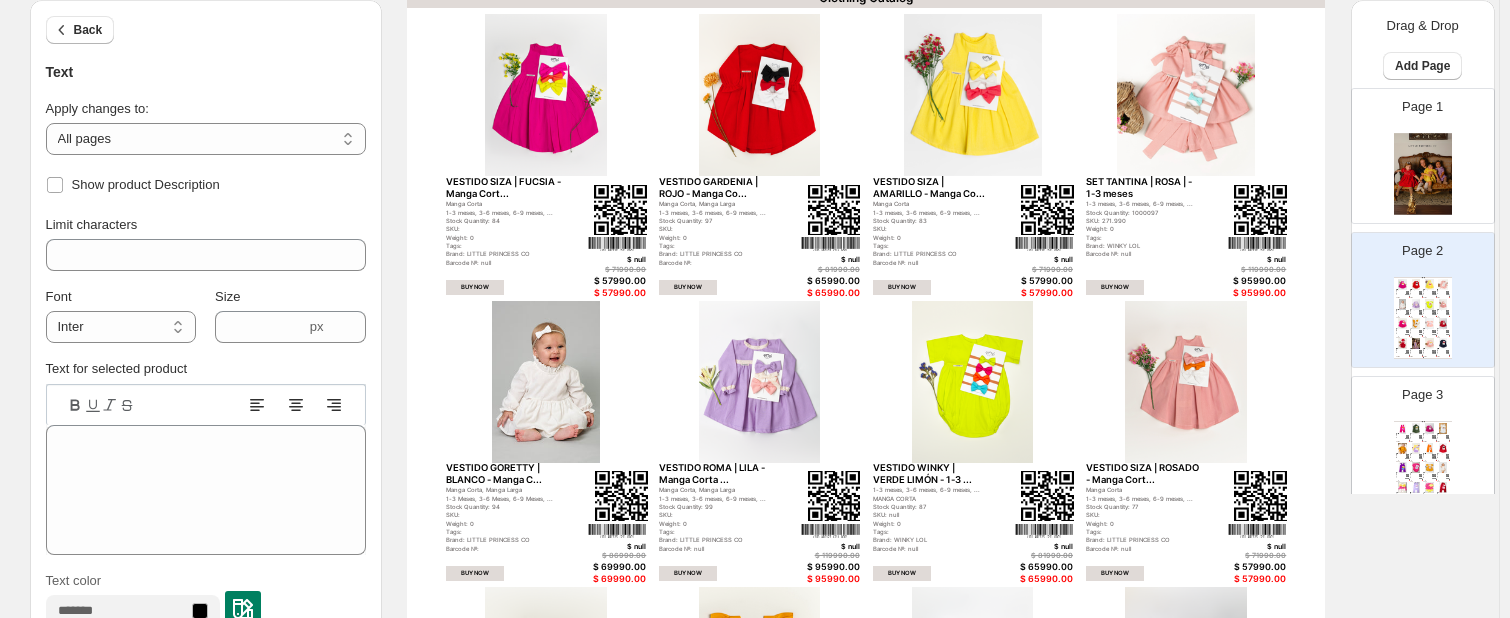 drag, startPoint x: 369, startPoint y: 210, endPoint x: 380, endPoint y: 253, distance: 44.38468 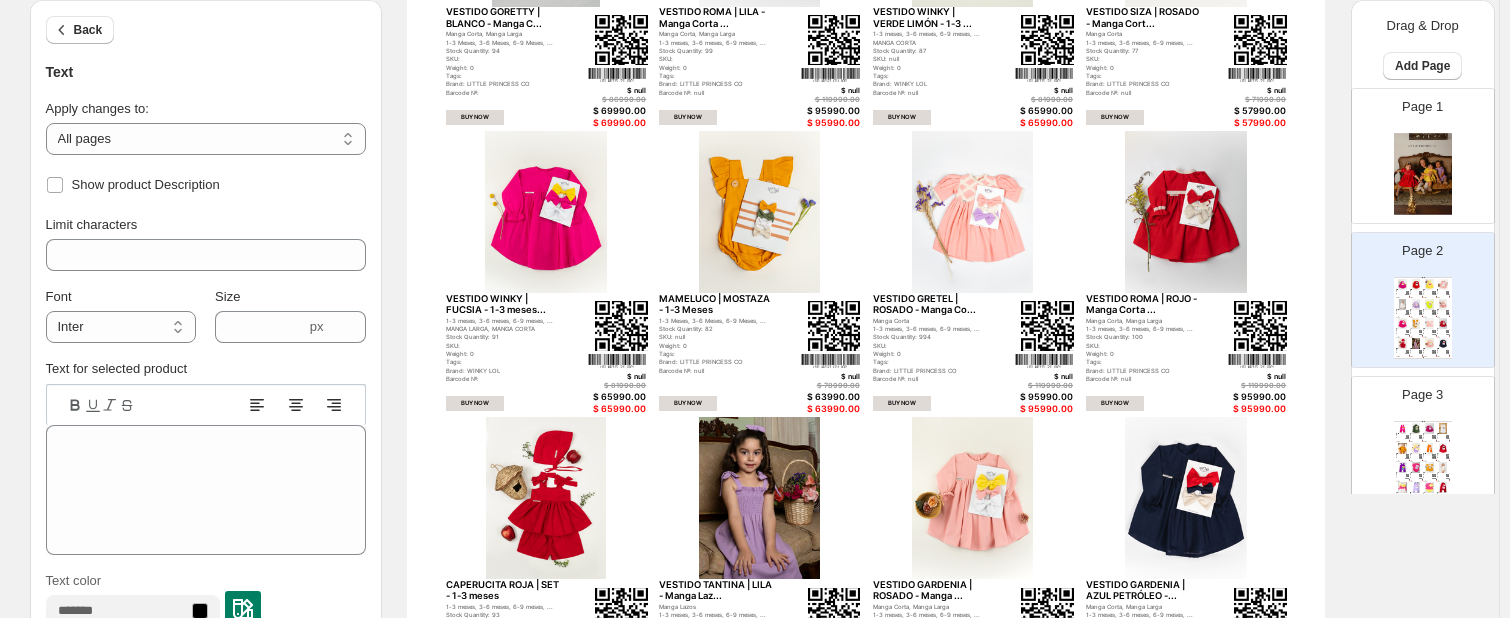 scroll, scrollTop: 636, scrollLeft: 0, axis: vertical 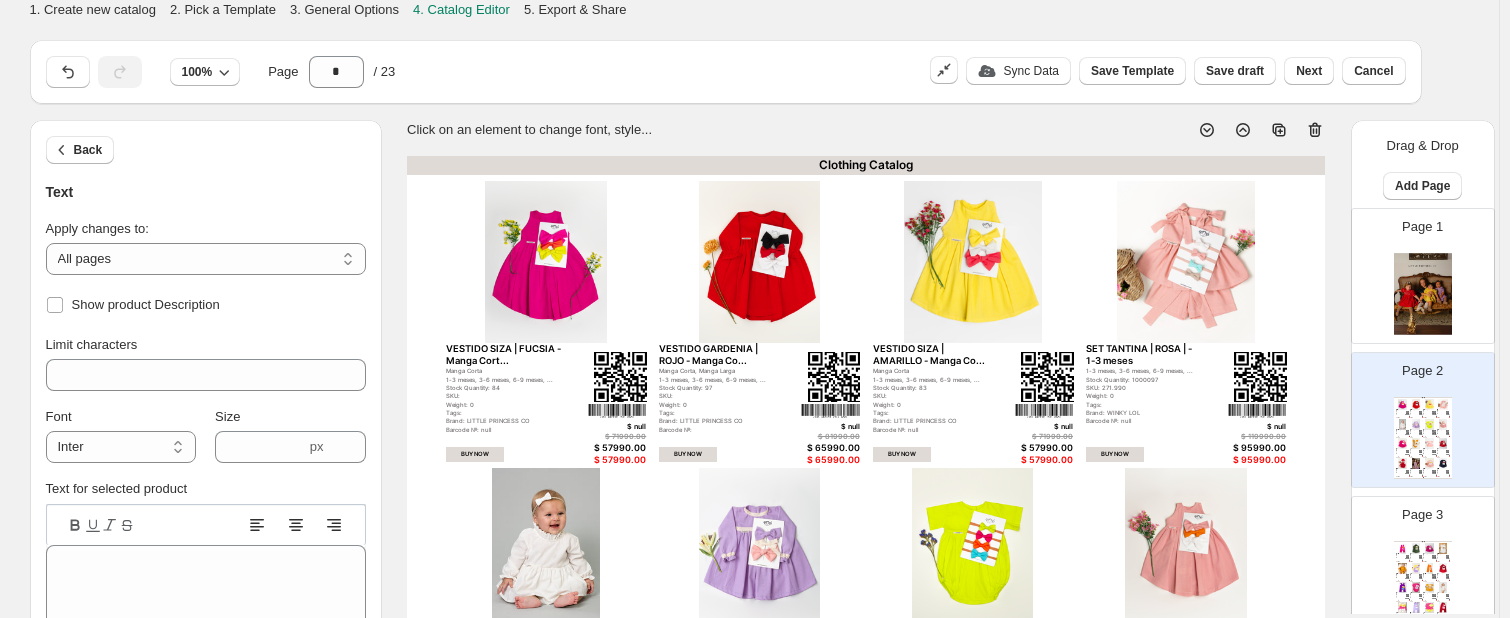 click on "Manga Corta" at bounding box center (504, 370) 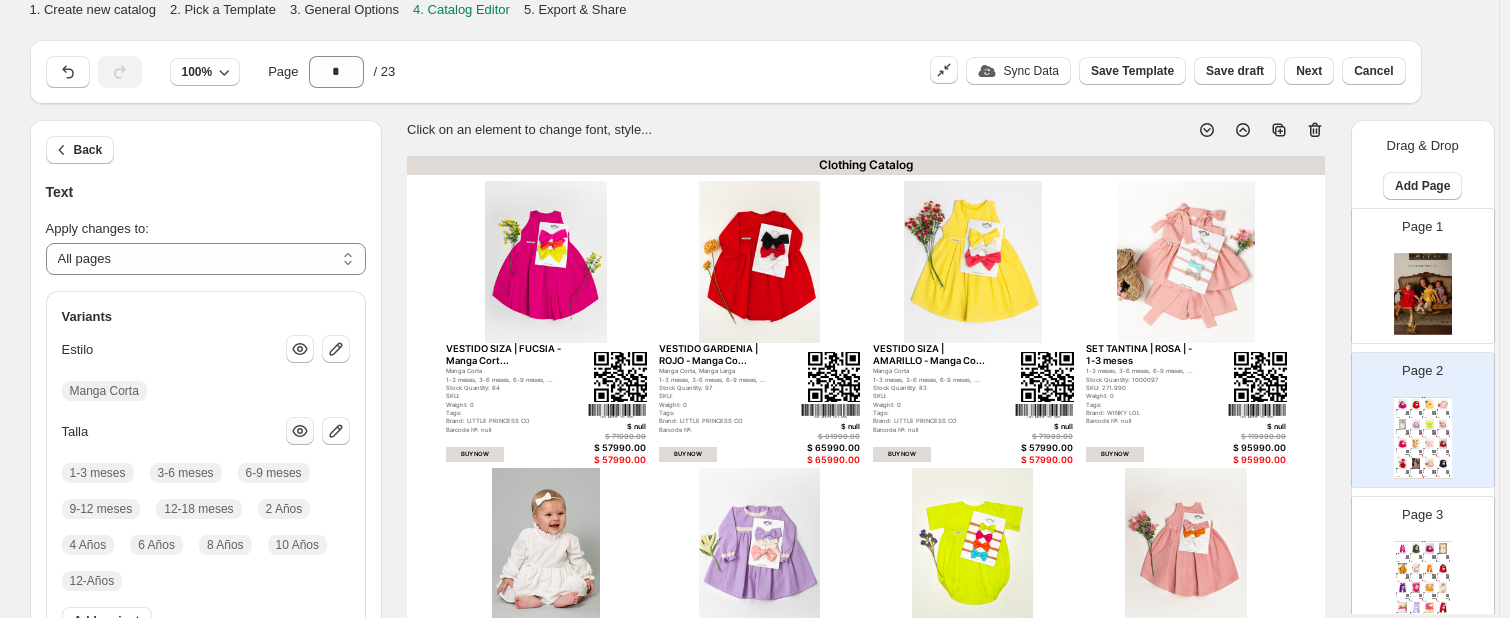 click 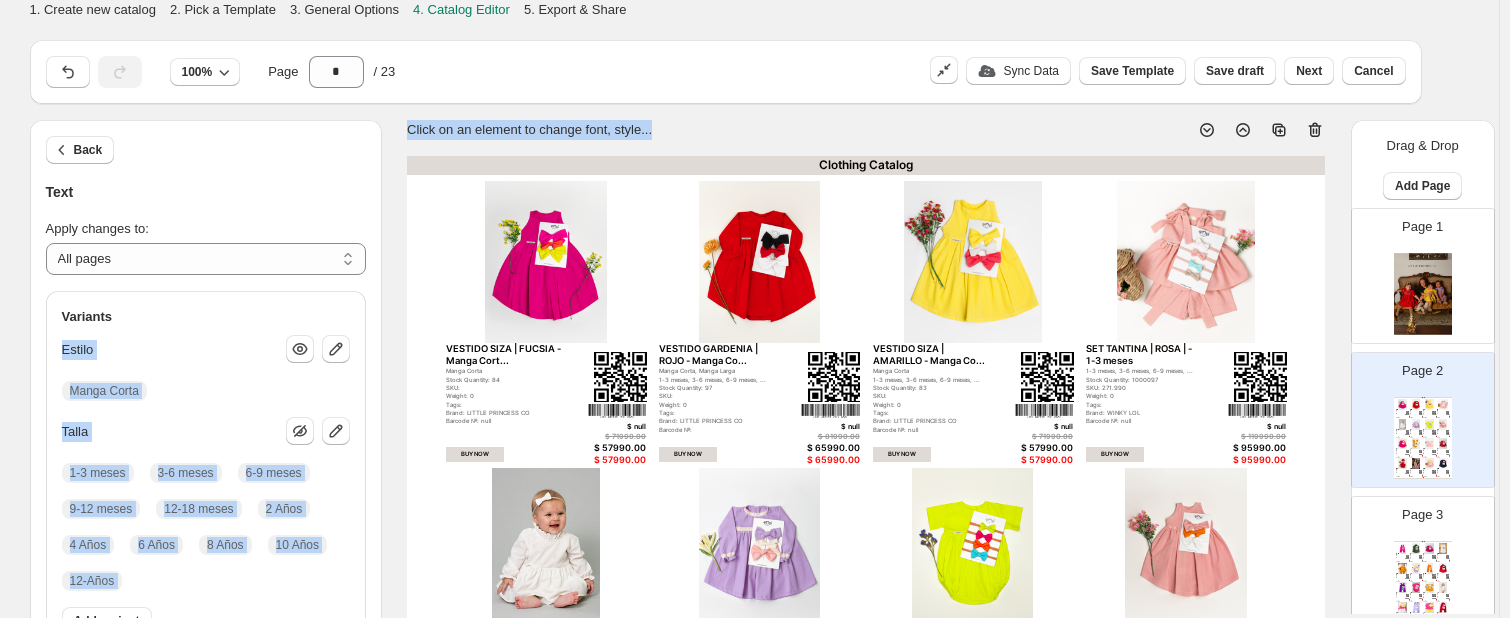 drag, startPoint x: 385, startPoint y: 305, endPoint x: 386, endPoint y: 320, distance: 15.033297 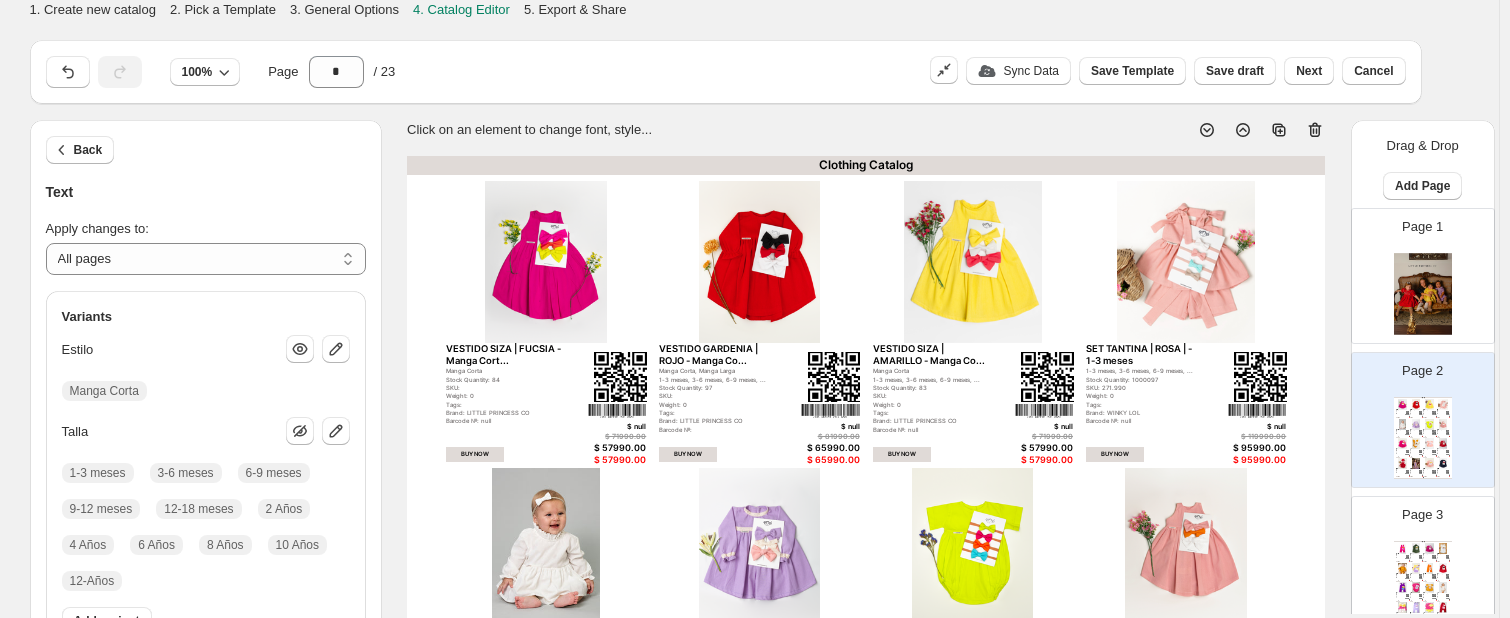 click on "Text" at bounding box center [206, 192] 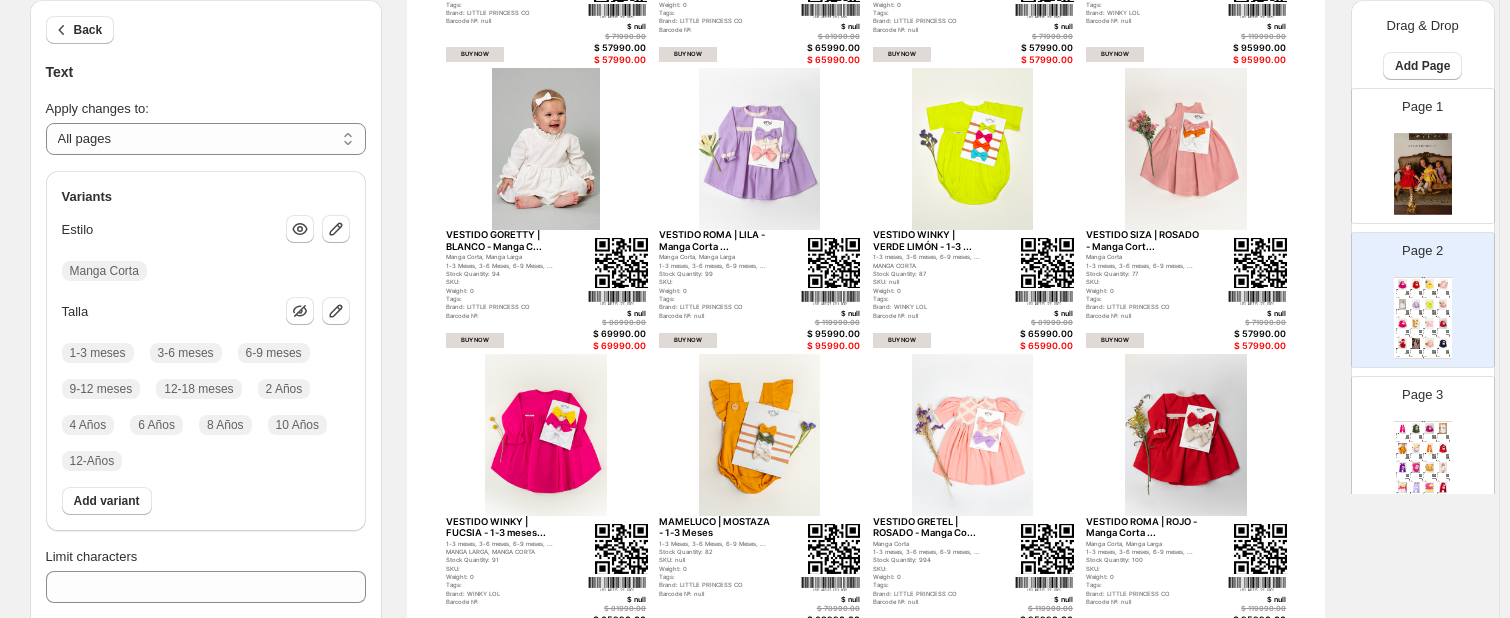 scroll, scrollTop: 440, scrollLeft: 0, axis: vertical 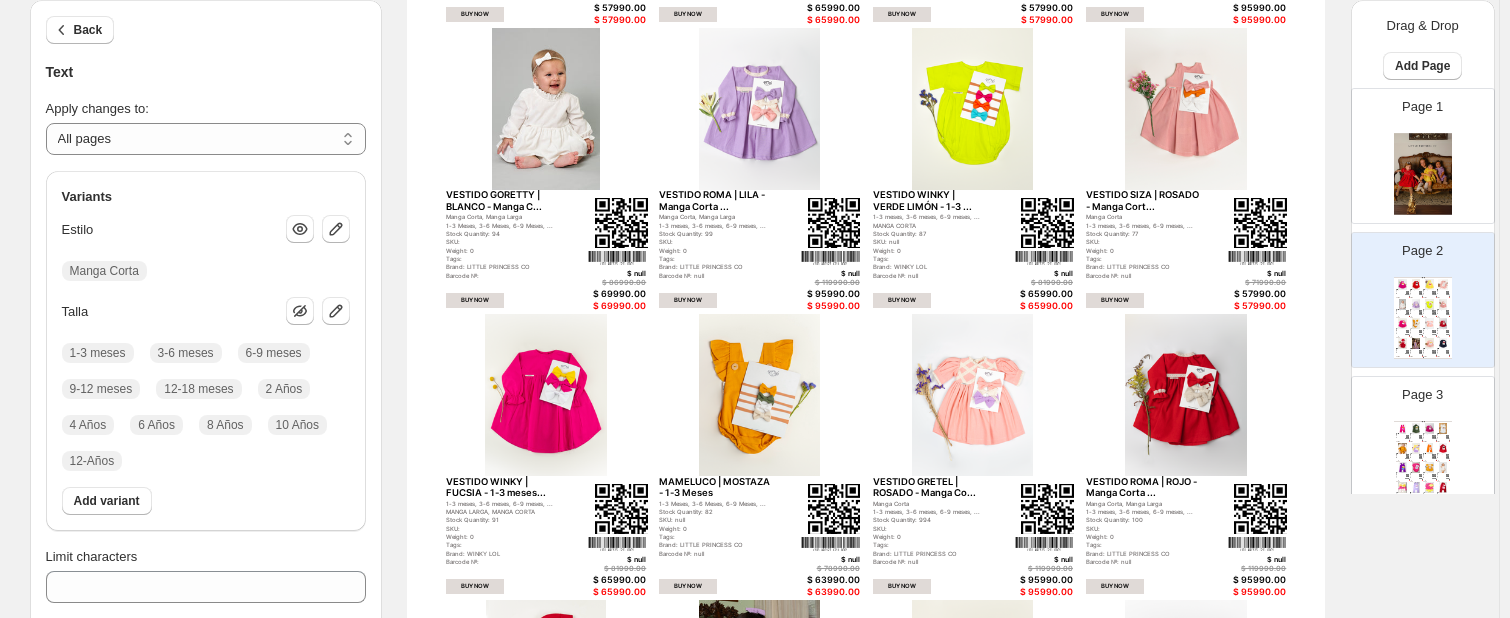 click on "1-3 meses 3-6 meses 6-9 meses 9-12 meses 12-18 meses 2 Años 4 Años 6 Años 8 Años 10 Años 12-Años" at bounding box center (198, 399) 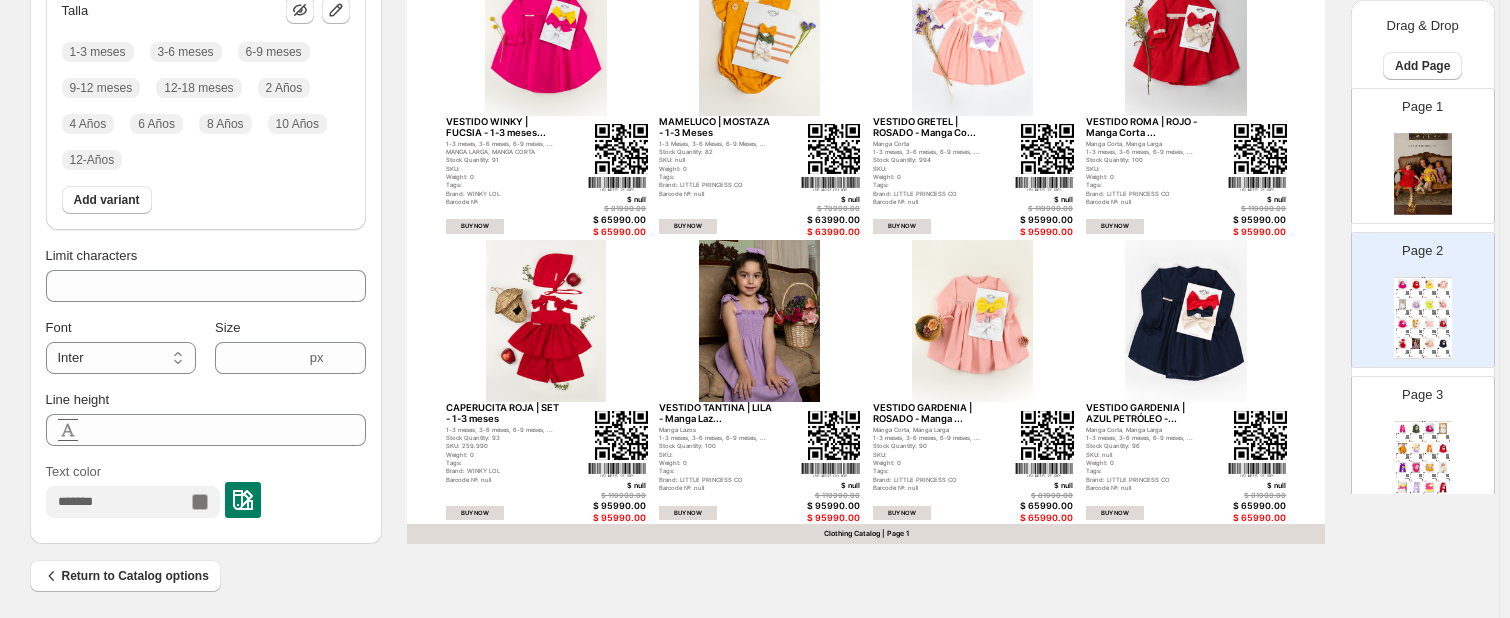 scroll, scrollTop: 808, scrollLeft: 0, axis: vertical 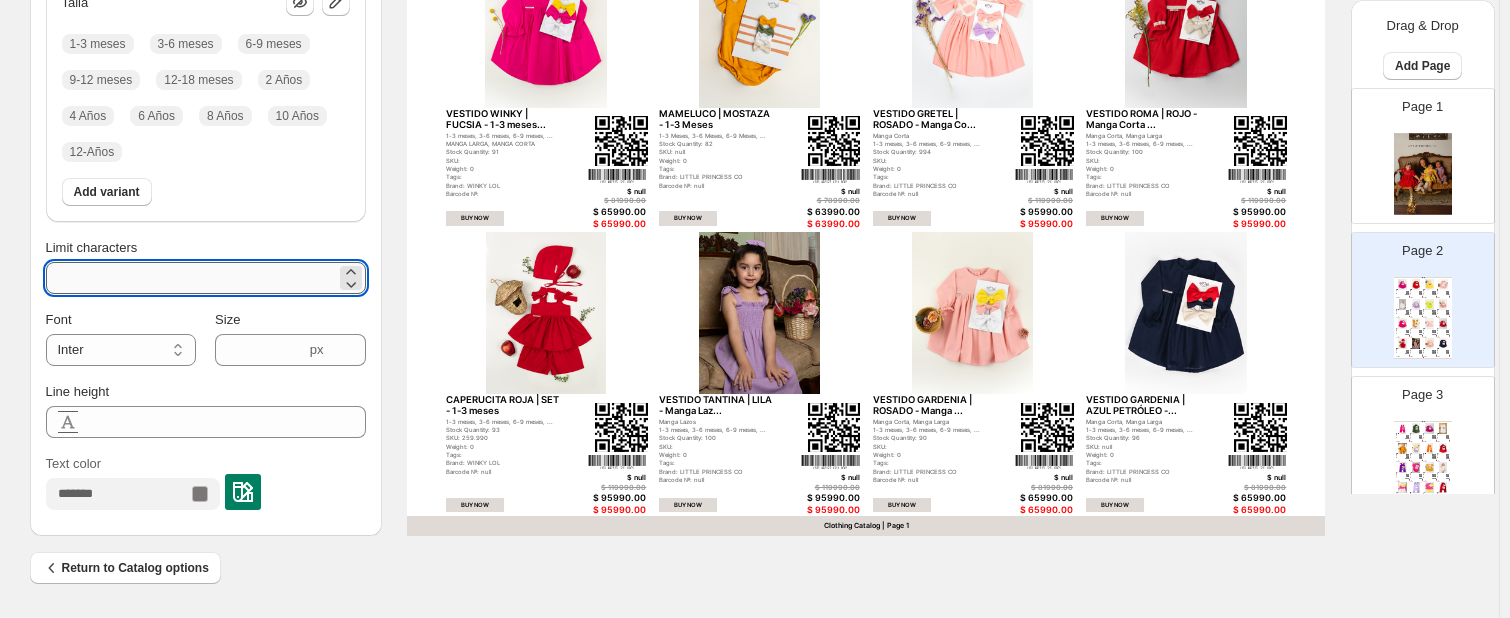 click on "**" at bounding box center (191, 278) 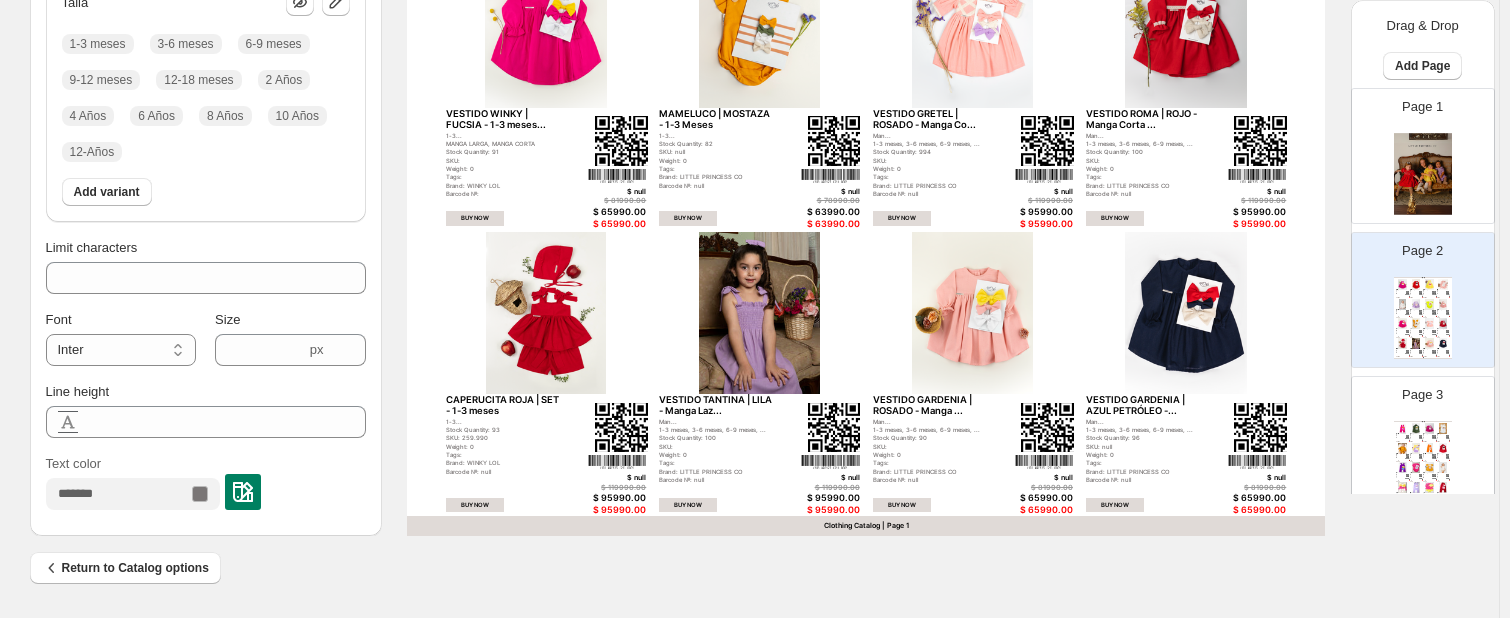 click on "Limit characters" at bounding box center [206, 248] 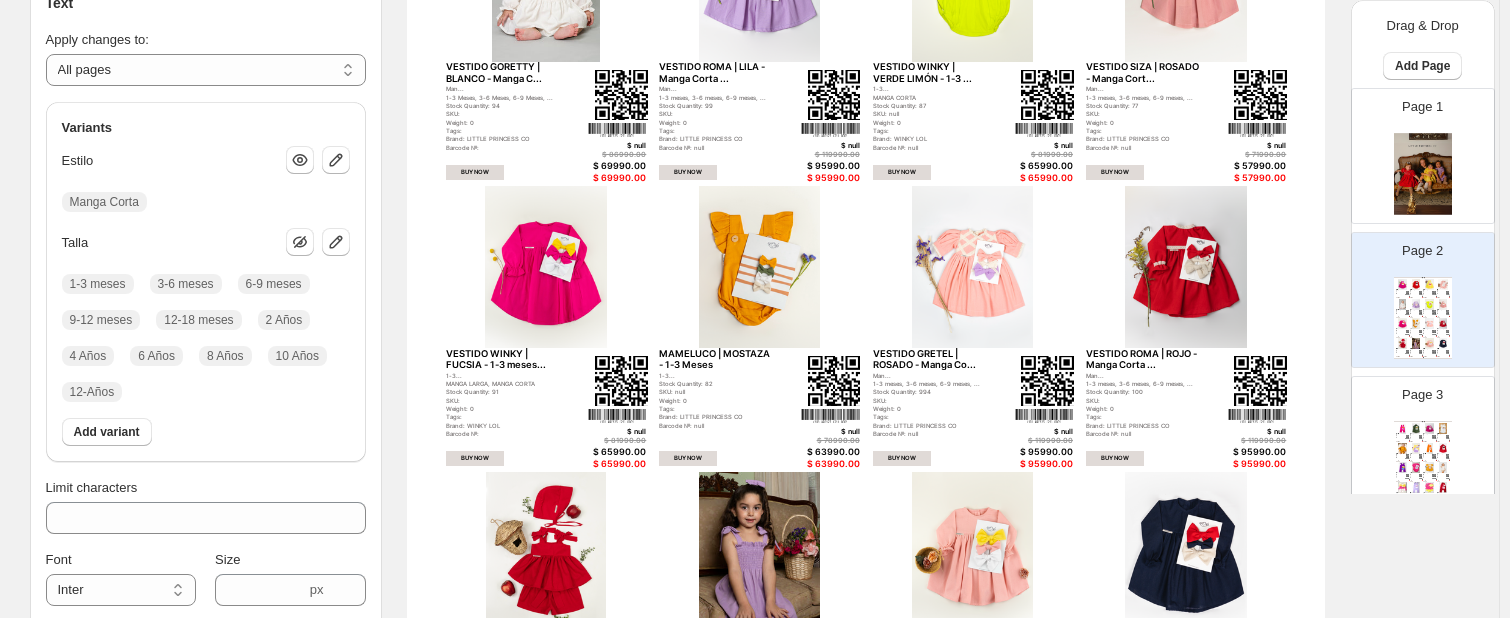 scroll, scrollTop: 528, scrollLeft: 0, axis: vertical 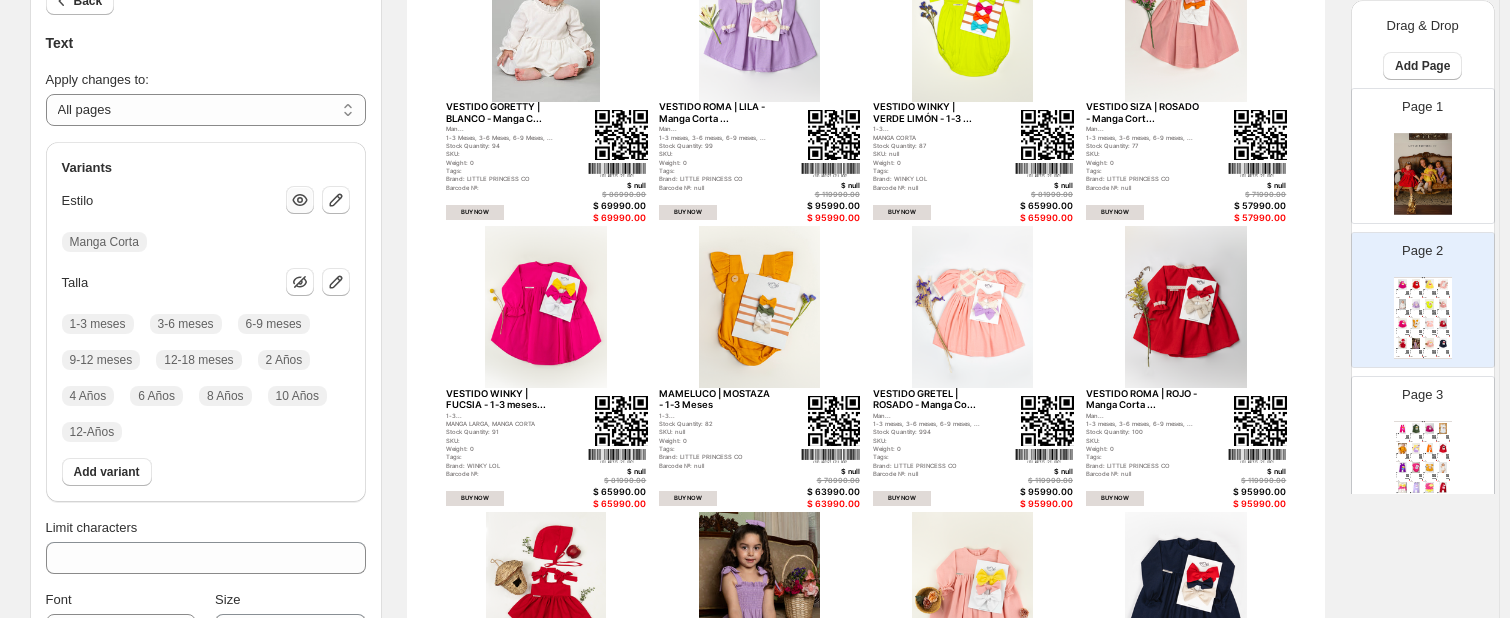 click 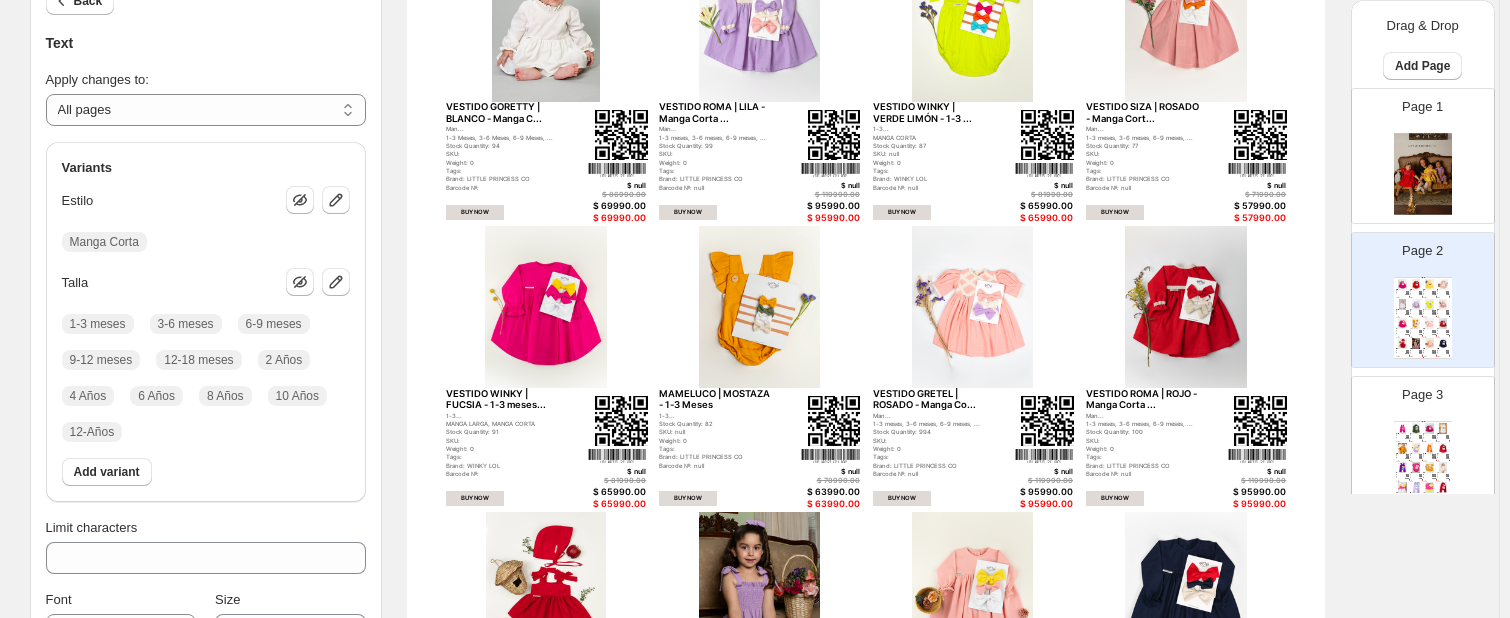 click on "SKU:" at bounding box center (504, 153) 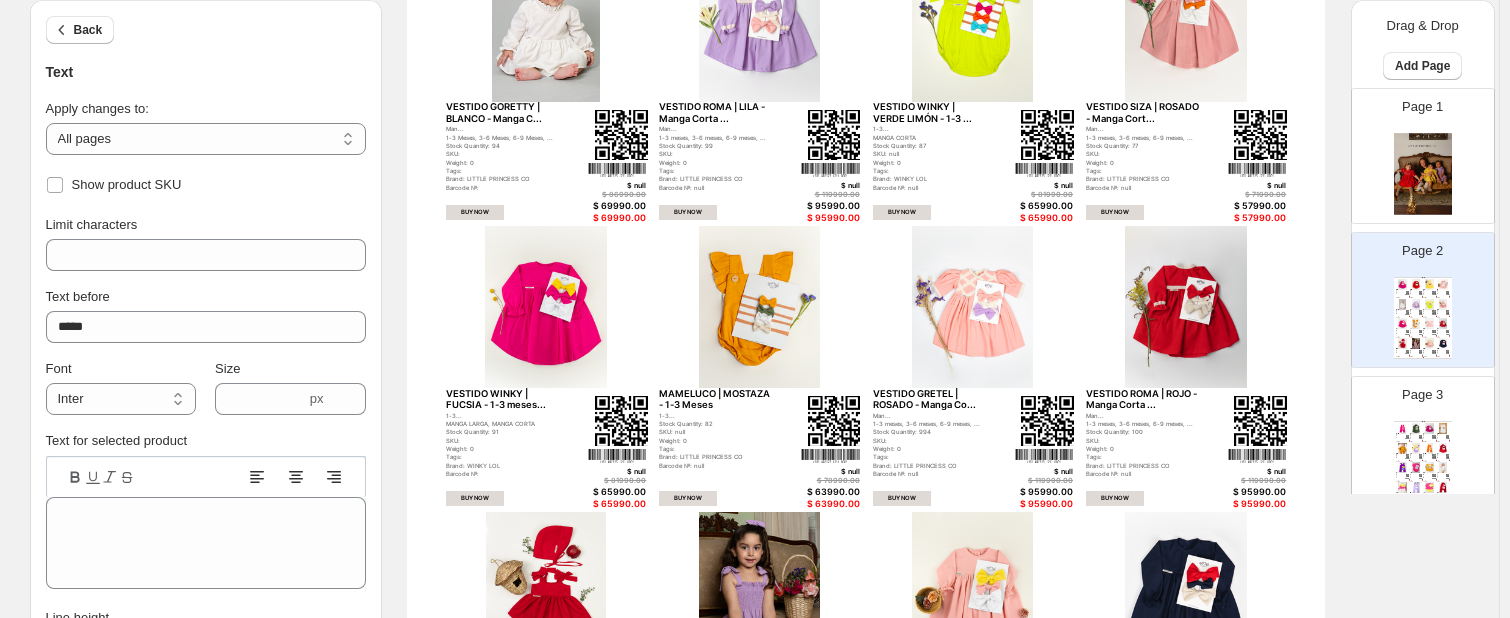 type on "**" 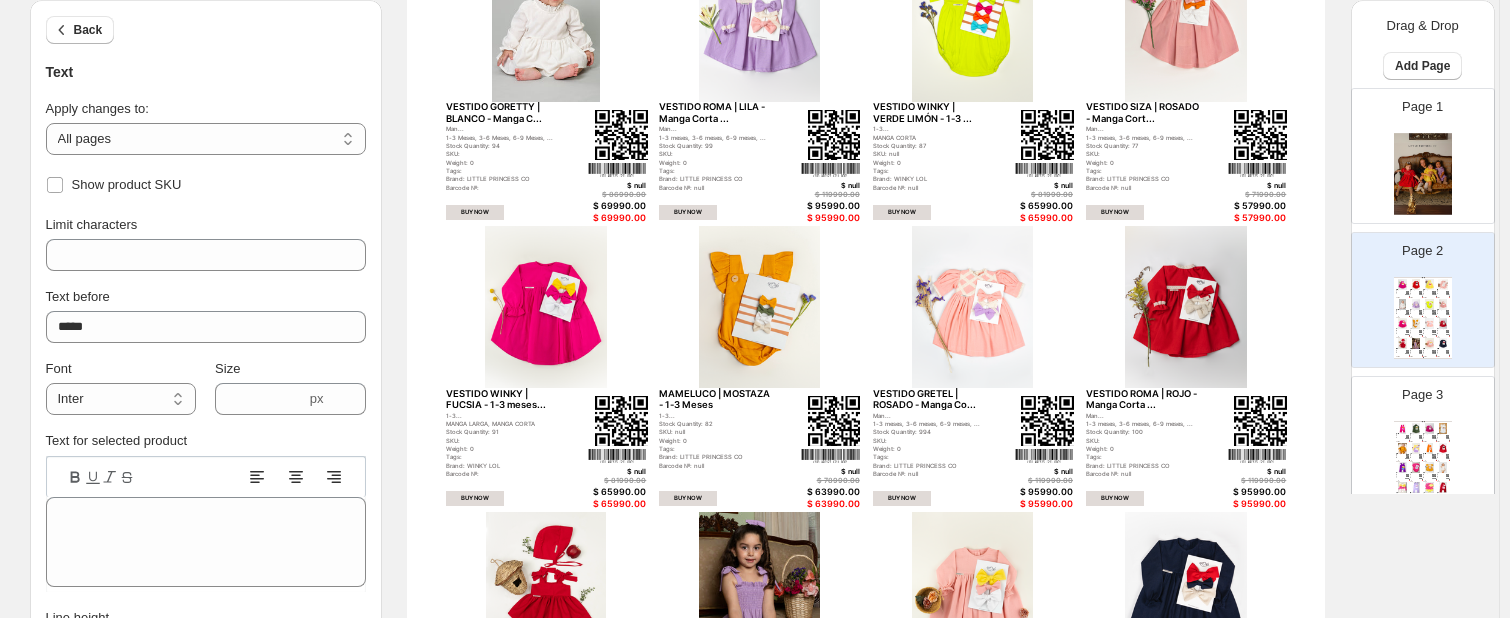 click on "**********" at bounding box center [206, 472] 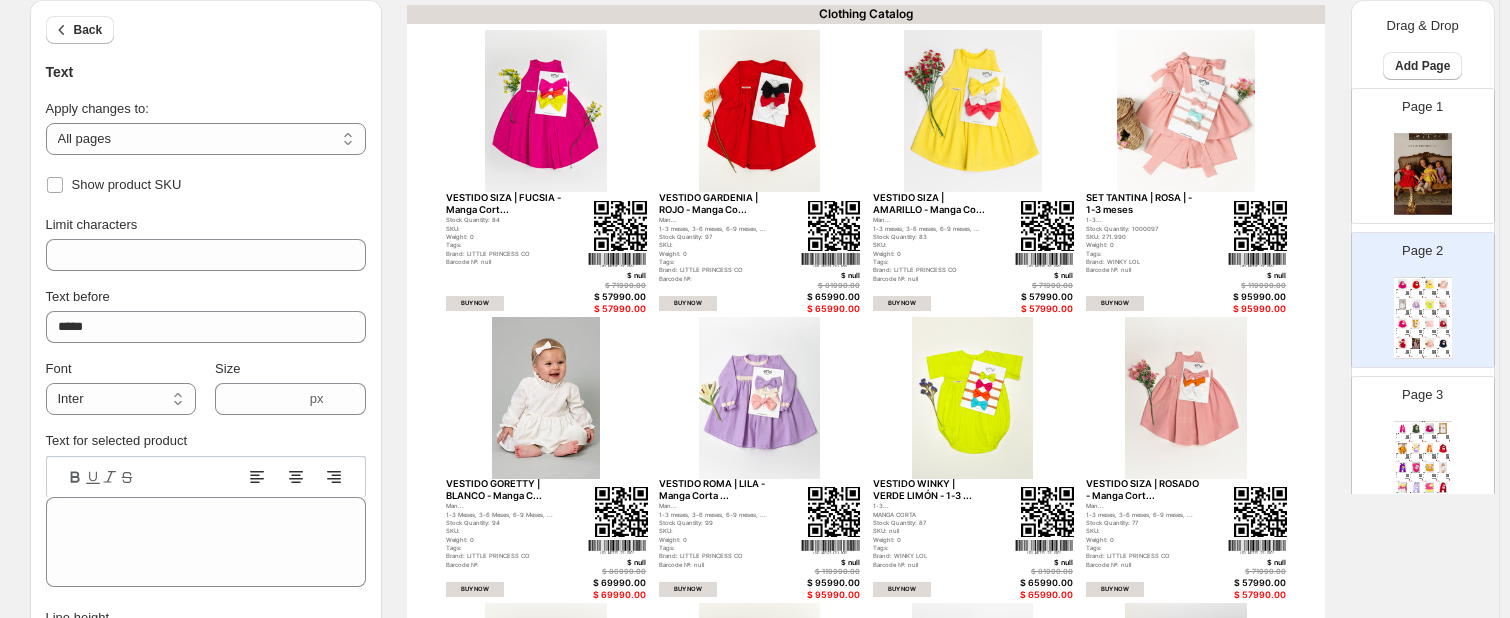 scroll, scrollTop: 128, scrollLeft: 0, axis: vertical 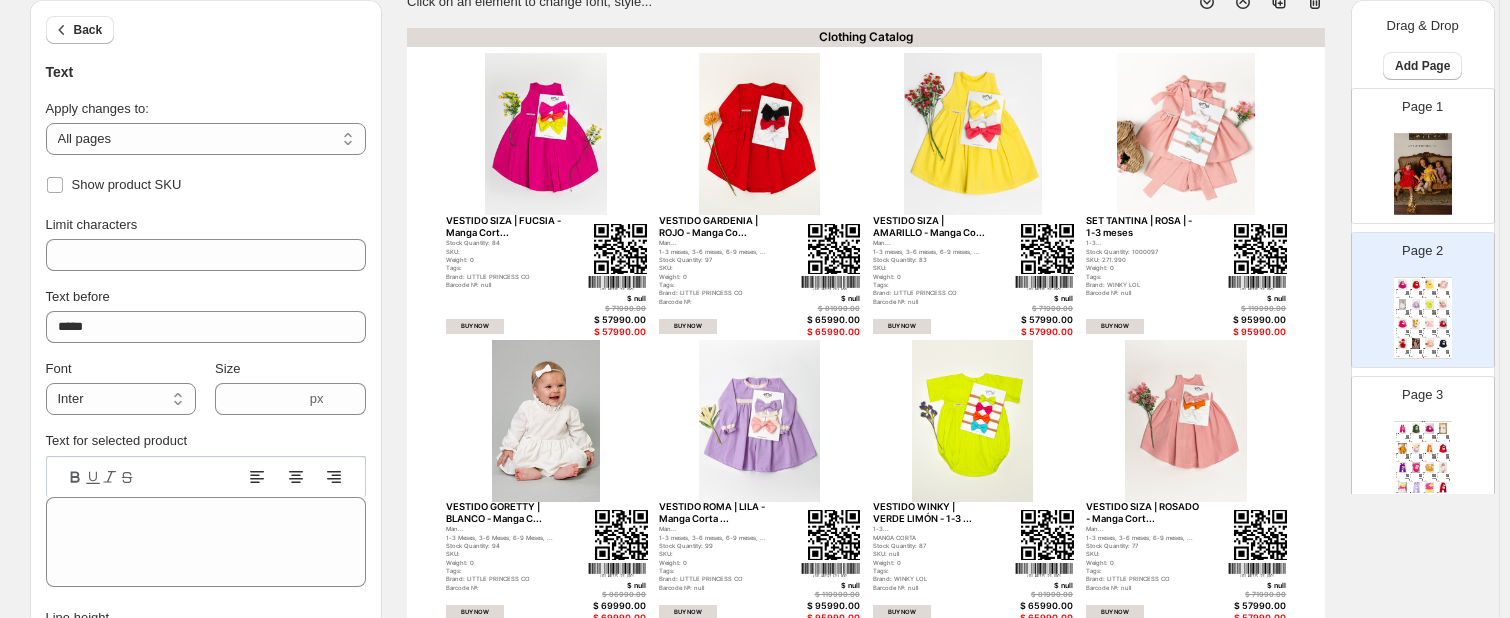 click on "Weight:  0" at bounding box center [504, 259] 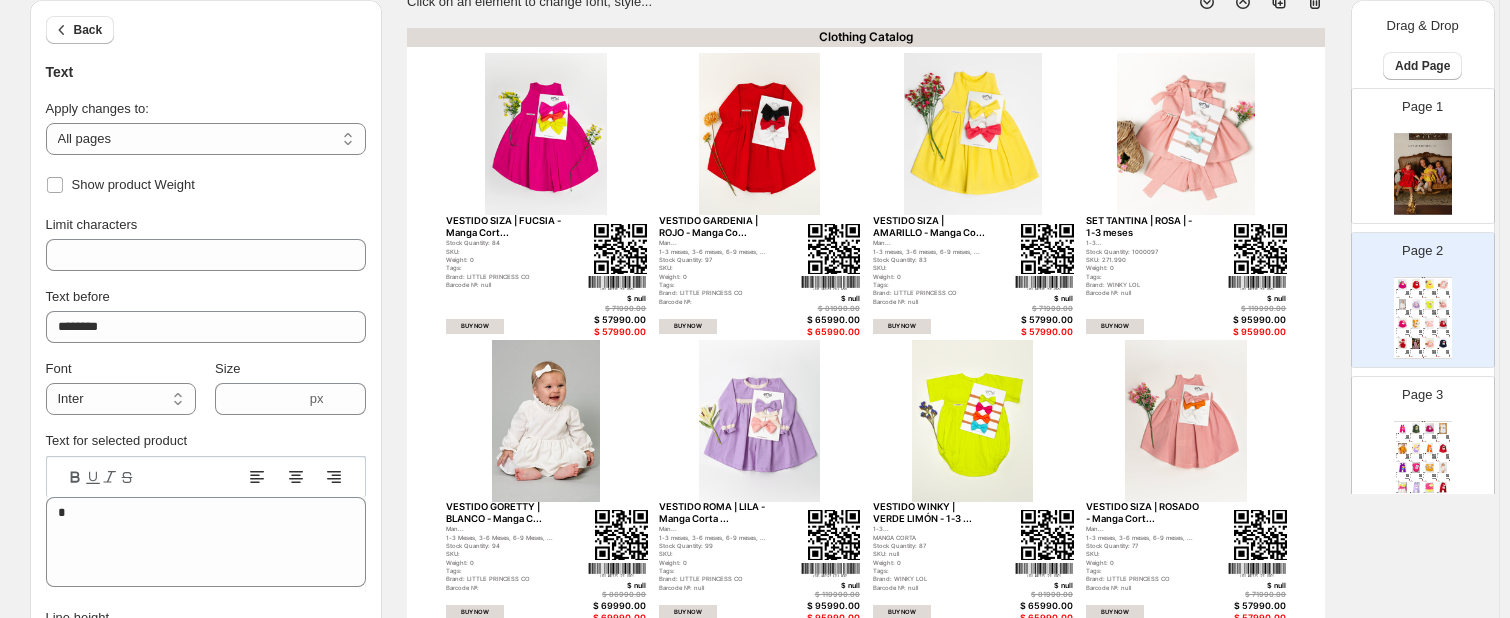click on "Weight:  0" at bounding box center [504, 259] 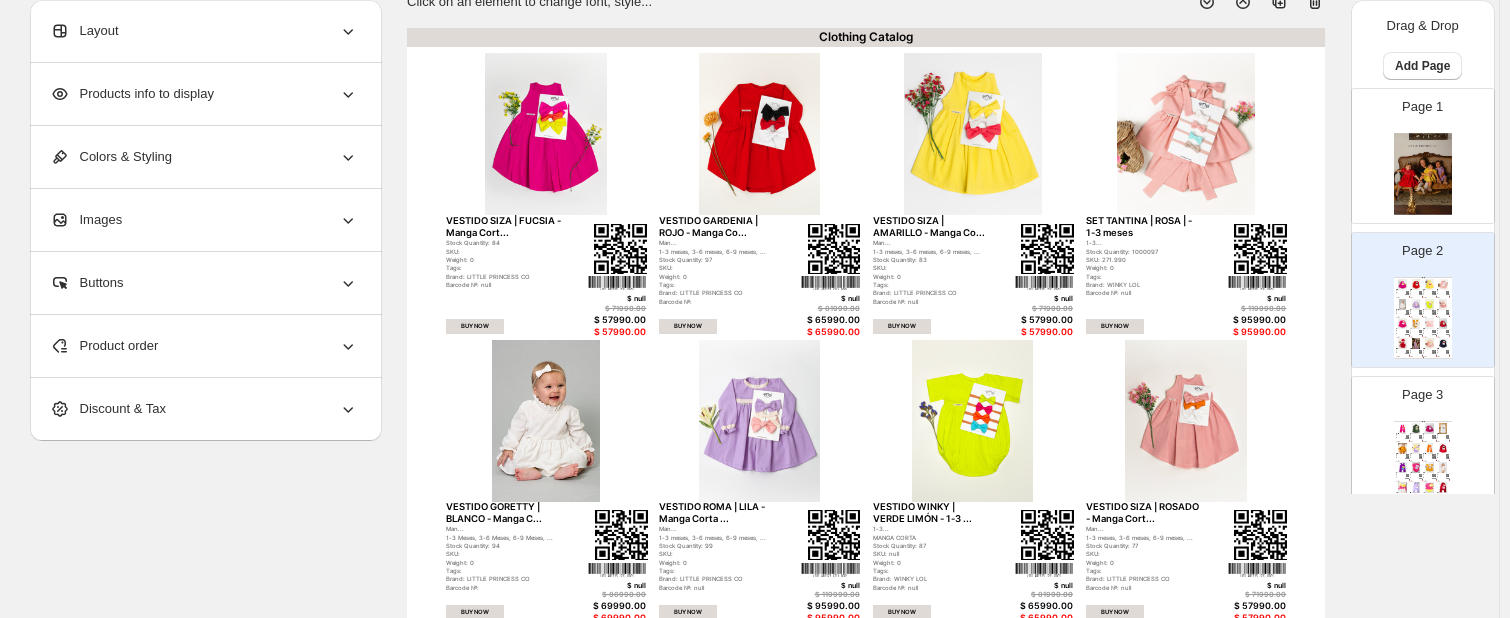 click 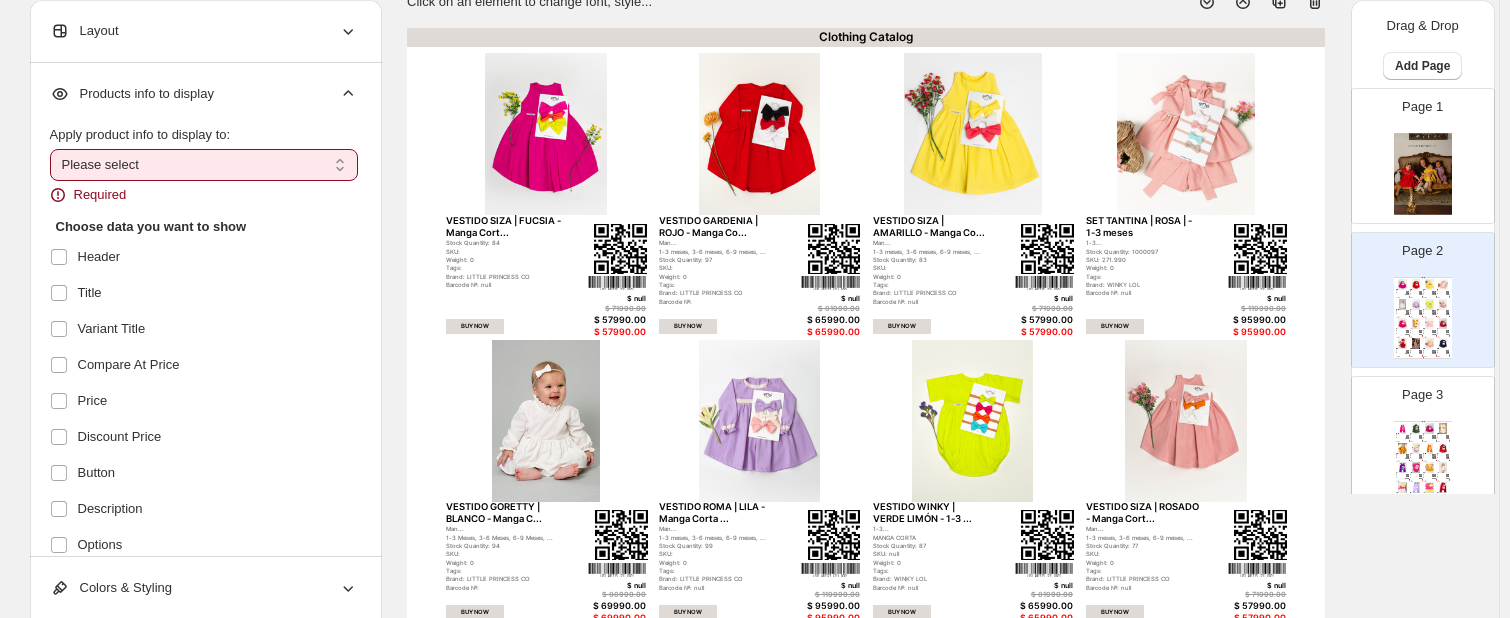 click on "**********" at bounding box center (204, 165) 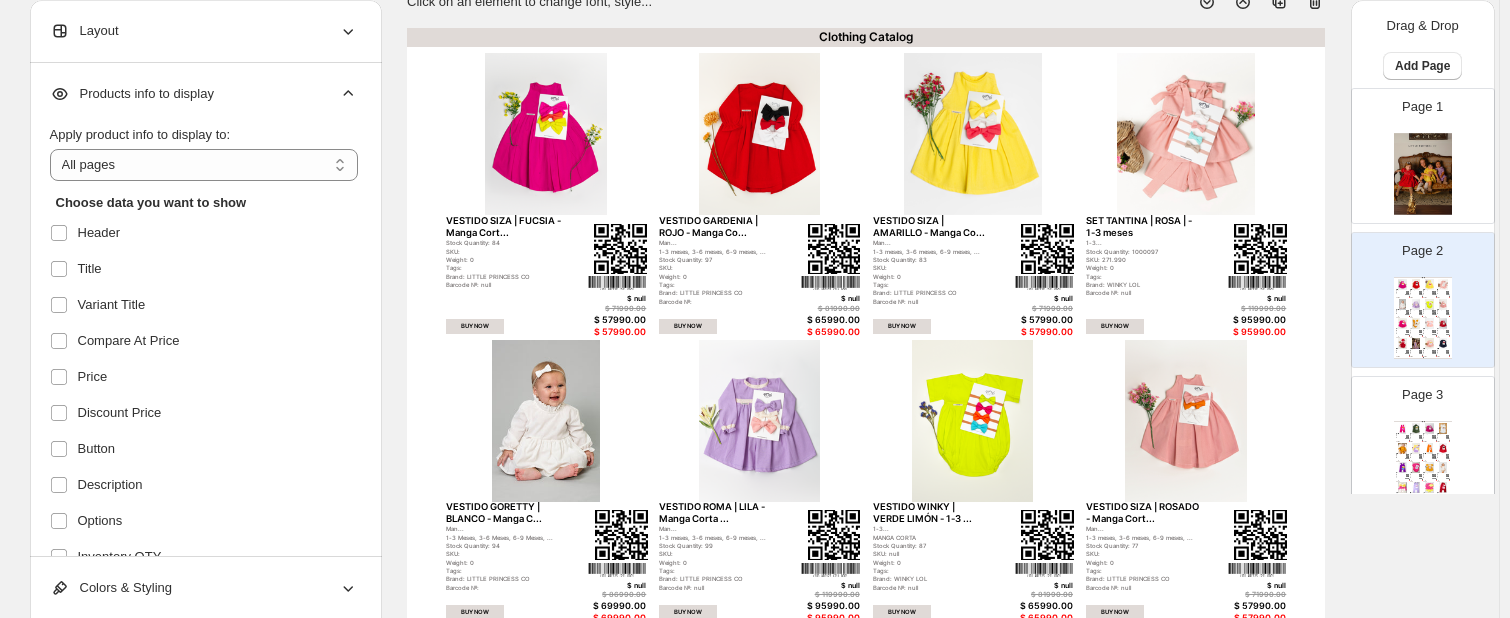 click on "Choose data you want to show Header Title Variant Title Compare At Price Price Discount Price Button Description Options Inventory QTY SKU Weight Tags Vendor/Brand Product Type Barcode Barcode Number QR Code Footer Cost per item" at bounding box center (204, 560) 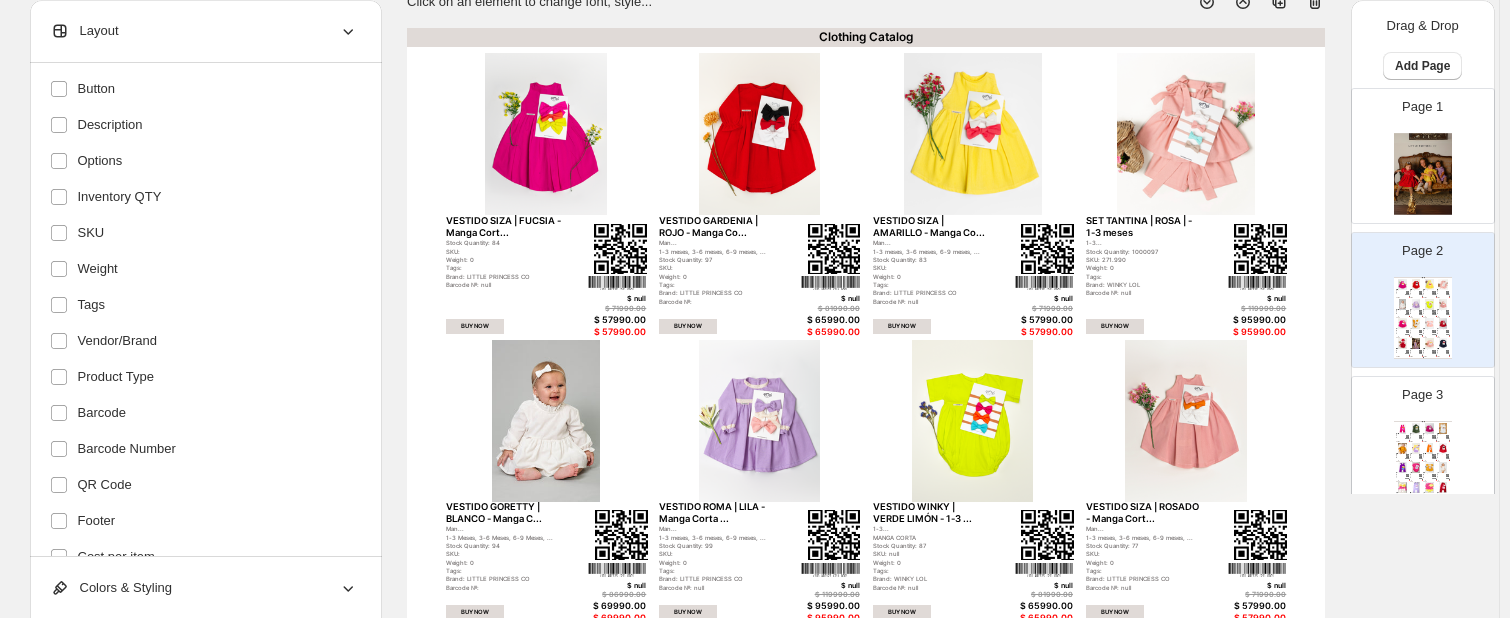 scroll, scrollTop: 430, scrollLeft: 0, axis: vertical 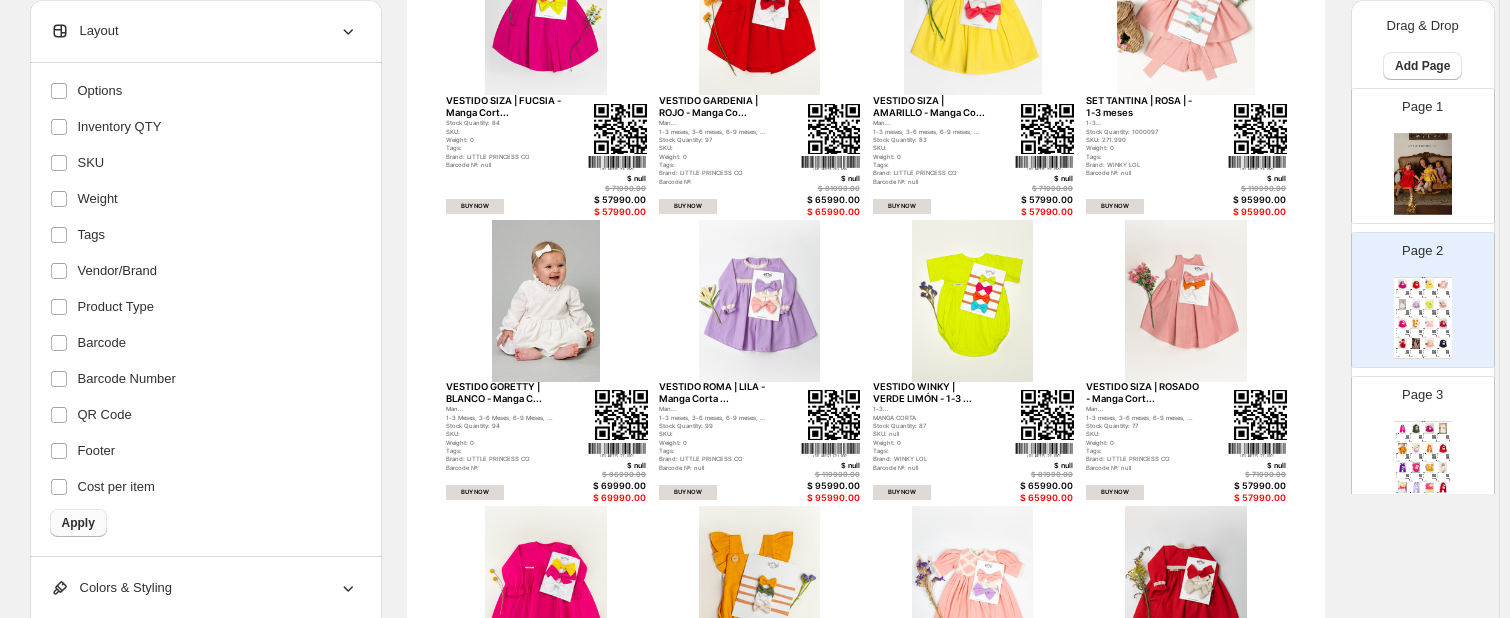 click on "Apply" at bounding box center [78, 523] 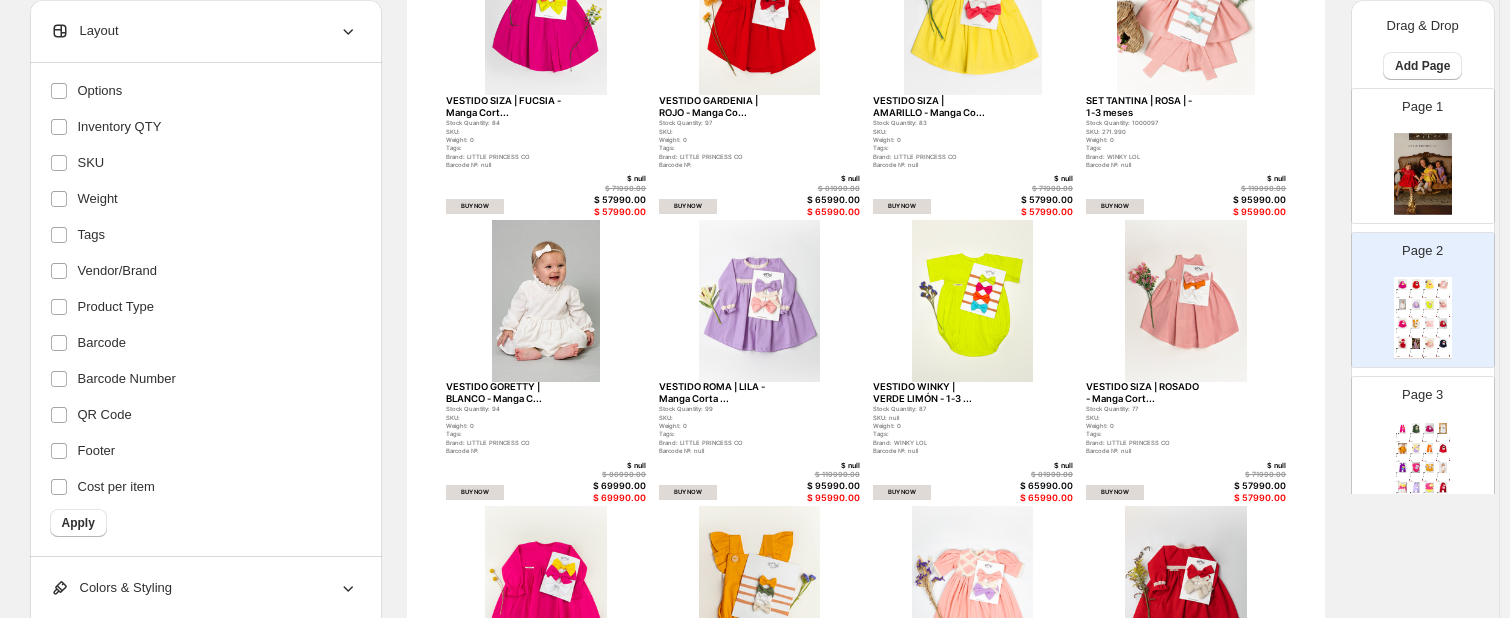click on "**********" at bounding box center (204, 126) 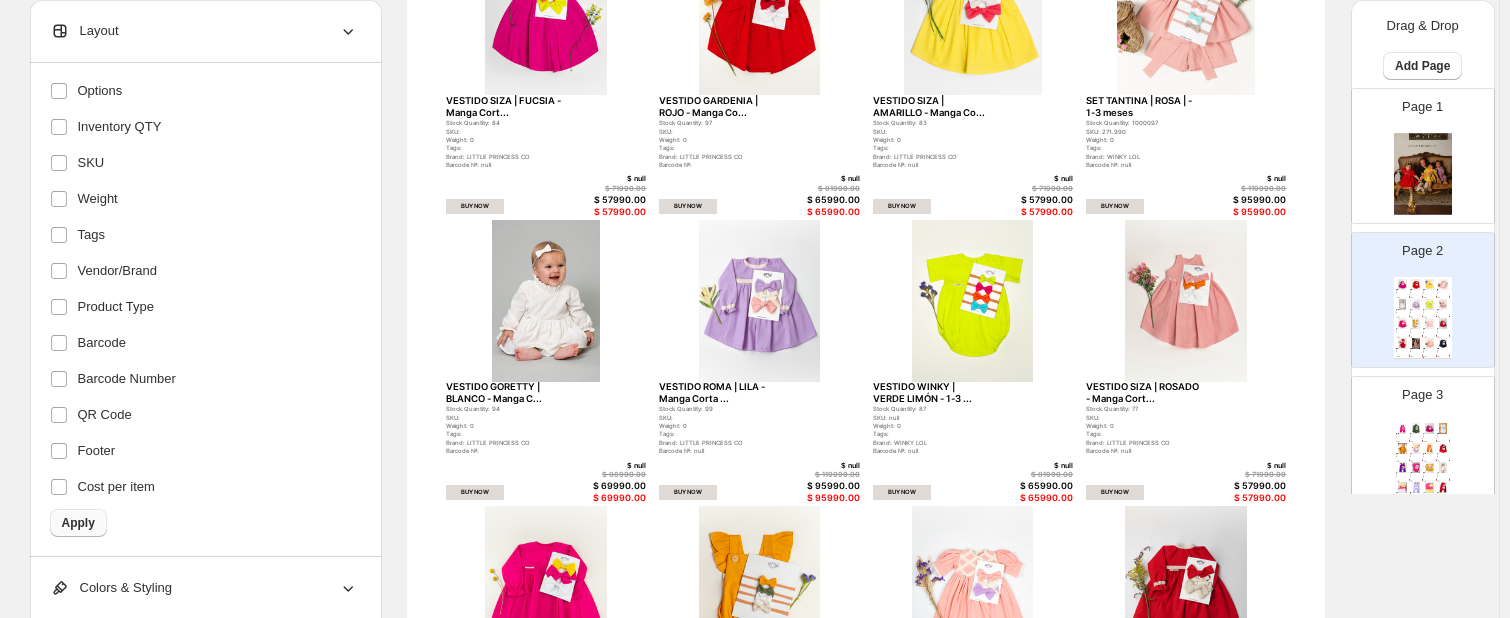 click on "Apply" at bounding box center [78, 523] 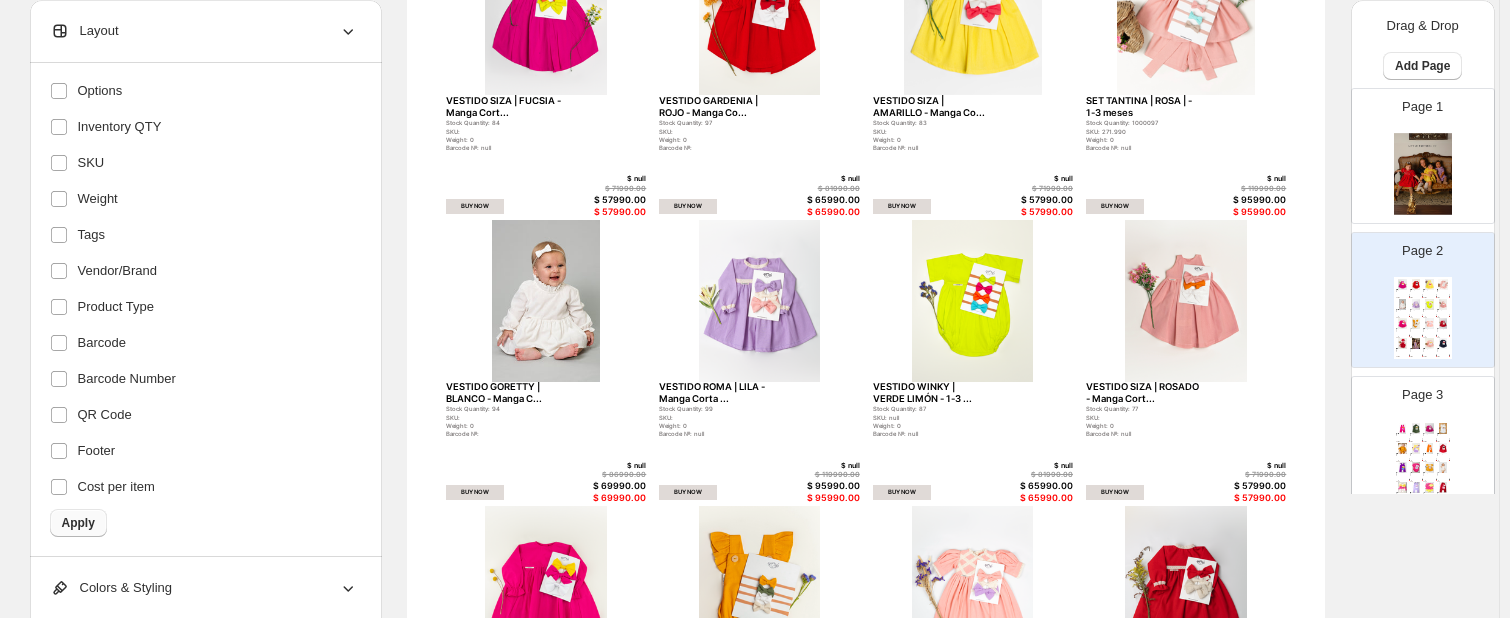 click on "Apply" at bounding box center (78, 523) 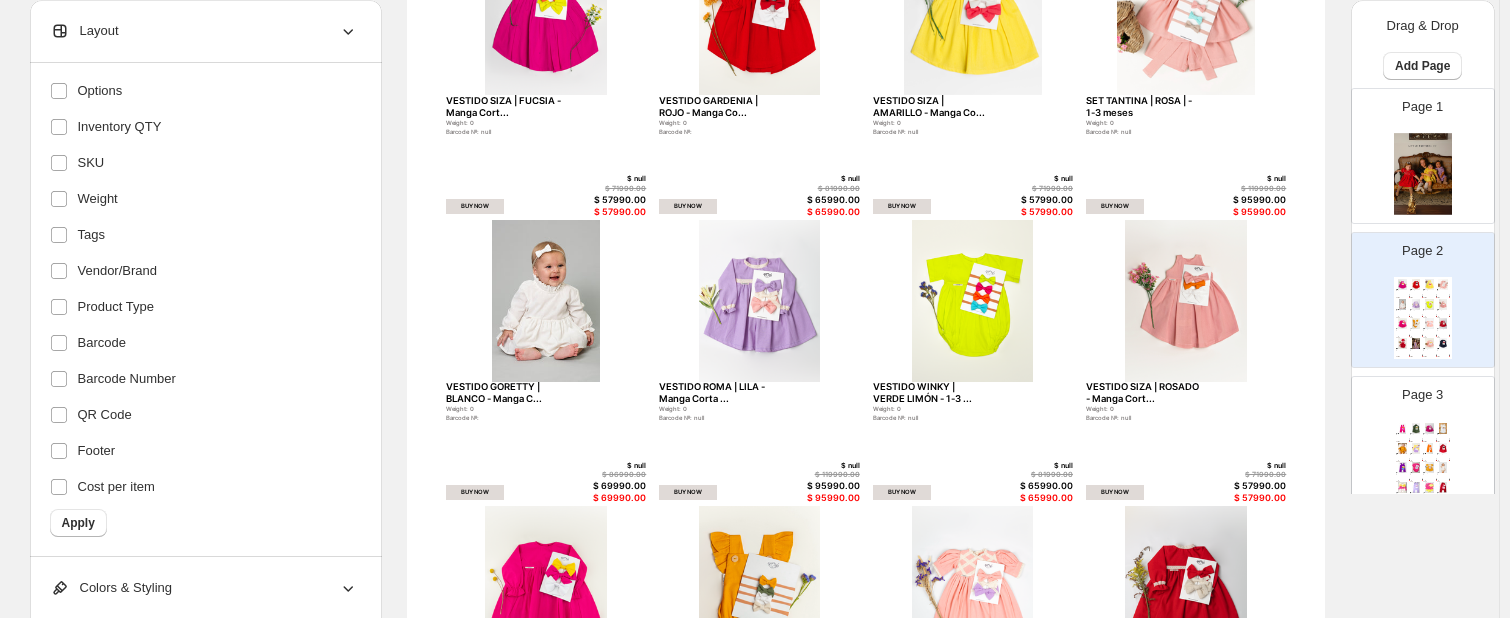 click on "**********" at bounding box center (206, 310) 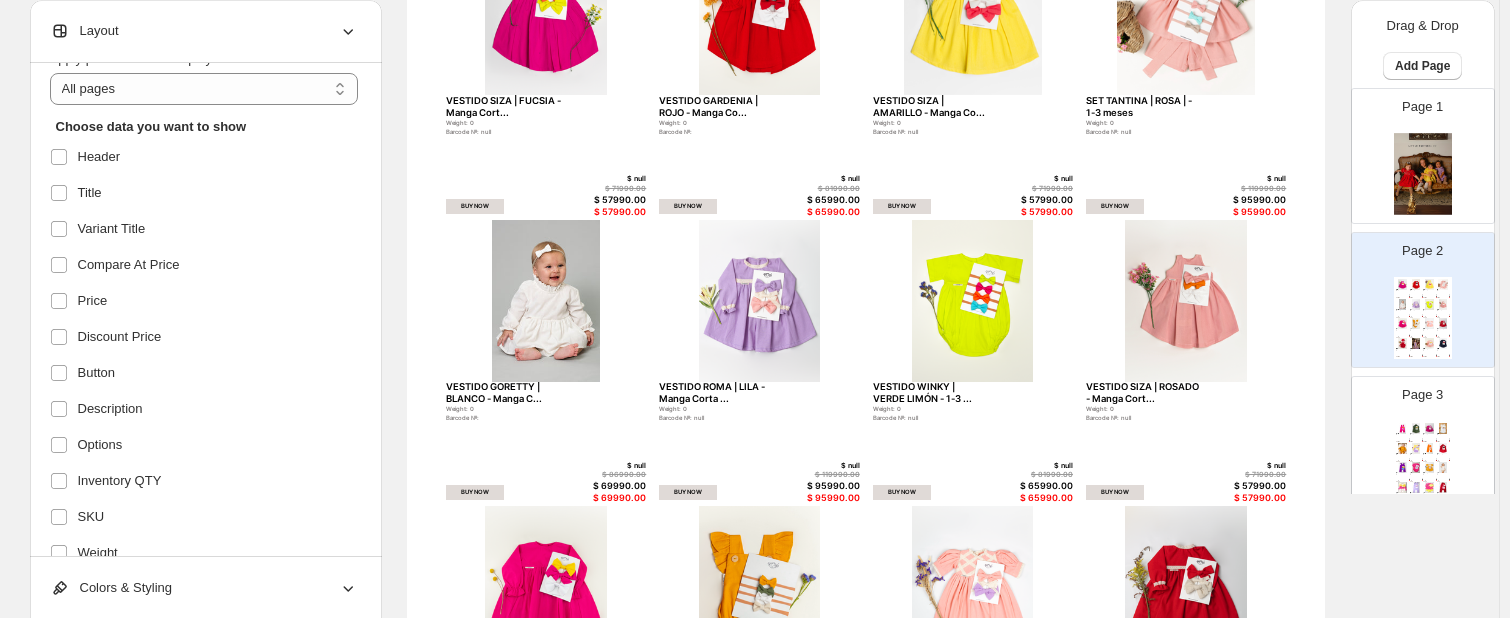 scroll, scrollTop: 30, scrollLeft: 0, axis: vertical 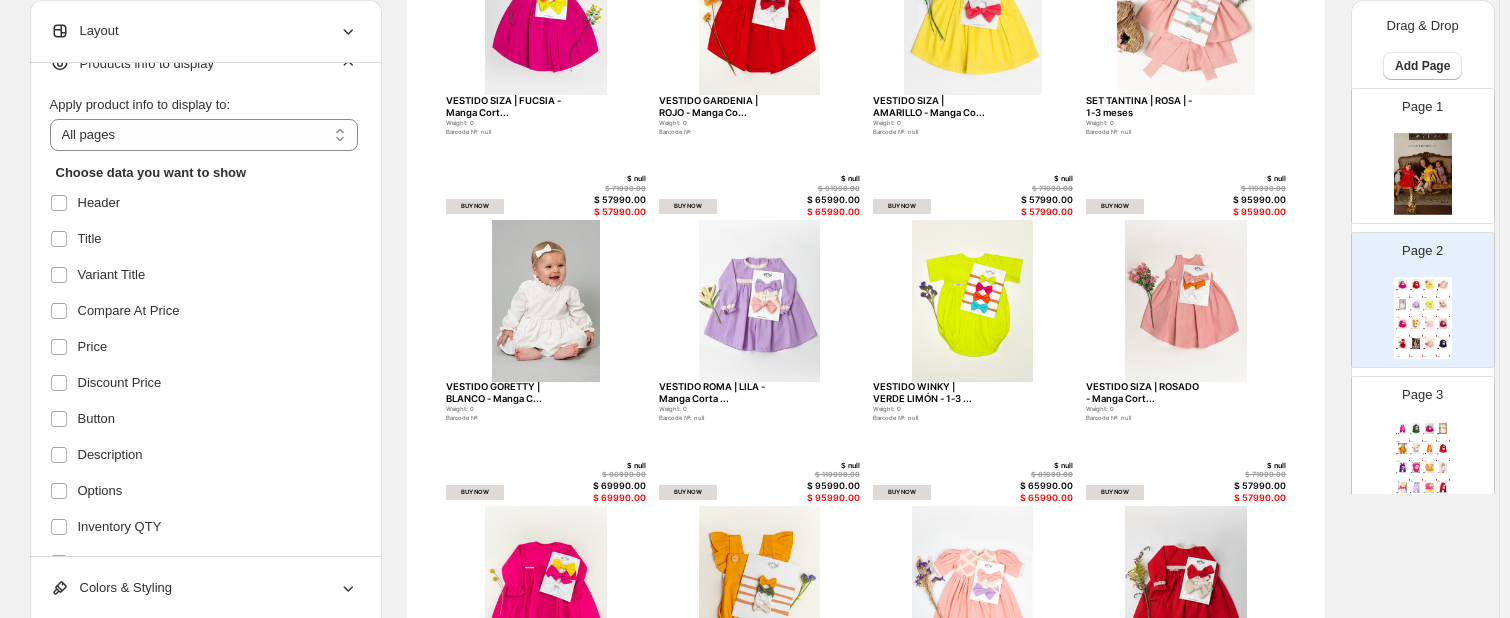 click on "**********" at bounding box center [206, 310] 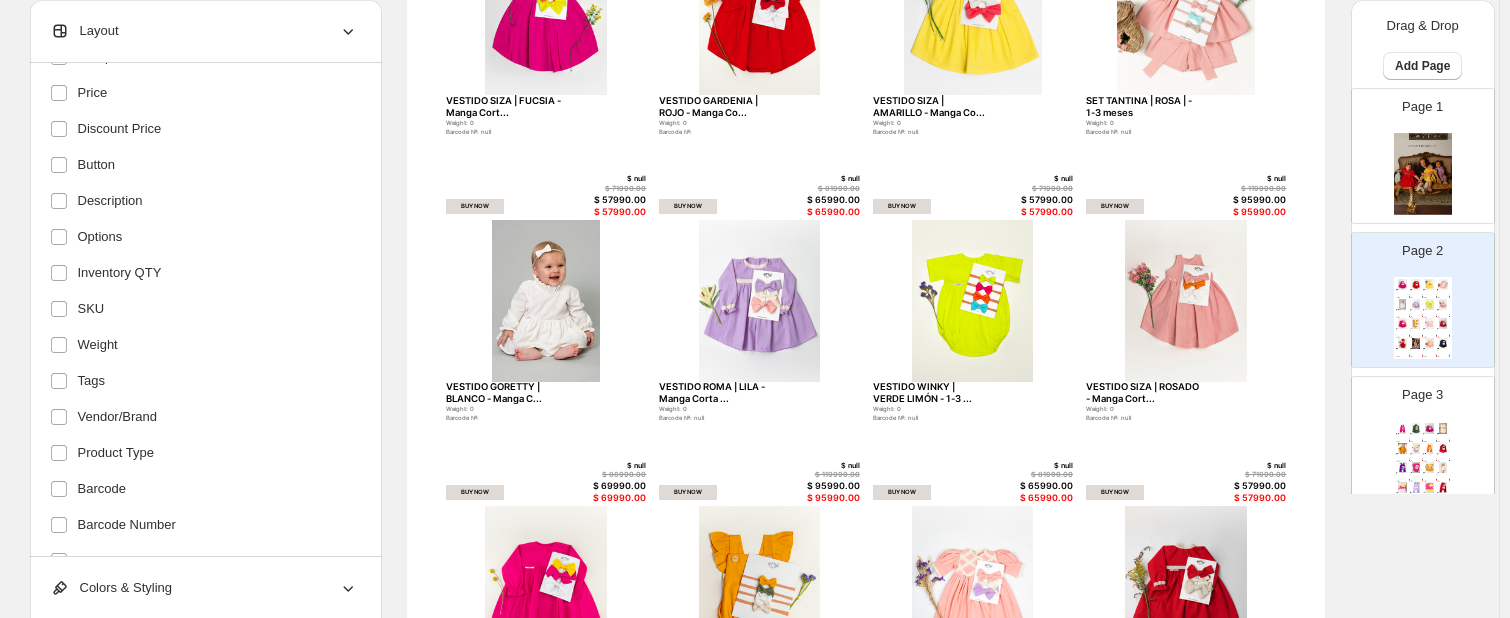 scroll, scrollTop: 427, scrollLeft: 0, axis: vertical 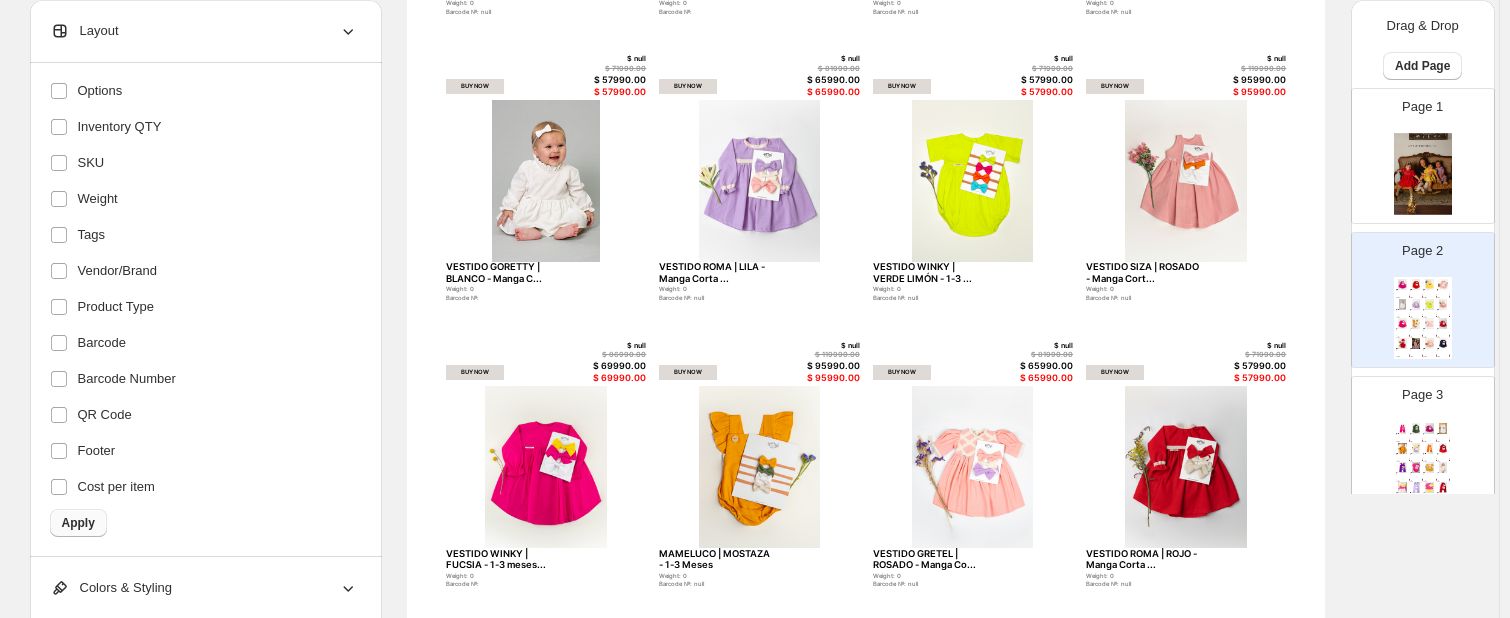 click on "Apply" at bounding box center (78, 523) 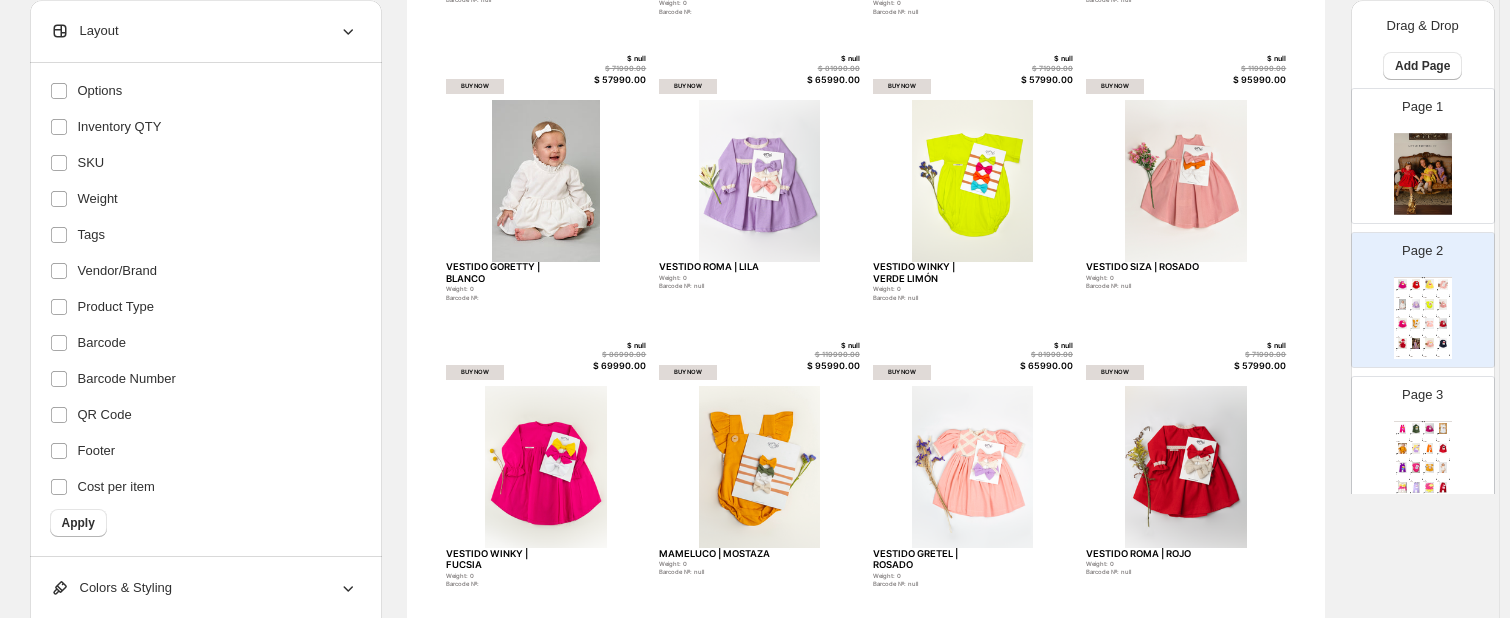 click on "**********" at bounding box center [206, 310] 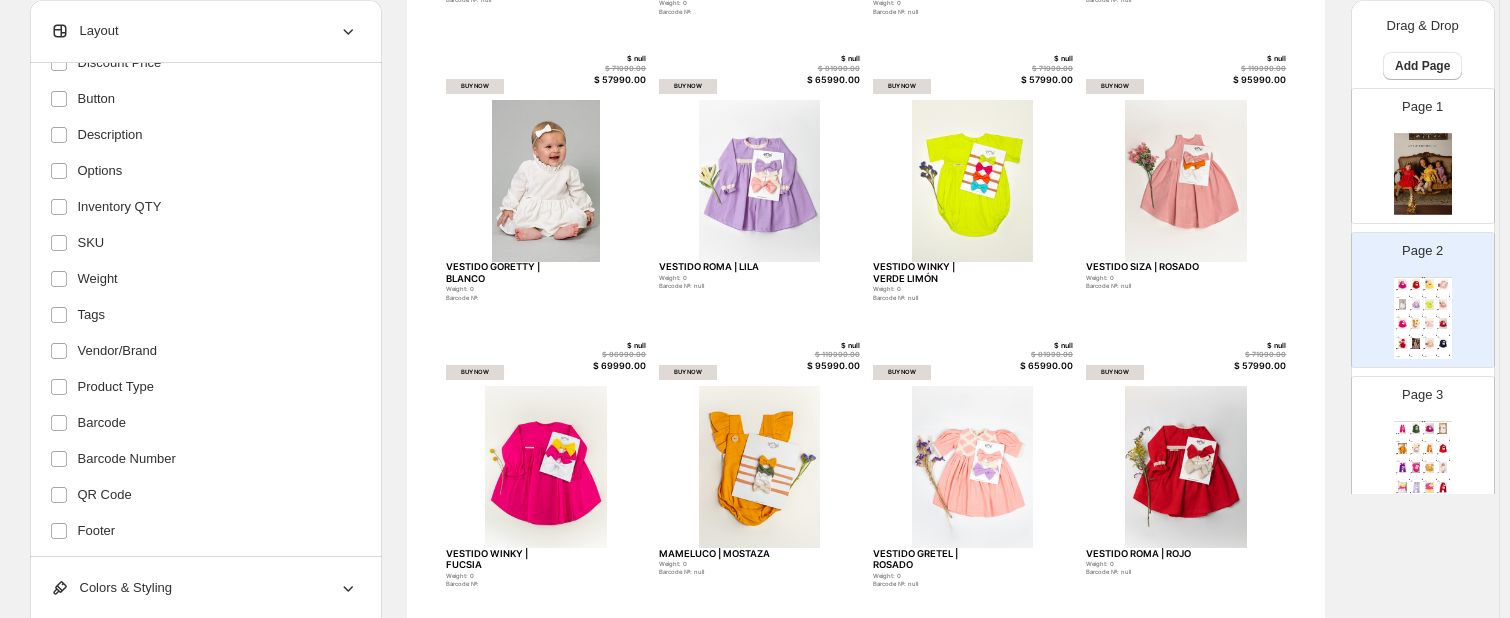 scroll, scrollTop: 136, scrollLeft: 0, axis: vertical 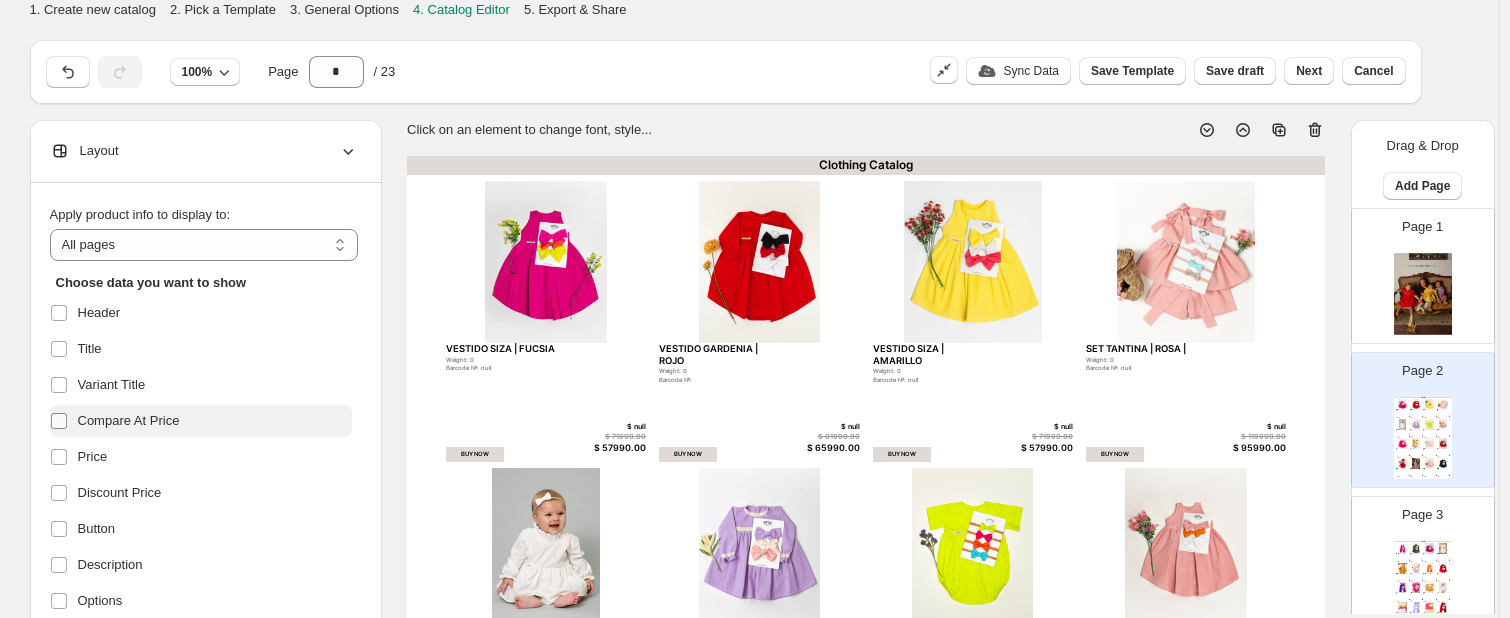 click at bounding box center (63, 421) 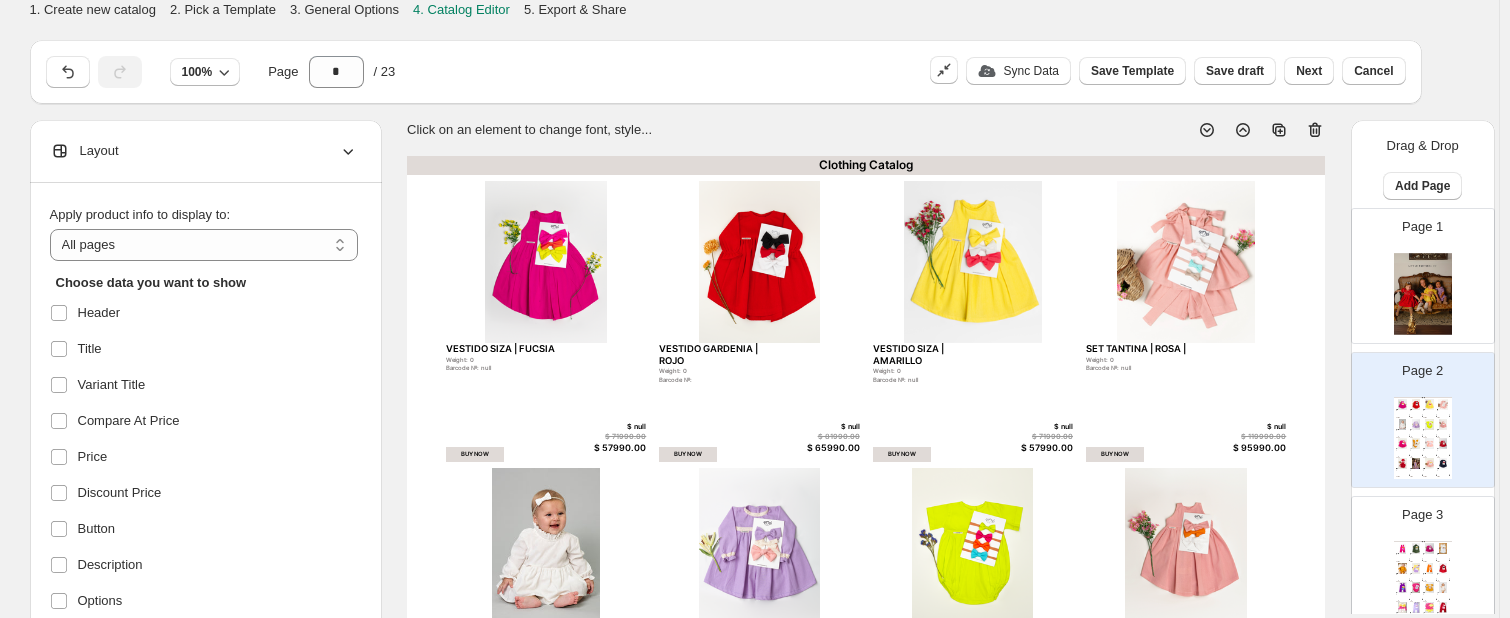 click on "**********" at bounding box center (206, 430) 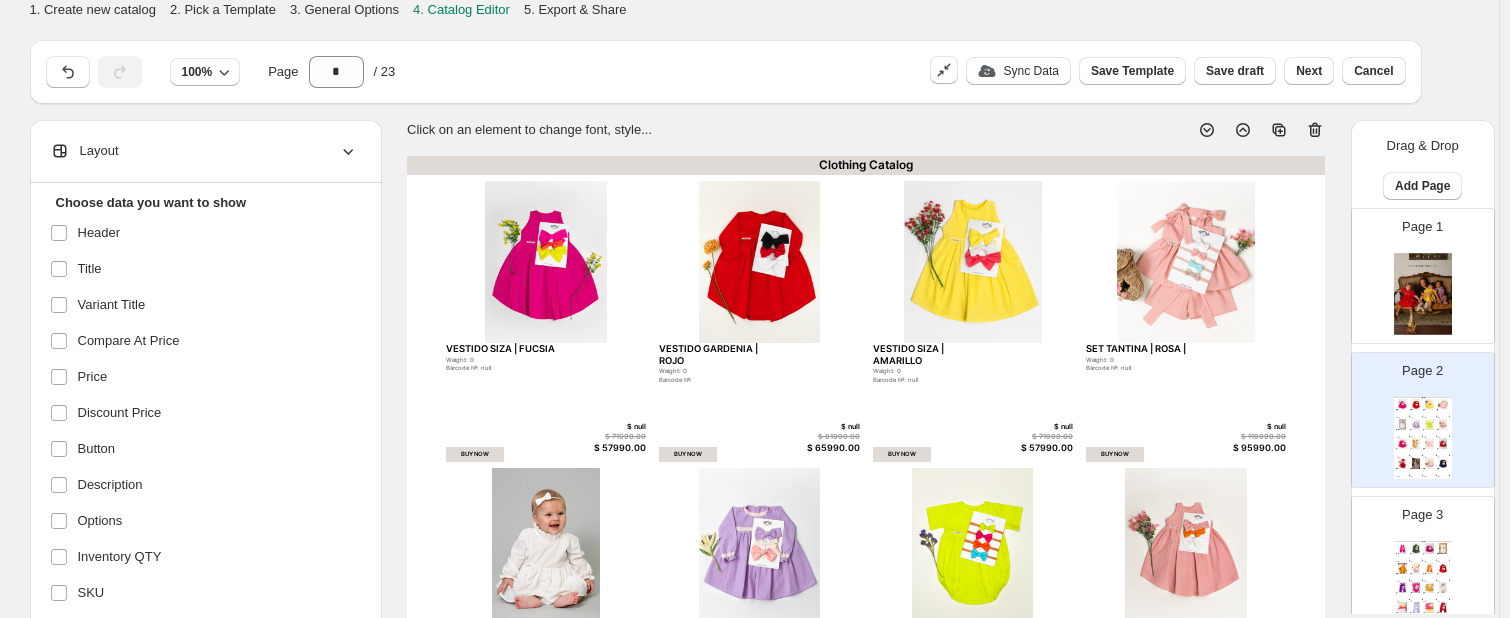 scroll, scrollTop: 352, scrollLeft: 0, axis: vertical 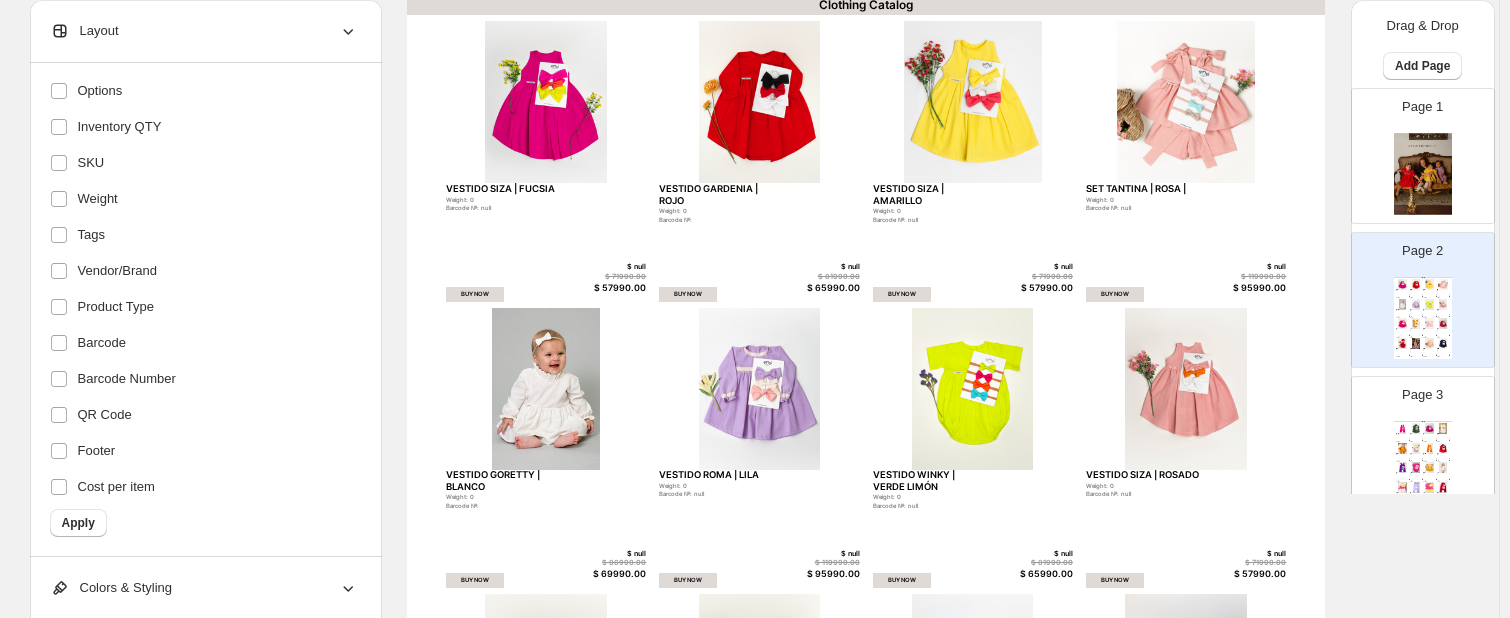 click on "Apply" at bounding box center [78, 523] 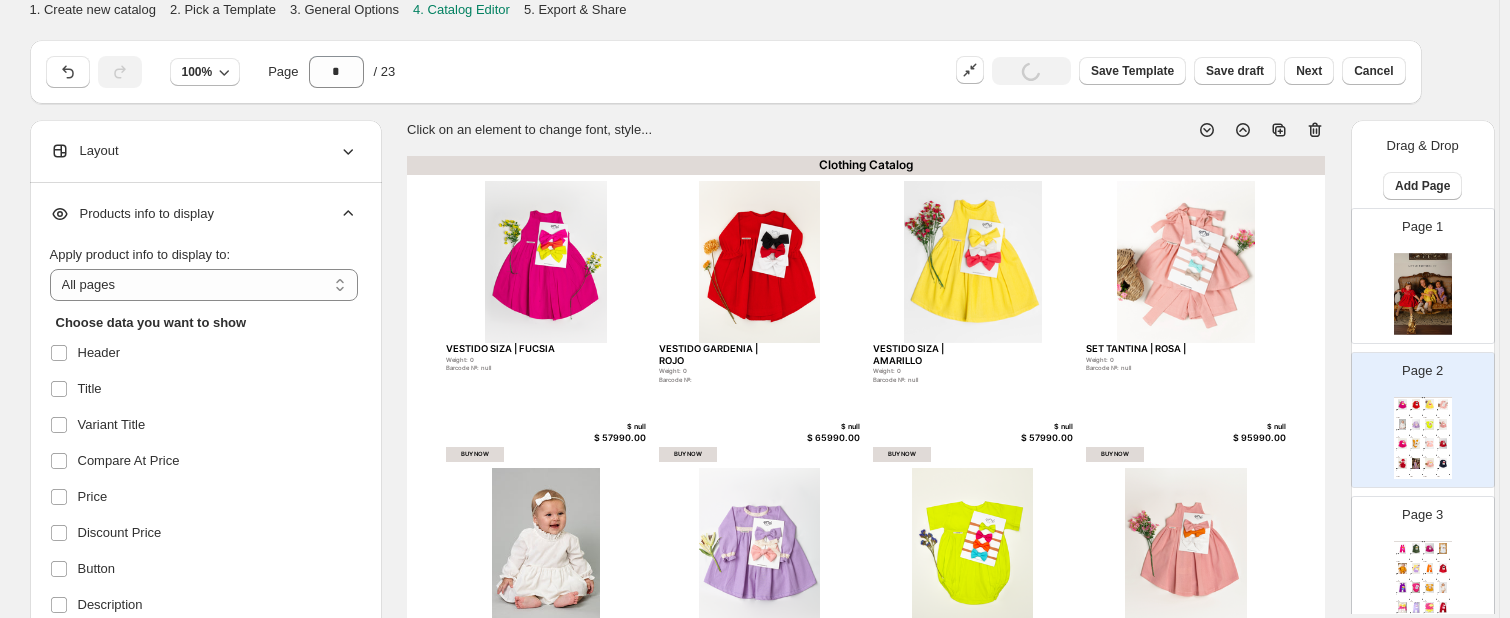 select on "*********" 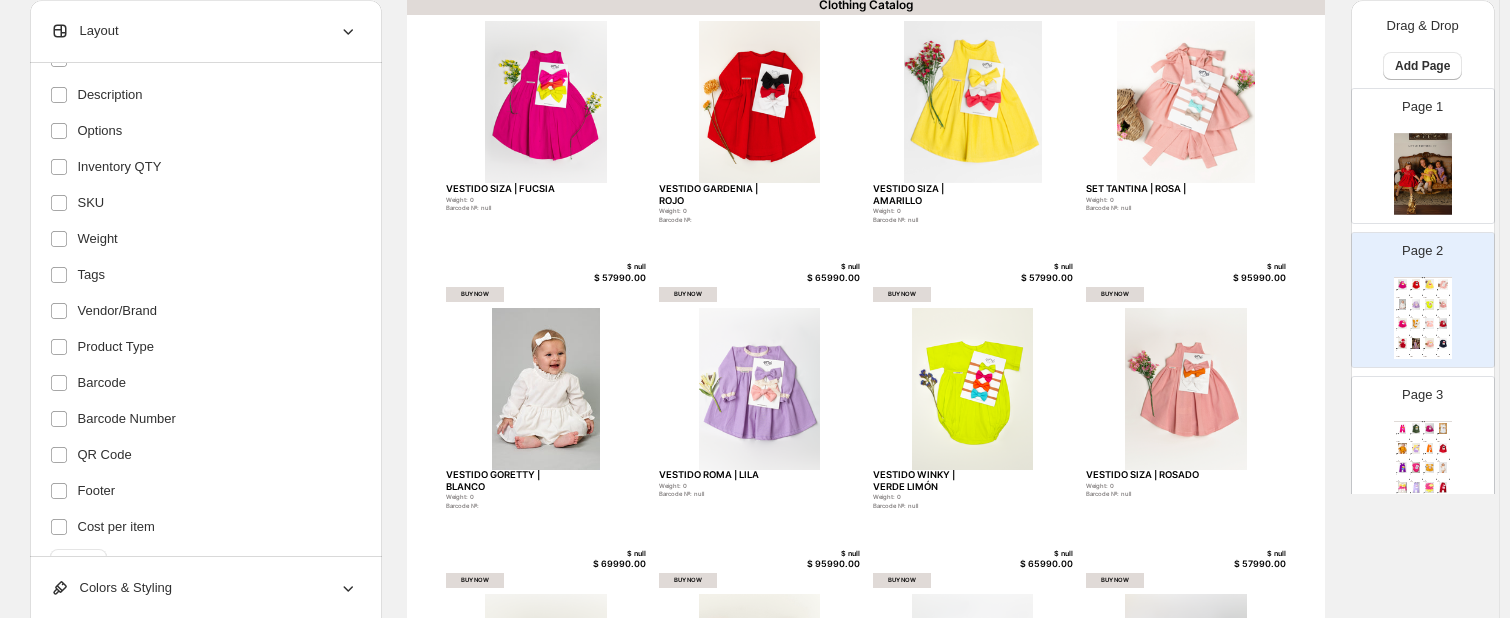 scroll, scrollTop: 149, scrollLeft: 0, axis: vertical 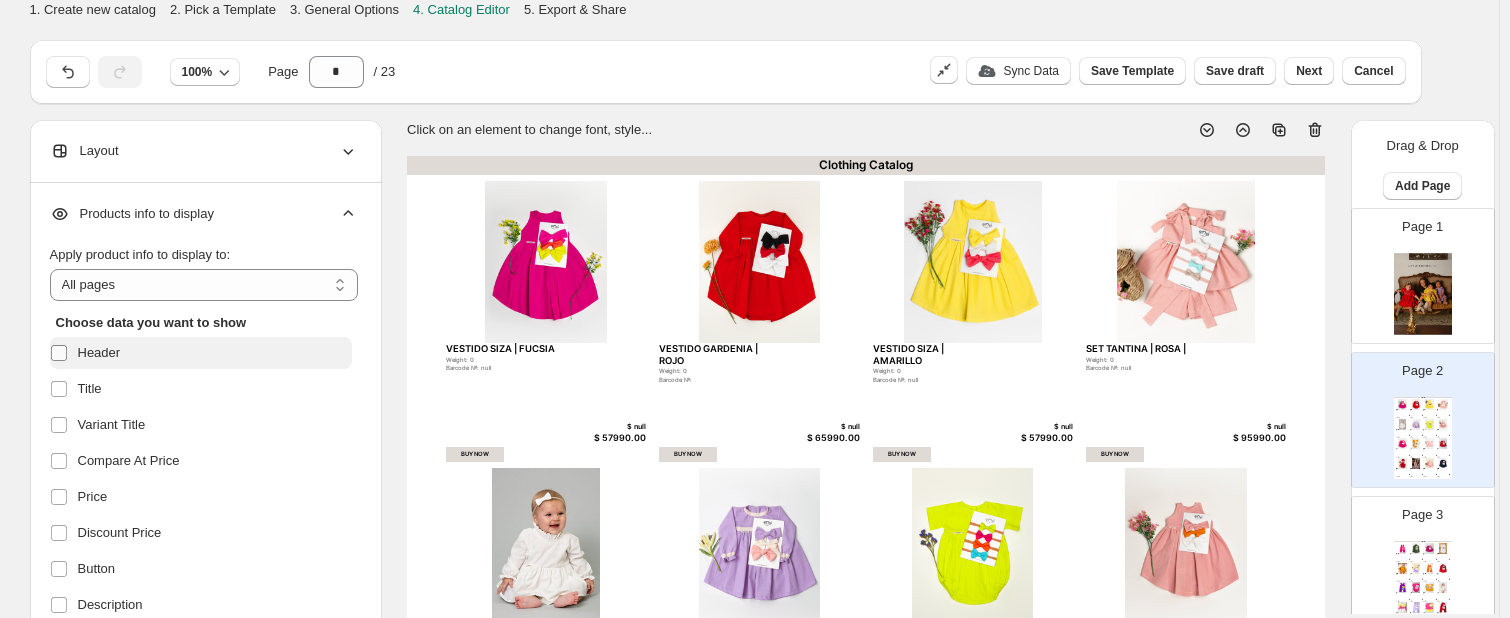 click at bounding box center [59, 353] 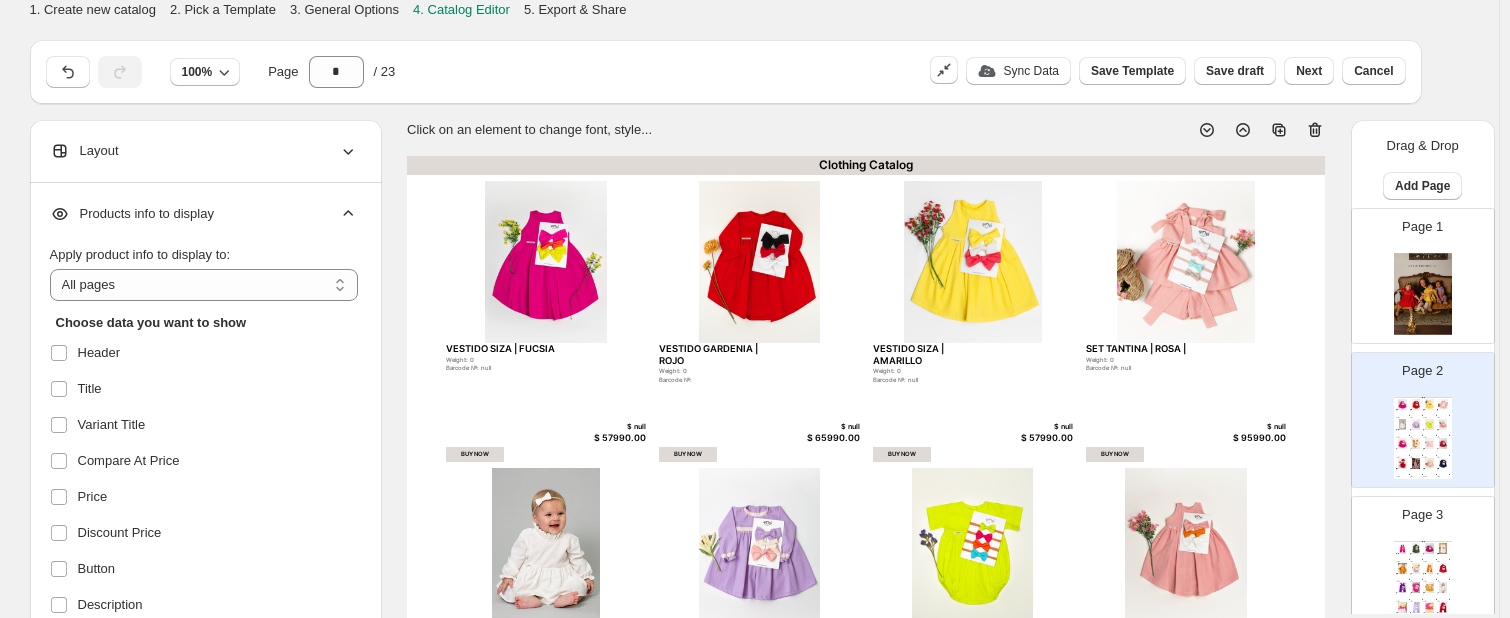 click on "**********" at bounding box center [206, 430] 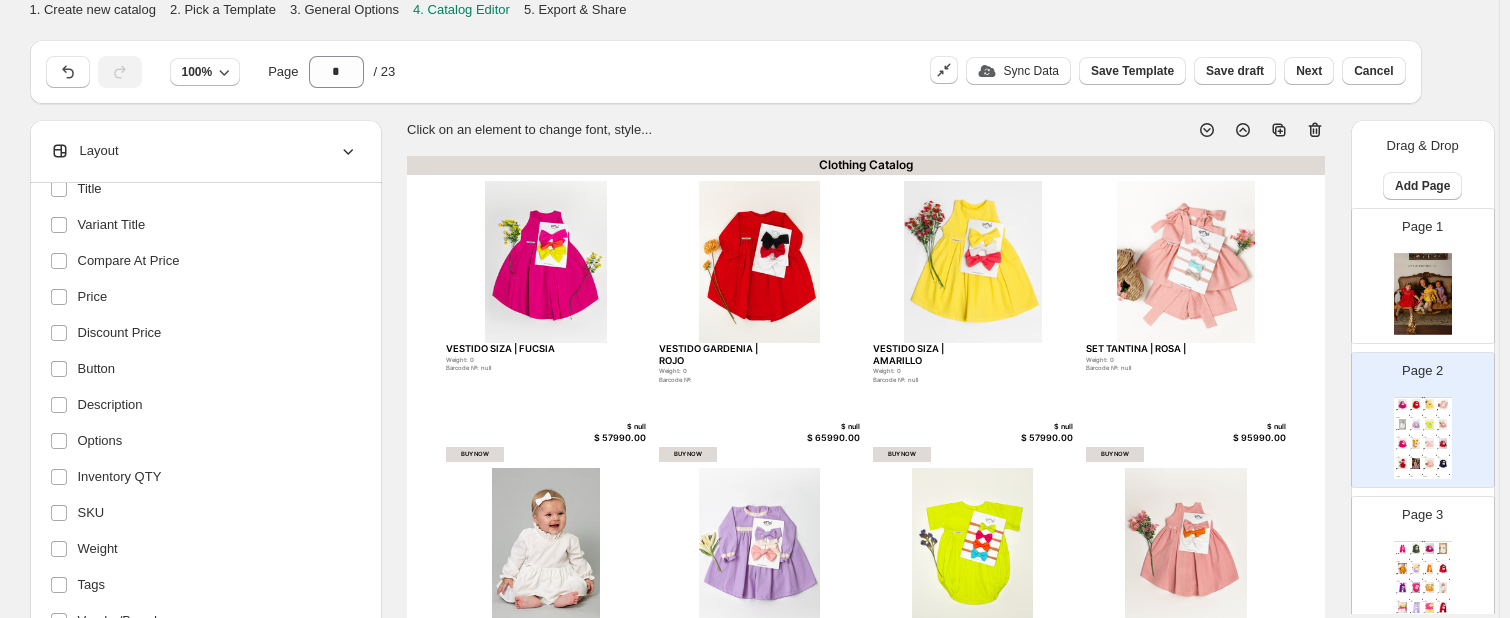 scroll, scrollTop: 364, scrollLeft: 0, axis: vertical 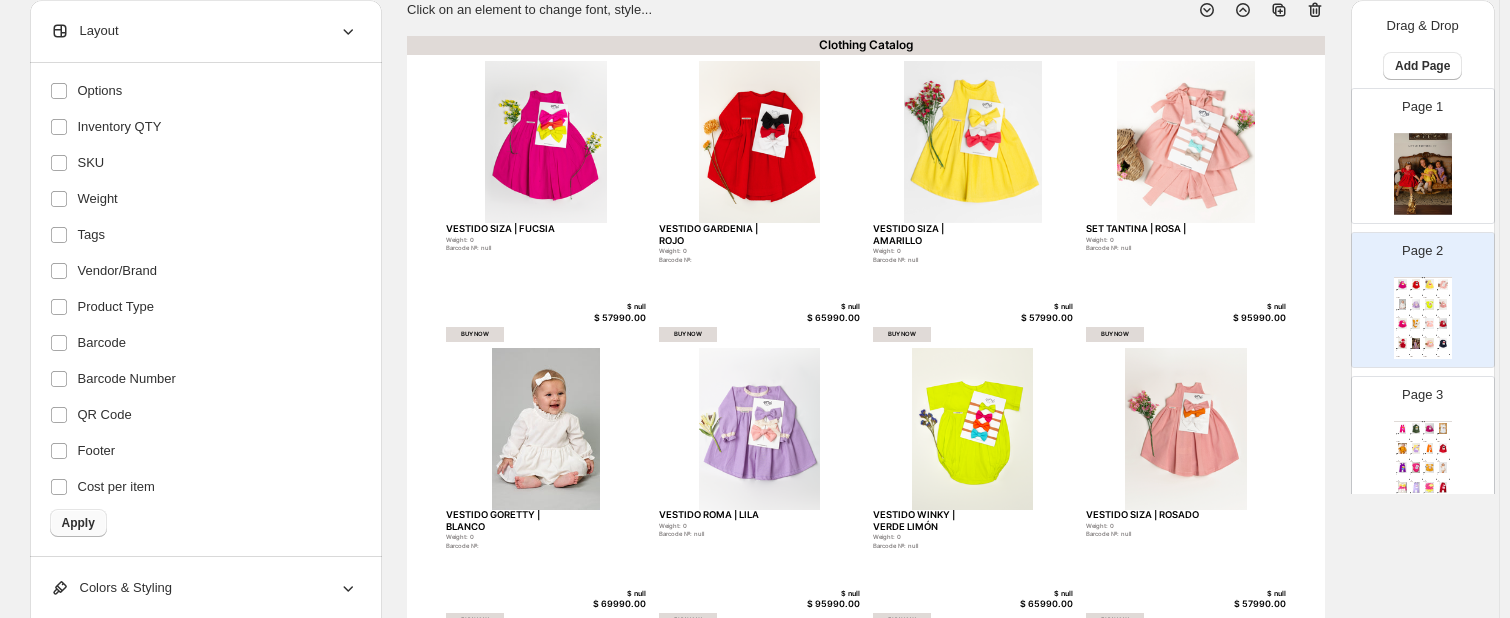 click on "Apply" at bounding box center (78, 523) 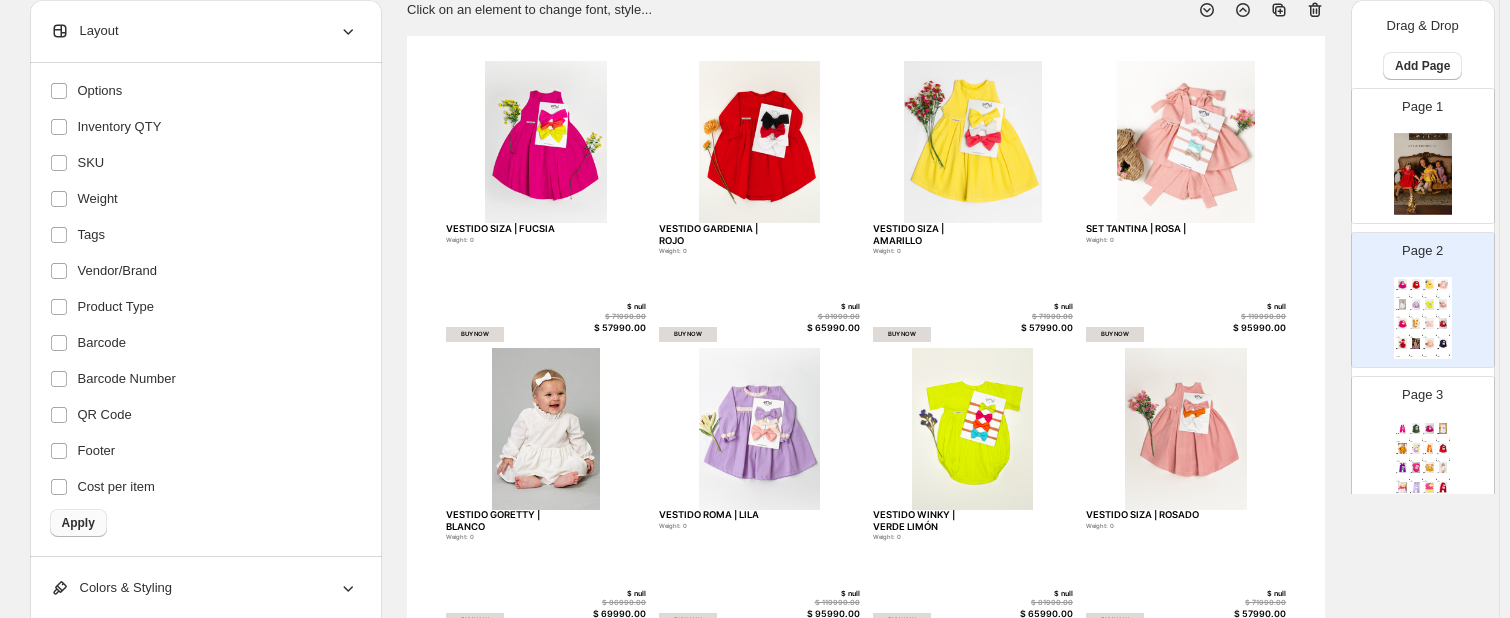 click on "Apply" at bounding box center [78, 523] 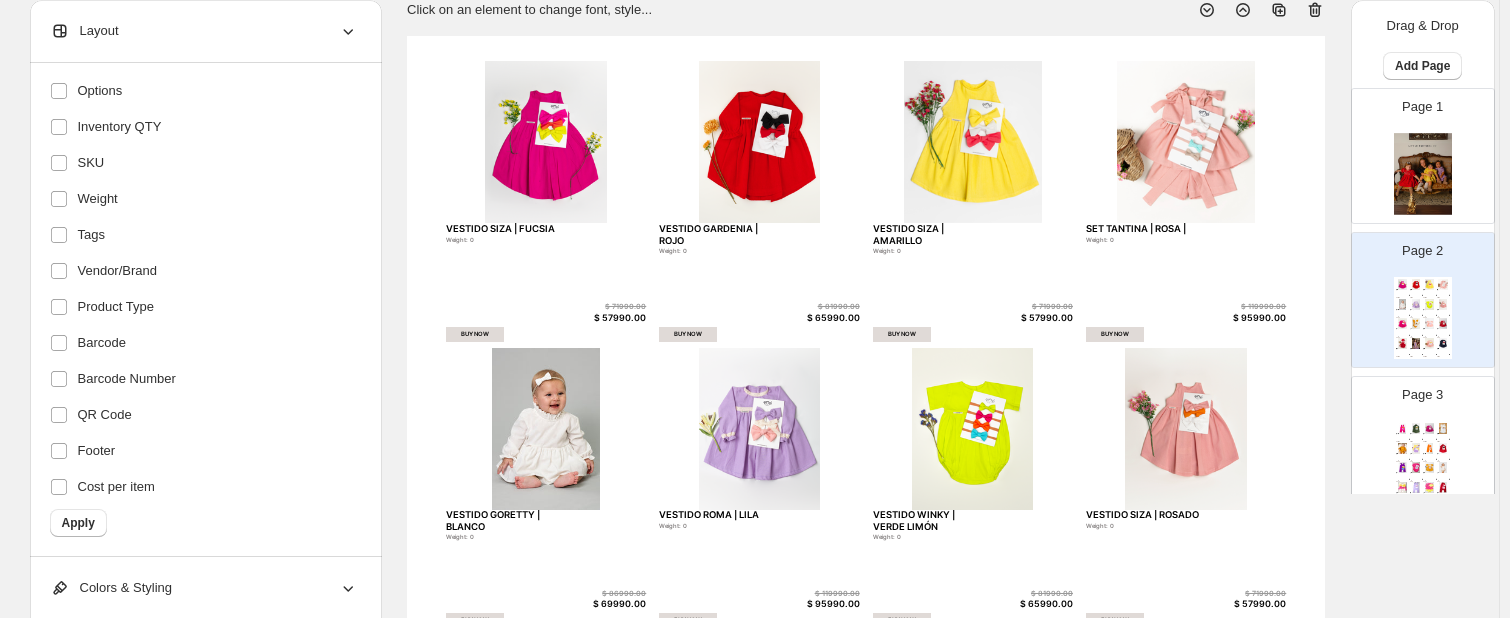 click on "Choose data you want to show Header Title Variant Title Compare At Price Price Discount Price Button Description Options Inventory QTY SKU Weight Tags Vendor/Brand Product Type Barcode Barcode Number QR Code Footer Cost per item" at bounding box center (204, 130) 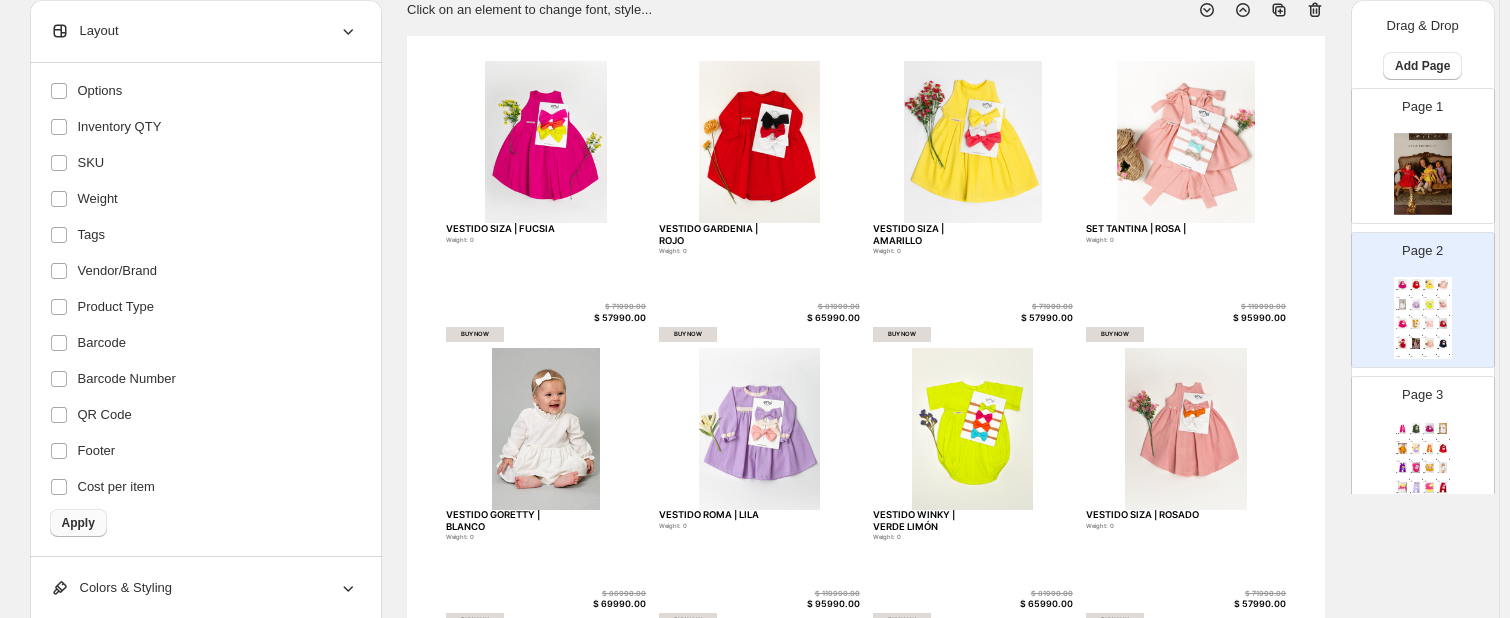 click on "Apply" at bounding box center (78, 523) 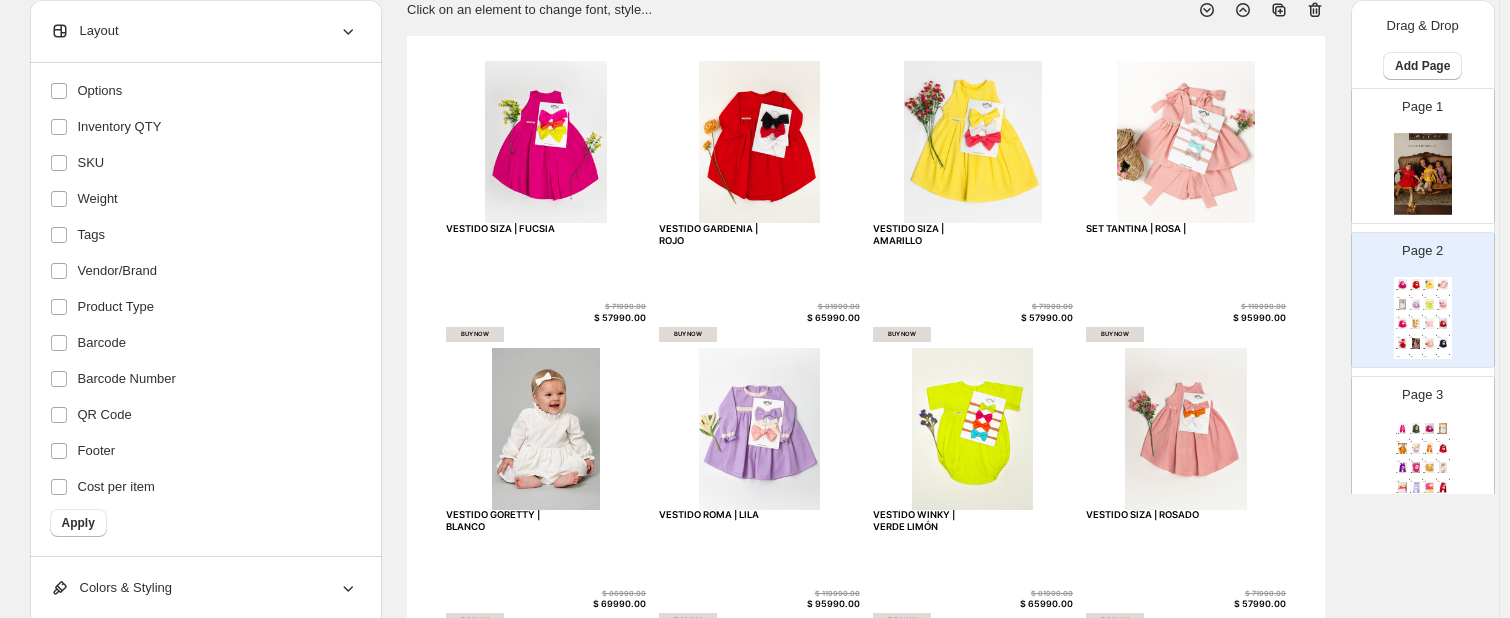click on "**********" at bounding box center [206, 310] 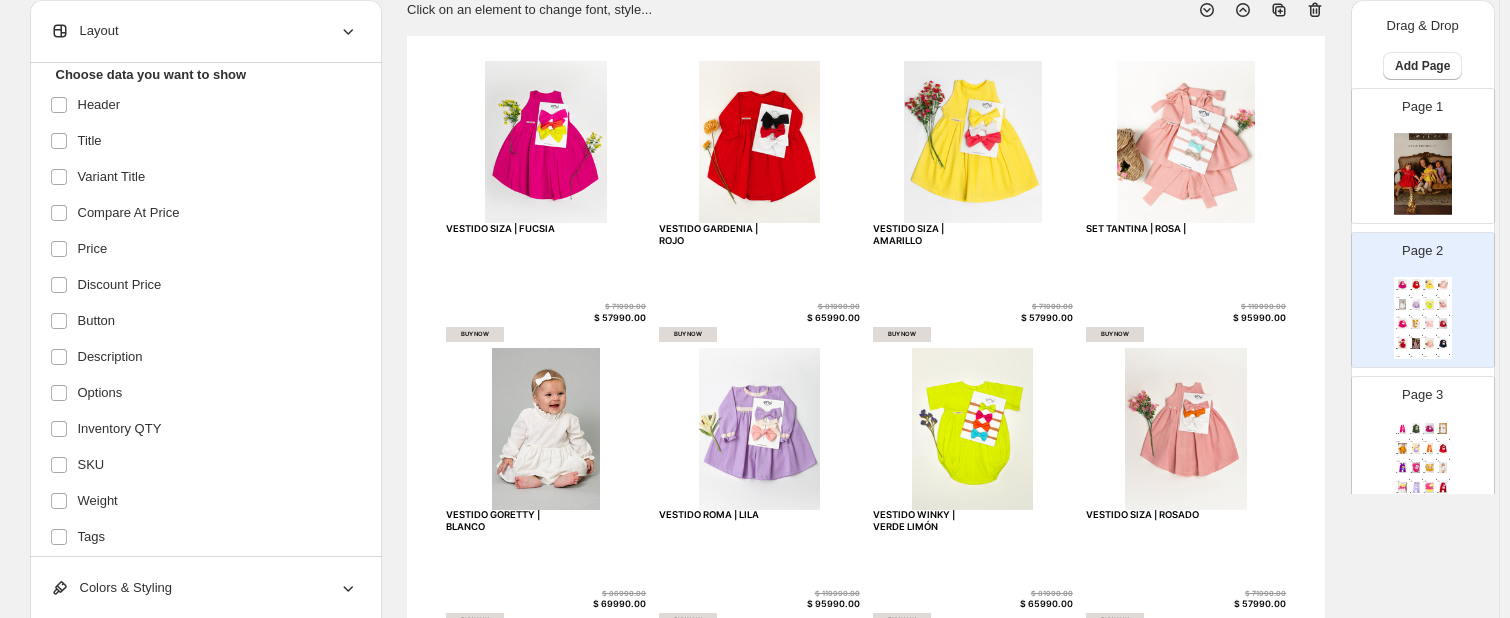 scroll, scrollTop: 70, scrollLeft: 0, axis: vertical 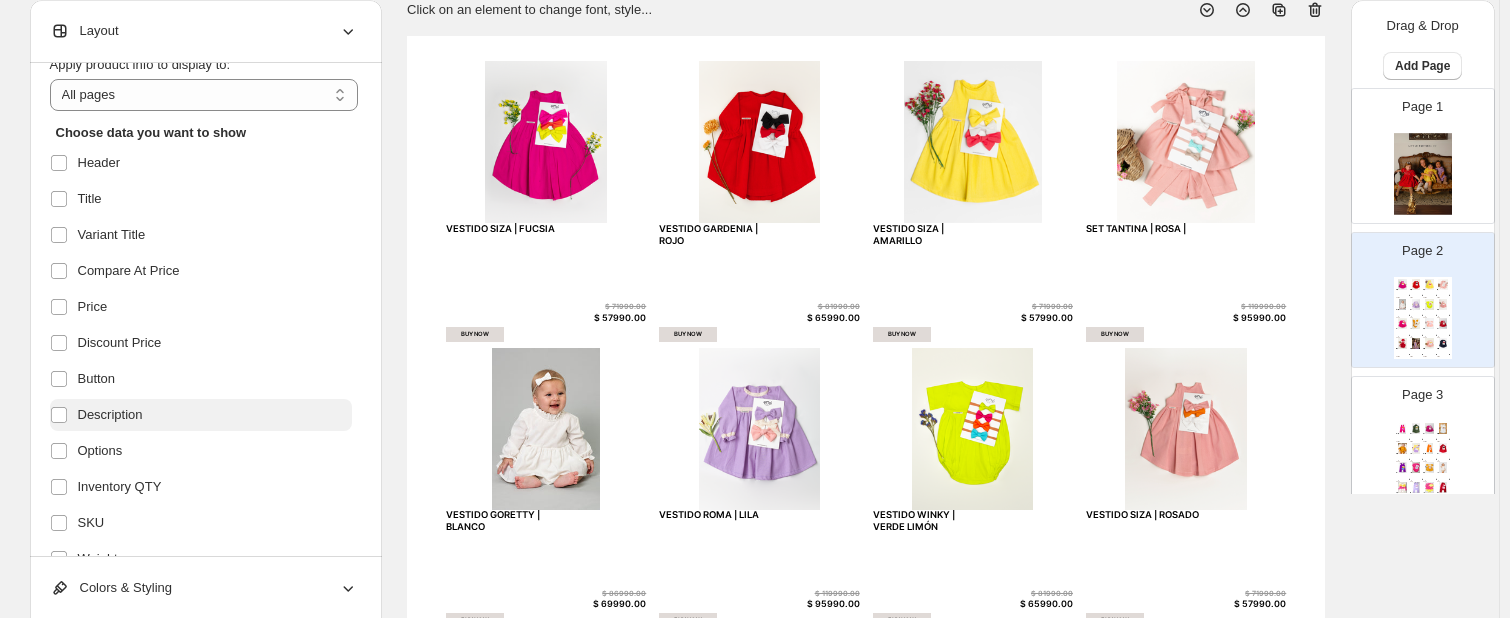 click on "Description" at bounding box center (110, 415) 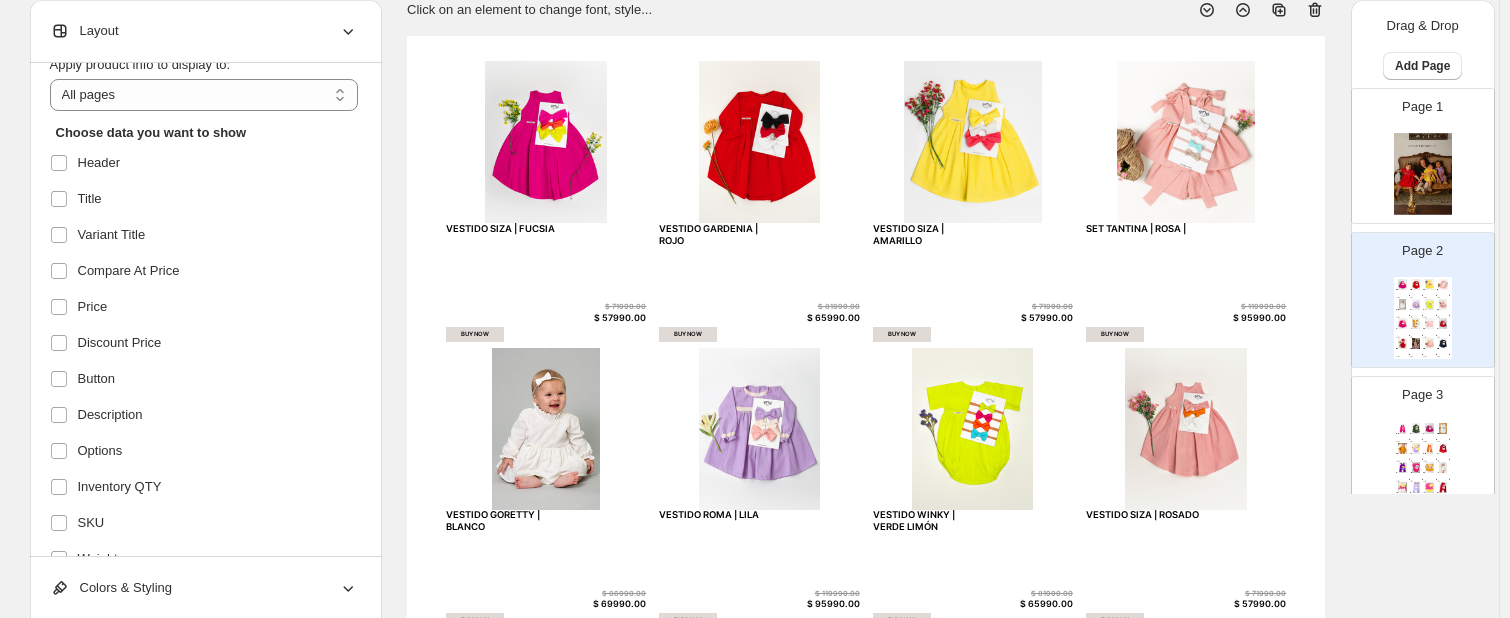 click on "**********" at bounding box center (206, 310) 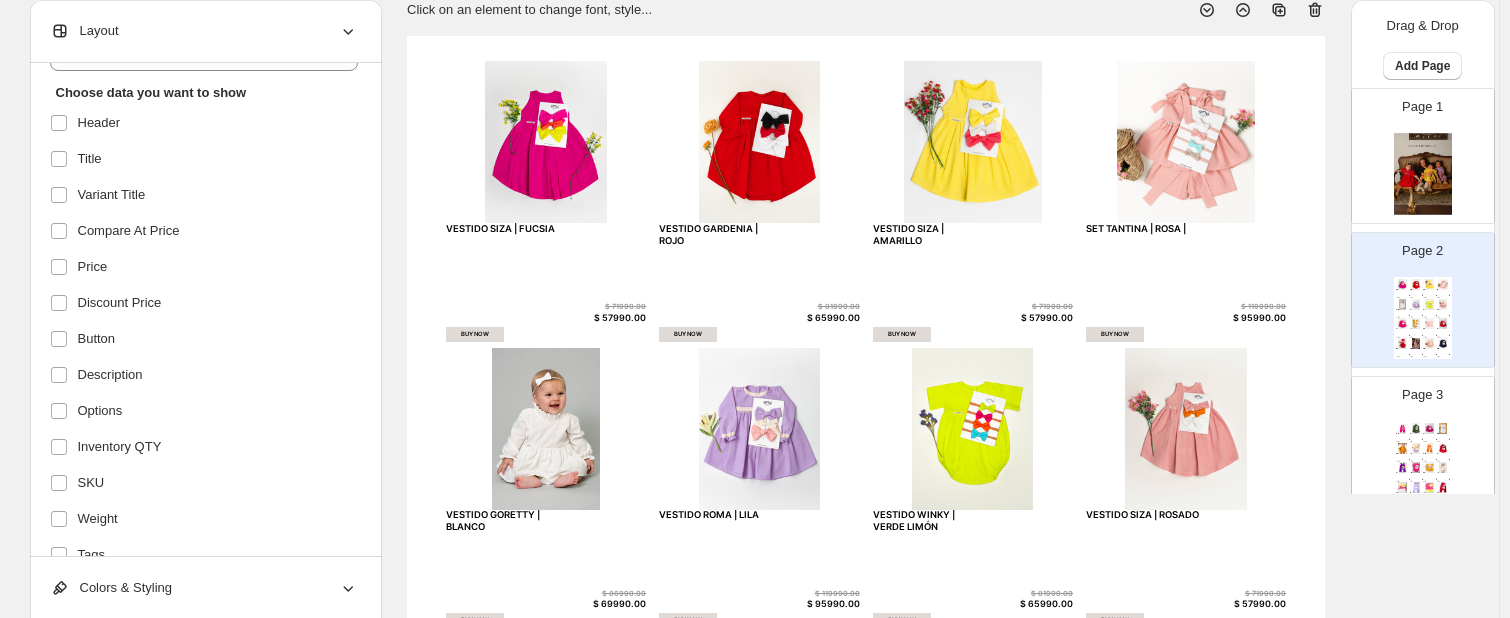scroll, scrollTop: 341, scrollLeft: 0, axis: vertical 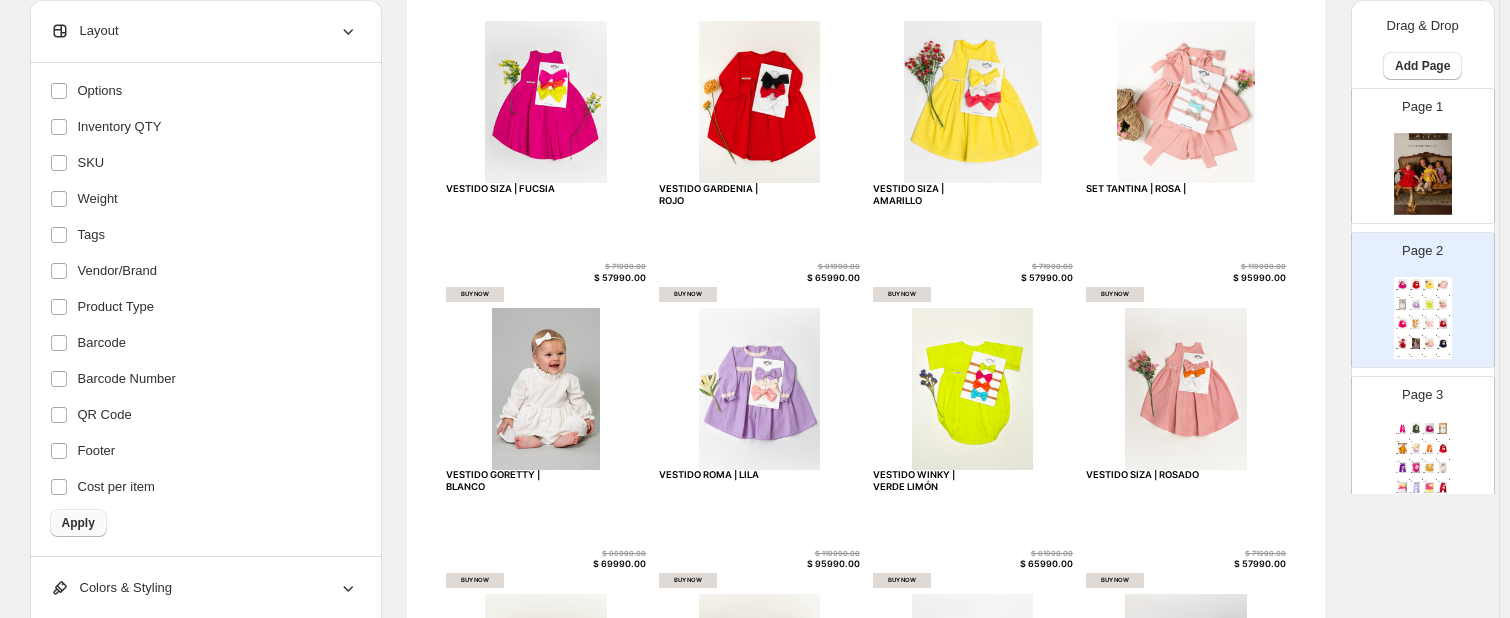 click on "Apply" at bounding box center (78, 523) 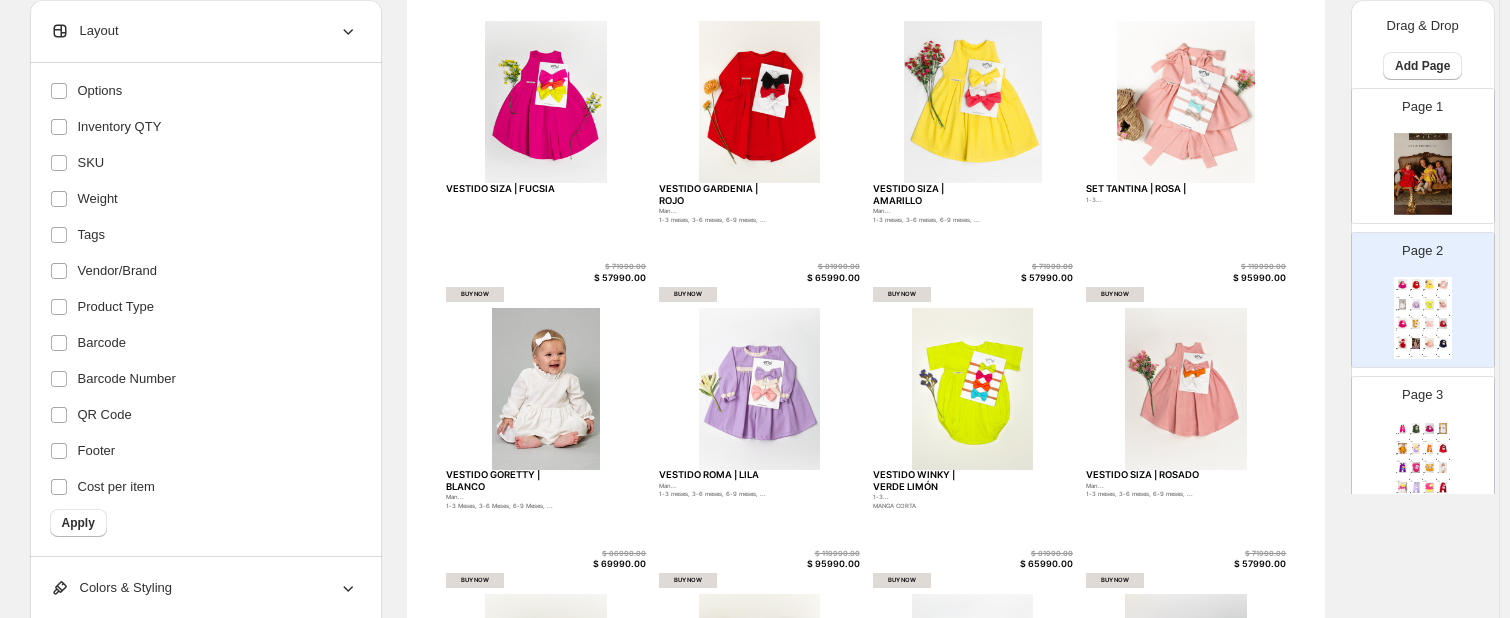 click on "**********" at bounding box center [206, 310] 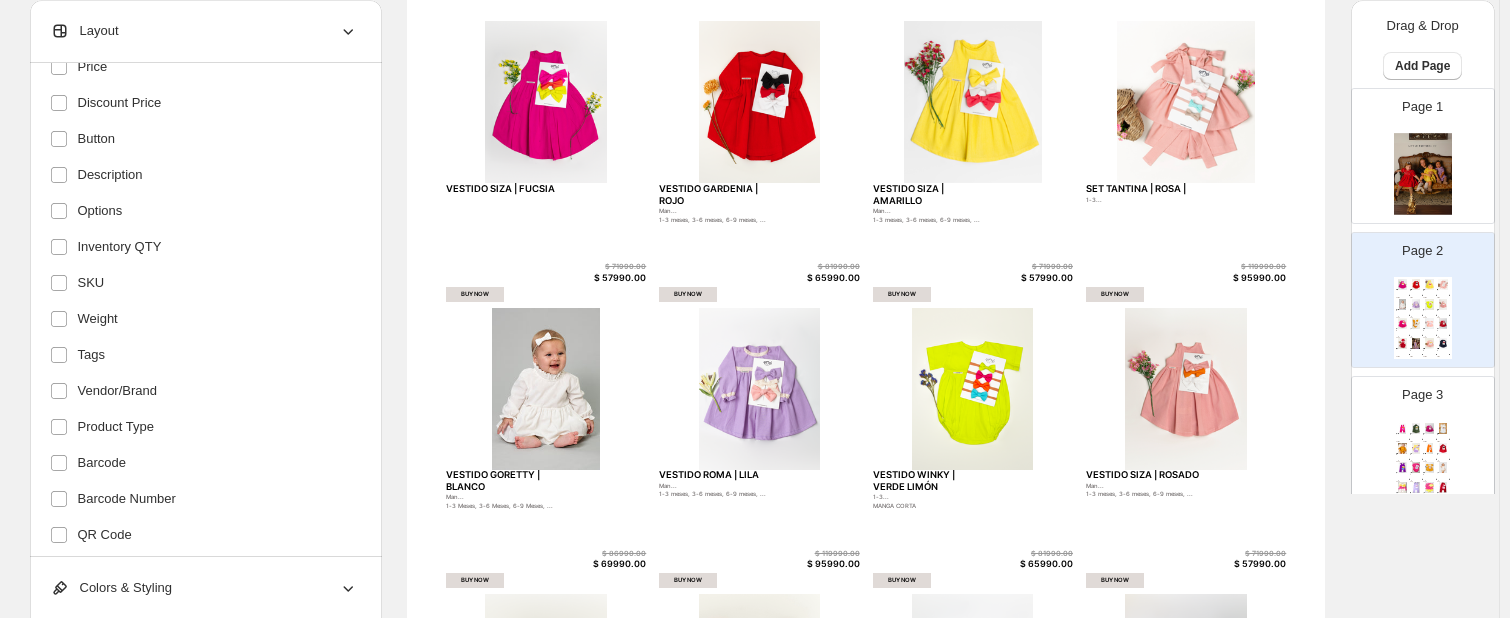 scroll, scrollTop: 65, scrollLeft: 0, axis: vertical 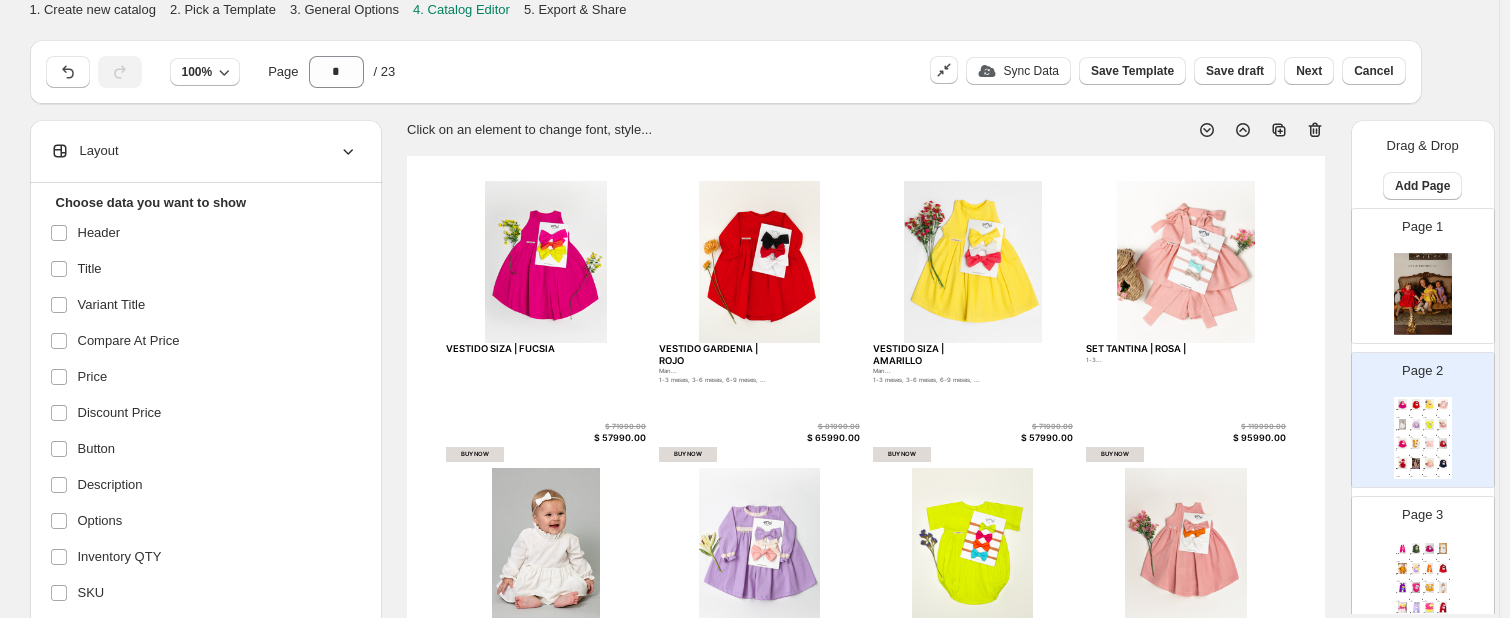 click on "**********" at bounding box center [206, 430] 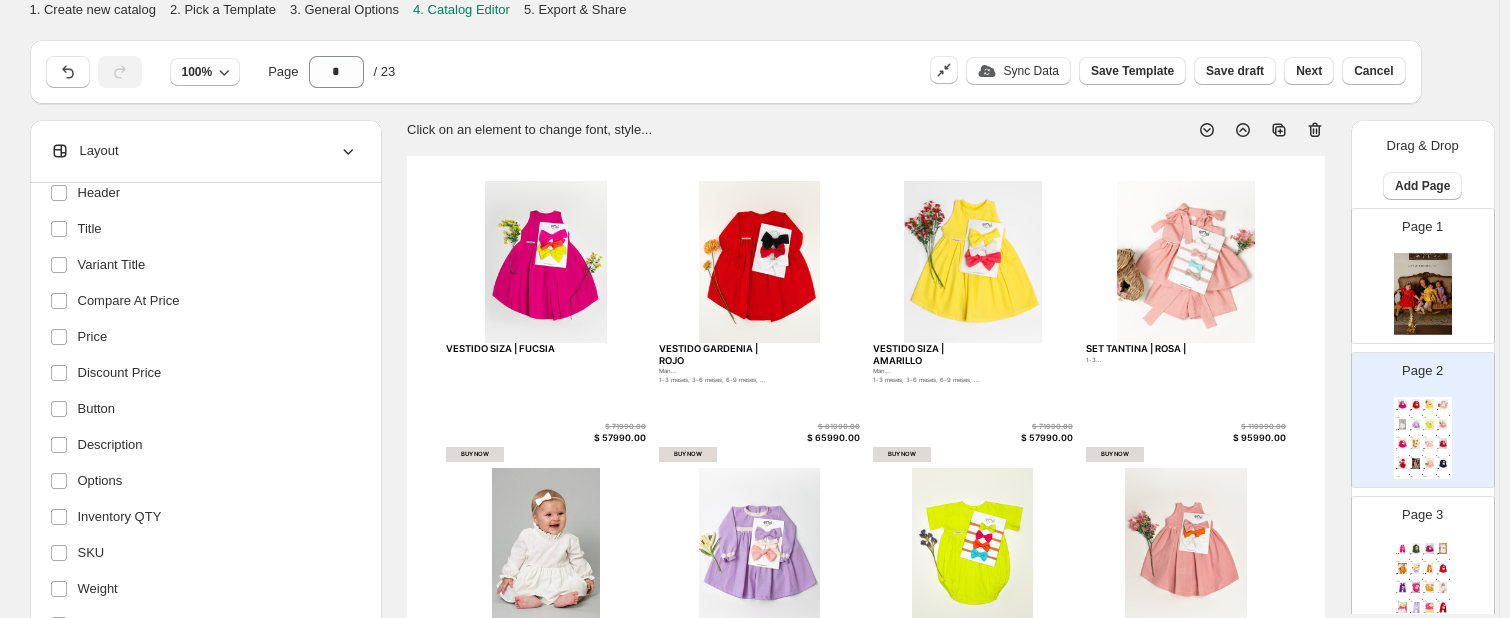 scroll, scrollTop: 369, scrollLeft: 0, axis: vertical 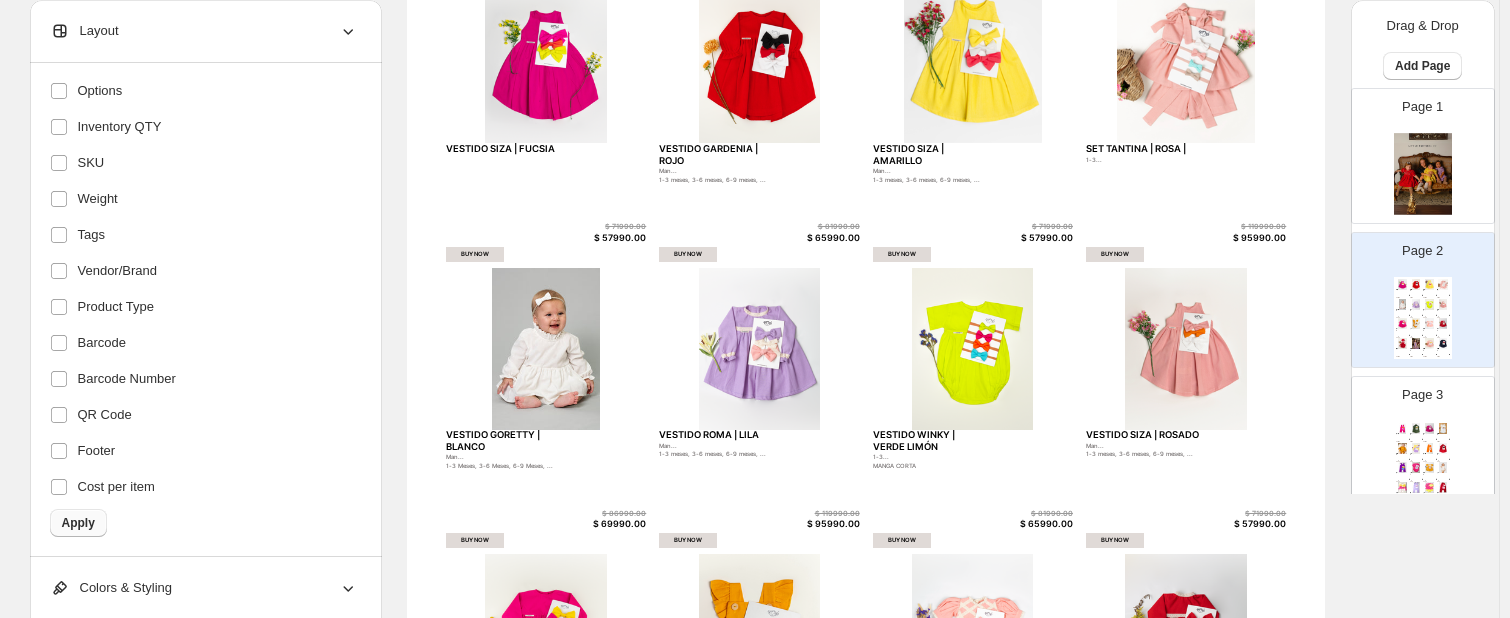 click on "Apply" at bounding box center (78, 523) 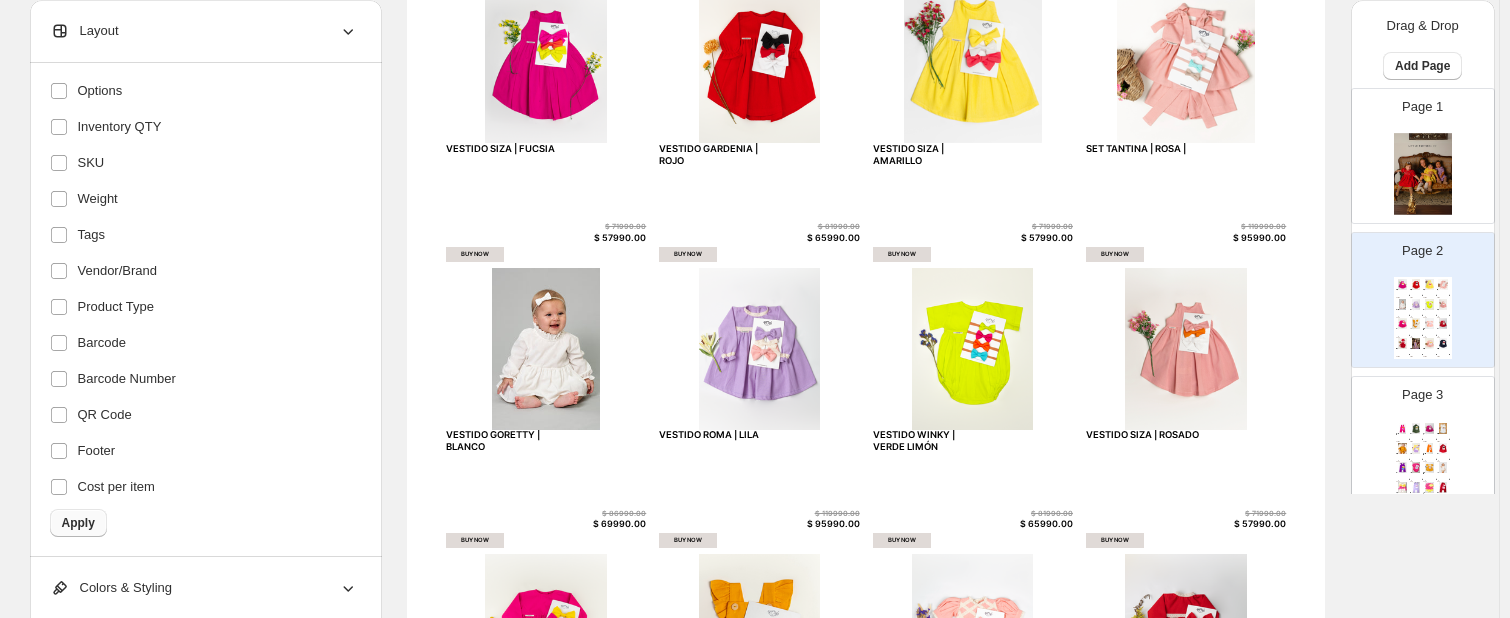 click on "Apply" at bounding box center [78, 523] 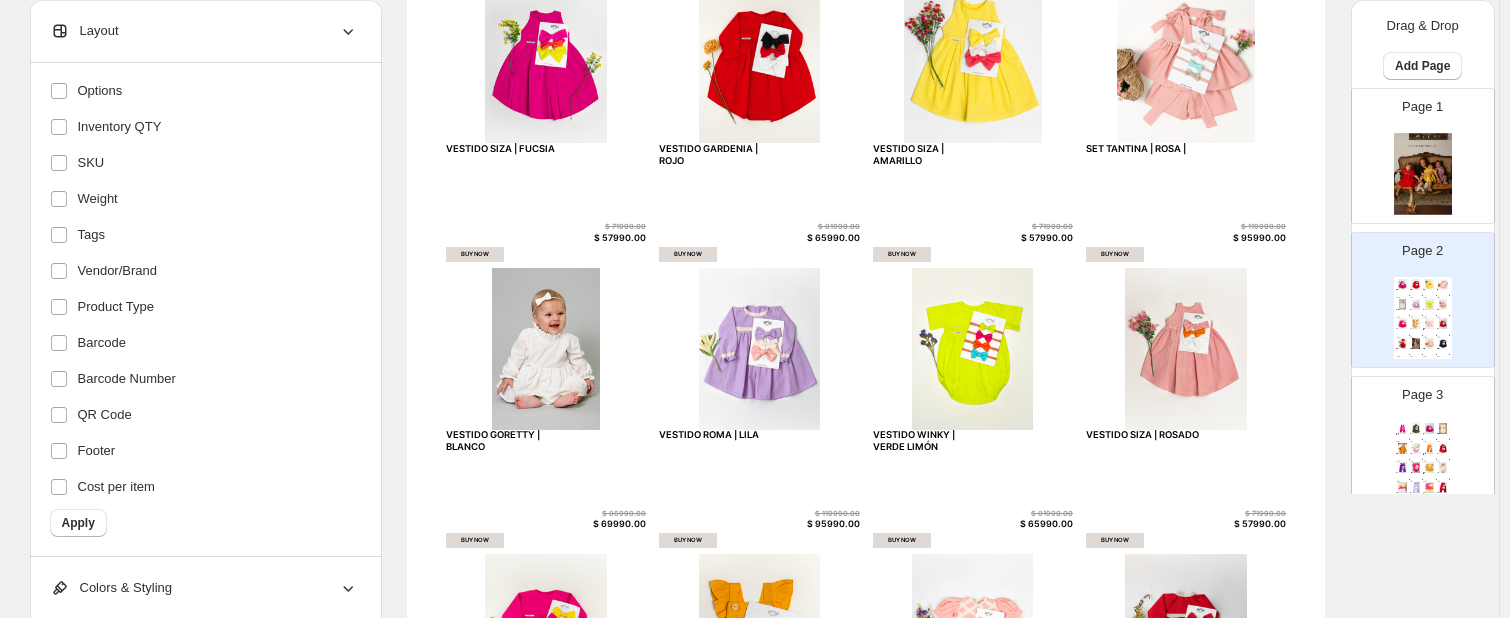 click on "**********" at bounding box center [206, 310] 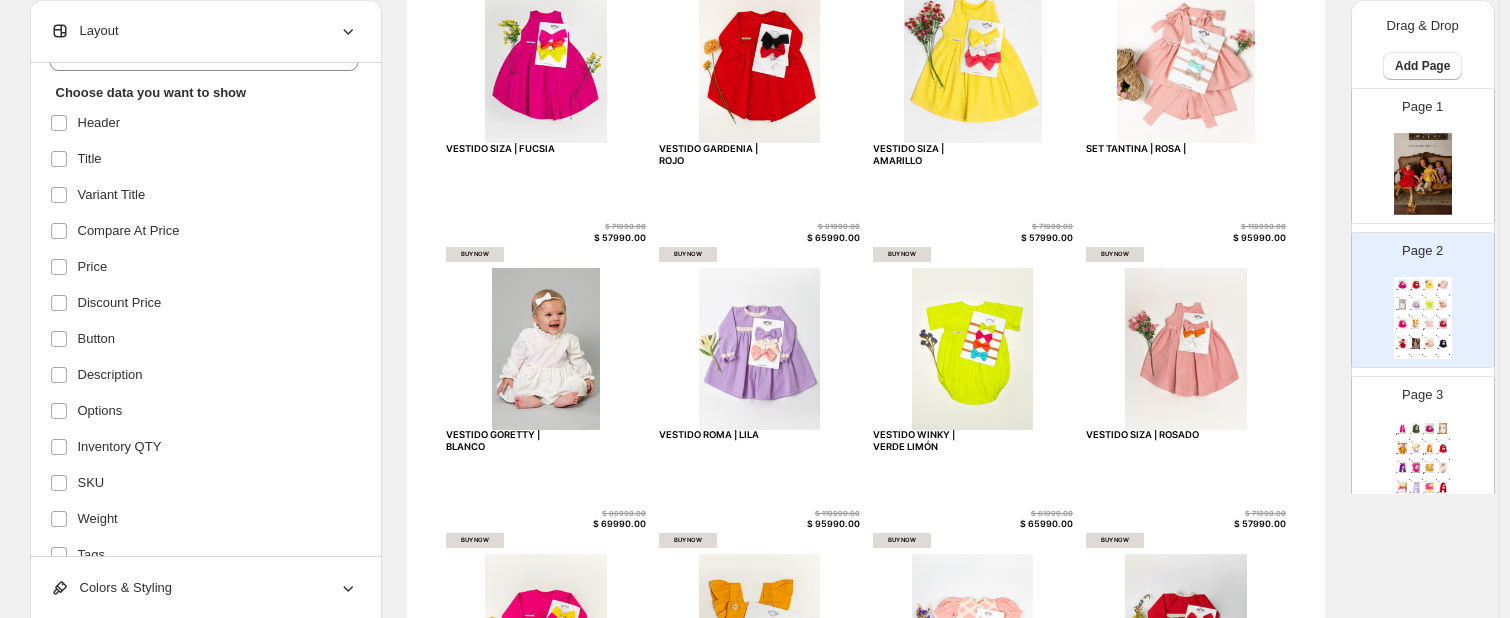 scroll, scrollTop: 70, scrollLeft: 0, axis: vertical 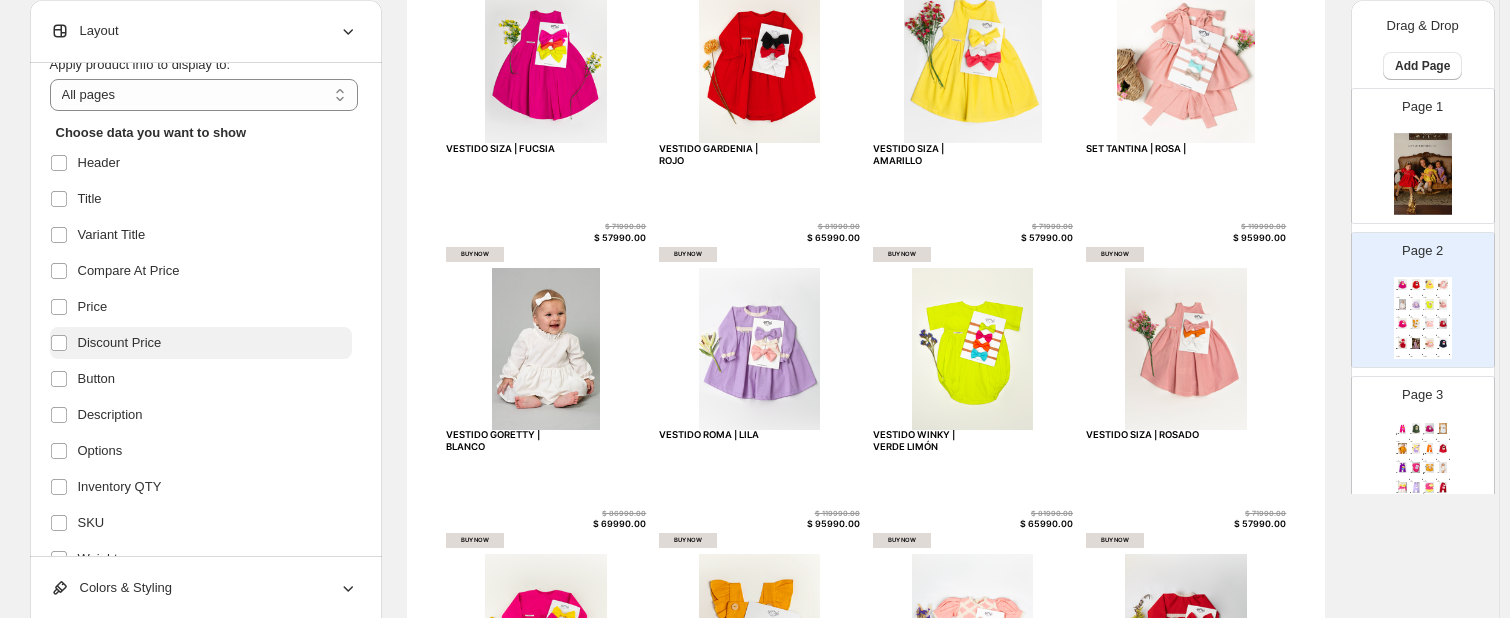 click on "Discount Price" at bounding box center [120, 343] 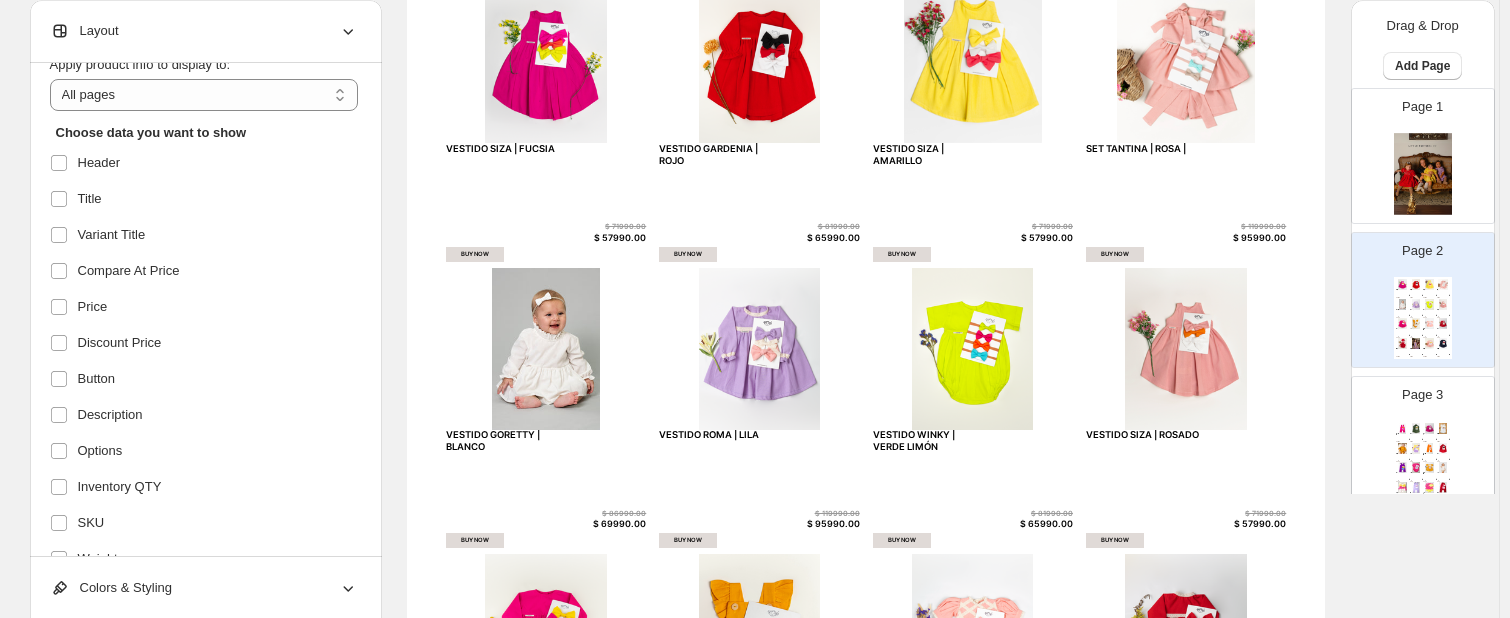 click on "**********" at bounding box center [206, 310] 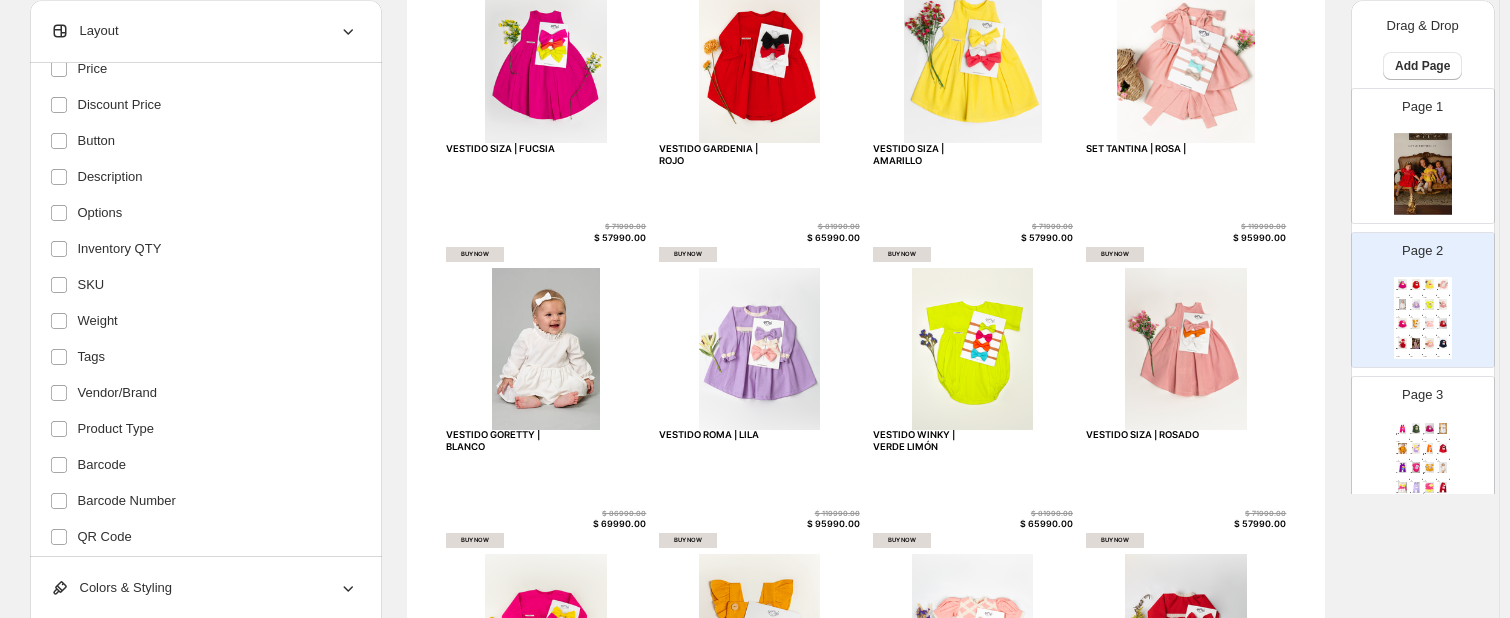 scroll, scrollTop: 430, scrollLeft: 0, axis: vertical 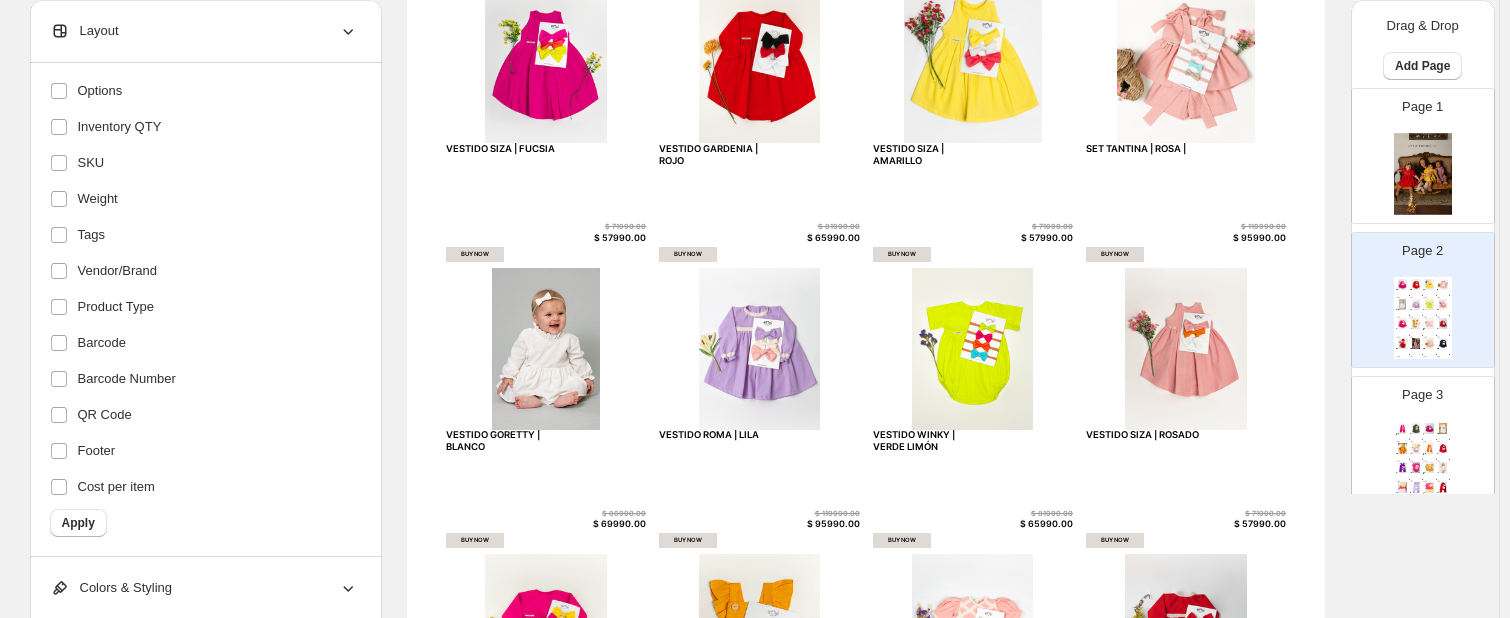 click on "**********" at bounding box center (204, 126) 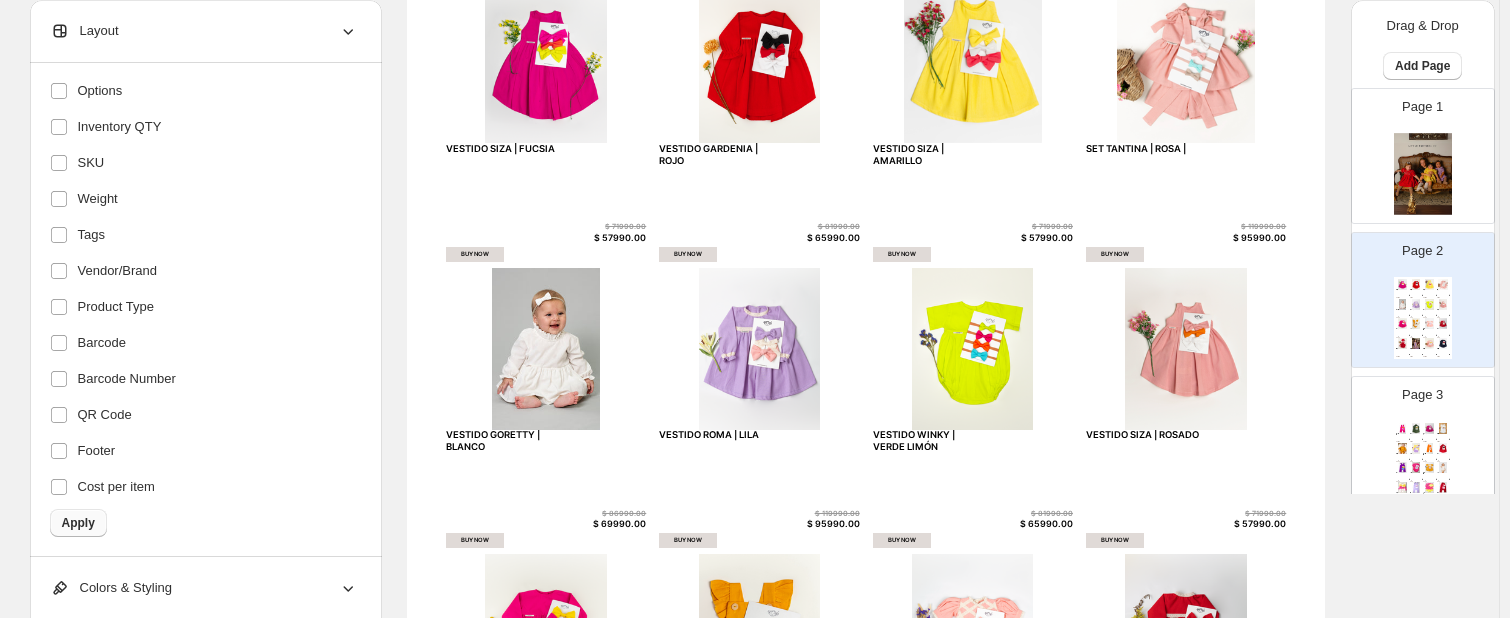 click on "Apply" at bounding box center (78, 523) 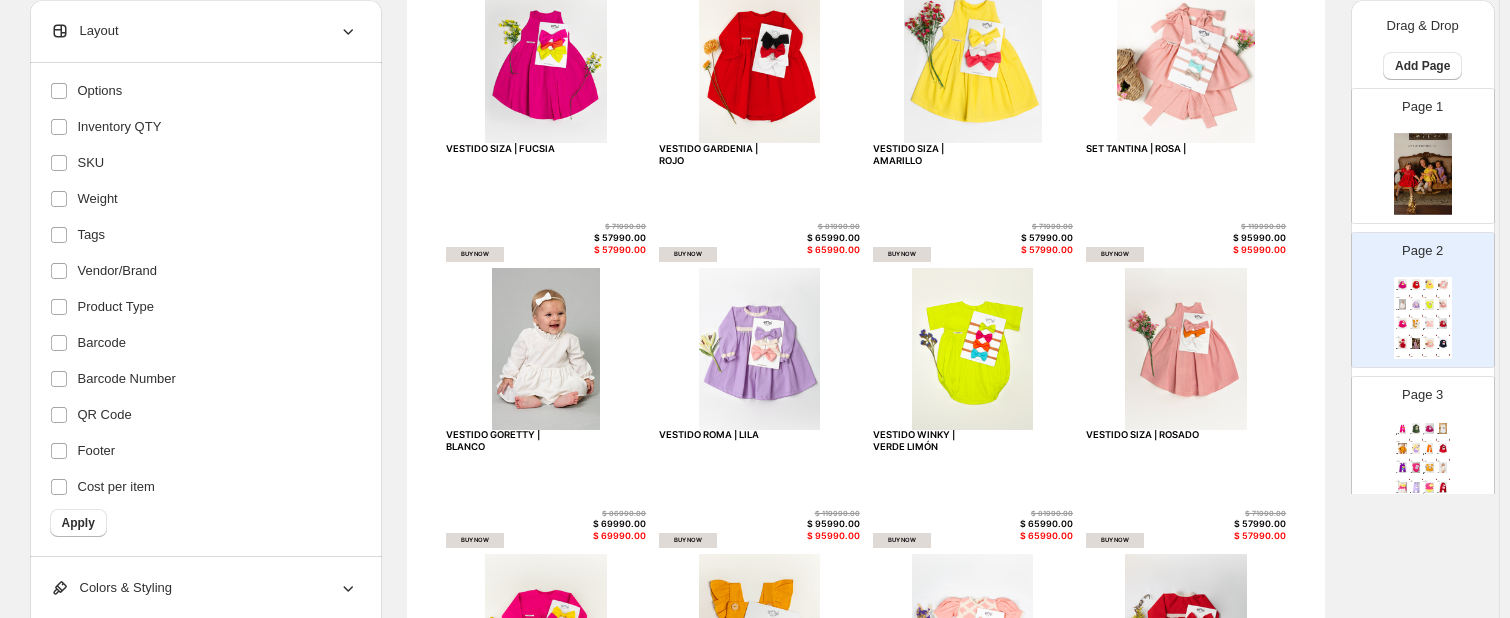 click on "**********" at bounding box center (206, 310) 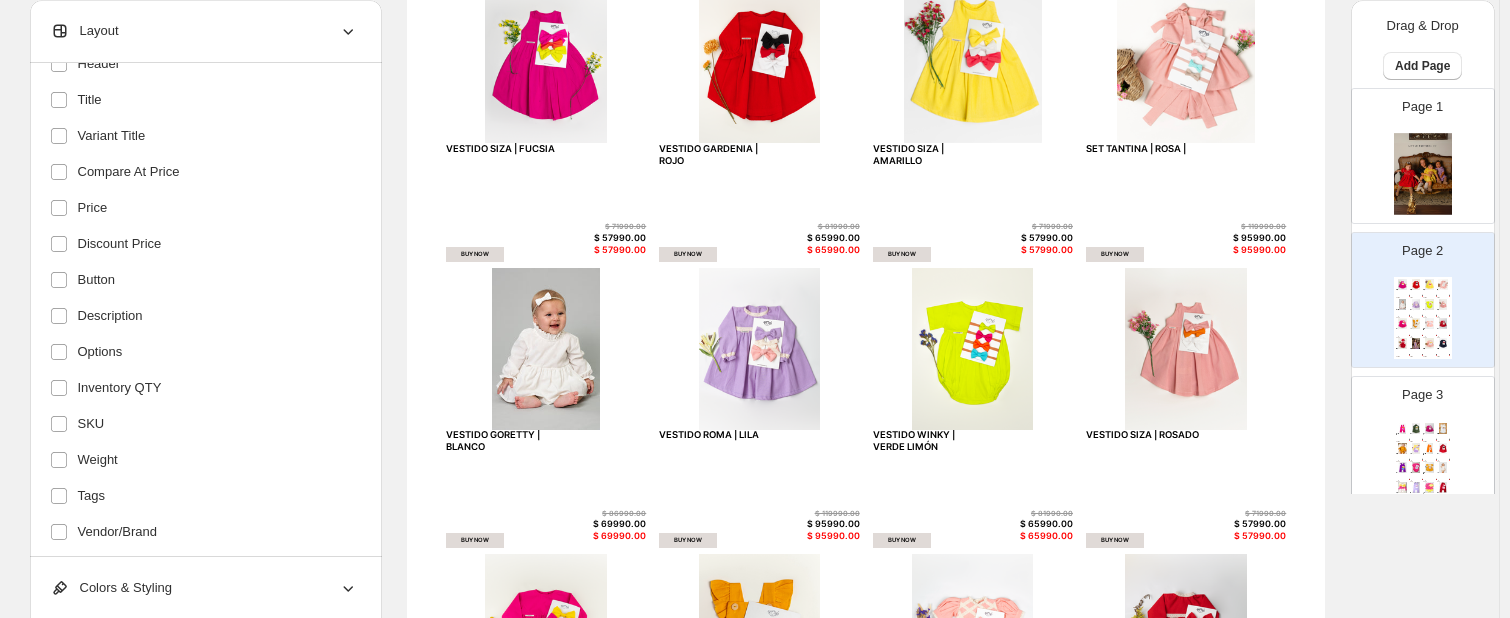 scroll, scrollTop: 150, scrollLeft: 0, axis: vertical 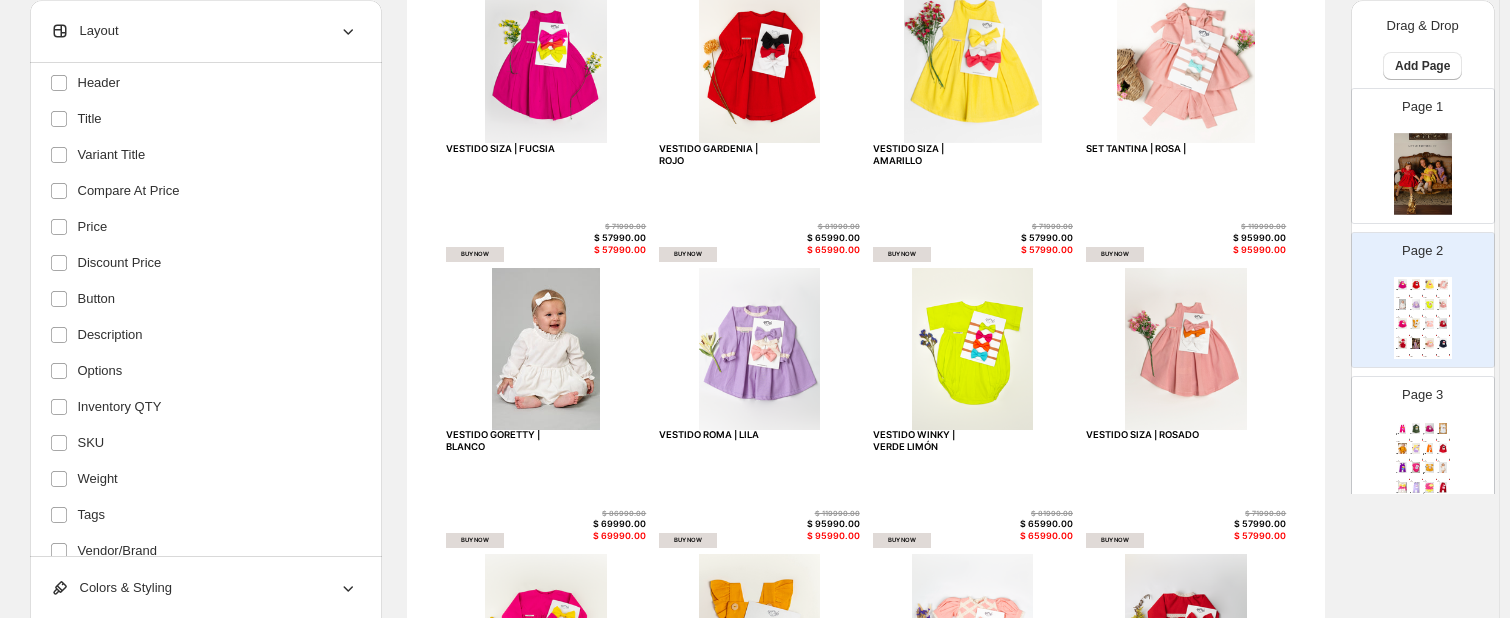 click on "**********" at bounding box center [206, 310] 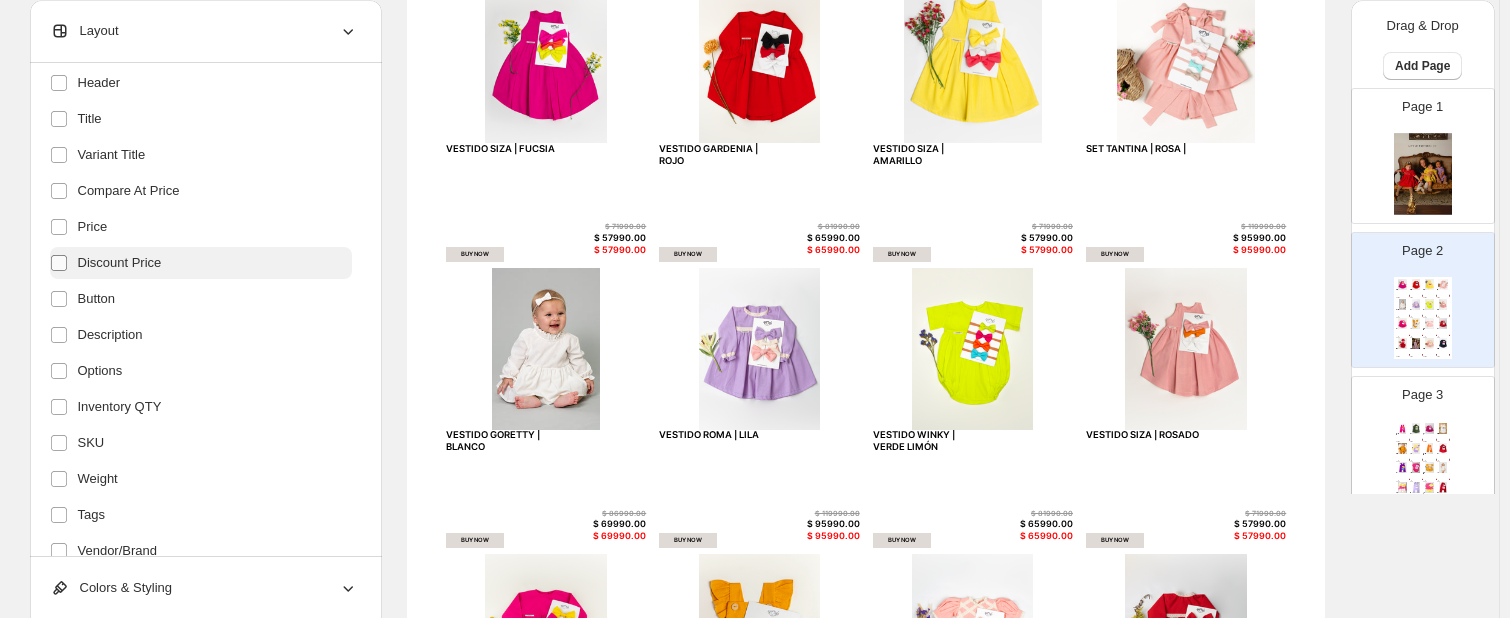 click at bounding box center [59, 263] 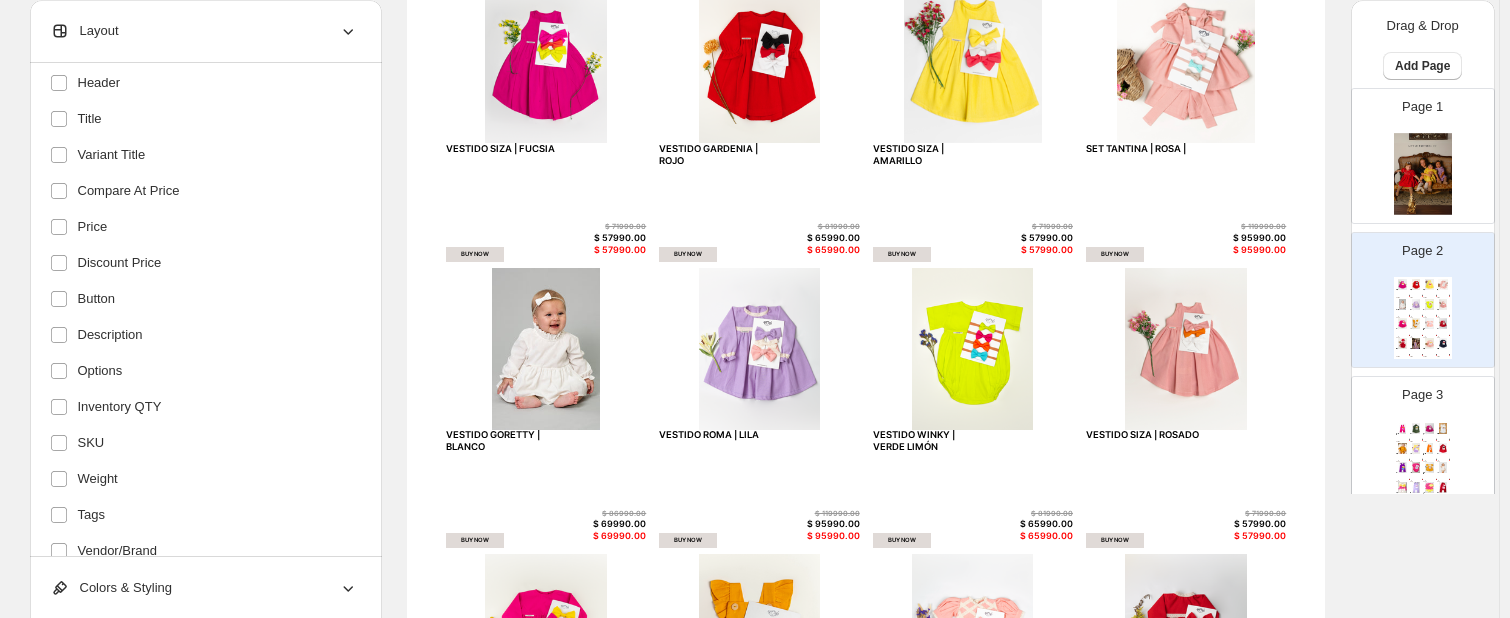 click on "**********" at bounding box center [206, 310] 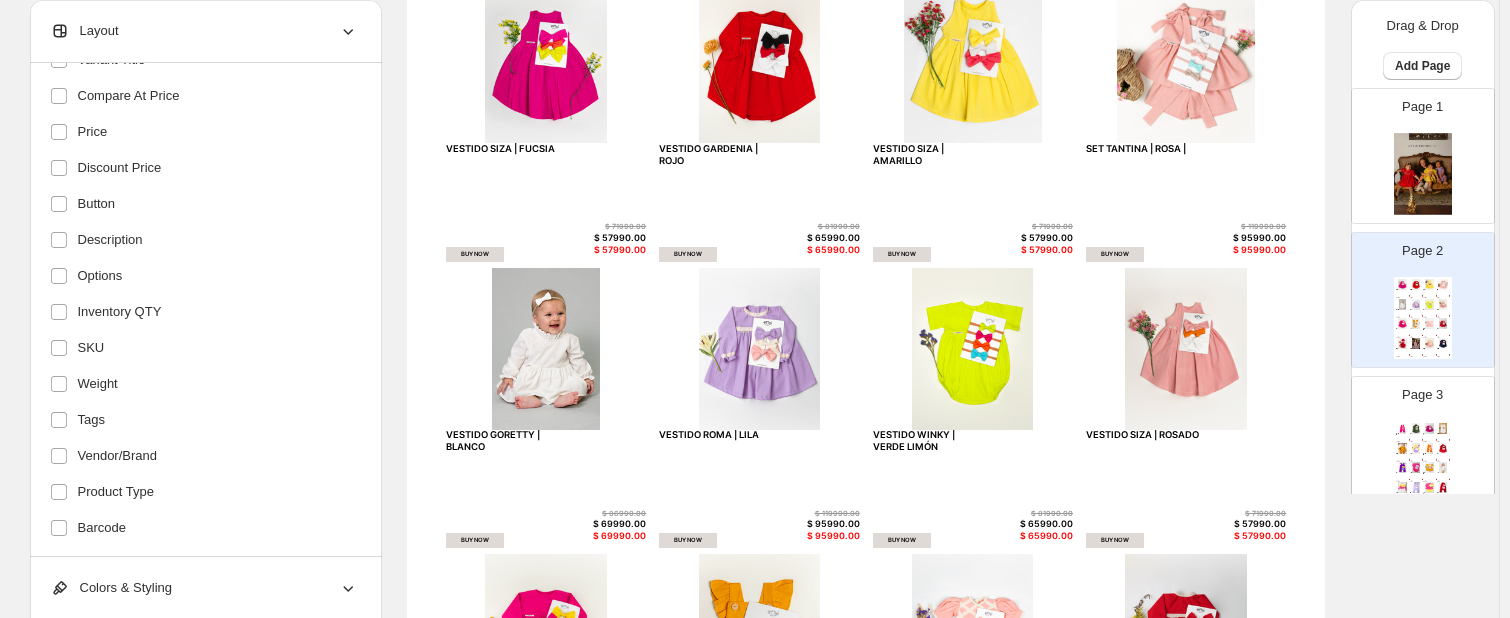scroll, scrollTop: 352, scrollLeft: 0, axis: vertical 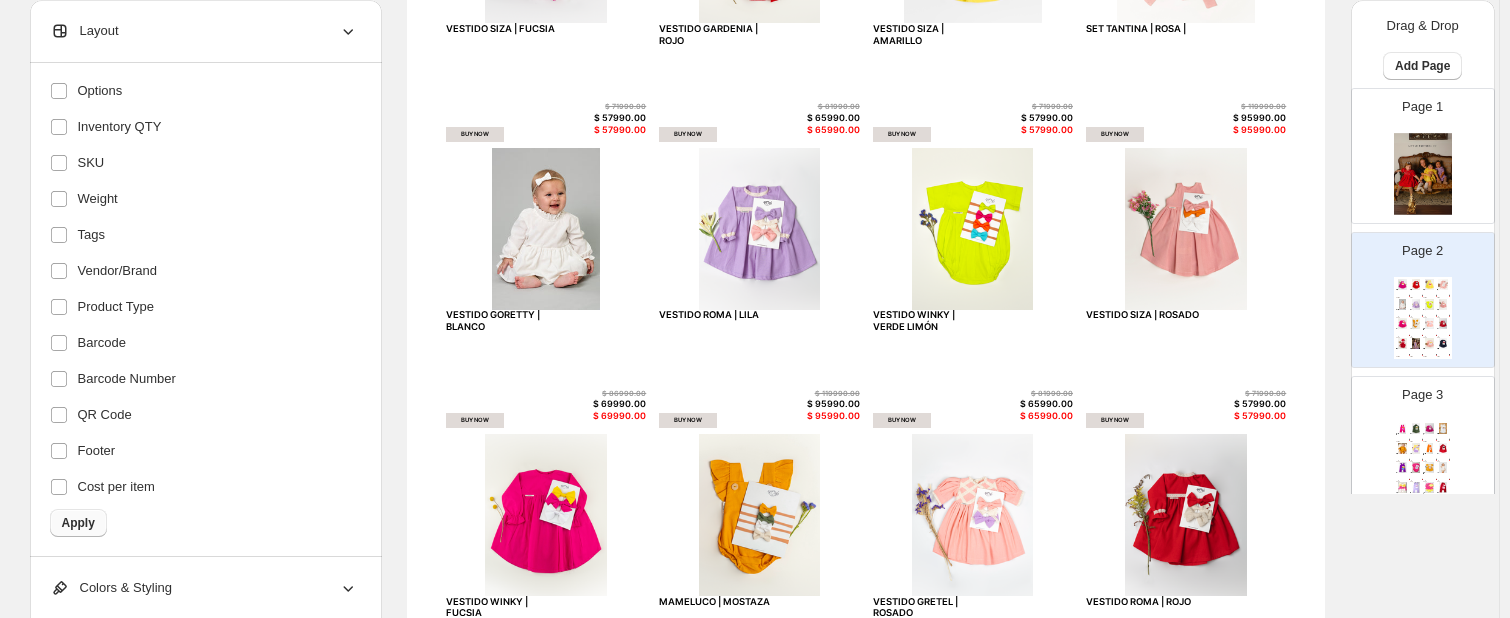 click on "Apply" at bounding box center (78, 523) 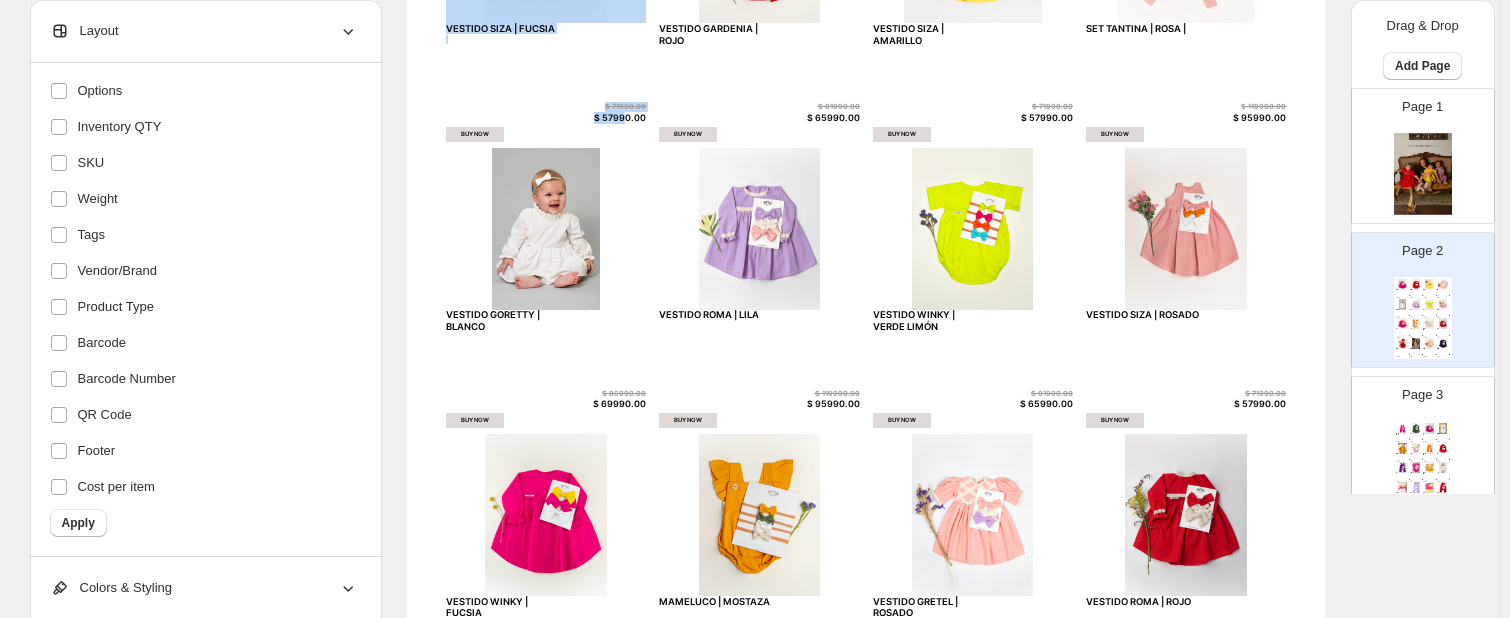 drag, startPoint x: 633, startPoint y: 112, endPoint x: 504, endPoint y: 70, distance: 135.66502 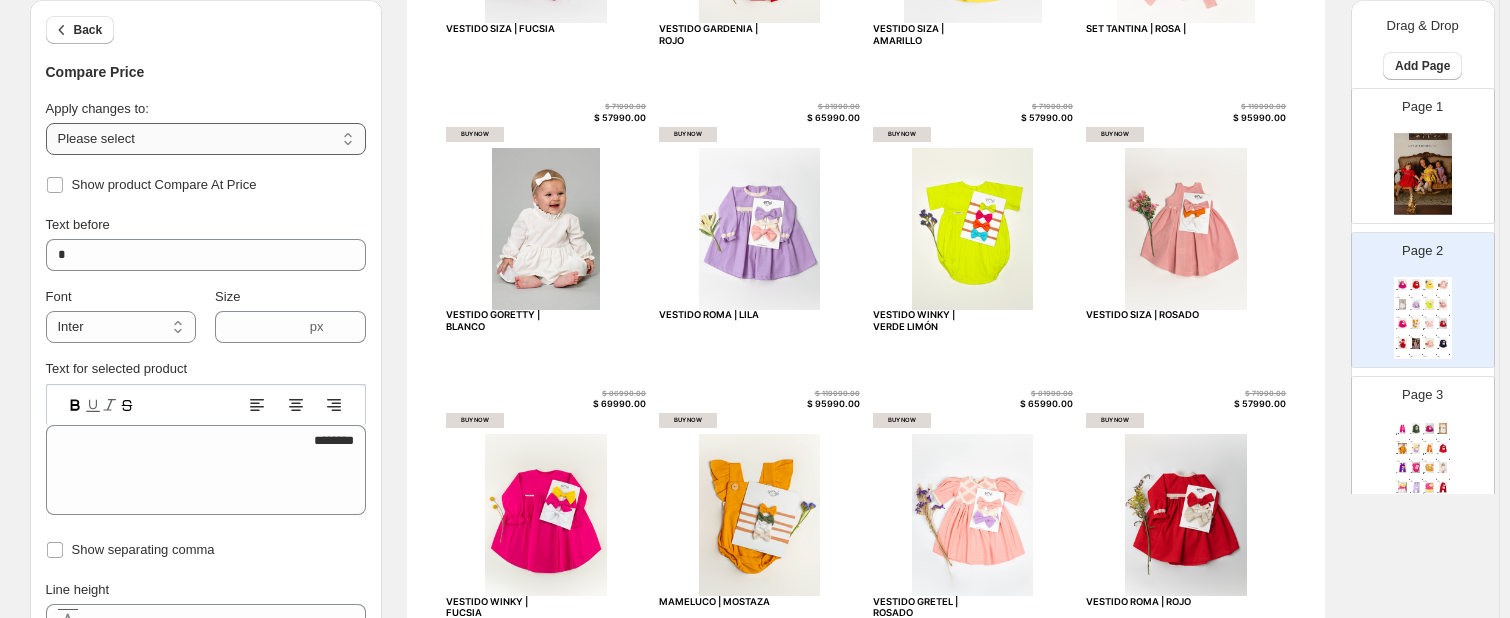 click on "**********" at bounding box center [206, 139] 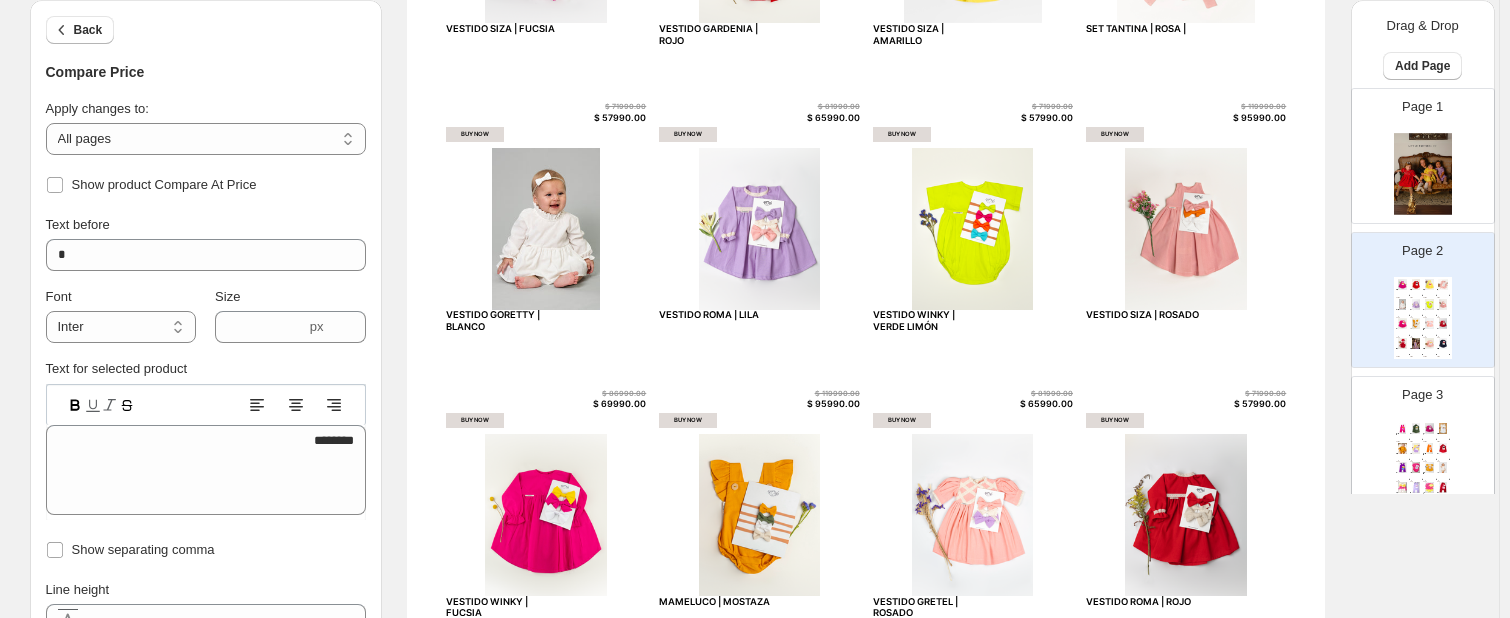 click on "Show product Compare At Price" at bounding box center (206, 185) 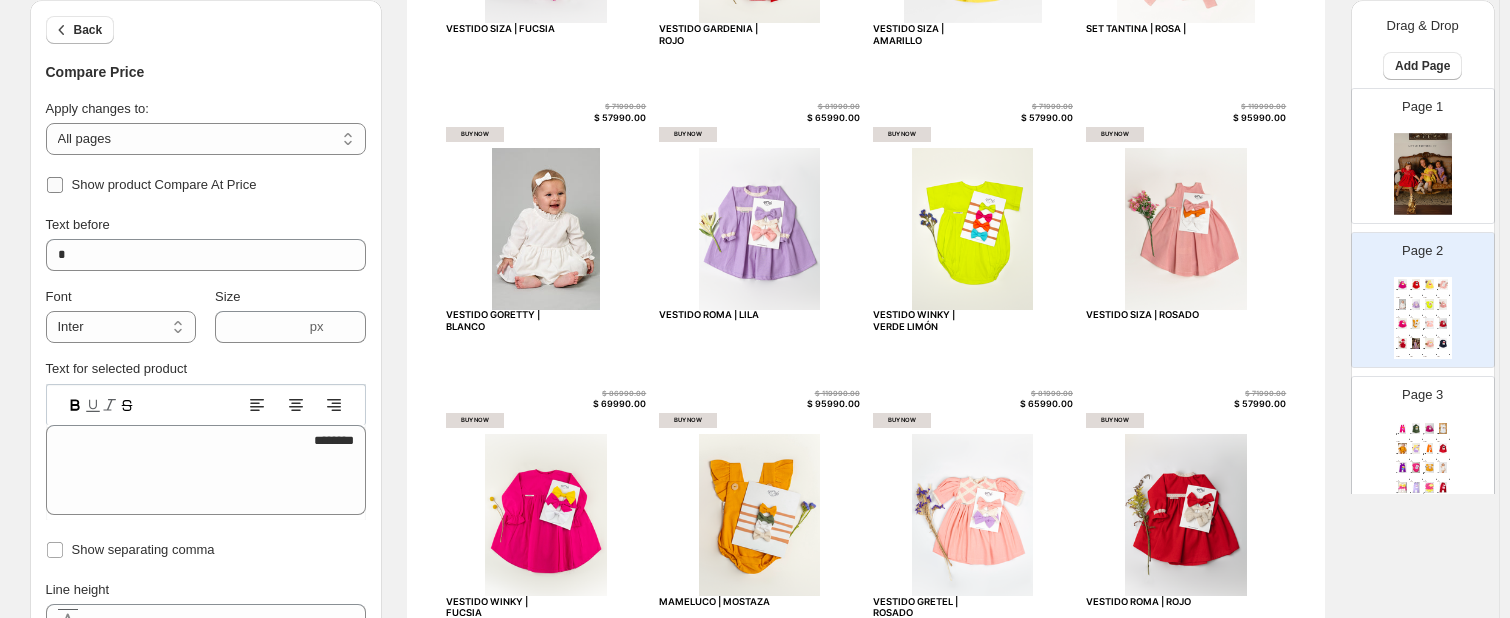 click on "Show product Compare At Price" at bounding box center [164, 184] 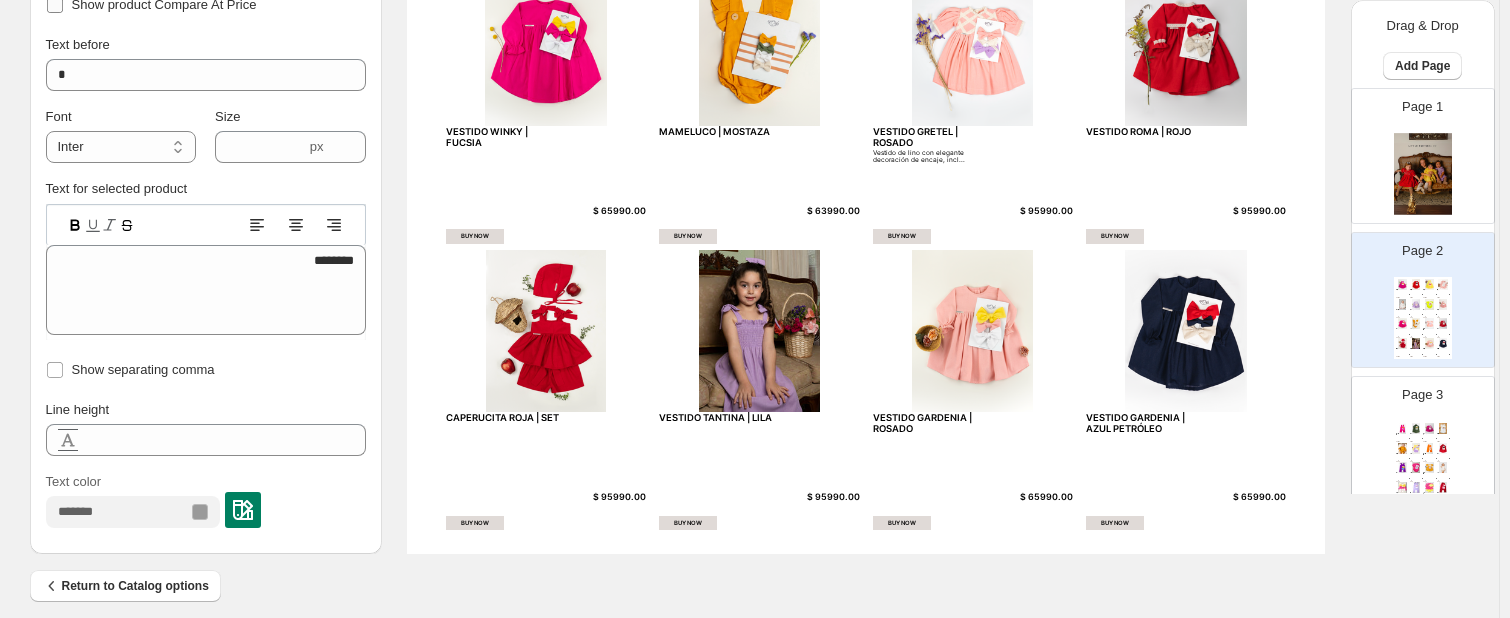 scroll, scrollTop: 808, scrollLeft: 0, axis: vertical 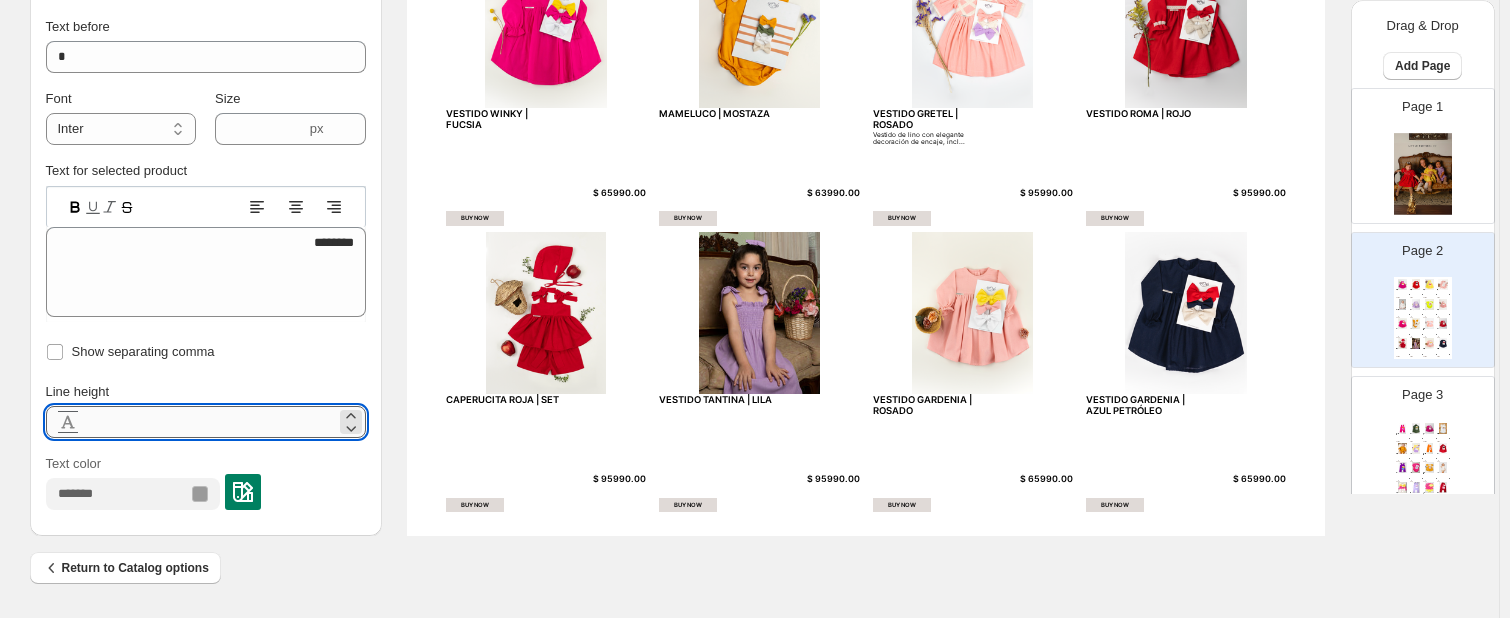 click on "***" at bounding box center [210, 422] 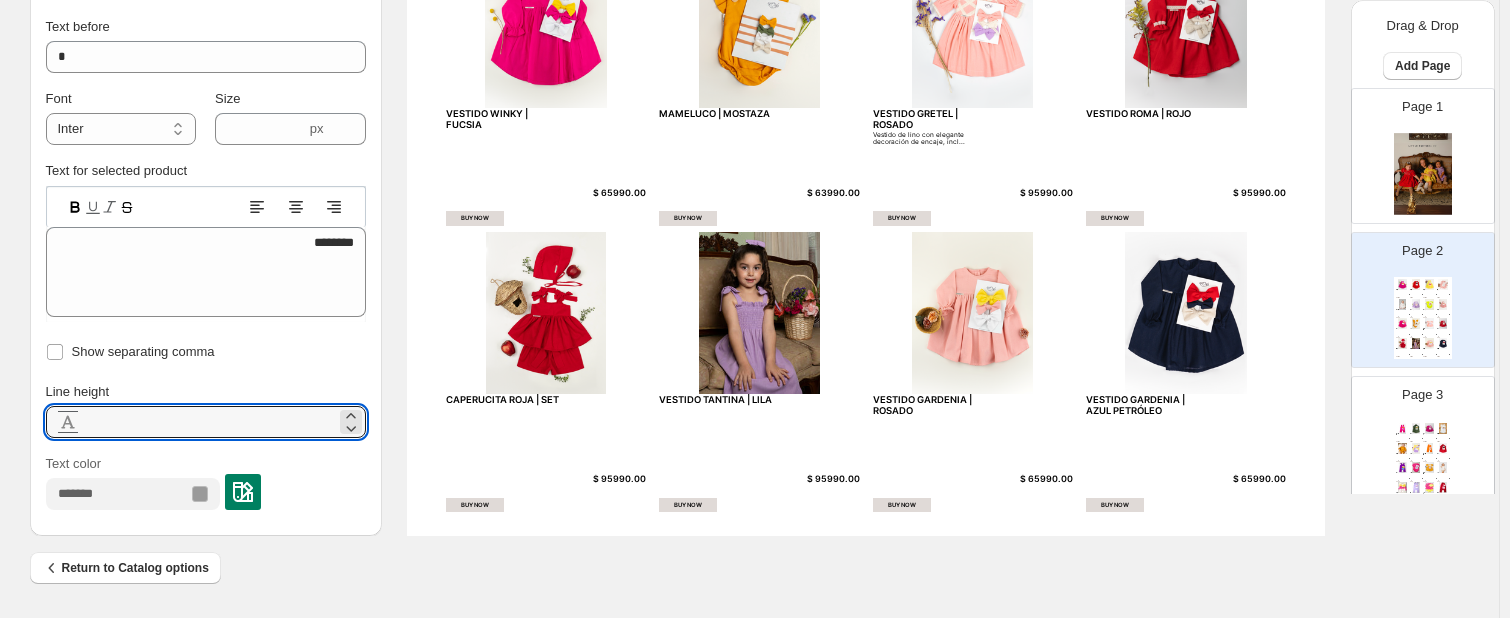 click on "Line height" at bounding box center [78, 392] 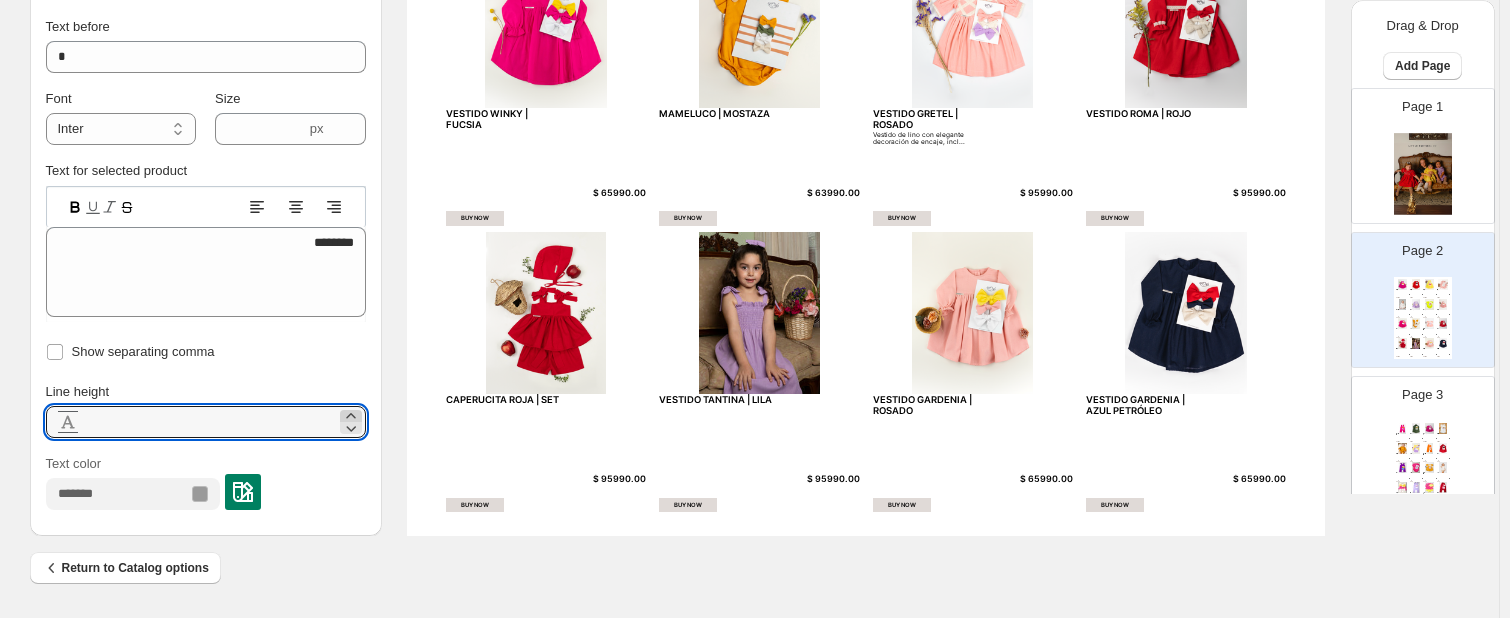 click 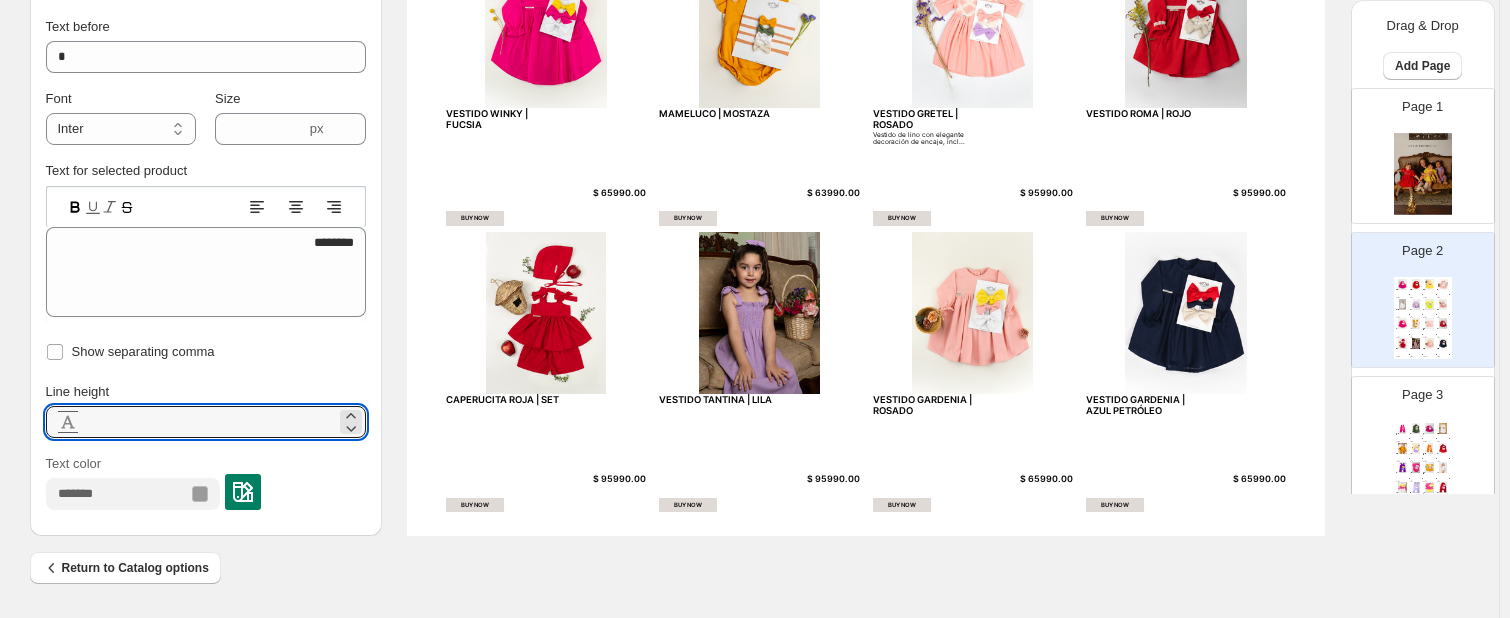 click 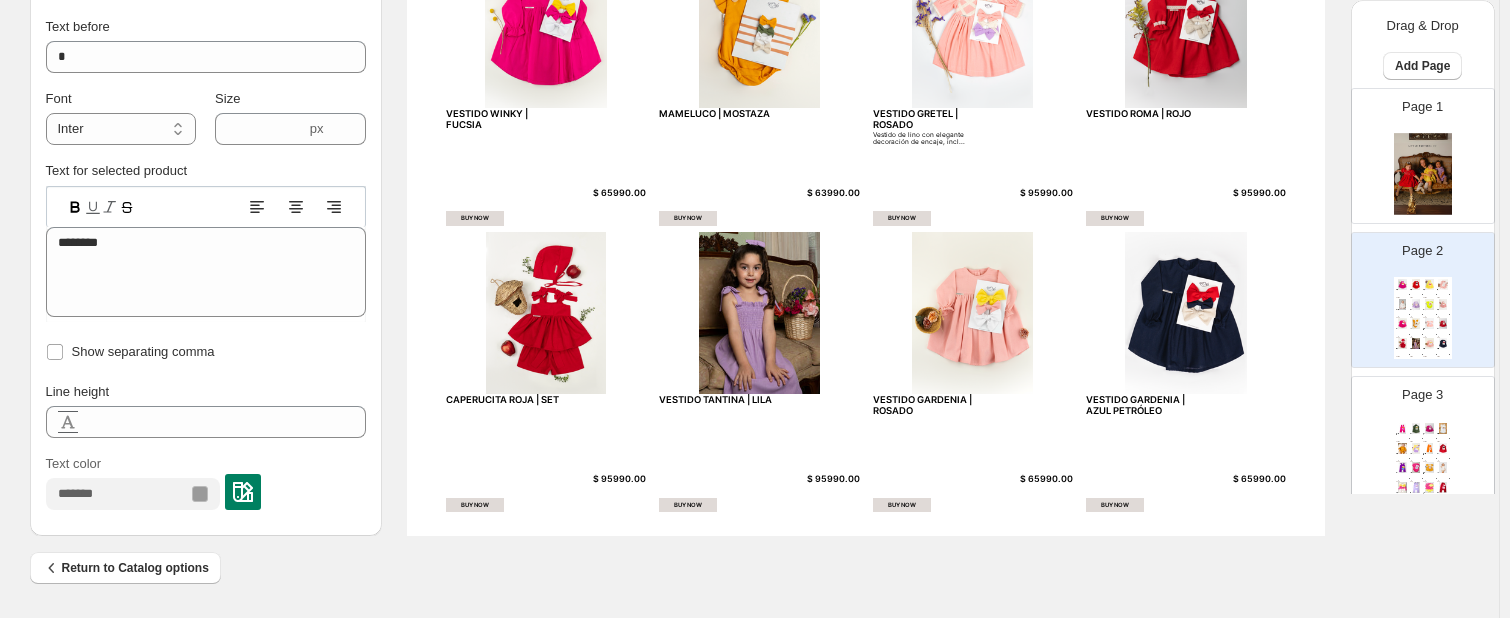 type on "****" 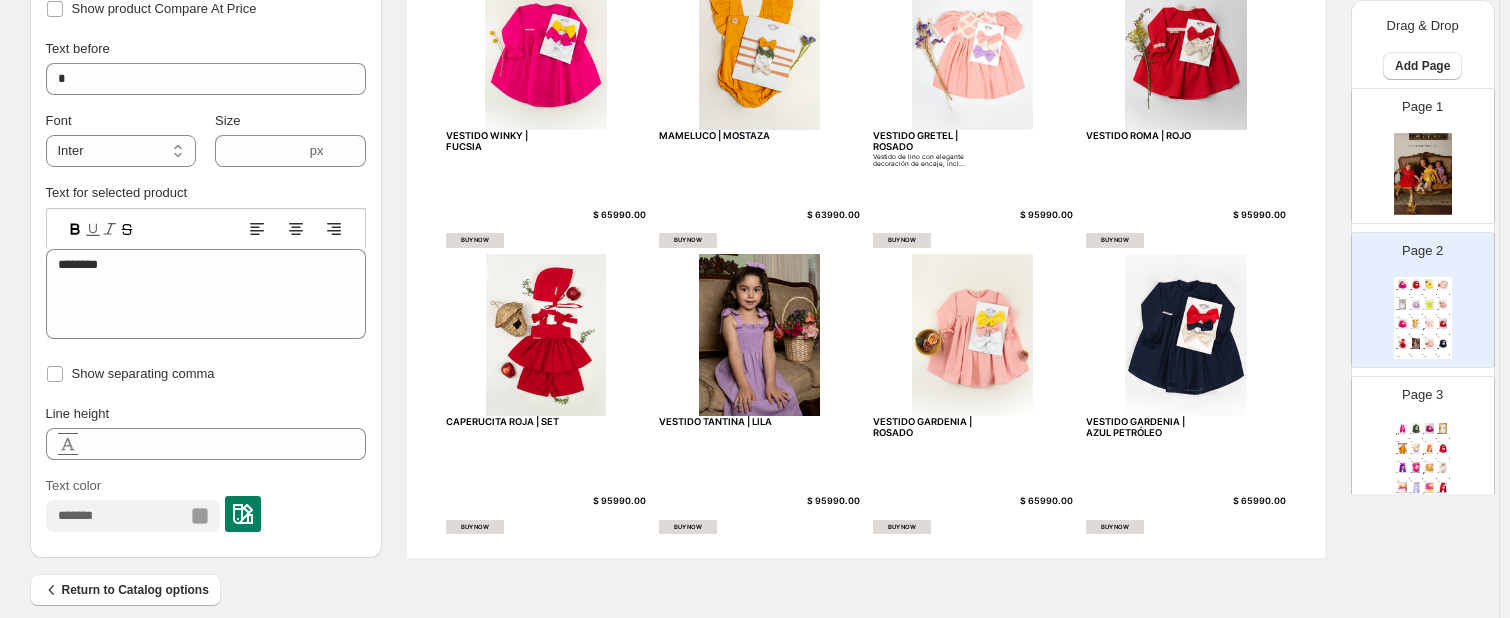 scroll, scrollTop: 784, scrollLeft: 0, axis: vertical 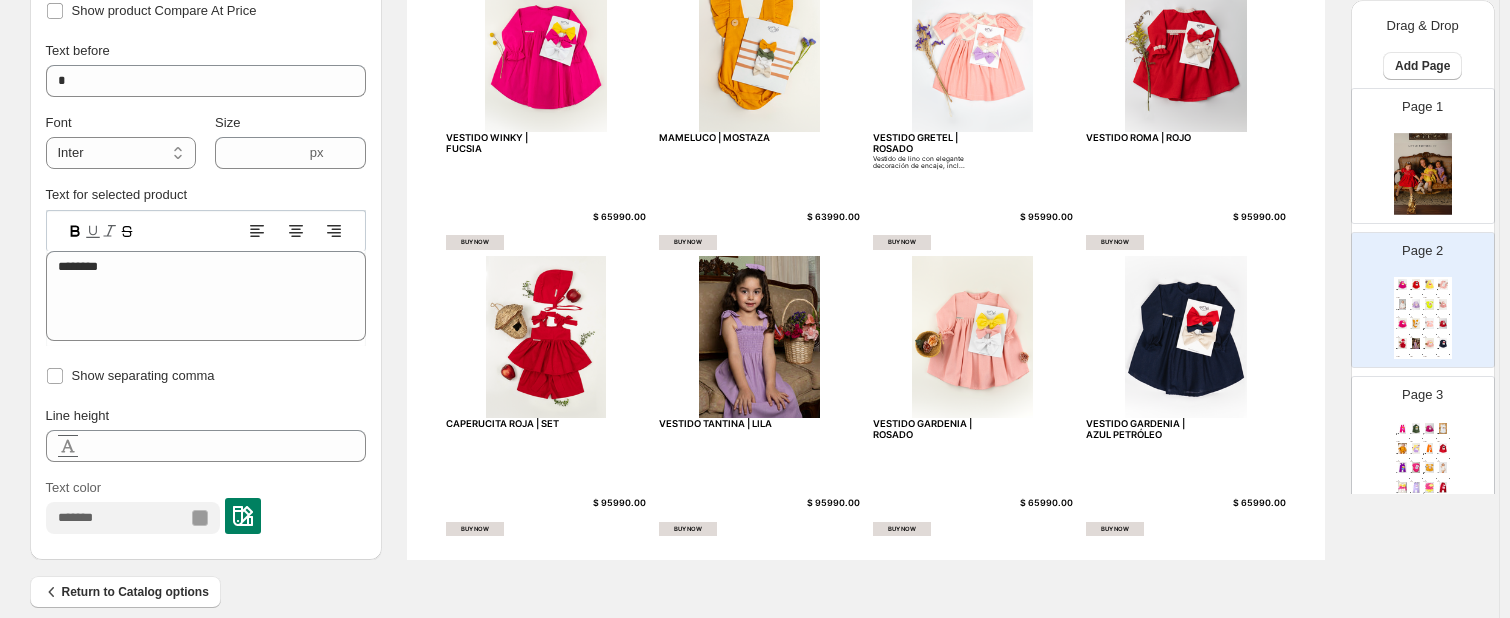 click on "$ 65990.00" at bounding box center (617, 217) 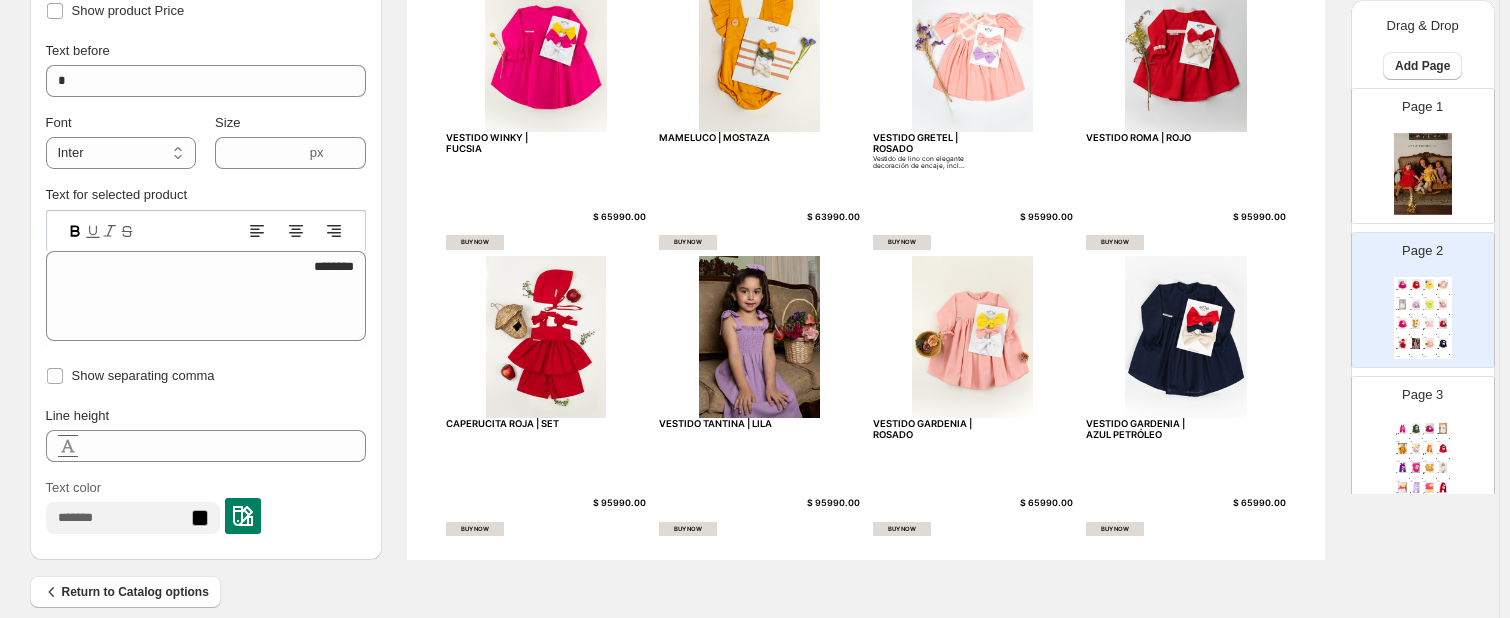 click 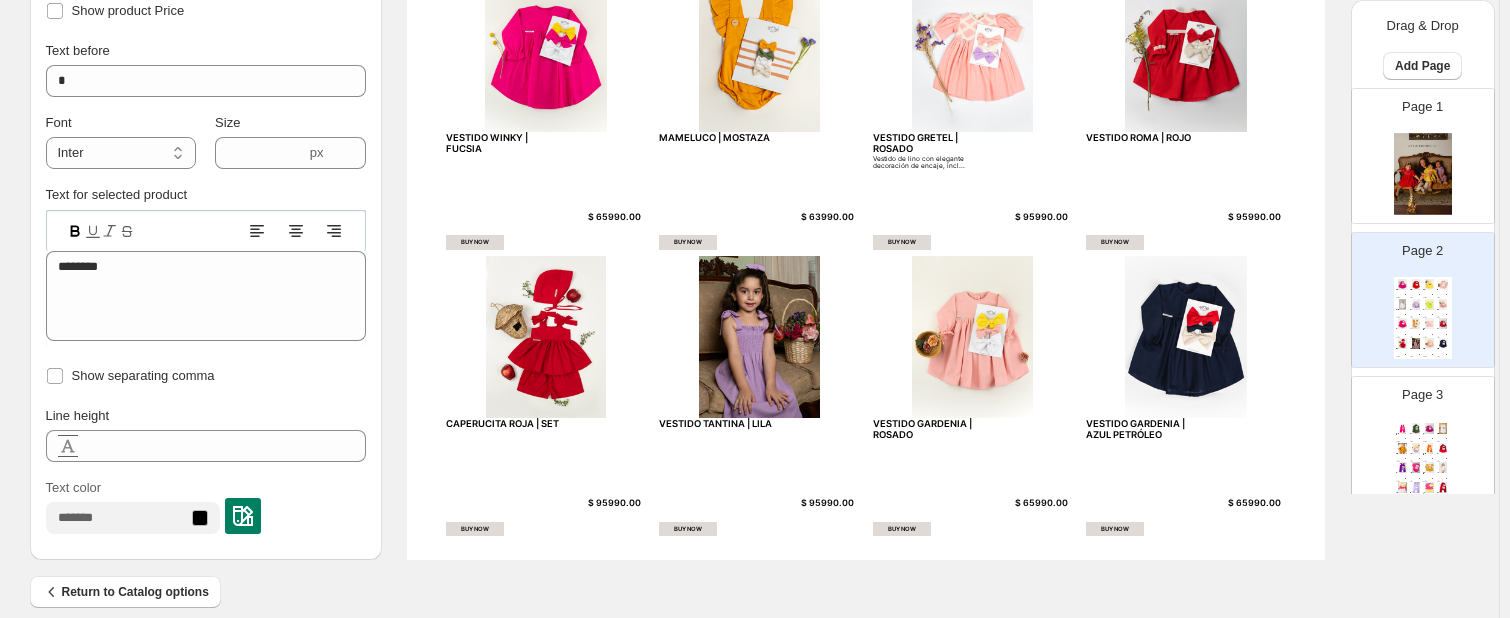 click on "Text for selected product Text editor ******** 65990.00" at bounding box center [206, 265] 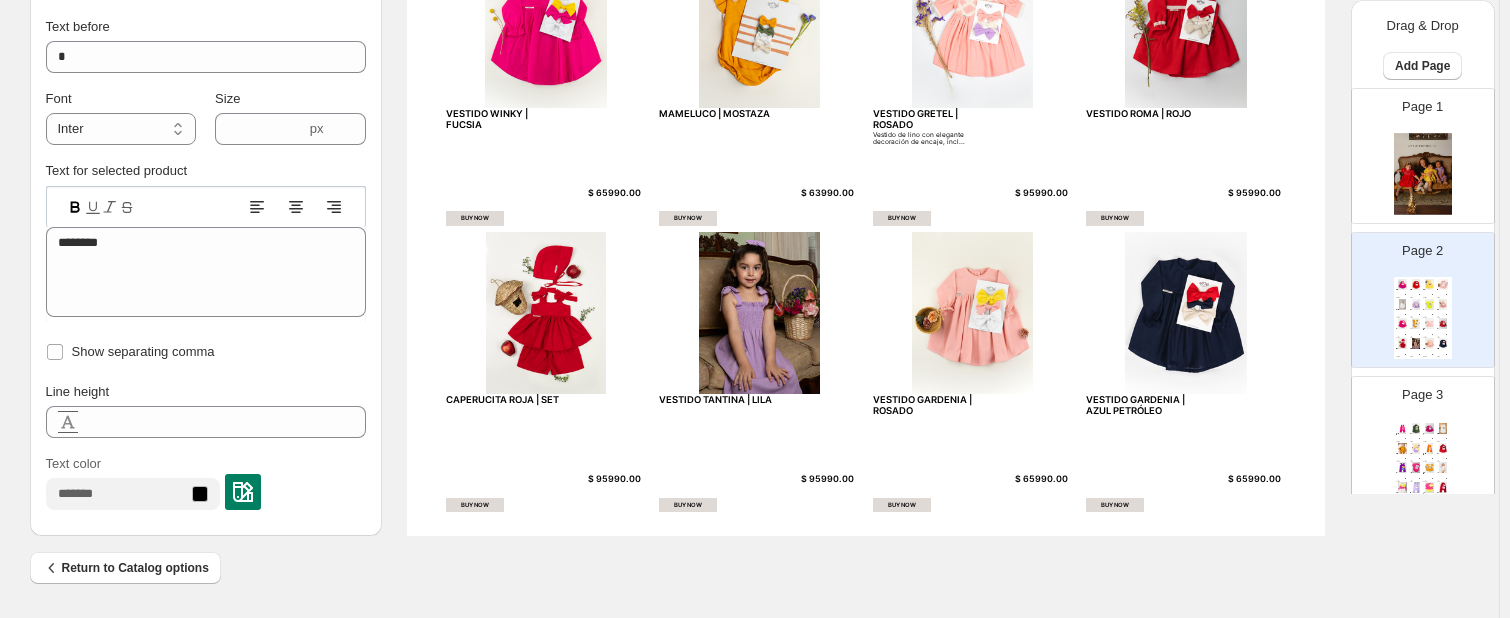 click on "**********" at bounding box center [206, 260] 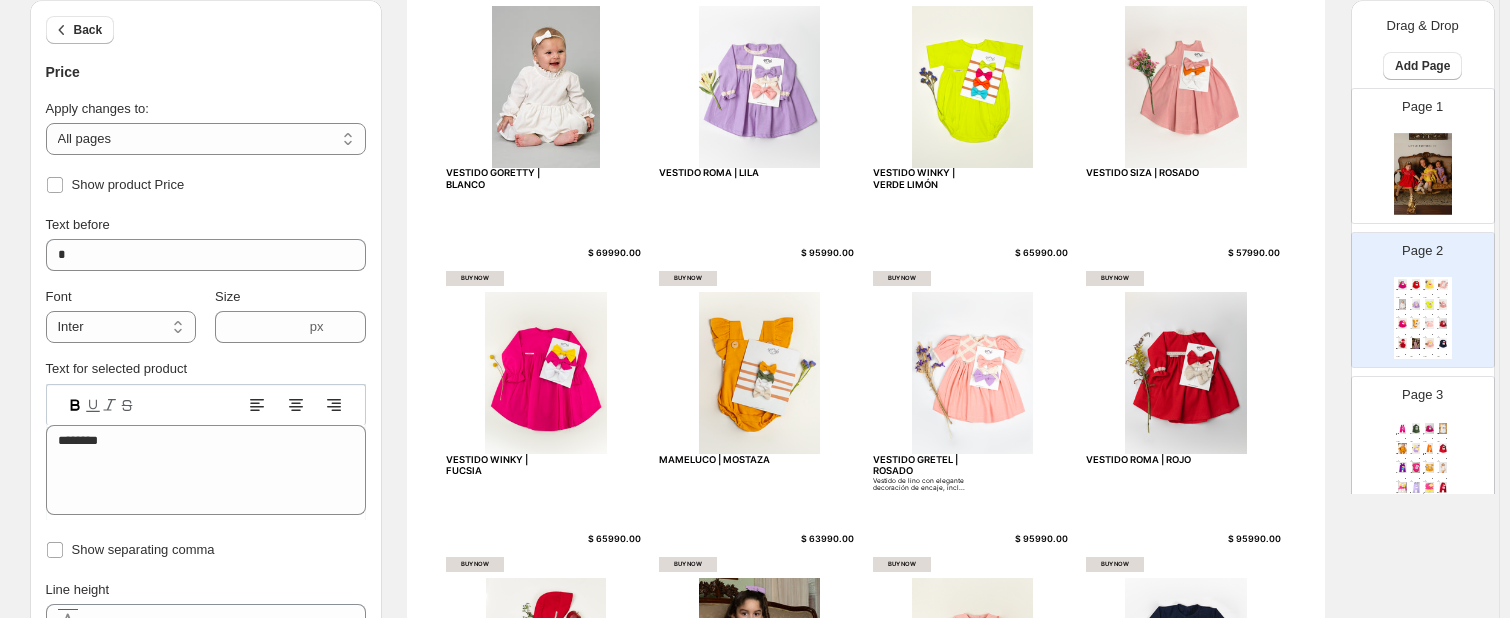 scroll, scrollTop: 458, scrollLeft: 0, axis: vertical 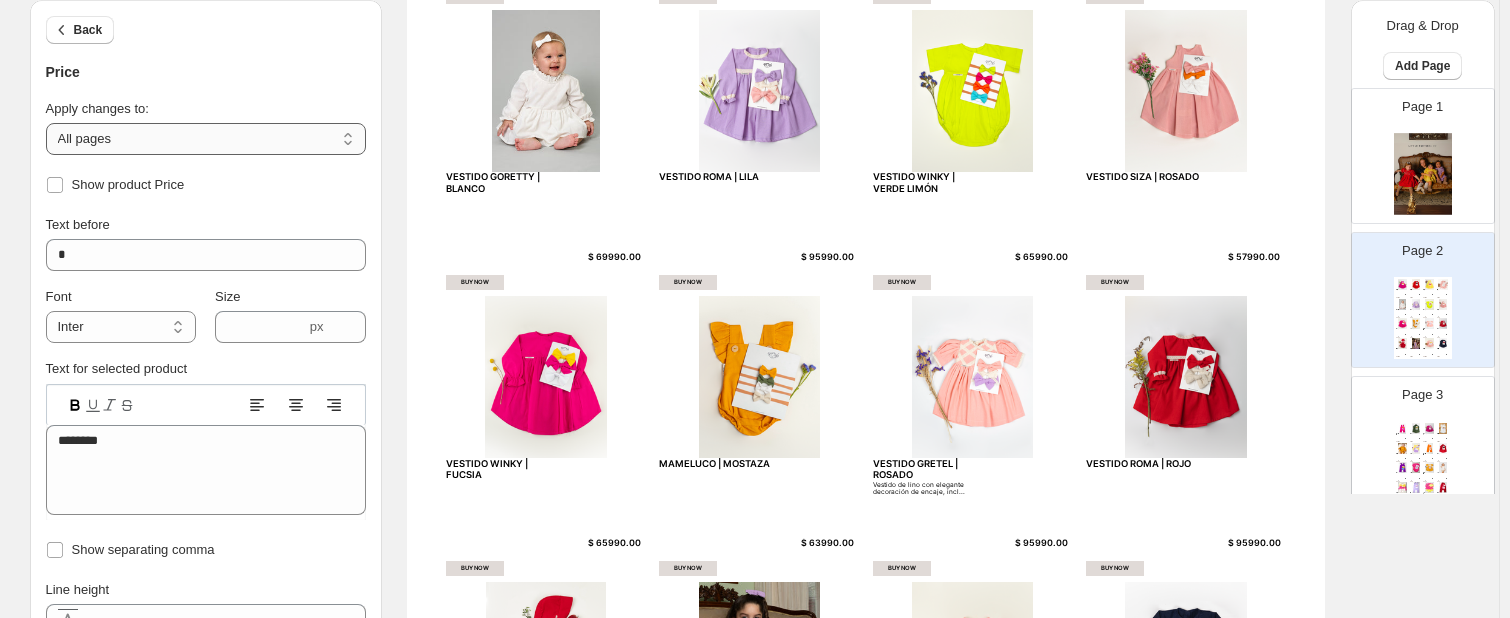 click on "**********" at bounding box center [206, 139] 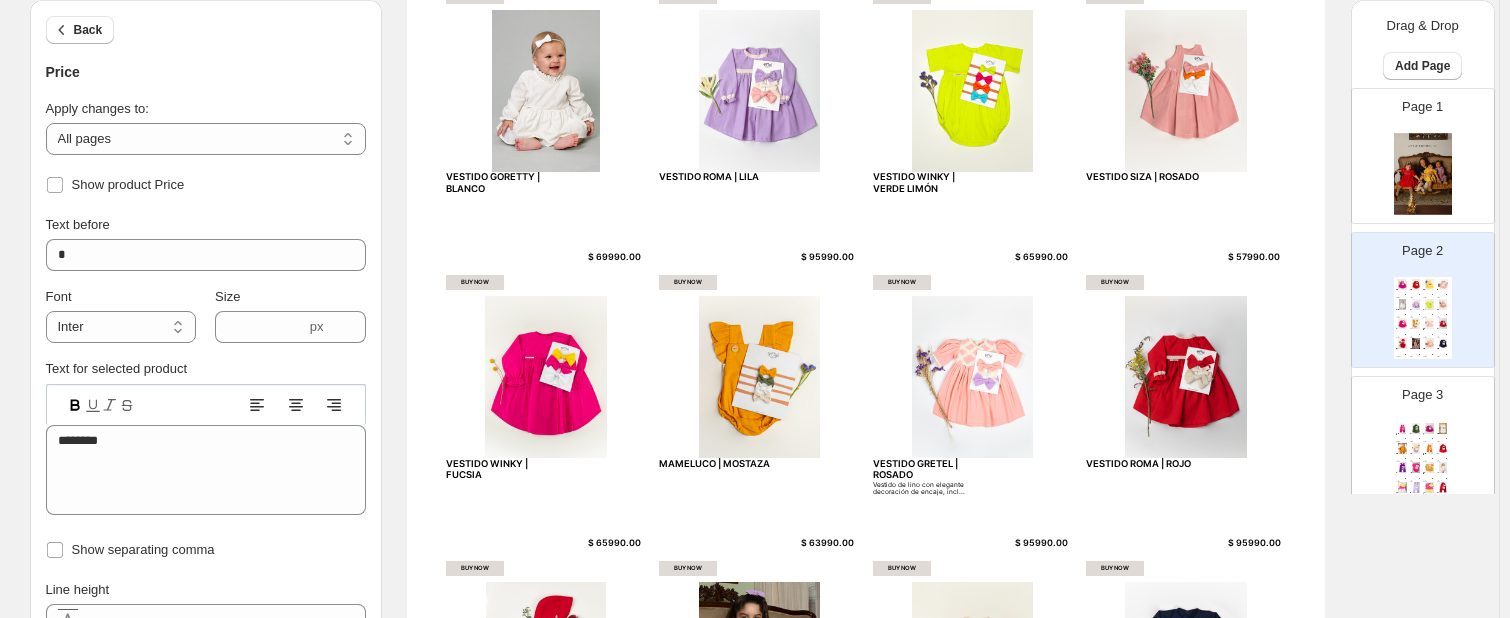 click on "$ 69990.00" at bounding box center [617, 257] 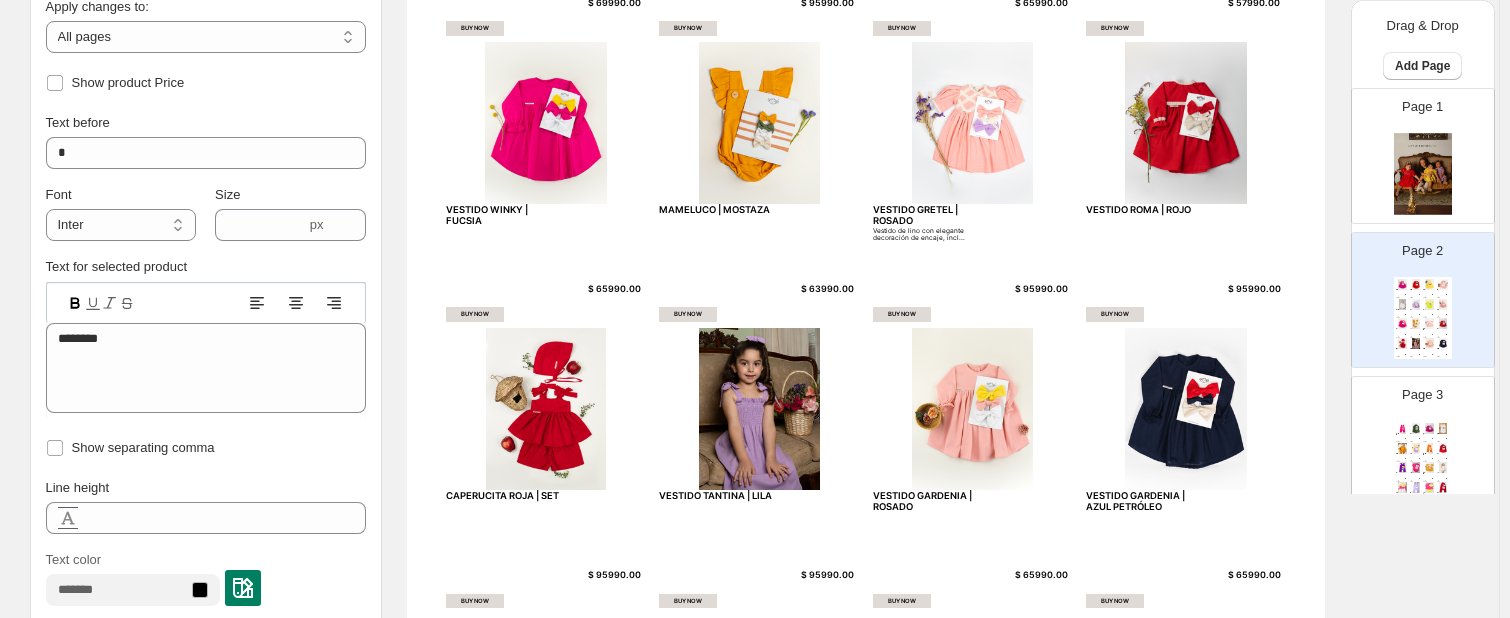 scroll, scrollTop: 808, scrollLeft: 0, axis: vertical 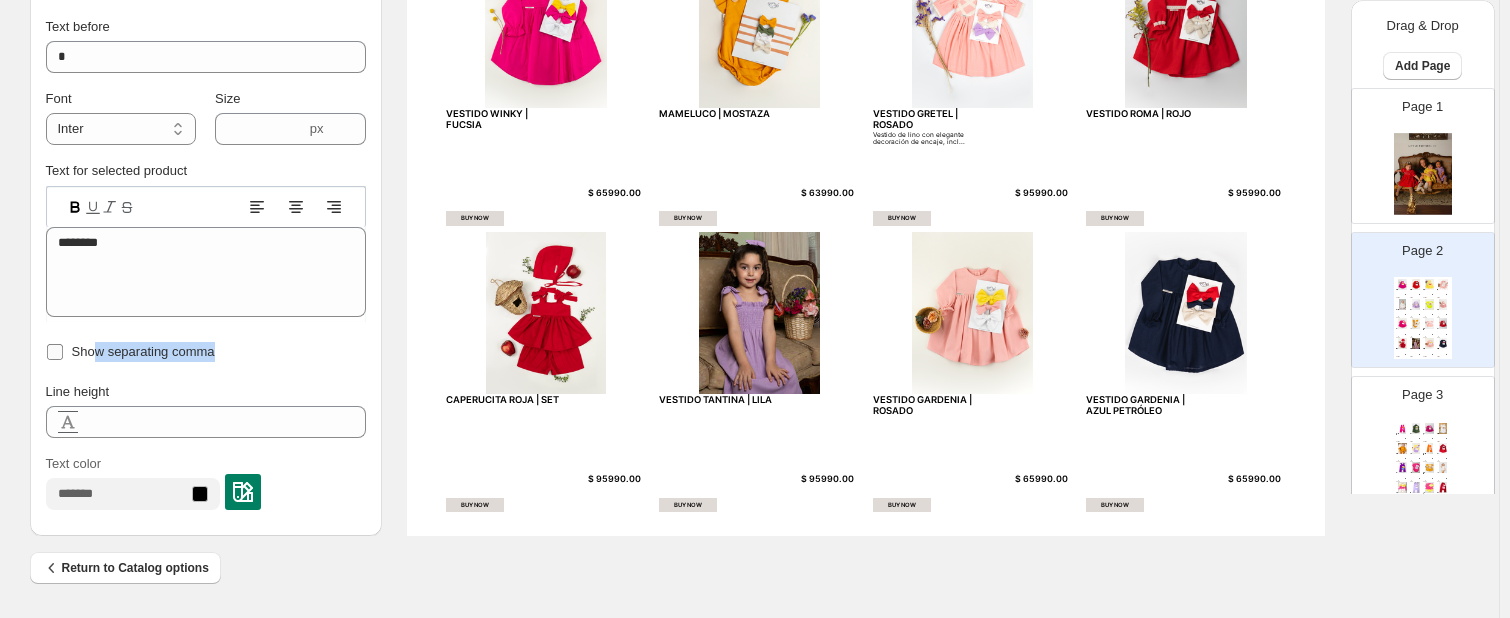 drag, startPoint x: 260, startPoint y: 357, endPoint x: 97, endPoint y: 343, distance: 163.60013 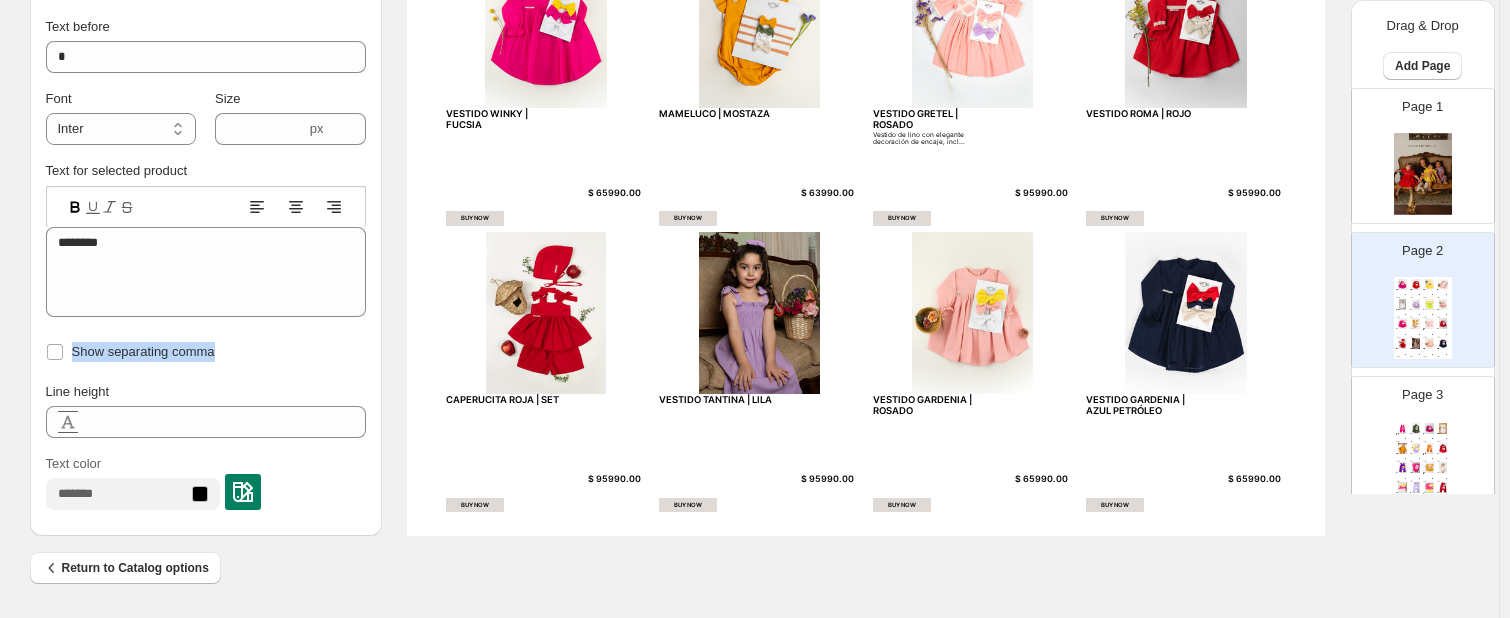 drag, startPoint x: 76, startPoint y: 351, endPoint x: 233, endPoint y: 367, distance: 157.81319 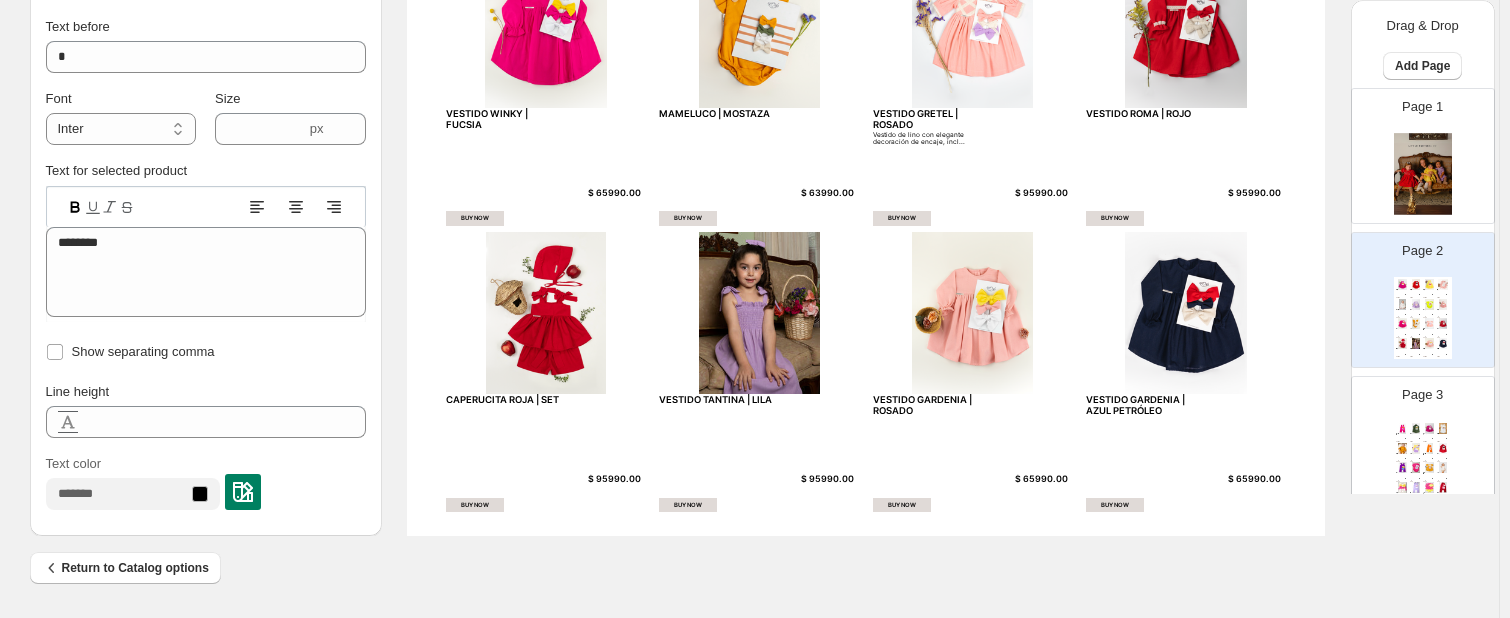 click on "Show separating comma" at bounding box center (206, 352) 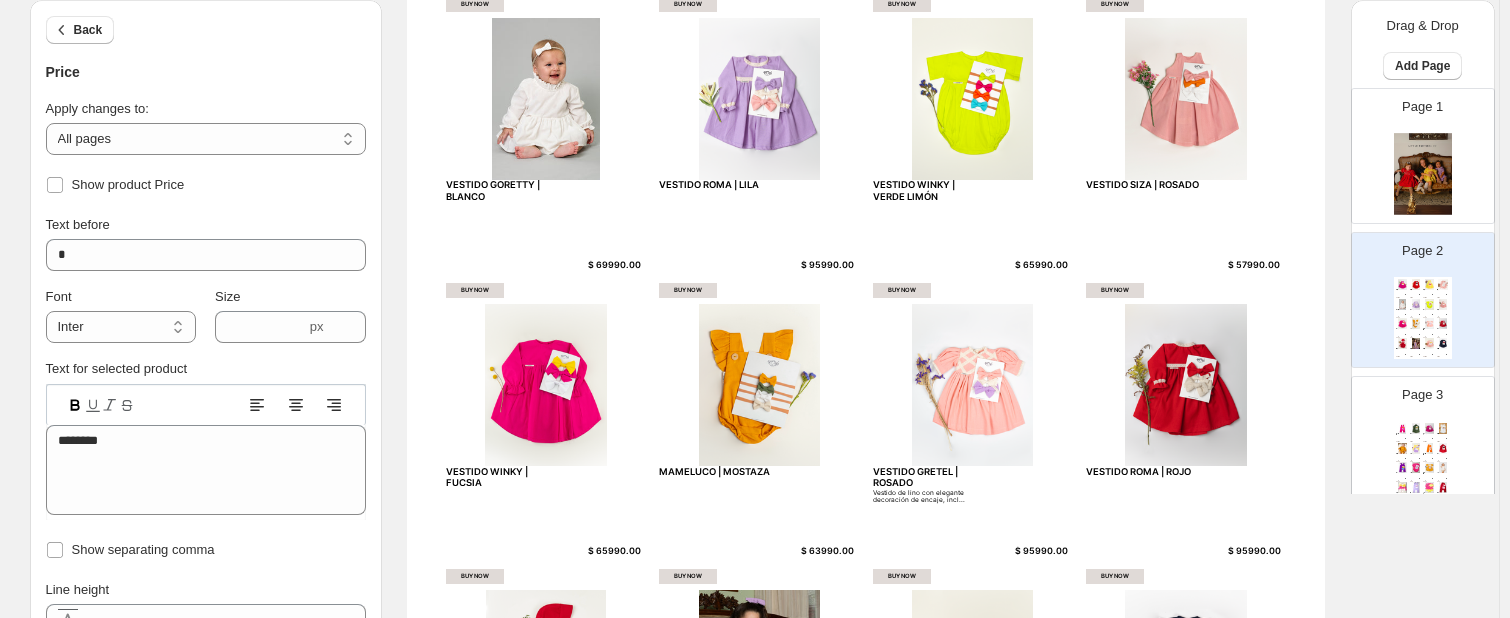 scroll, scrollTop: 448, scrollLeft: 0, axis: vertical 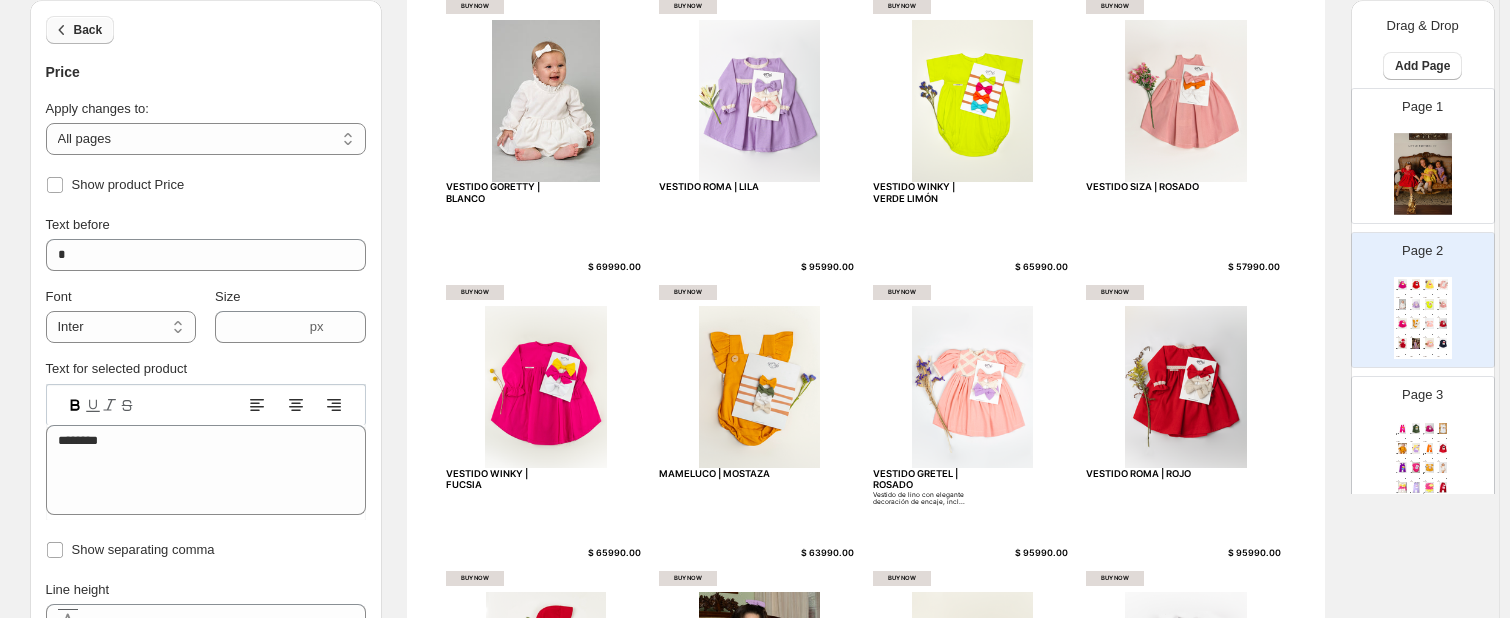 click on "Back" at bounding box center [88, 30] 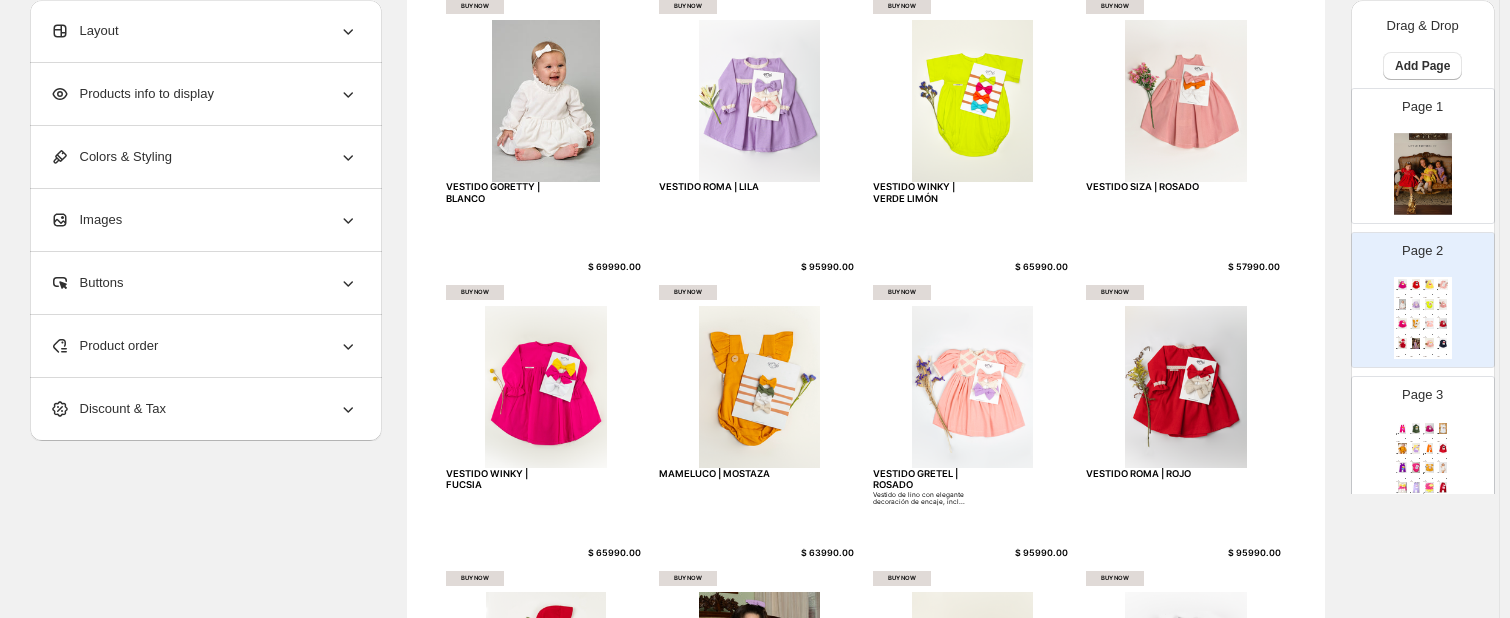 click on "$ 57990.00" at bounding box center (1257, 267) 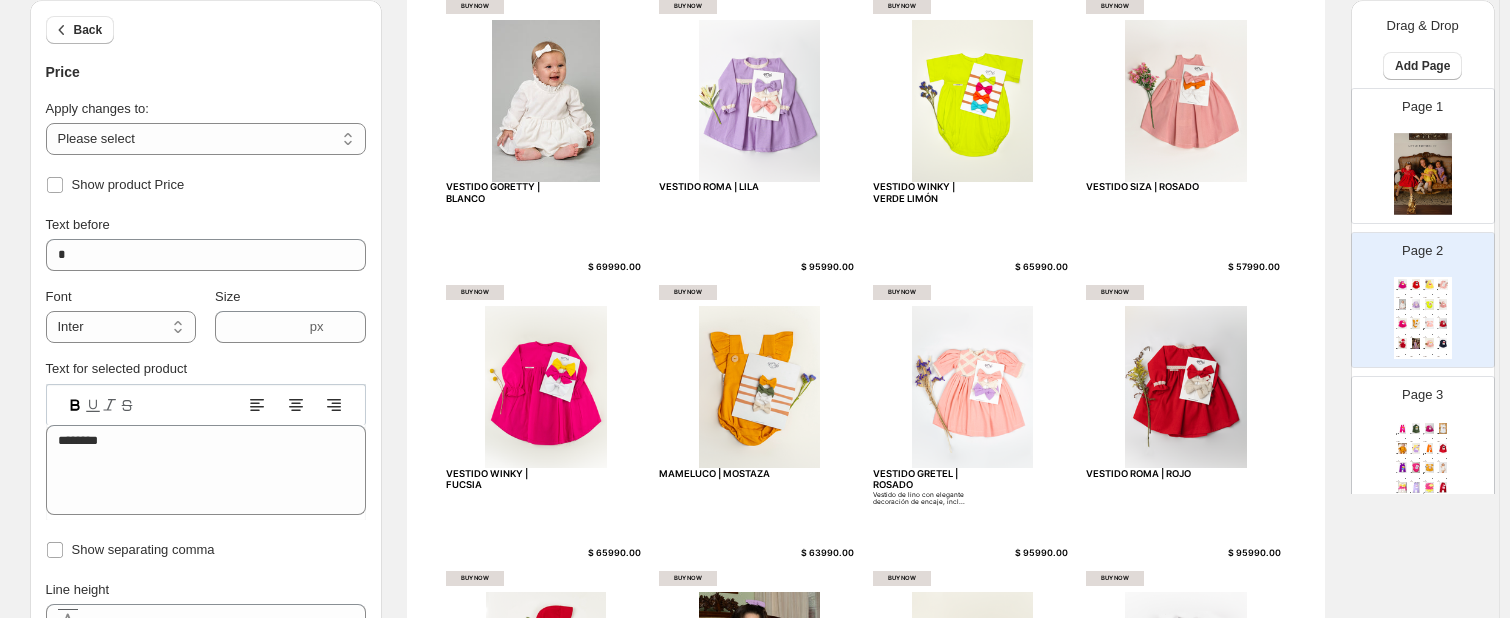 click on "Back Price" at bounding box center [206, 41] 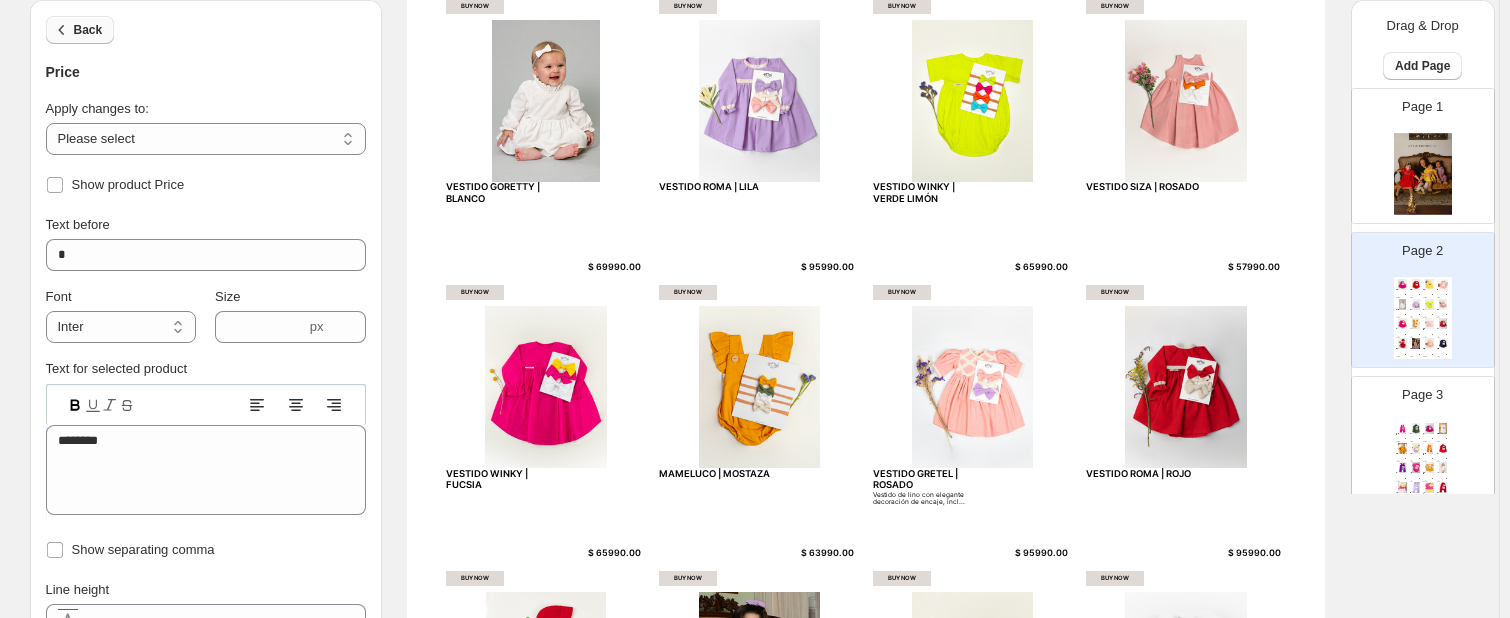 click on "Back" at bounding box center (80, 30) 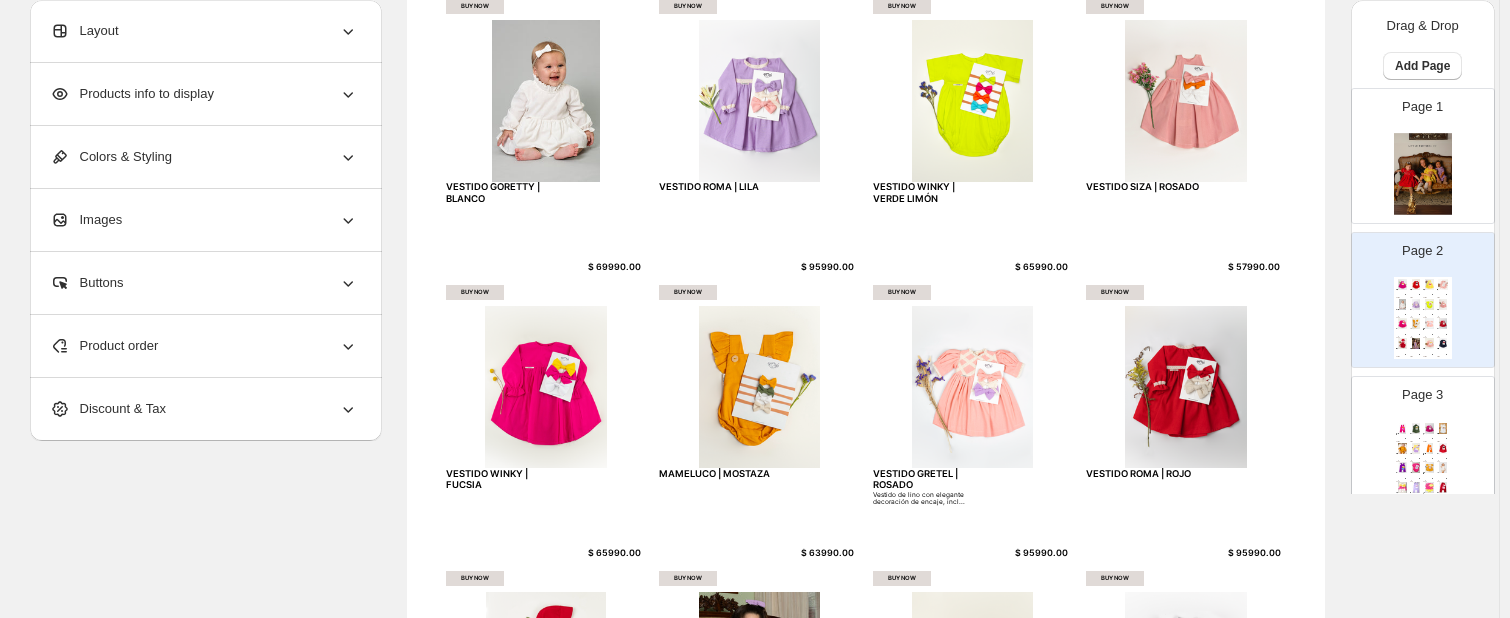 click on "Products info to display" at bounding box center (204, 94) 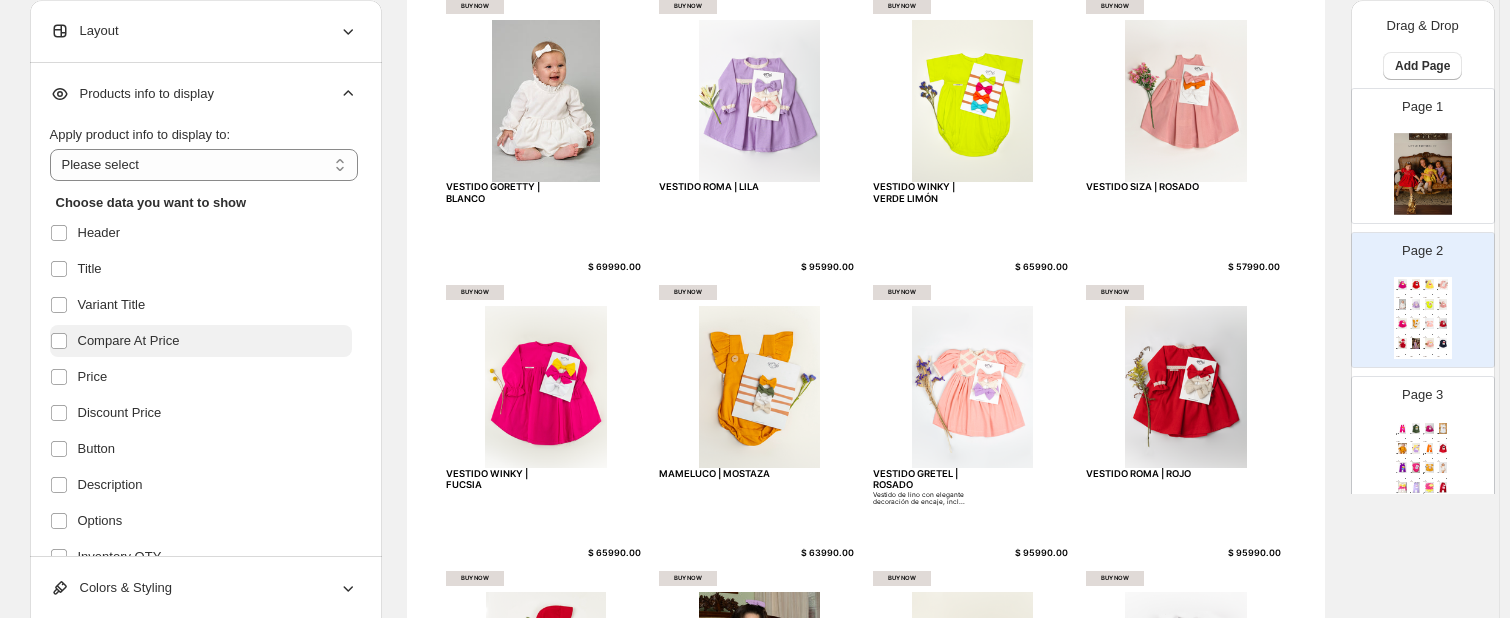 click on "Compare At Price" at bounding box center [129, 341] 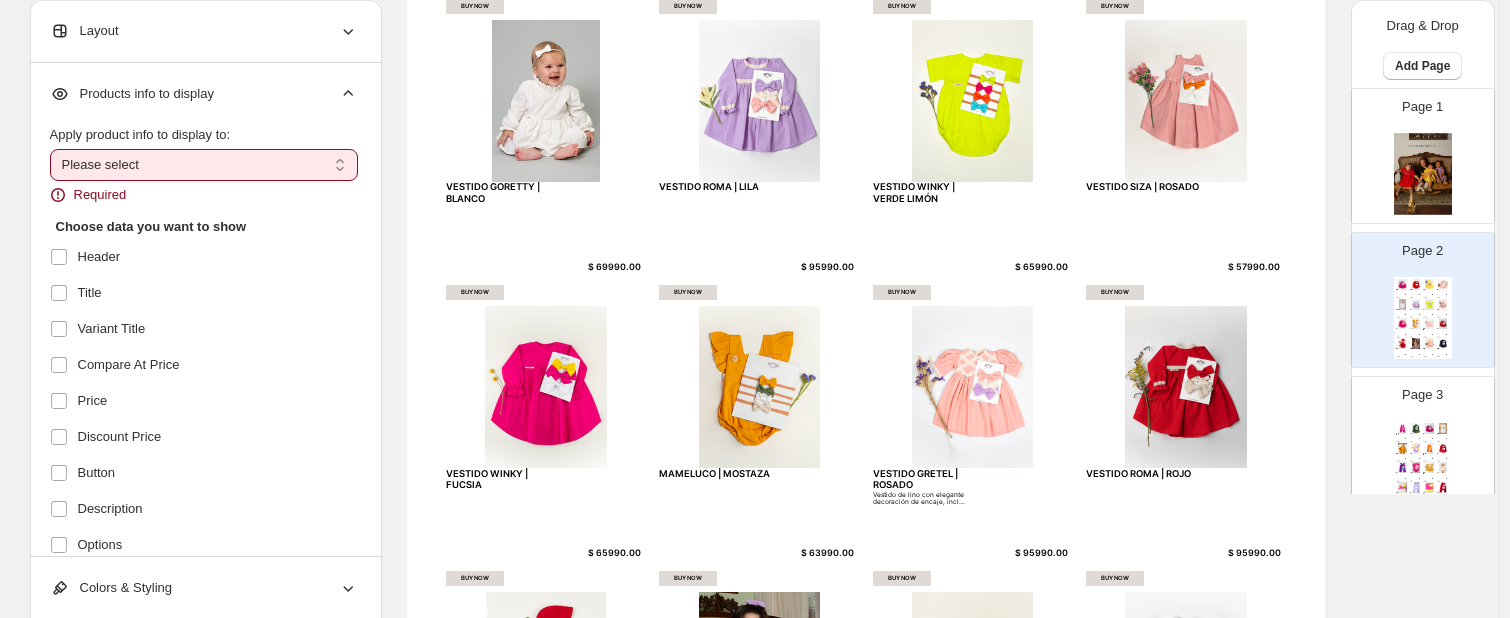 click on "**********" at bounding box center (204, 165) 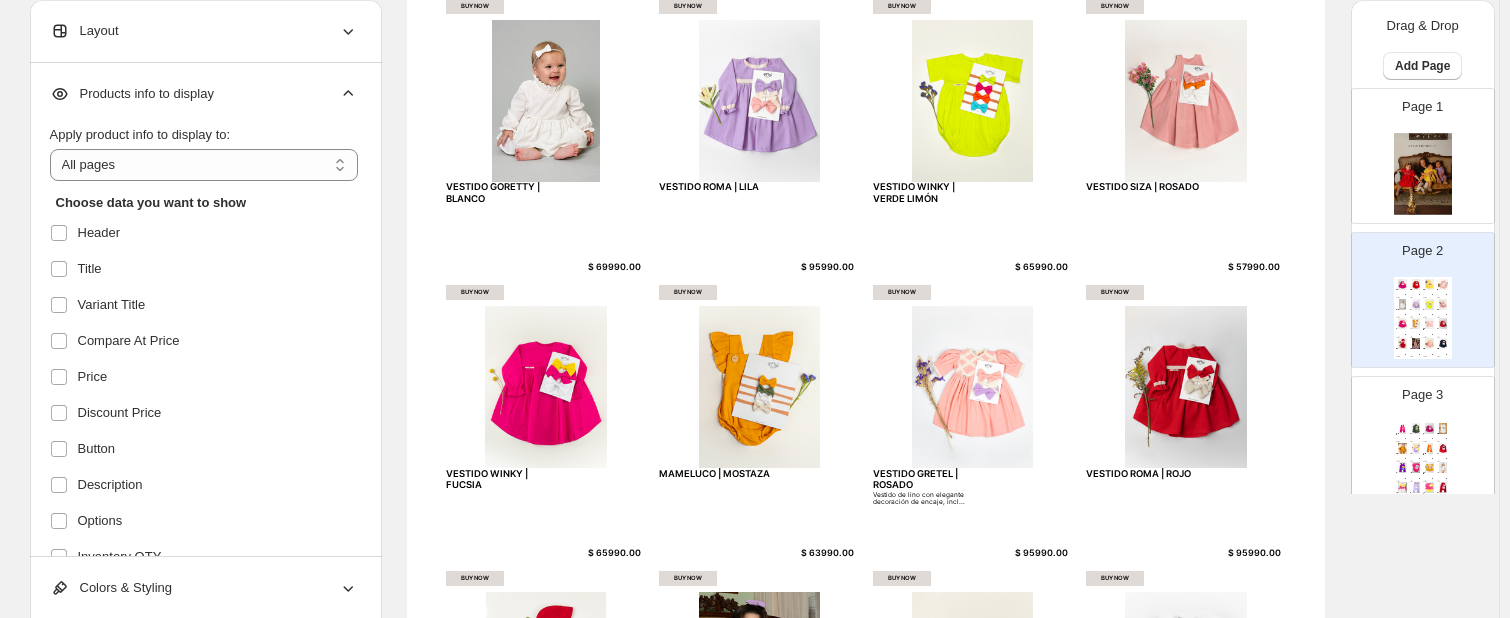 click on "Apply product info to display to:" at bounding box center (204, 135) 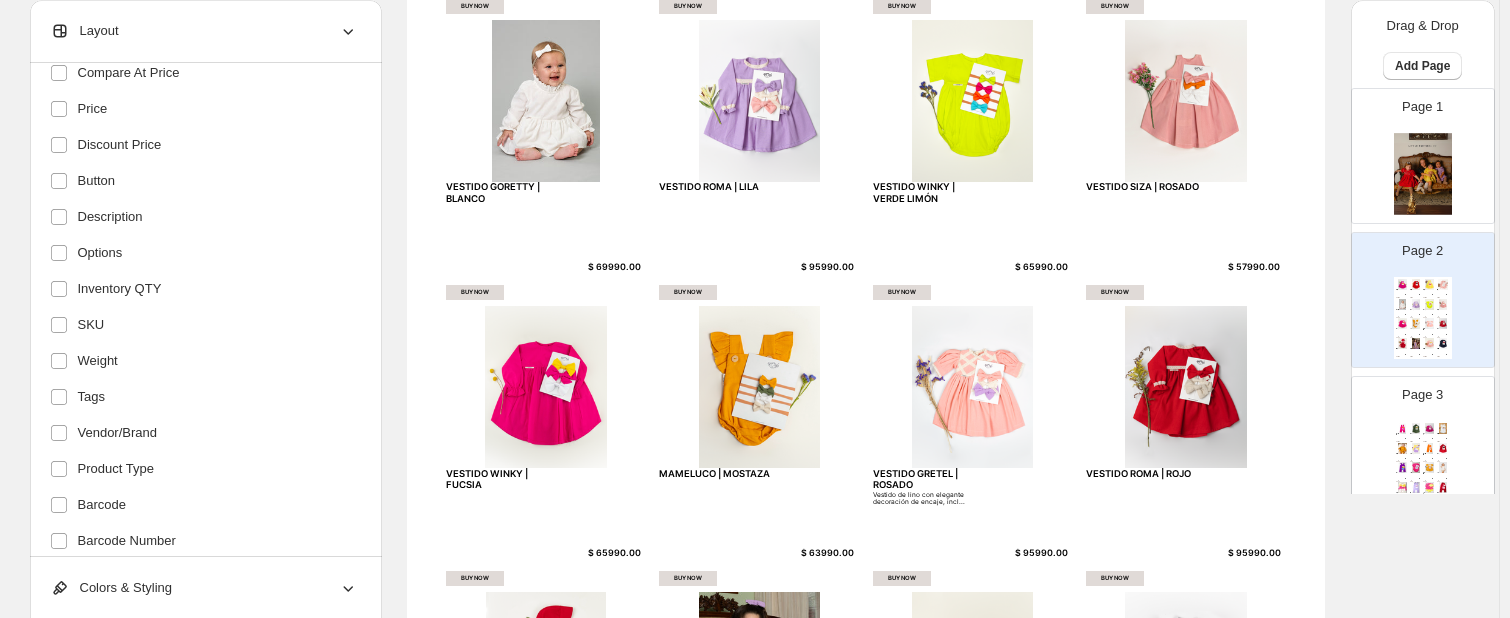 scroll, scrollTop: 430, scrollLeft: 0, axis: vertical 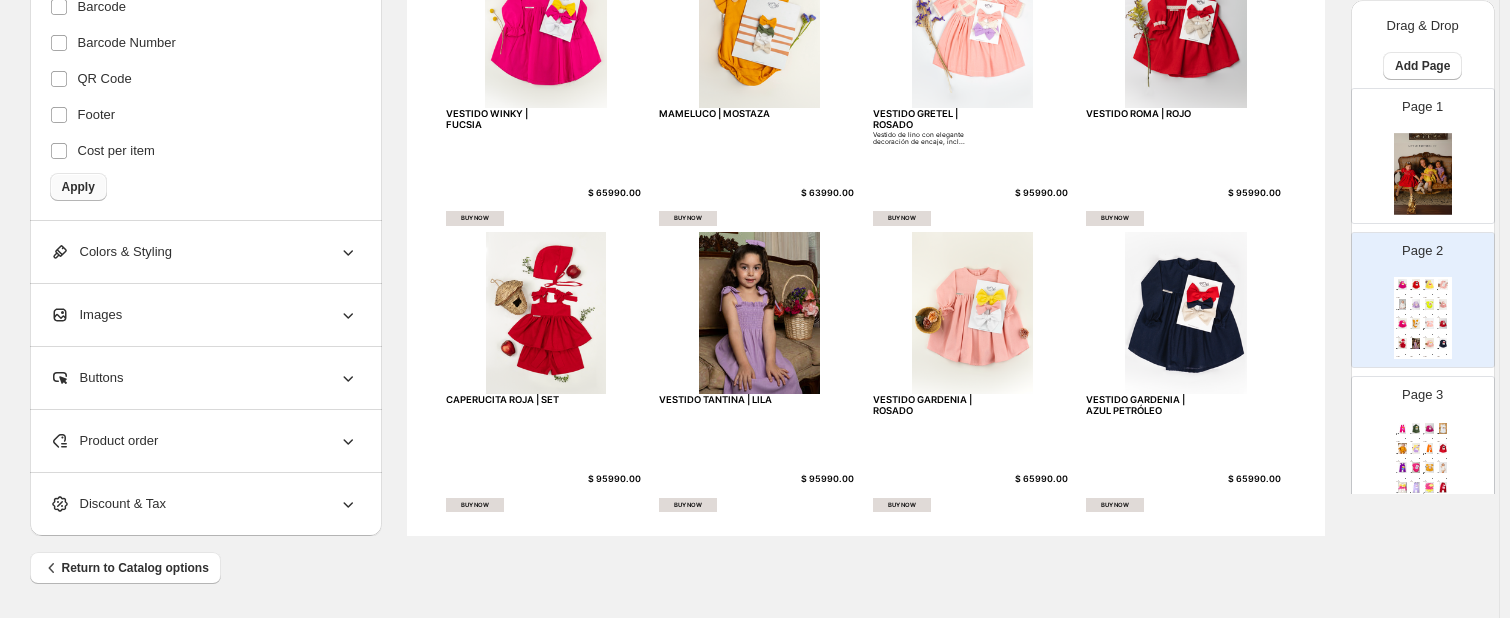 click on "Apply" at bounding box center (78, 187) 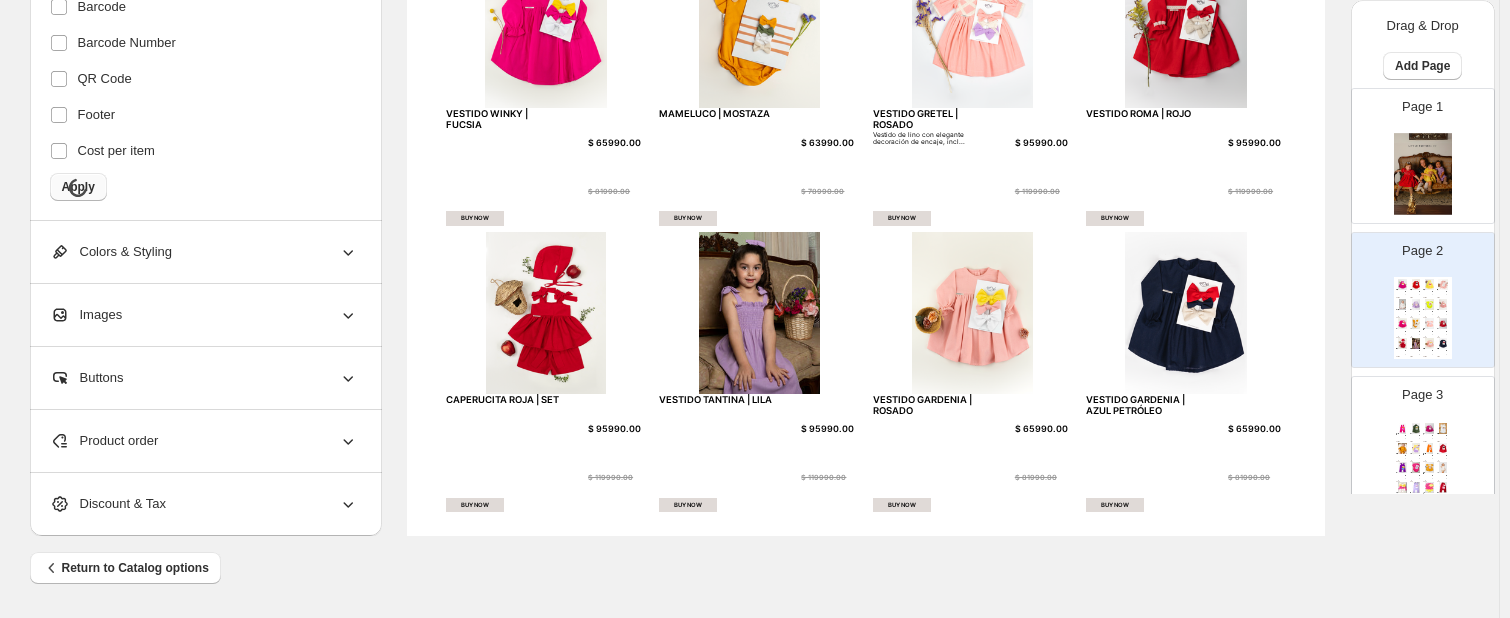 click on "Choose data you want to show Header Title Variant Title Compare At Price Price Discount Price Button Description Options Inventory QTY SKU Weight Tags Vendor/Brand Product Type Barcode Barcode Number QR Code Footer Cost per item Apply" at bounding box center (204, -192) 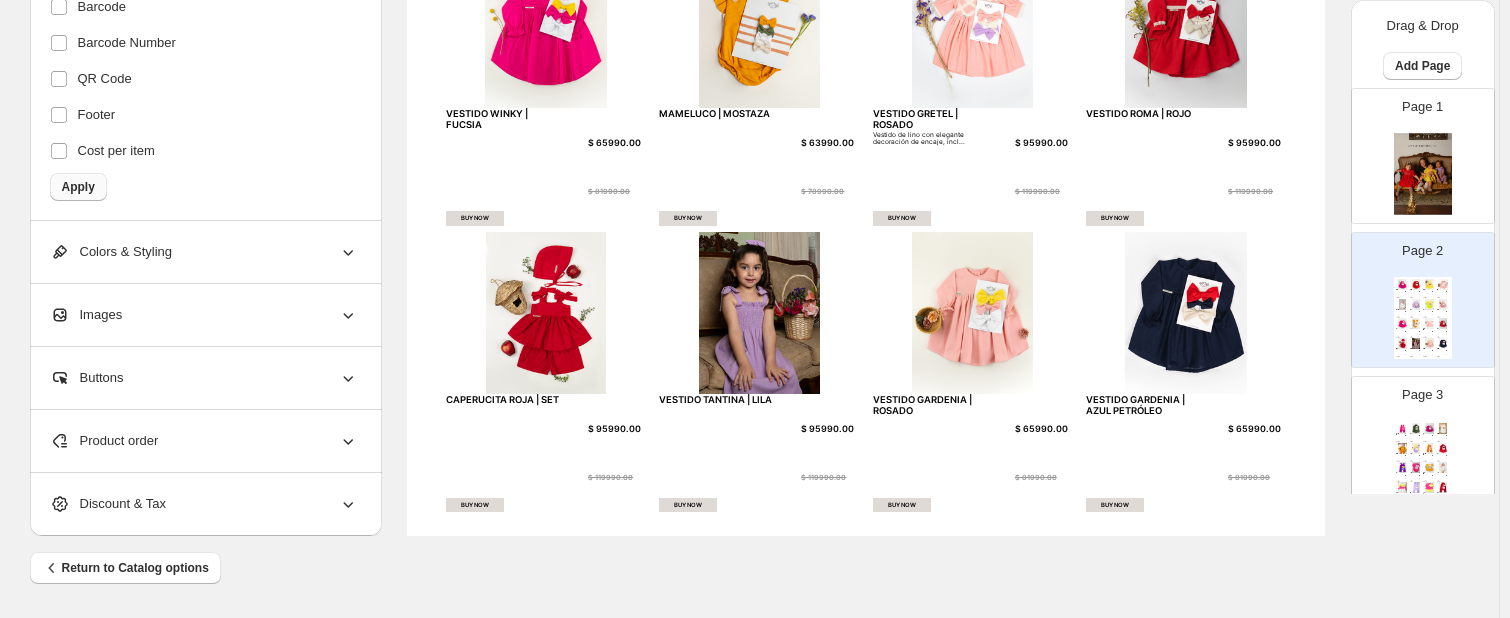 click on "Apply" at bounding box center (78, 187) 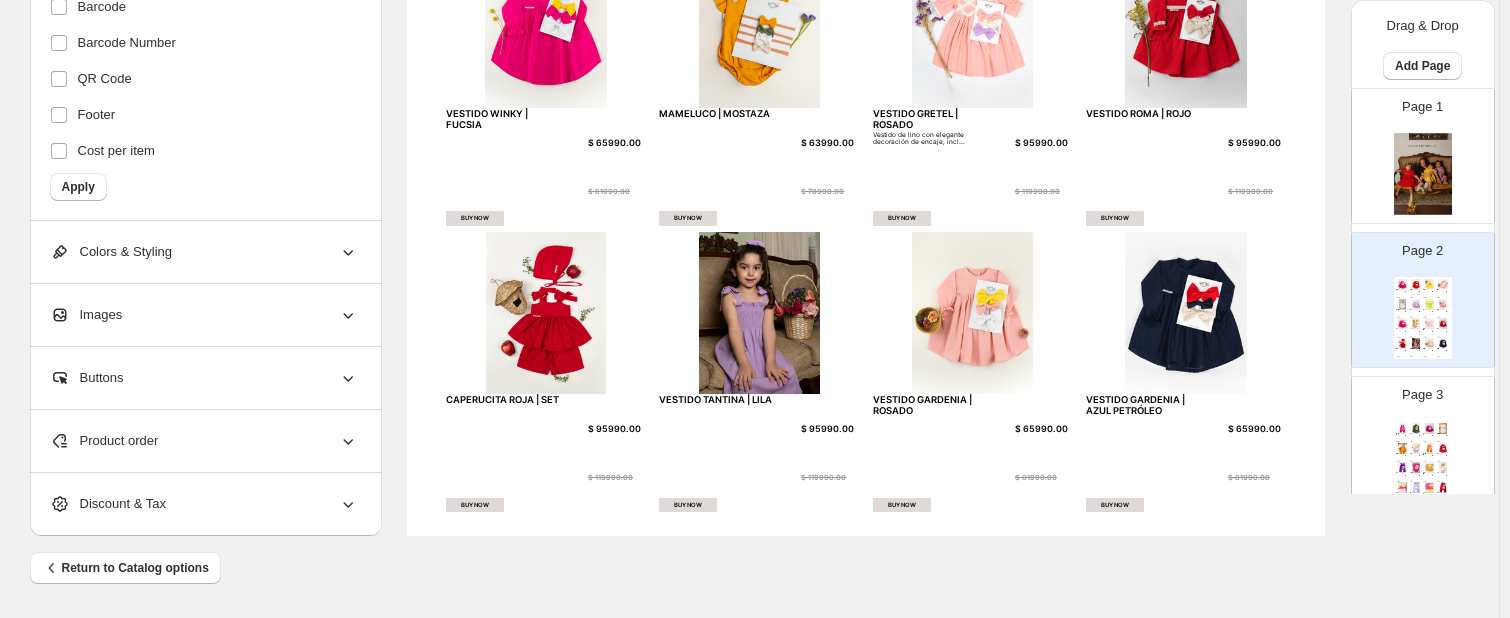 click on "Colors & Styling" at bounding box center [204, 252] 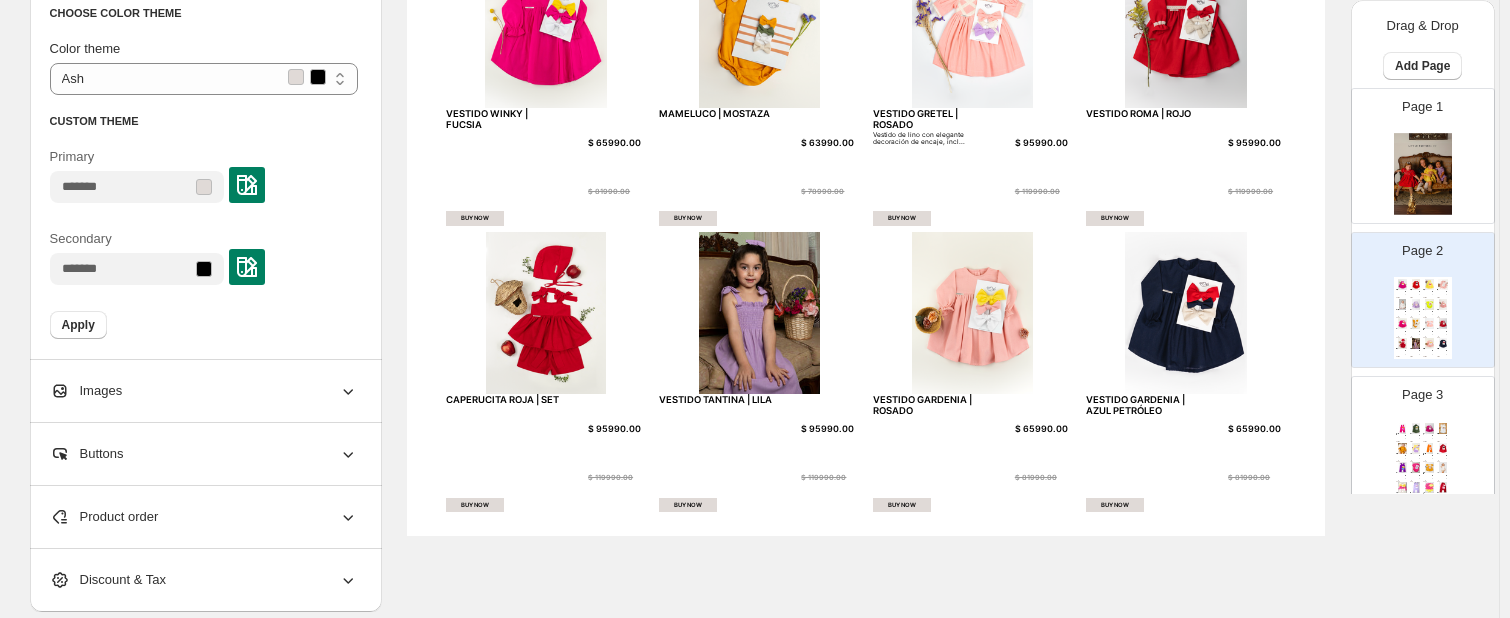 click on "Product order" at bounding box center (204, 517) 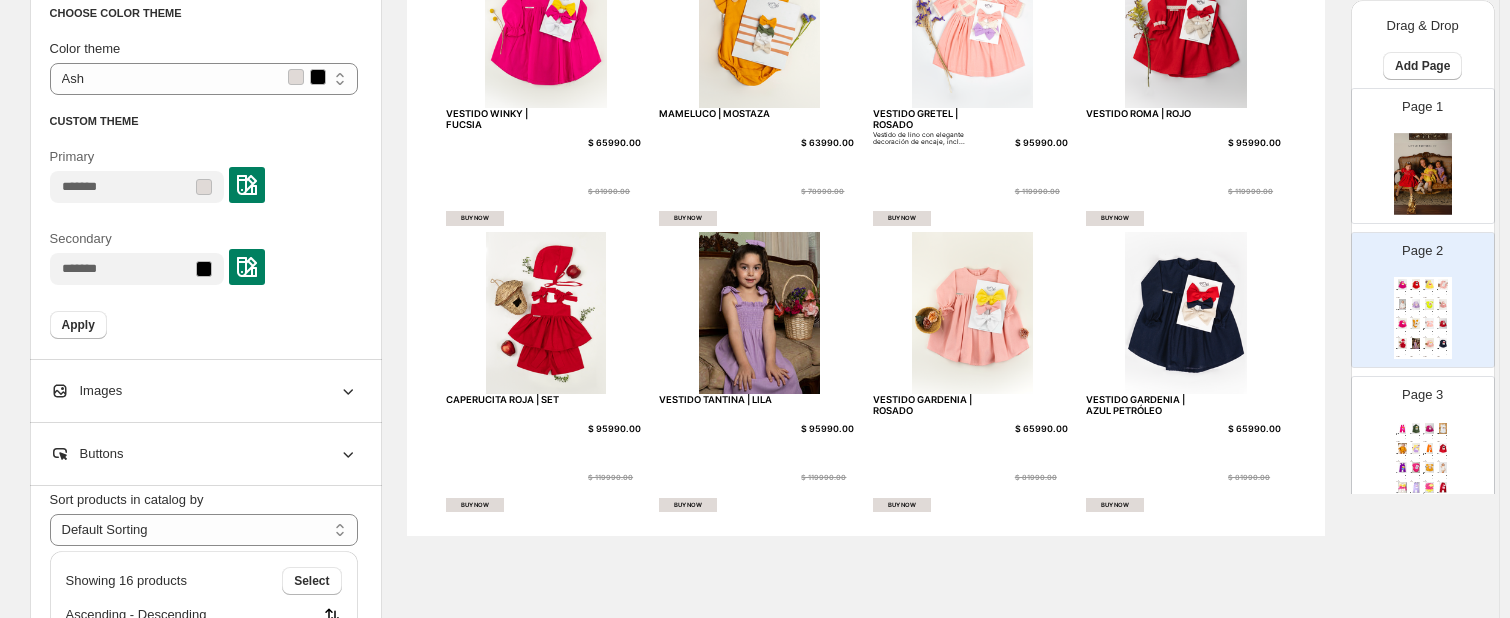 scroll, scrollTop: 40, scrollLeft: 0, axis: vertical 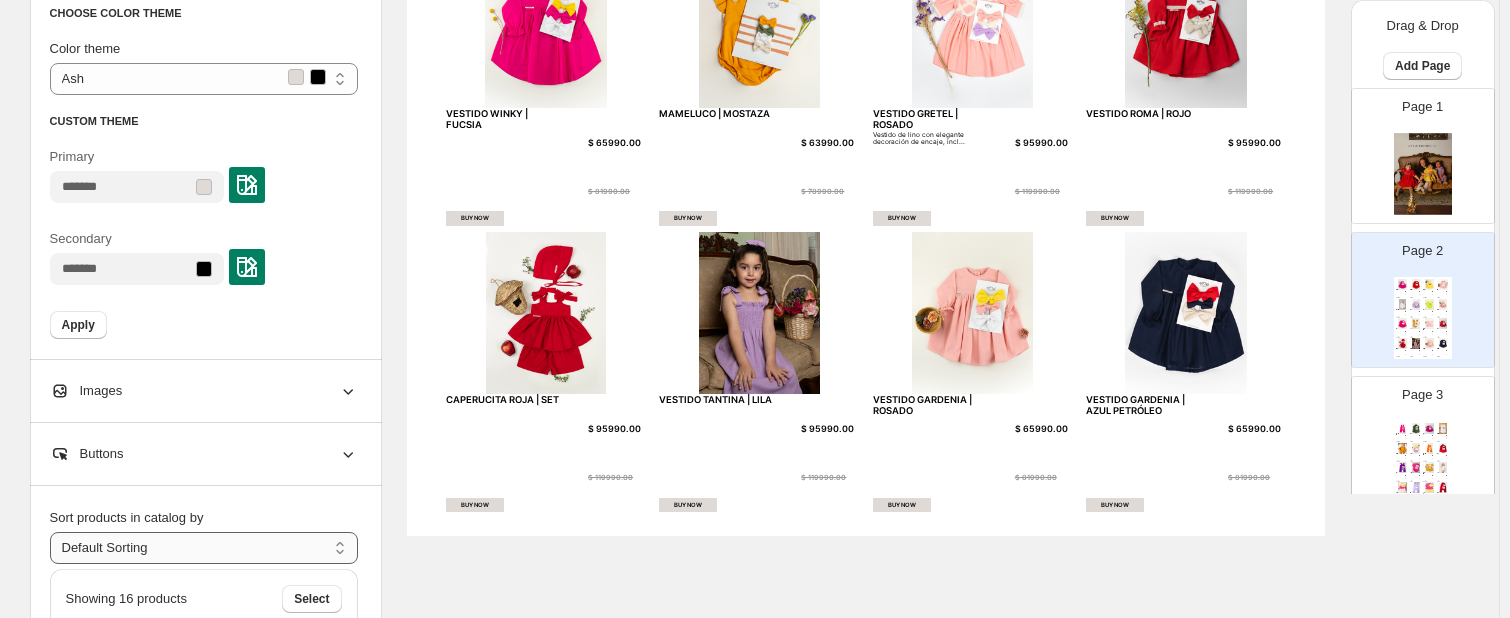 click on "**********" at bounding box center (204, 548) 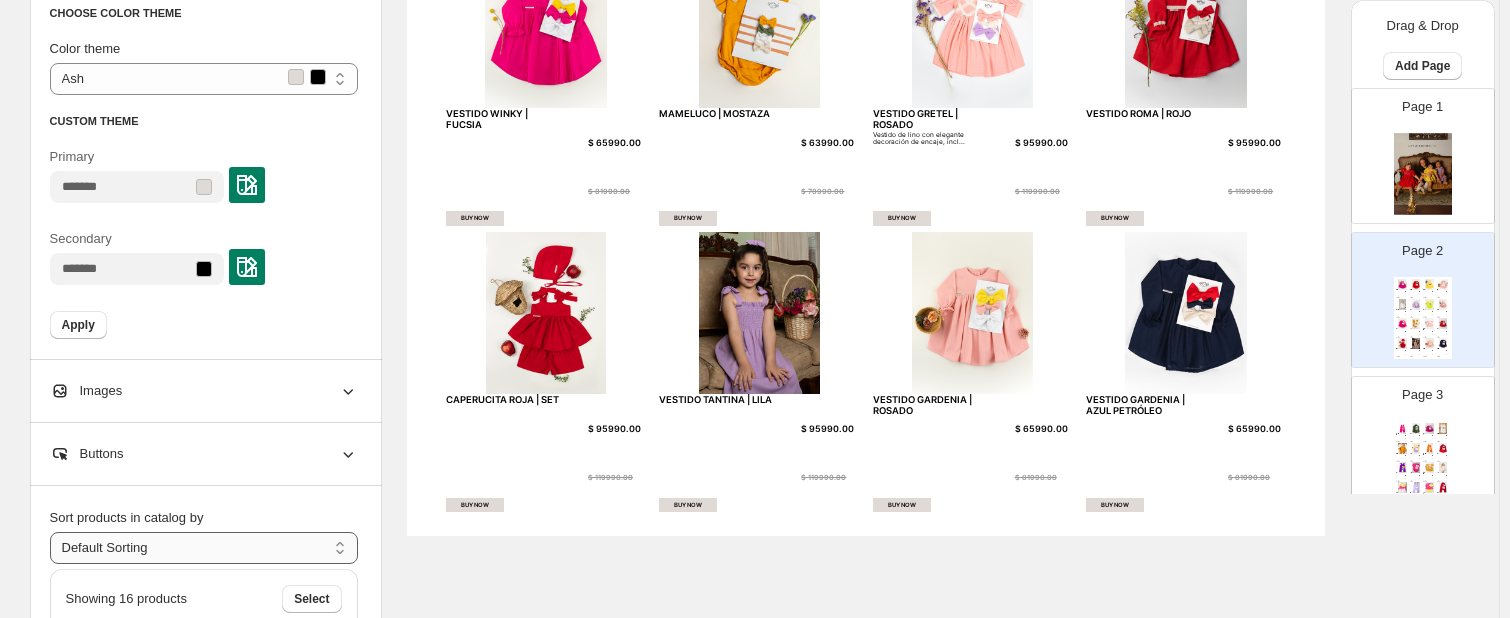 click on "**********" at bounding box center [204, 548] 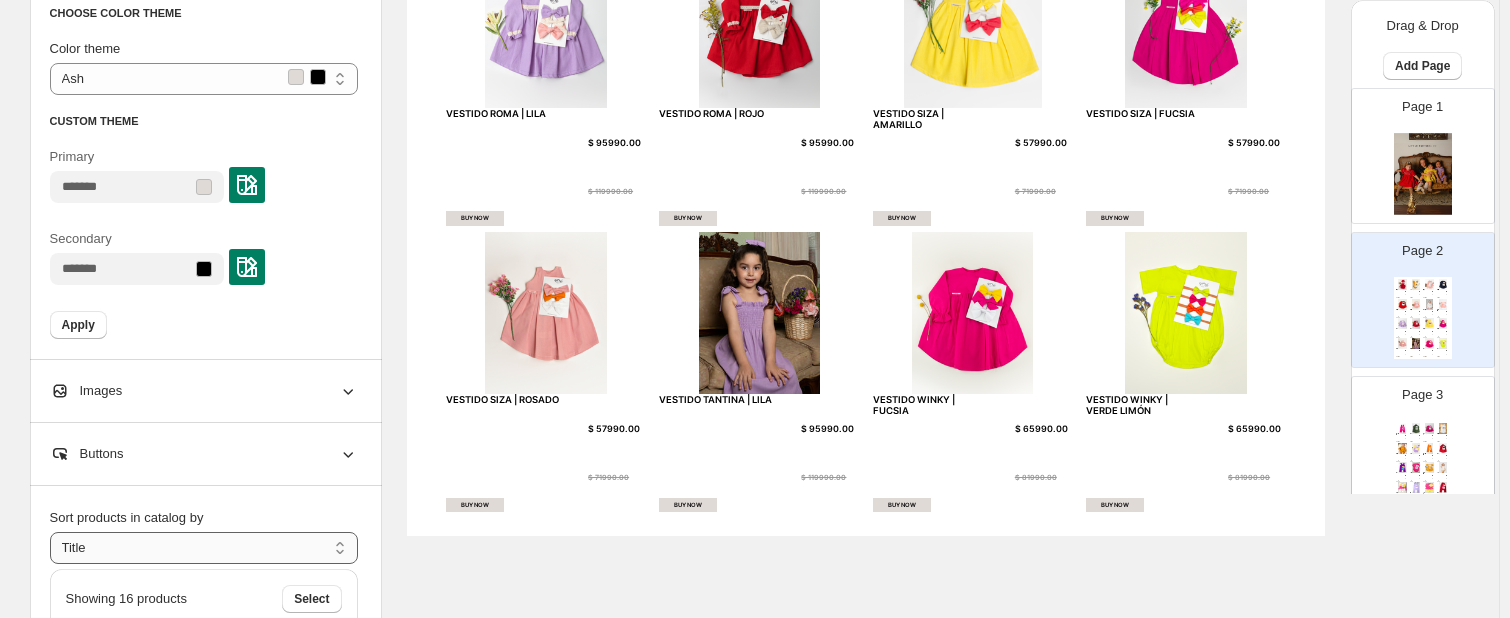 click on "**********" at bounding box center (204, 548) 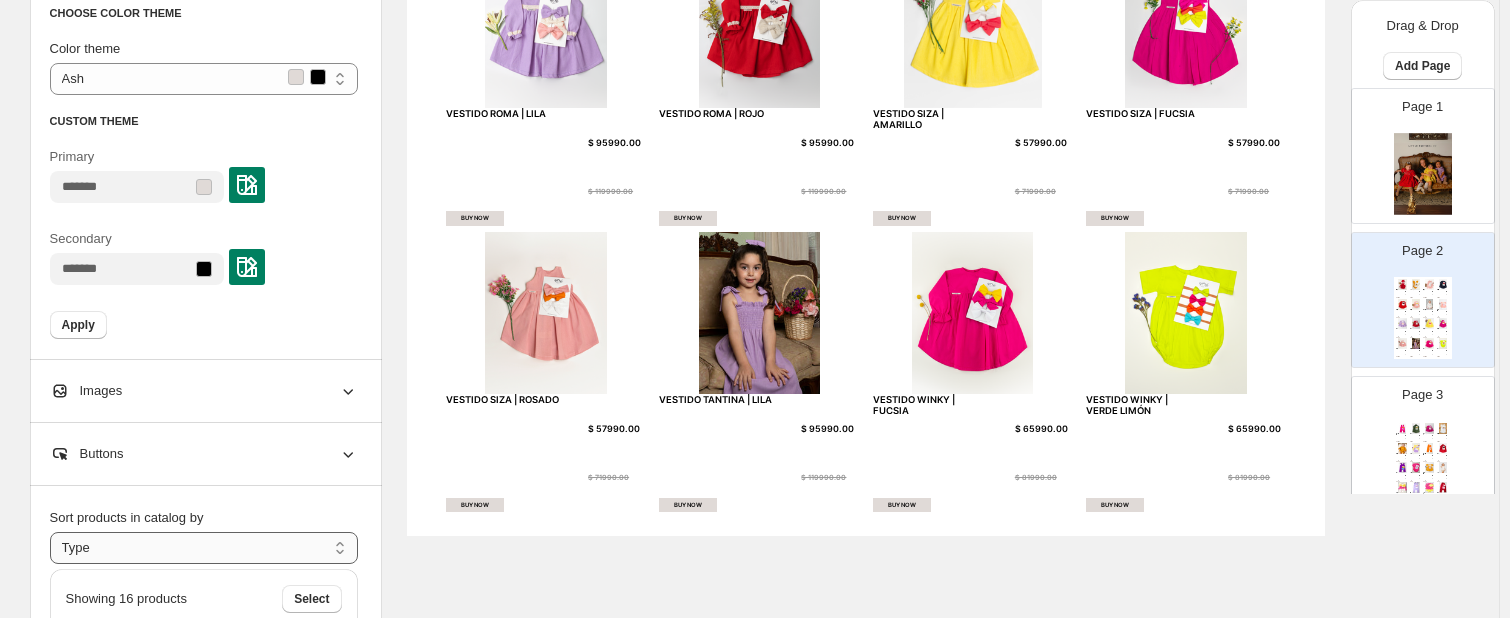 click on "**********" at bounding box center (204, 548) 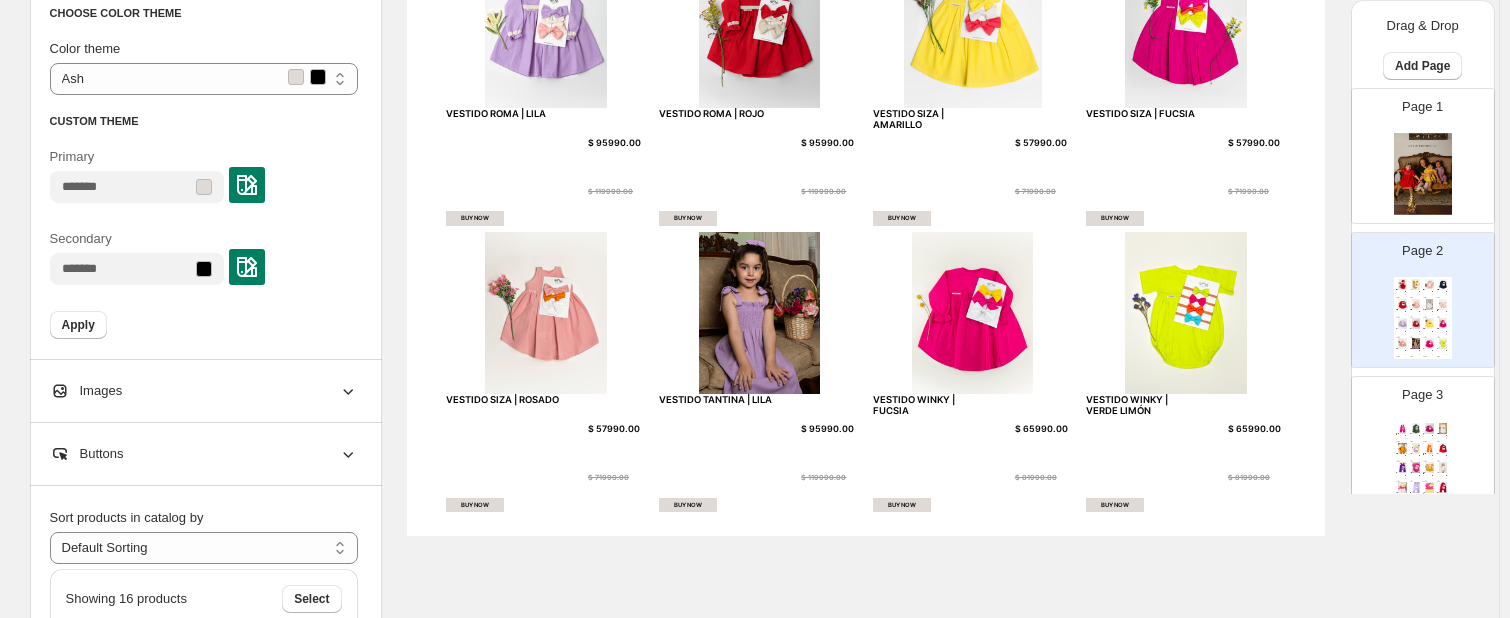 click on "Product order" at bounding box center (204, 477) 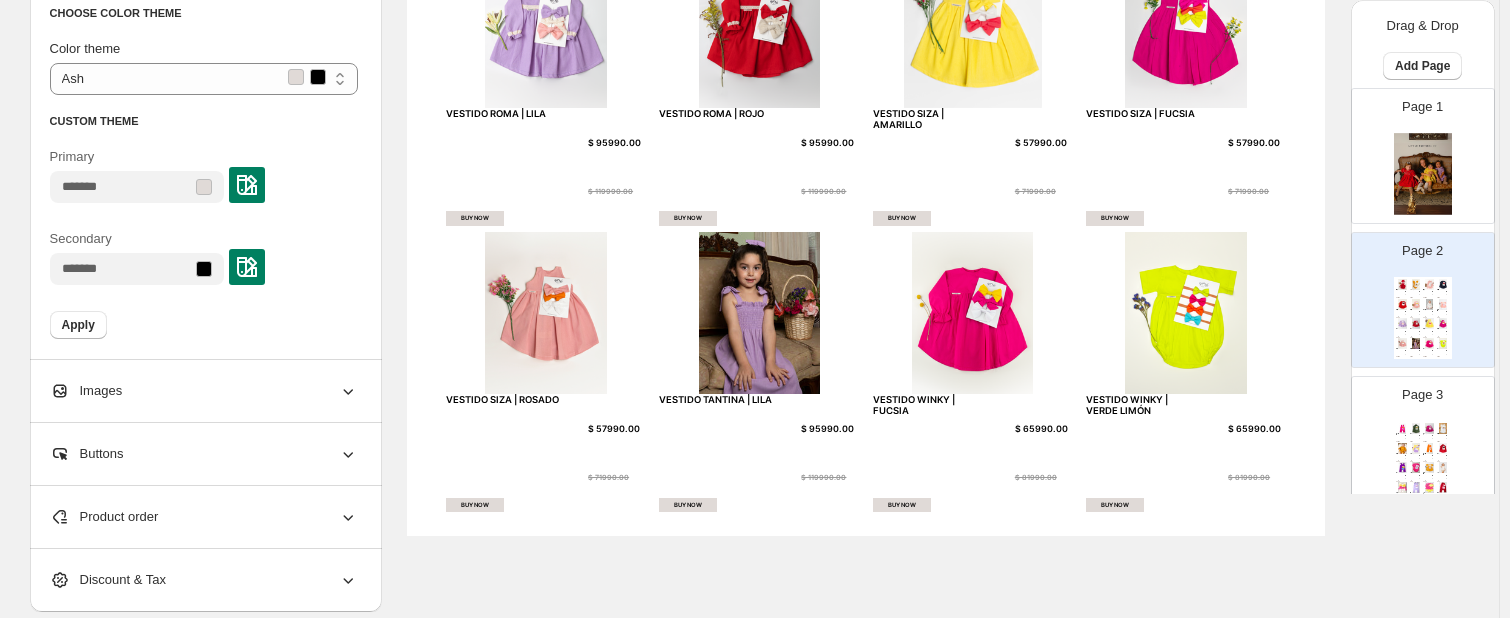 scroll, scrollTop: 0, scrollLeft: 0, axis: both 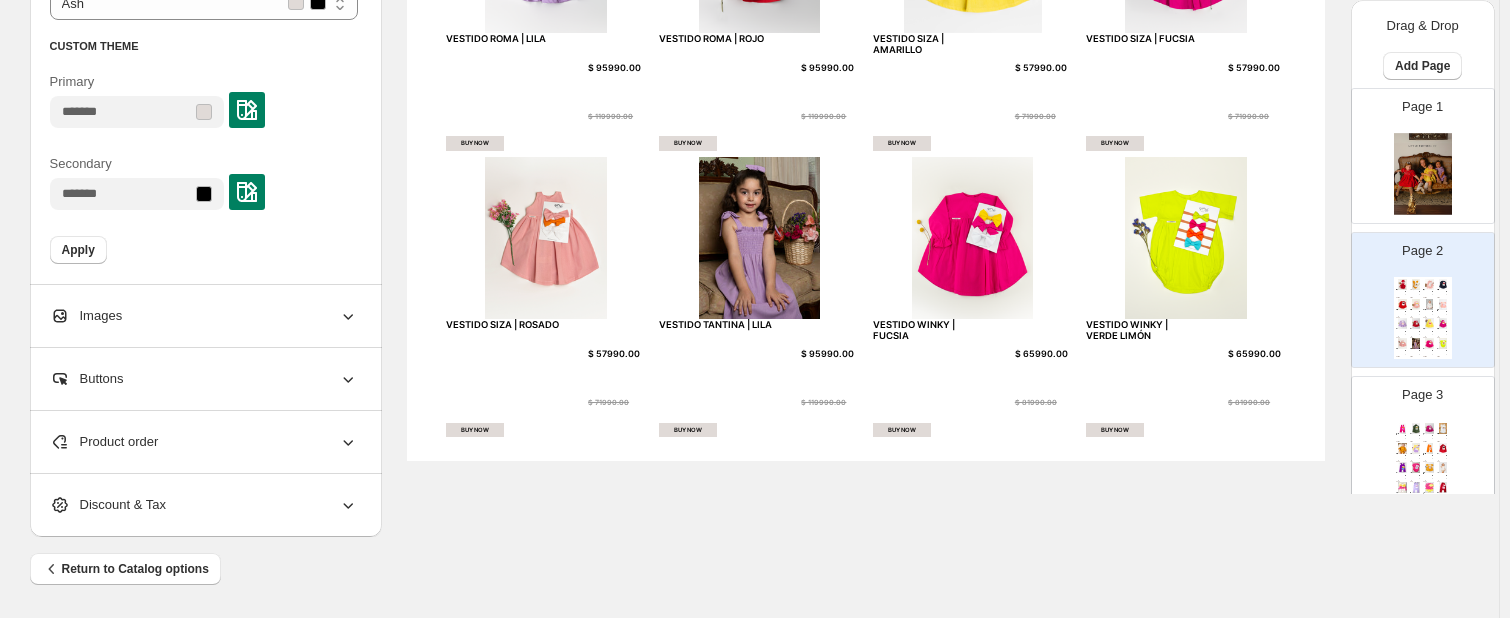 click 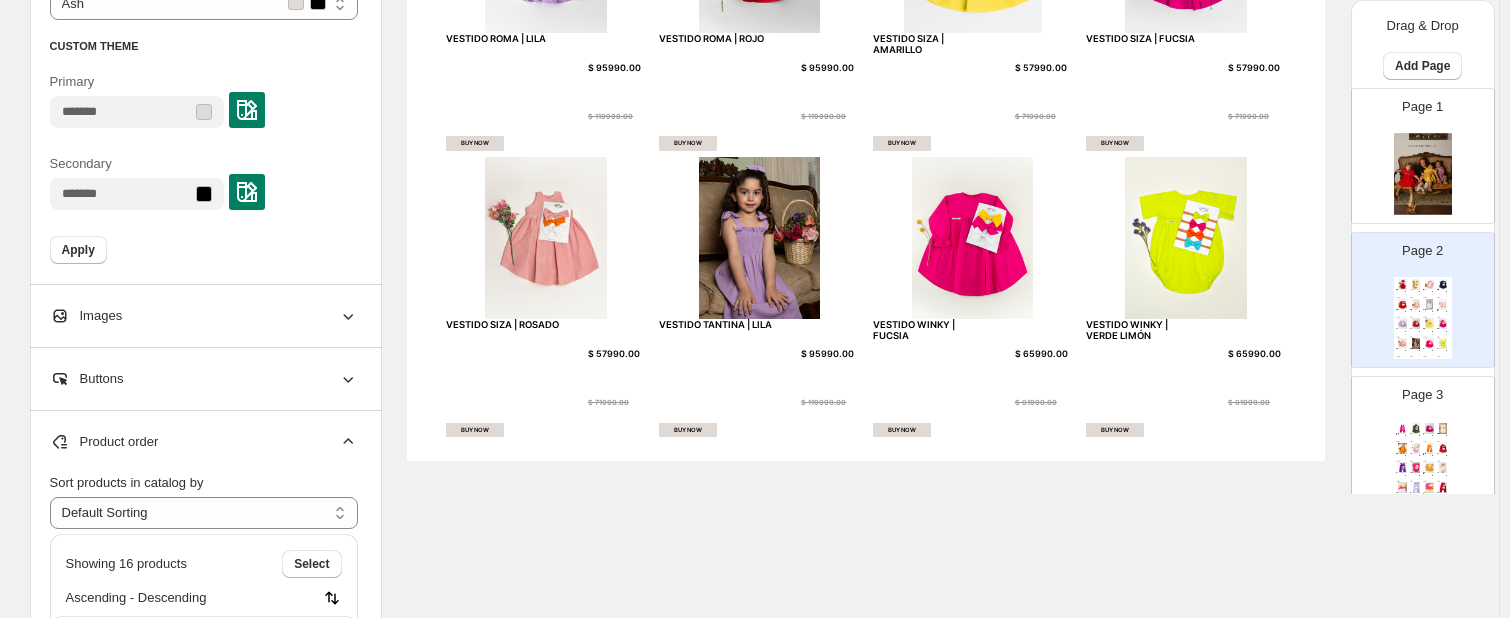 click on "Buttons" at bounding box center [204, 379] 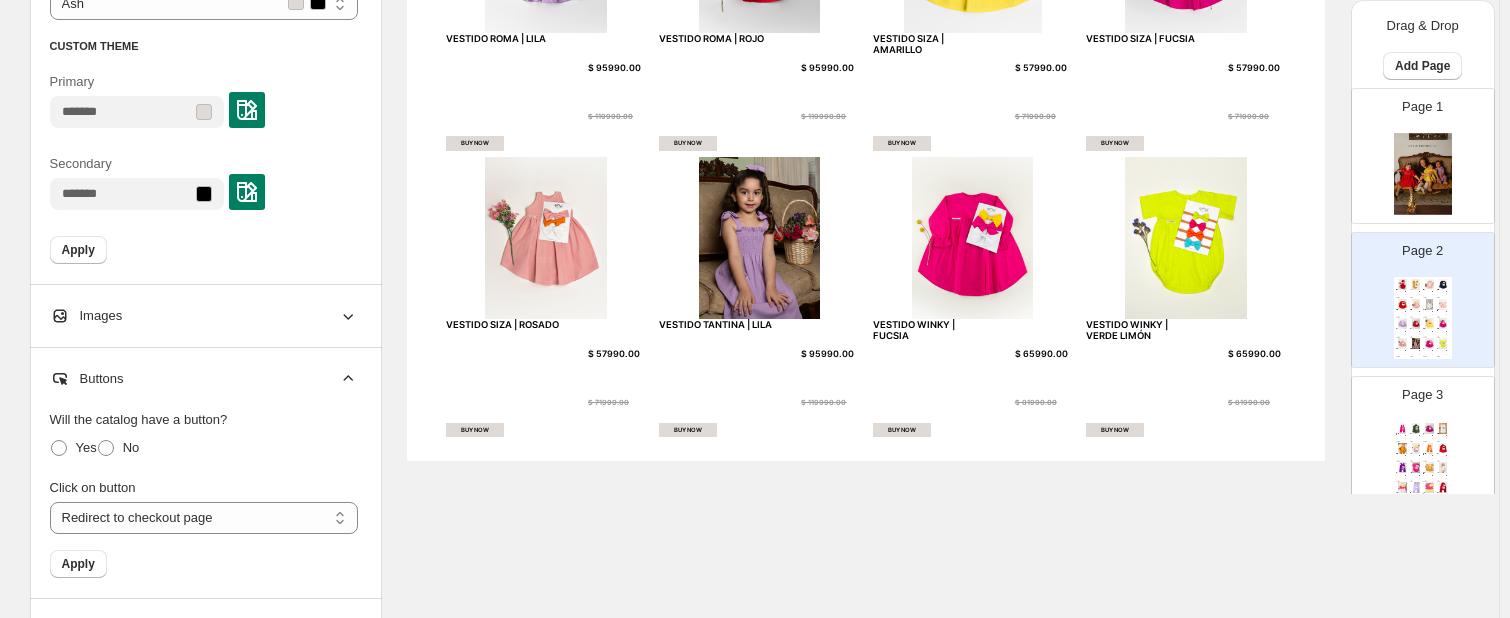 click on "Will the catalog have a button? Yes No" at bounding box center (204, 436) 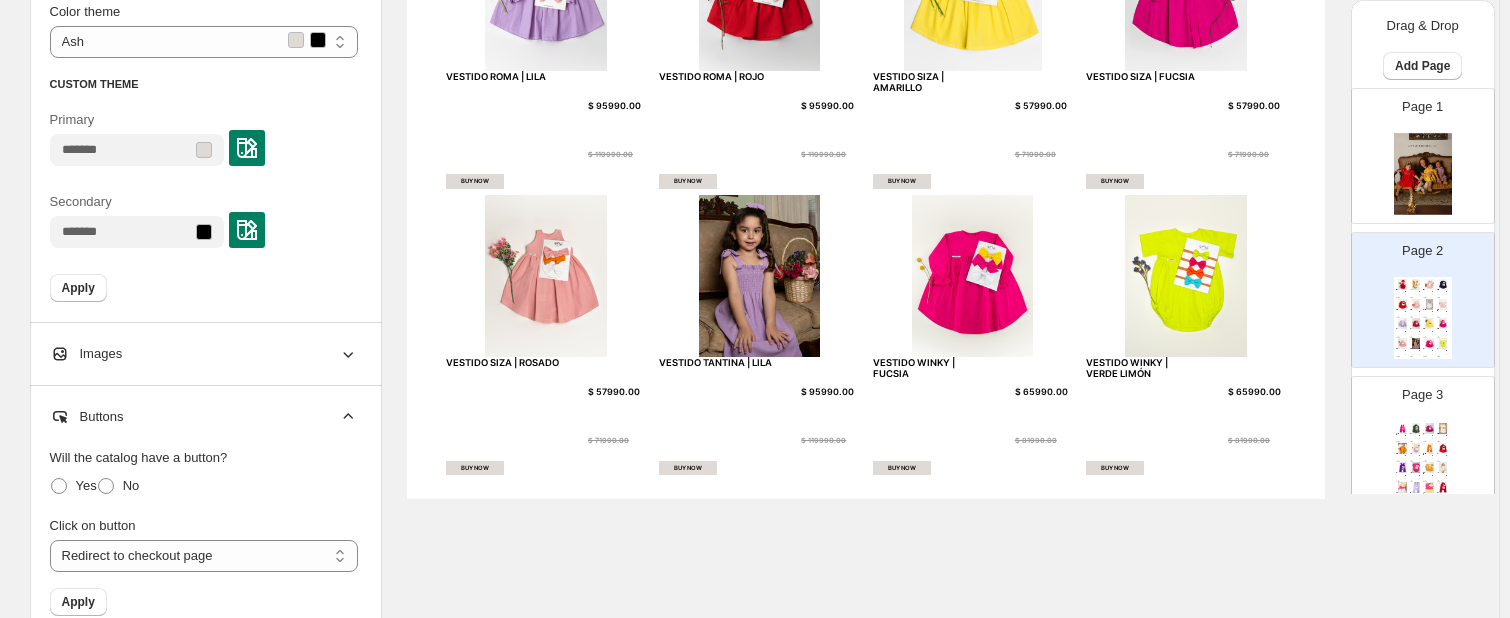 scroll, scrollTop: 803, scrollLeft: 0, axis: vertical 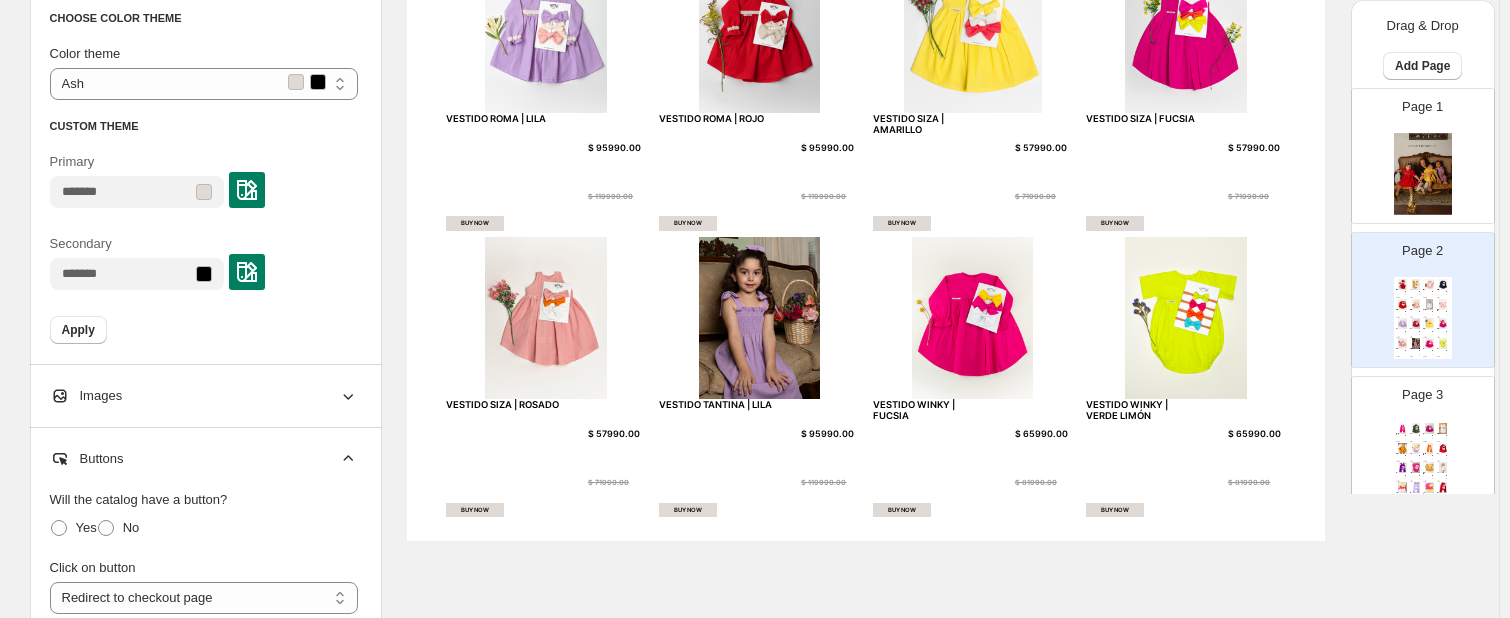 click 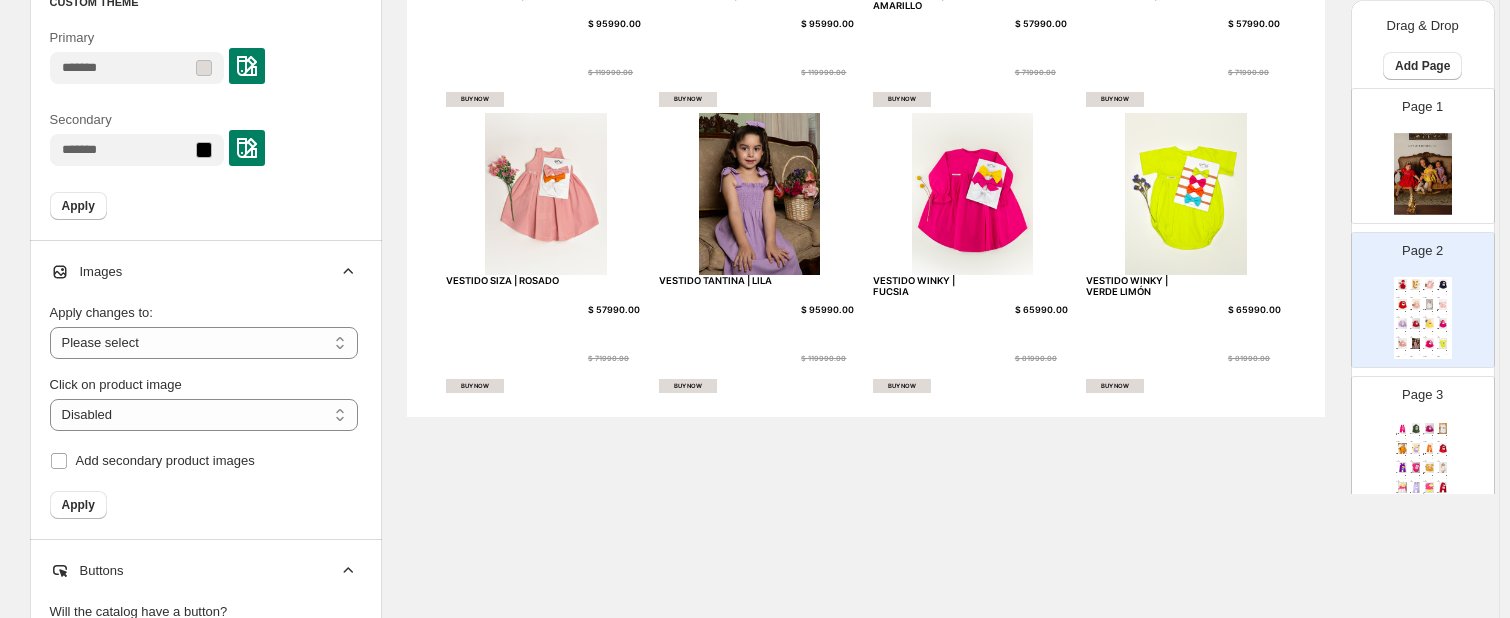 scroll, scrollTop: 923, scrollLeft: 0, axis: vertical 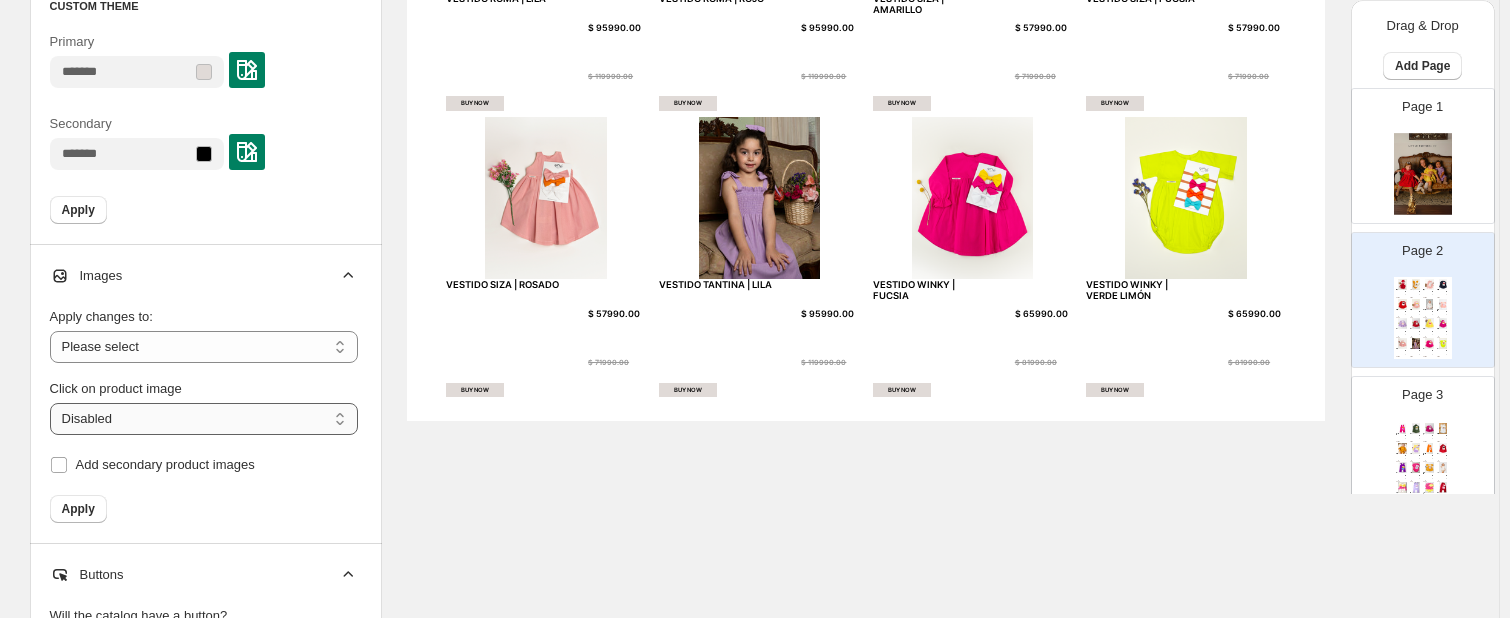 click on "**********" at bounding box center [204, 419] 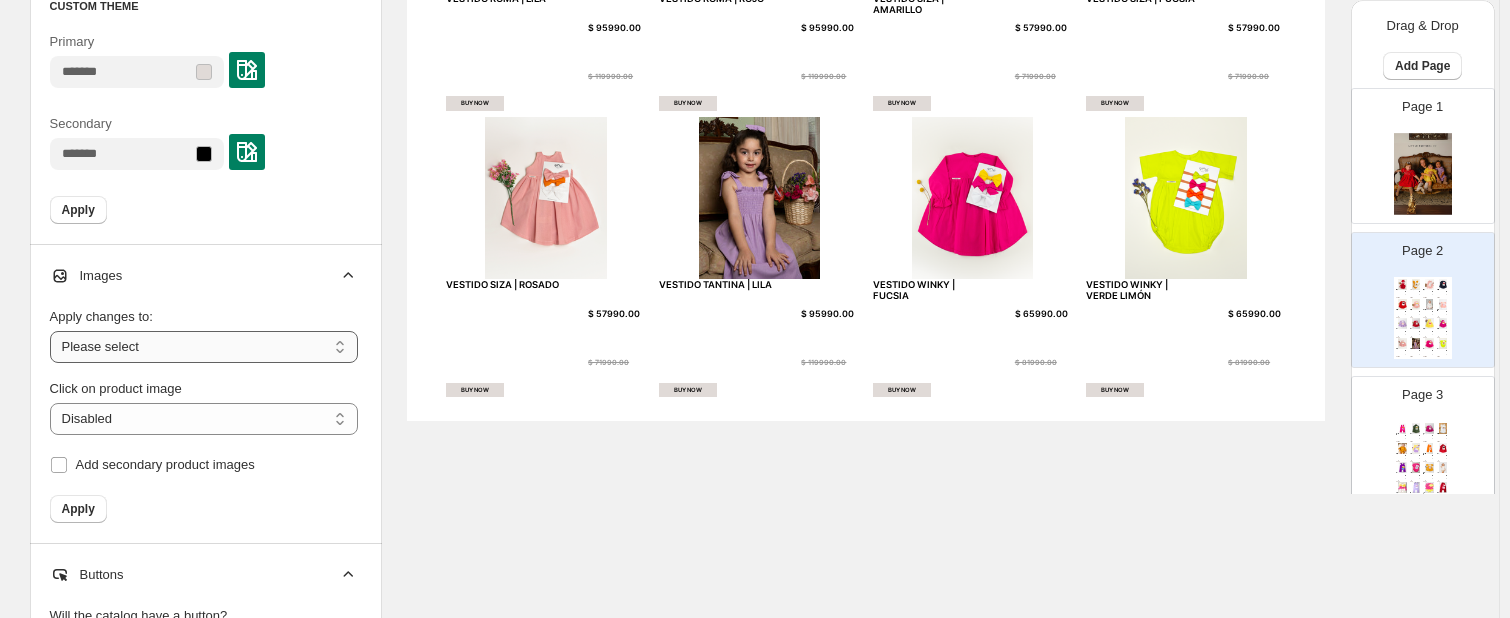 click on "**********" at bounding box center [204, 347] 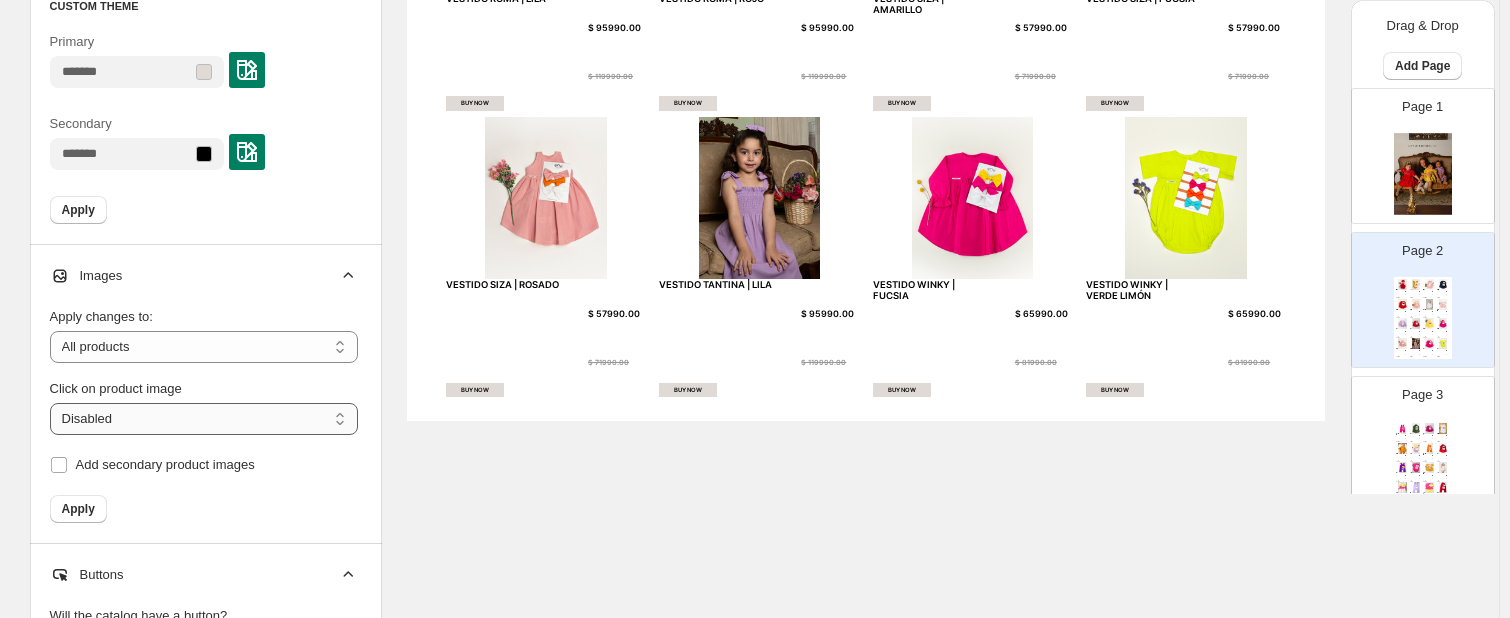 click on "**********" at bounding box center (204, 419) 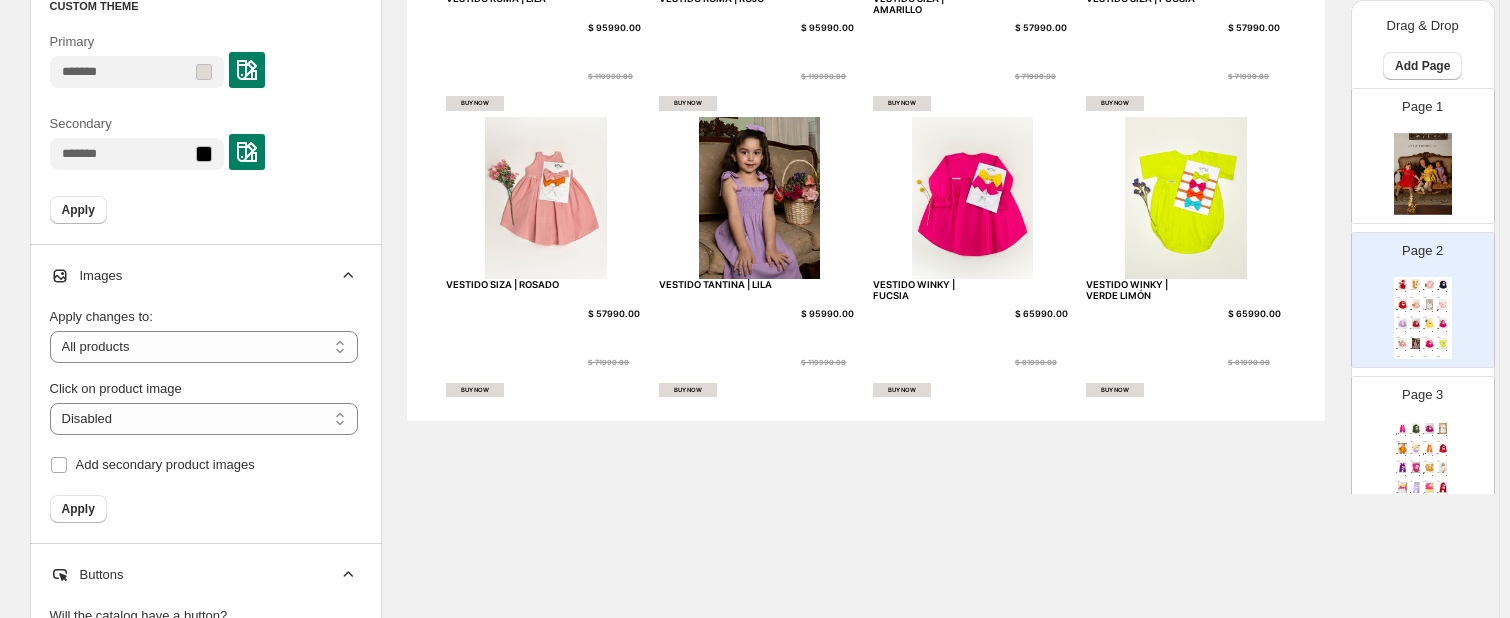 click on "**********" at bounding box center (204, 407) 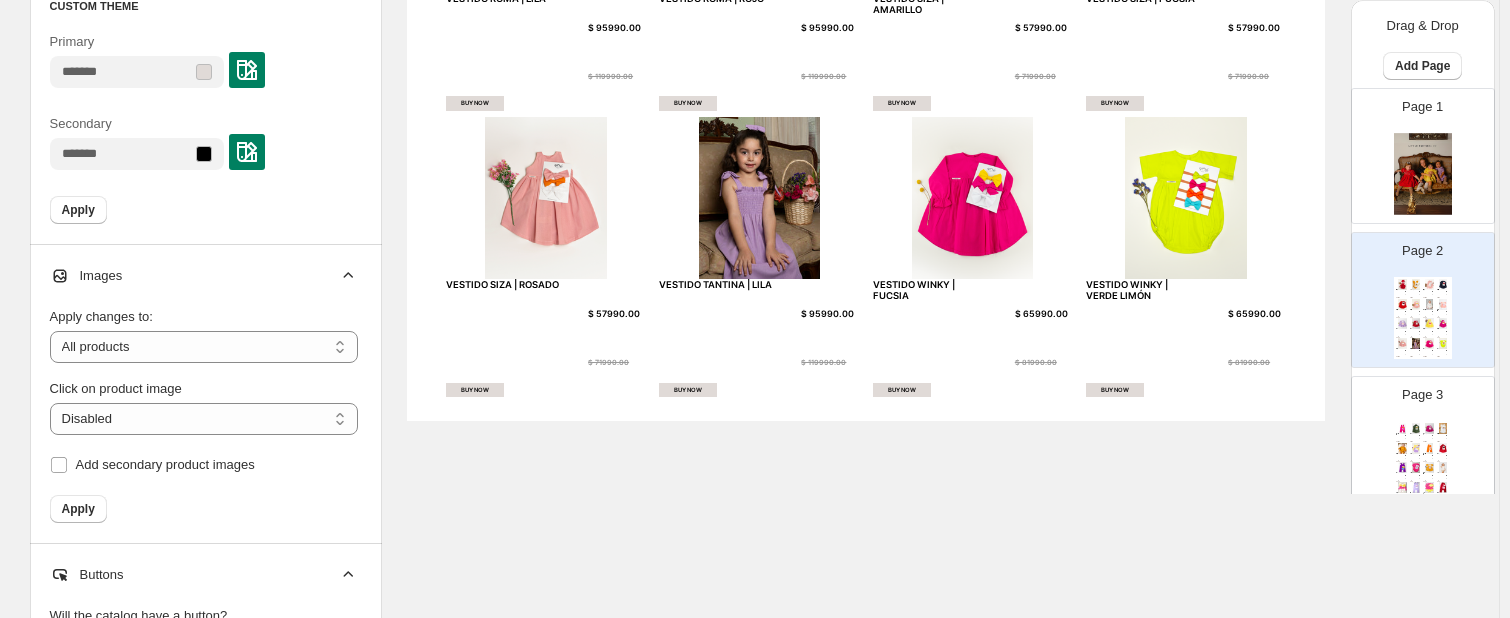 click on "Apply changes to:" at bounding box center [204, 317] 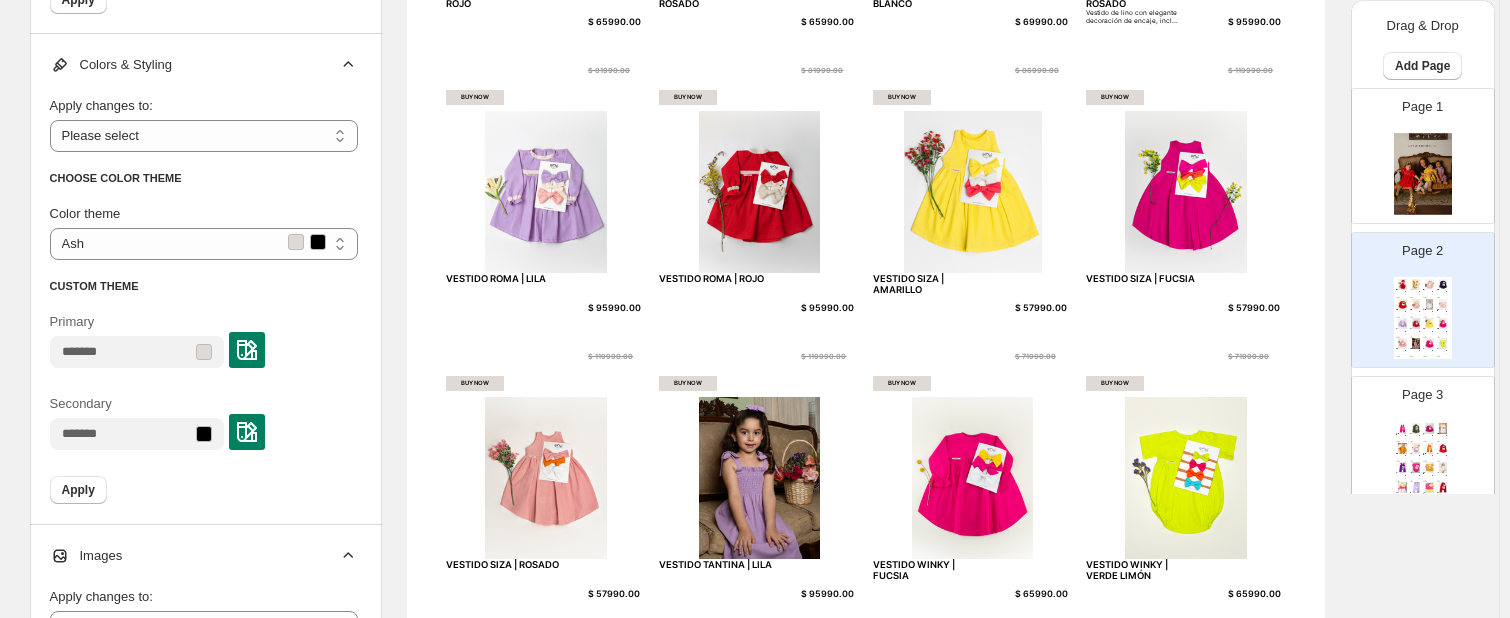 scroll, scrollTop: 603, scrollLeft: 0, axis: vertical 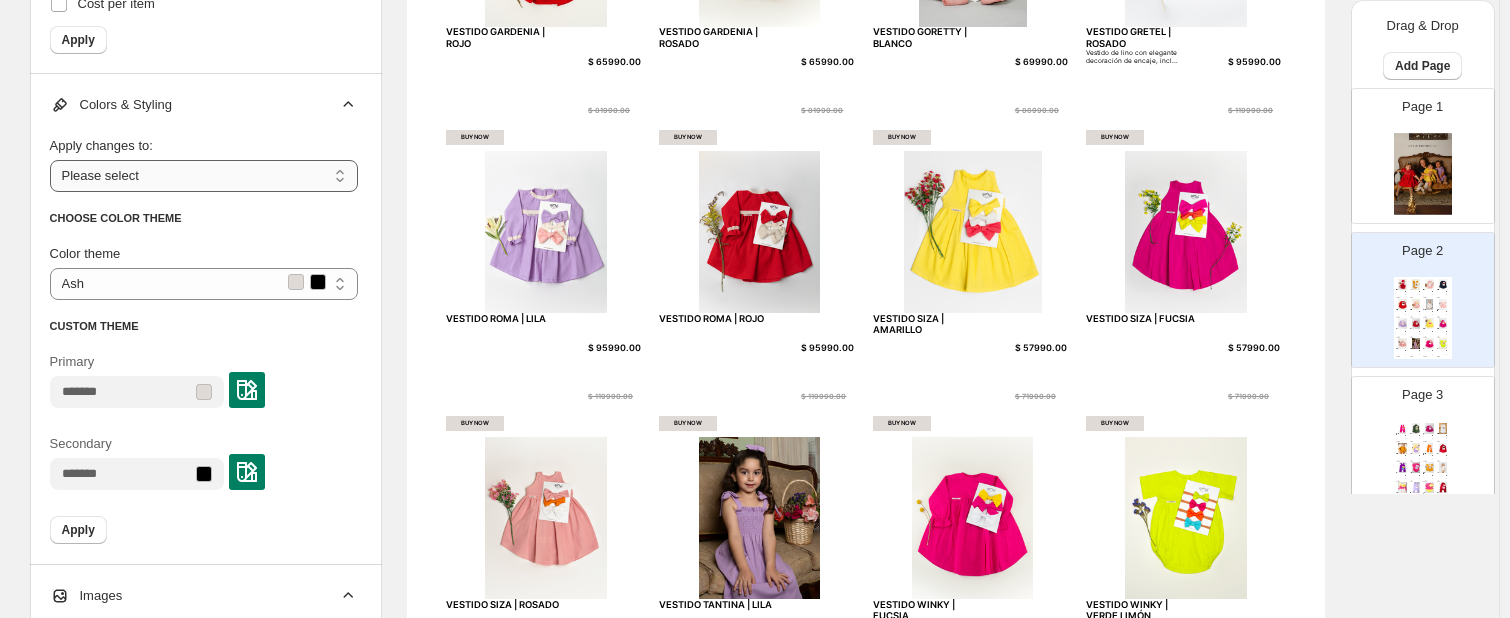 click on "**********" at bounding box center [204, 176] 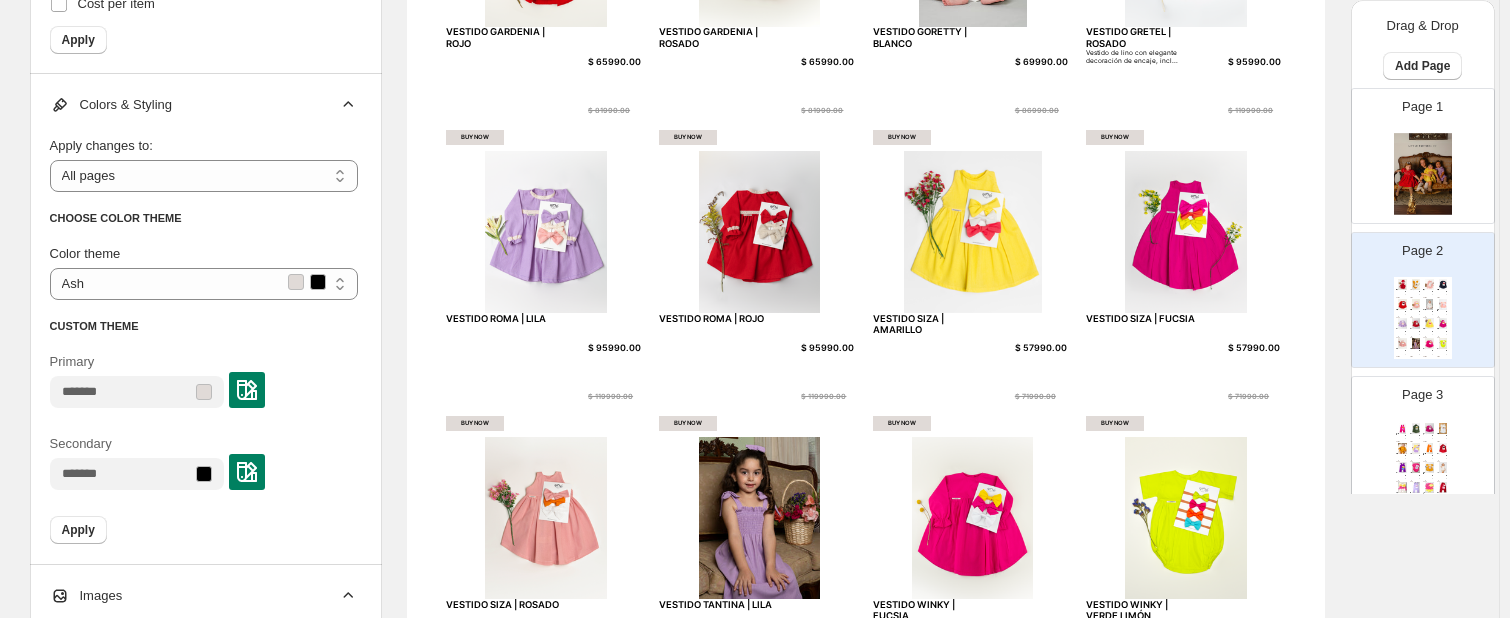 select on "**********" 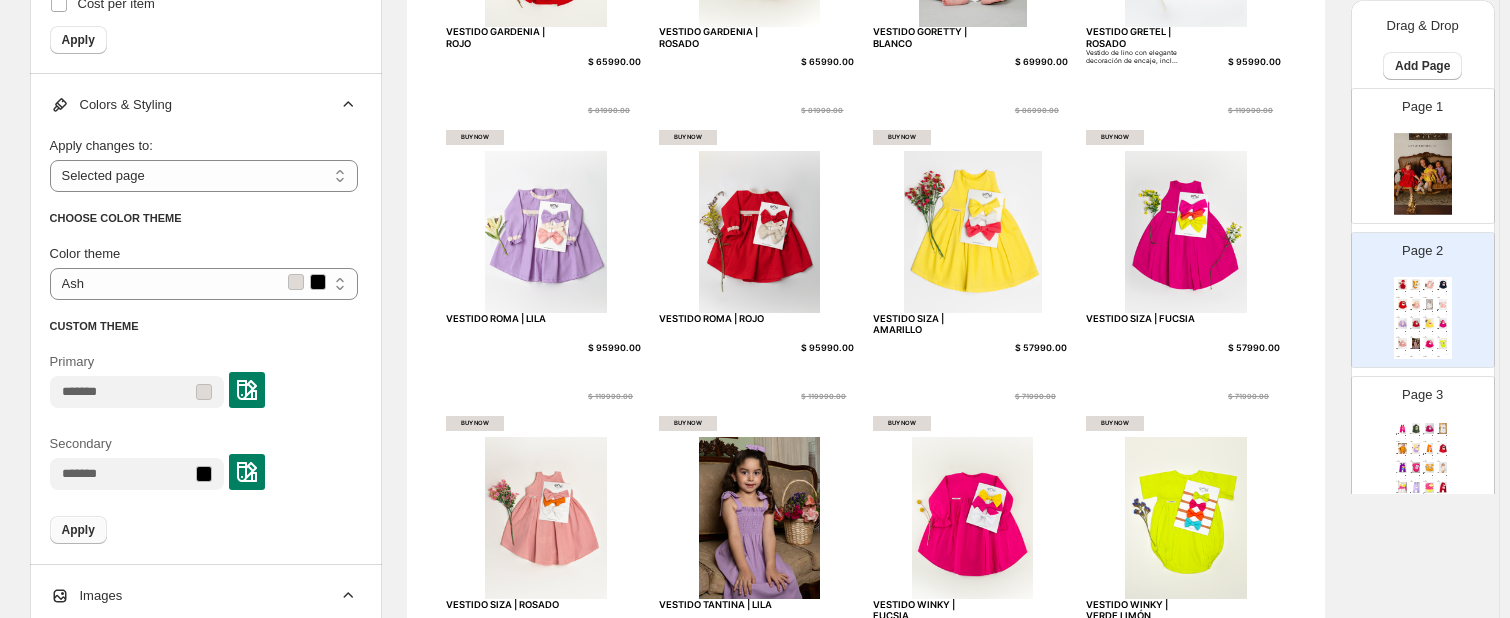 click on "Apply" at bounding box center (78, 530) 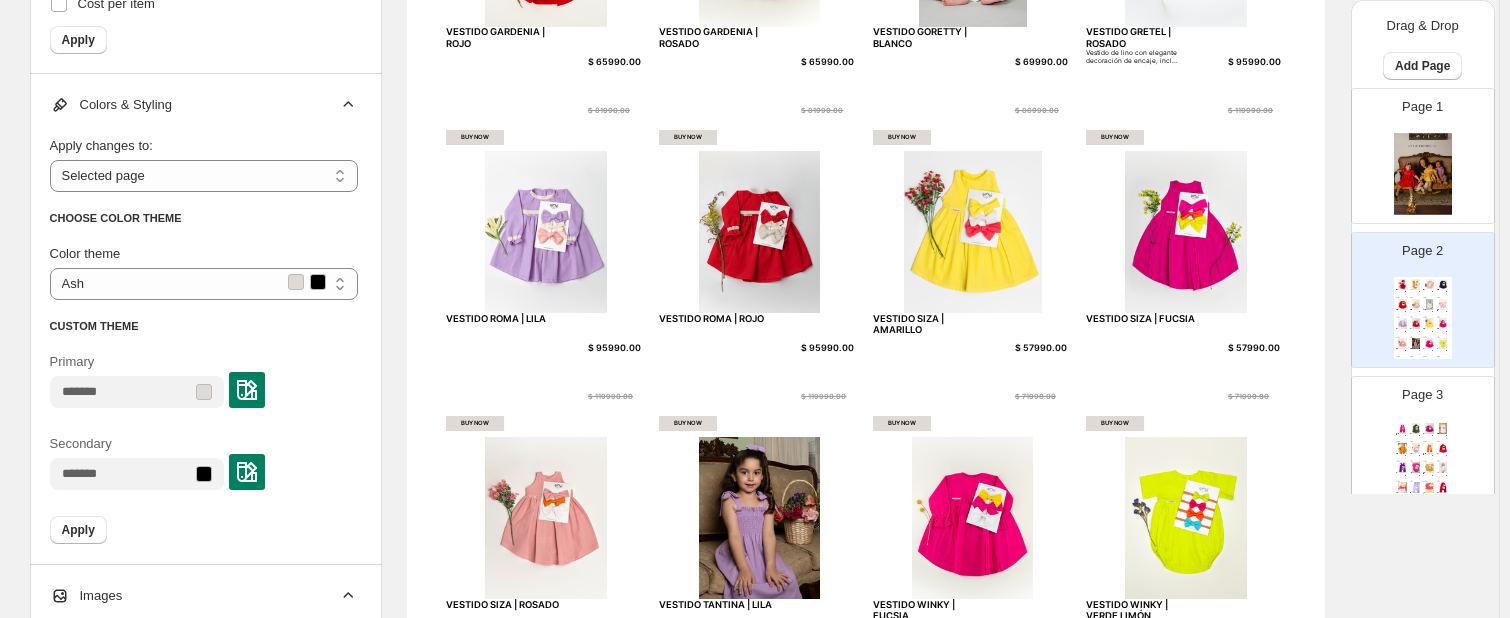 click on "Primary" at bounding box center (204, 377) 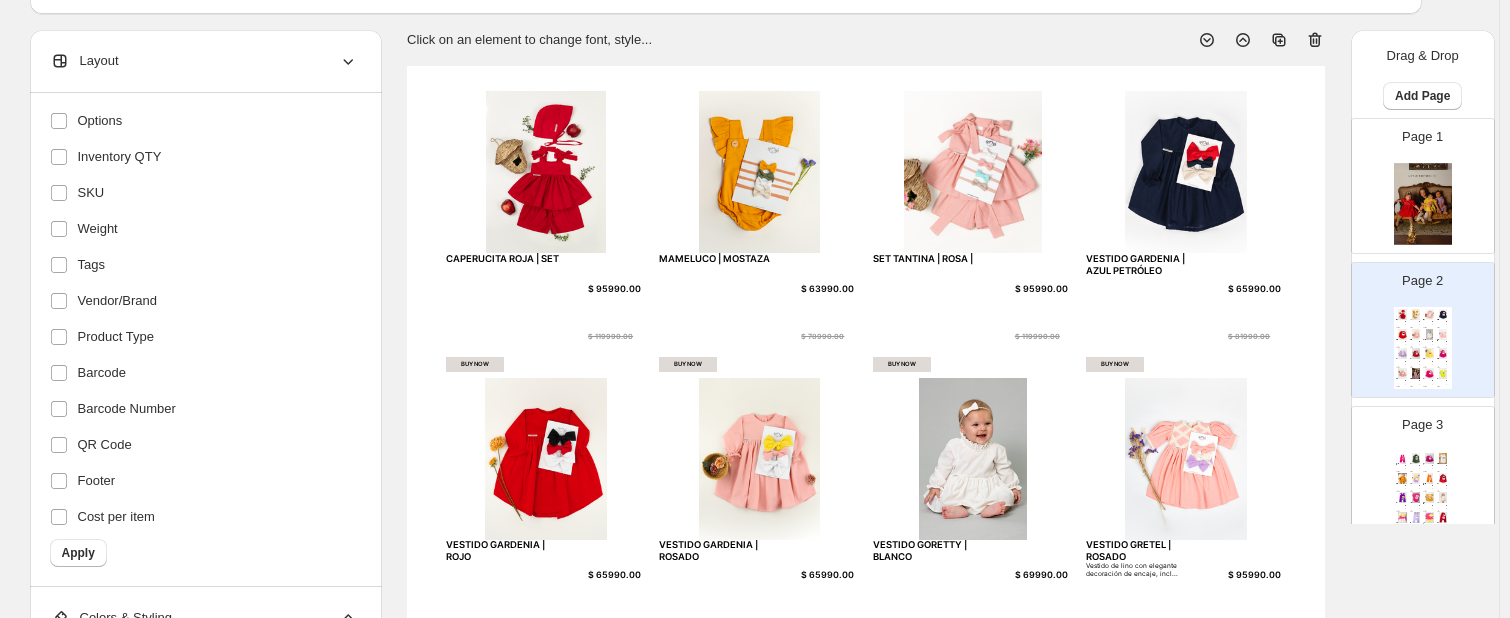 scroll, scrollTop: 0, scrollLeft: 0, axis: both 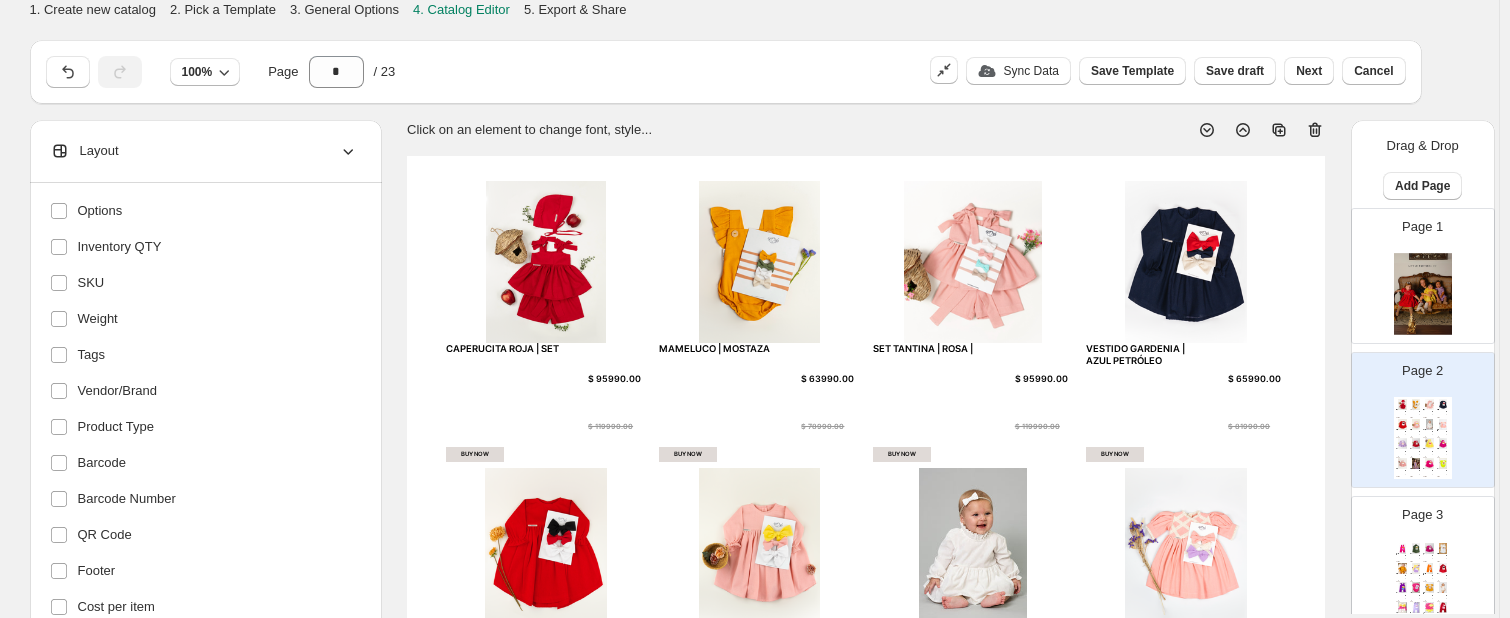click 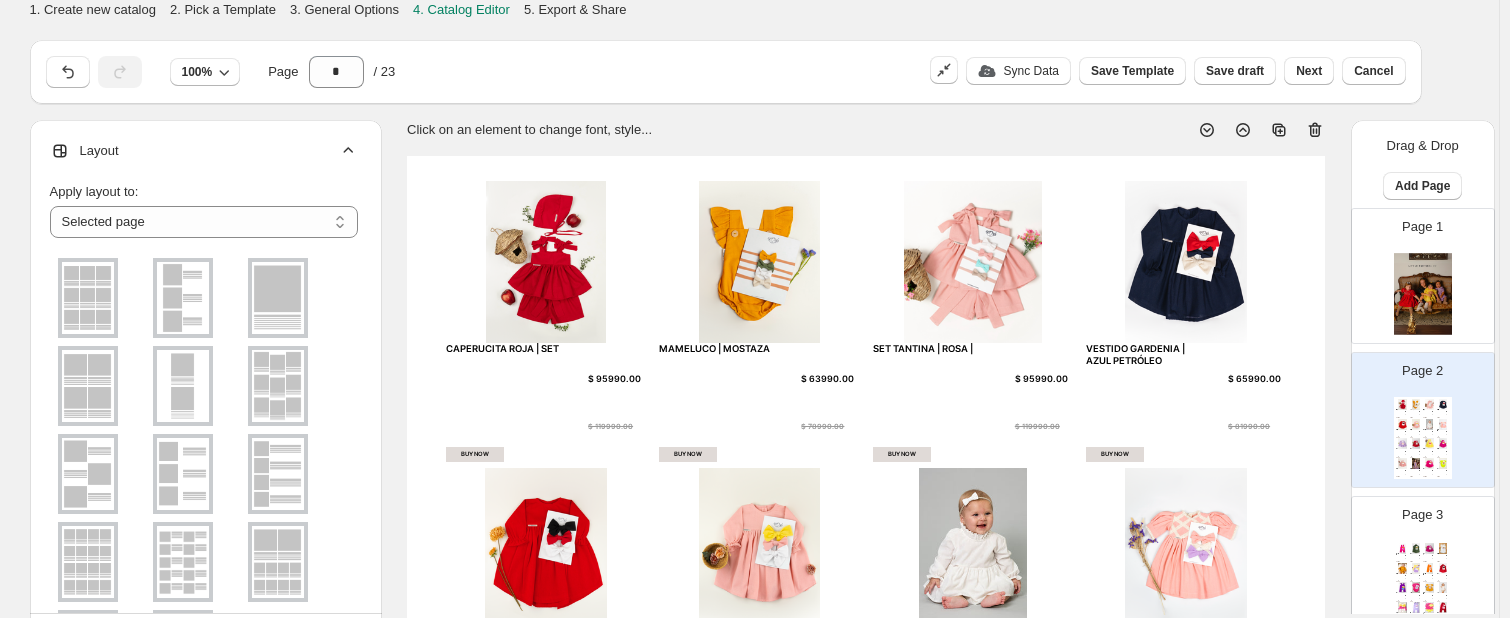 click 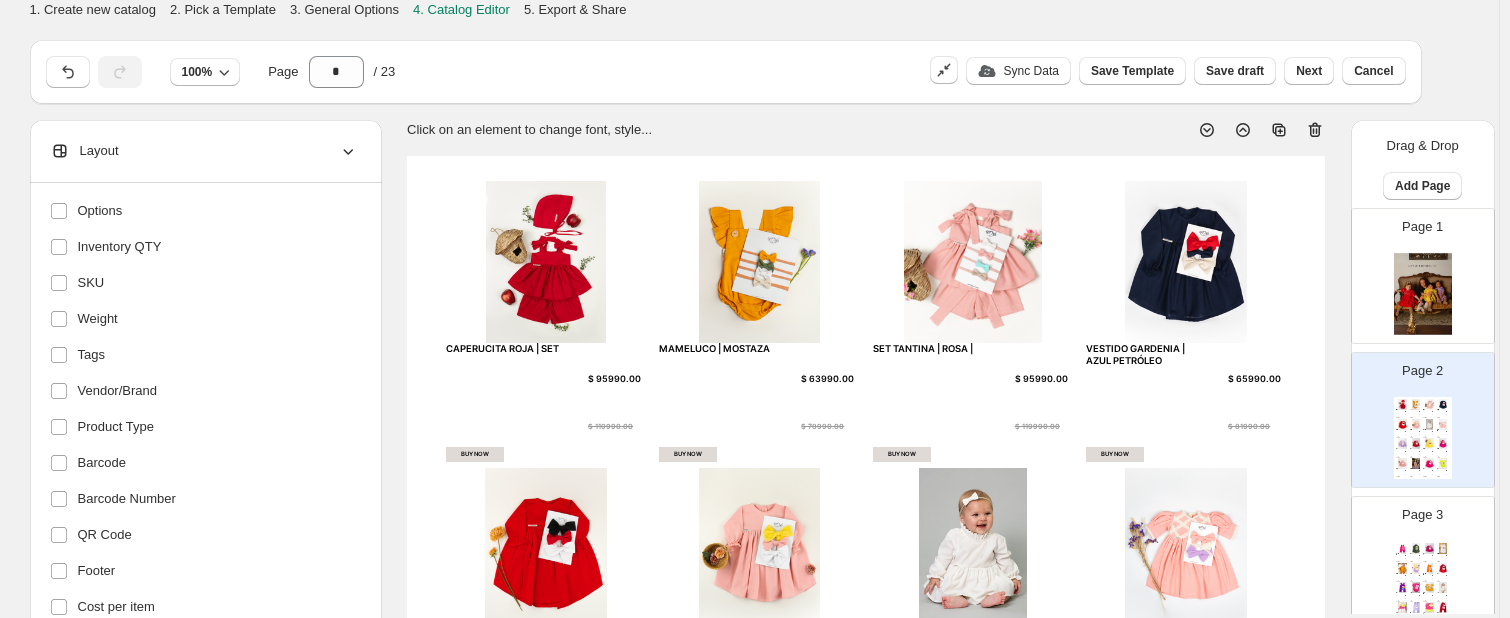 click 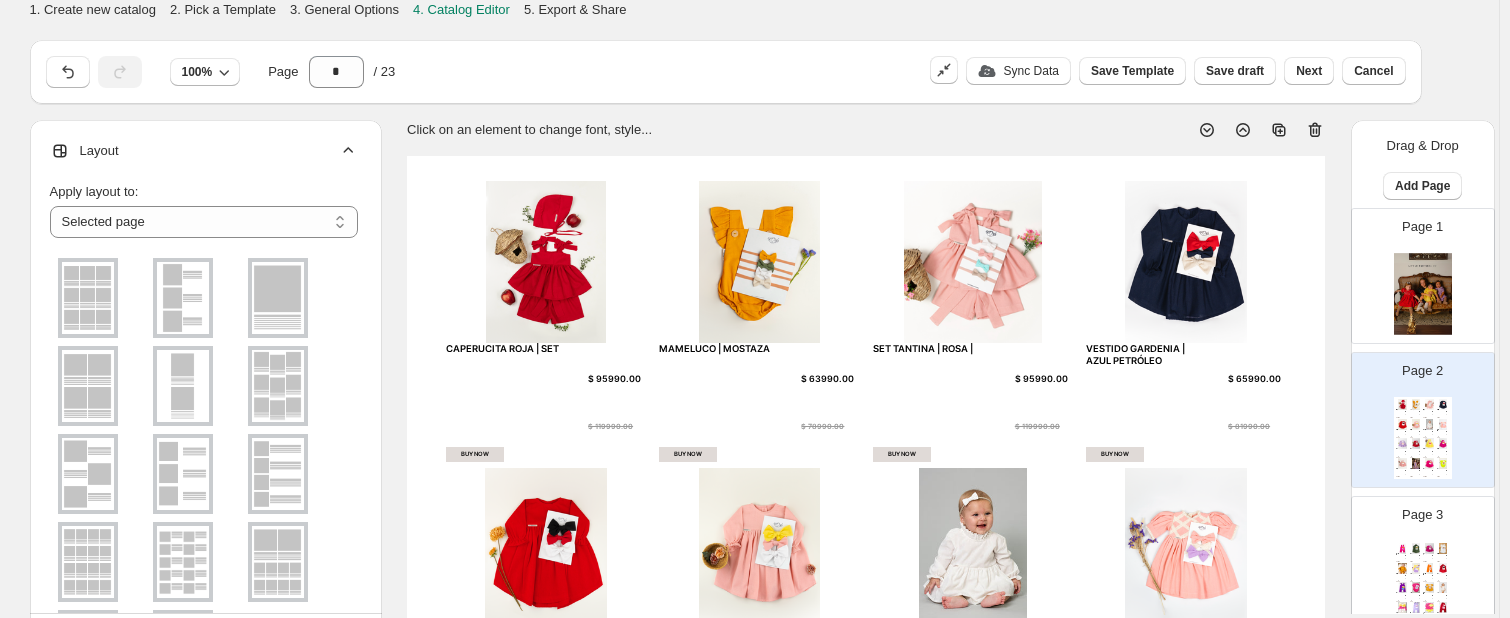 click at bounding box center (183, 298) 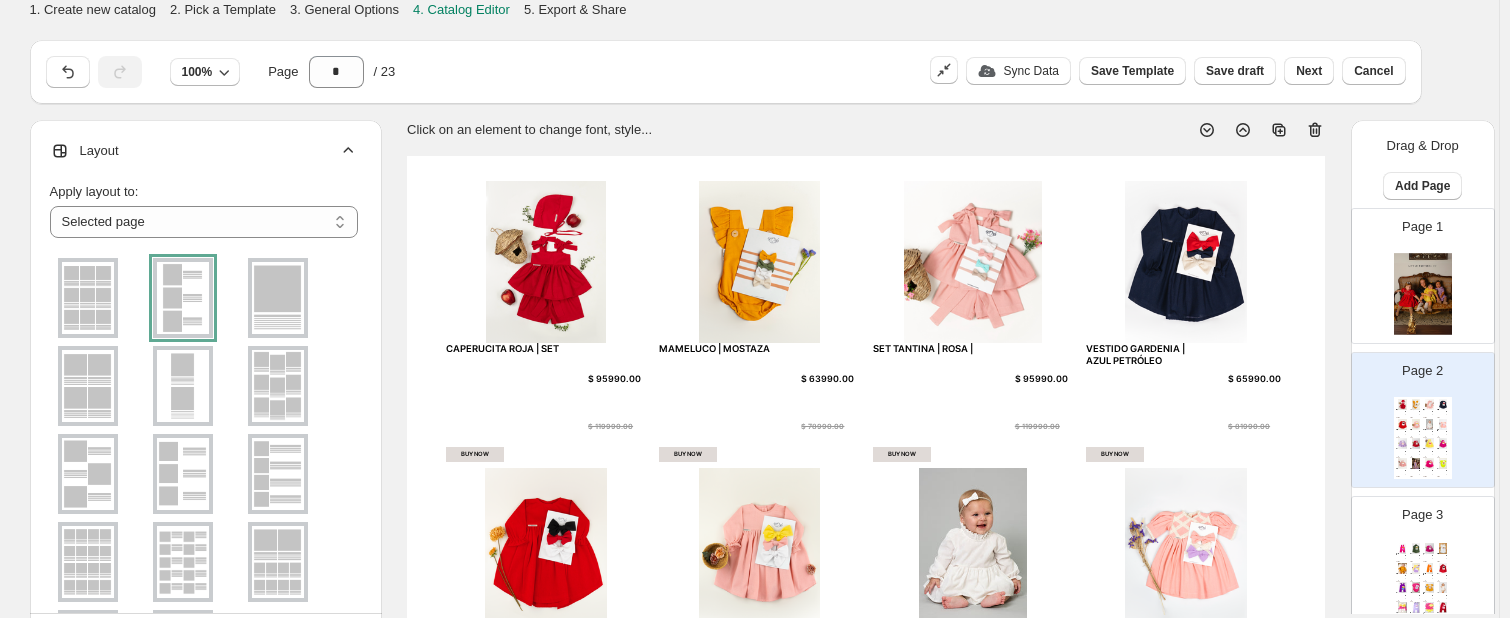click at bounding box center (88, 298) 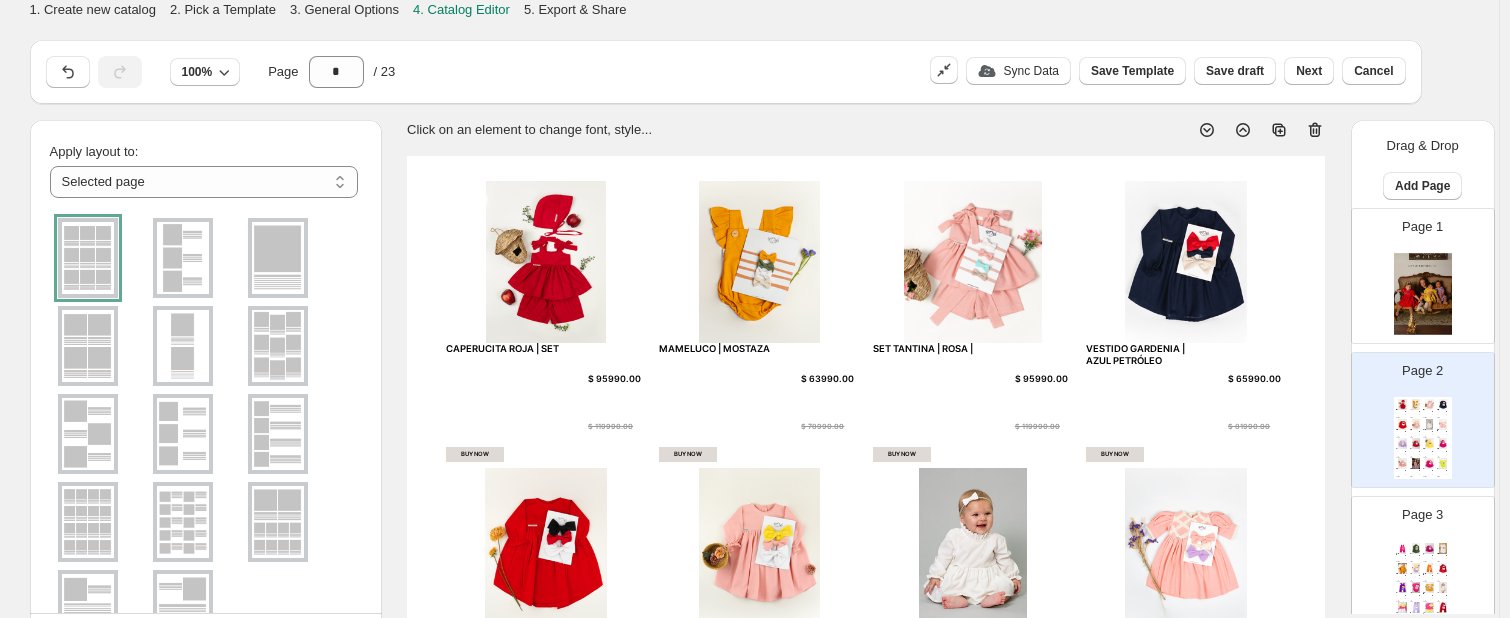 scroll, scrollTop: 160, scrollLeft: 0, axis: vertical 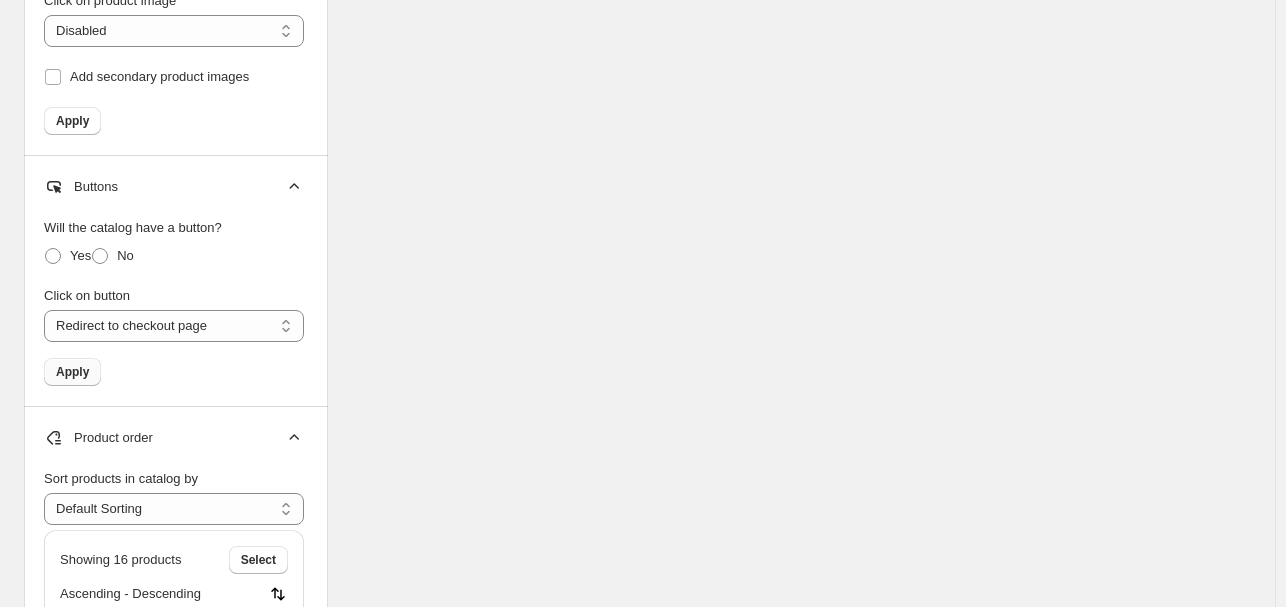click on "Apply" at bounding box center [72, 372] 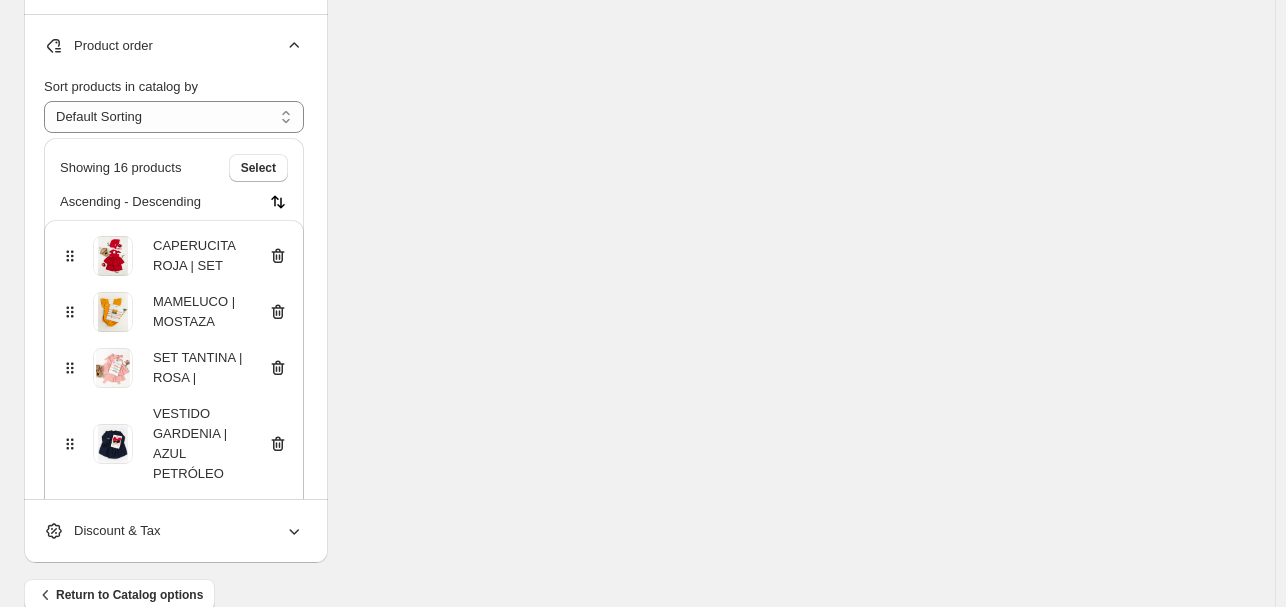 scroll, scrollTop: 2180, scrollLeft: 0, axis: vertical 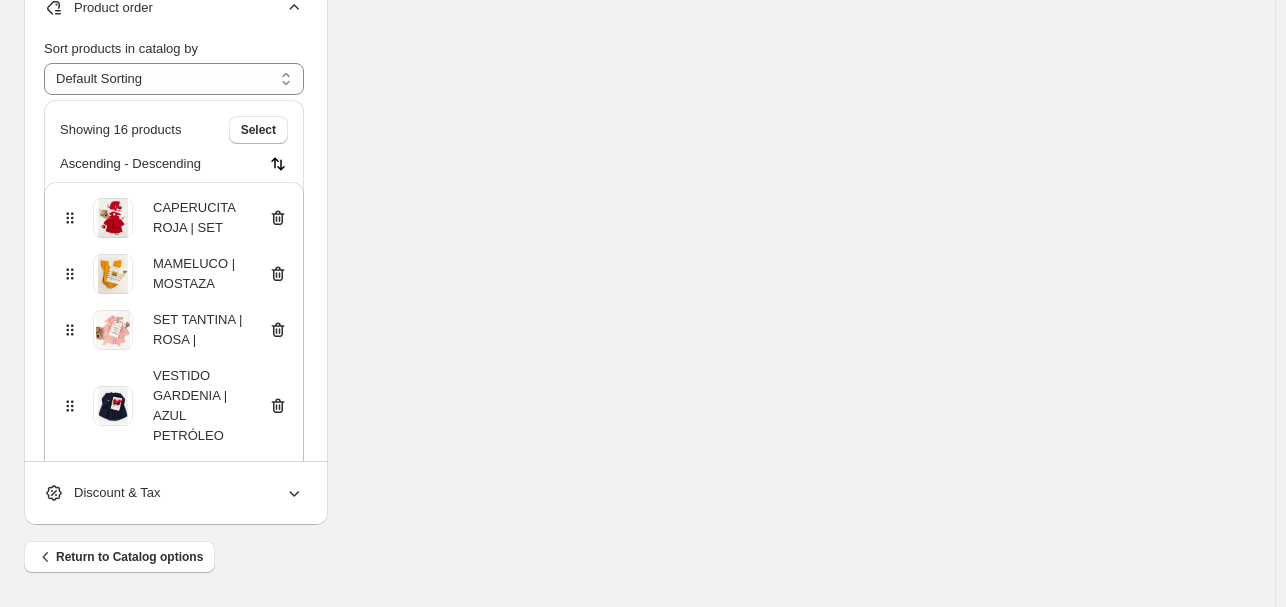 click 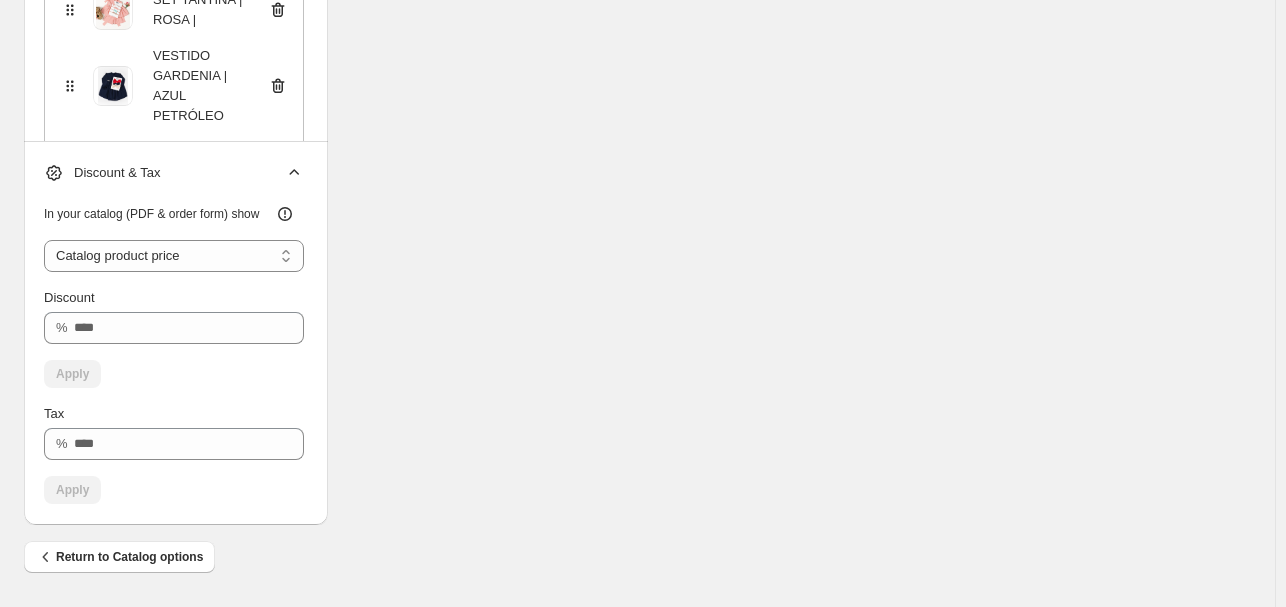 scroll, scrollTop: 2496, scrollLeft: 0, axis: vertical 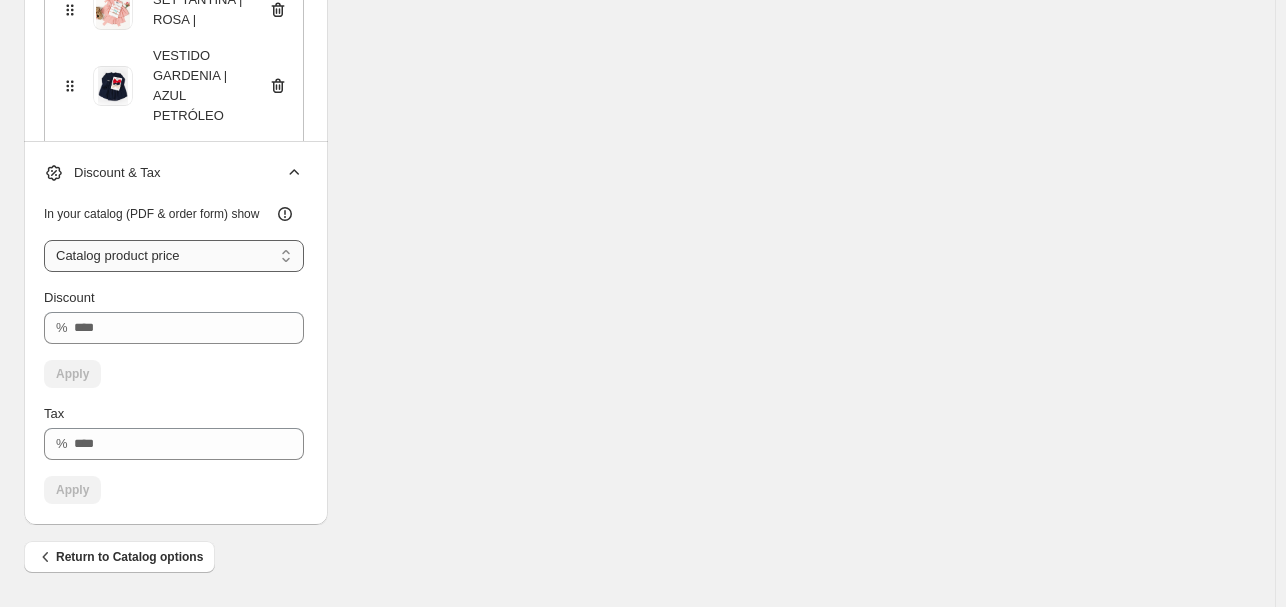 click on "**********" at bounding box center (174, 256) 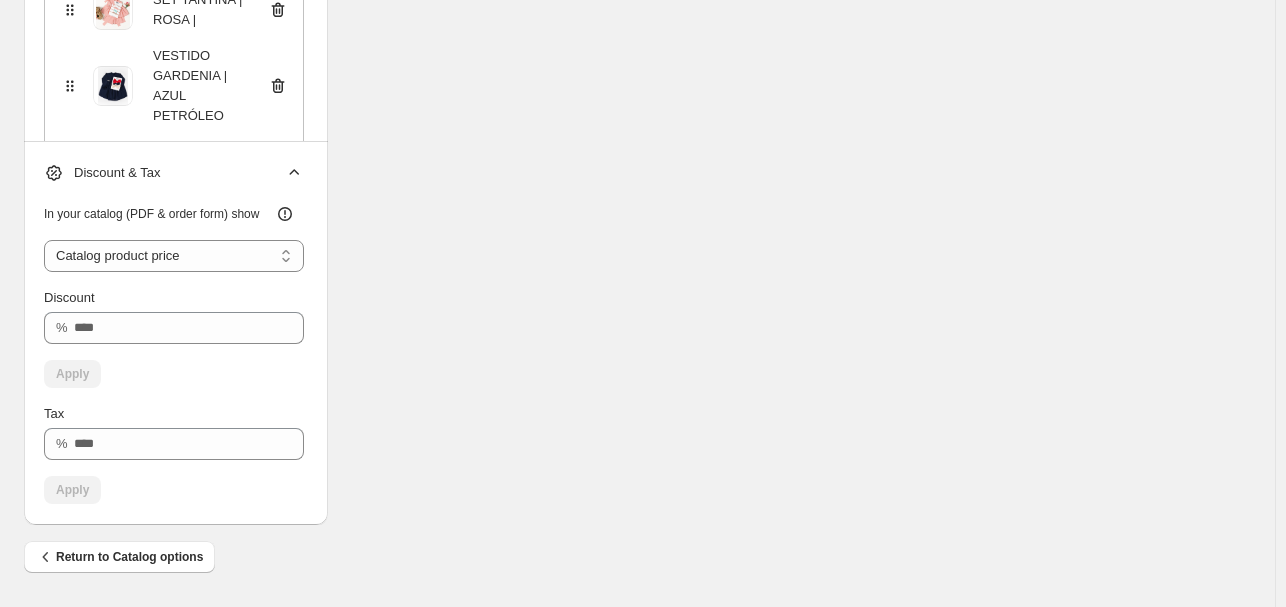 click on "In your catalog (PDF & order form) show" at bounding box center [166, 206] 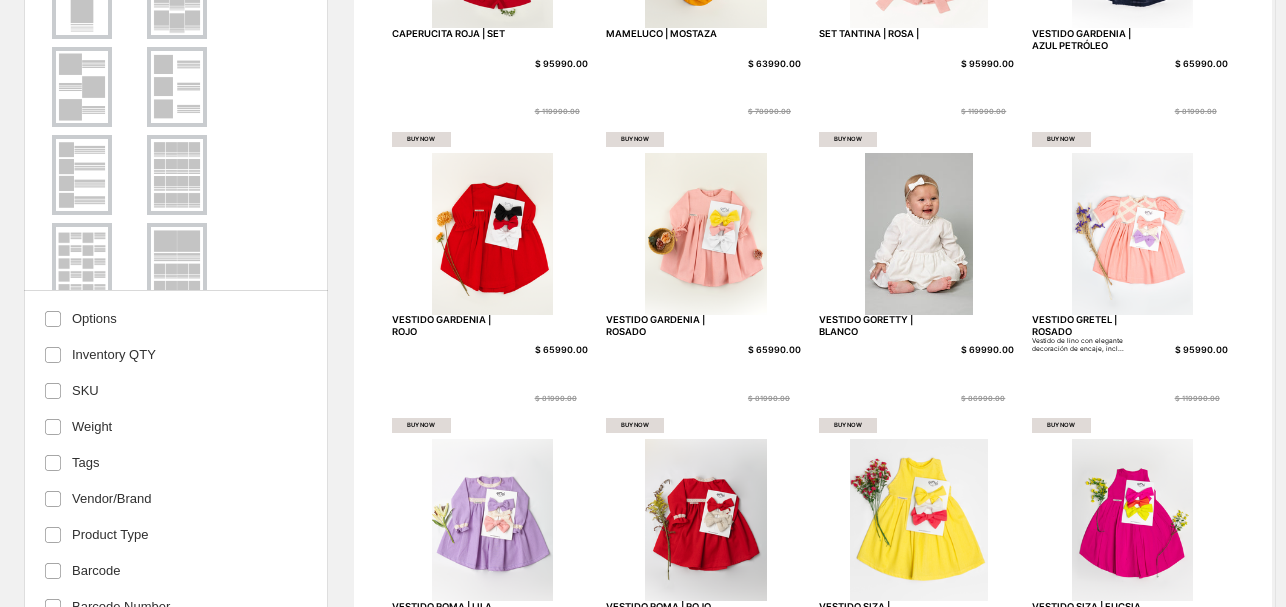 scroll, scrollTop: 320, scrollLeft: 0, axis: vertical 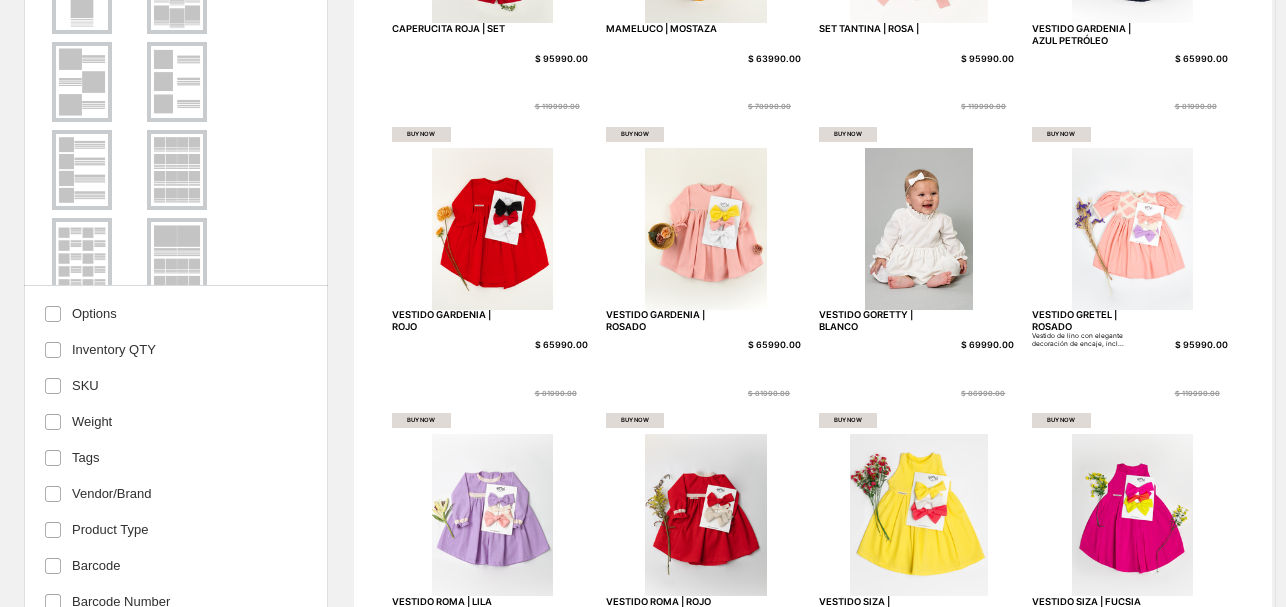 click at bounding box center [174, 82] 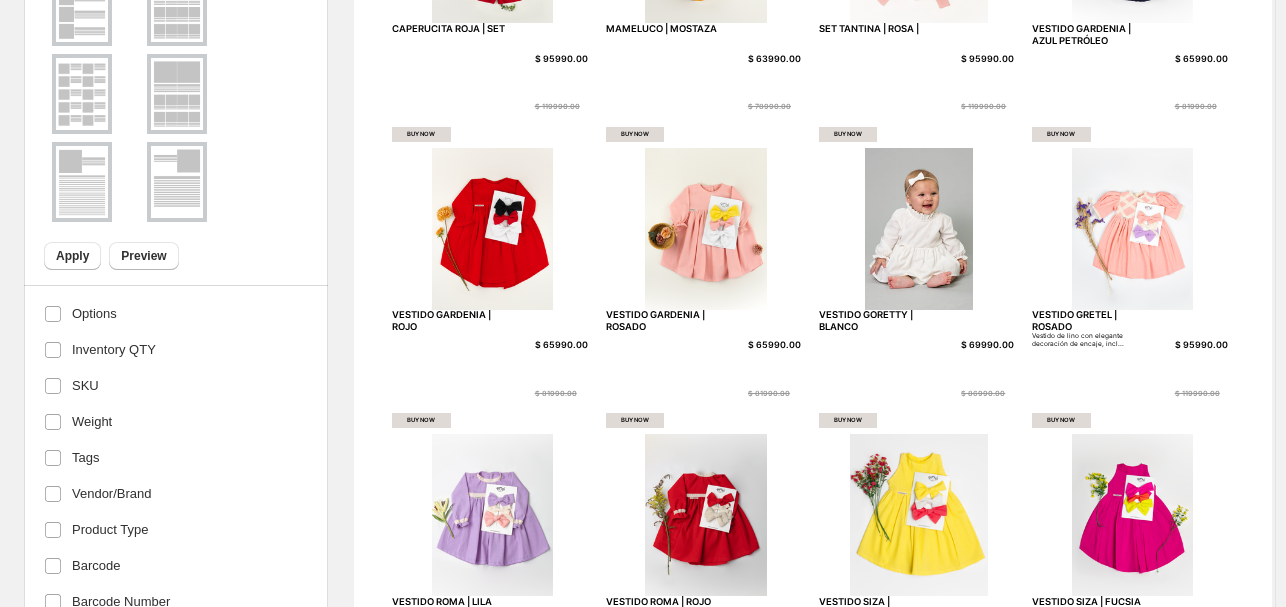 scroll, scrollTop: 336, scrollLeft: 0, axis: vertical 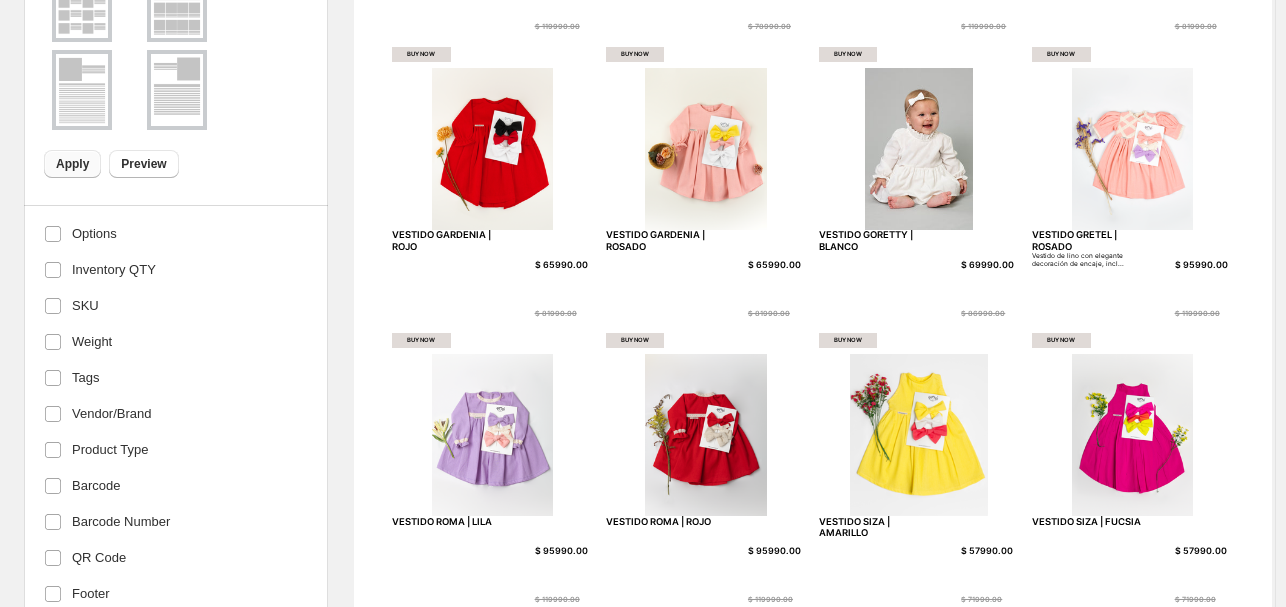 click on "Apply" at bounding box center (72, 164) 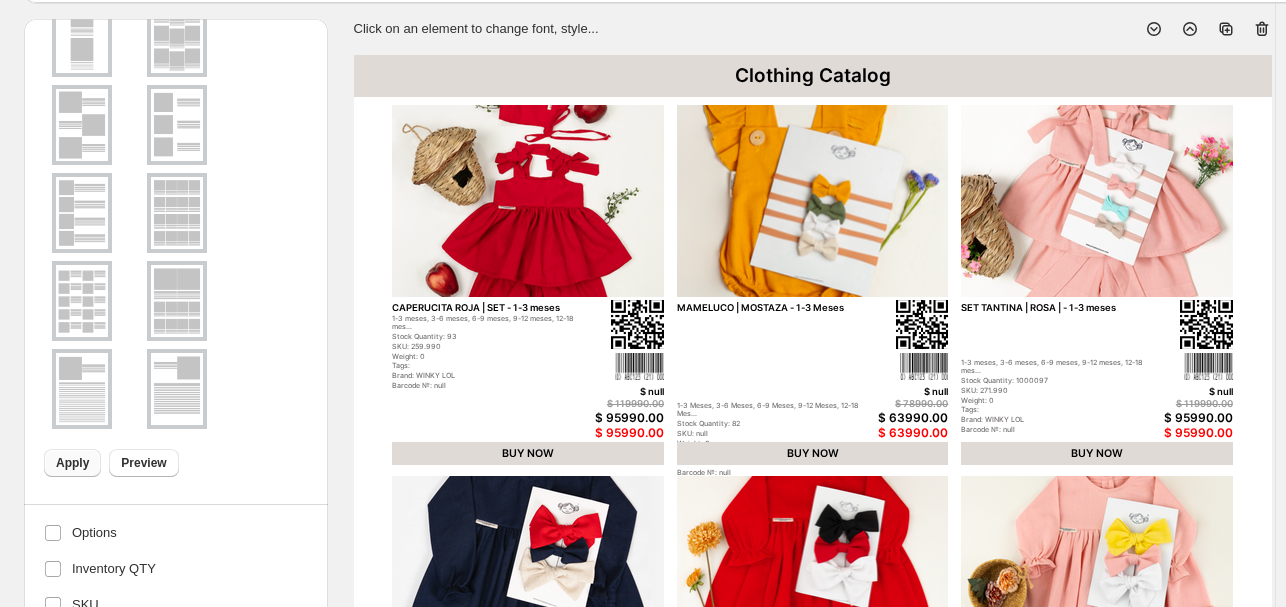 scroll, scrollTop: 105, scrollLeft: 0, axis: vertical 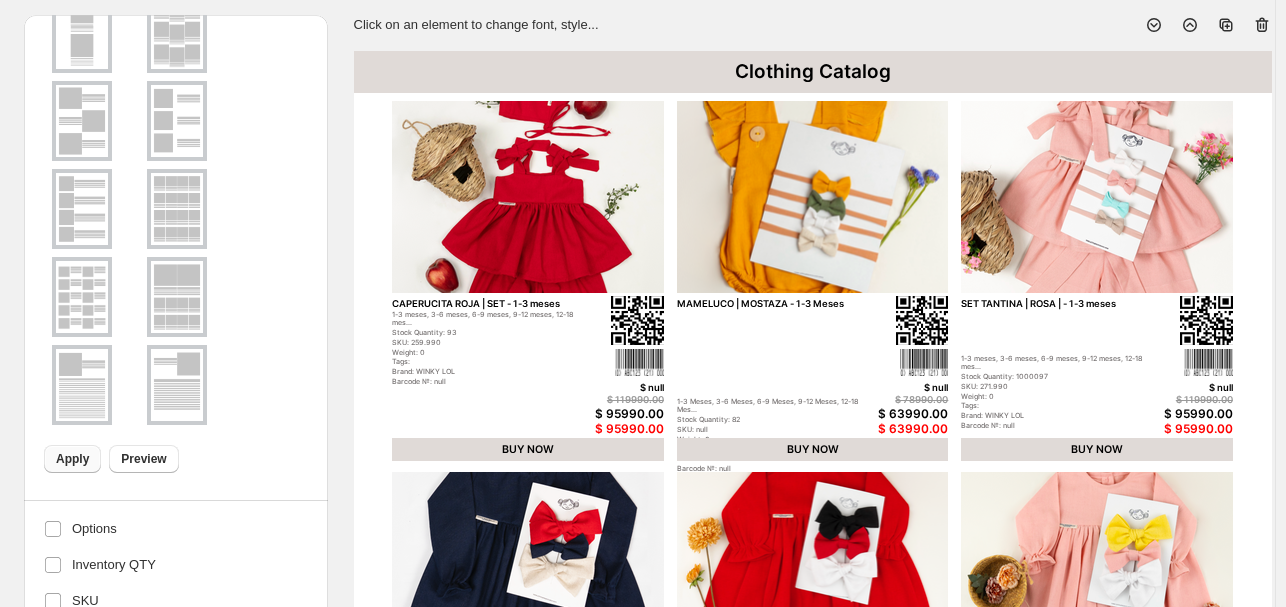 click at bounding box center (528, 197) 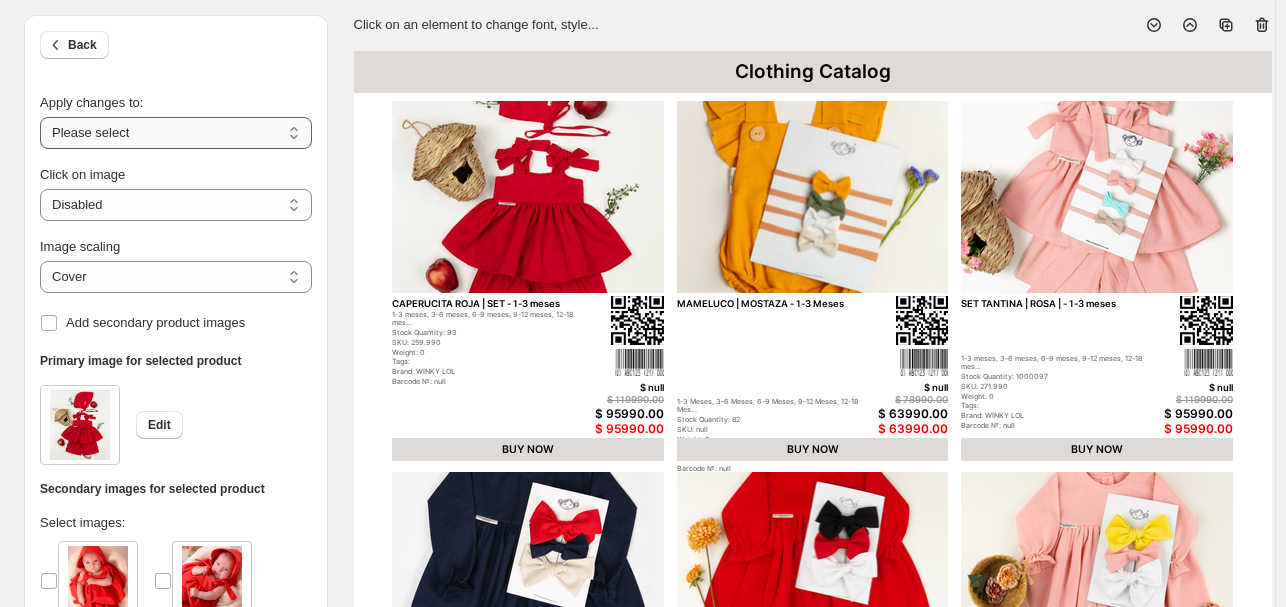 click on "**********" at bounding box center (176, 133) 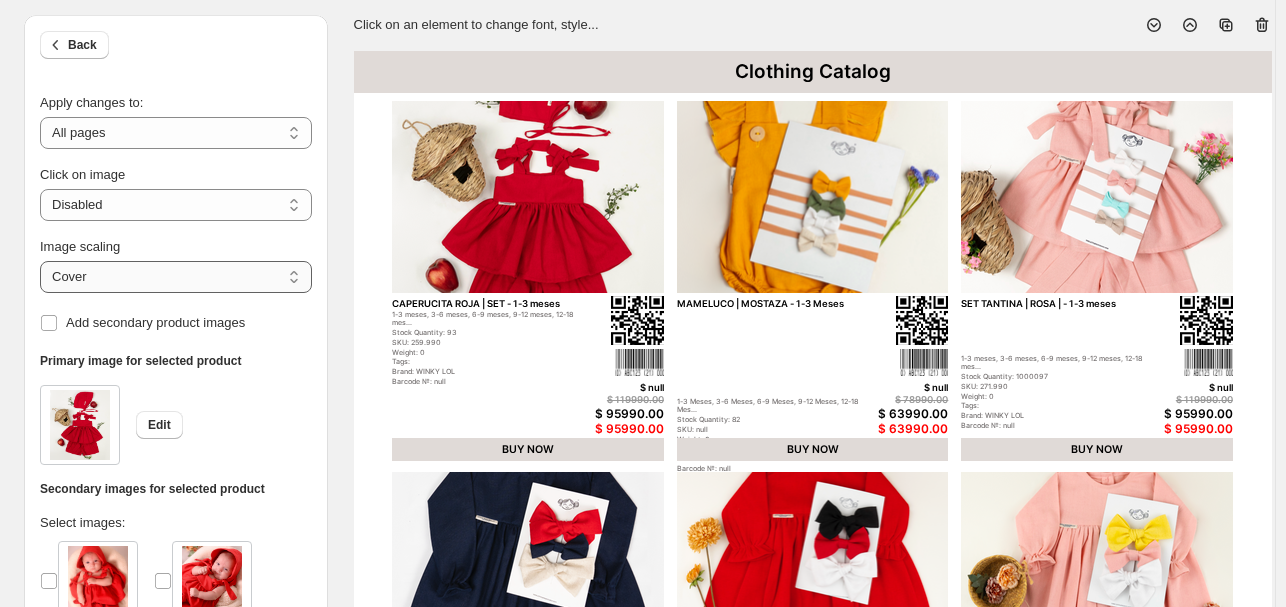 click on "***** *******" at bounding box center (176, 277) 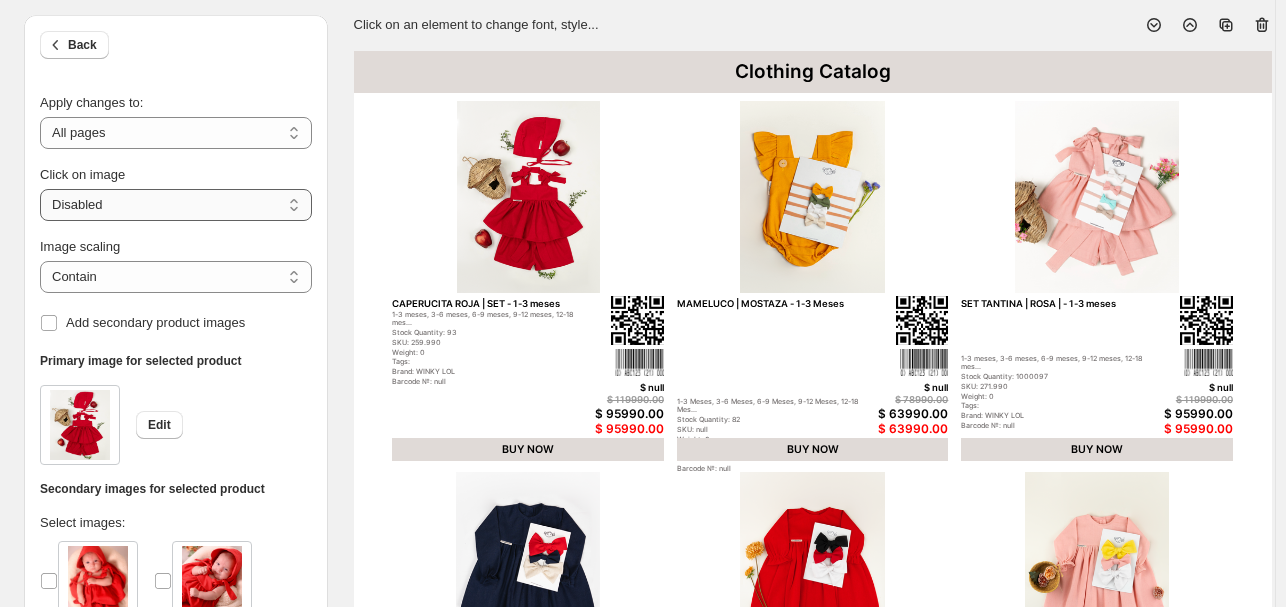 click on "**********" at bounding box center [176, 205] 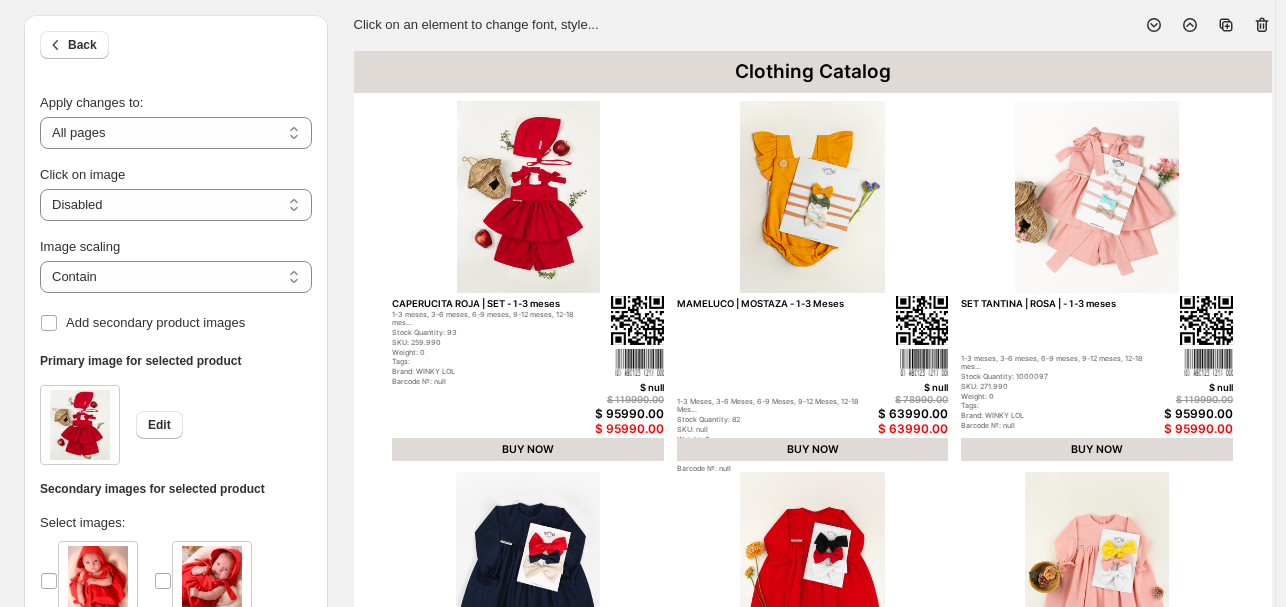 click on "**********" at bounding box center [176, 185] 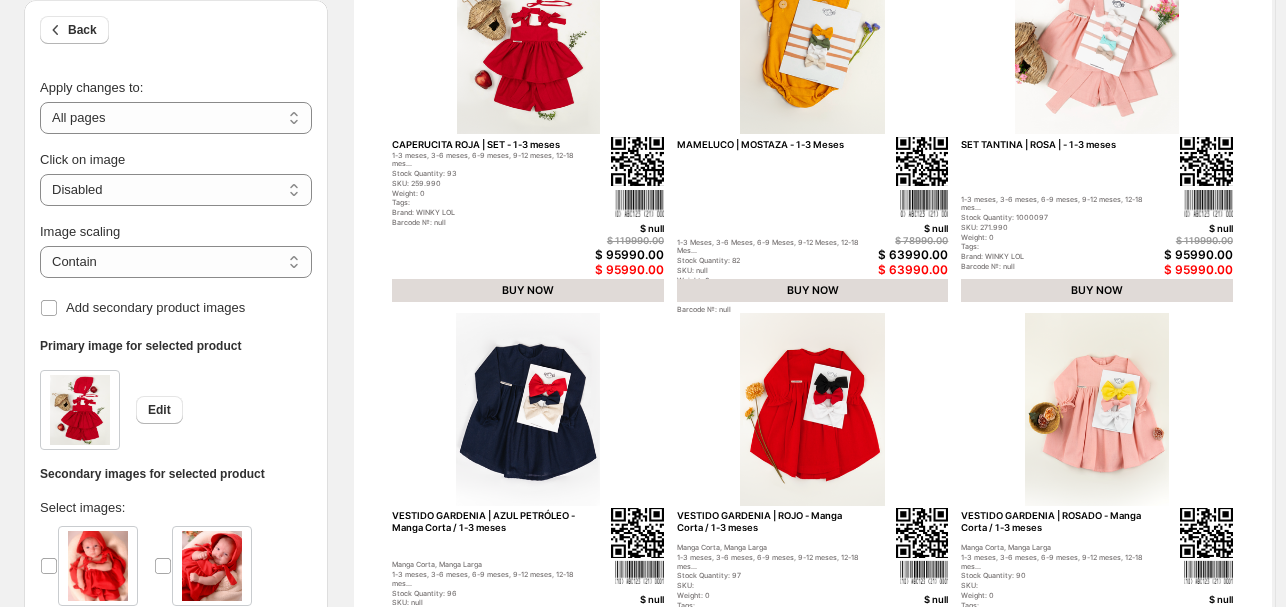 scroll, scrollTop: 265, scrollLeft: 0, axis: vertical 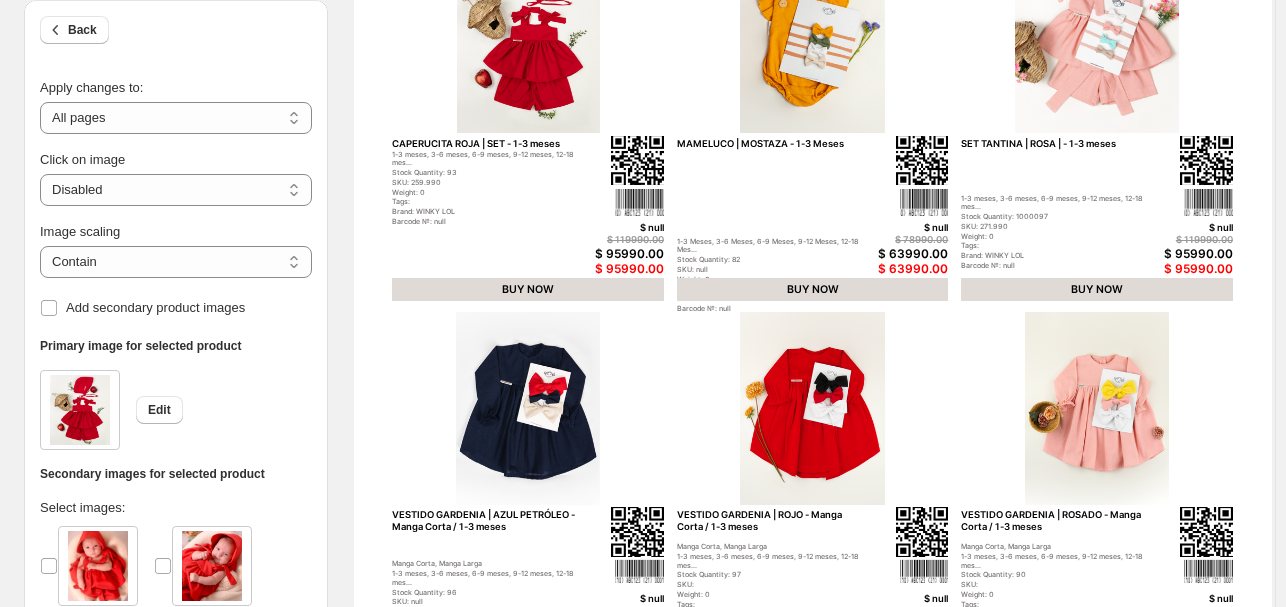 click on "Add secondary product images" at bounding box center [176, 308] 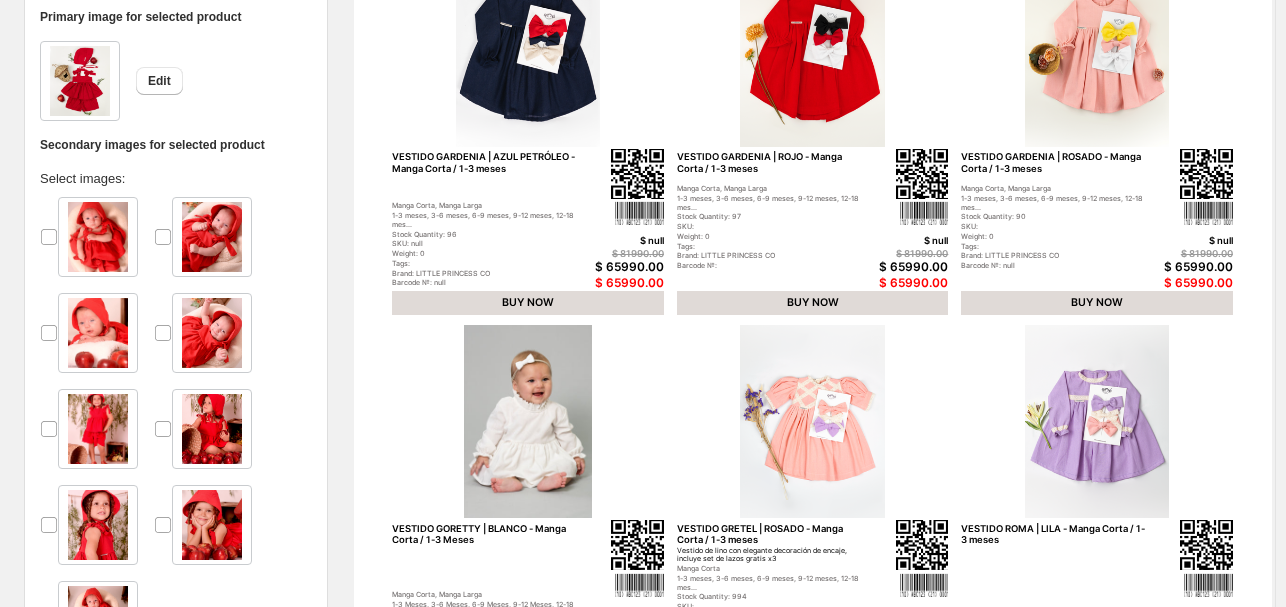 scroll, scrollTop: 625, scrollLeft: 0, axis: vertical 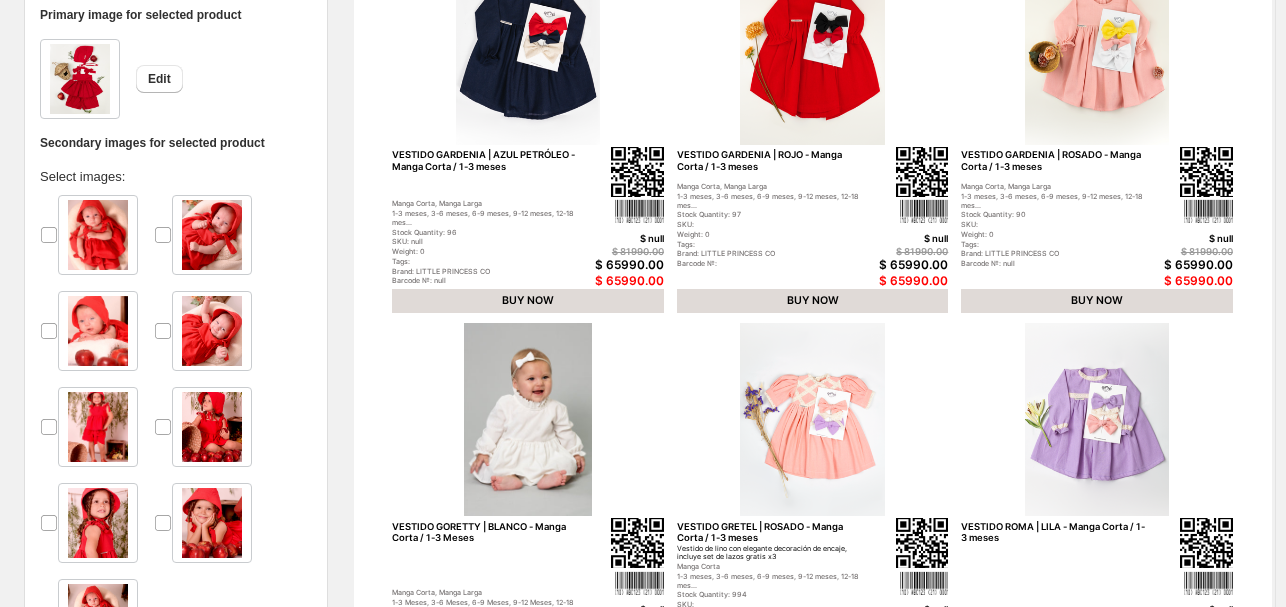 click at bounding box center [176, 435] 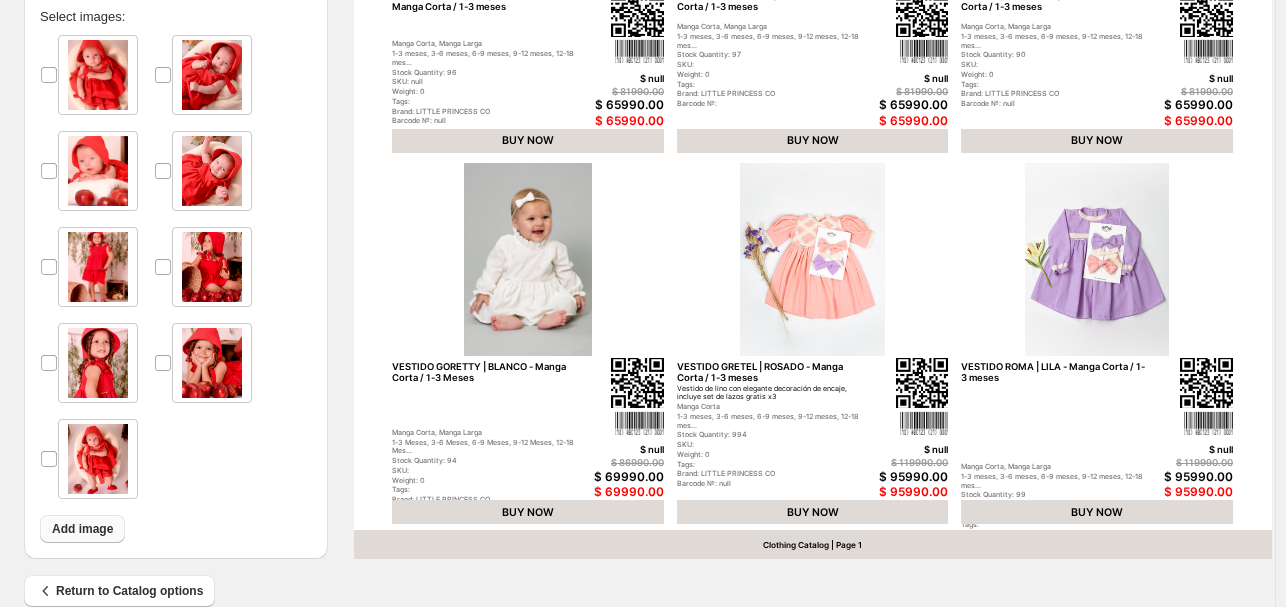click on "Add image" at bounding box center [82, 529] 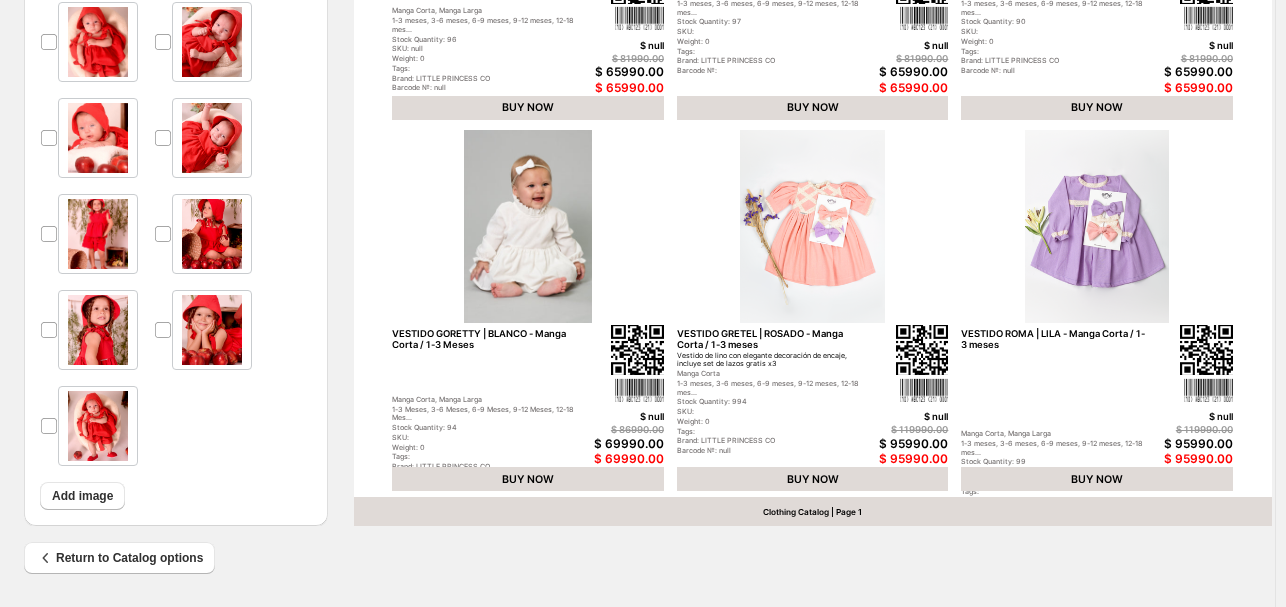 click at bounding box center (176, 242) 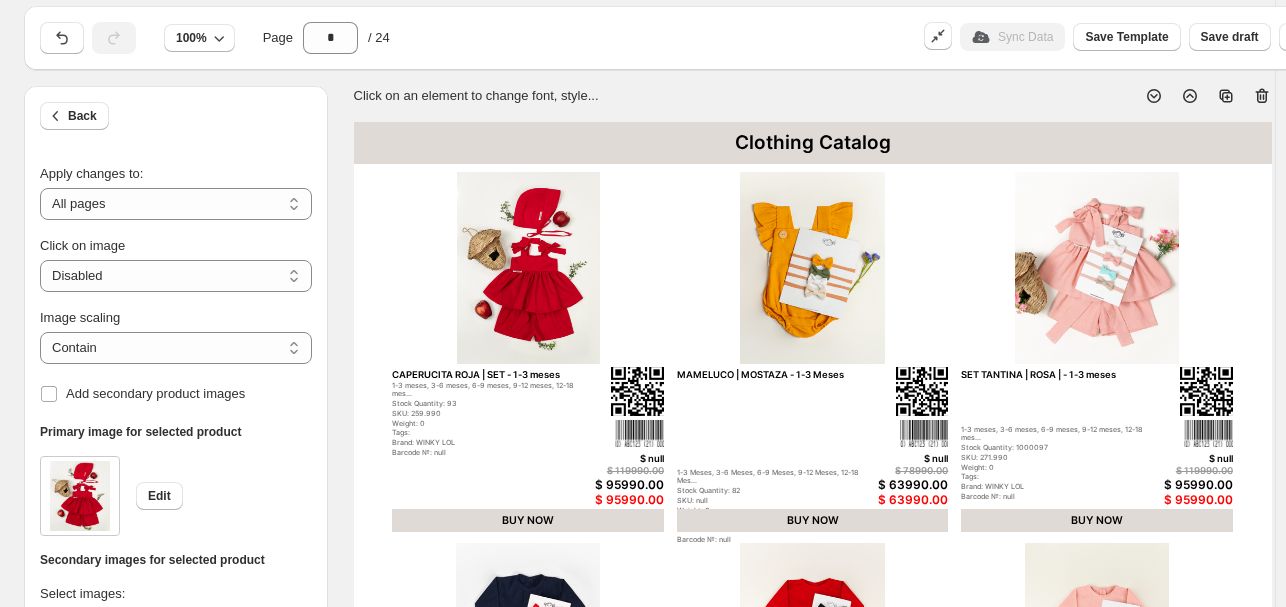 scroll, scrollTop: 40, scrollLeft: 0, axis: vertical 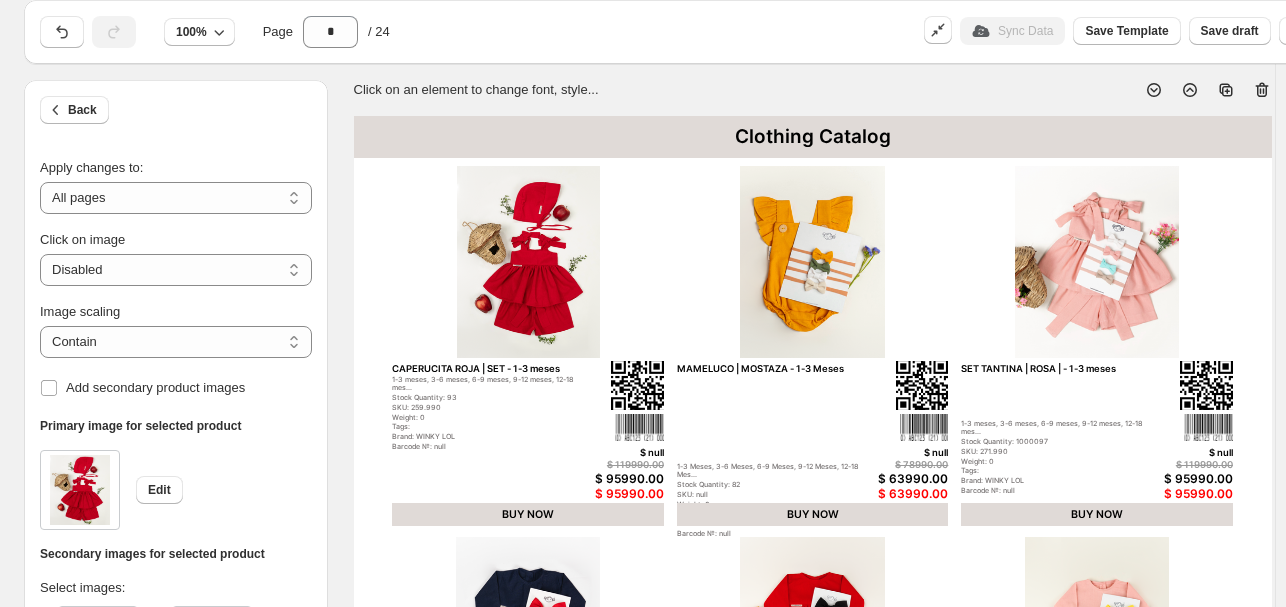 click at bounding box center (637, 386) 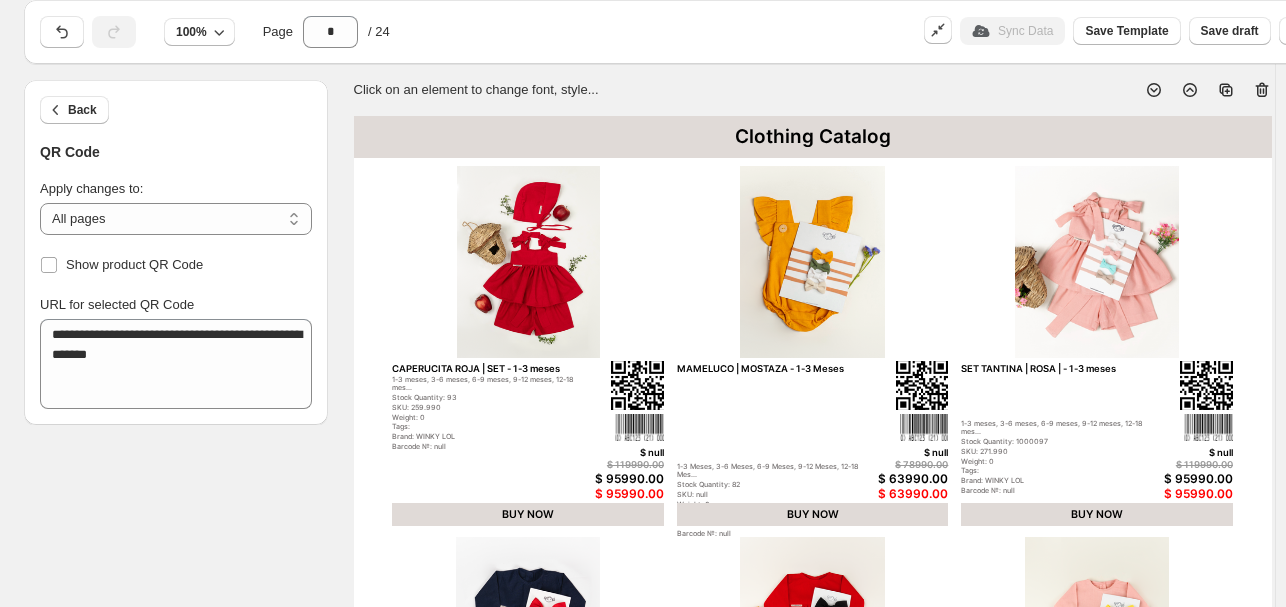 click on "$ 119990.00" at bounding box center (615, 464) 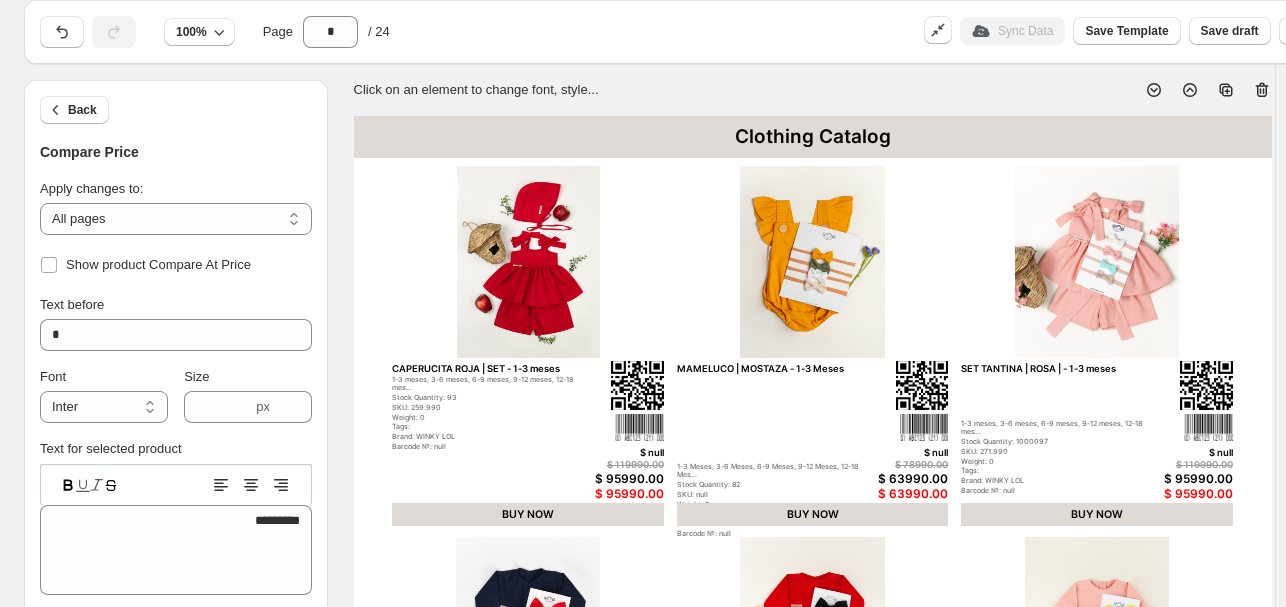 click 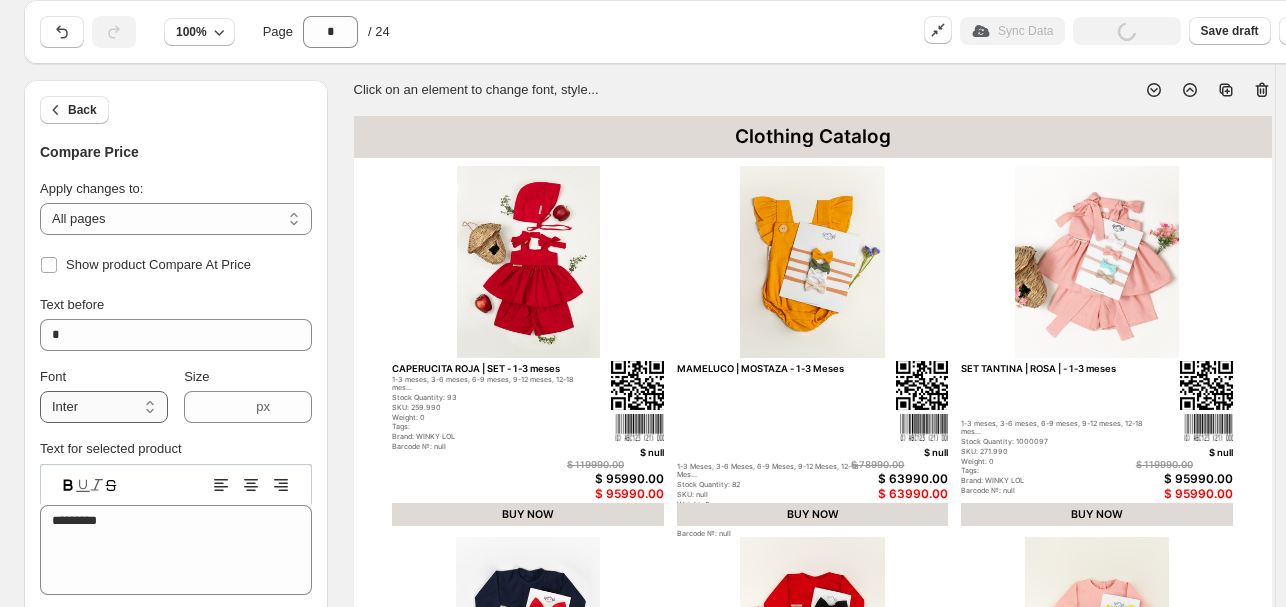 click on "**********" at bounding box center (104, 407) 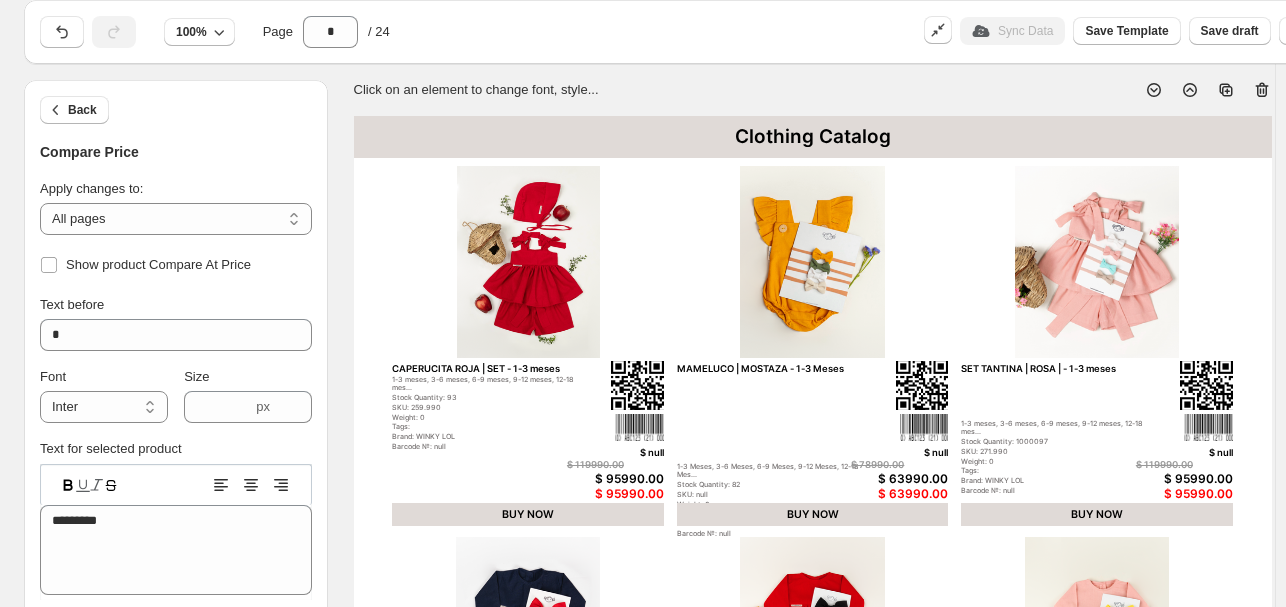 click on "Text before" at bounding box center [176, 305] 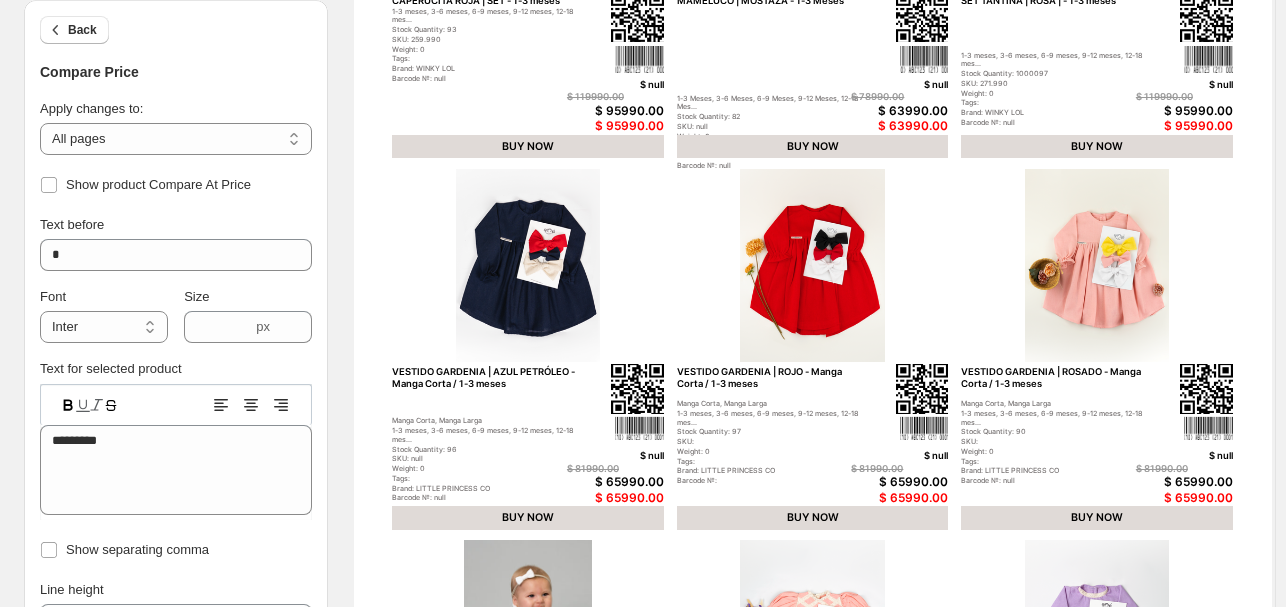 scroll, scrollTop: 440, scrollLeft: 0, axis: vertical 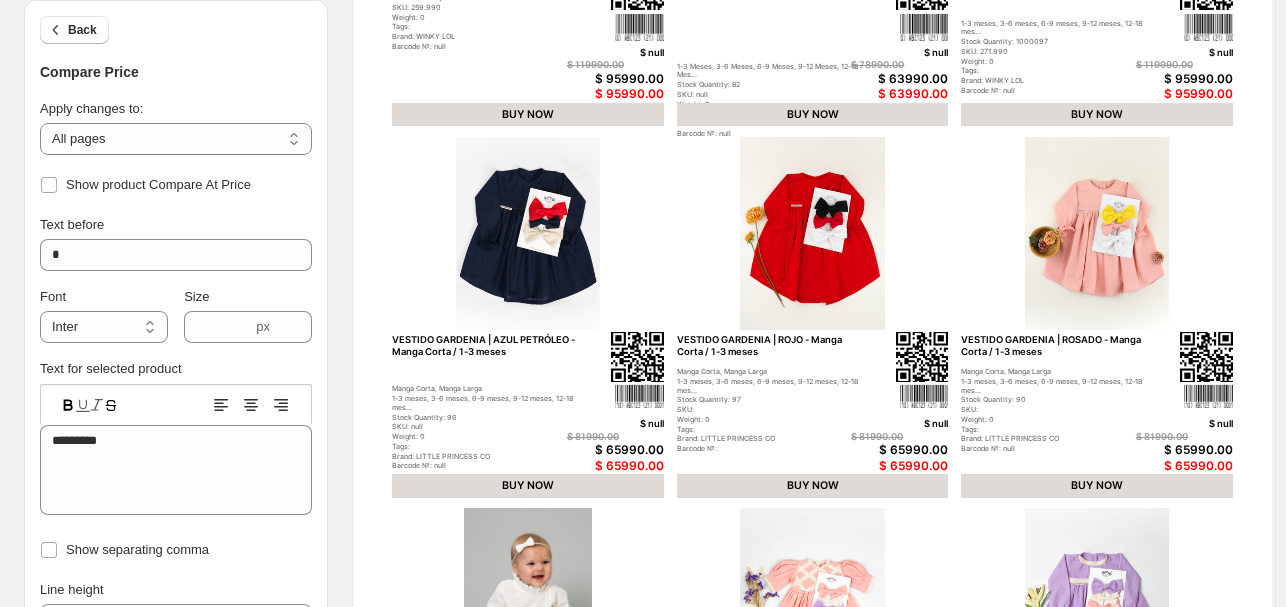 click on "**********" at bounding box center (176, 458) 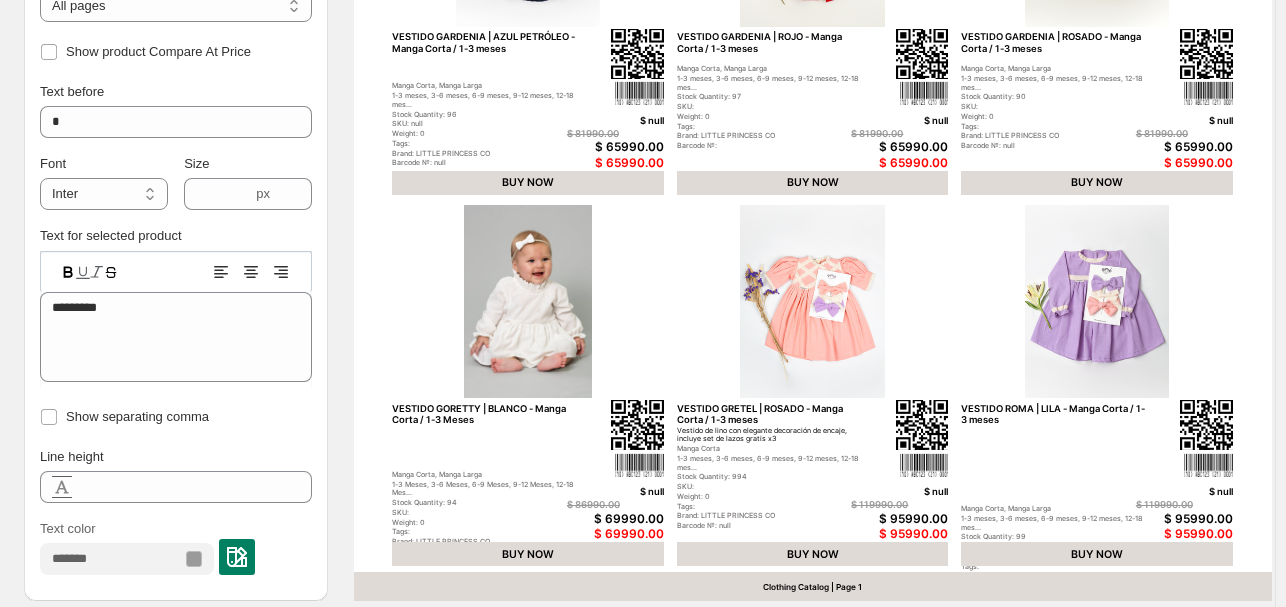 scroll, scrollTop: 760, scrollLeft: 0, axis: vertical 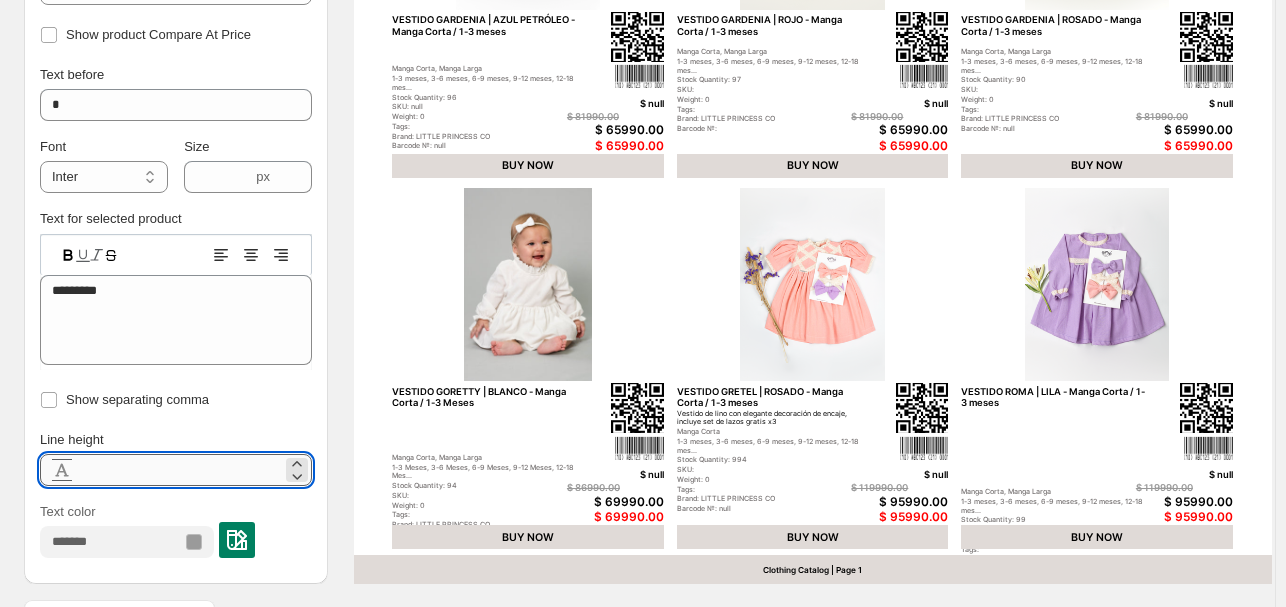click on "***" at bounding box center [180, 470] 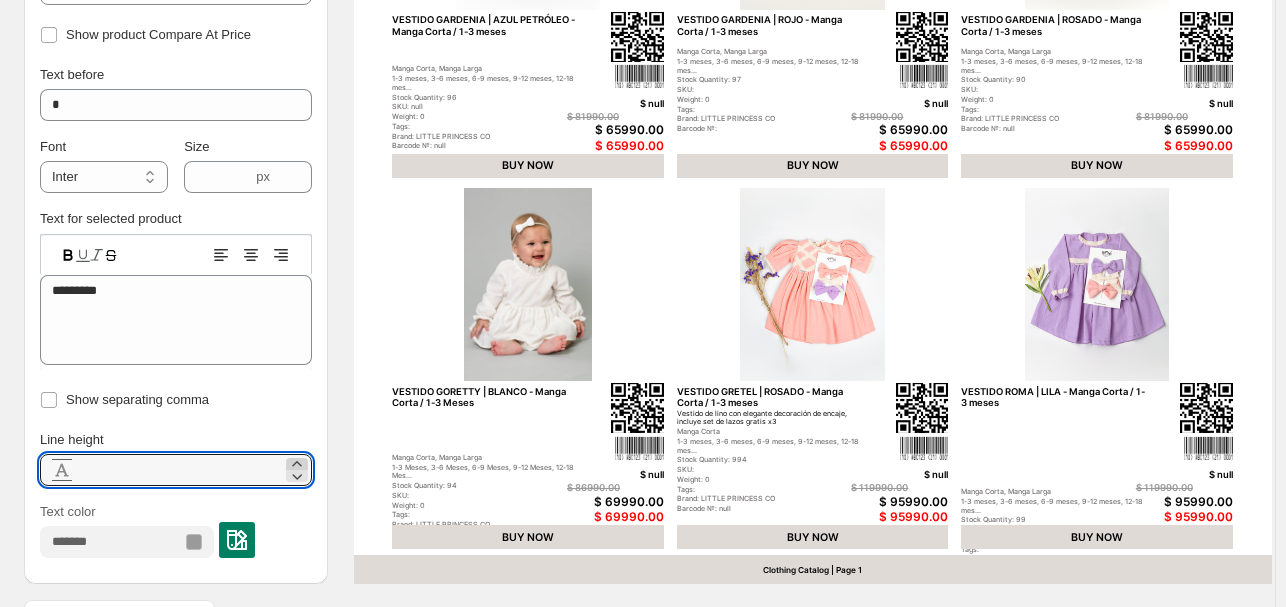click 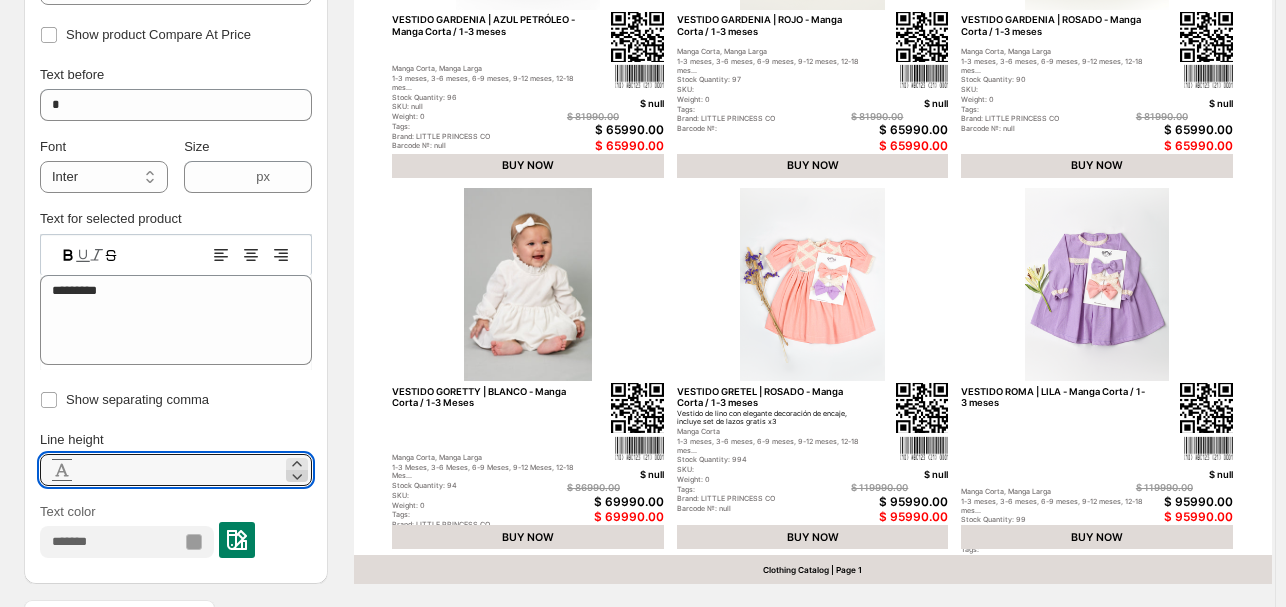 click 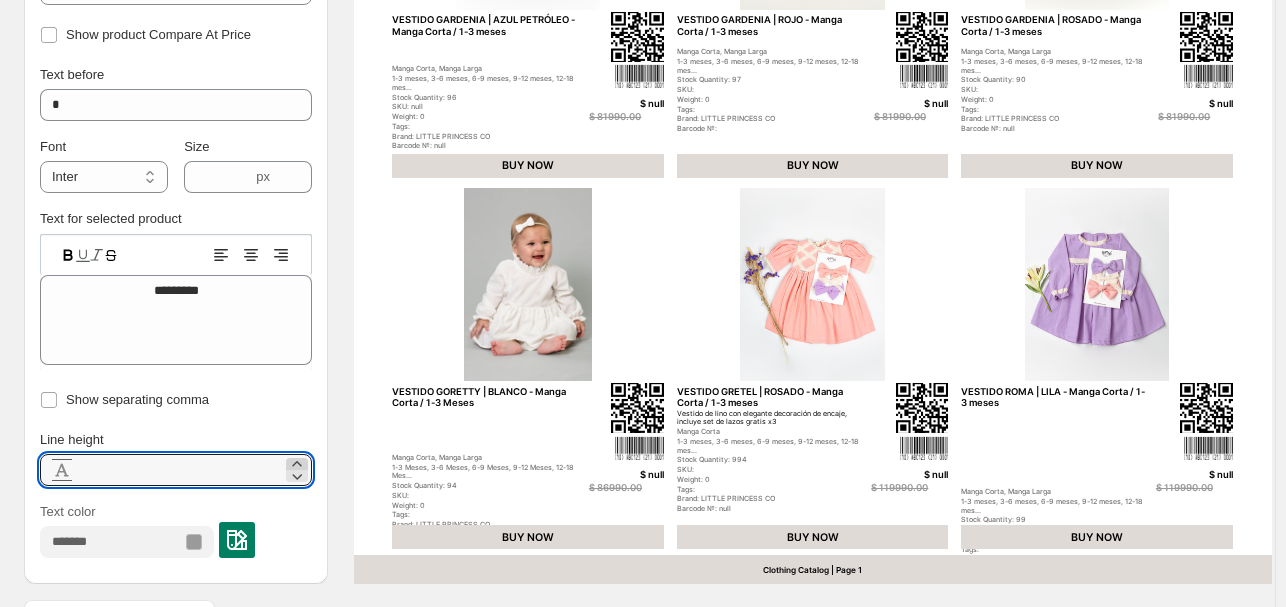 click 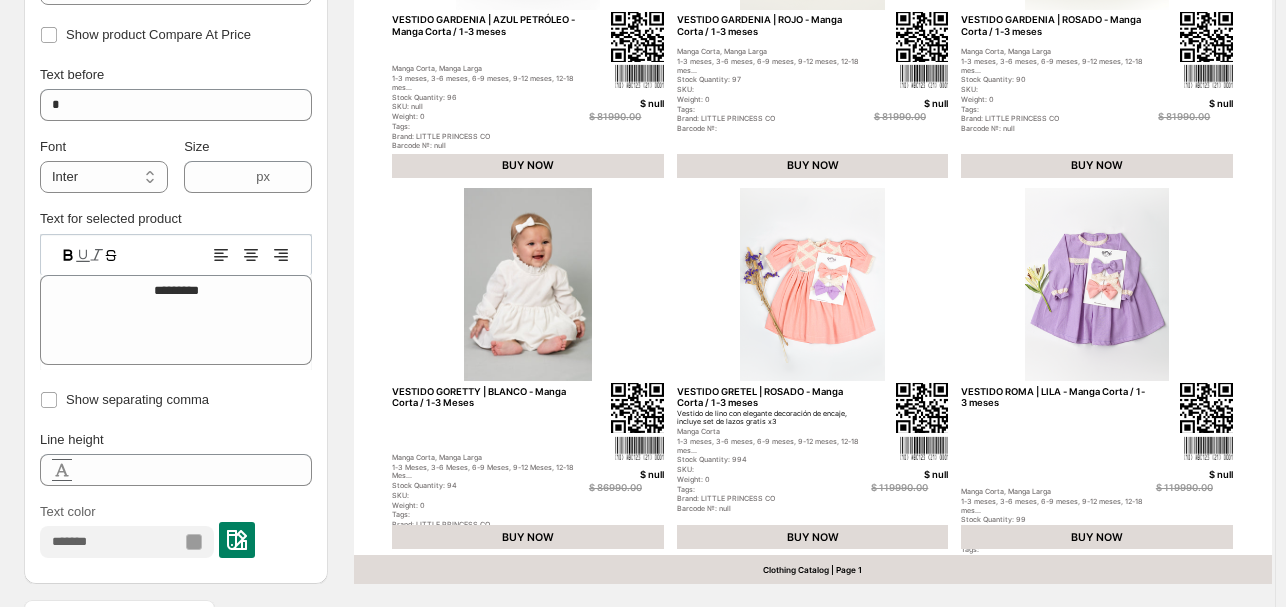 click 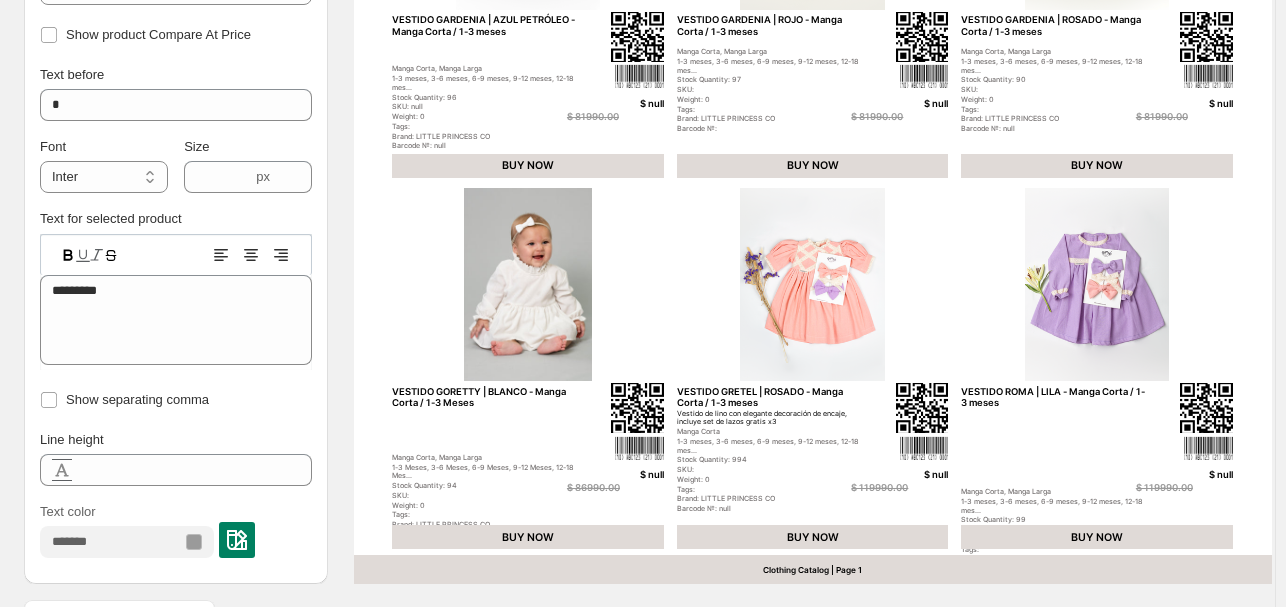 type on "*****" 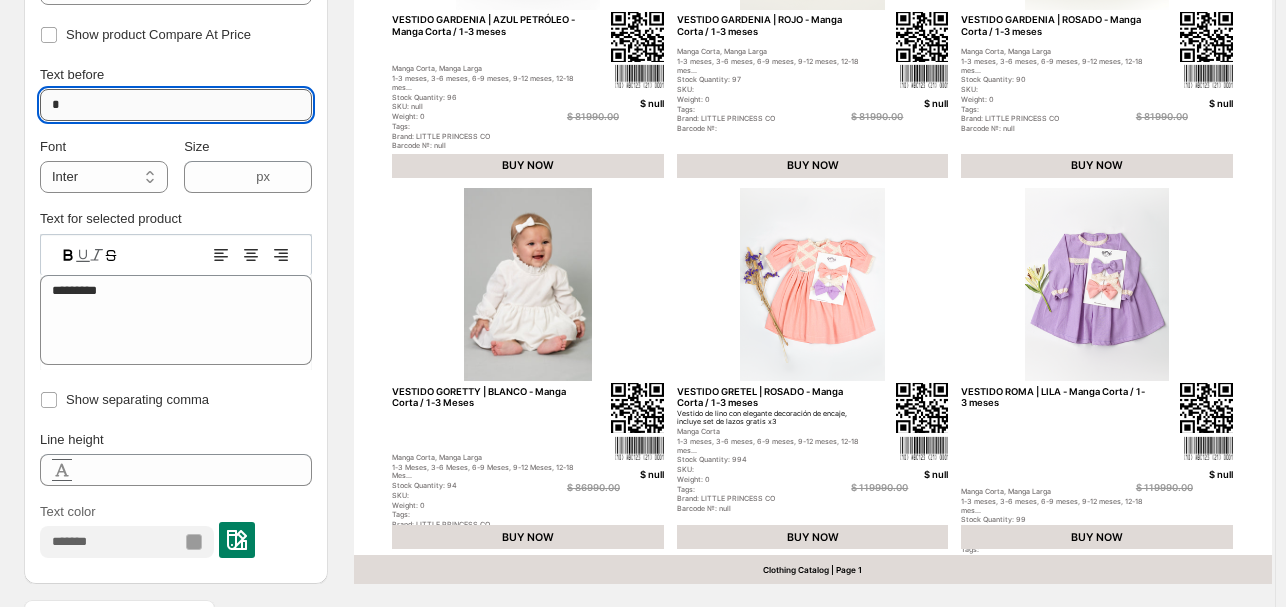 click on "*" at bounding box center [176, 105] 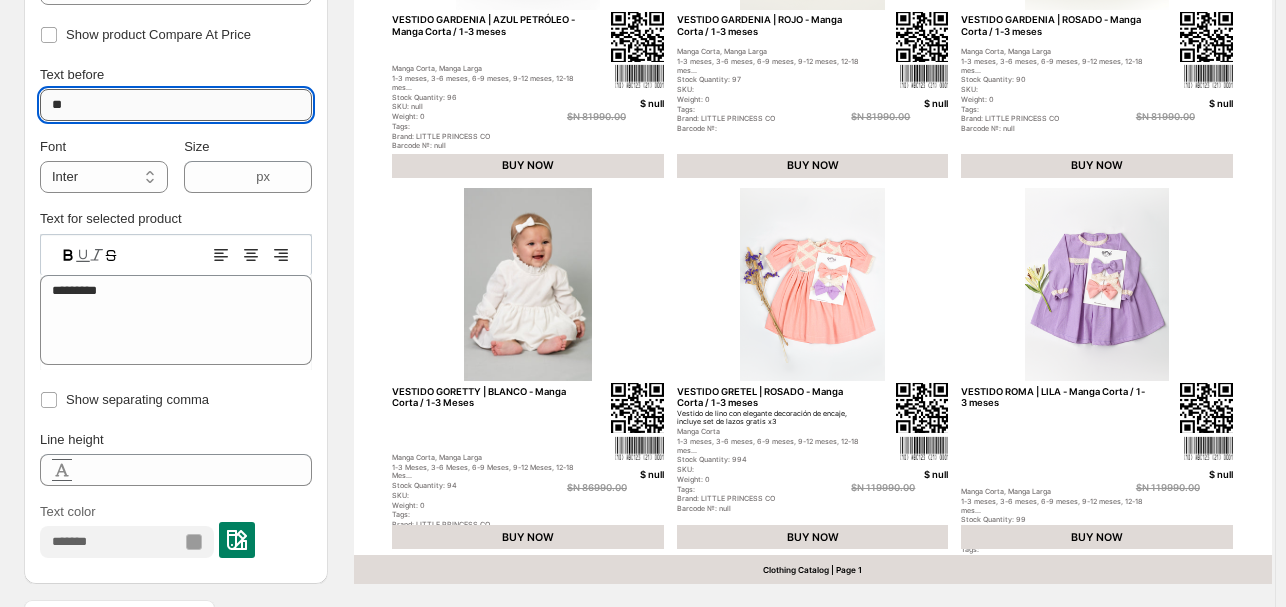 type on "*" 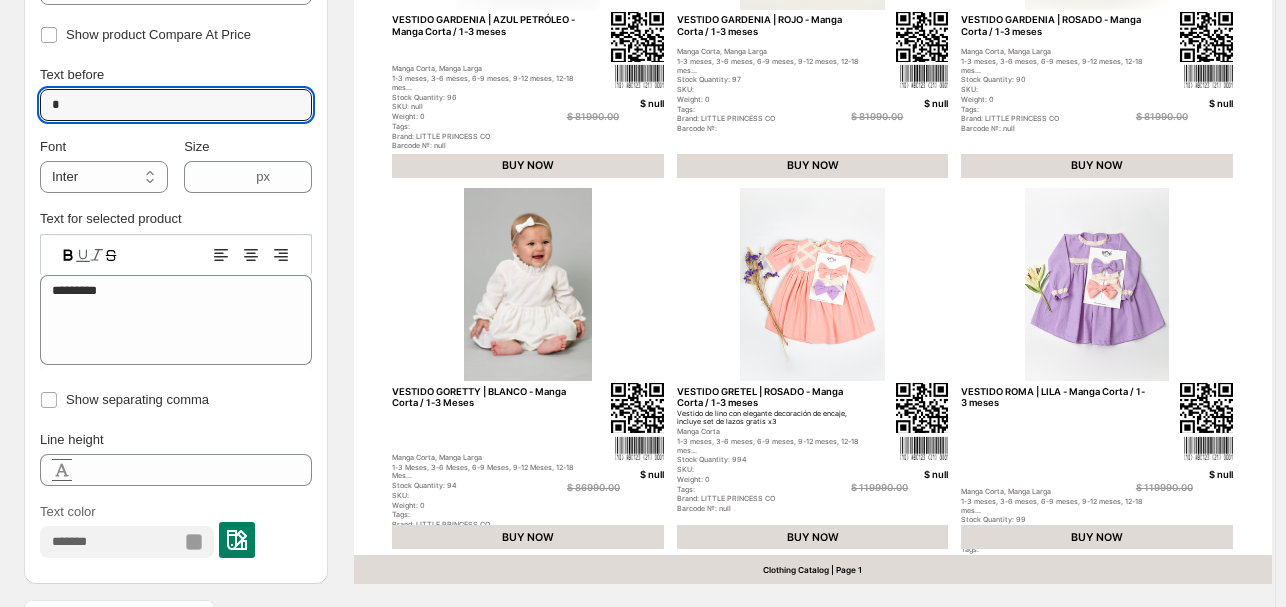 click on "Text for selected product Text editor ********* 119990.00" at bounding box center [176, 289] 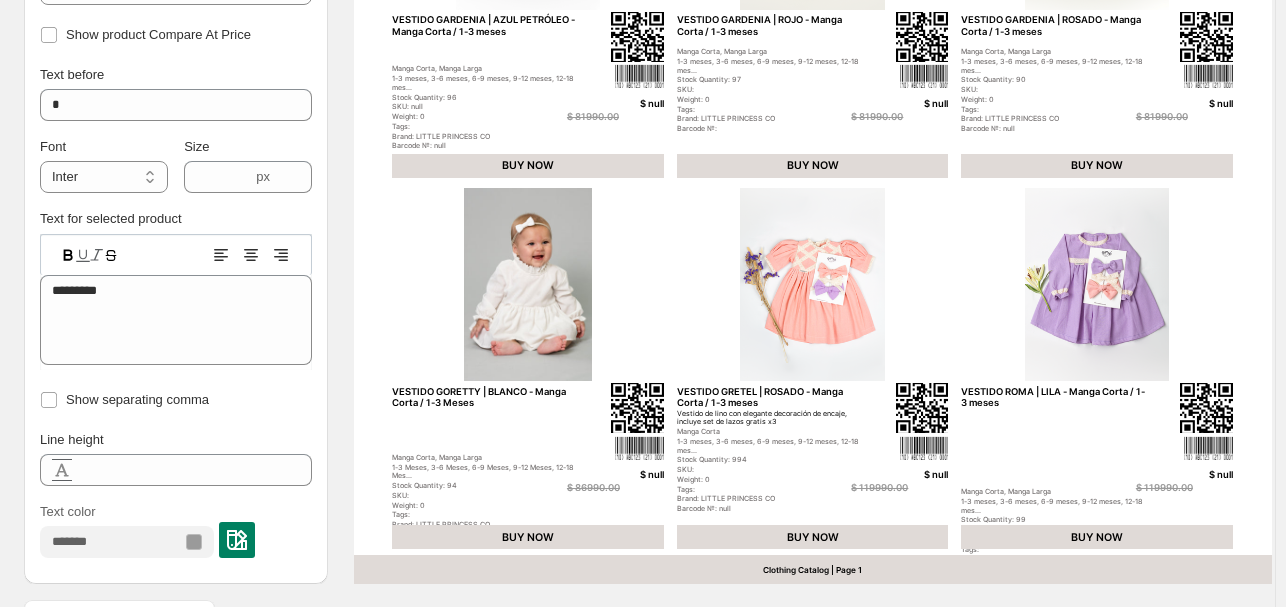 click on "Text for selected product Text editor ********* 119990.00" at bounding box center [176, 289] 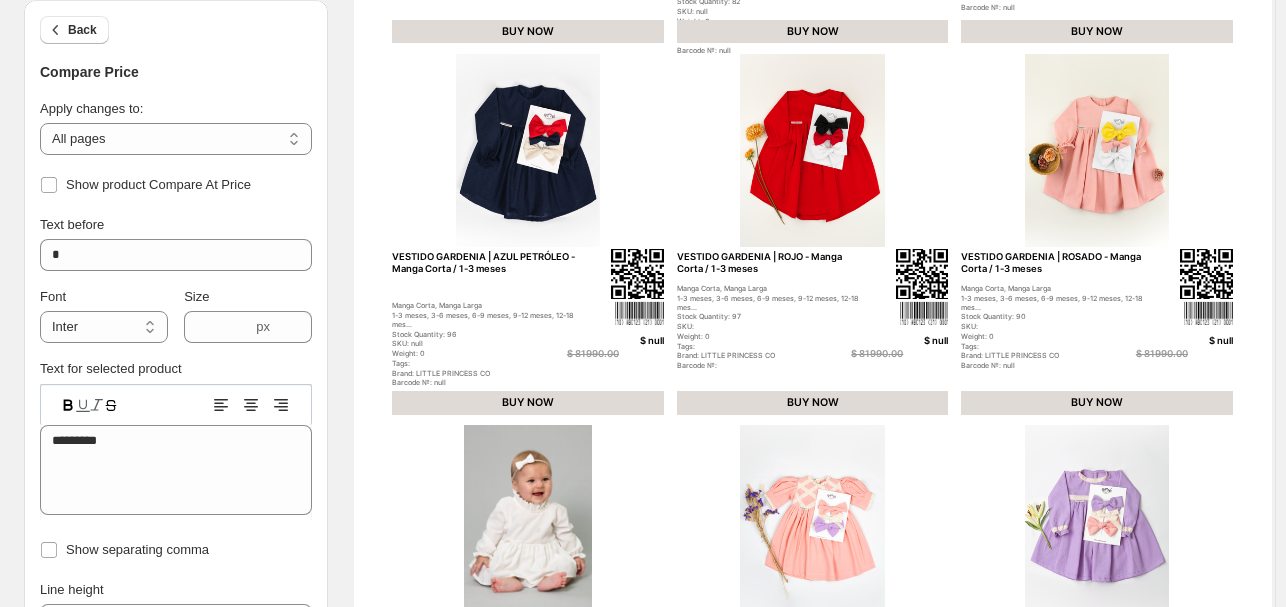 scroll, scrollTop: 498, scrollLeft: 0, axis: vertical 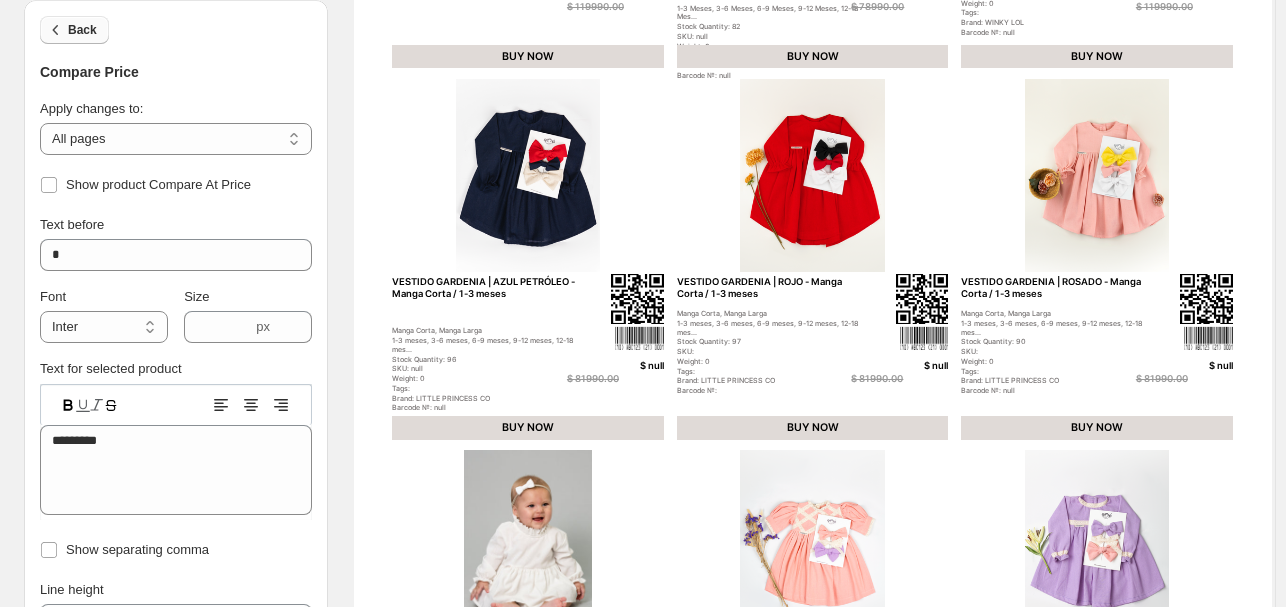 click on "Back" at bounding box center (82, 30) 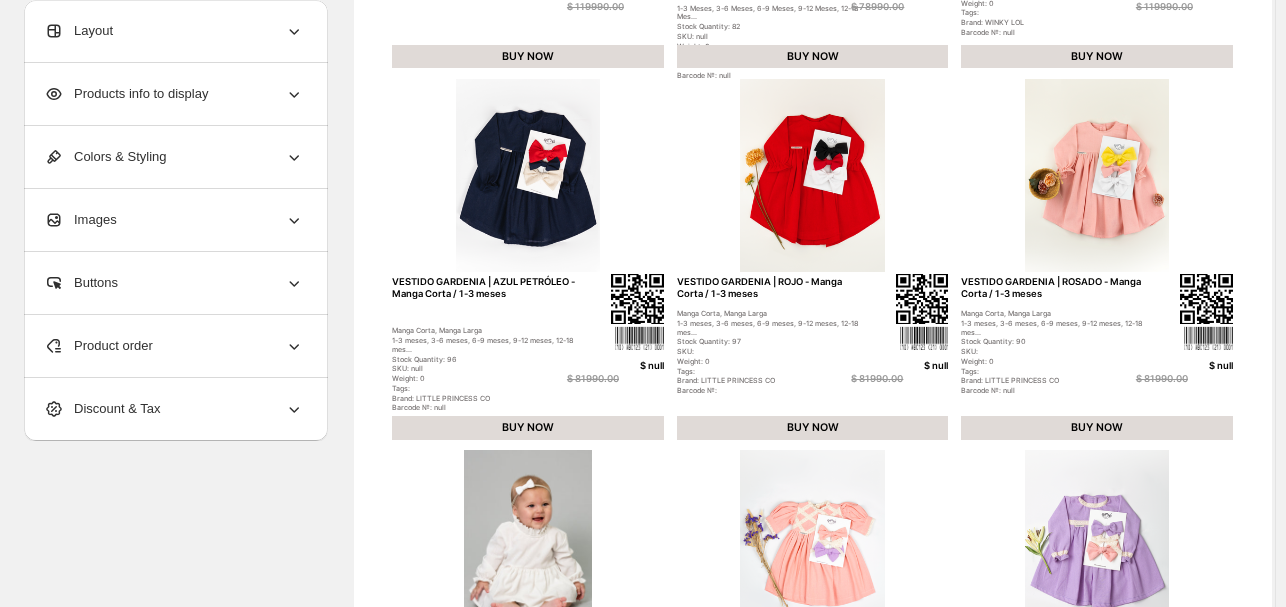 click on "Products info to display" at bounding box center [174, 94] 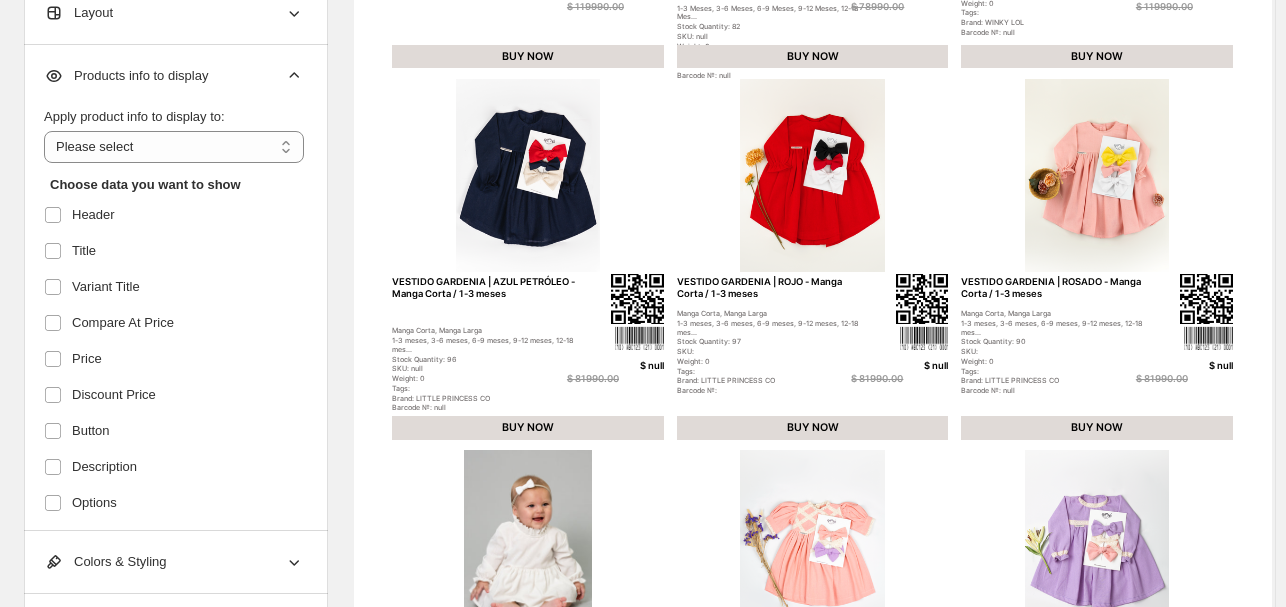 click at bounding box center [637, 299] 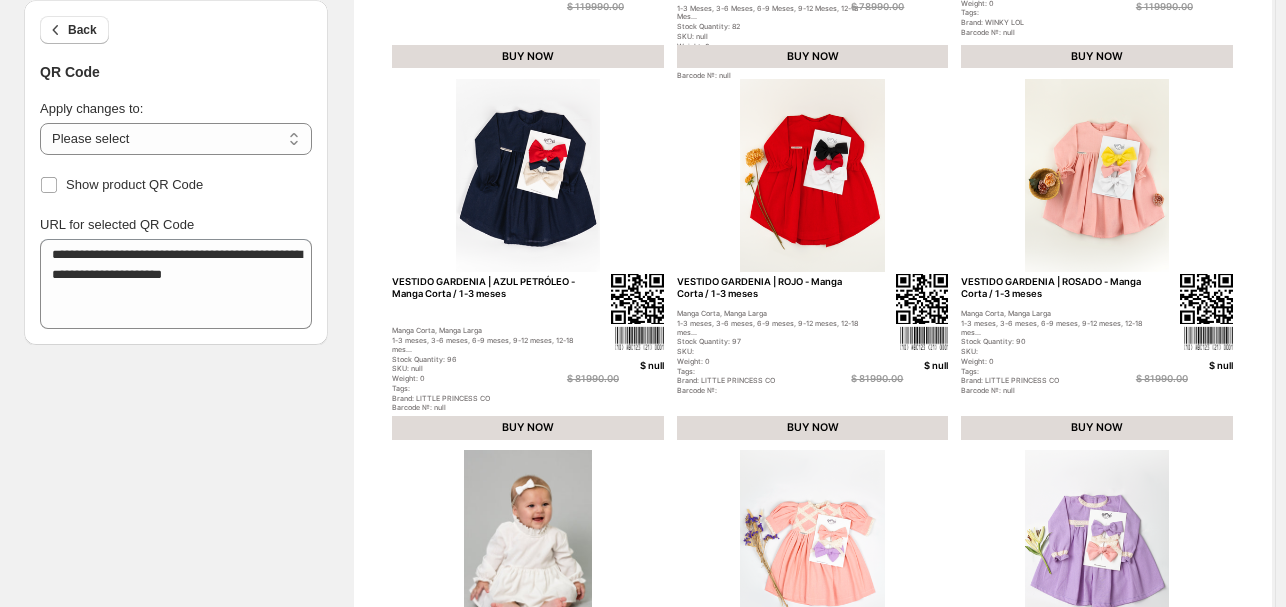 click on "**********" at bounding box center [176, 99] 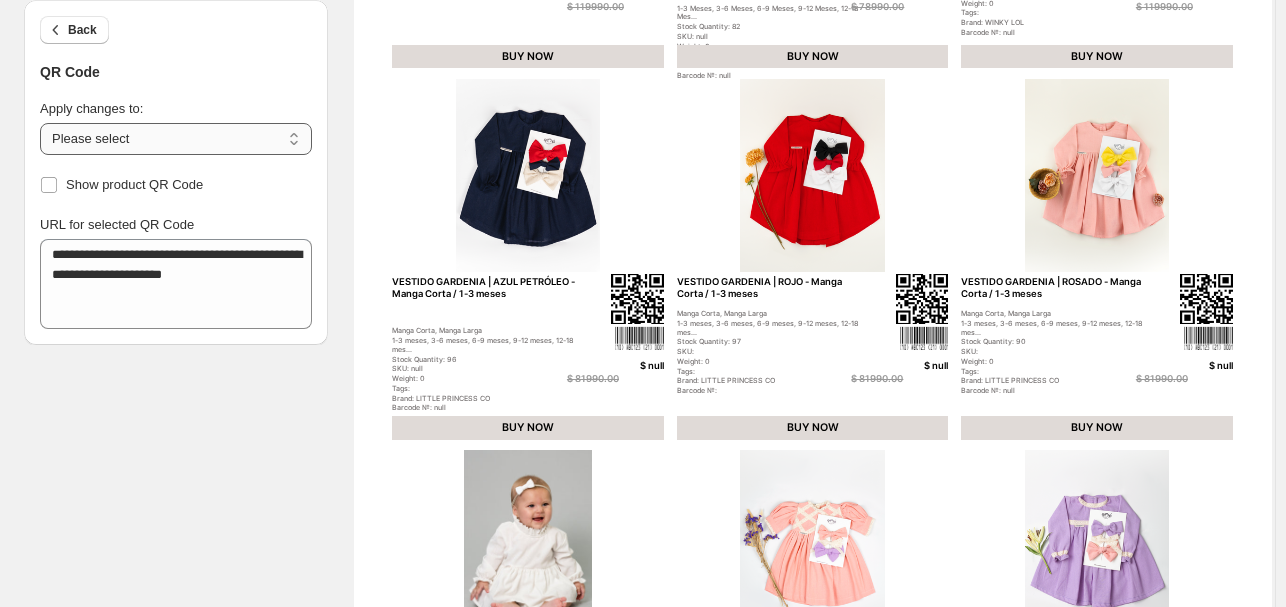 click on "**********" at bounding box center (176, 139) 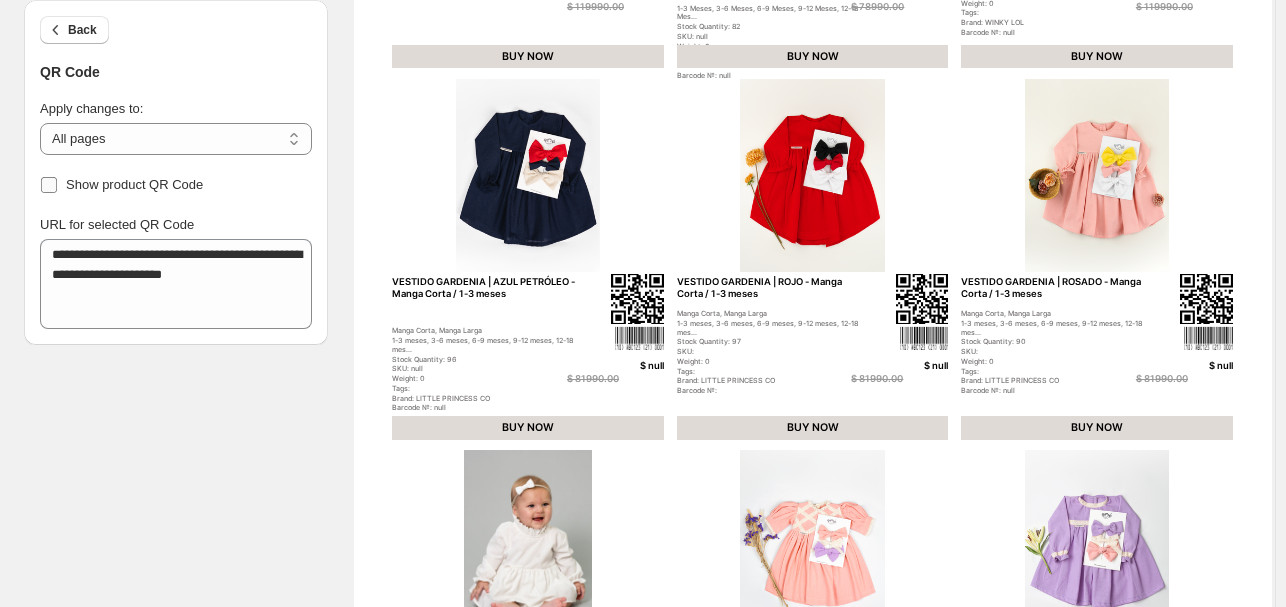 click on "Show product QR Code" at bounding box center [121, 185] 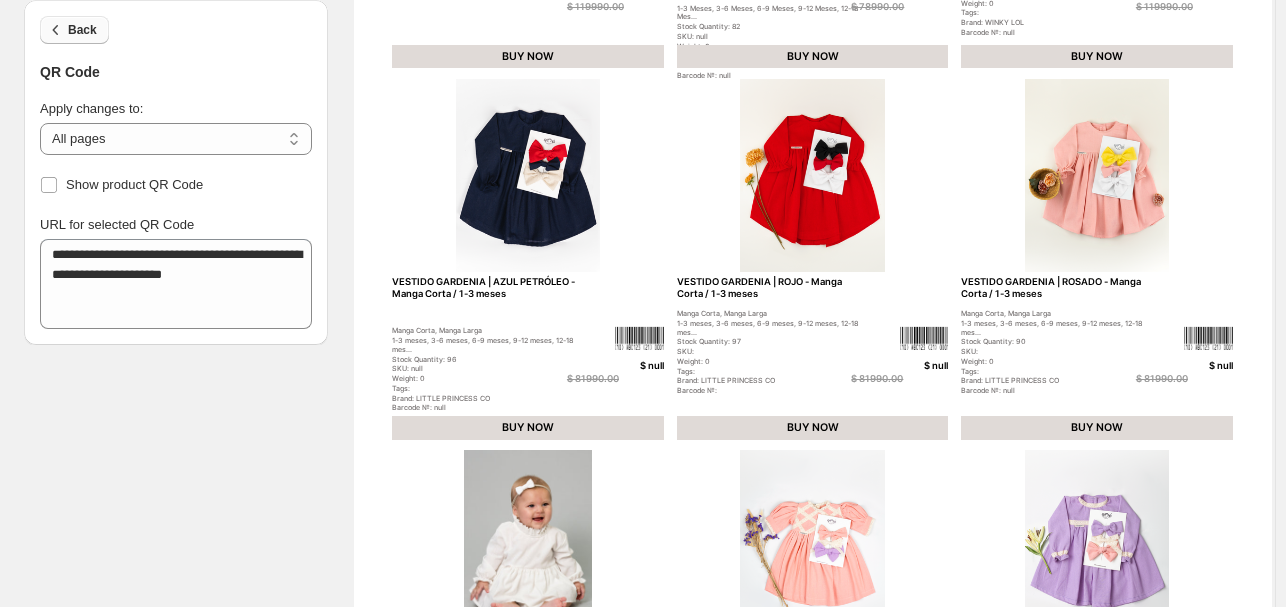 click on "Back" at bounding box center (82, 30) 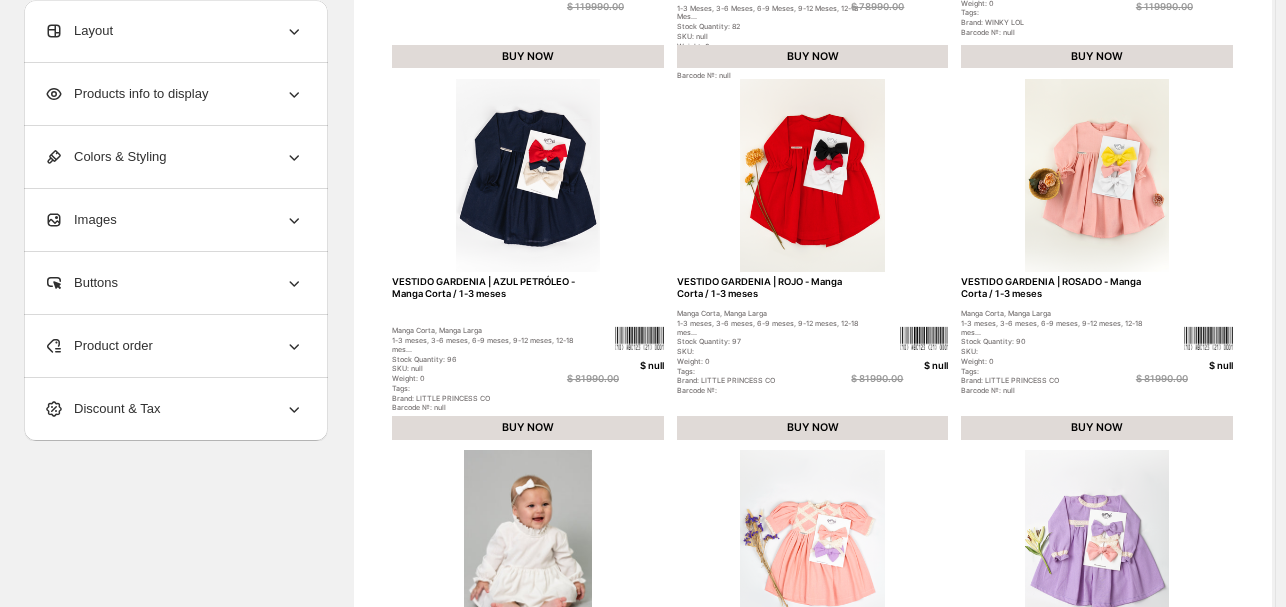 click on "Manga Corta, Manga Larga" at bounding box center (485, 331) 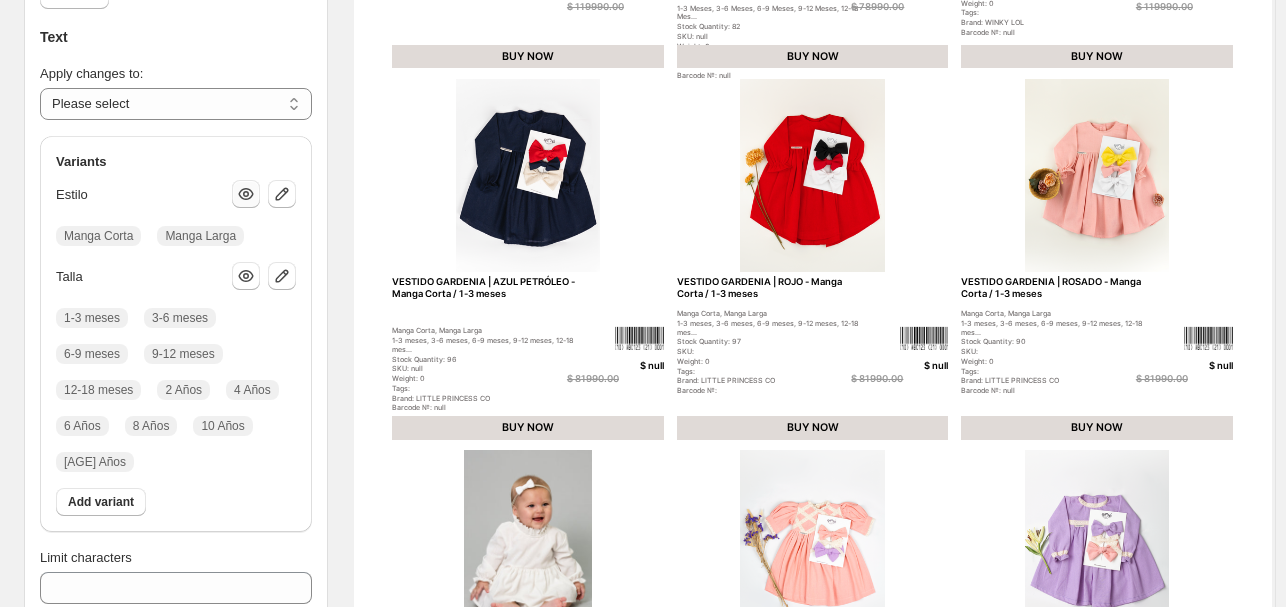 click 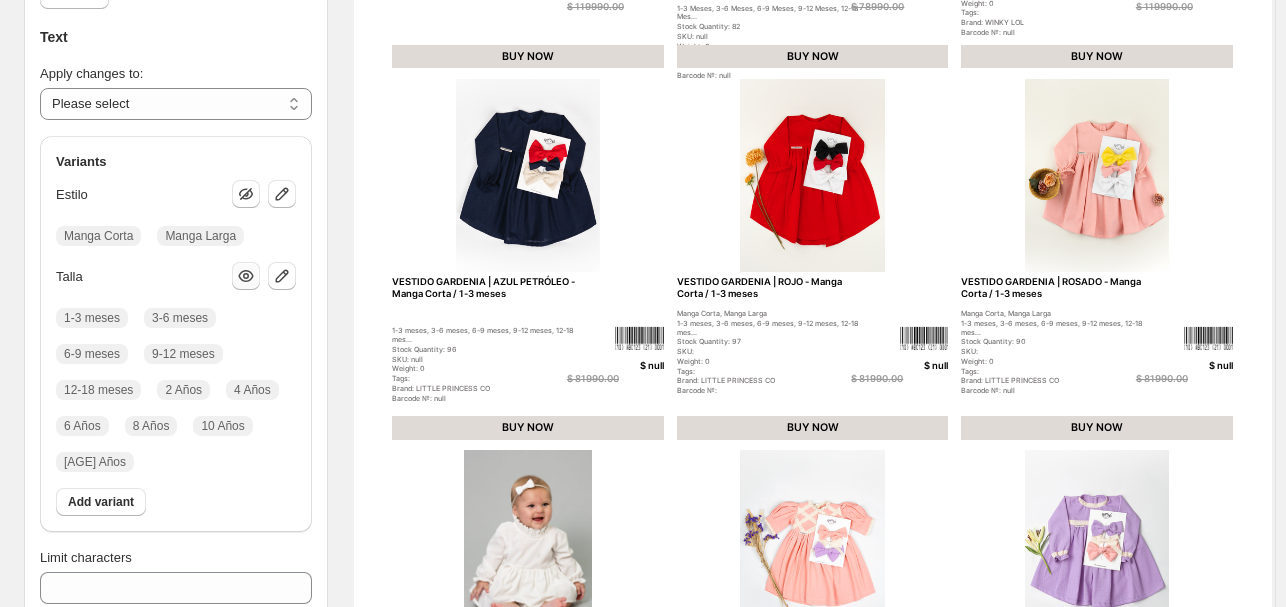 click 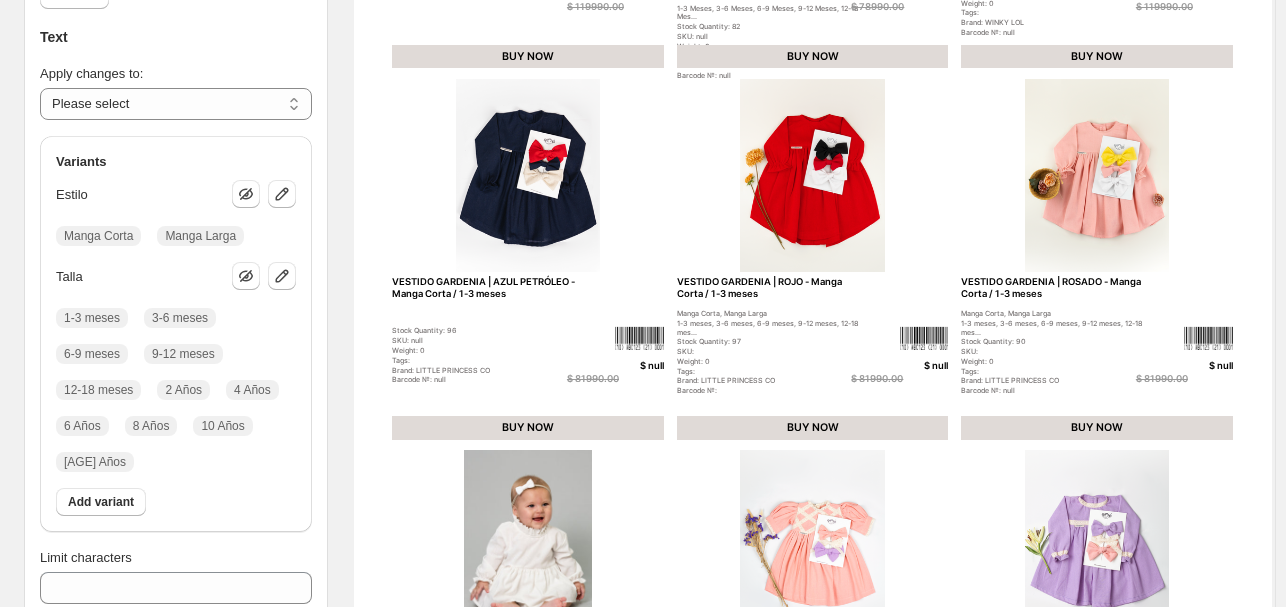 click on "Stock Quantity:  96" at bounding box center (485, 331) 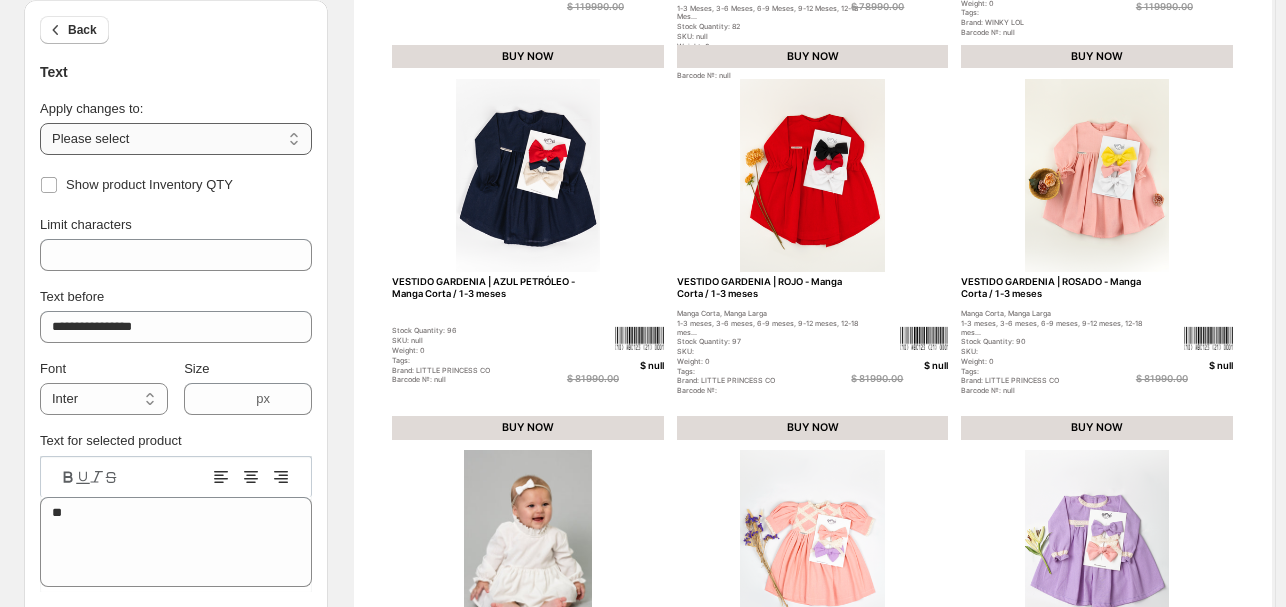 click on "**********" at bounding box center [176, 139] 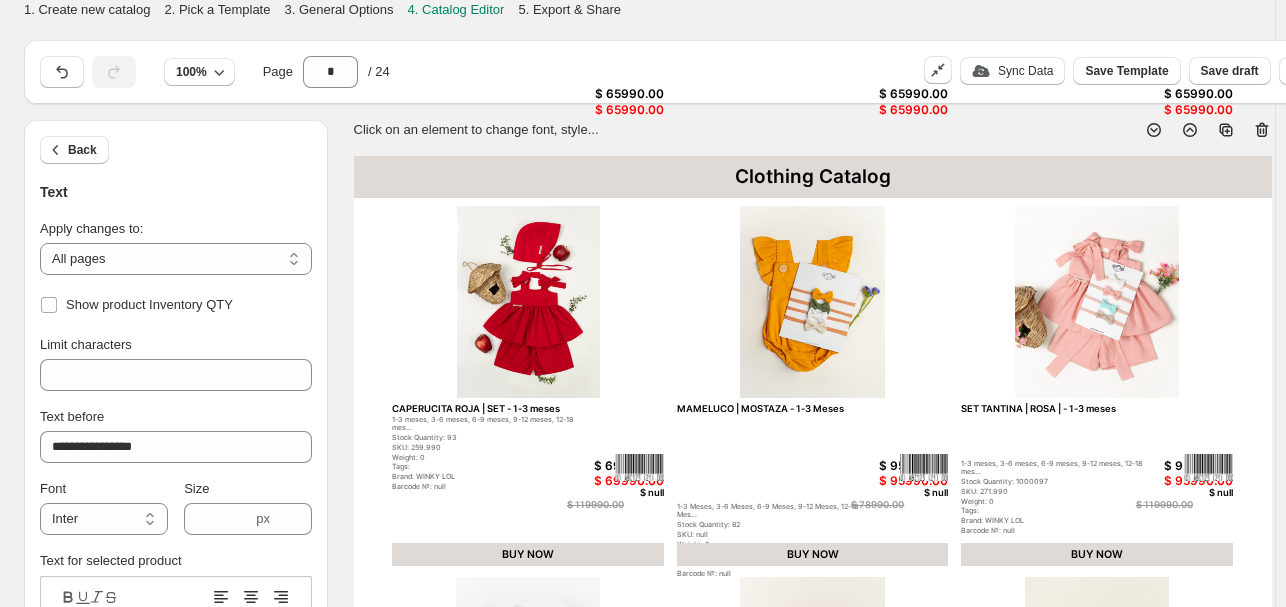 select on "**********" 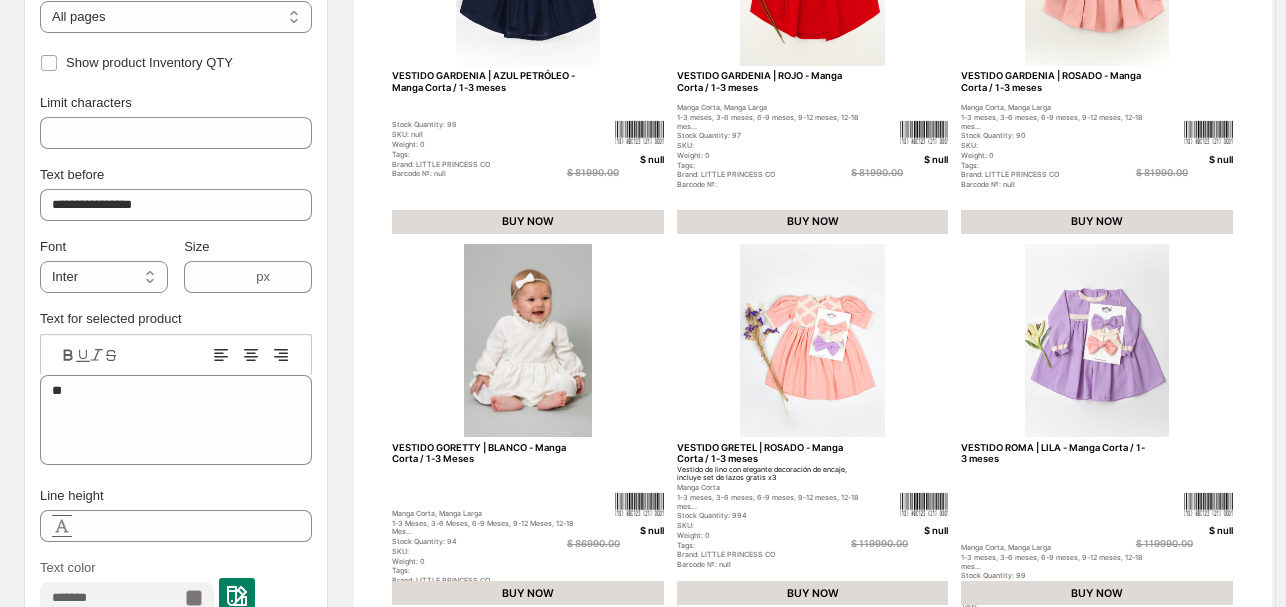 scroll, scrollTop: 698, scrollLeft: 0, axis: vertical 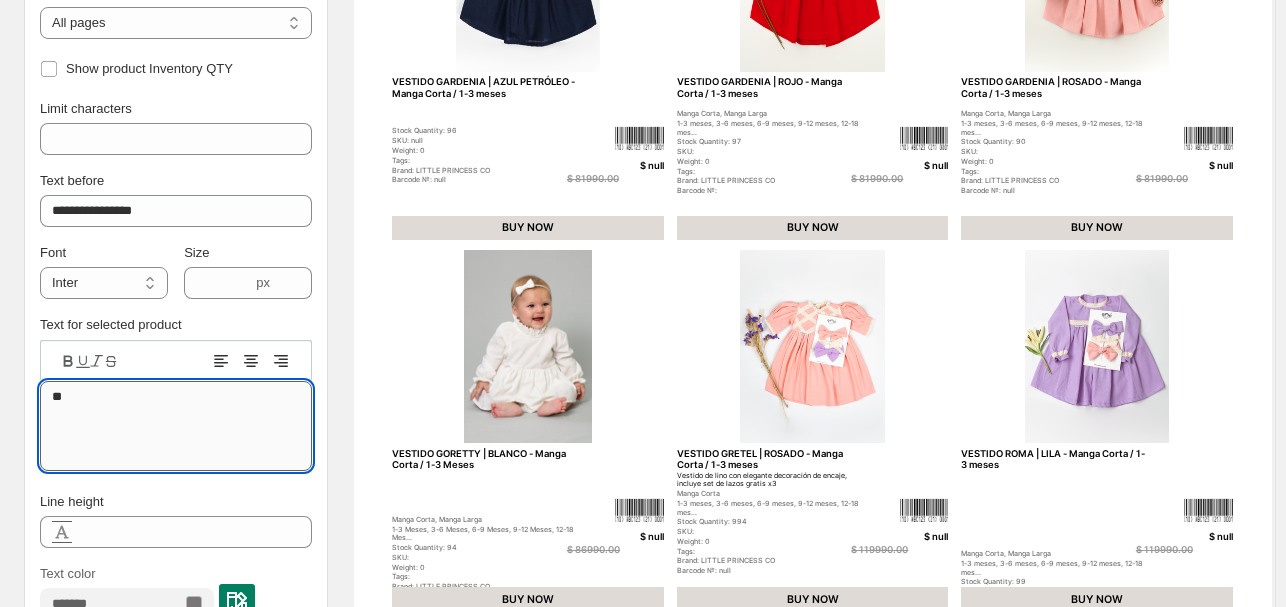type on "*" 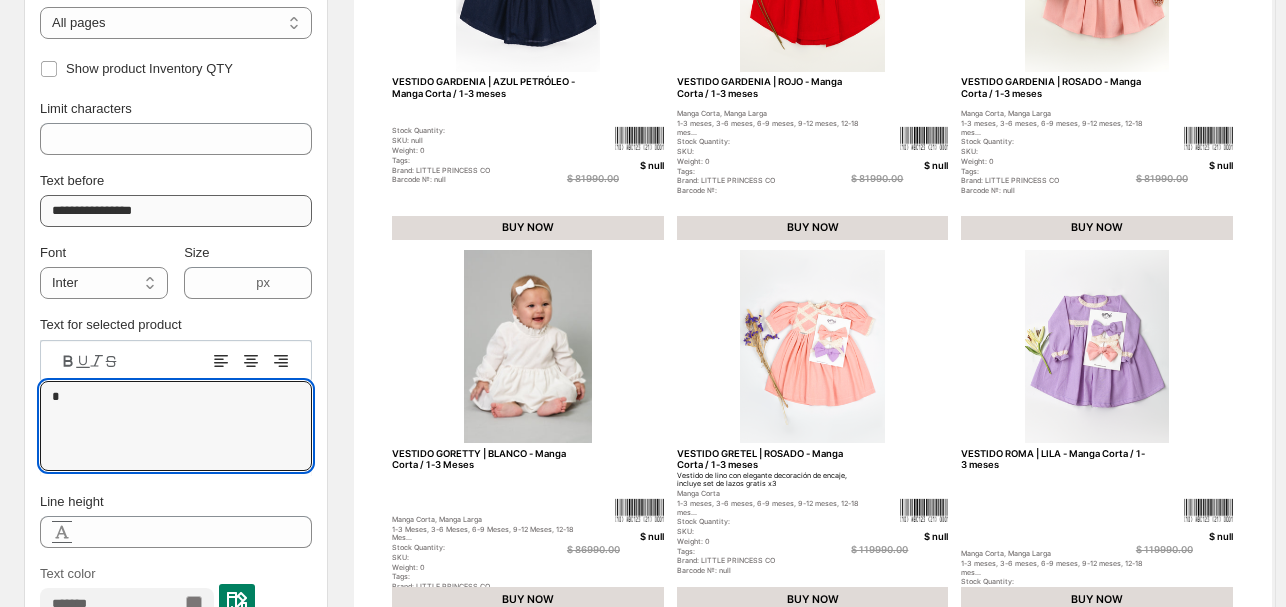 type 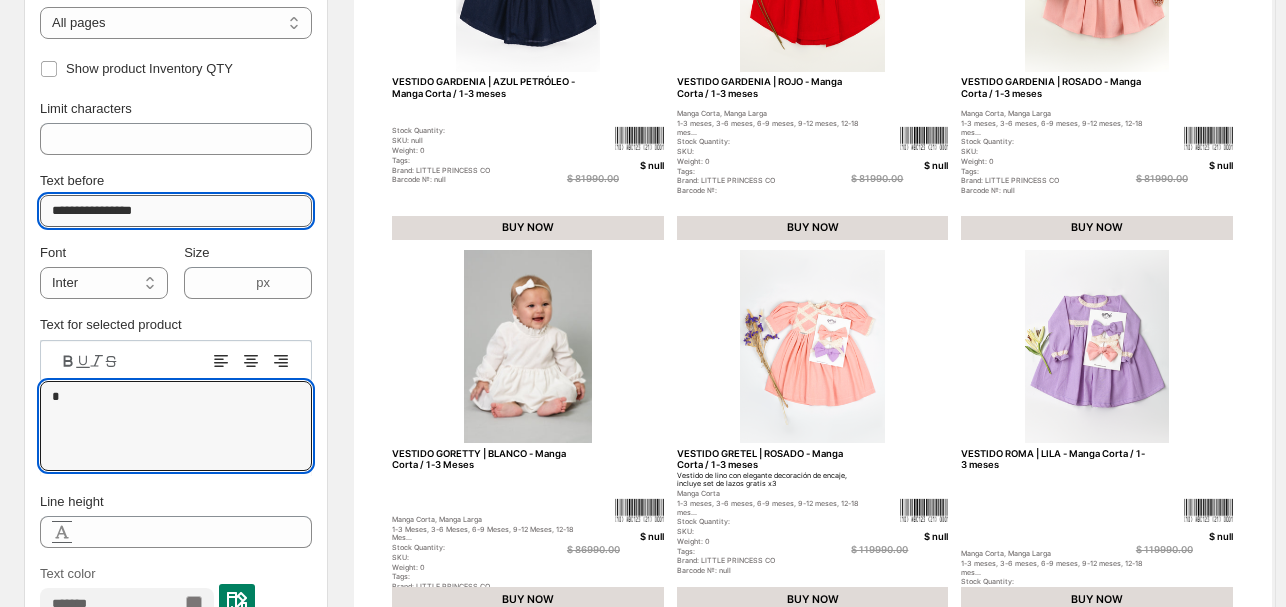 click on "**********" at bounding box center (176, 211) 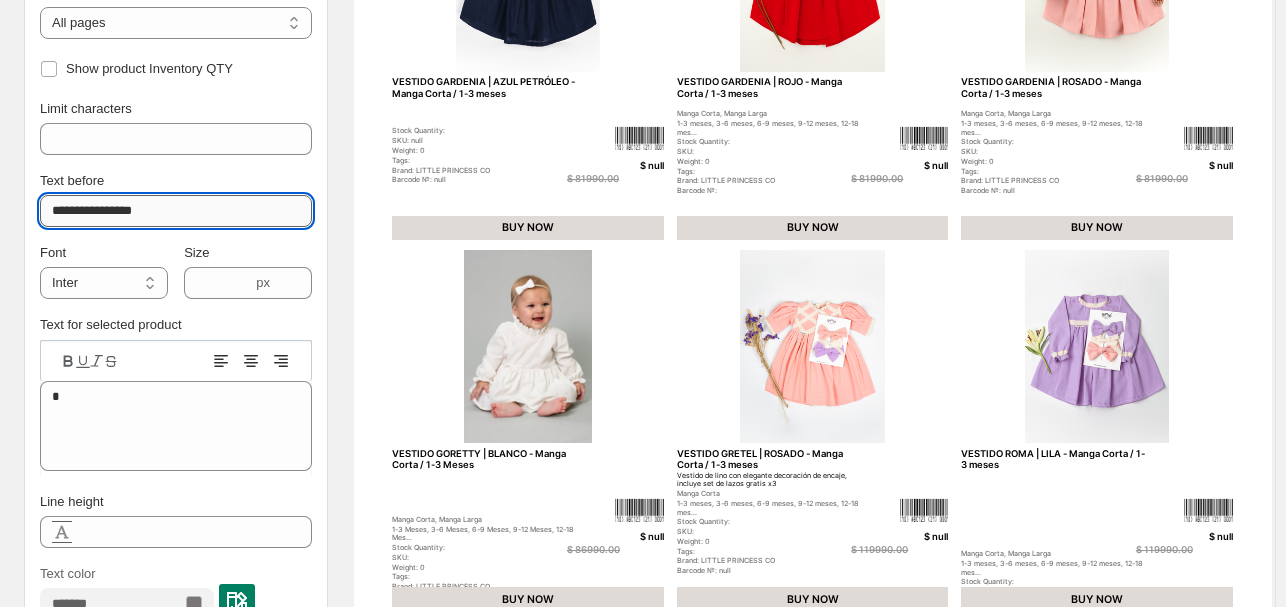 click on "**********" at bounding box center (176, 211) 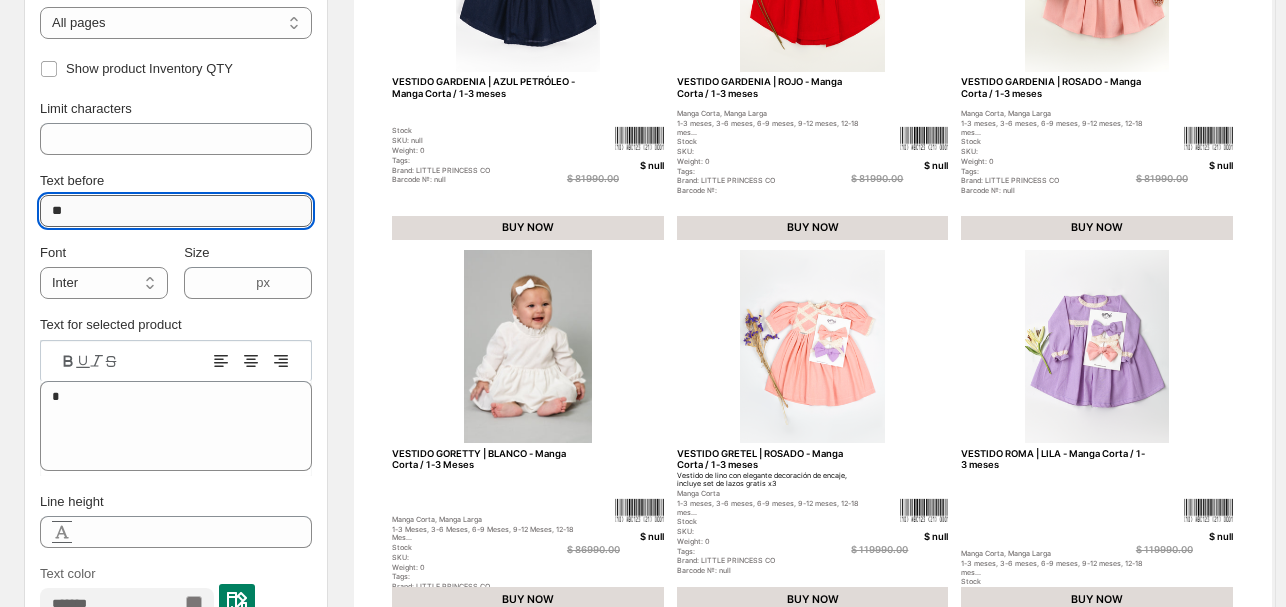 type on "*" 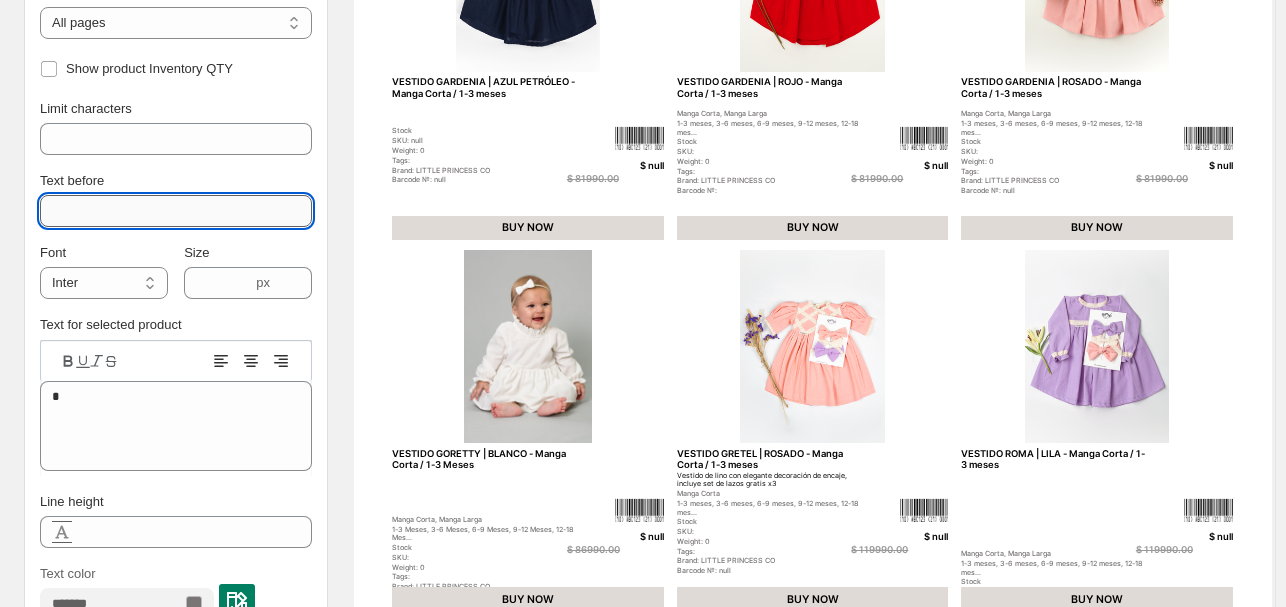 click on "**********" at bounding box center (176, 368) 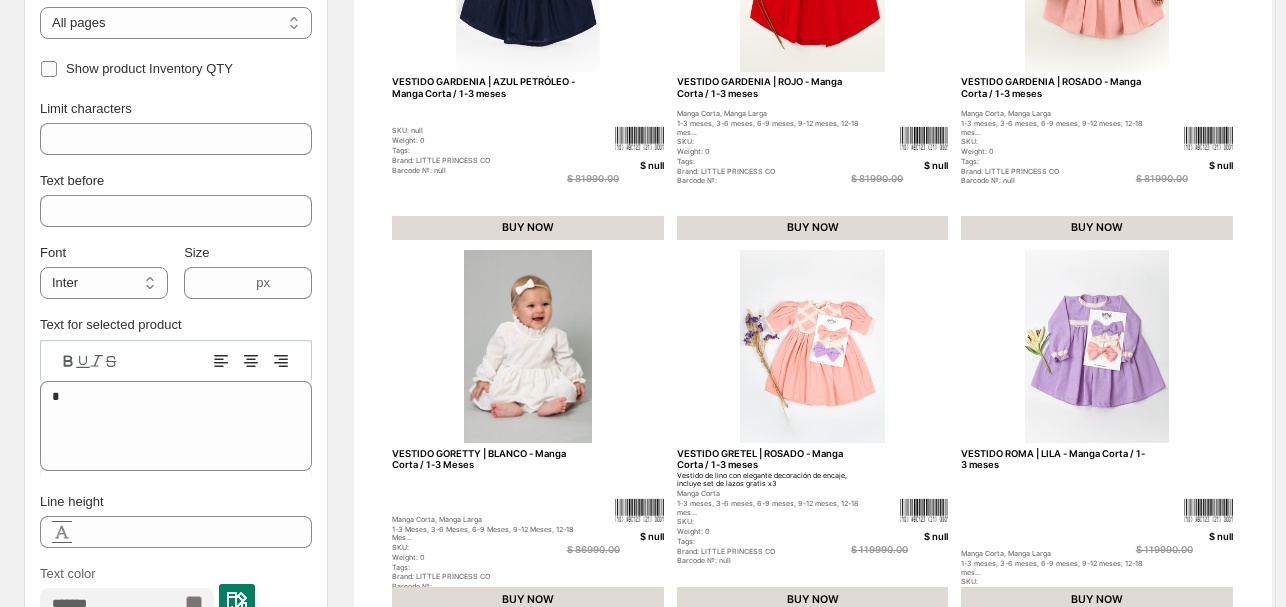 click on "Show product Inventory QTY" at bounding box center [136, 69] 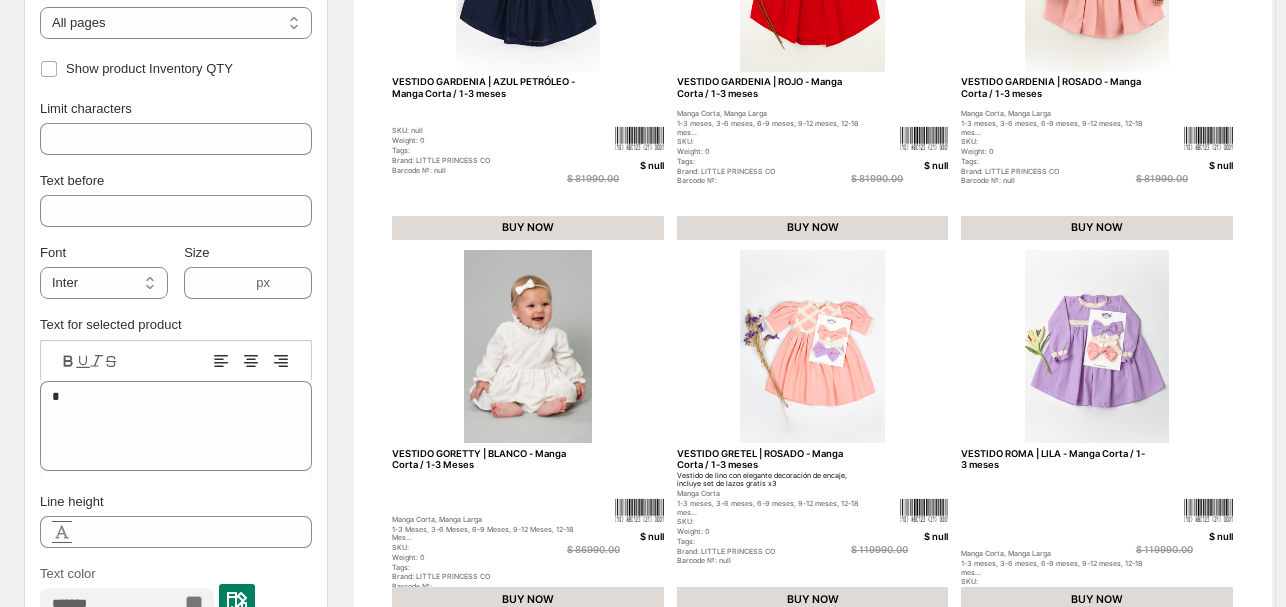 click on "**********" at bounding box center [176, 356] 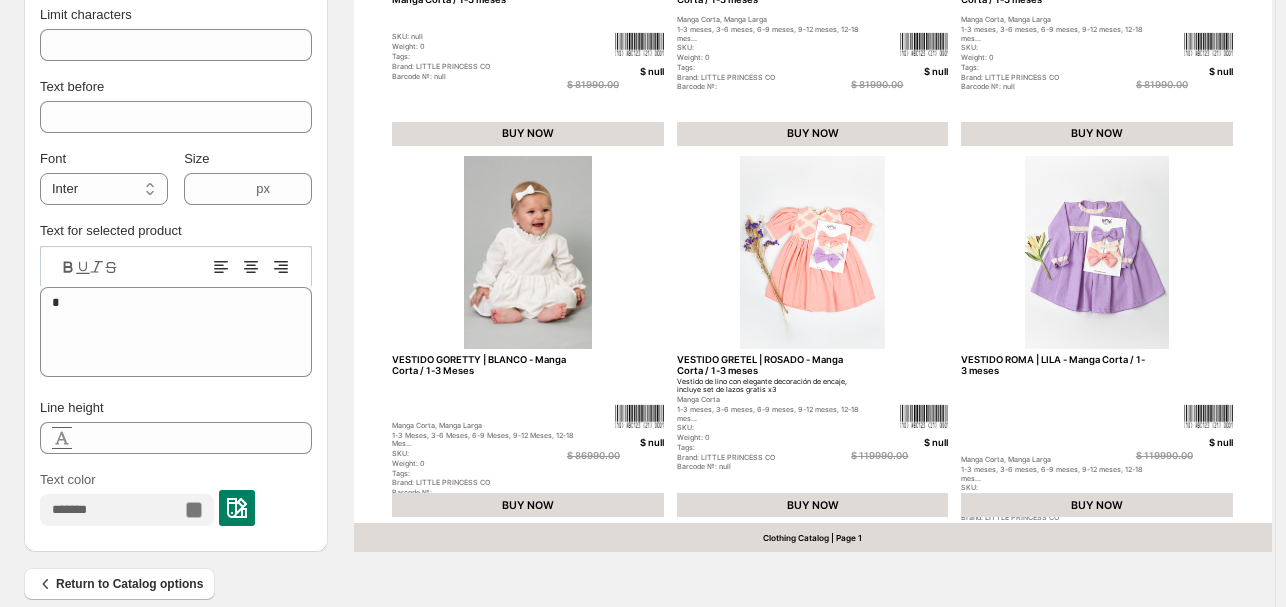 scroll, scrollTop: 818, scrollLeft: 0, axis: vertical 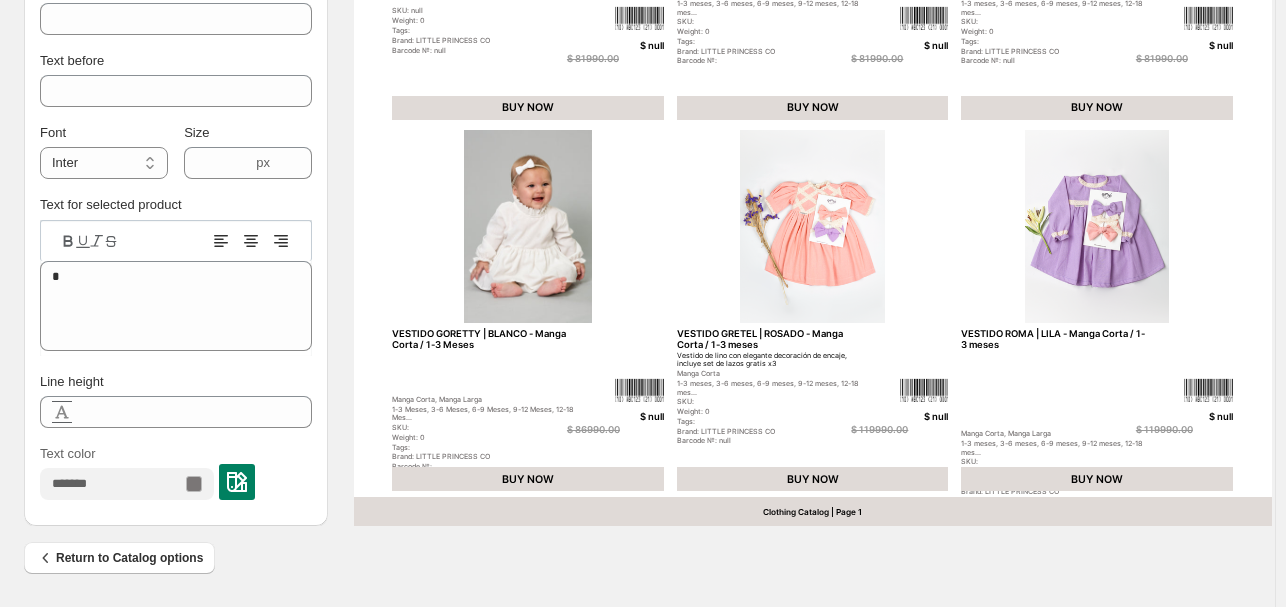 click on "Tags:" at bounding box center (485, 31) 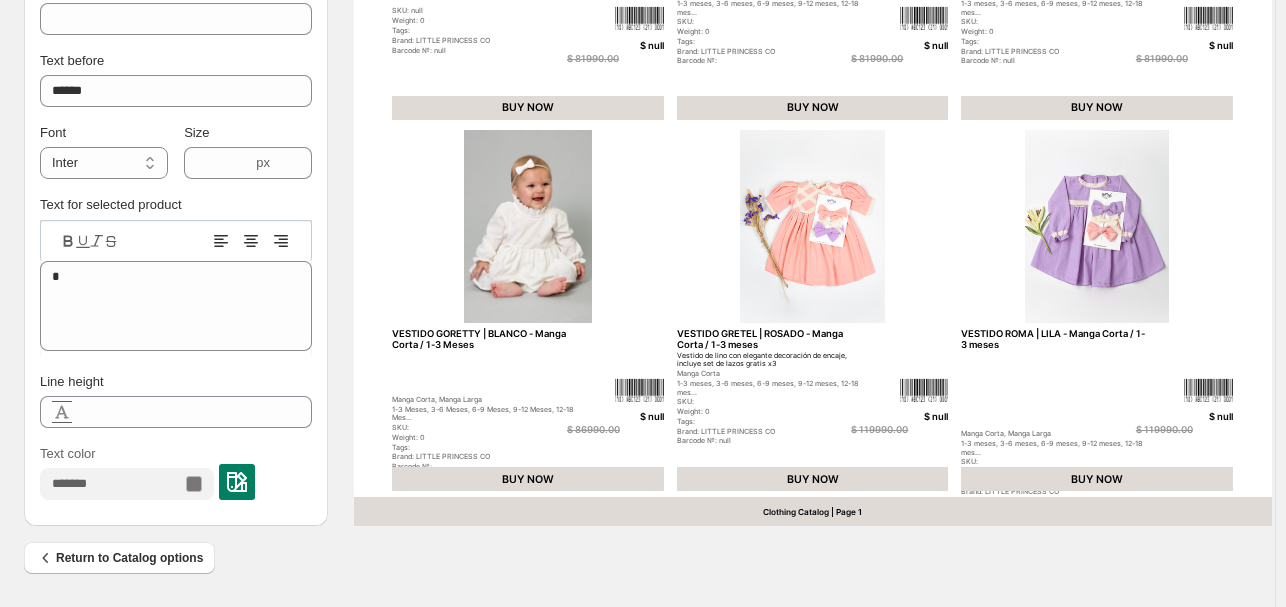 click on "**********" at bounding box center [176, 248] 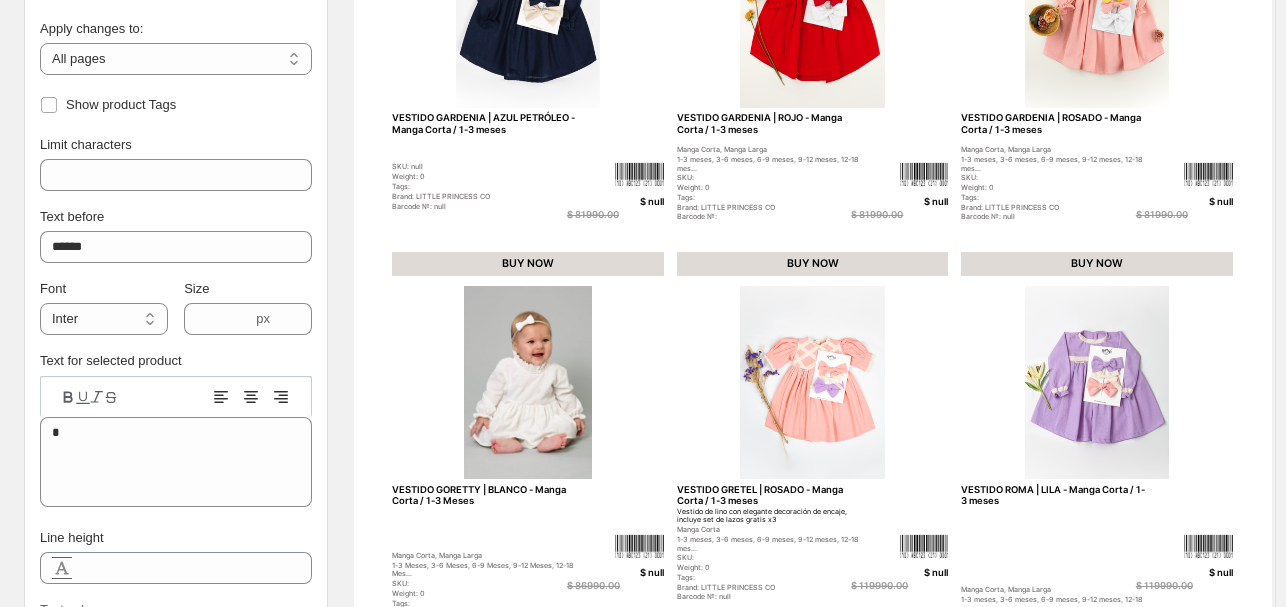 scroll, scrollTop: 658, scrollLeft: 0, axis: vertical 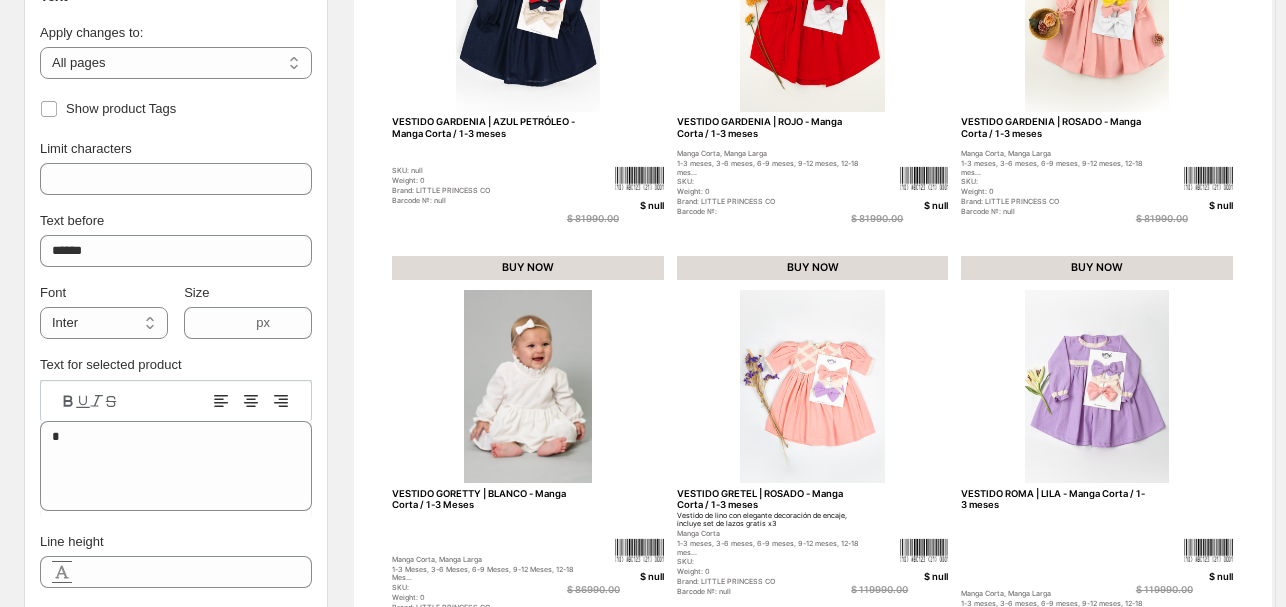 click on "Brand:  LITTLE PRINCESS CO" at bounding box center [485, 191] 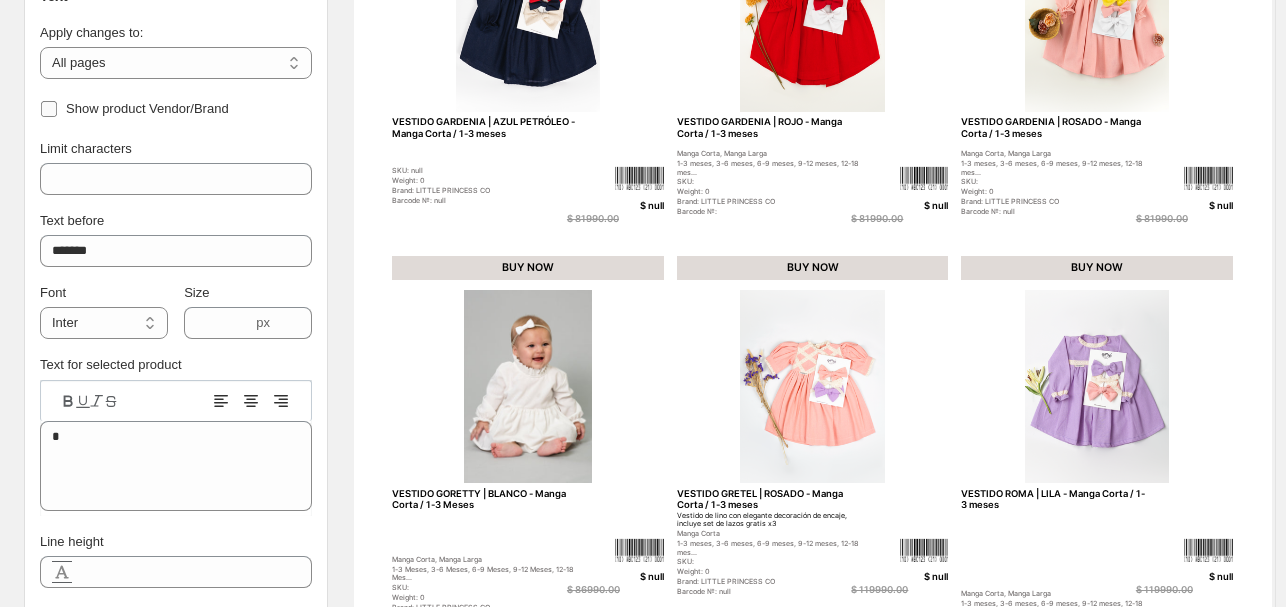 click on "Show product Vendor/Brand" at bounding box center (147, 108) 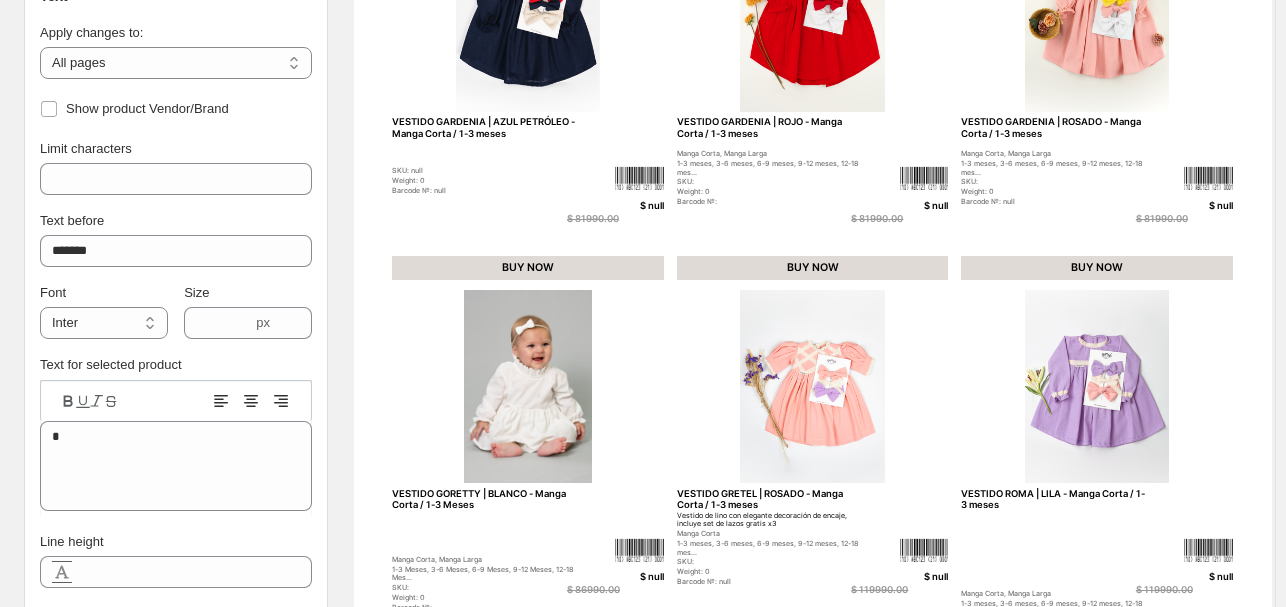 click on "SKU:  null" at bounding box center [485, 171] 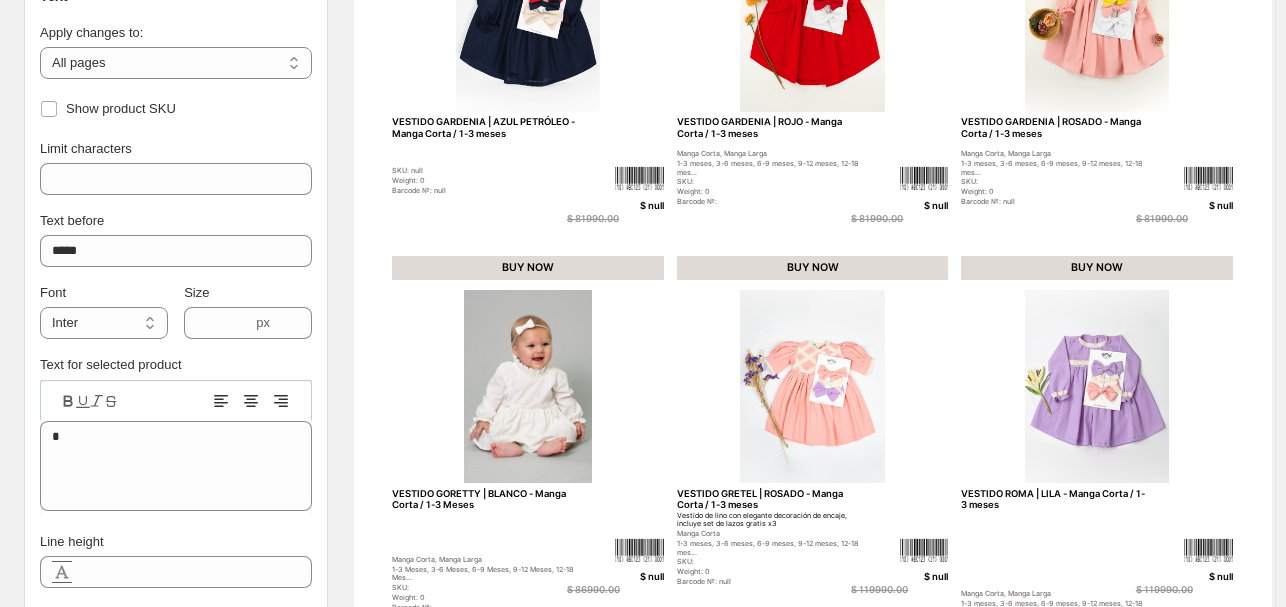 click on "SKU:  null" at bounding box center (485, 171) 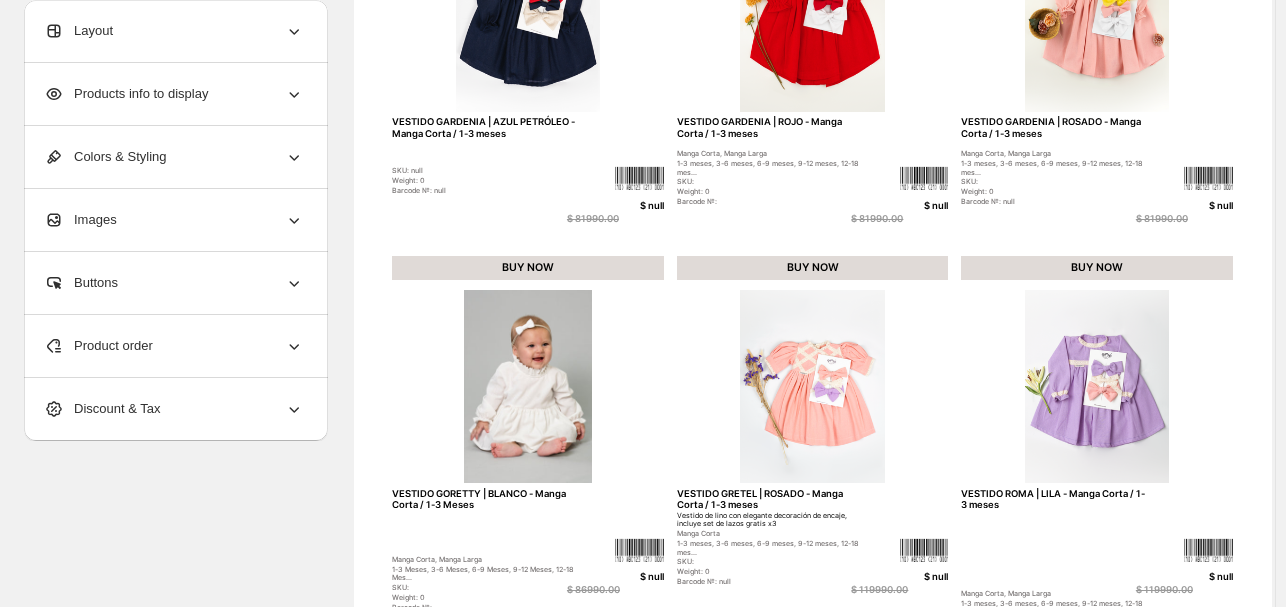 click on "Products info to display" at bounding box center (174, 94) 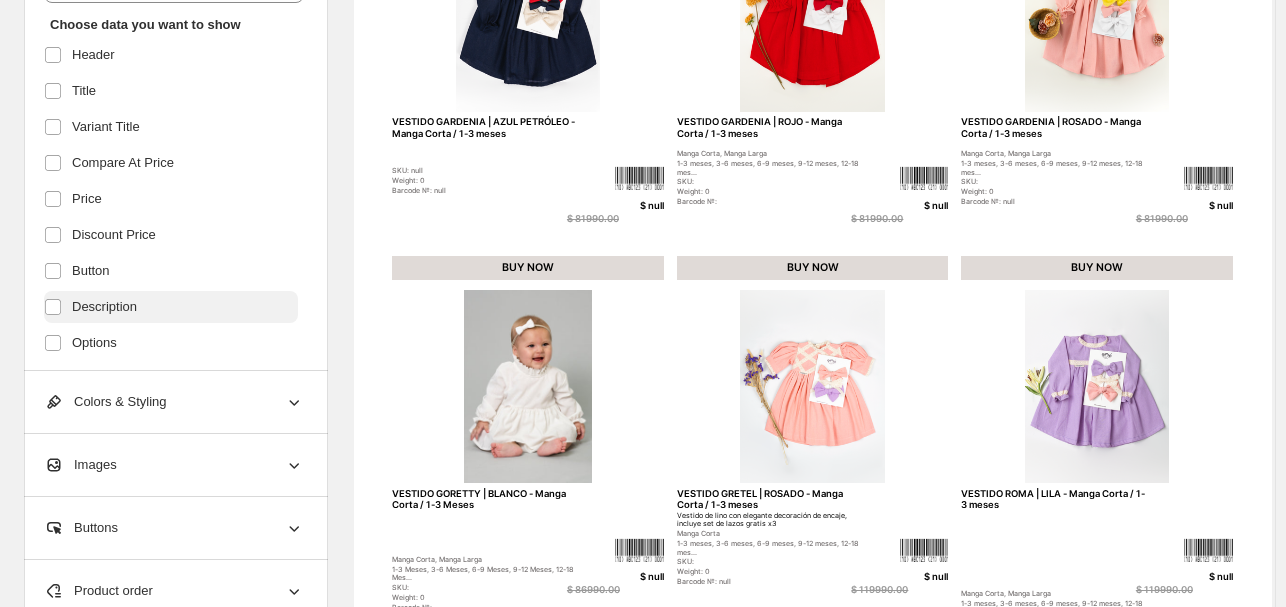 click on "Description" at bounding box center (104, 307) 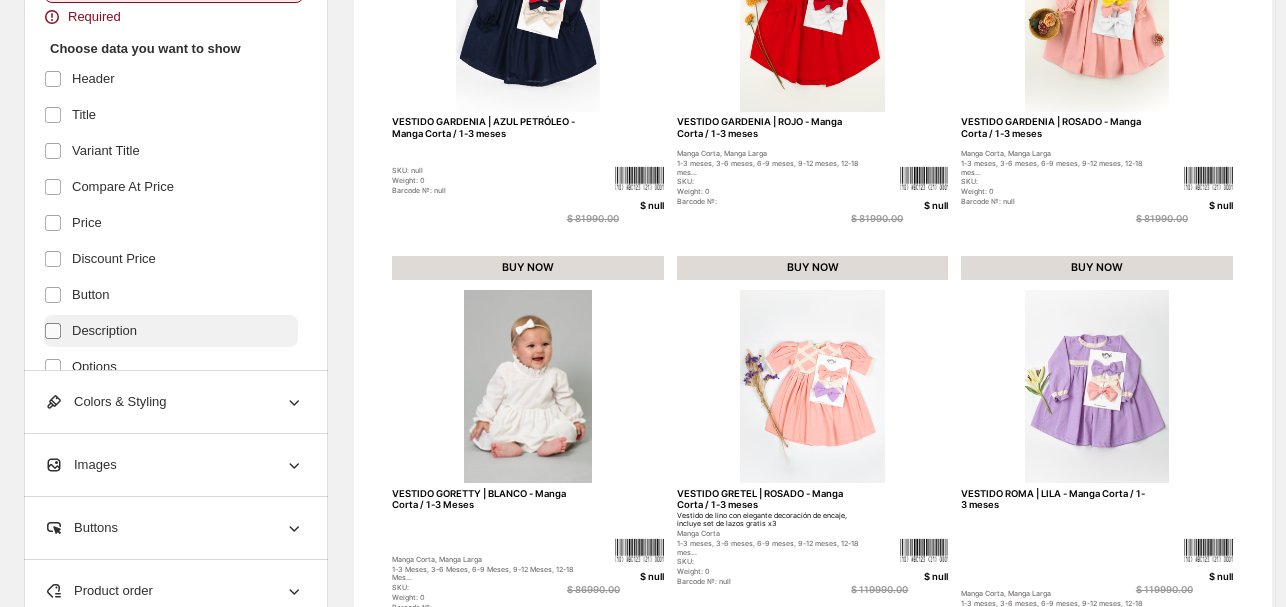click at bounding box center (53, 331) 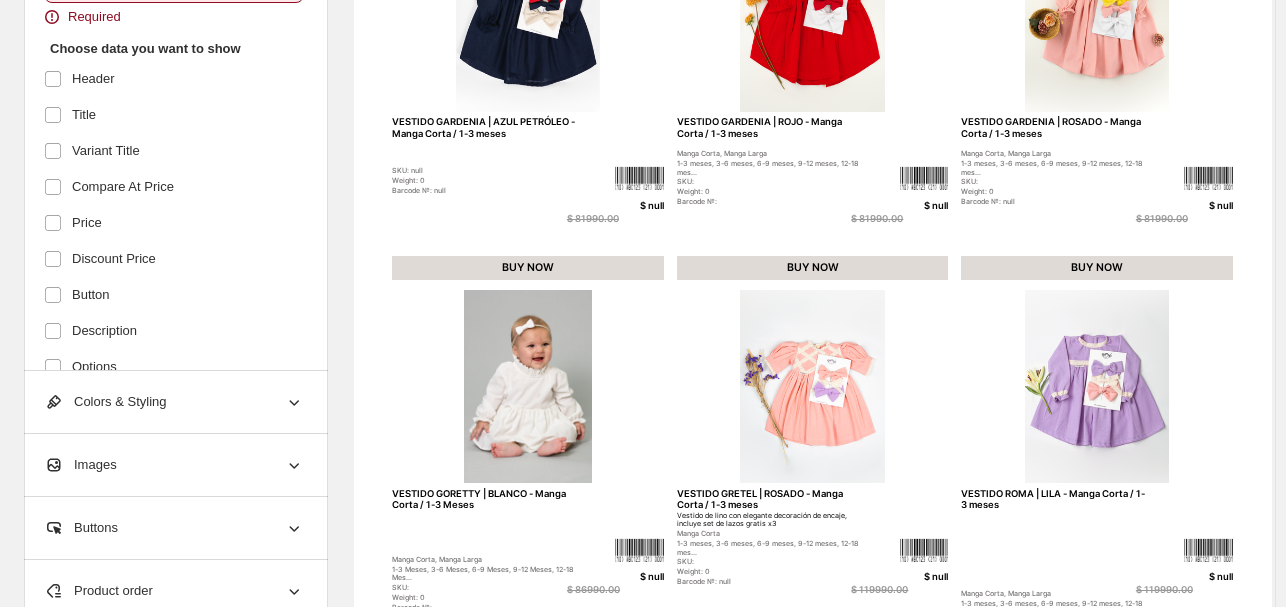 click on "Click on an element to change font, style... Clothing Catalog CAPERUCITA ROJA | SET - 1-3 meses 1-3 meses, 3-6 meses, 6-9 meses, 9-12 meses, 12-18 mes... SKU:  259.990 Weight:  0 Barcode №:  null $ null $ 119990.00 $ 95990.00 $ 95990.00 BUY NOW MAMELUCO | MOSTAZA - 1-3 Meses
1-3 Meses, 3-6 Meses, 6-9 Meses, 9-12 Meses, 12-18 Mes... SKU:  null Weight:  0 Barcode №:  null $ null $ 78990.00 $ 63990.00 $ 63990.00 BUY NOW SET TANTINA | ROSA | - 1-3 meses
1-3 meses, 3-6 meses, 6-9 meses, 9-12 meses, 12-18 mes... SKU:  271.990 Weight:  0 Barcode №:  null $ null $ 119990.00 $ 95990.00 $ 95990.00 BUY NOW VESTIDO GARDENIA | AZUL PETRÓLEO - Manga Corta / 1-3 meses
SKU:  null Weight:  0 Barcode №:  null $ null $ 81990.00 $ 65990.00 $ 65990.00 BUY NOW VESTIDO GARDENIA | ROJO - Manga Corta / 1-3 meses
Manga Corta, Manga Larga 1-3 meses, 3-6 meses, 6-9 meses, 9-12 meses, 12-18 mes... SKU:   Weight:  0 Barcode №:   $ null $ 81990.00 $ 65990.00 $ 65990.00 BUY NOW
Manga Corta, Manga Larga" at bounding box center (812, 74) 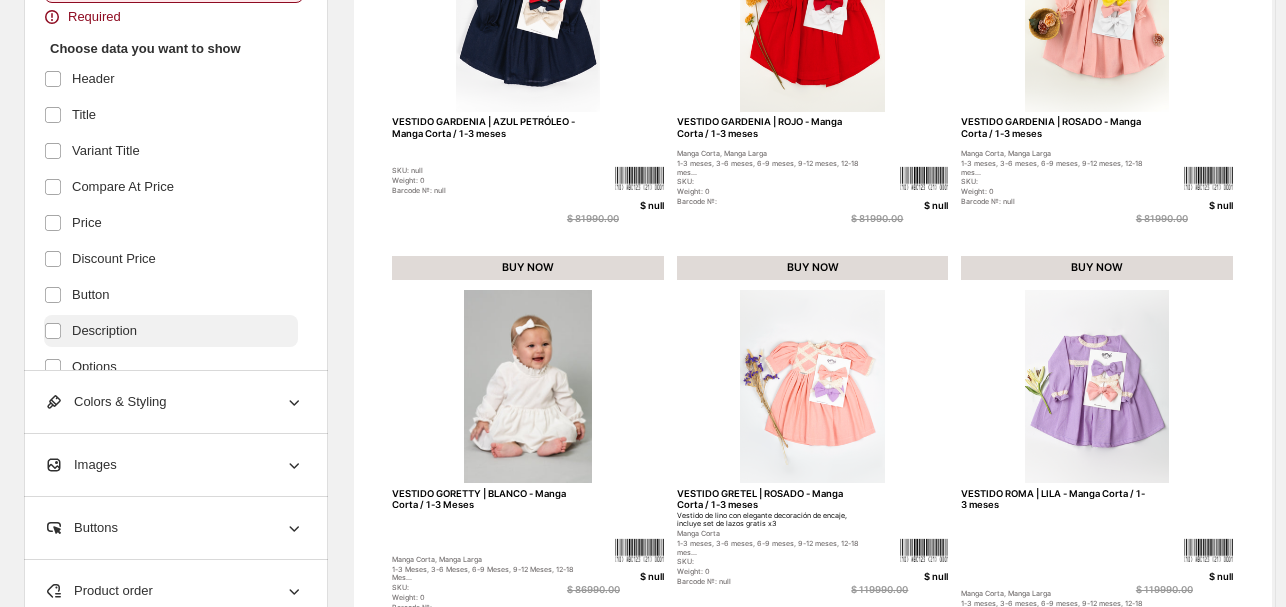 click on "Description" at bounding box center (104, 331) 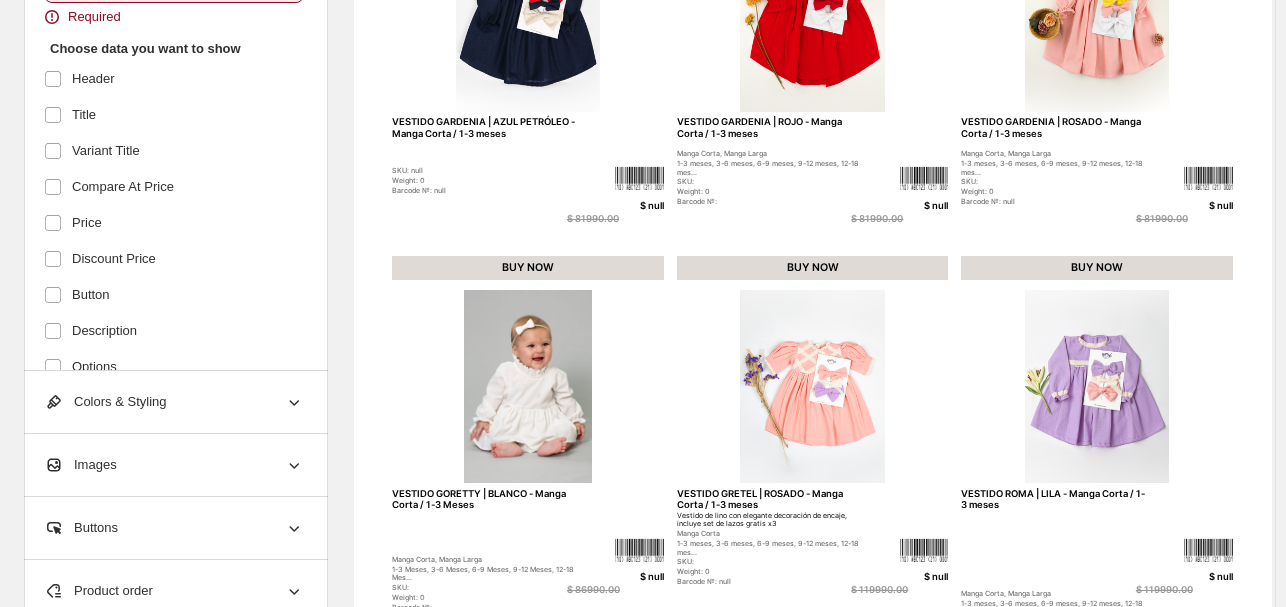 click on "Weight:  0" at bounding box center [485, 181] 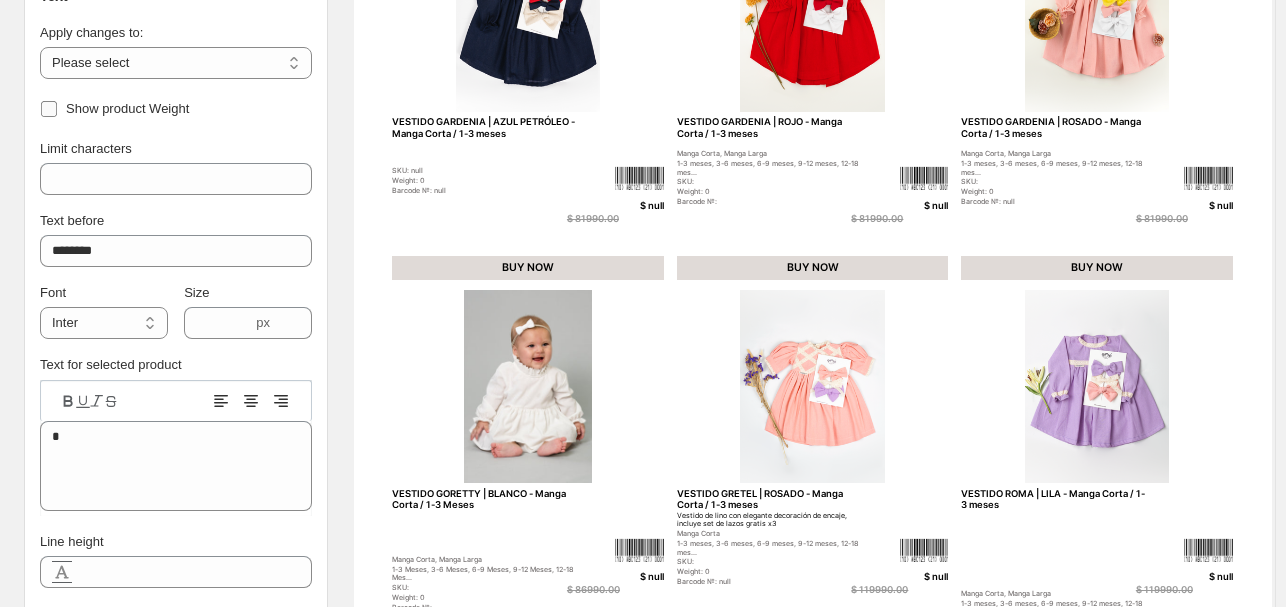 click on "Show product Weight" at bounding box center (127, 108) 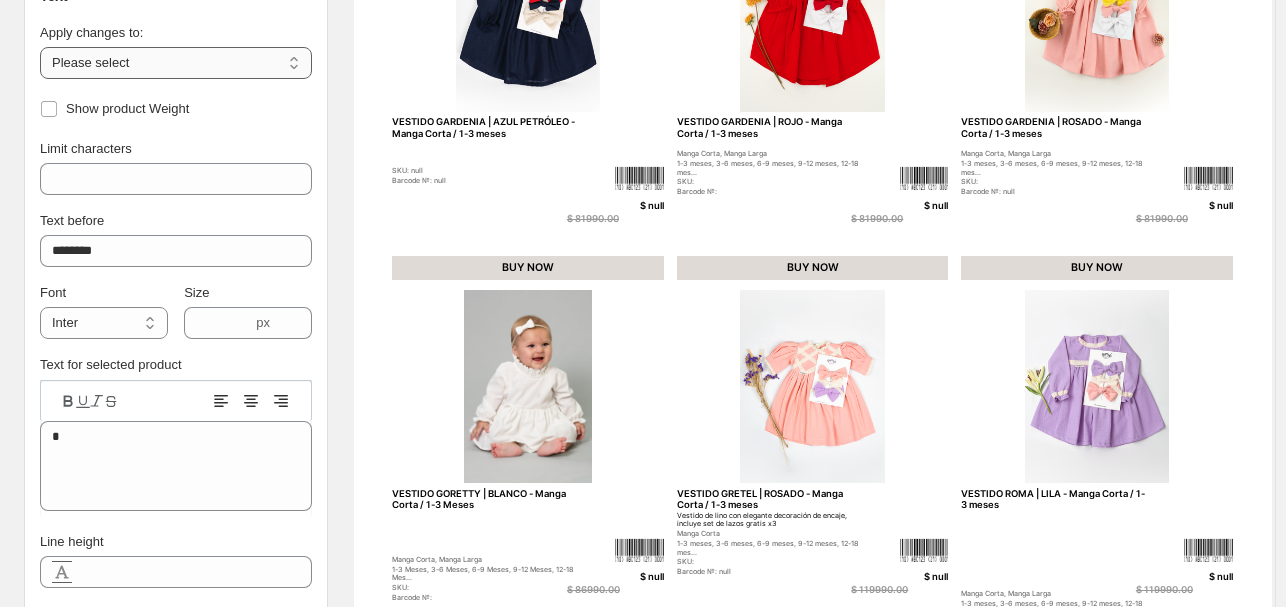 click on "**********" at bounding box center [176, 63] 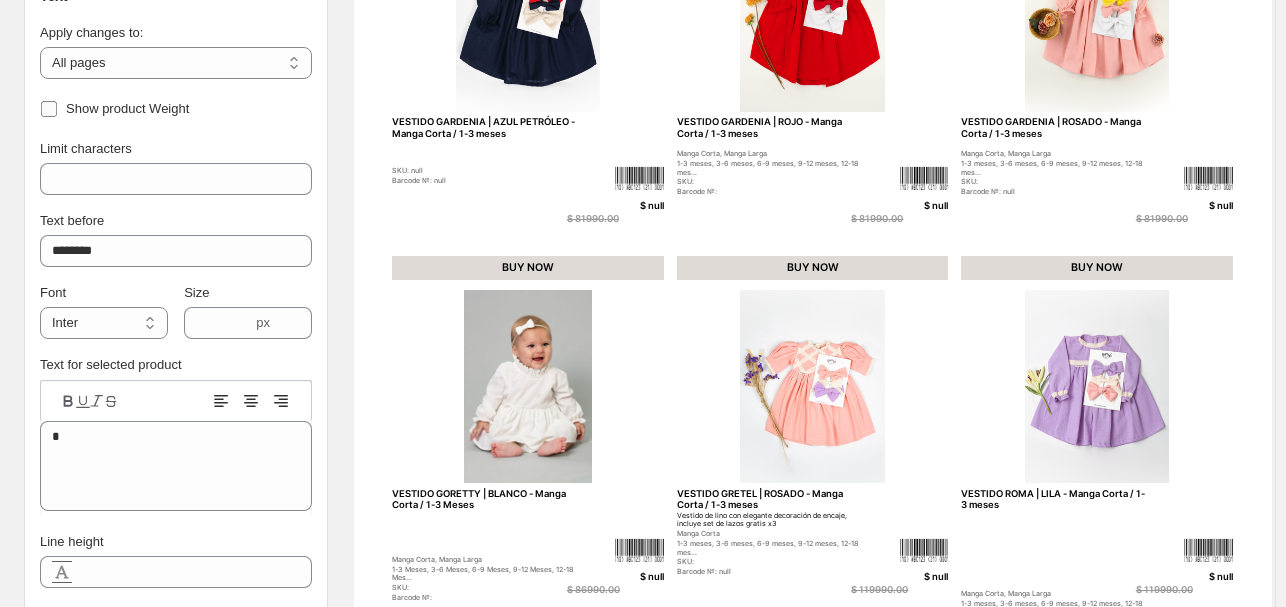 click on "Show product Weight" at bounding box center [127, 108] 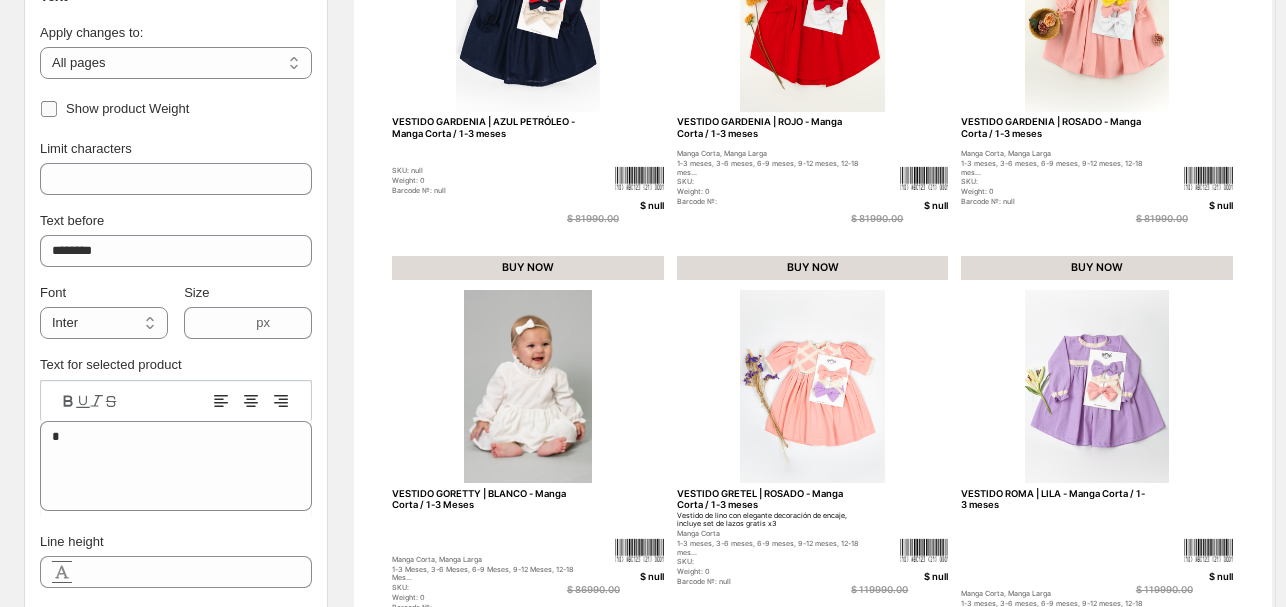 click on "Show product Weight" at bounding box center (127, 108) 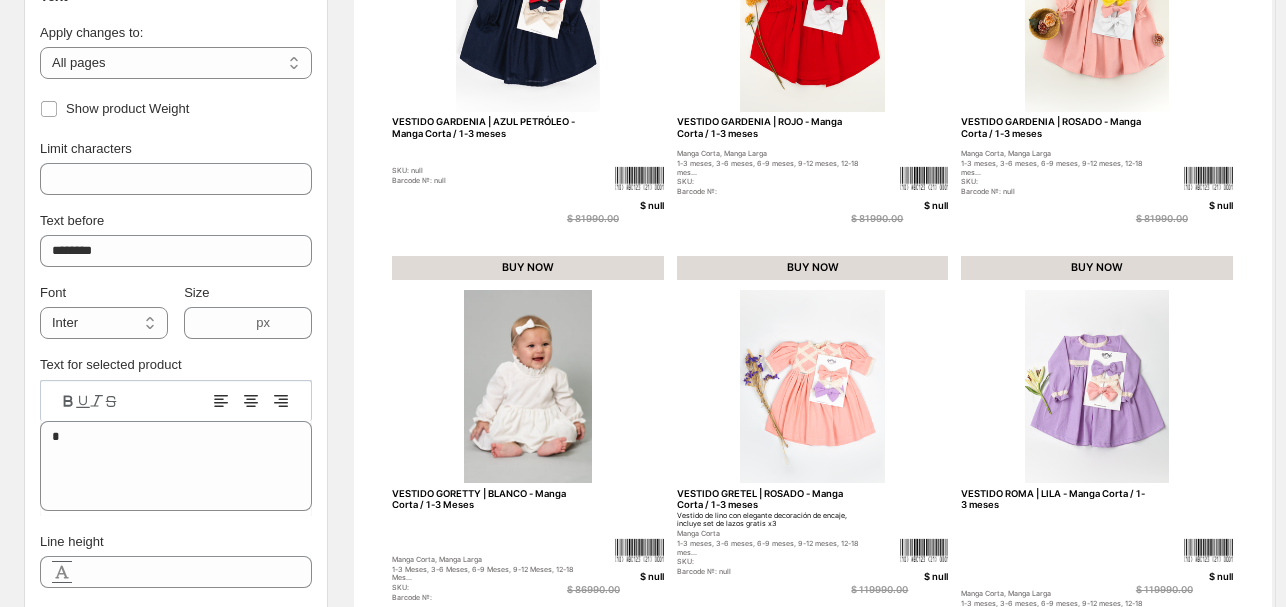 click on "Barcode №:  null" at bounding box center (485, 181) 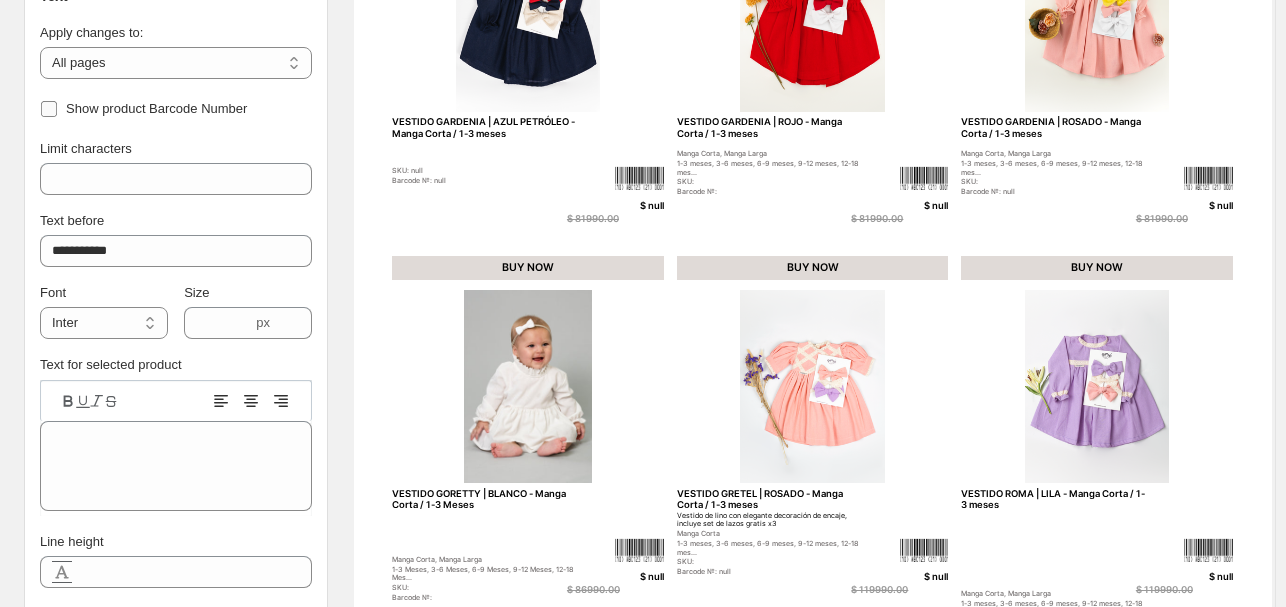 click on "Show product Barcode Number" at bounding box center (156, 108) 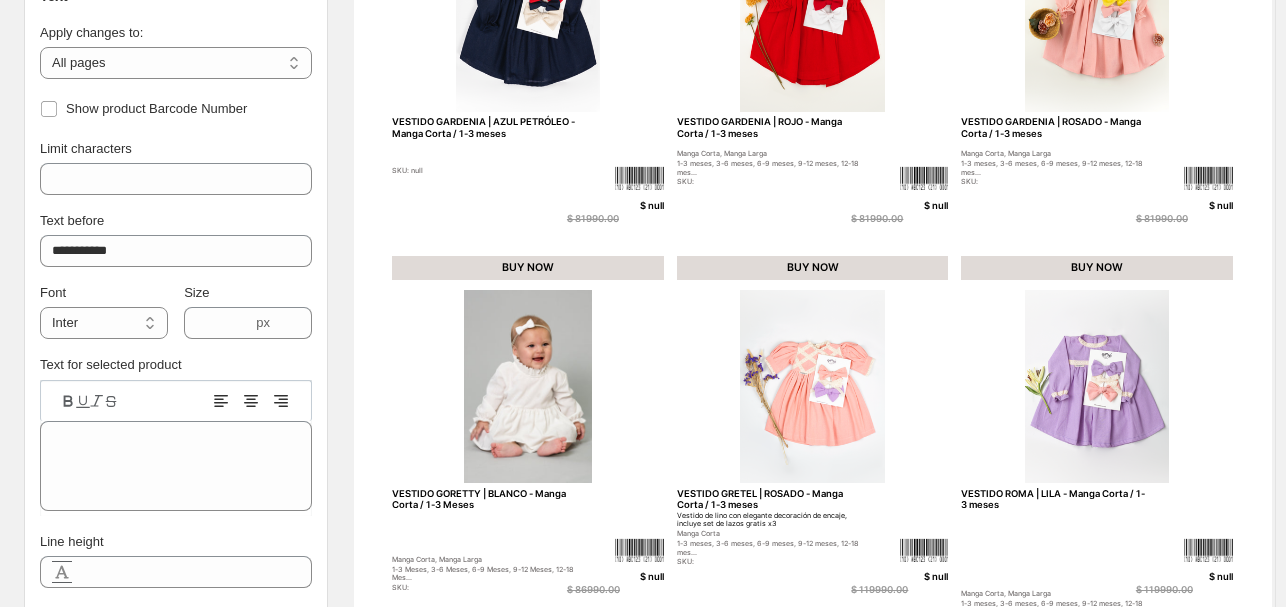 click on "SKU:  null" at bounding box center (485, 171) 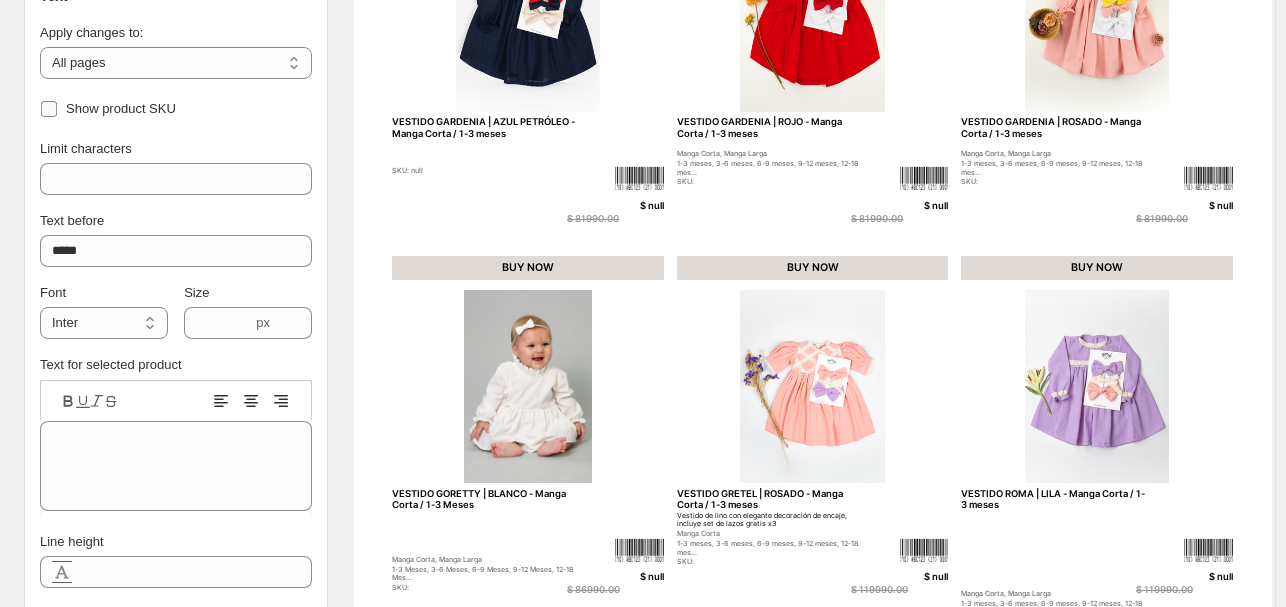 click on "Show product SKU" at bounding box center (121, 108) 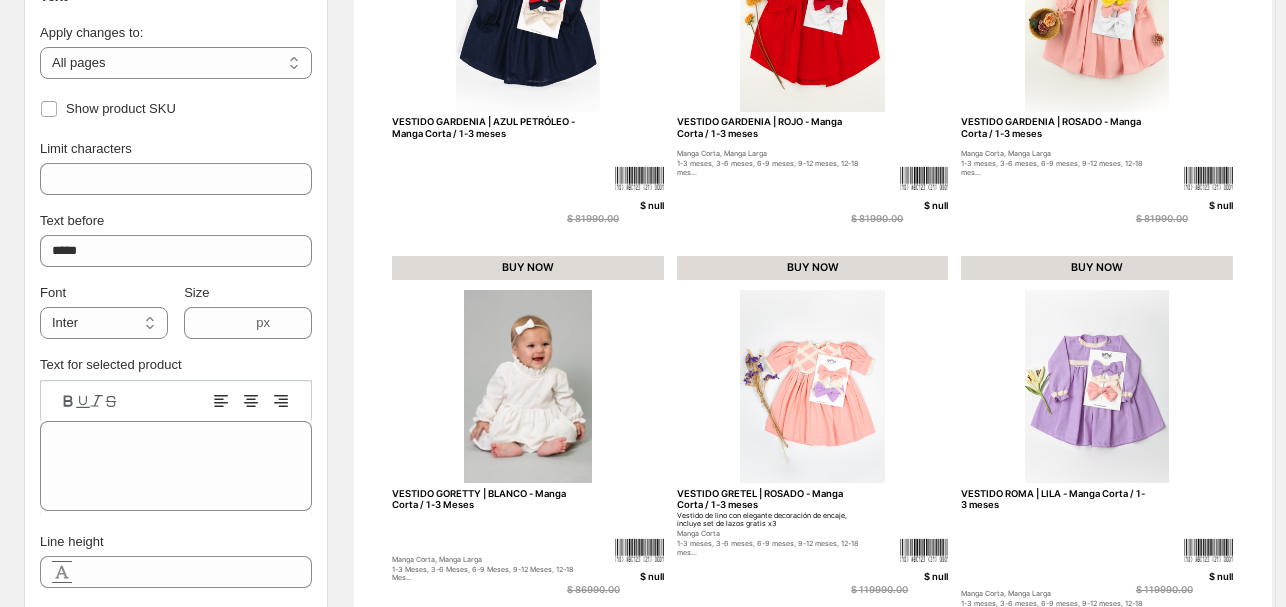 click on "$ 81990.00" at bounding box center [615, 218] 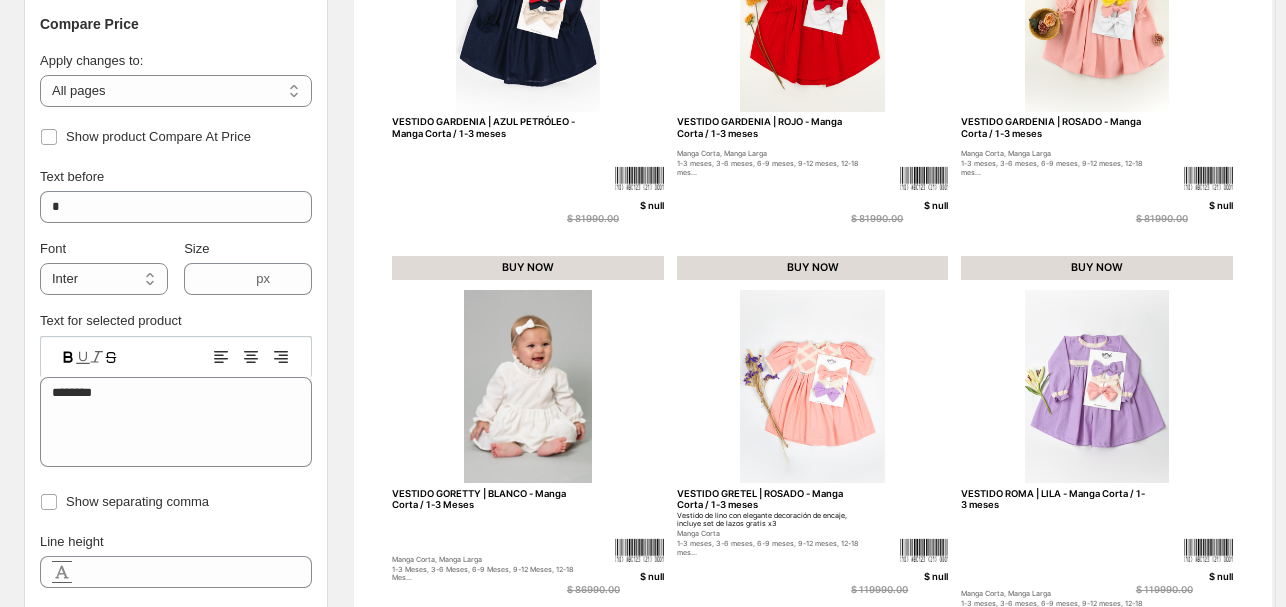 click on "Clothing Catalog CAPERUCITA ROJA | SET - 1-3 meses 1-3 meses, 3-6 meses, 6-9 meses, 9-12 meses, 12-18 mes... $ null $ 119990.00 $ 95990.00 $ 95990.00 BUY NOW MAMELUCO | MOSTAZA - 1-3 Meses
1-3 Meses, 3-6 Meses, 6-9 Meses, 9-12 Meses, 12-18 Mes... $ null $ 78990.00 $ 63990.00 $ 63990.00 BUY NOW SET TANTINA | ROSA | - 1-3 meses
1-3 meses, 3-6 meses, 6-9 meses, 9-12 meses, 12-18 mes... $ null $ 119990.00 $ 95990.00 $ 95990.00 BUY NOW VESTIDO GARDENIA | AZUL PETRÓLEO - Manga Corta / 1-3 meses
$ null $ 81990.00 $ 65990.00 $ 65990.00 BUY NOW VESTIDO GARDENIA | ROJO - Manga Corta / 1-3 meses
Manga Corta, Manga Larga 1-3 meses, 3-6 meses, 6-9 meses, 9-12 meses, 12-18 mes... $ null $ 81990.00 $ 65990.00 $ 65990.00 BUY NOW VESTIDO GARDENIA | ROSADO - Manga Corta / 1-3 meses
Manga Corta, Manga Larga 1-3 meses, 3-6 meses, 6-9 meses, 9-12 meses, 12-18 mes... $ null $ 81990.00 $ 65990.00 $ 65990.00 BUY NOW VESTIDO GORETTY | BLANCO - Manga Corta / 1-3 Meses
Manga Corta, Manga Larga $ null" at bounding box center [813, 92] 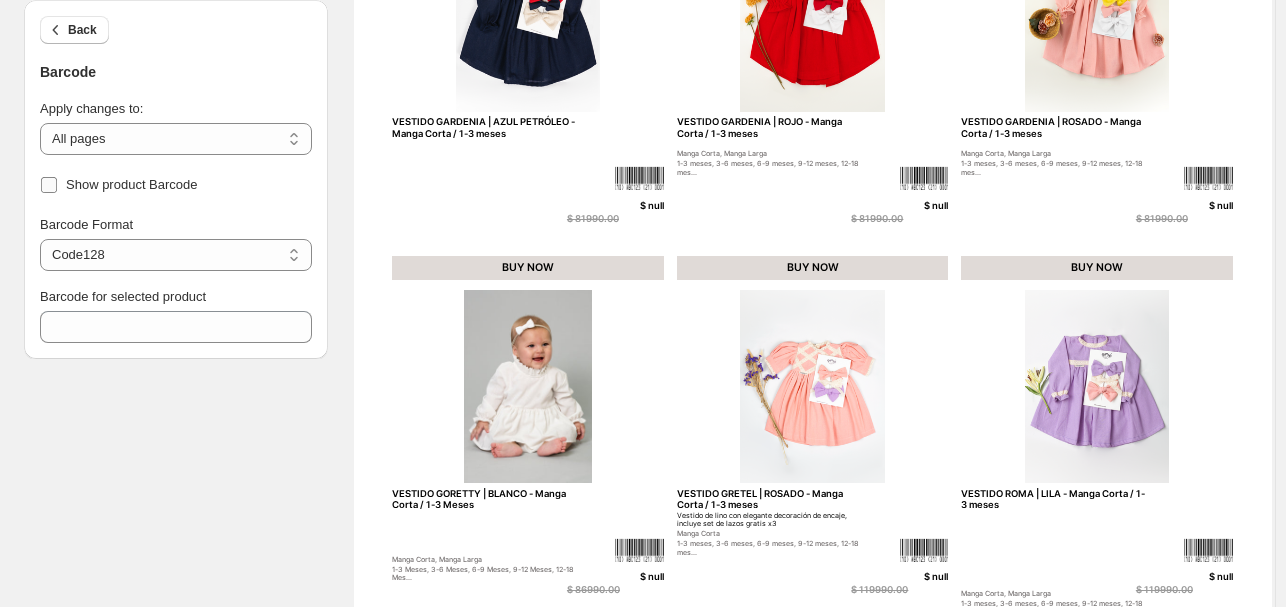 click on "Show product Barcode" at bounding box center [132, 184] 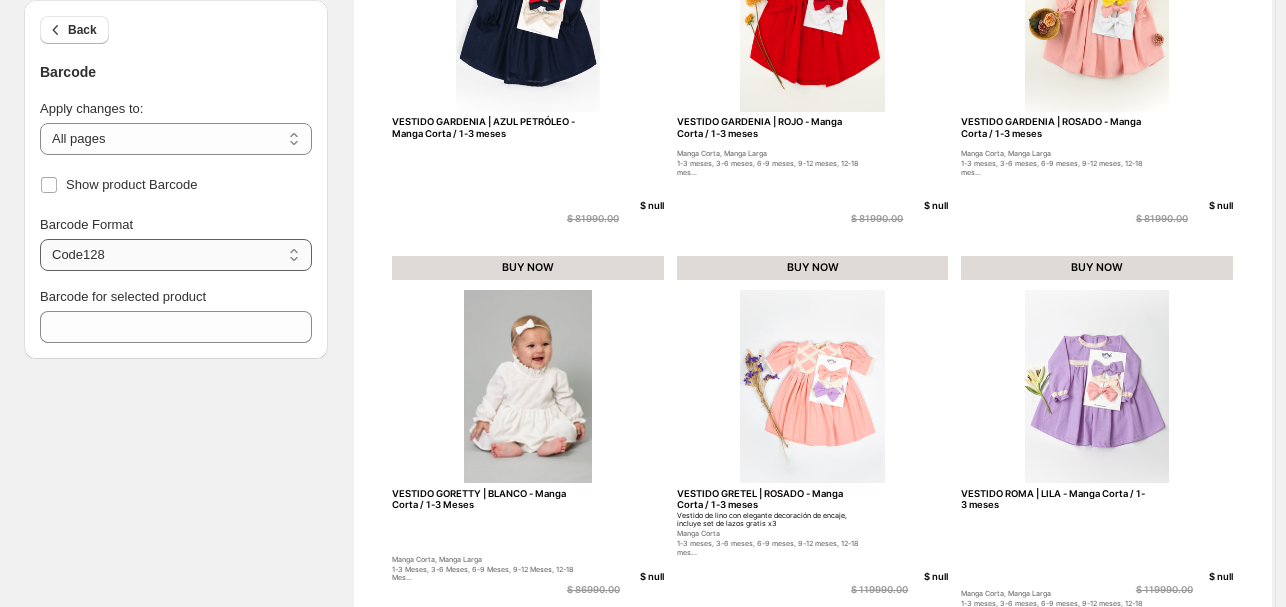 click on "**********" at bounding box center [176, 255] 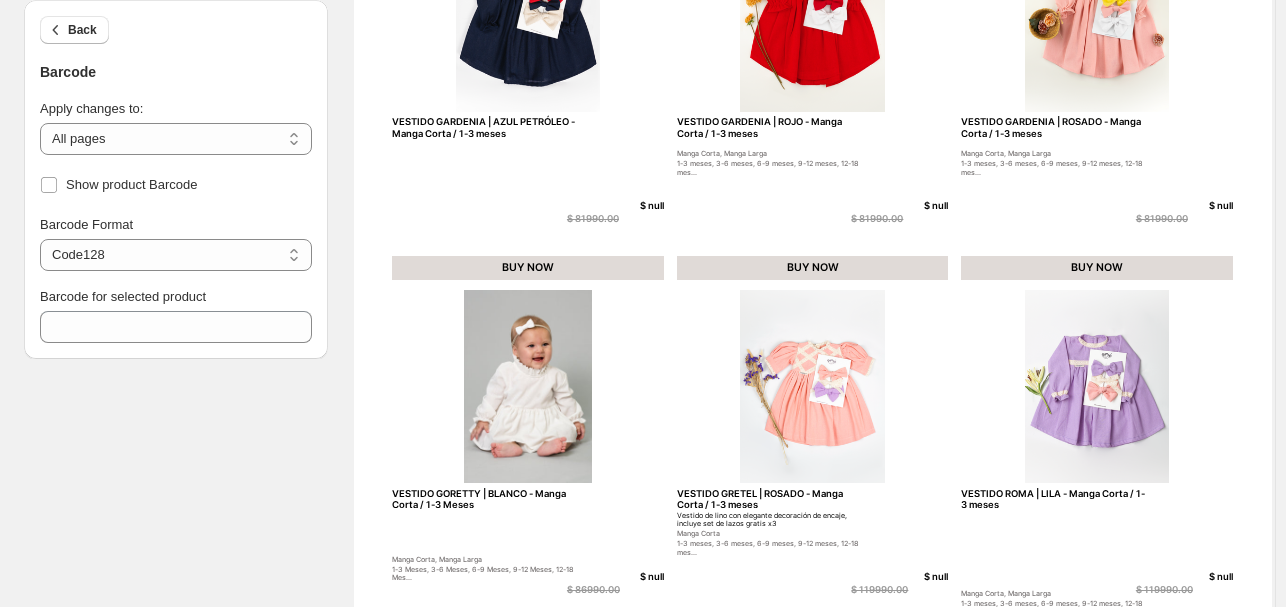 click on "Back" at bounding box center [176, 31] 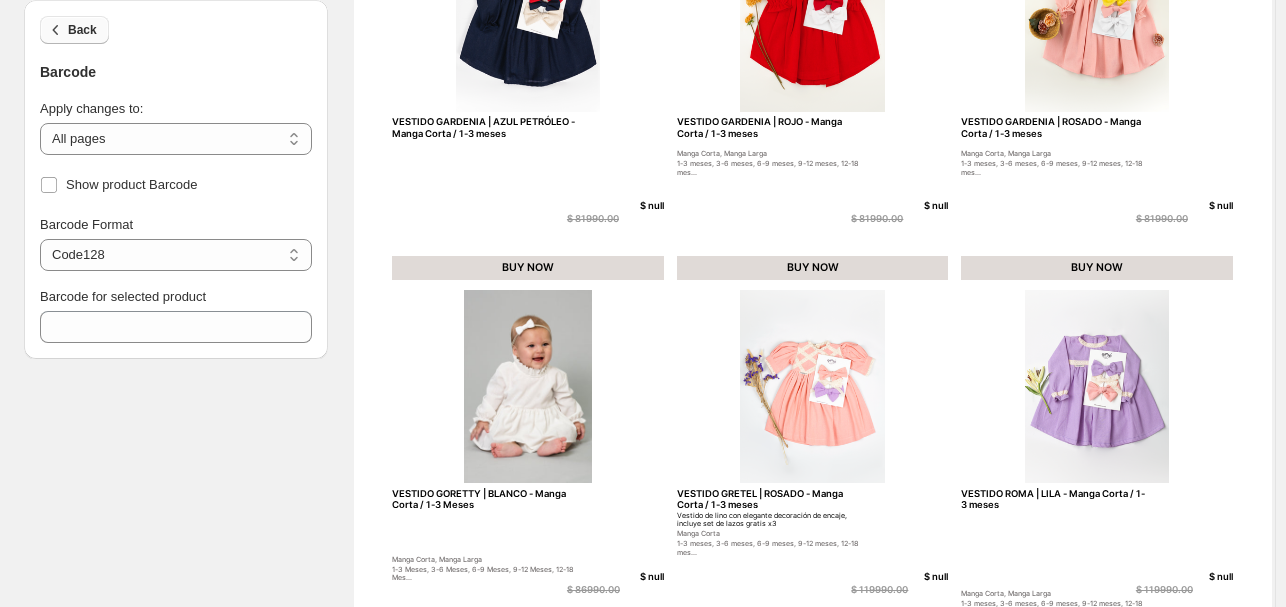 click on "Back" at bounding box center (82, 30) 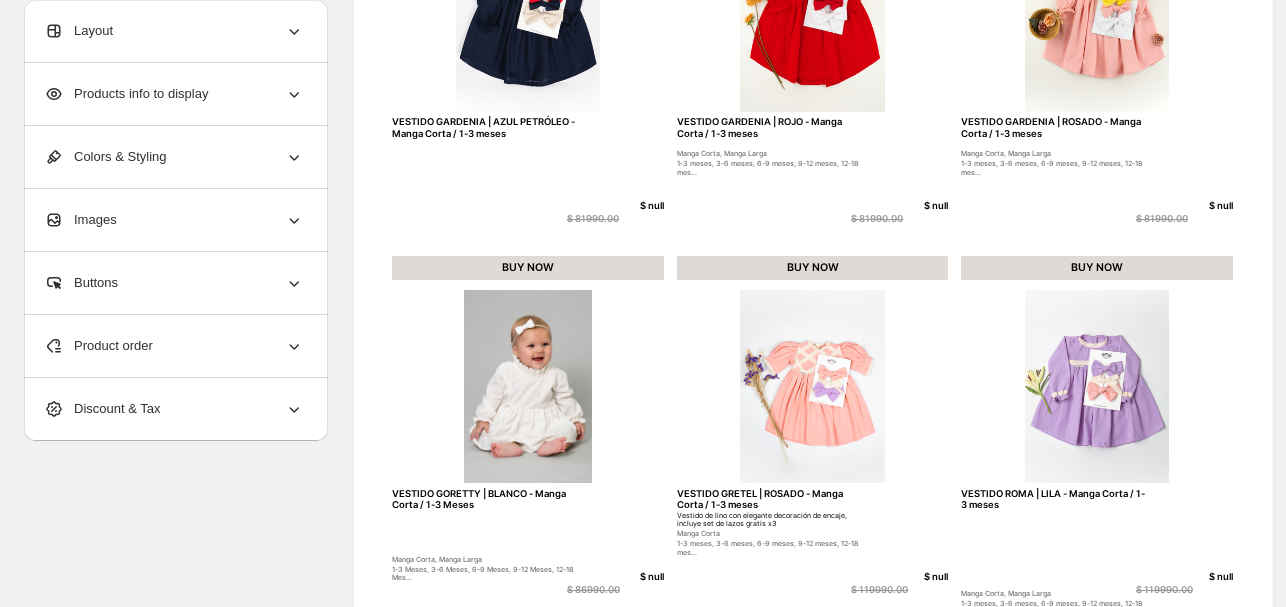 click on "Products info to display" at bounding box center [174, 94] 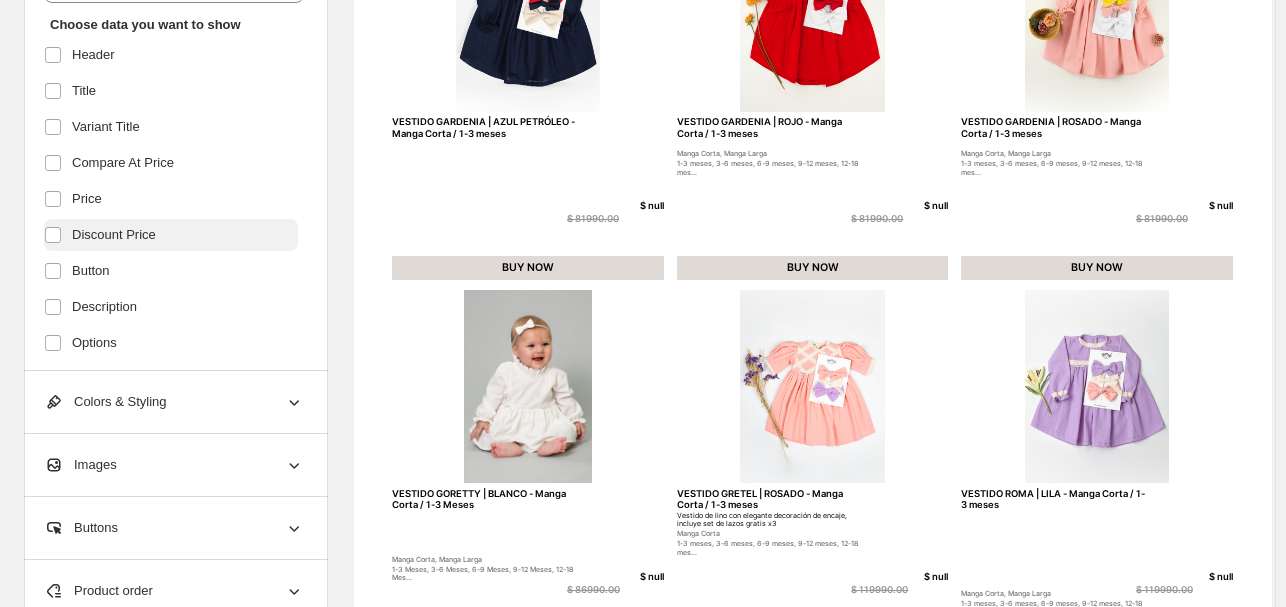 click on "Discount Price" at bounding box center [171, 235] 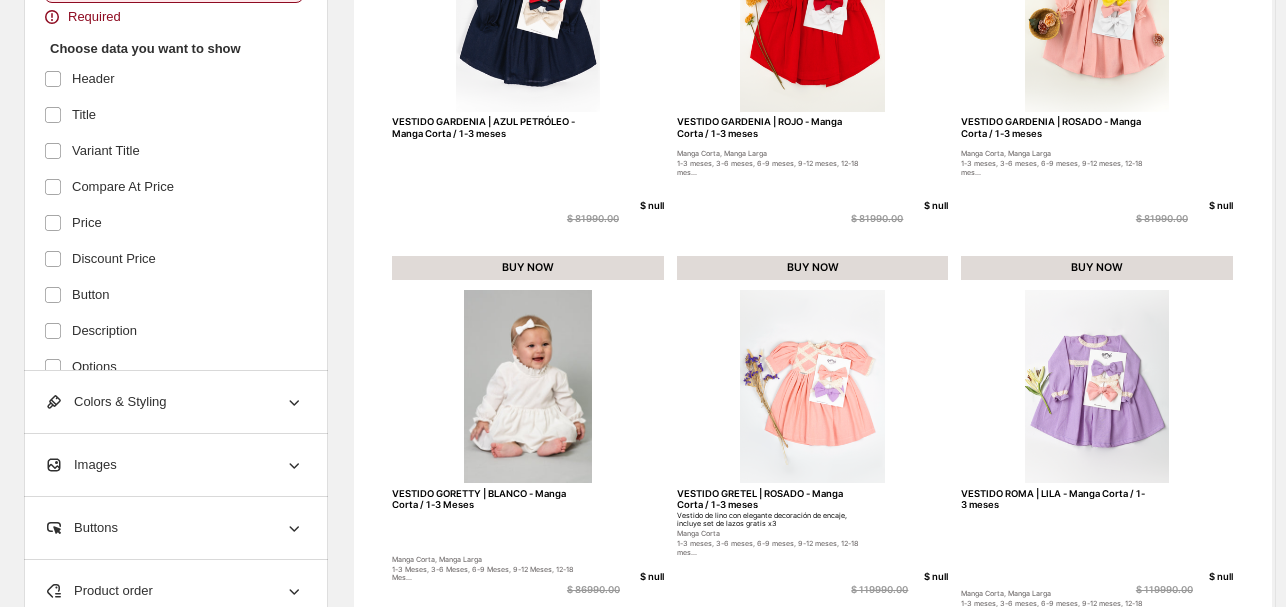 click on "**********" at bounding box center [176, 128] 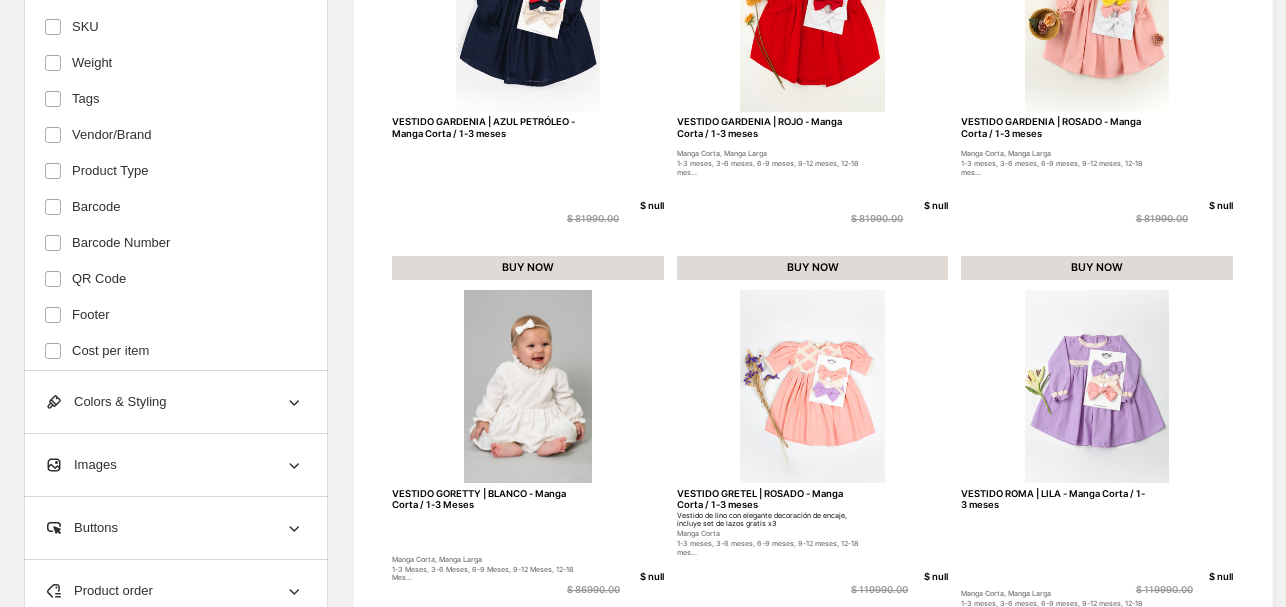 scroll, scrollTop: 454, scrollLeft: 0, axis: vertical 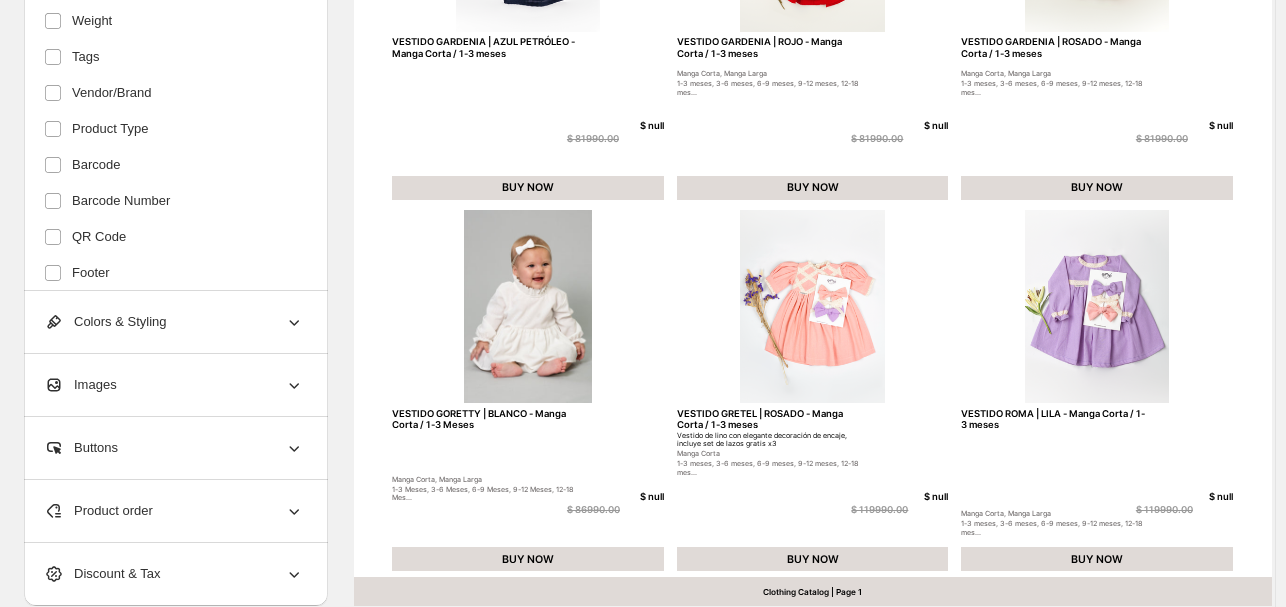 click on "**********" at bounding box center [176, 48] 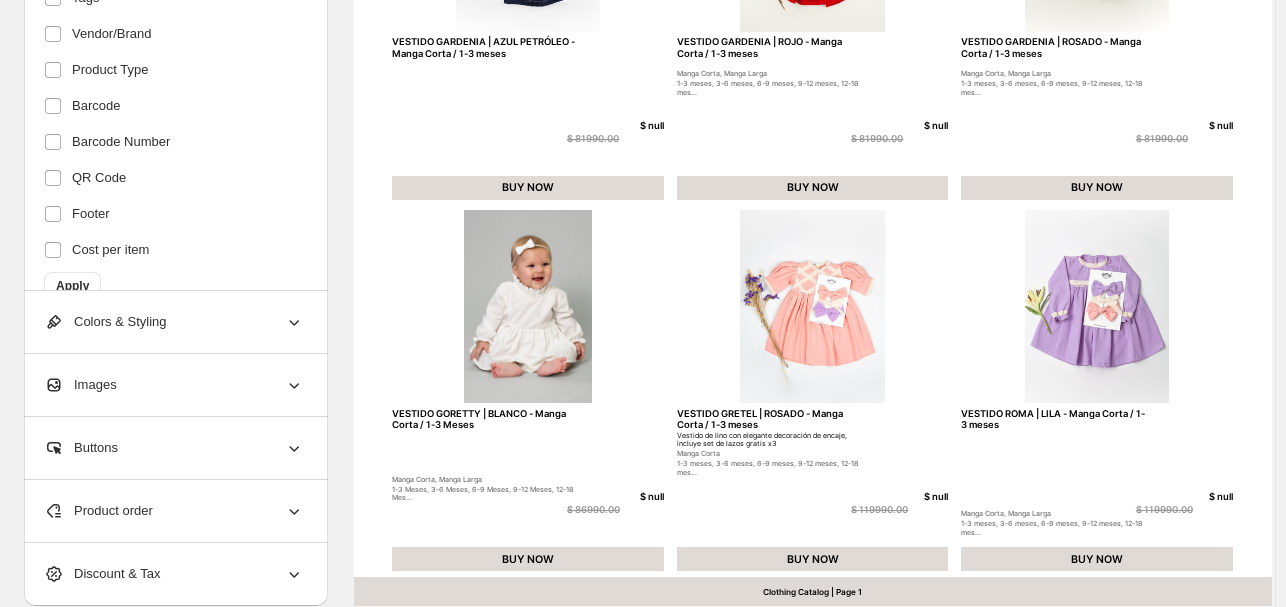 scroll, scrollTop: 454, scrollLeft: 0, axis: vertical 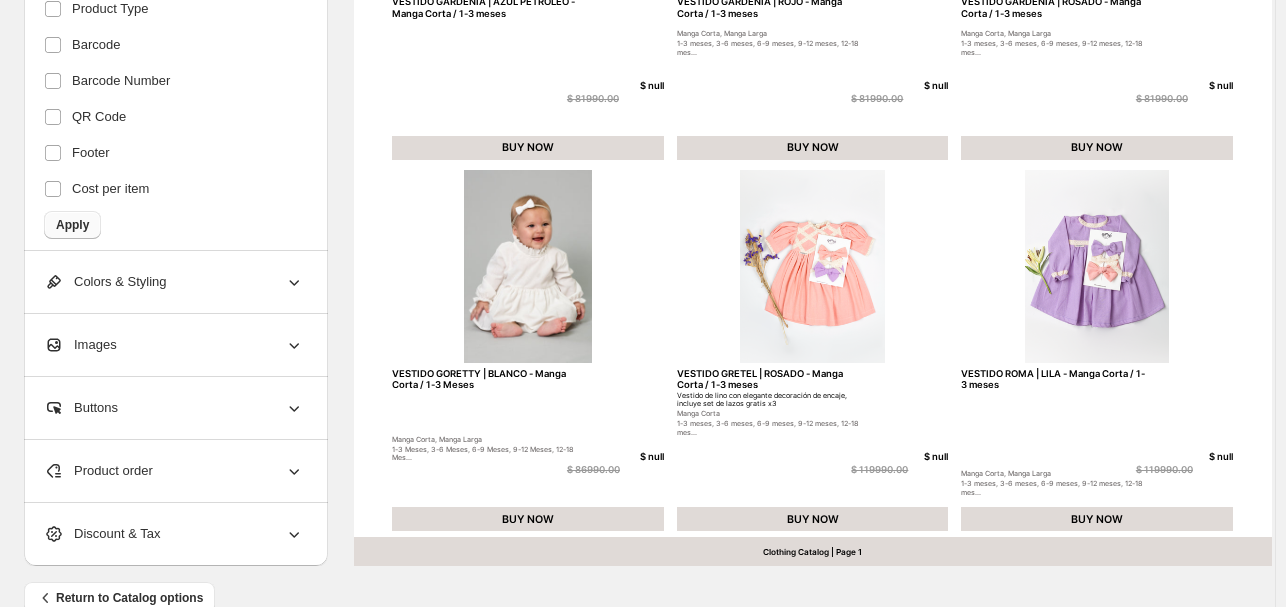 click on "Apply" at bounding box center [72, 225] 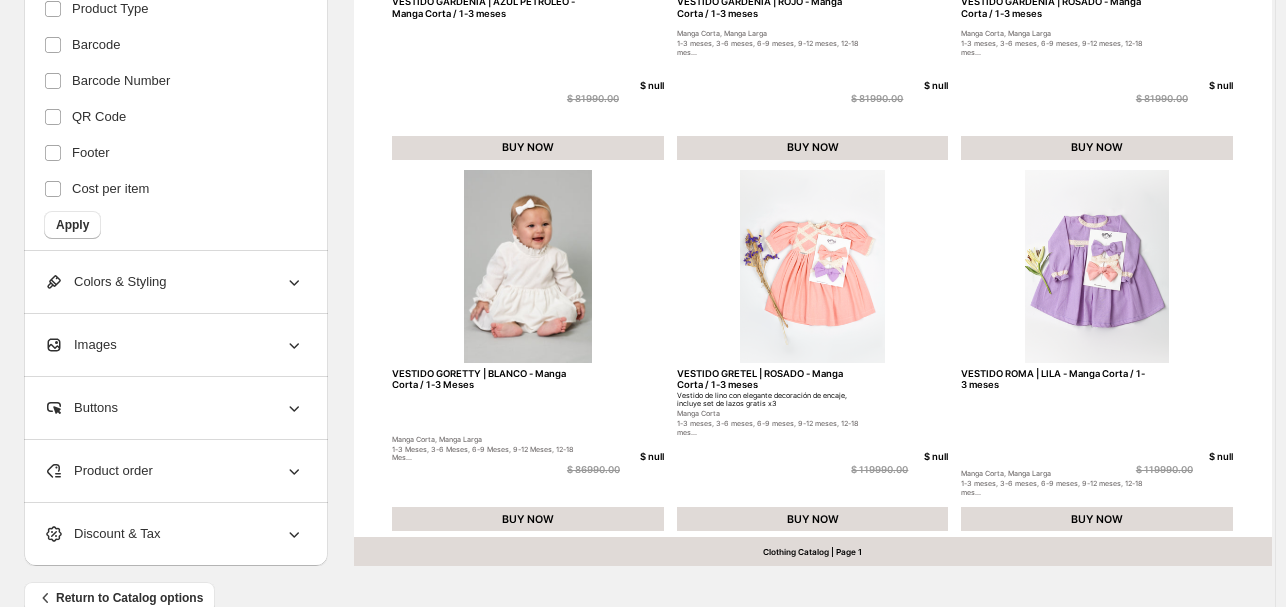 click on "**********" at bounding box center (176, 8) 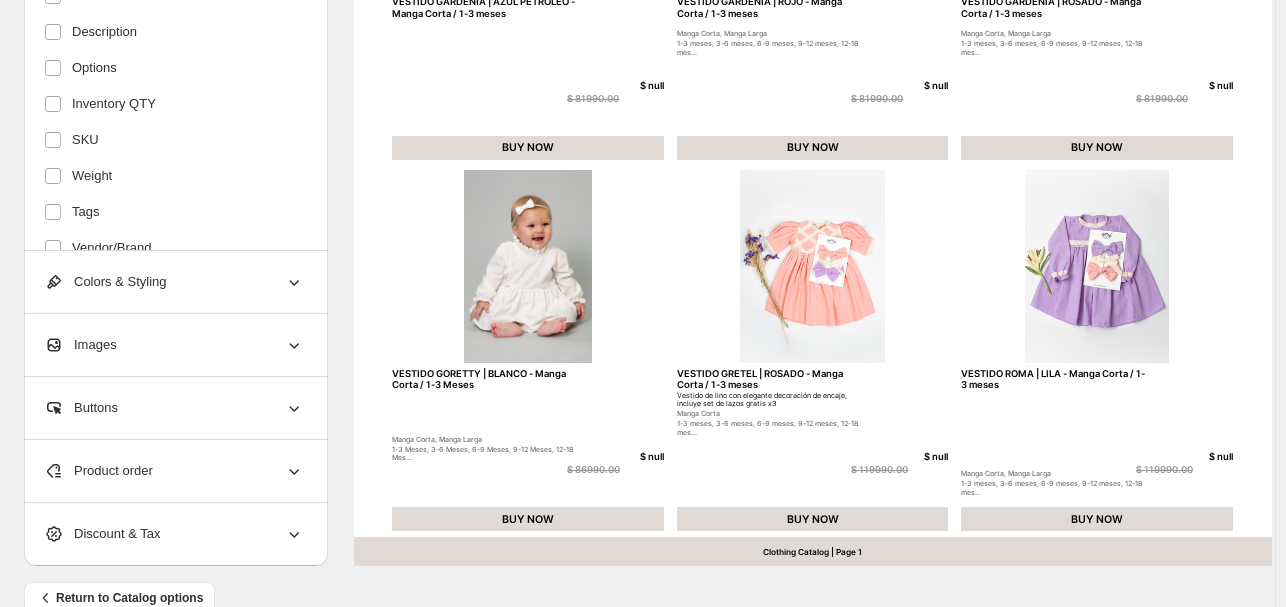 scroll, scrollTop: 134, scrollLeft: 0, axis: vertical 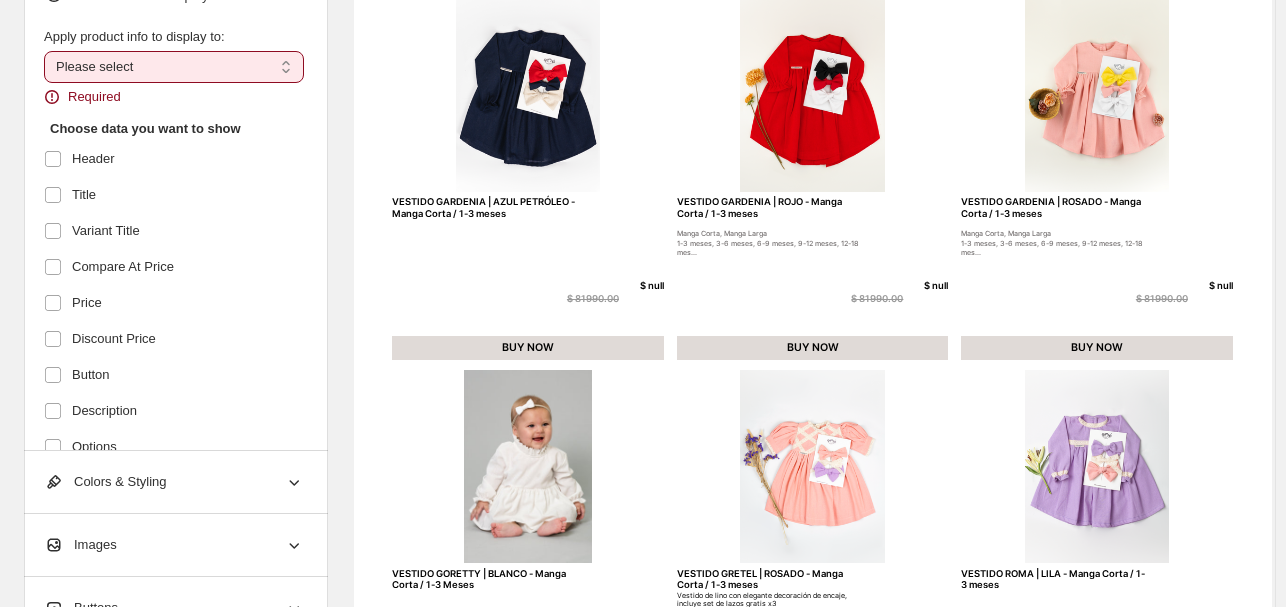 click on "**********" at bounding box center [174, 67] 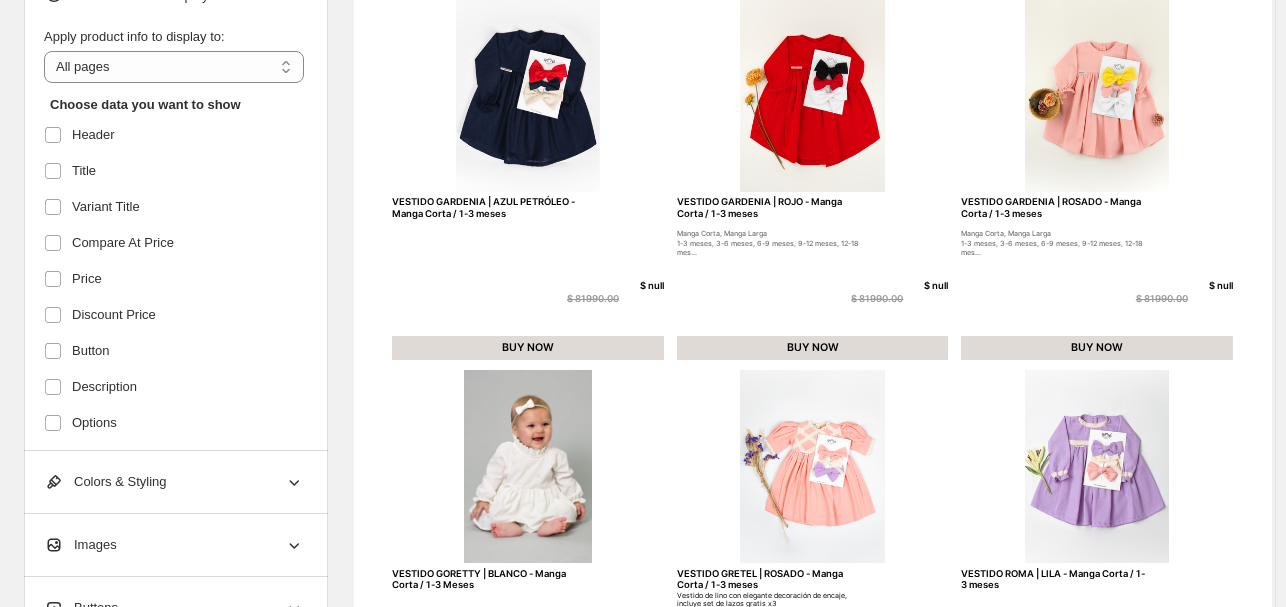 click on "**********" at bounding box center [176, 208] 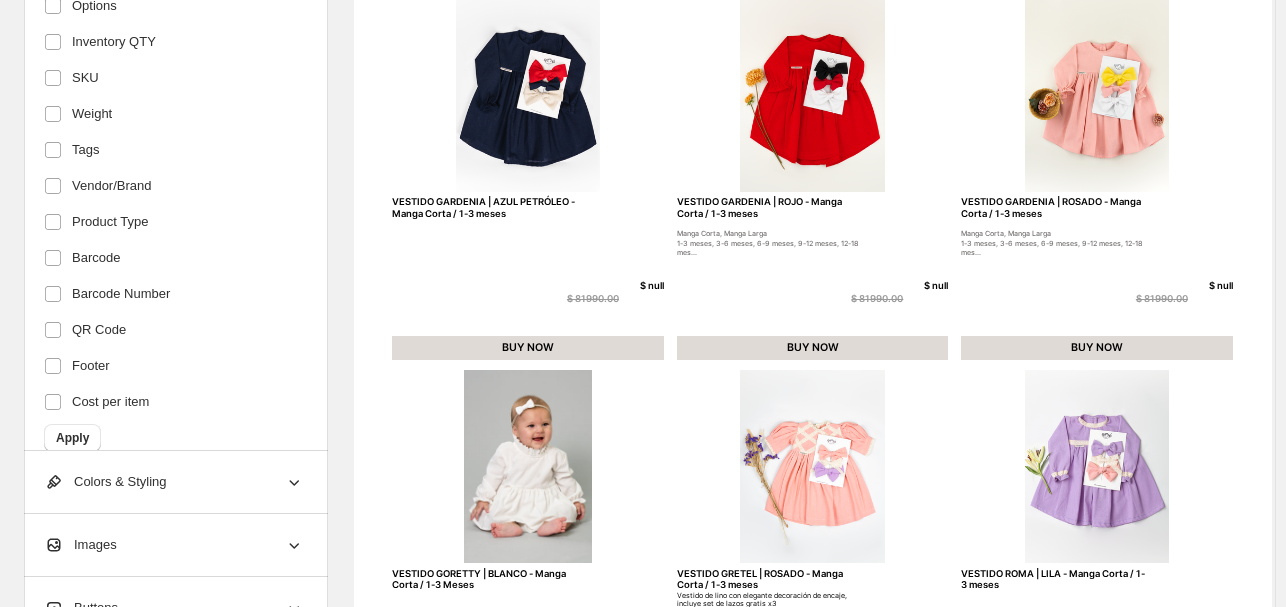 scroll, scrollTop: 430, scrollLeft: 0, axis: vertical 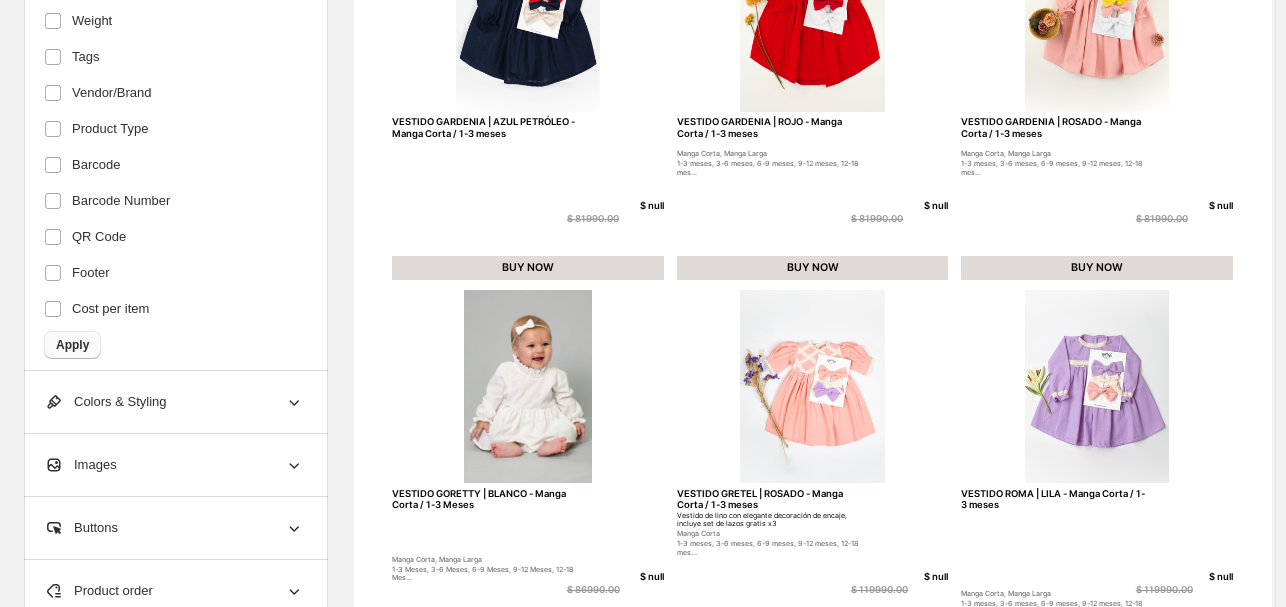 click on "Apply" at bounding box center [72, 345] 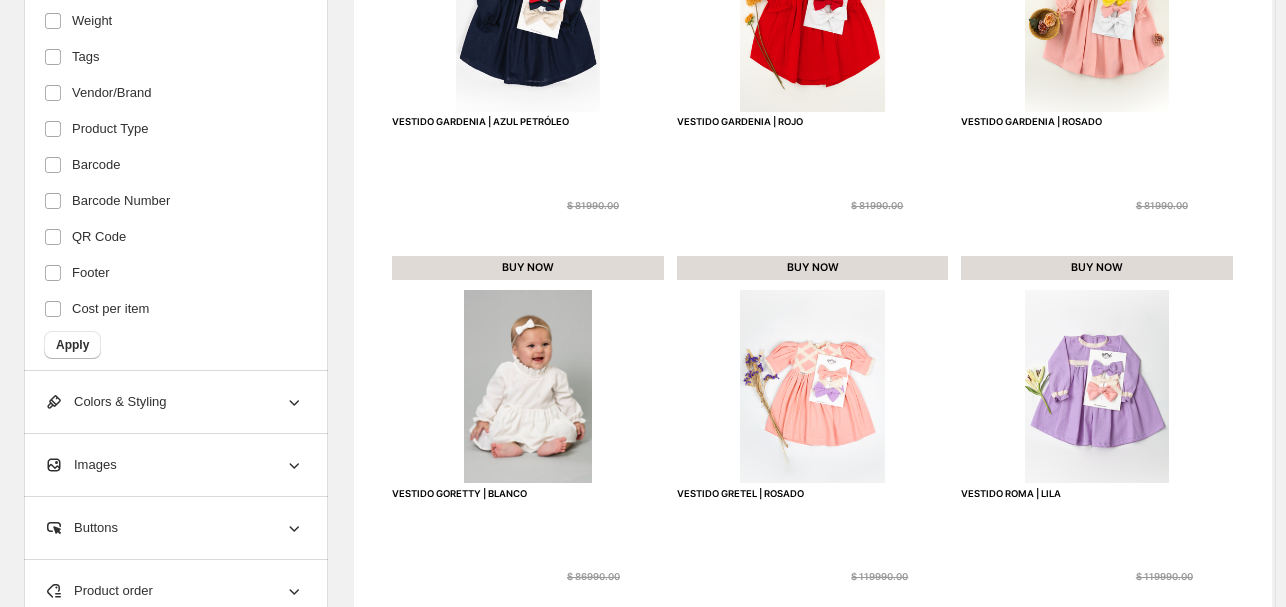 click on "**********" at bounding box center [176, 128] 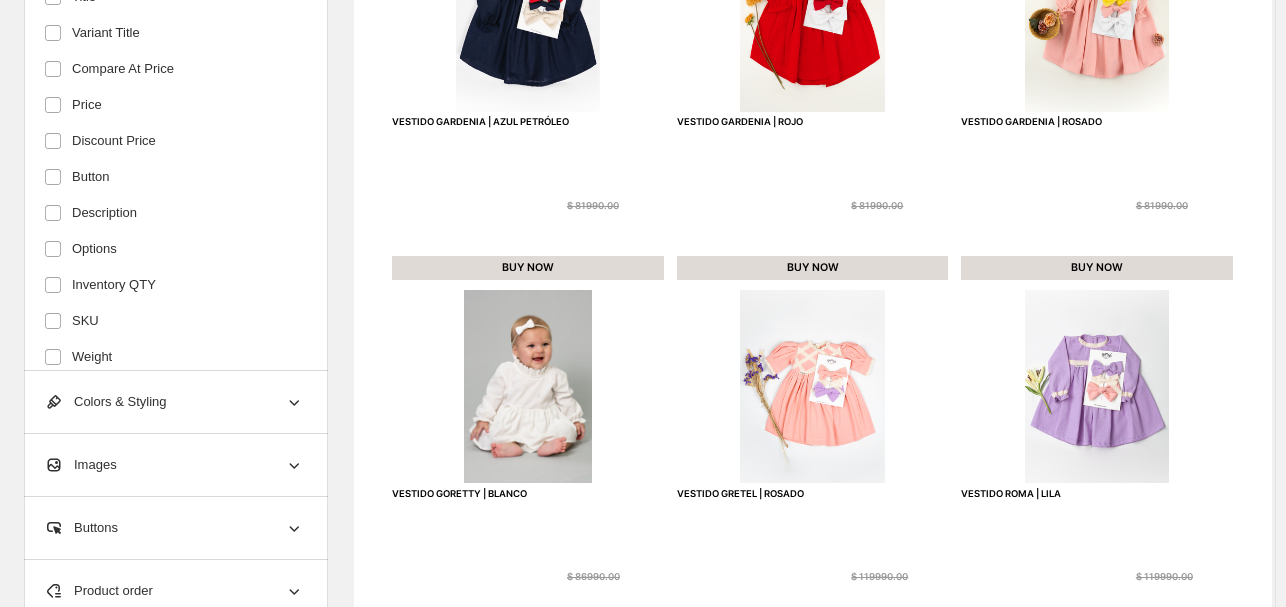 scroll, scrollTop: 70, scrollLeft: 0, axis: vertical 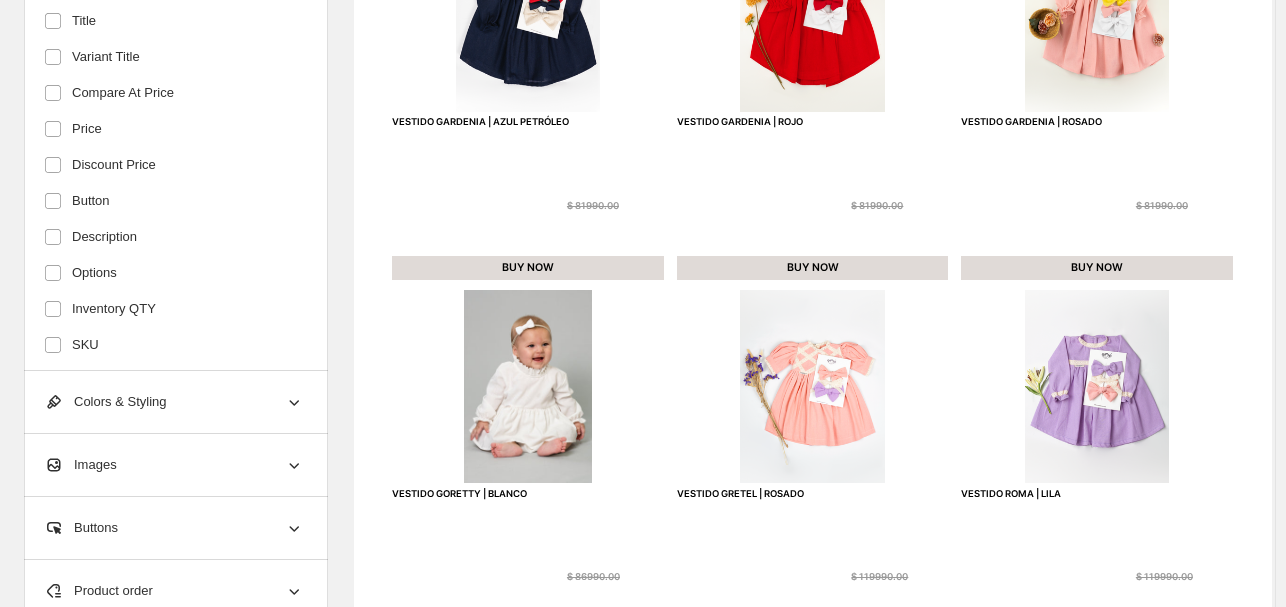 click on "$ 81990.00" at bounding box center [615, 205] 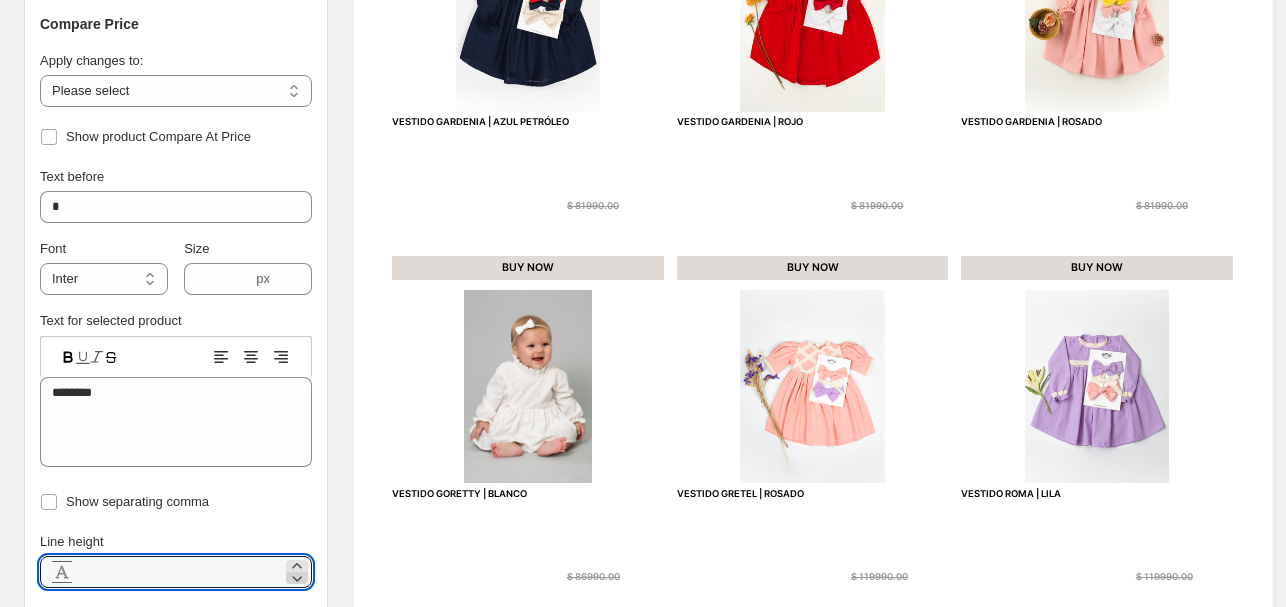 click 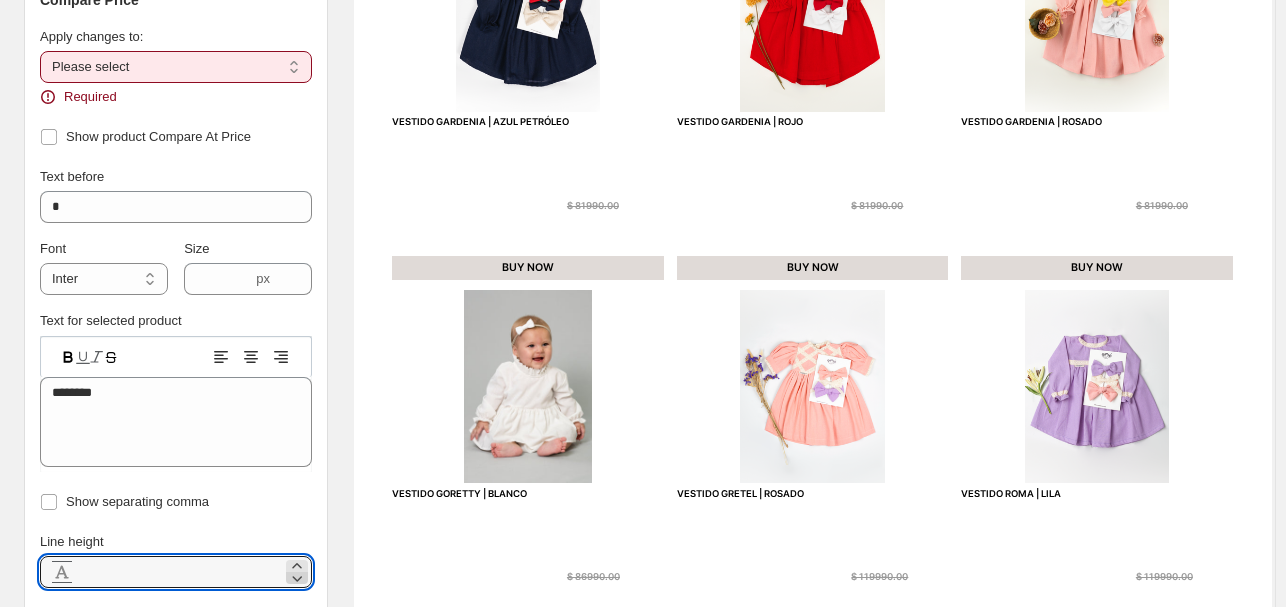 click 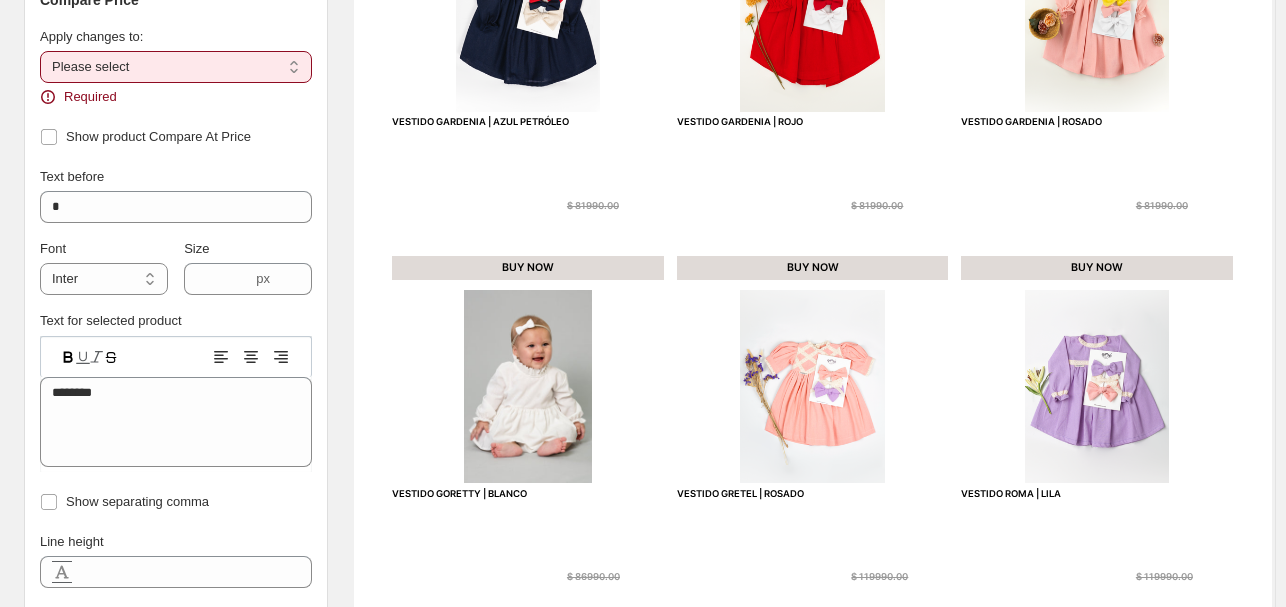 click on "**********" at bounding box center (176, 67) 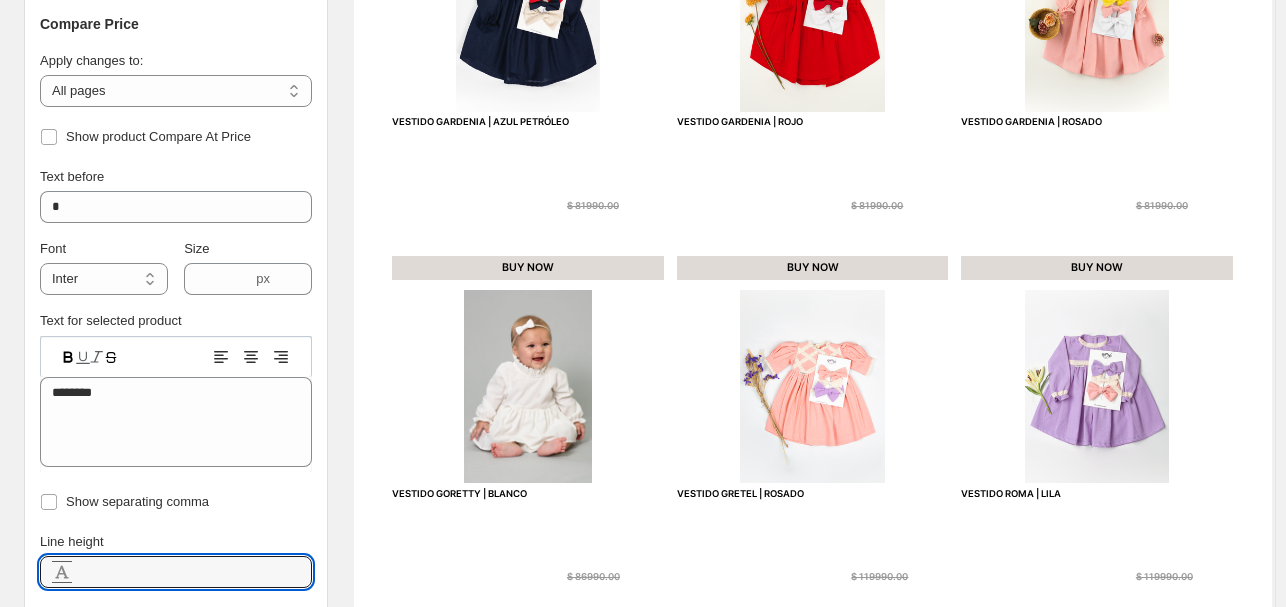 click 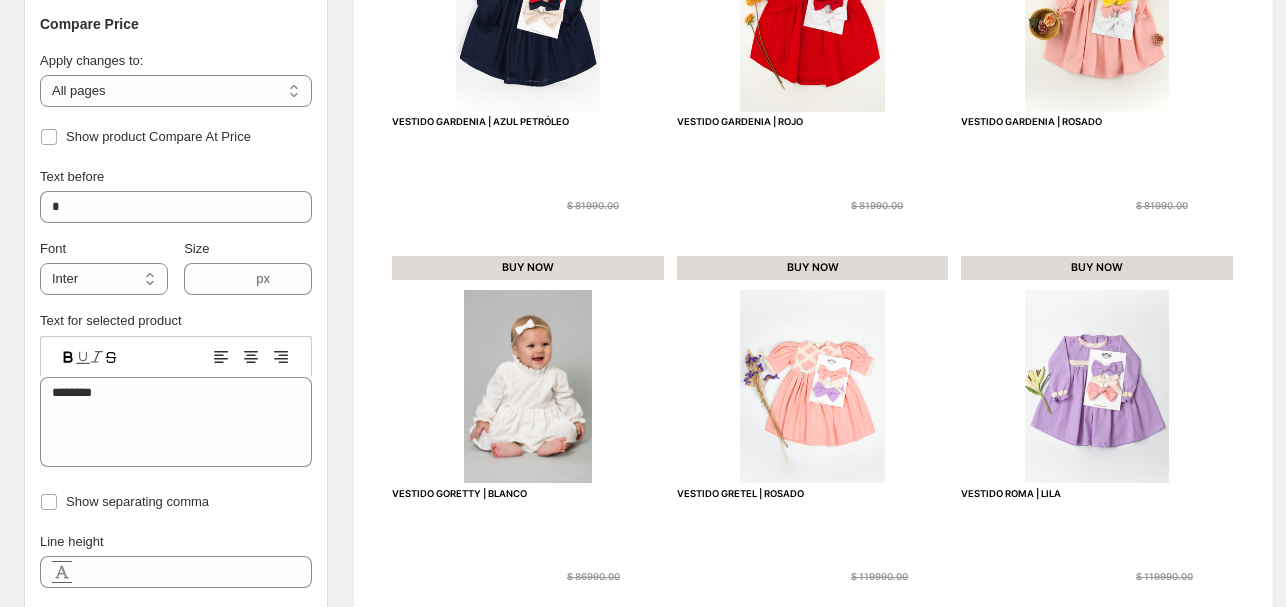 click on "**********" at bounding box center (637, 74) 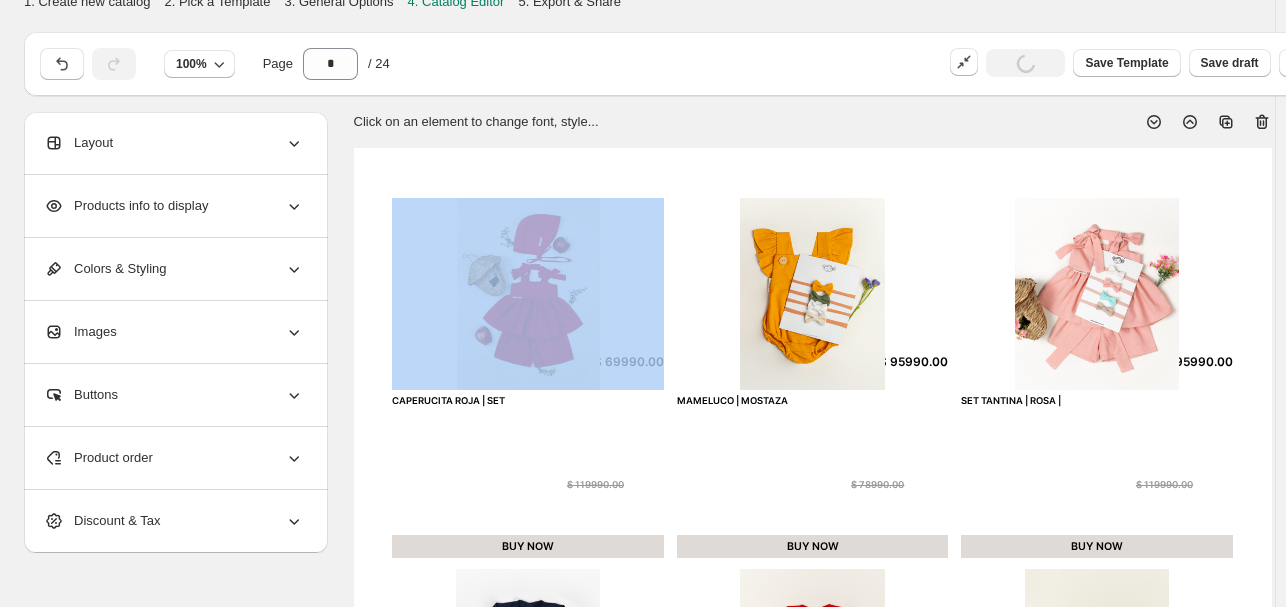 scroll, scrollTop: 0, scrollLeft: 0, axis: both 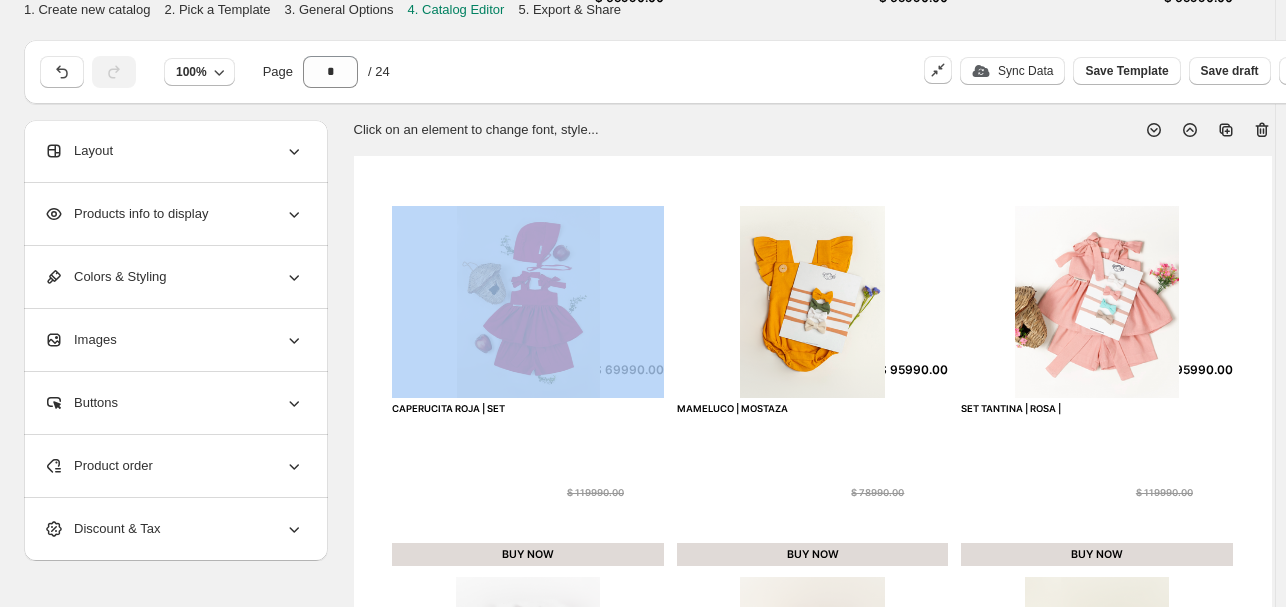 click at bounding box center (1097, 302) 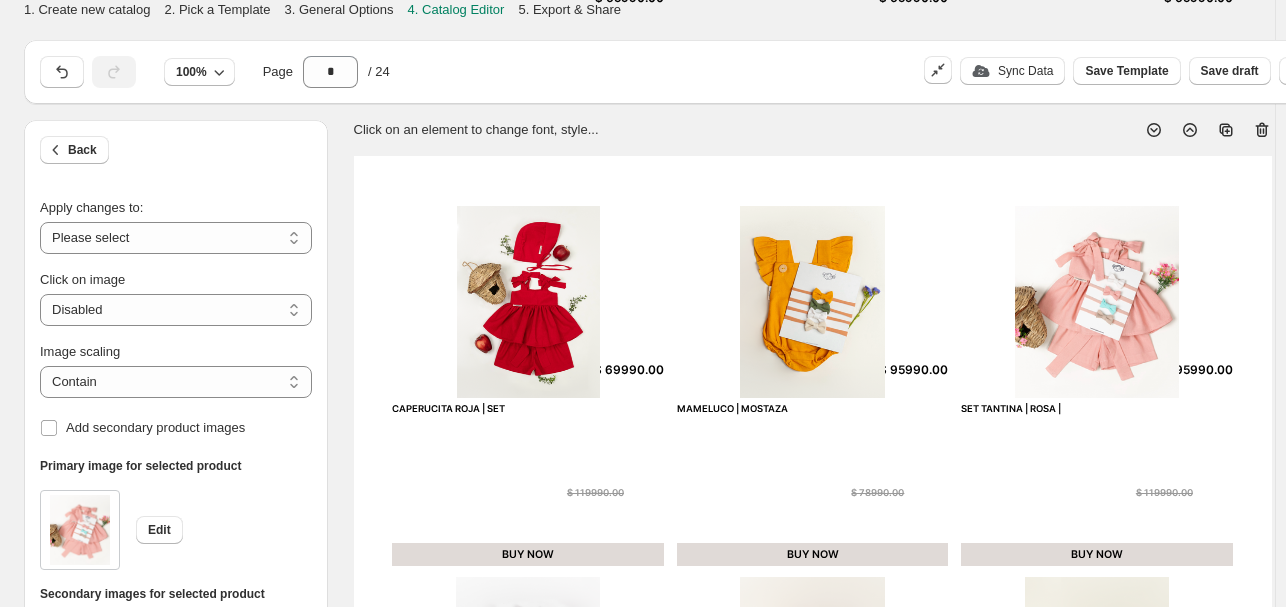 click on "CAPERUCITA ROJA | SET $ 119990.00 $ 95990.00 BUY NOW MAMELUCO | MOSTAZA $ 78990.00 $ 63990.00 BUY NOW SET TANTINA | ROSA | $ 119990.00 $ 95990.00 BUY NOW VESTIDO GARDENIA | AZUL PETRÓLEO $ 81990.00 $ 65990.00 BUY NOW VESTIDO GARDENIA | ROJO $ 81990.00 $ 65990.00 BUY NOW VESTIDO GARDENIA | ROSADO $ 81990.00 $ 65990.00 BUY NOW VESTIDO GORETTY | BLANCO $ 86990.00 $ 69990.00 BUY NOW VESTIDO GRETEL | ROSADO $ 119990.00 $ 95990.00 BUY NOW VESTIDO ROMA | LILA $ 119990.00 $ 95990.00 BUY NOW" at bounding box center [813, 750] 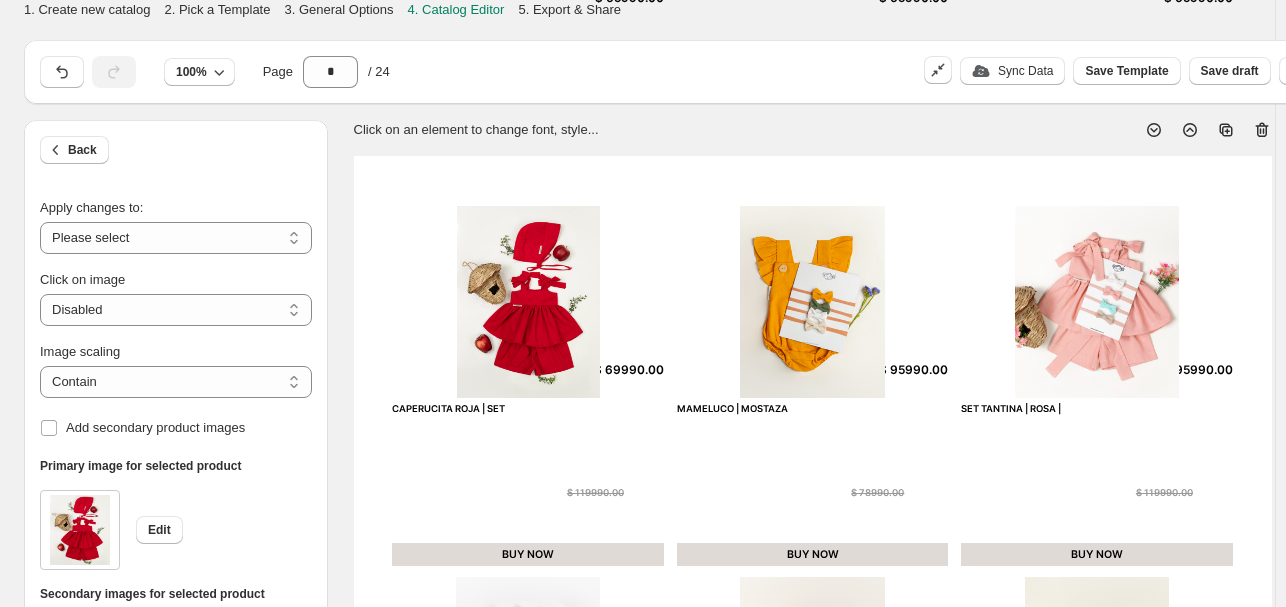 click at bounding box center [528, 302] 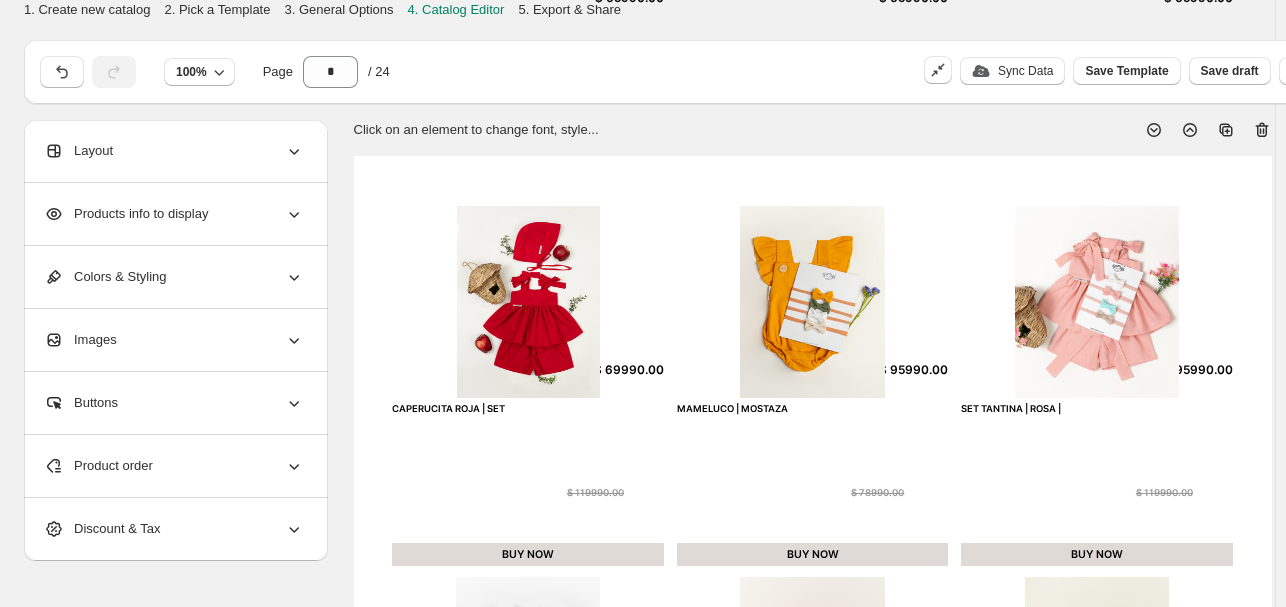 click on "$ 119990.00" at bounding box center (615, 492) 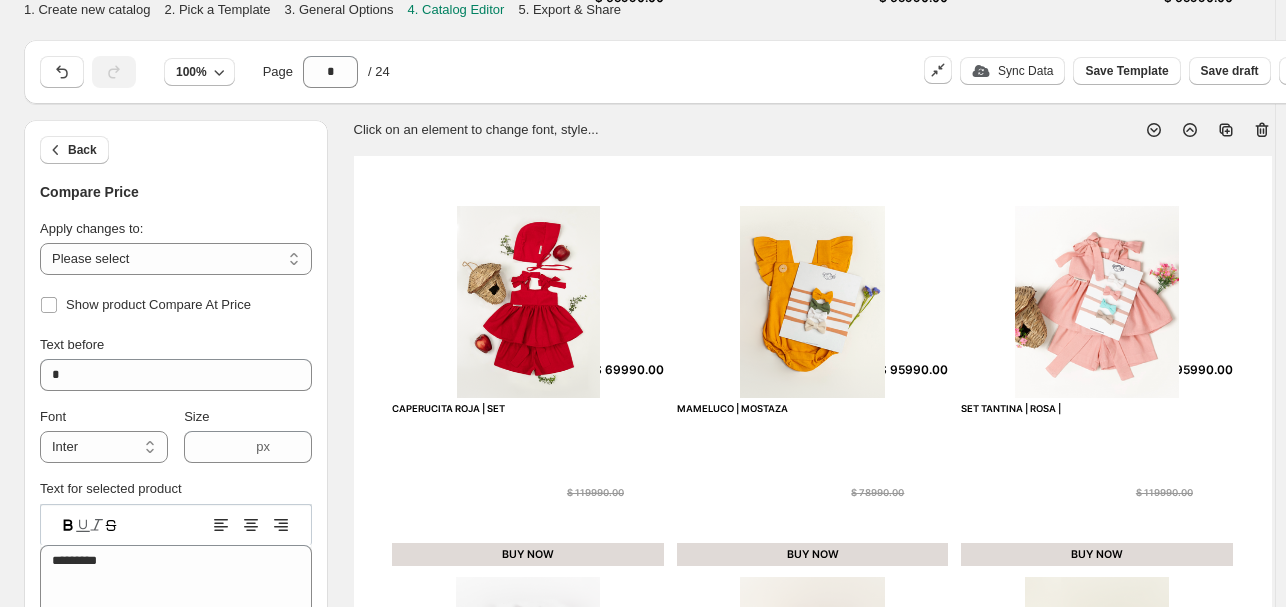 click at bounding box center [813, 302] 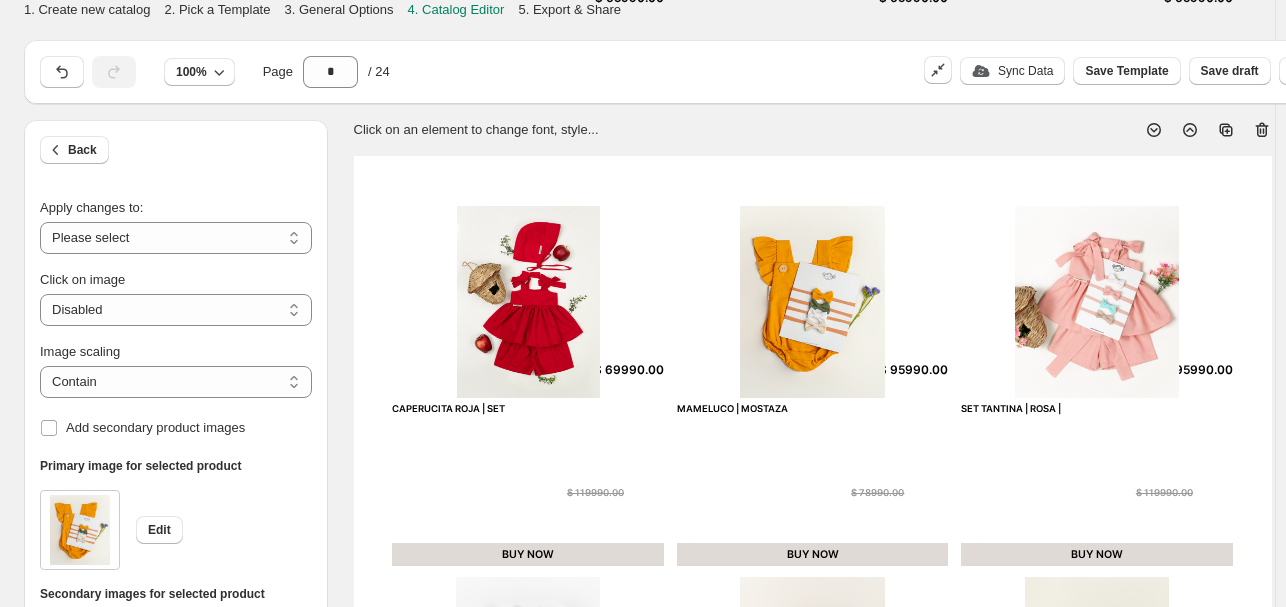 click on "Image scaling" at bounding box center (176, 352) 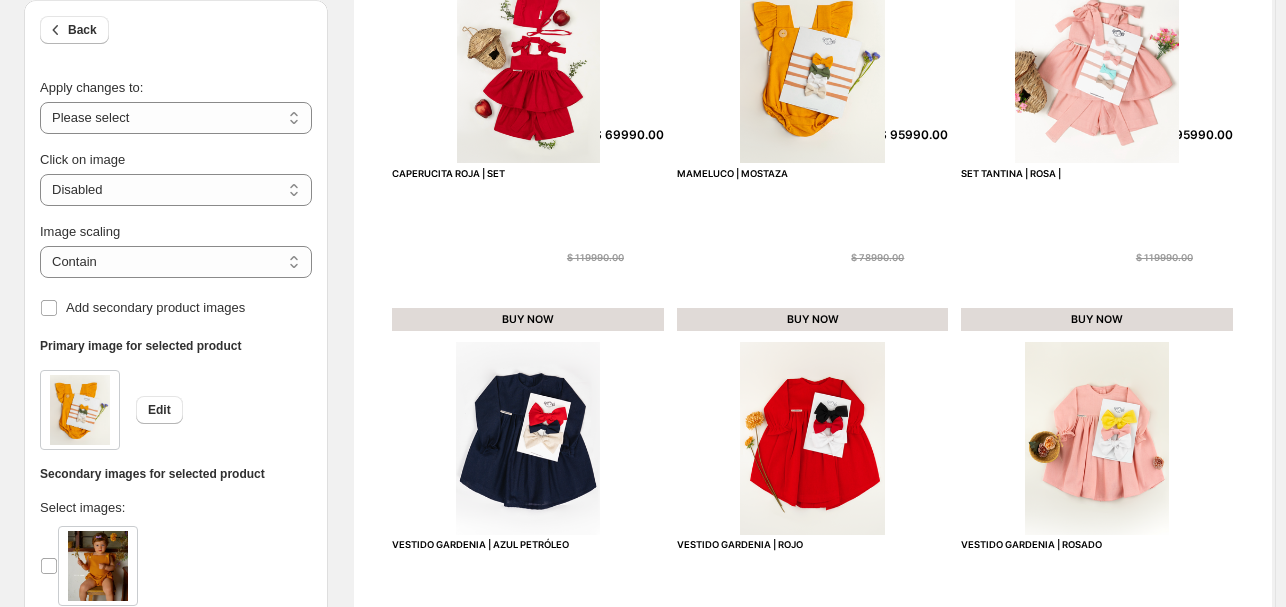 scroll, scrollTop: 178, scrollLeft: 0, axis: vertical 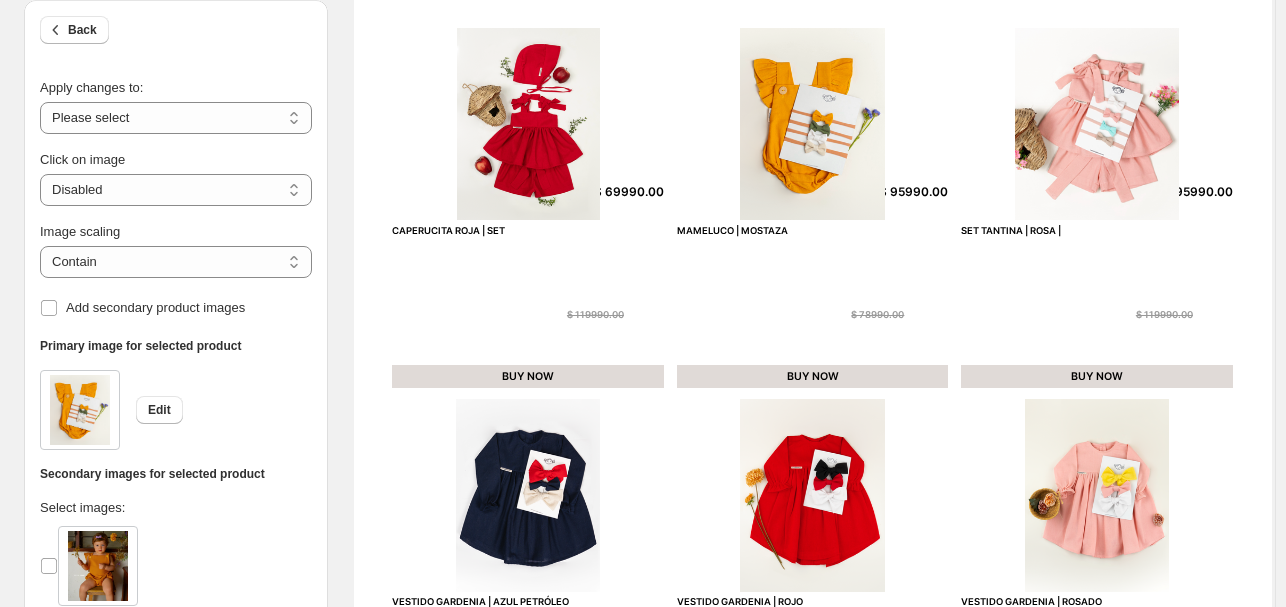 click on "CAPERUCITA ROJA | SET" at bounding box center (485, 230) 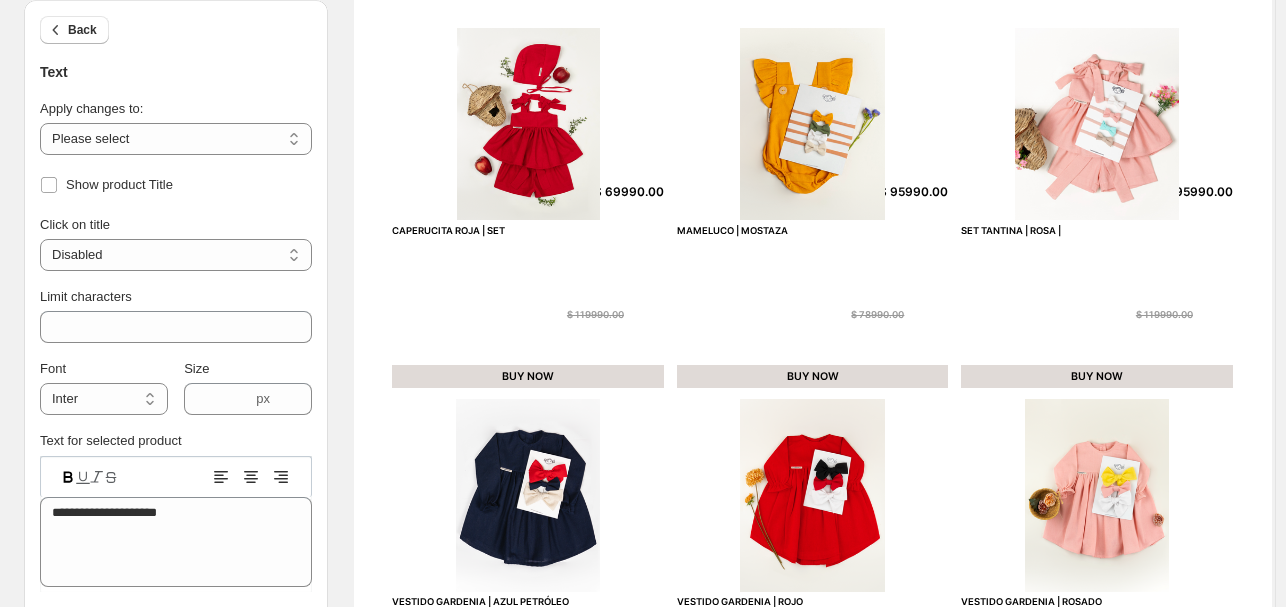 click at bounding box center (528, 124) 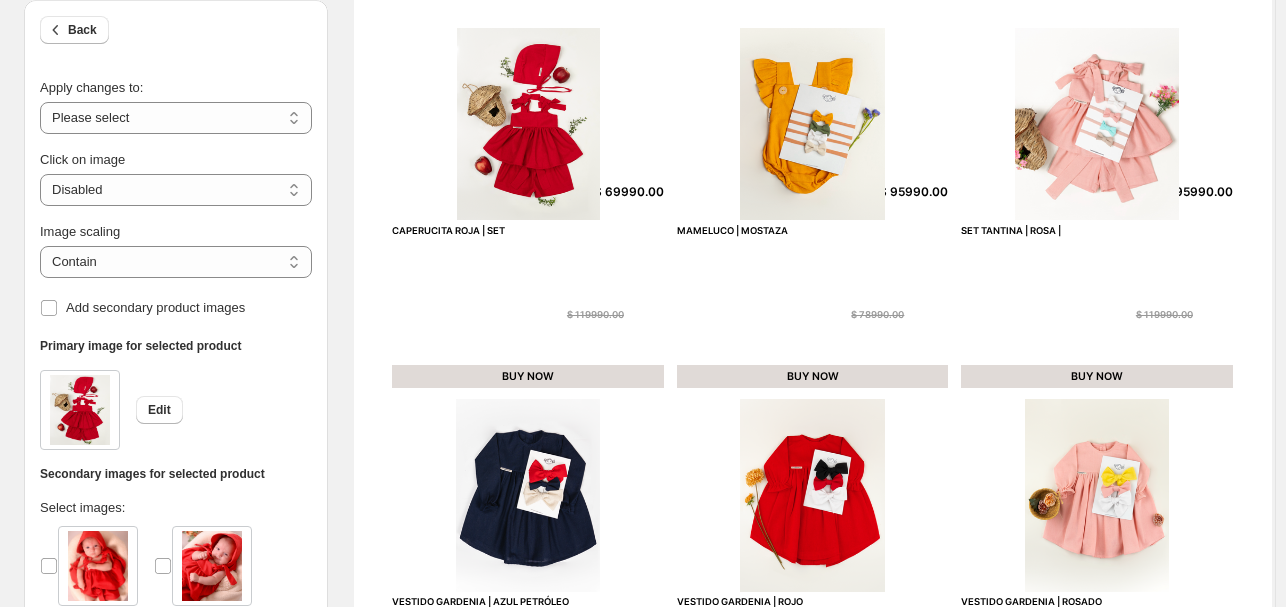 click at bounding box center (528, 124) 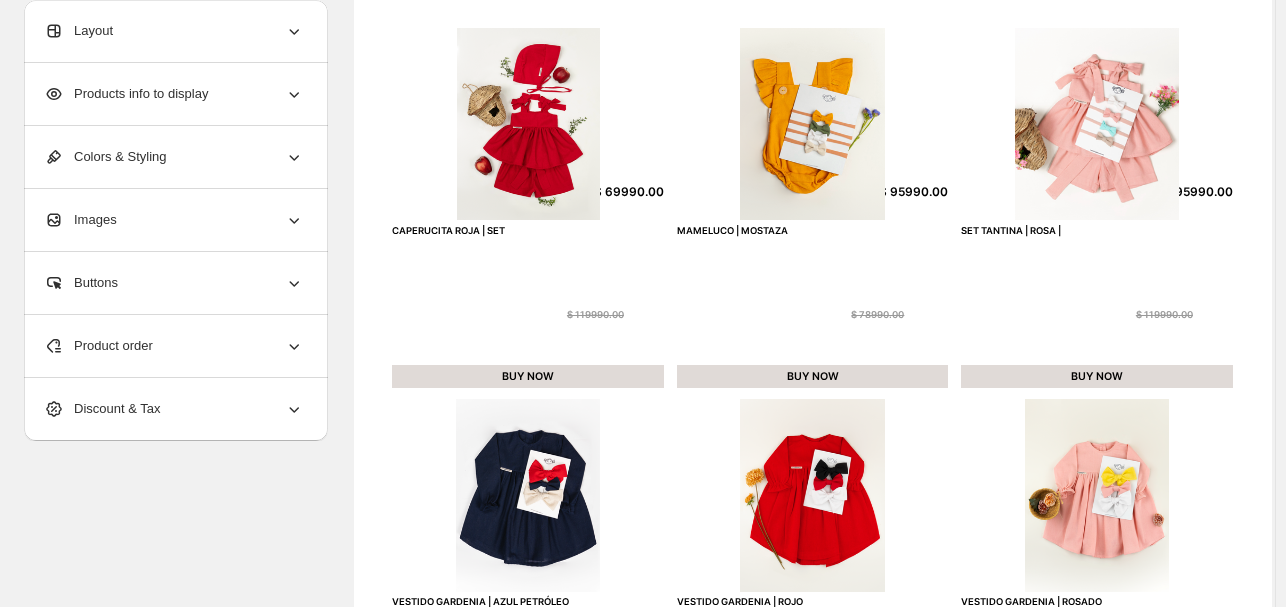 click at bounding box center [528, 124] 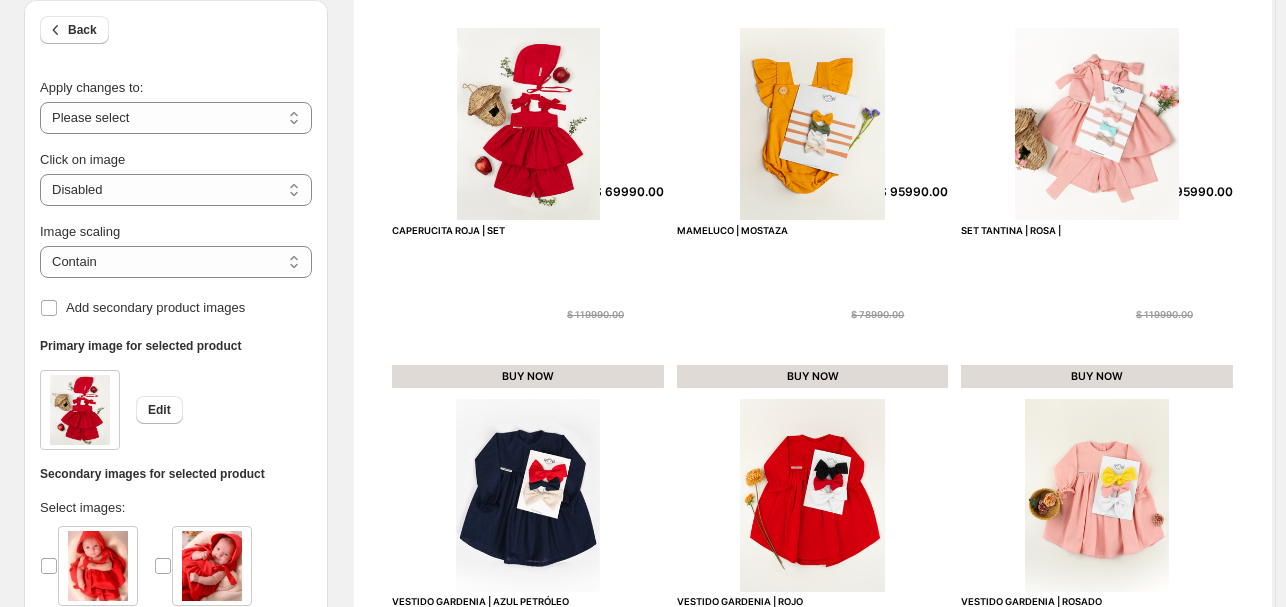 click at bounding box center (528, 124) 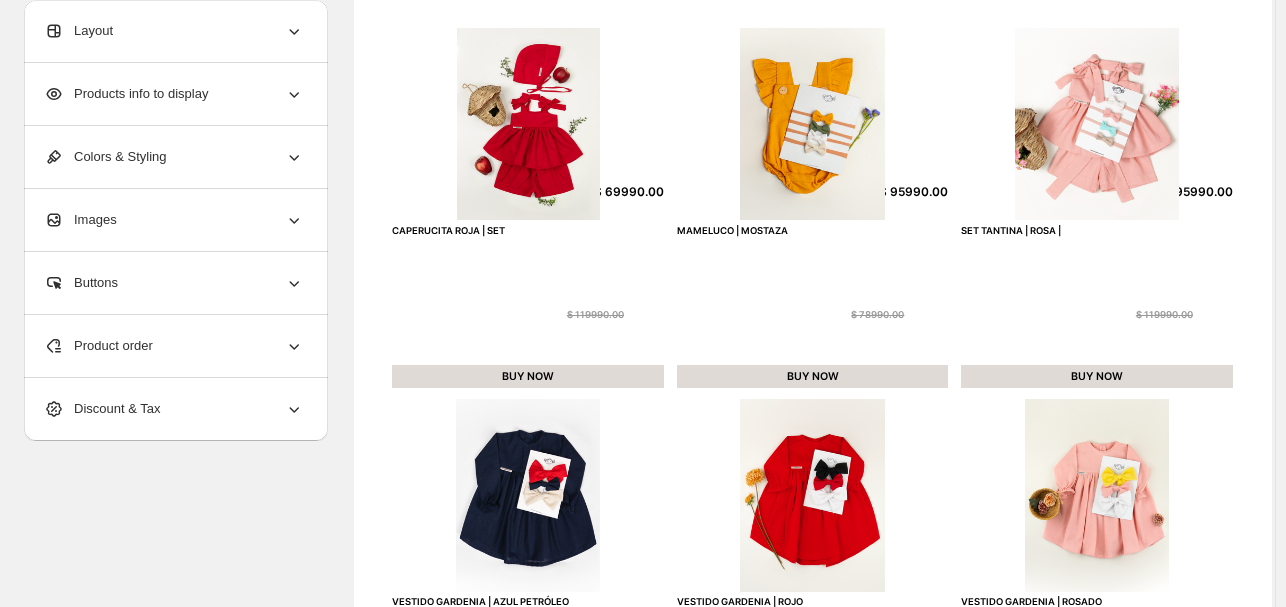 click at bounding box center (528, 124) 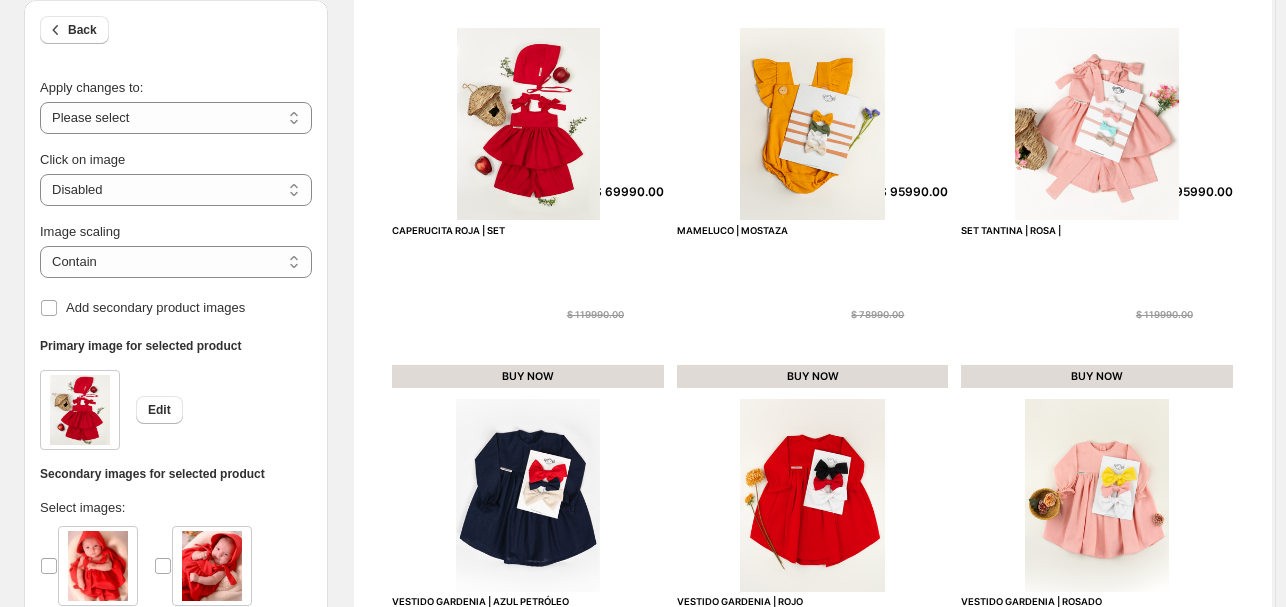 click at bounding box center [528, 124] 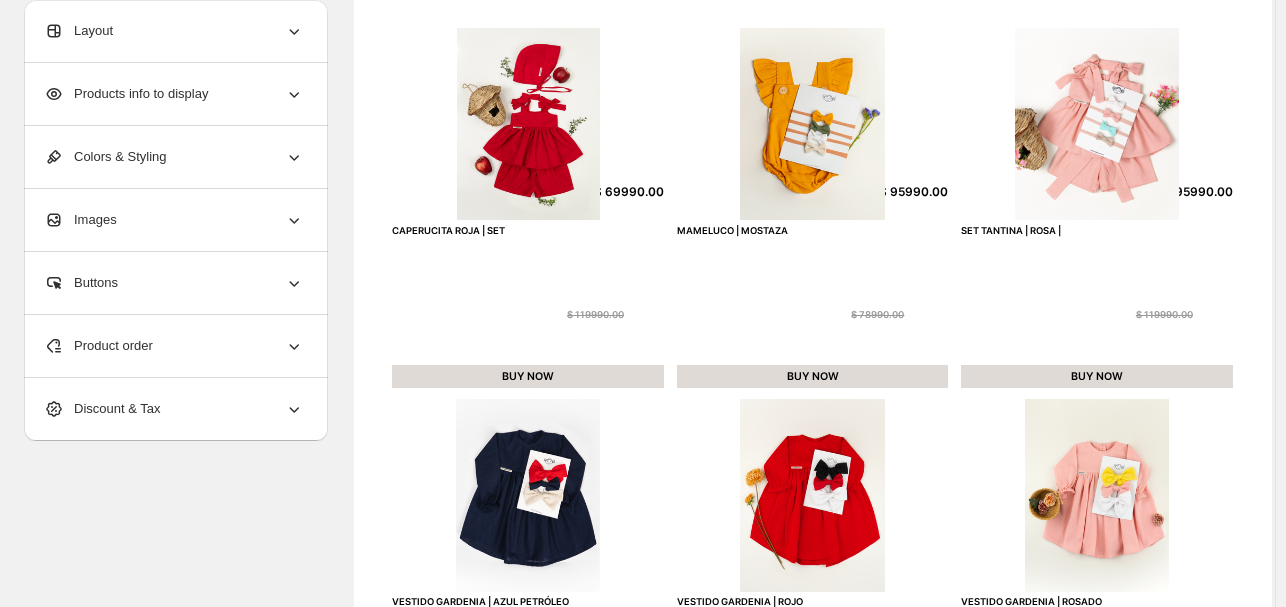 click at bounding box center (528, 124) 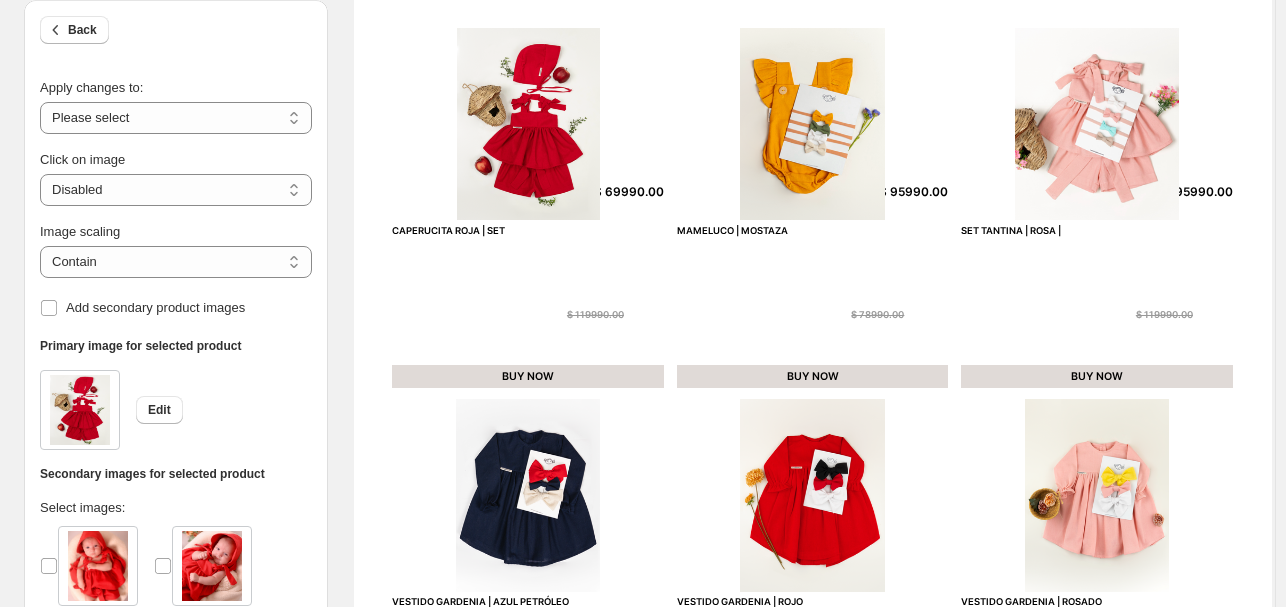 click at bounding box center (528, 124) 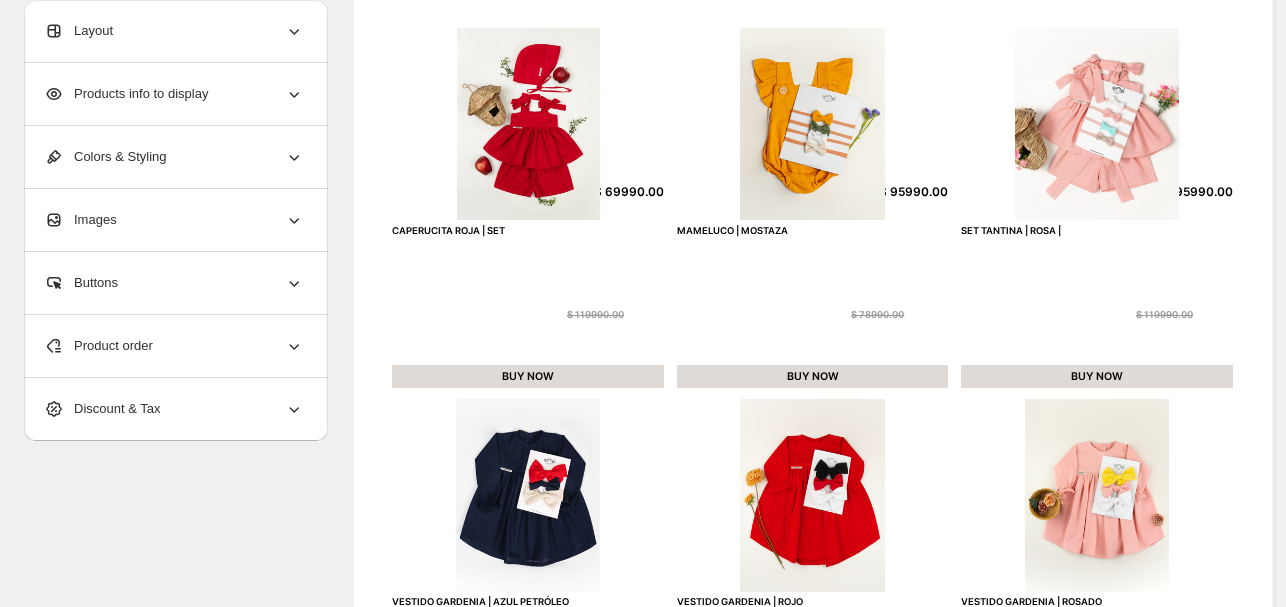 click at bounding box center [528, 124] 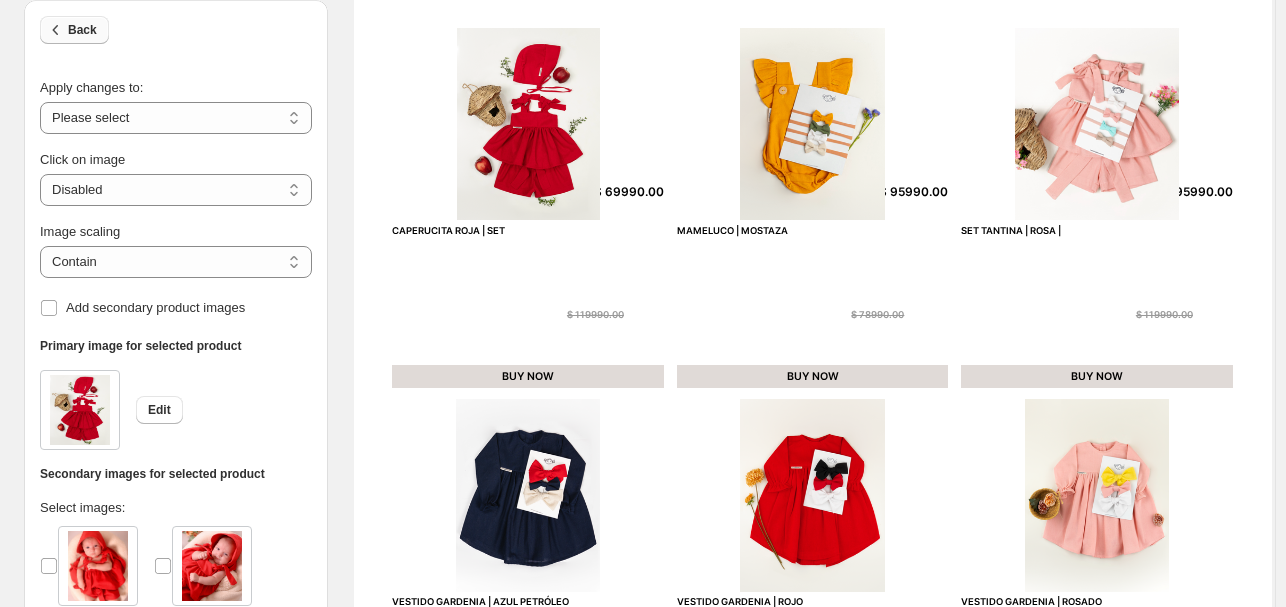 click on "Back" at bounding box center [82, 30] 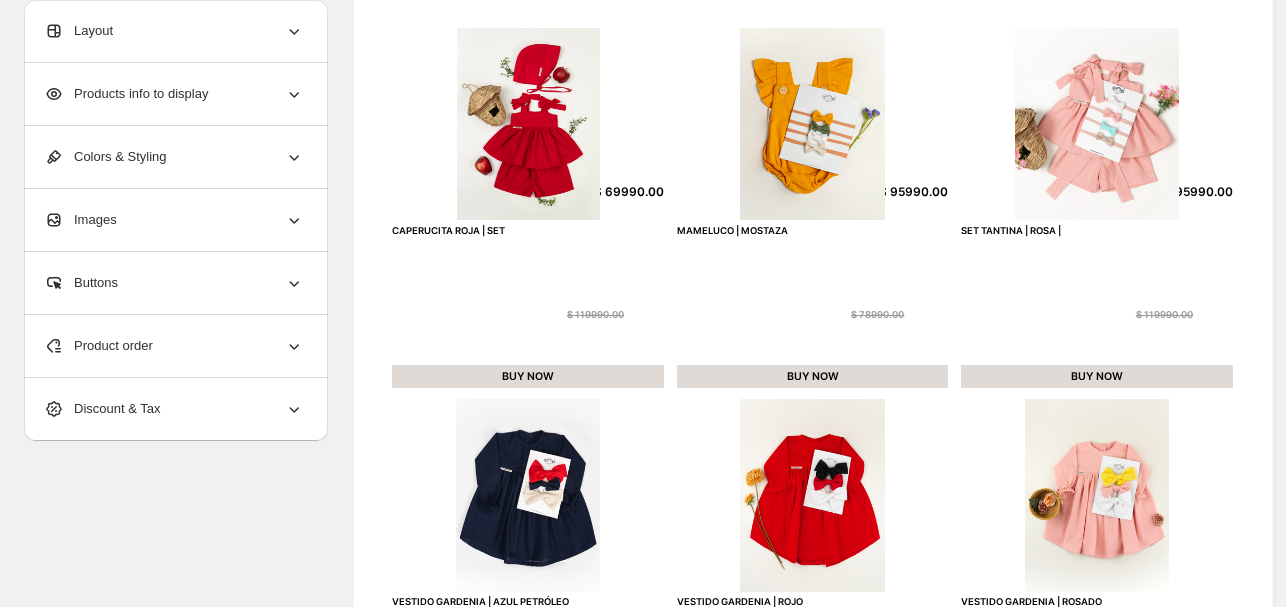 click on "Products info to display" at bounding box center [174, 94] 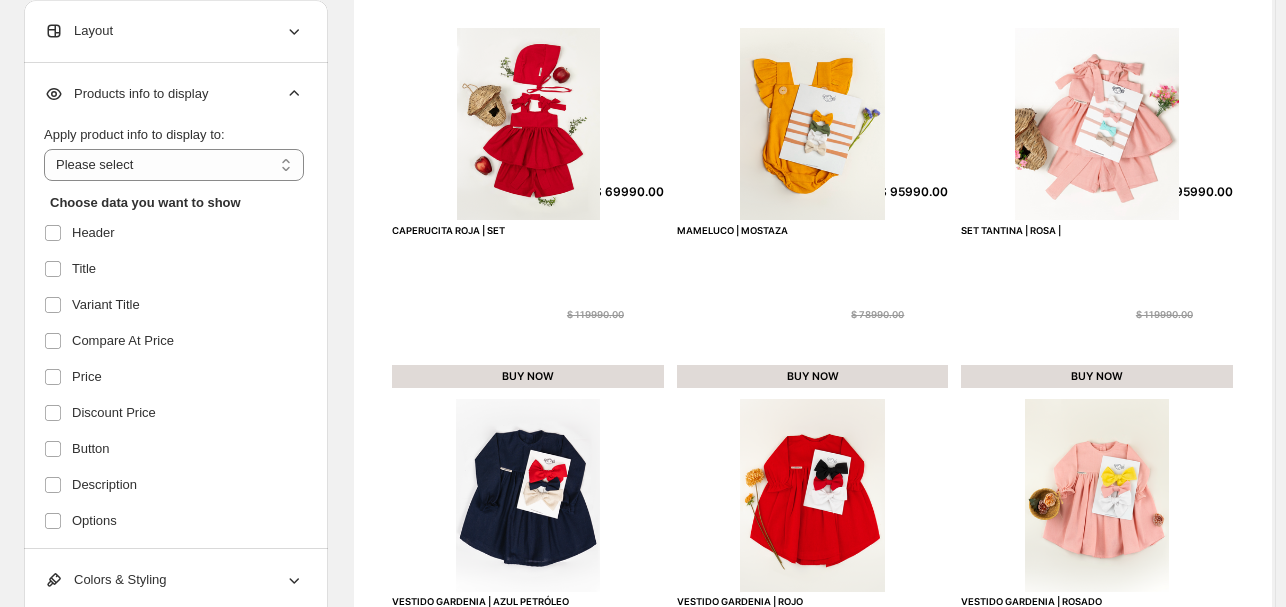 click on "Products info to display" at bounding box center [174, 94] 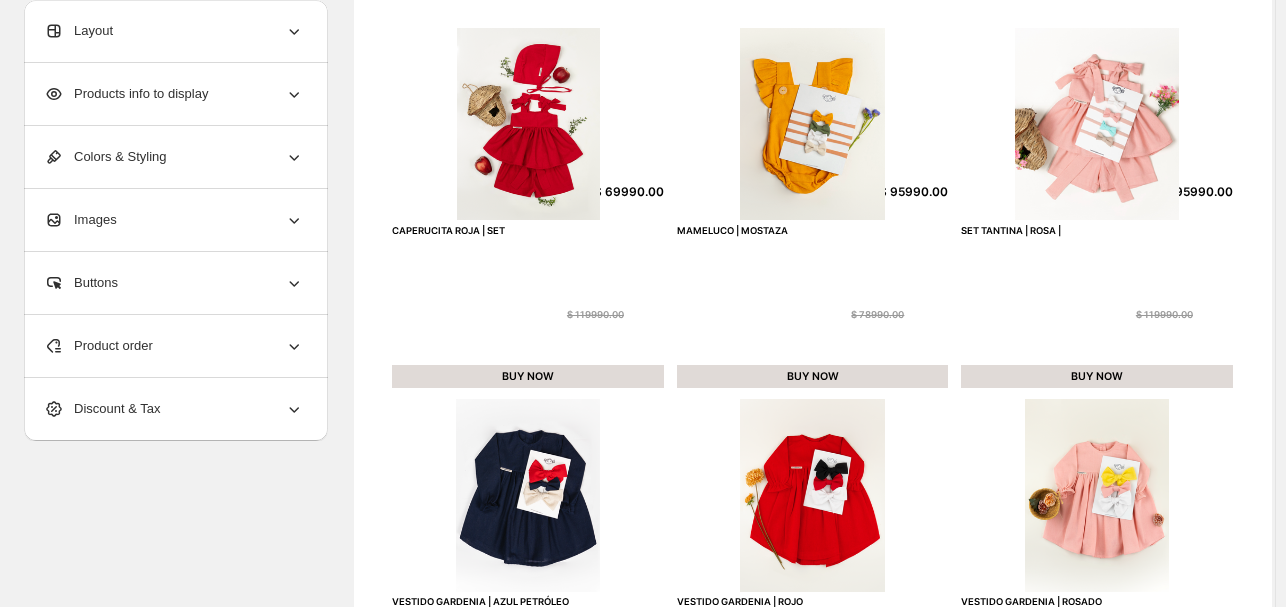 click 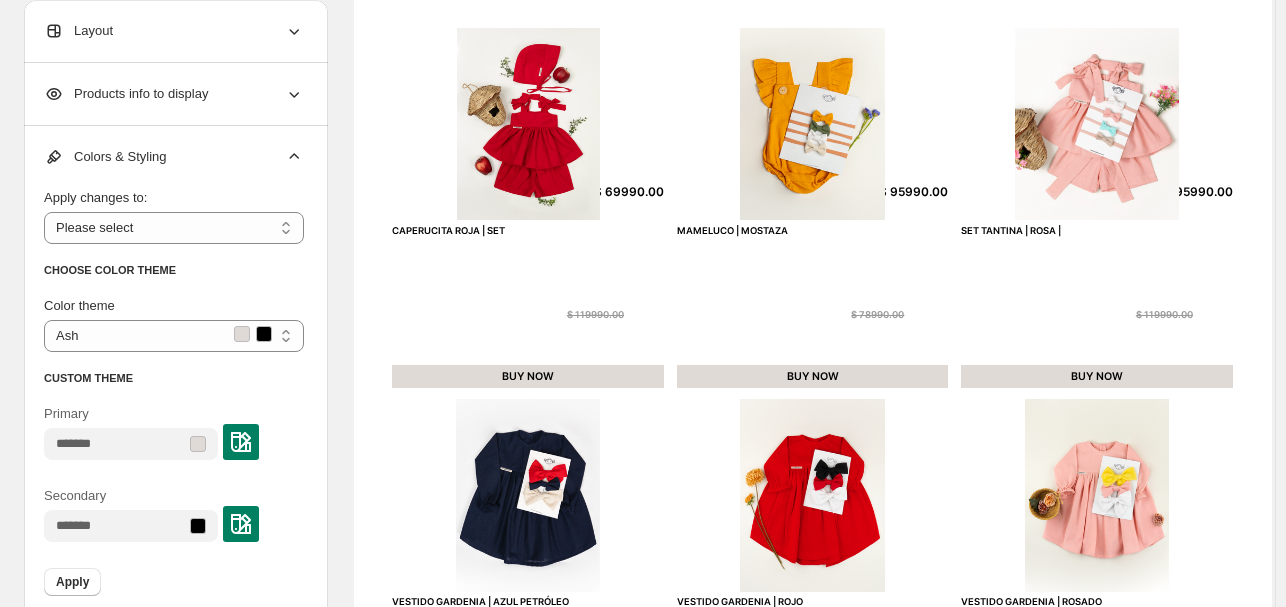 click on "Apply changes to:" at bounding box center [174, 198] 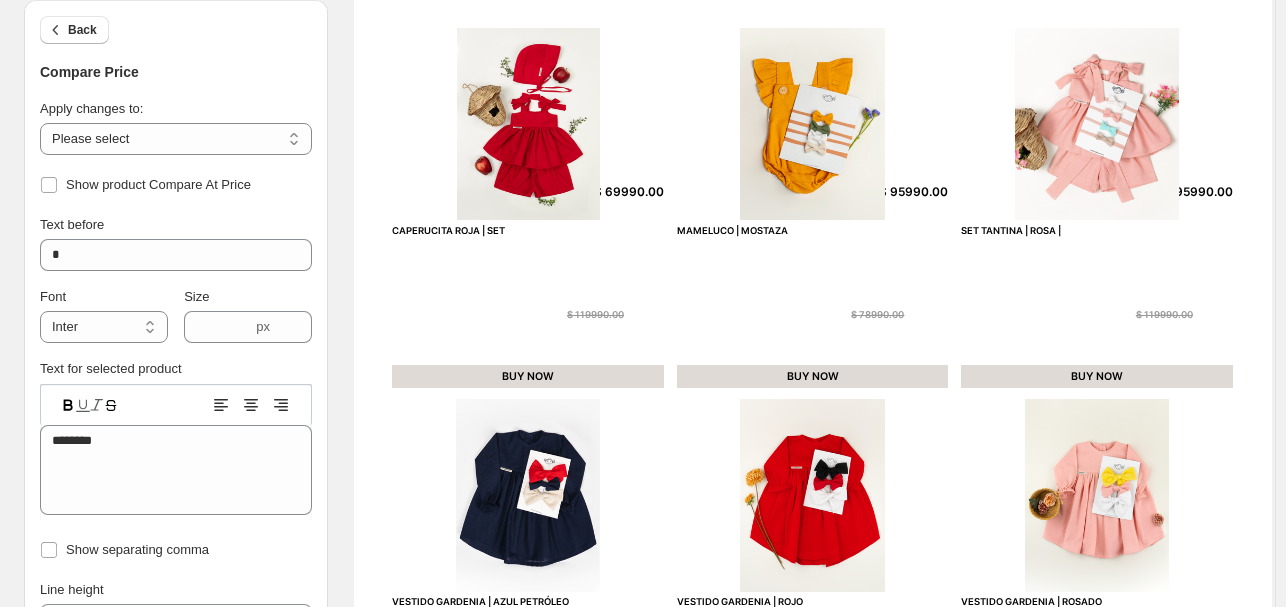 click on "**********" at bounding box center (176, 458) 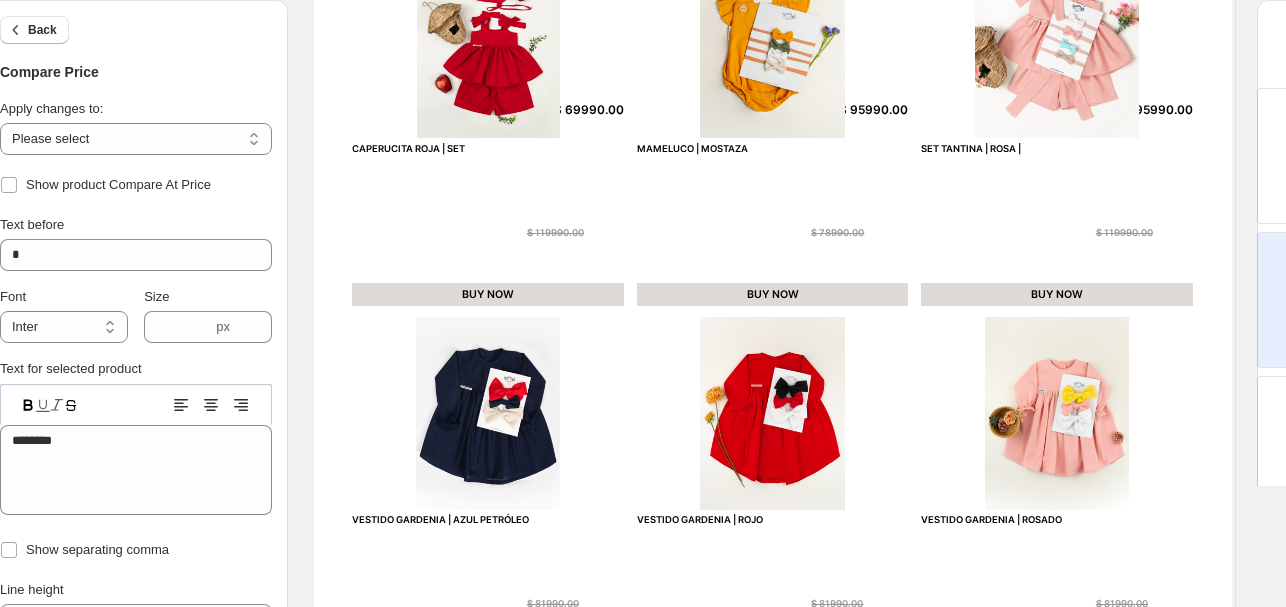 scroll, scrollTop: 218, scrollLeft: 40, axis: both 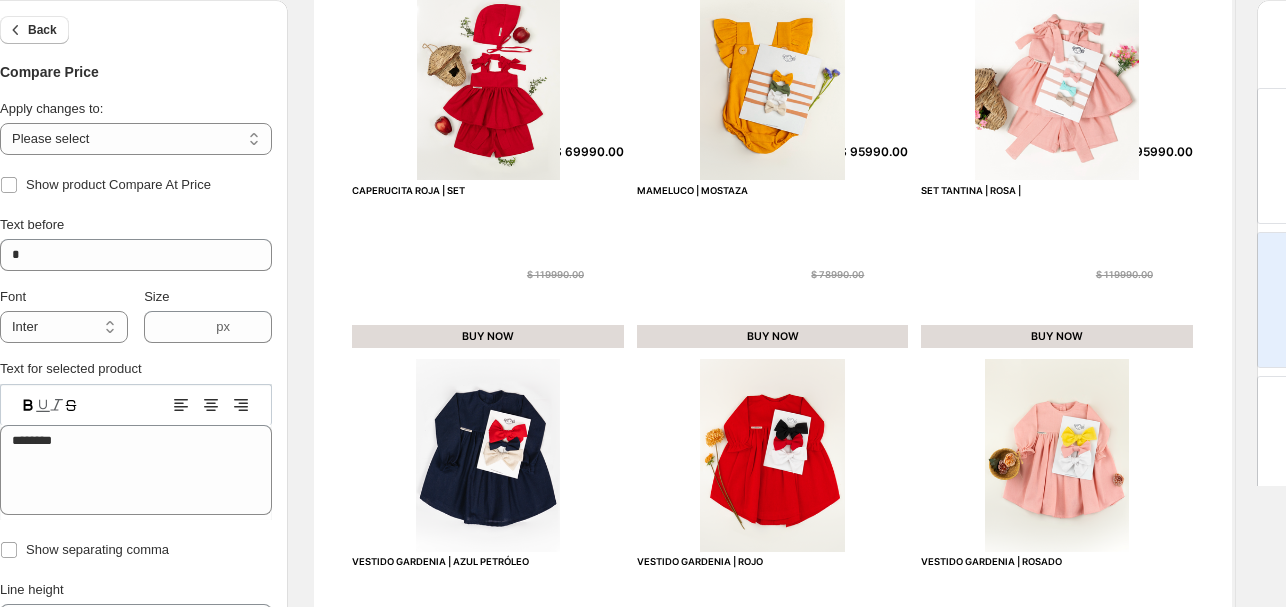 click at bounding box center [488, 84] 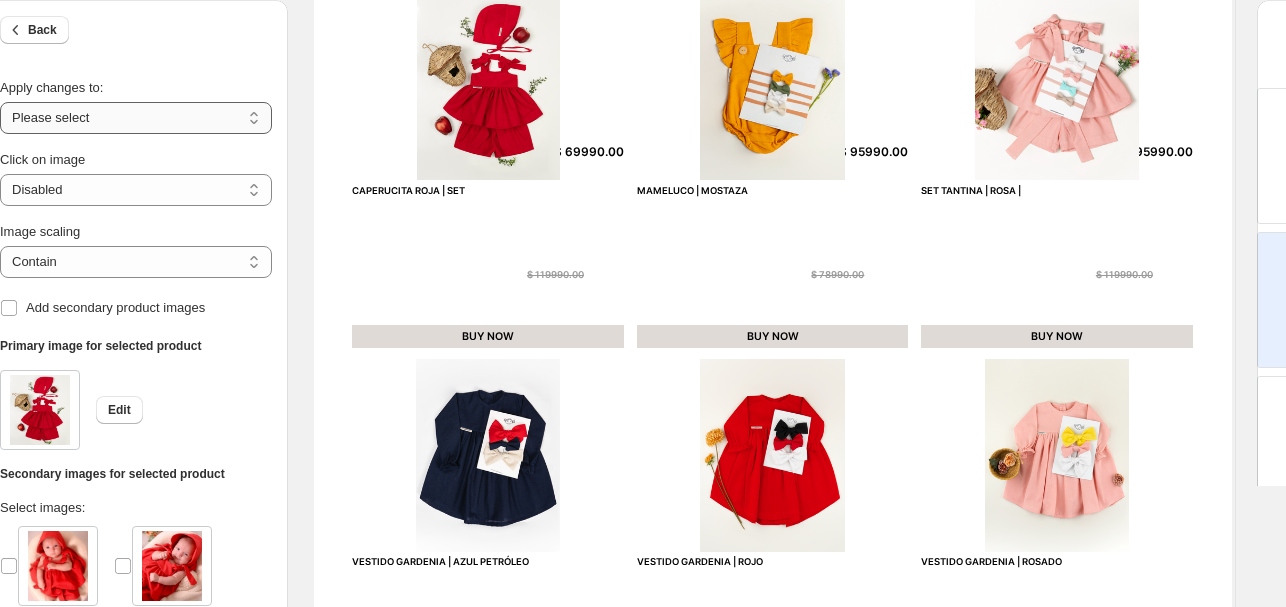 click on "**********" at bounding box center (136, 118) 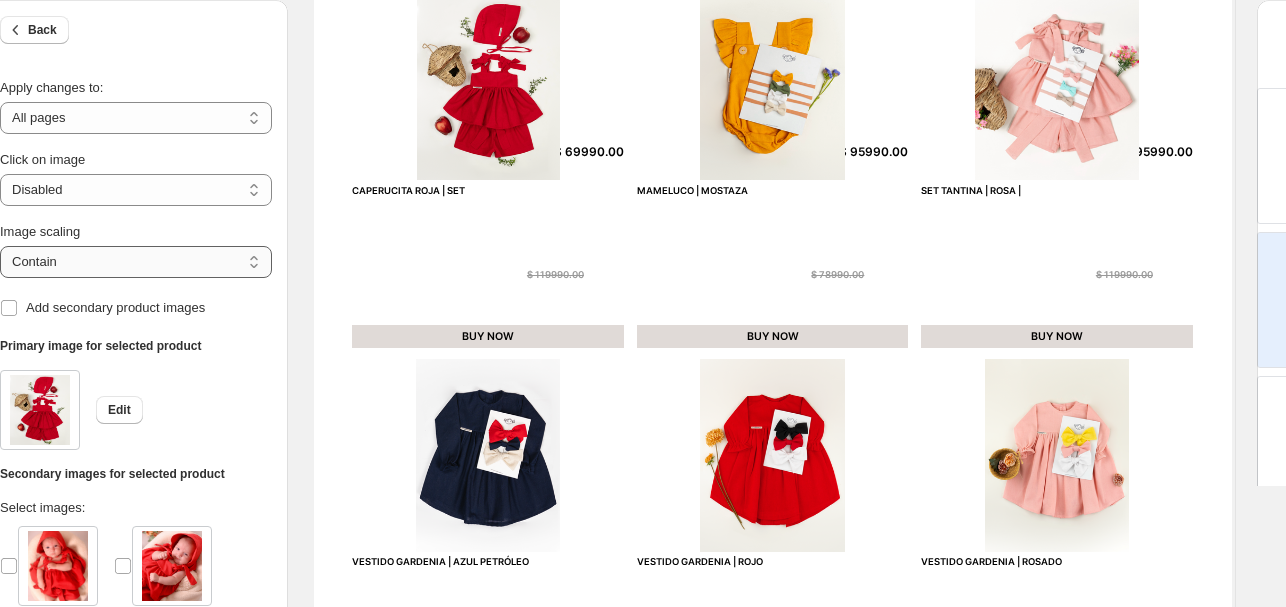 click on "***** *******" at bounding box center [136, 262] 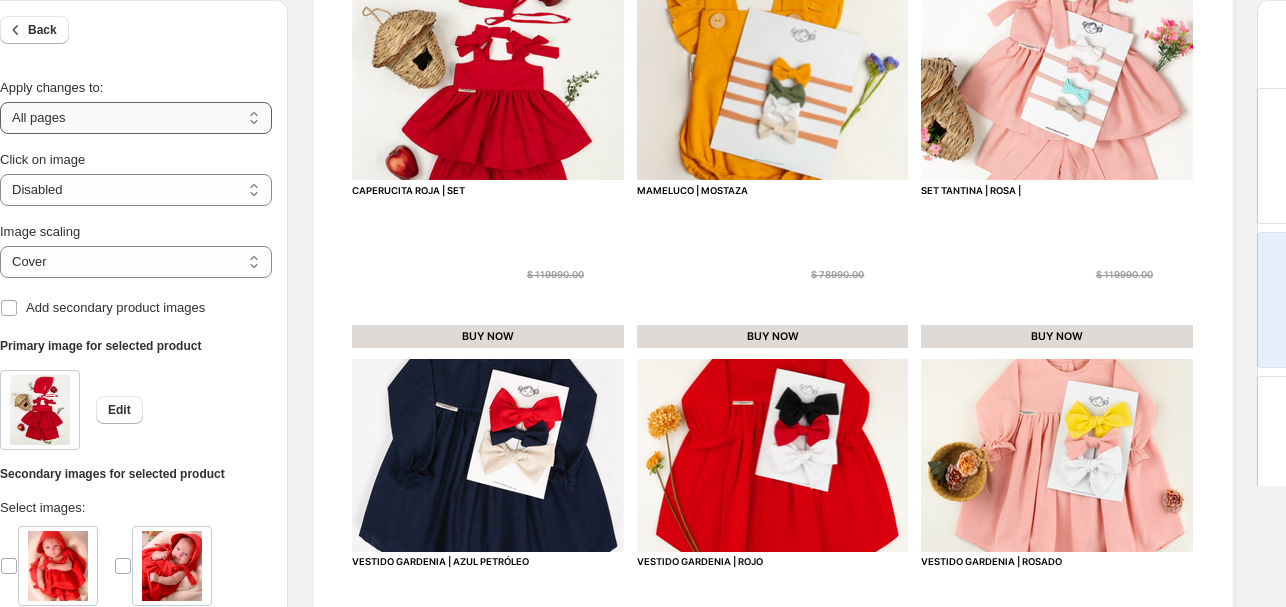 click on "**********" at bounding box center (136, 118) 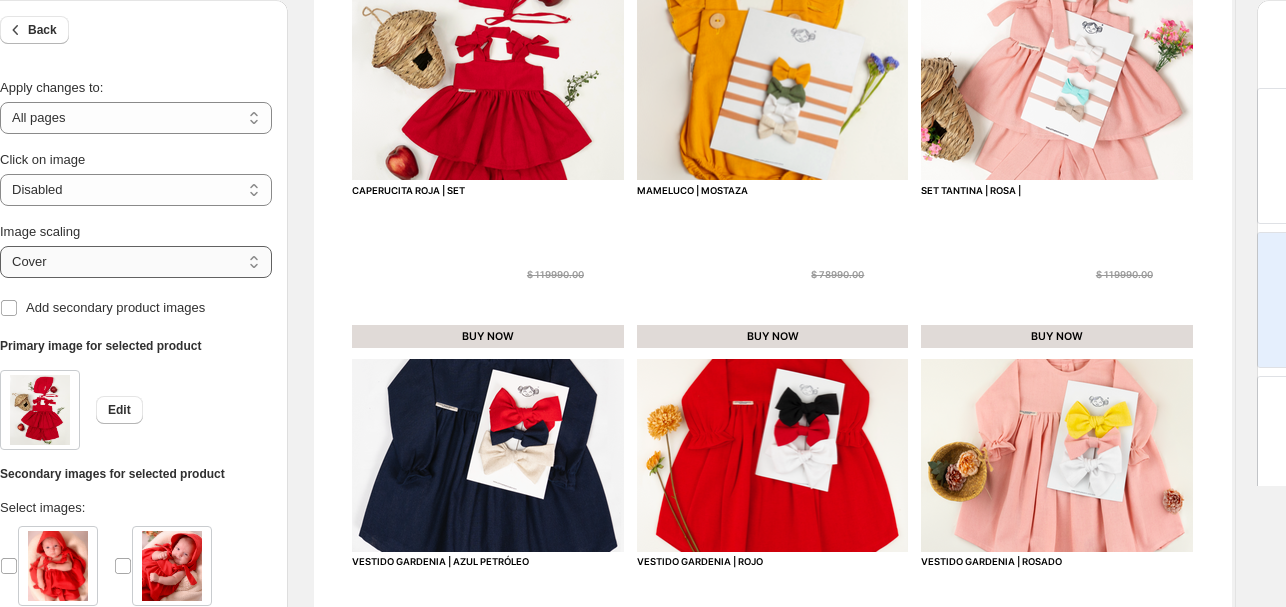 click on "***** *******" at bounding box center (136, 262) 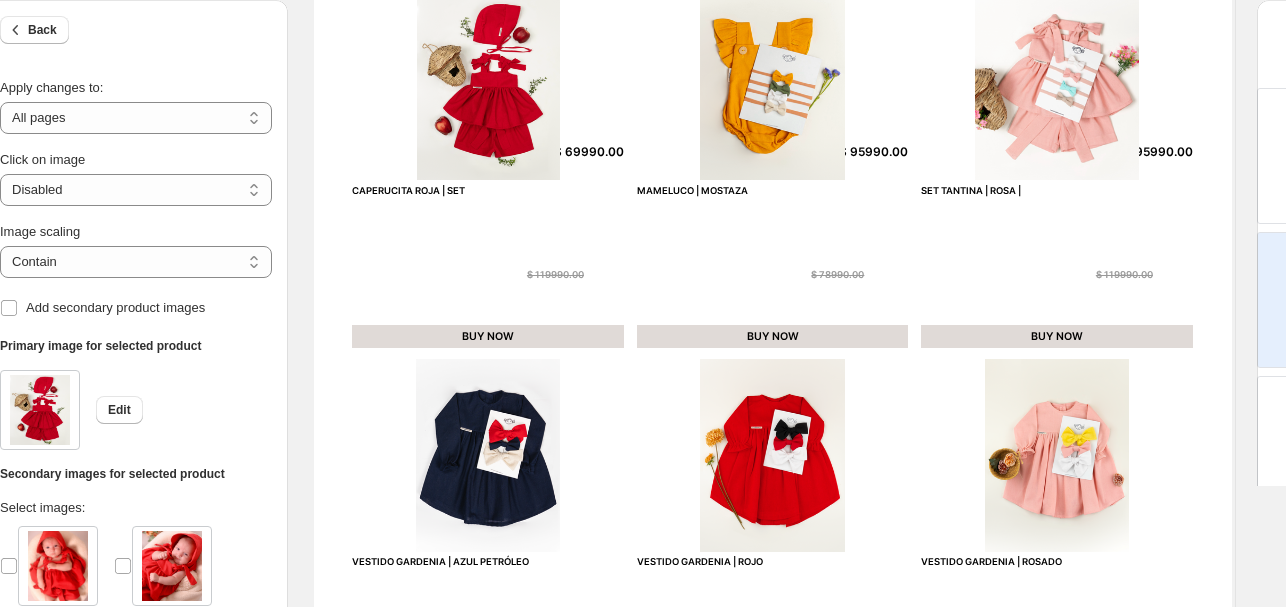 click at bounding box center (488, 84) 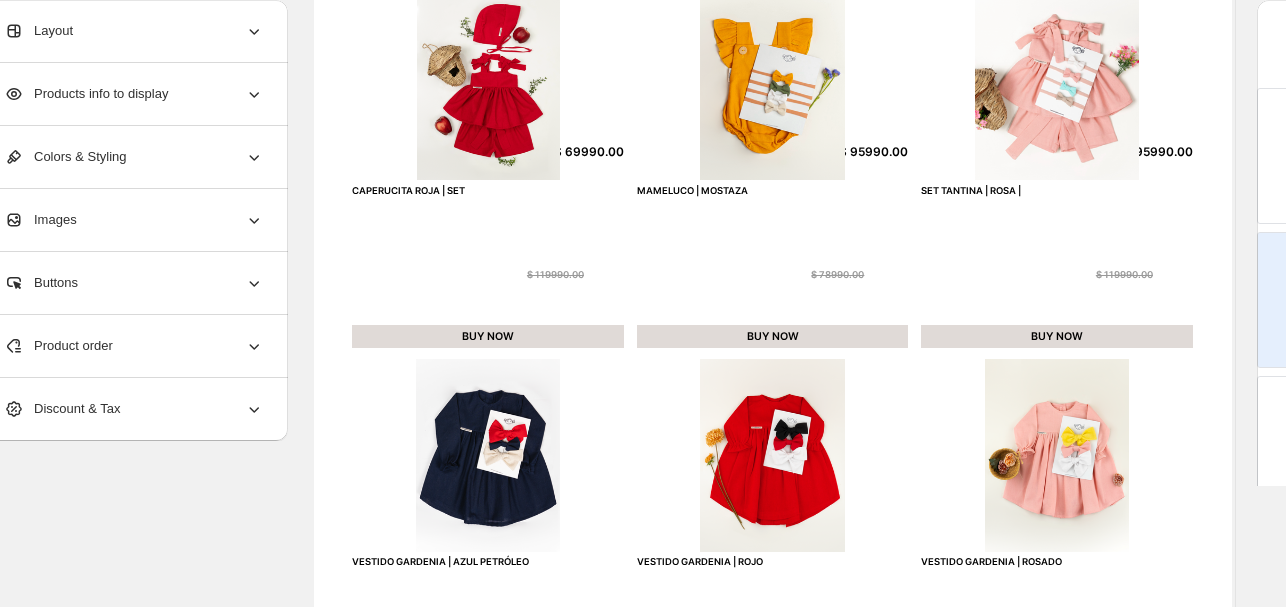 click 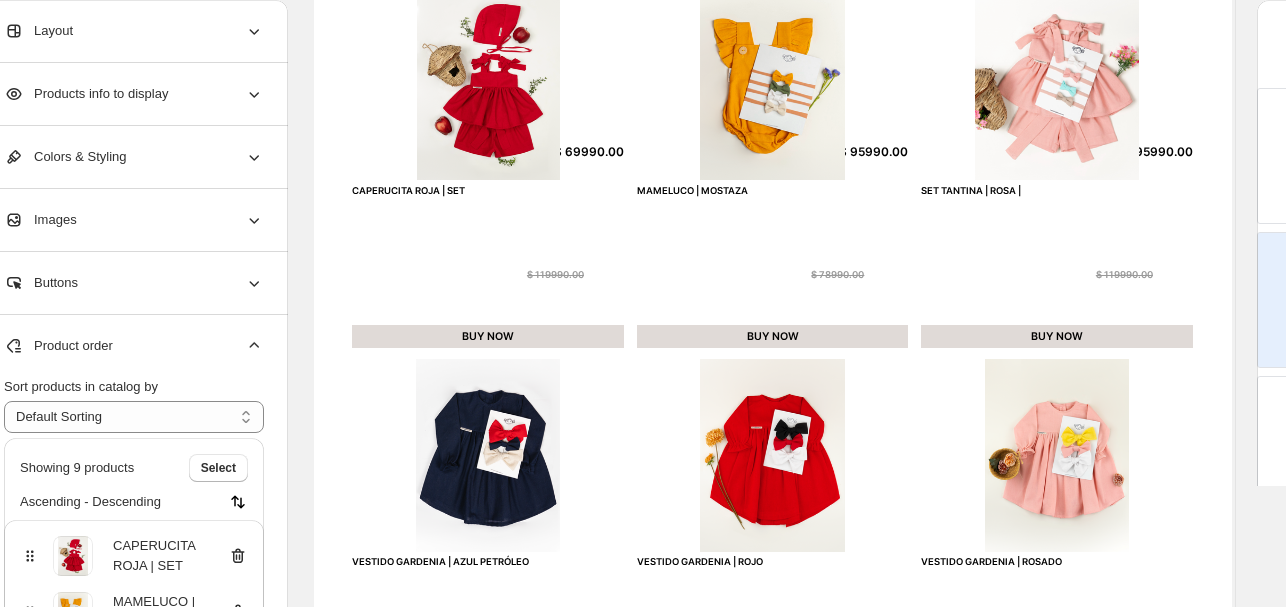 click on "Buttons" at bounding box center (134, 283) 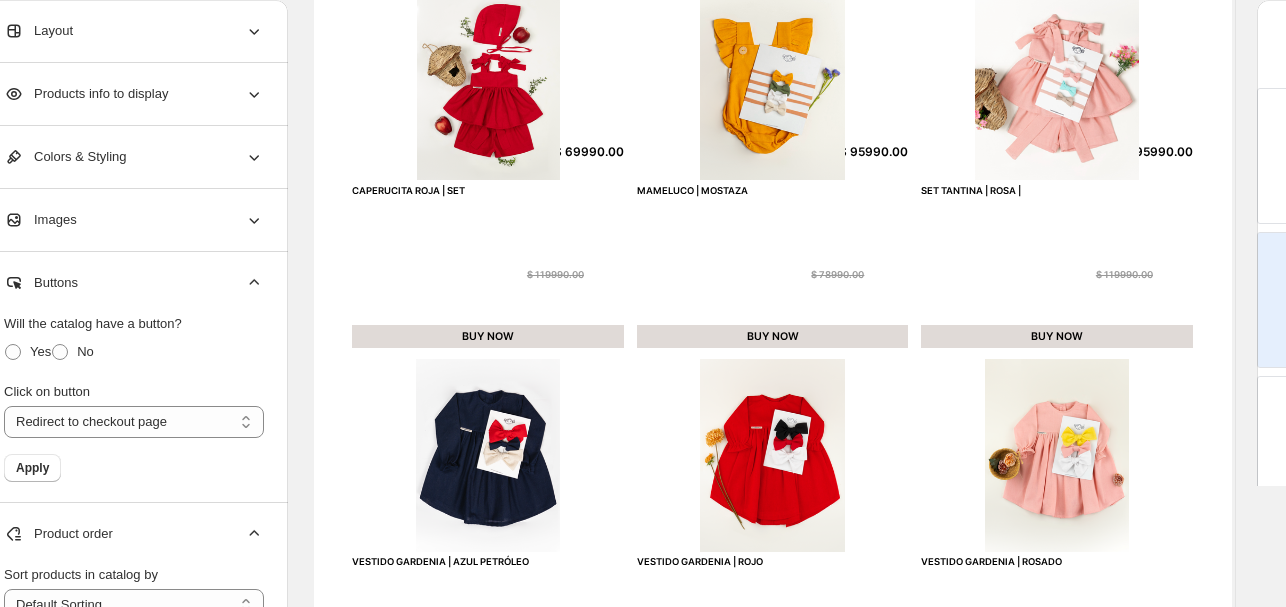 click on "Click on button" at bounding box center [134, 392] 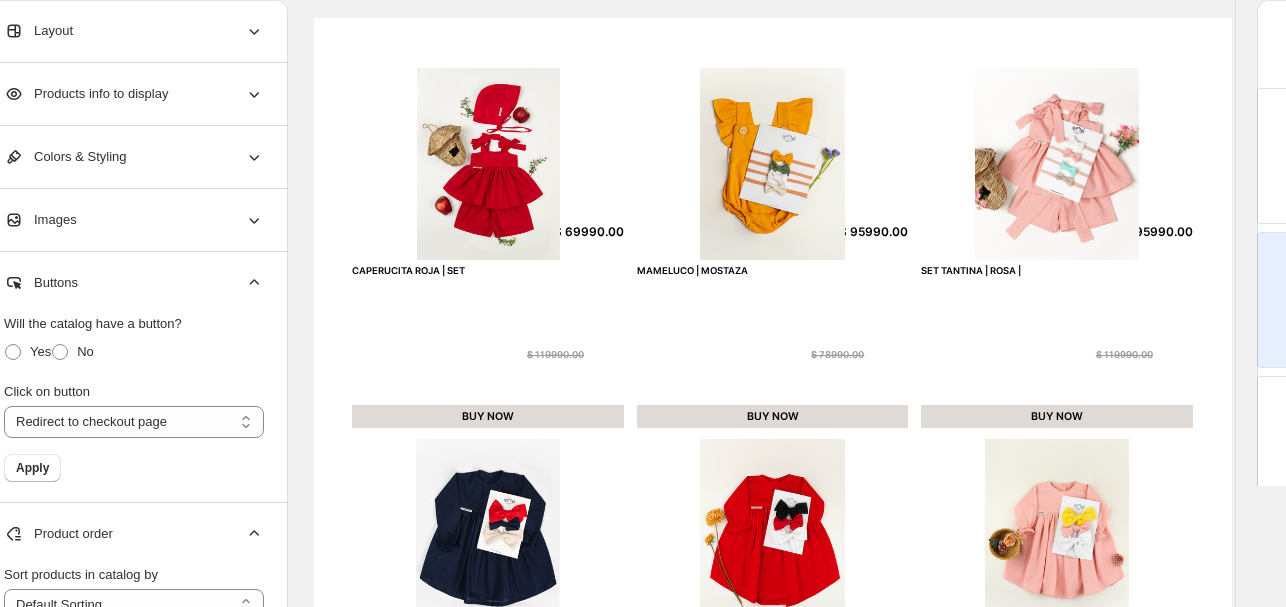 scroll, scrollTop: 98, scrollLeft: 40, axis: both 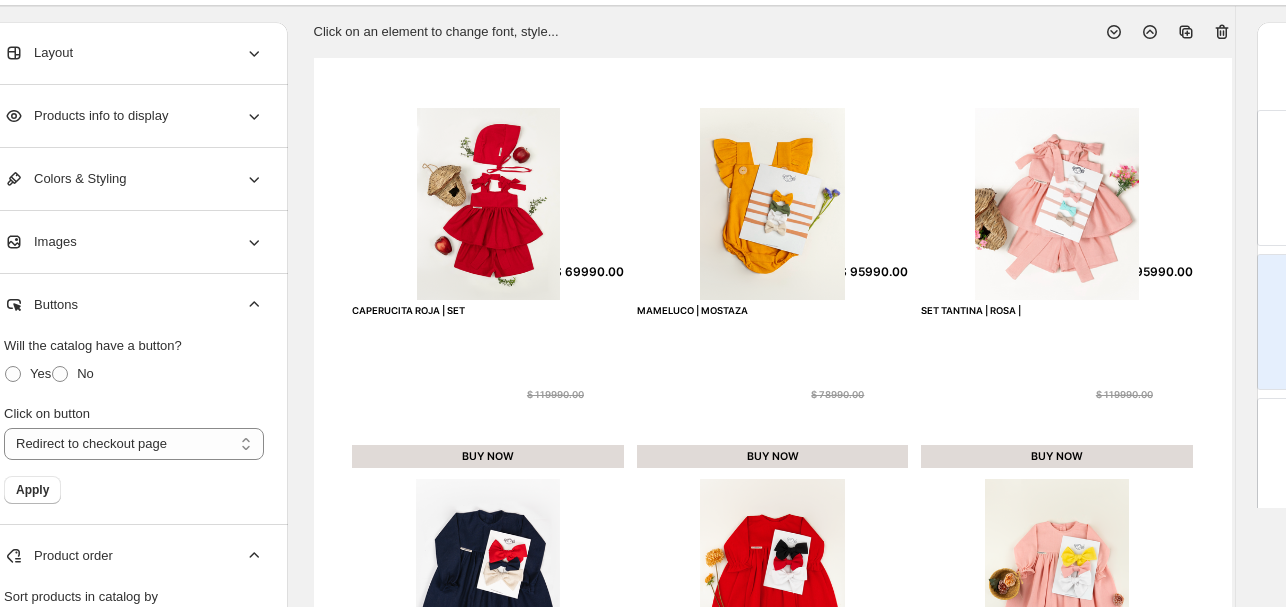 click 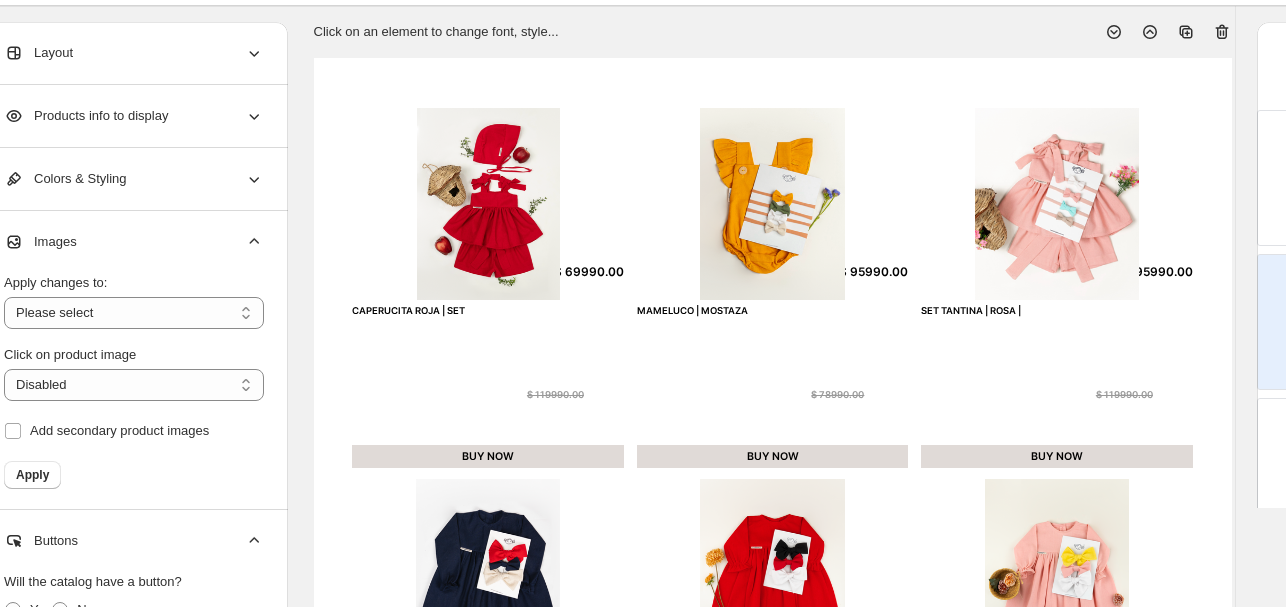 click on "**********" at bounding box center [134, 373] 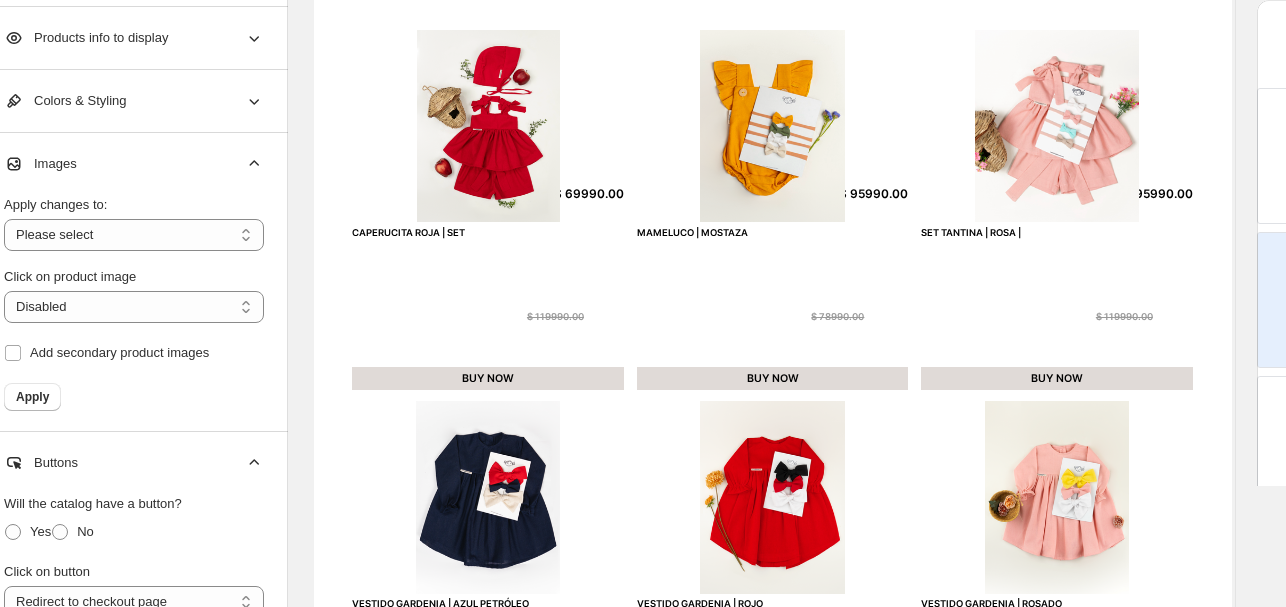scroll, scrollTop: 178, scrollLeft: 40, axis: both 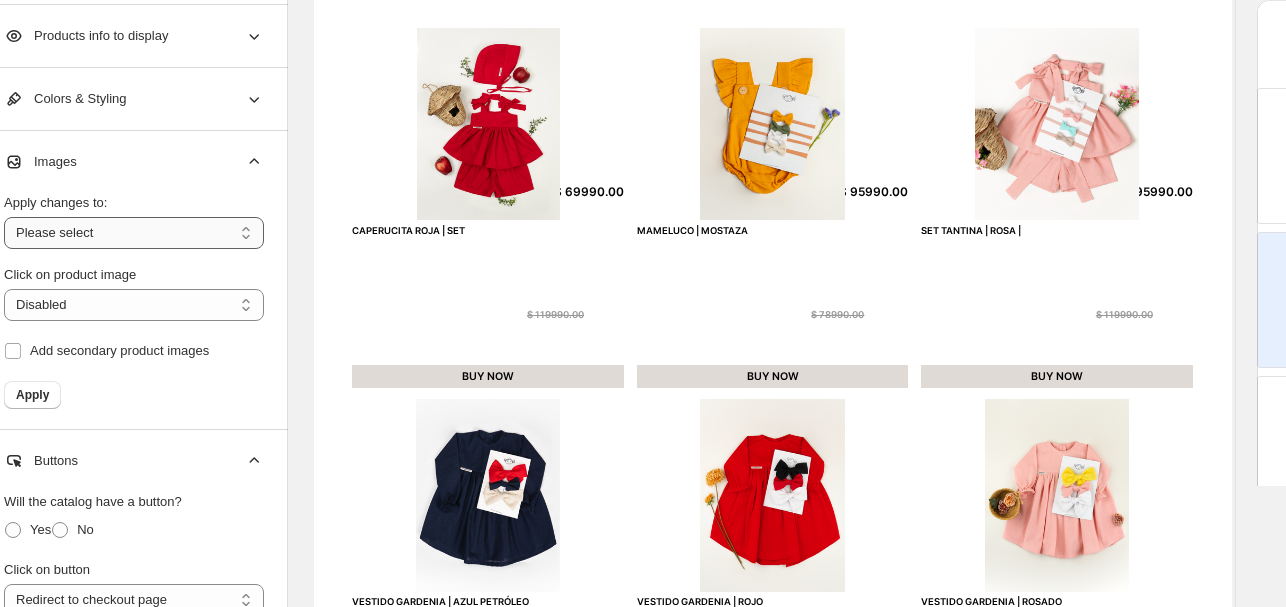 click on "**********" at bounding box center [134, 233] 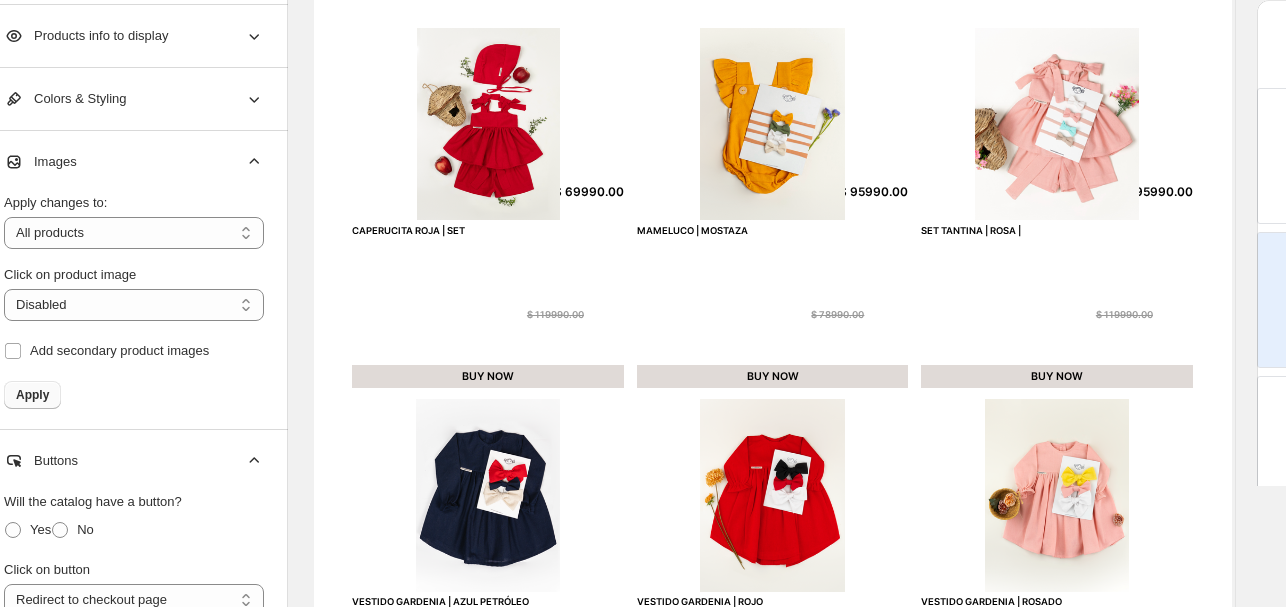 click on "Apply" at bounding box center [32, 395] 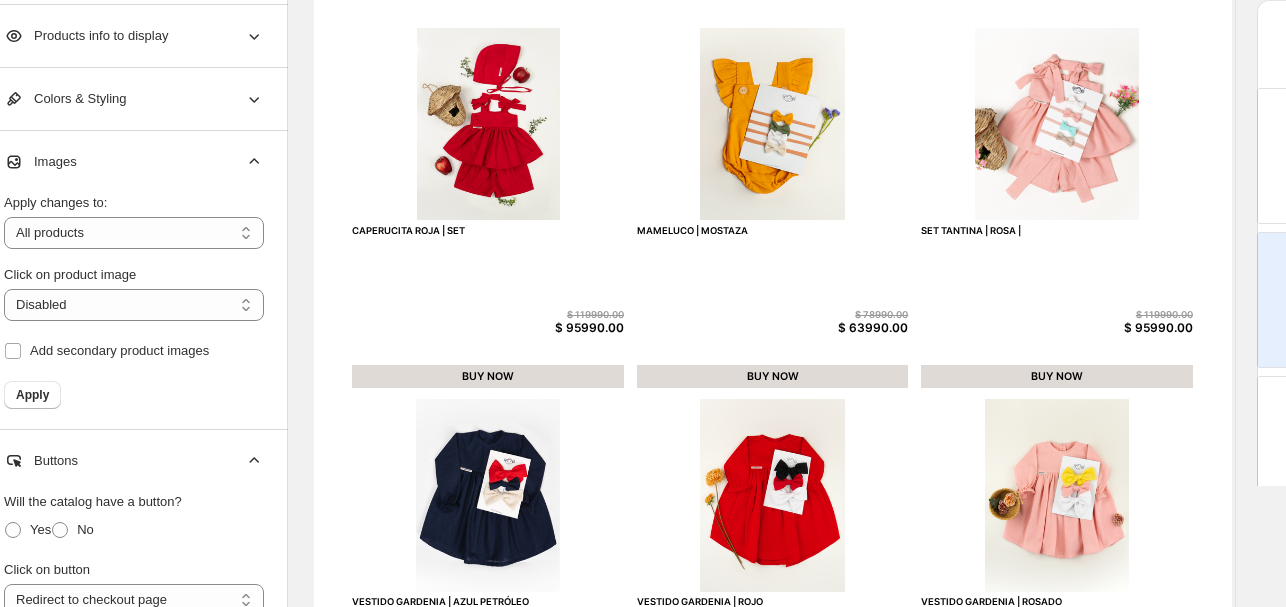 click on "$ 95990.00" at bounding box center [575, 328] 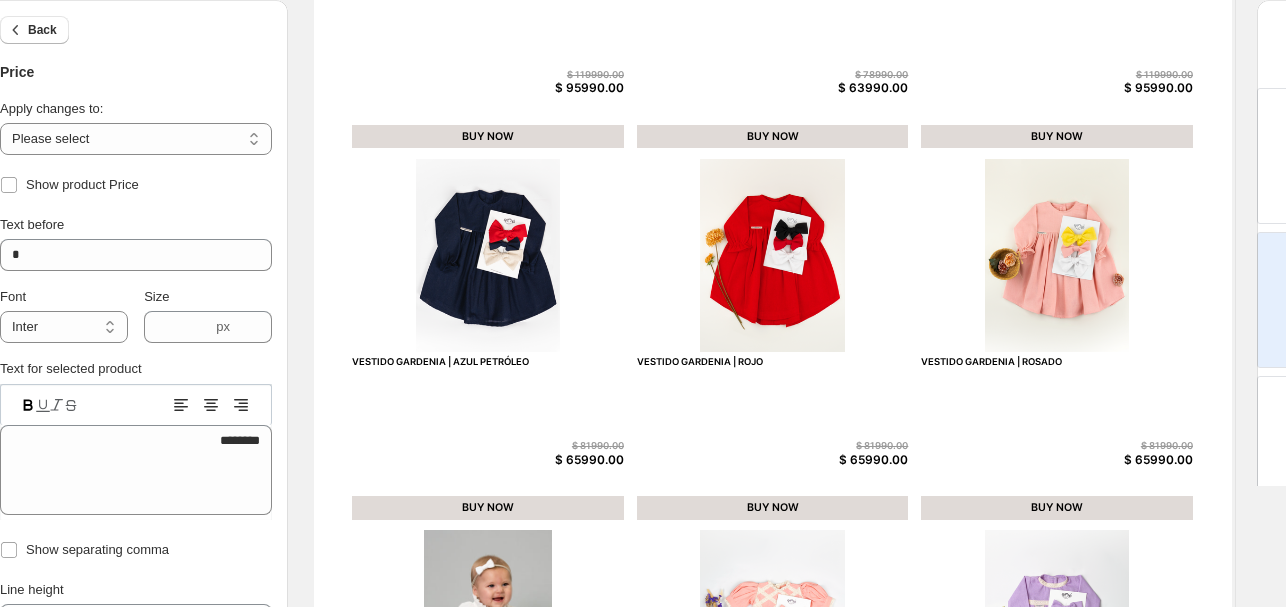 scroll, scrollTop: 458, scrollLeft: 40, axis: both 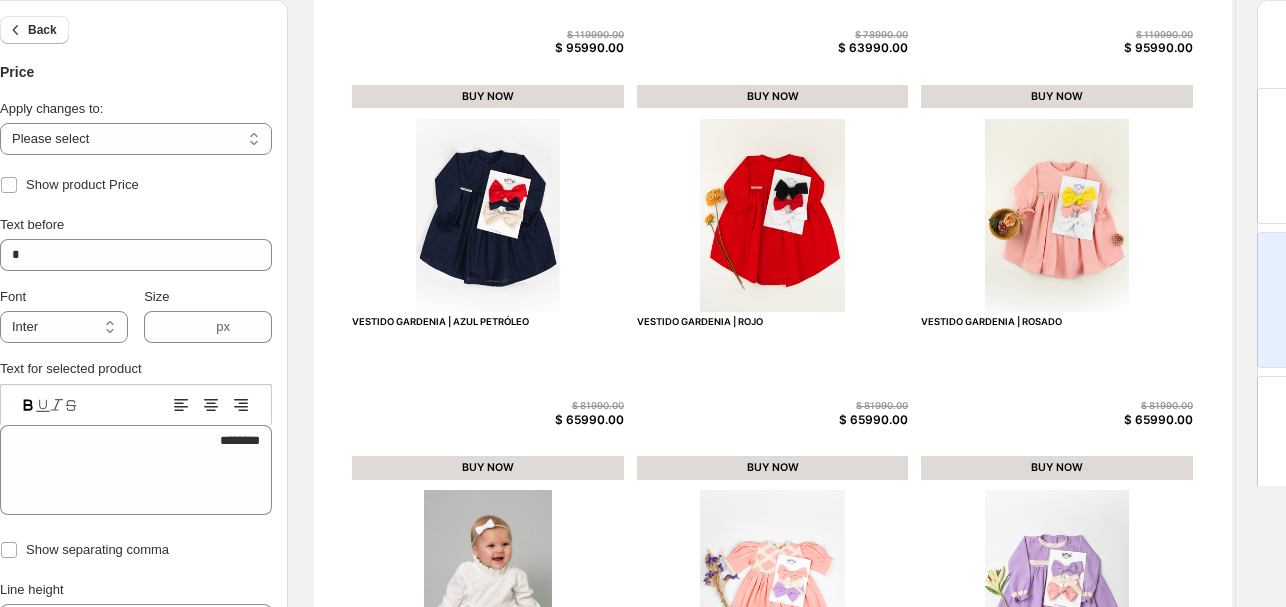 click 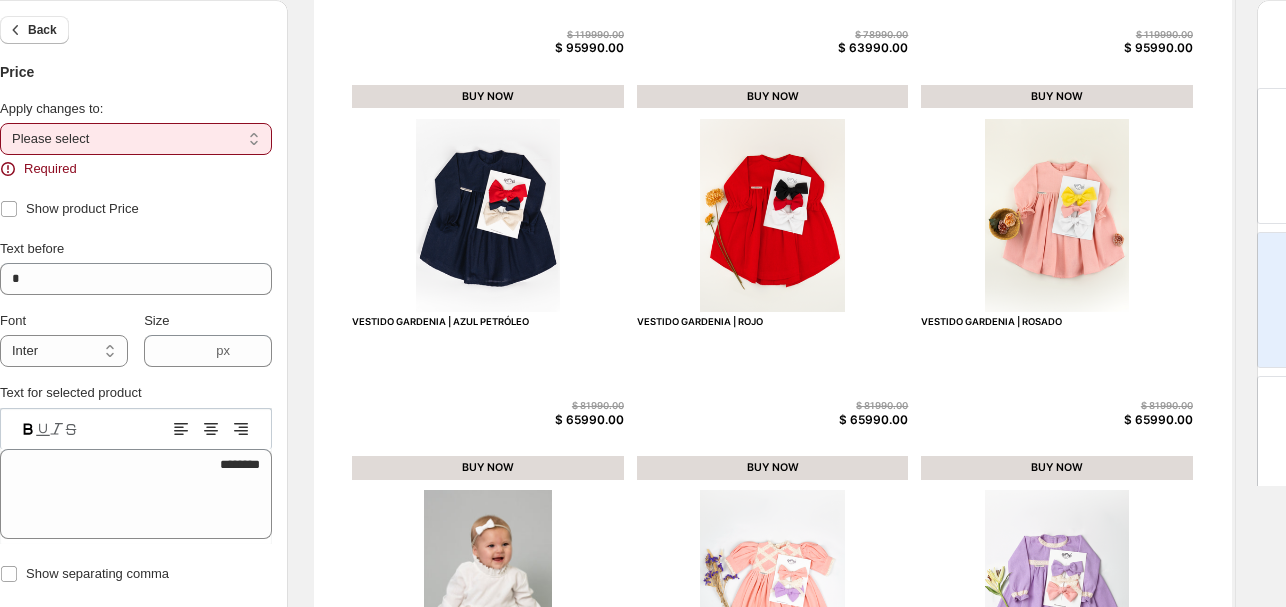 click on "**********" at bounding box center [136, 139] 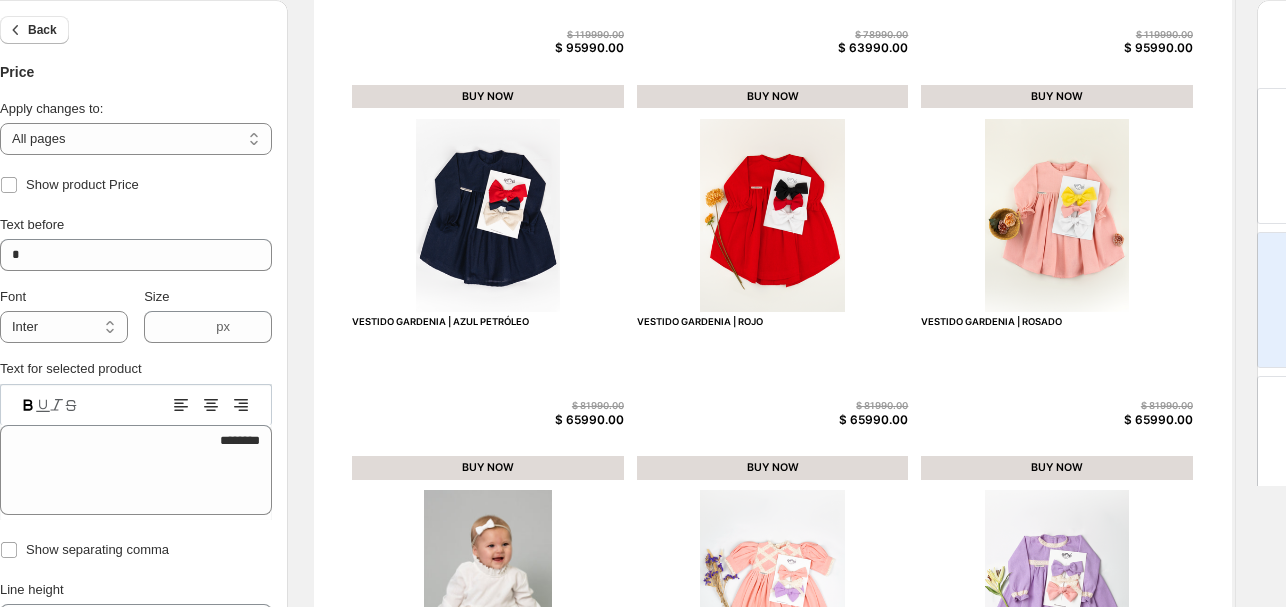 click 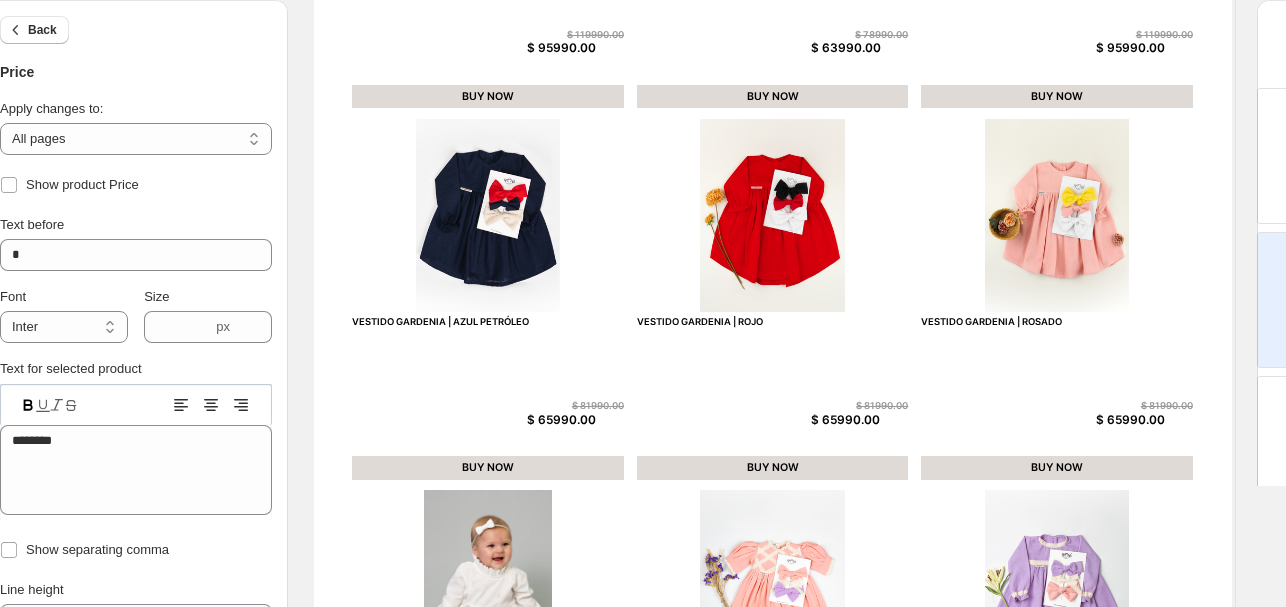 click on "Text for selected product Text editor ******** 95990.00" at bounding box center (136, 439) 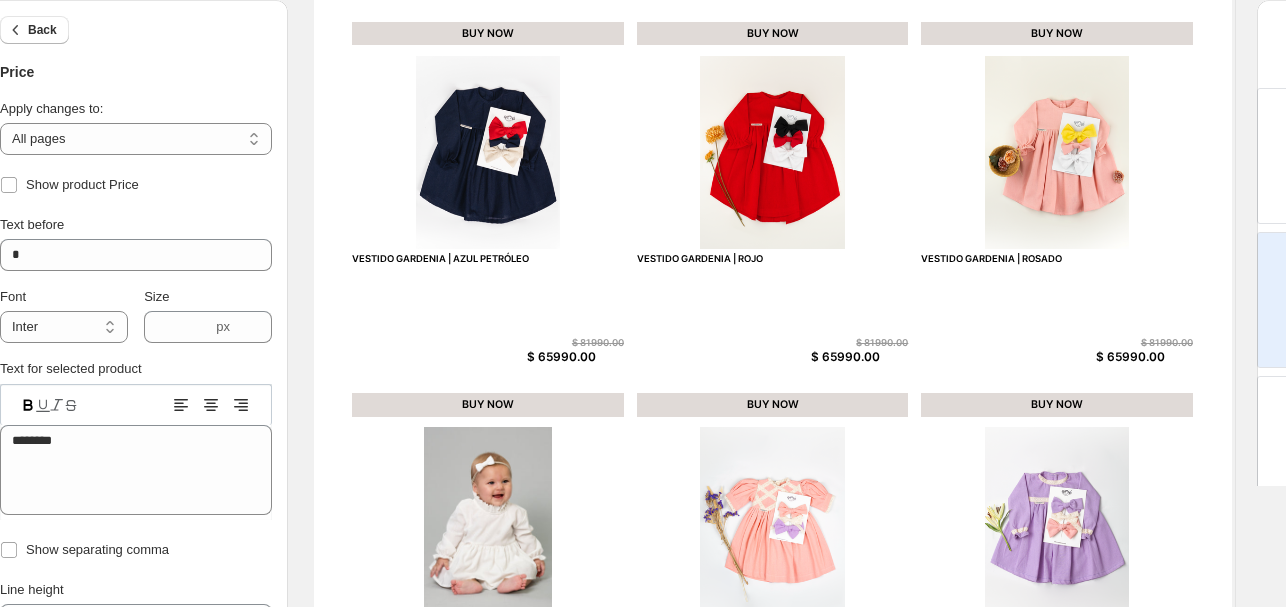 scroll, scrollTop: 538, scrollLeft: 40, axis: both 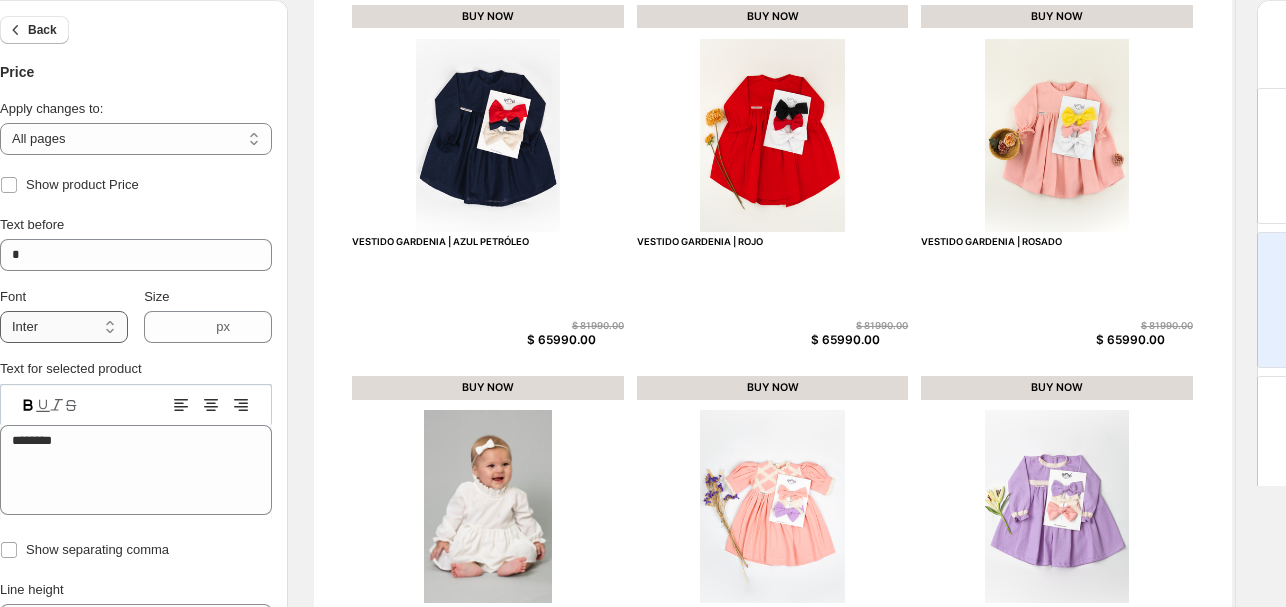 click on "**********" at bounding box center [64, 327] 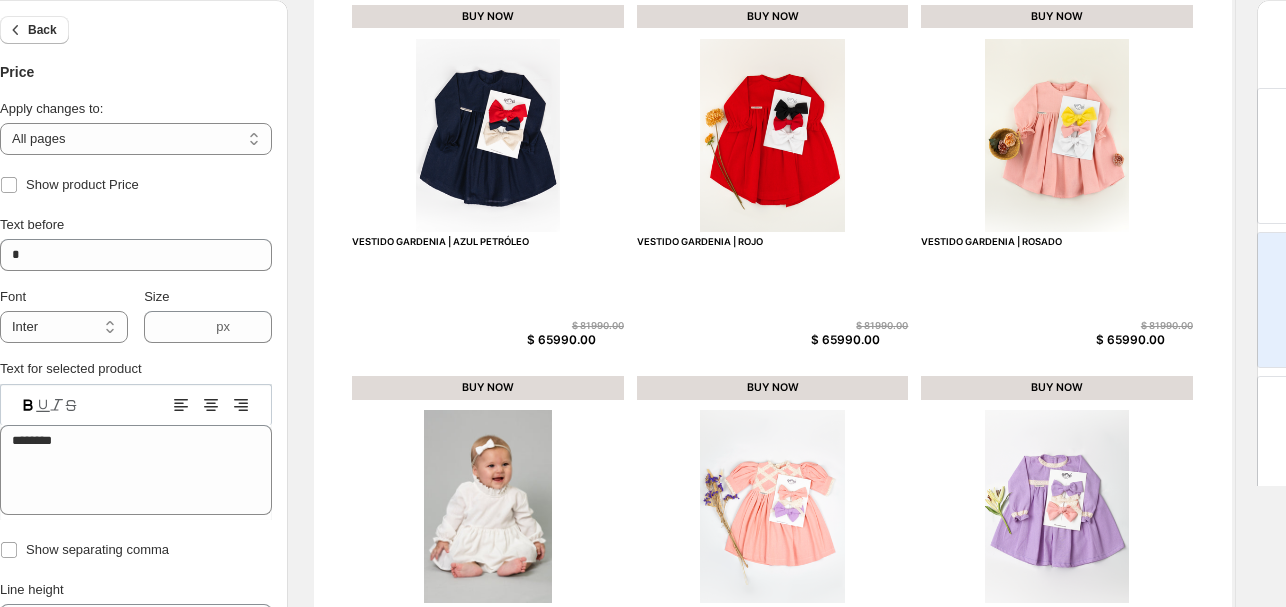 click on "**********" at bounding box center [136, 458] 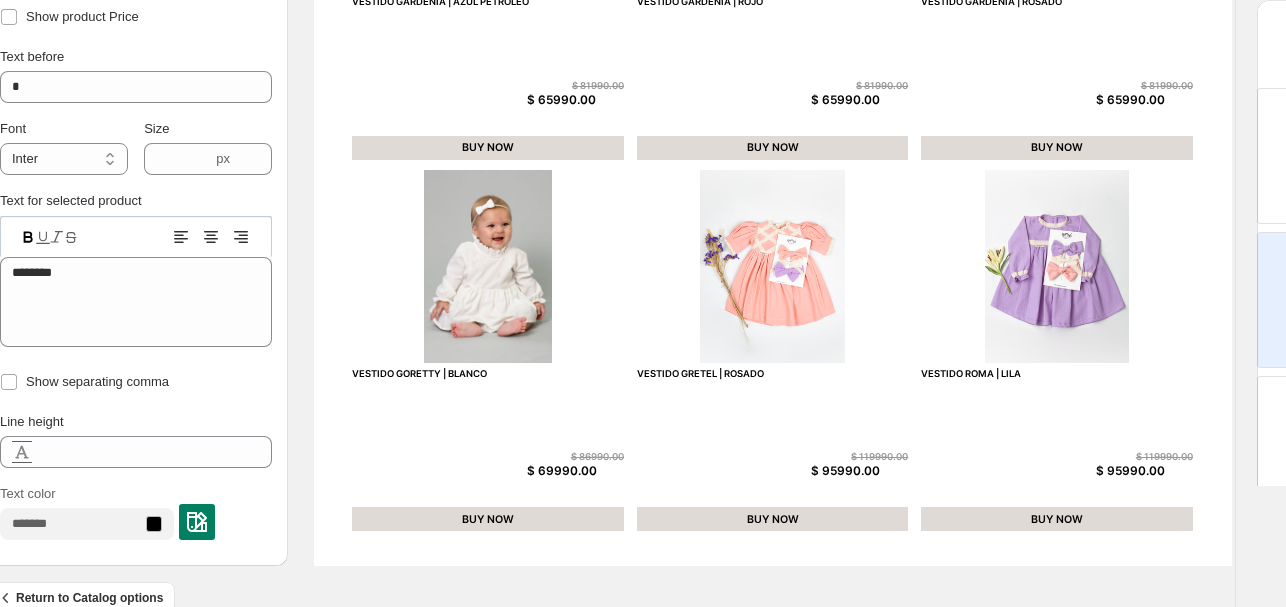 scroll, scrollTop: 818, scrollLeft: 40, axis: both 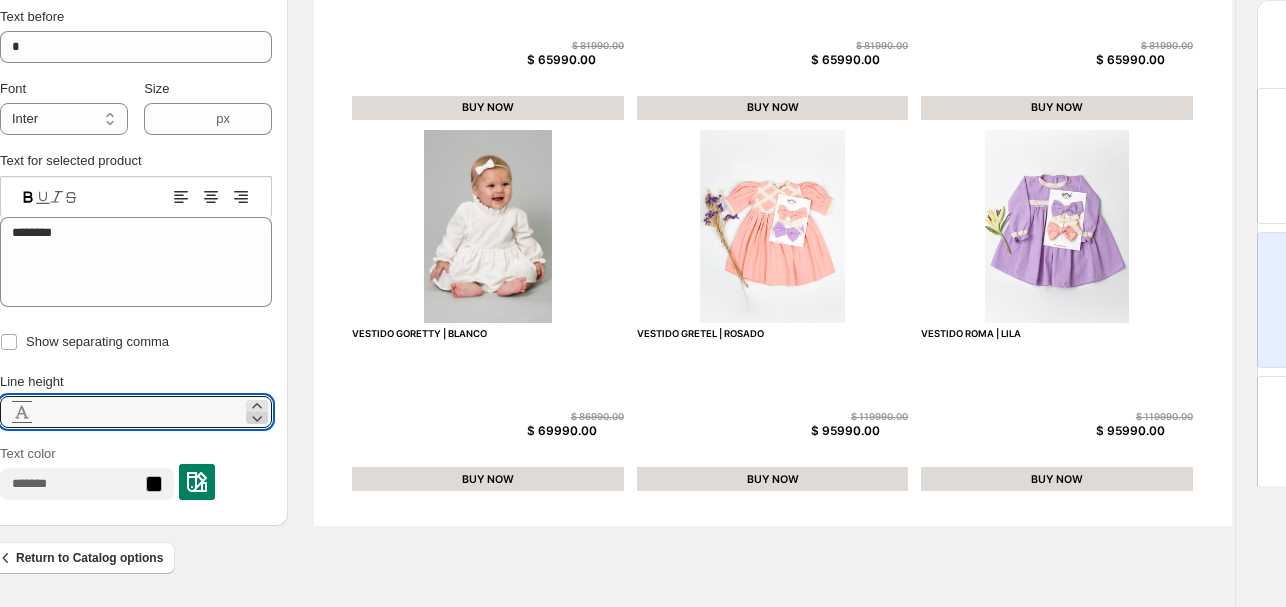 click 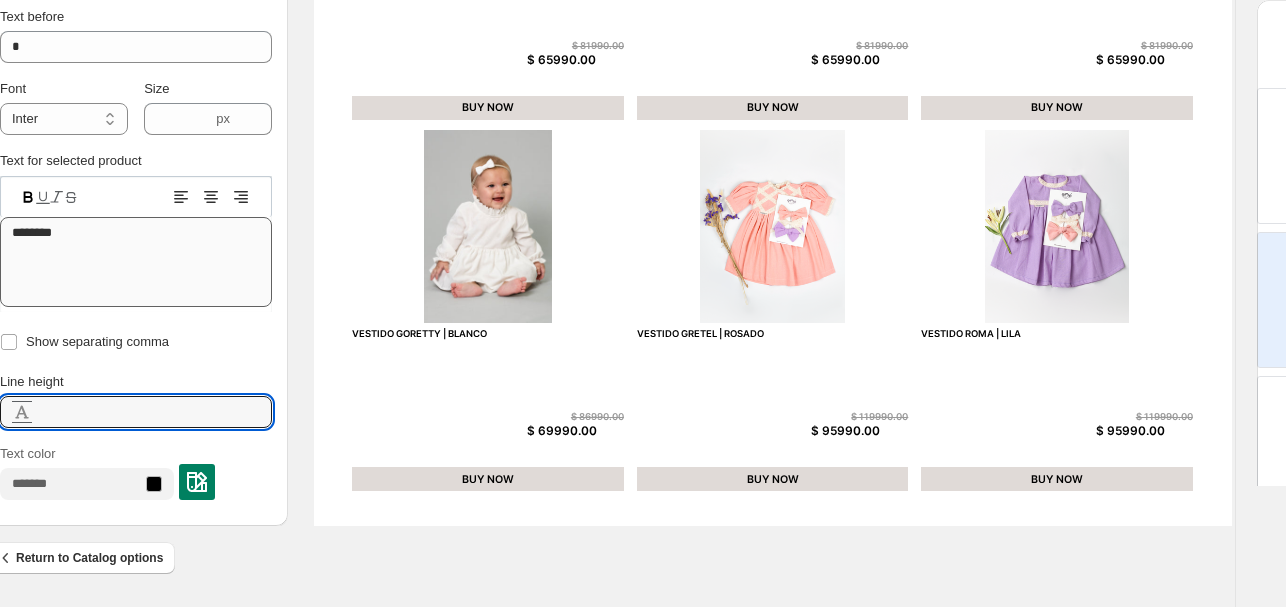 click 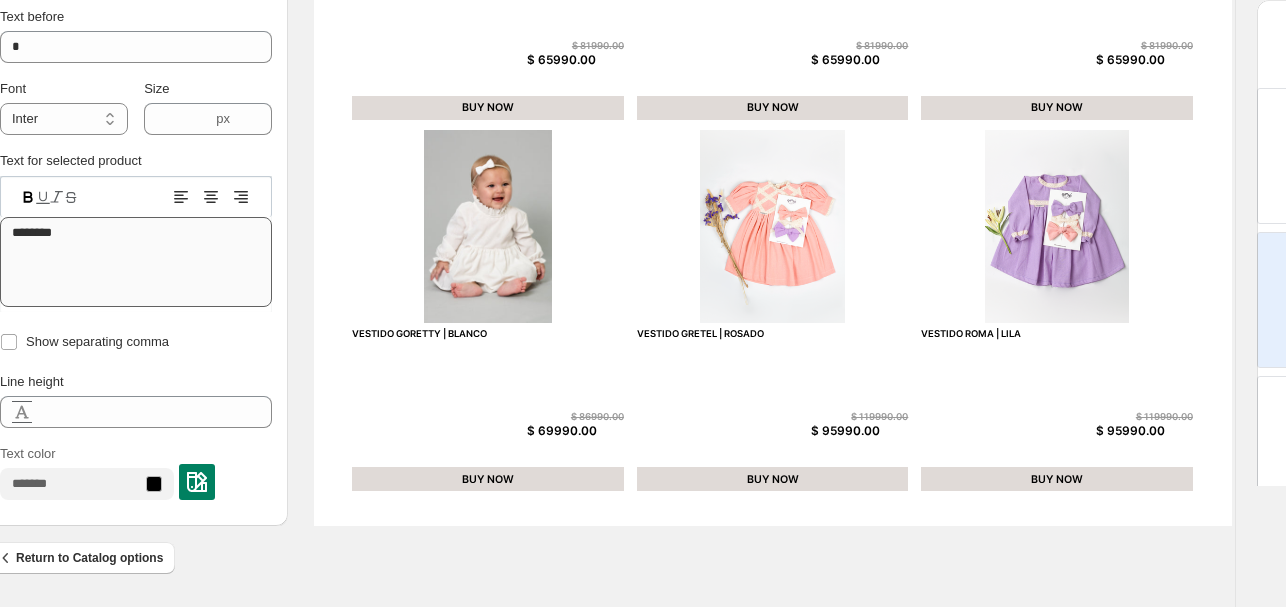 click 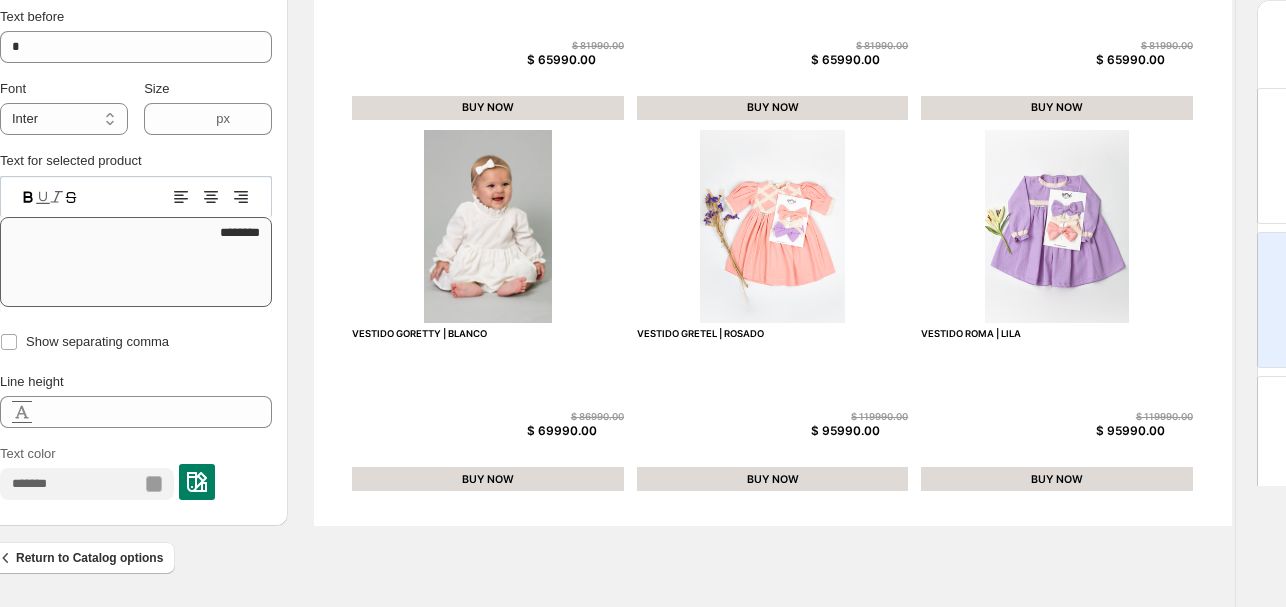 type on "***" 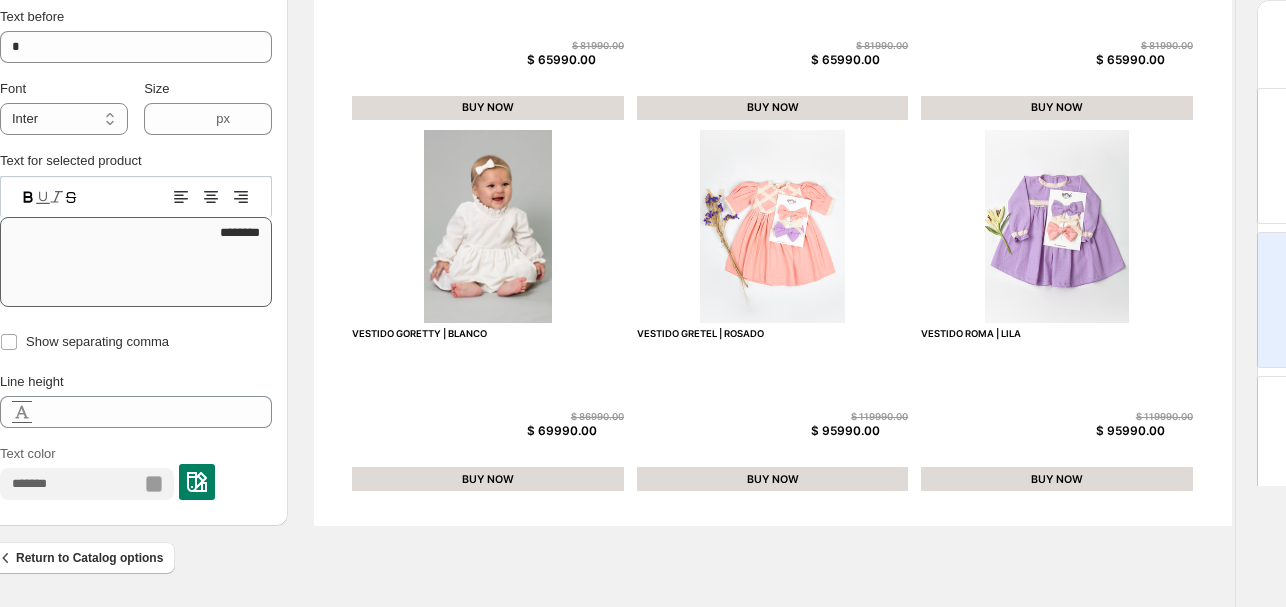 type on "********" 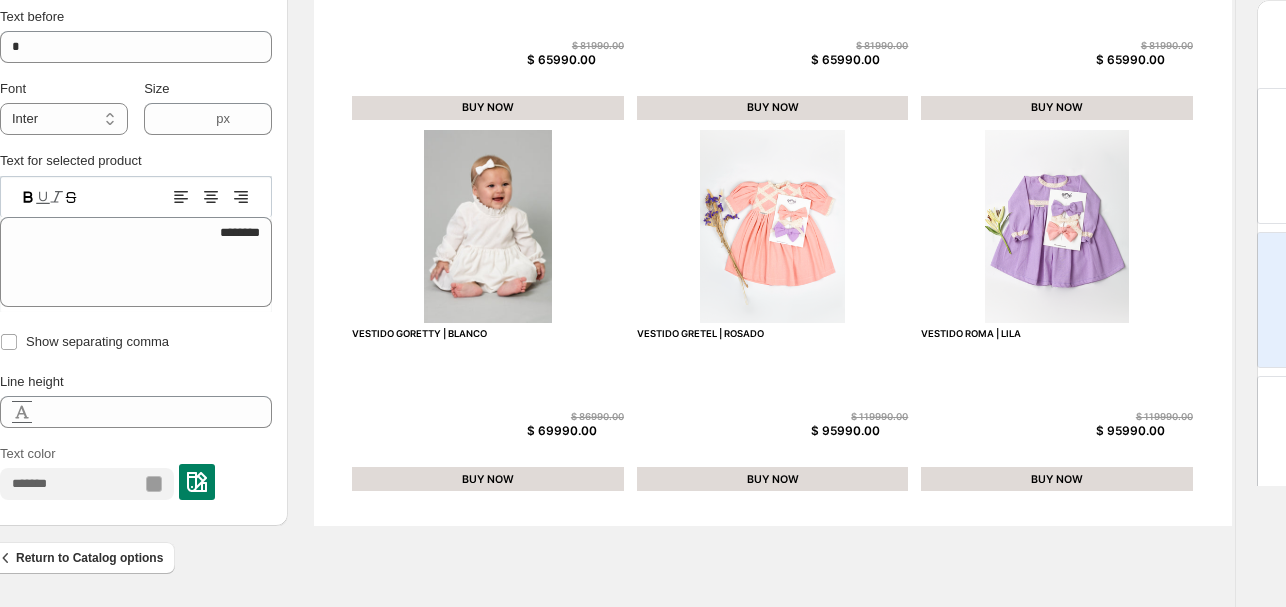 click 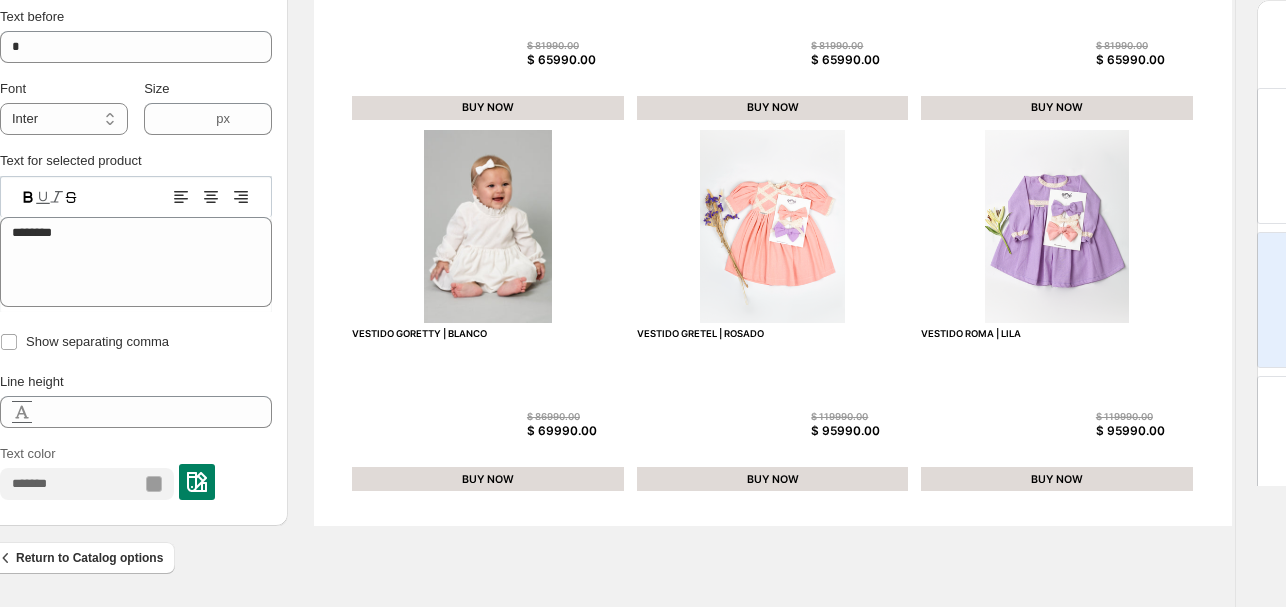 click on "CAPERUCITA ROJA | SET $ 119990.00 $ 95990.00 BUY NOW MAMELUCO | MOSTAZA $ 78990.00 $ 63990.00 BUY NOW SET TANTINA | ROSA | $ 119990.00 $ 95990.00 BUY NOW VESTIDO GARDENIA | AZUL PETRÓLEO $ 81990.00 $ 65990.00 BUY NOW VESTIDO GARDENIA | ROJO $ 81990.00 $ 65990.00 BUY NOW VESTIDO GARDENIA | ROSADO $ 81990.00 $ 65990.00 BUY NOW VESTIDO GORETTY | BLANCO $ 86990.00 $ 69990.00 BUY NOW VESTIDO GRETEL | ROSADO $ 119990.00 $ 95990.00 BUY NOW VESTIDO ROMA | LILA $ 119990.00 $ 95990.00 BUY NOW" at bounding box center (773, -68) 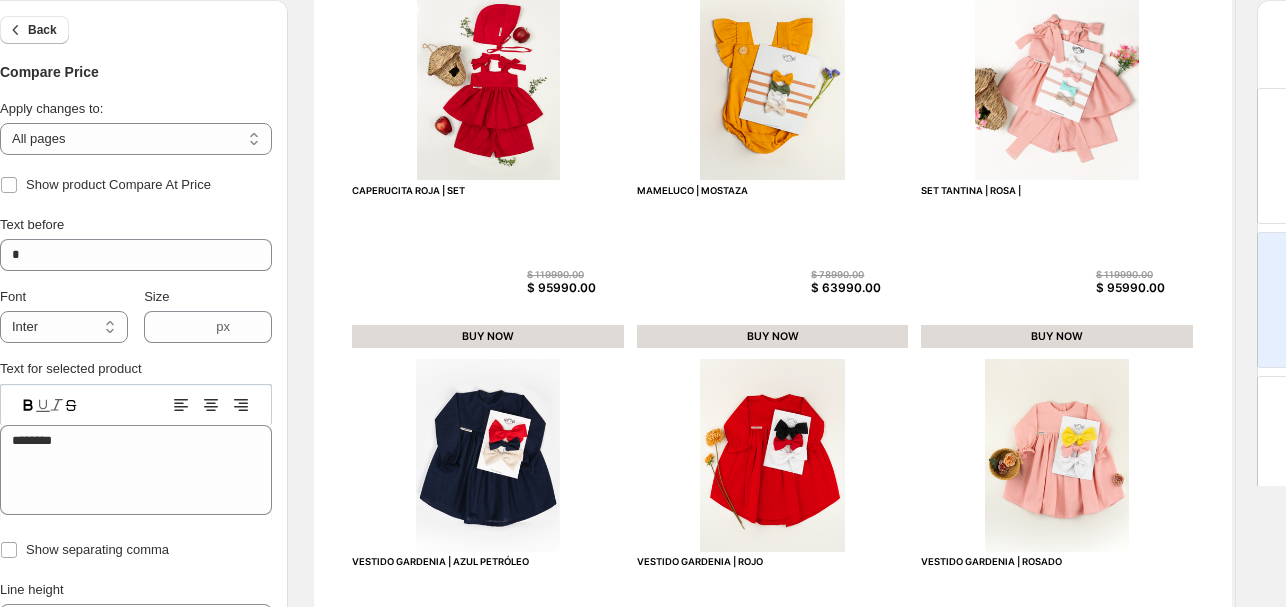 scroll, scrollTop: 178, scrollLeft: 40, axis: both 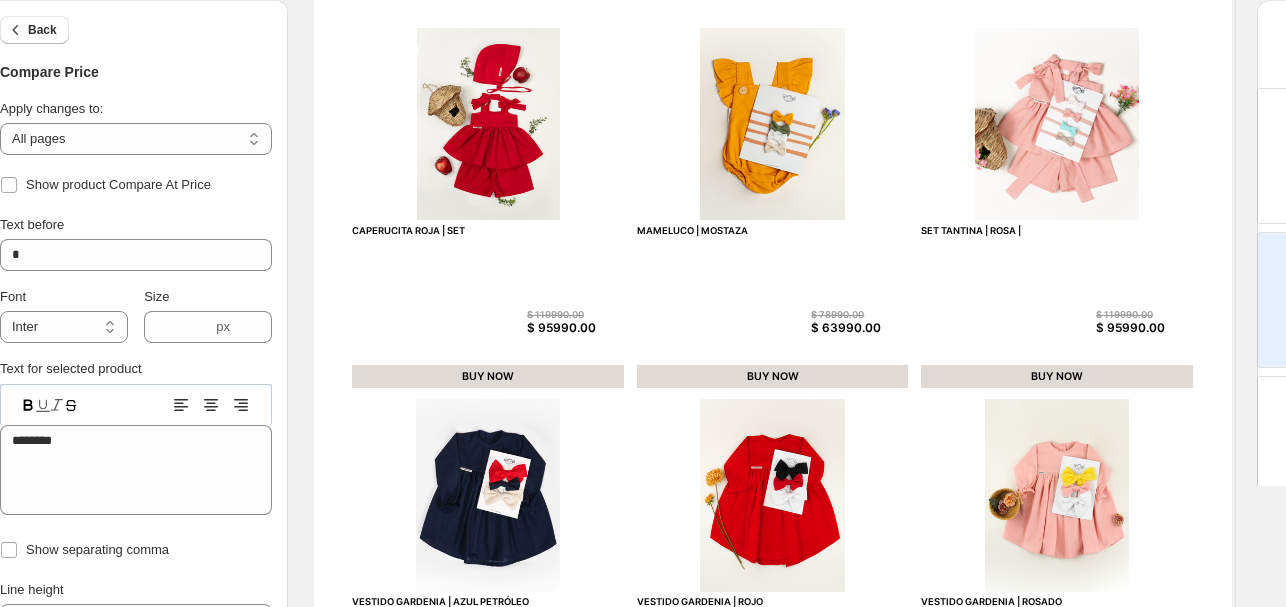 click on "CAPERUCITA ROJA | SET" at bounding box center (445, 230) 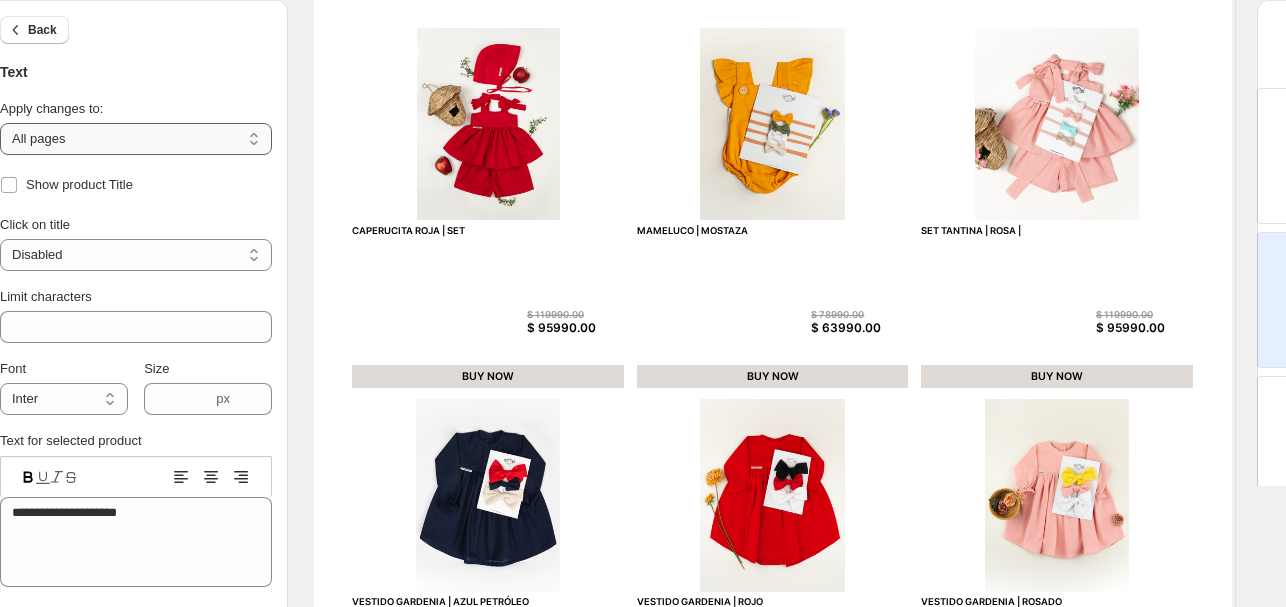 click on "**********" at bounding box center [136, 139] 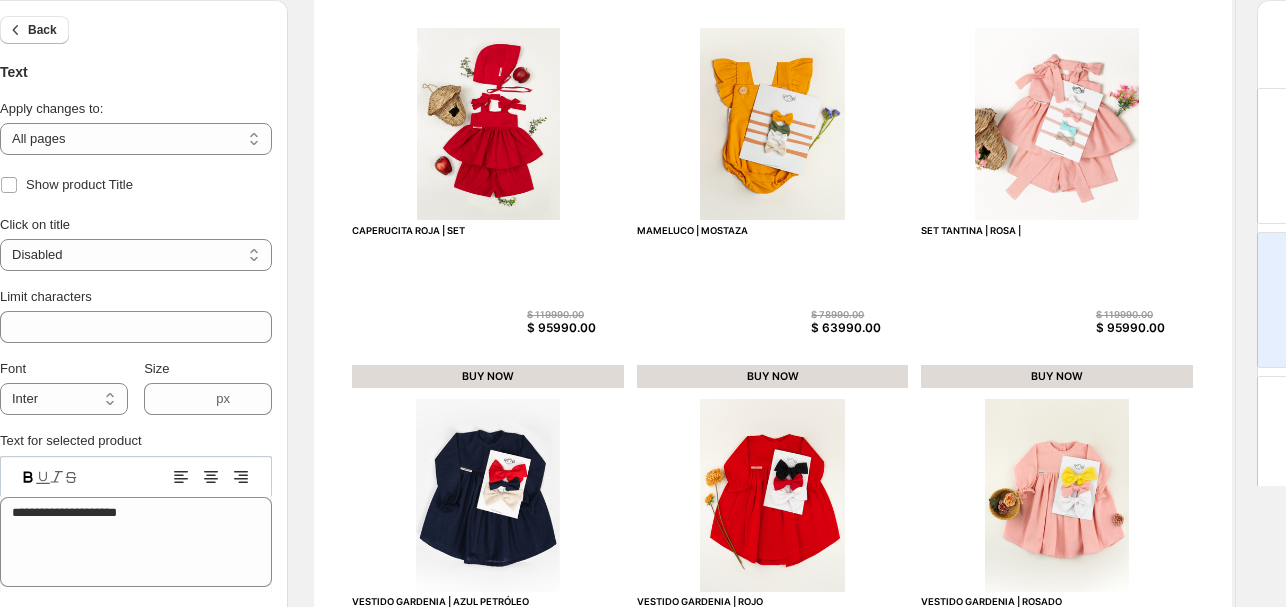 click on "Click on title" at bounding box center (136, 225) 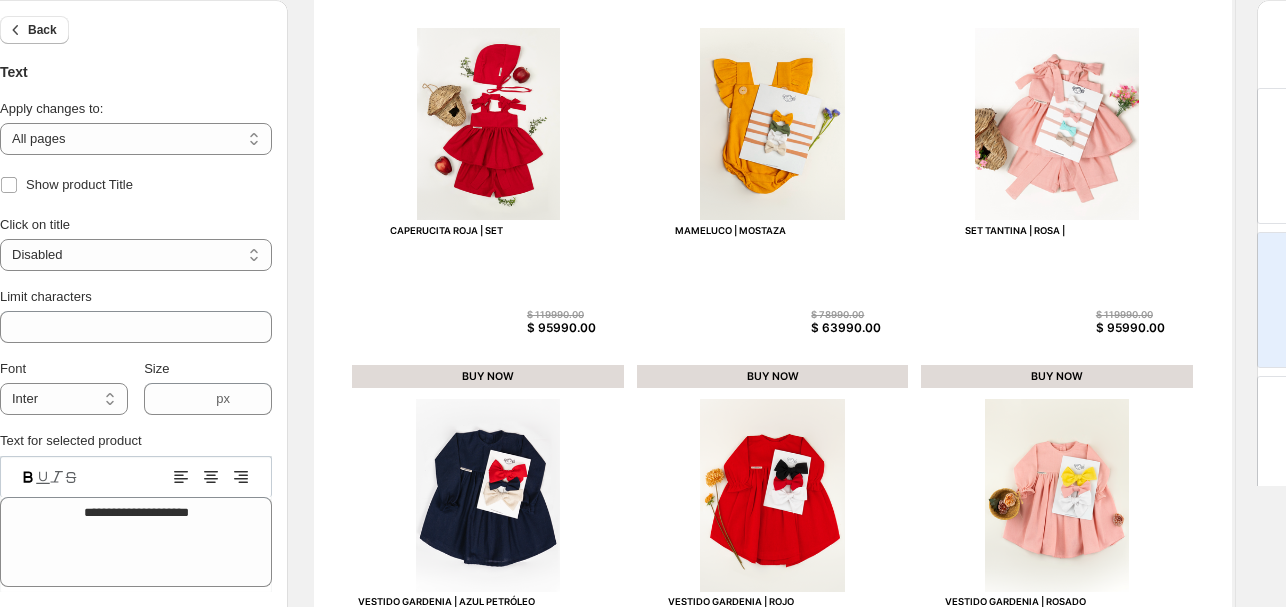 click 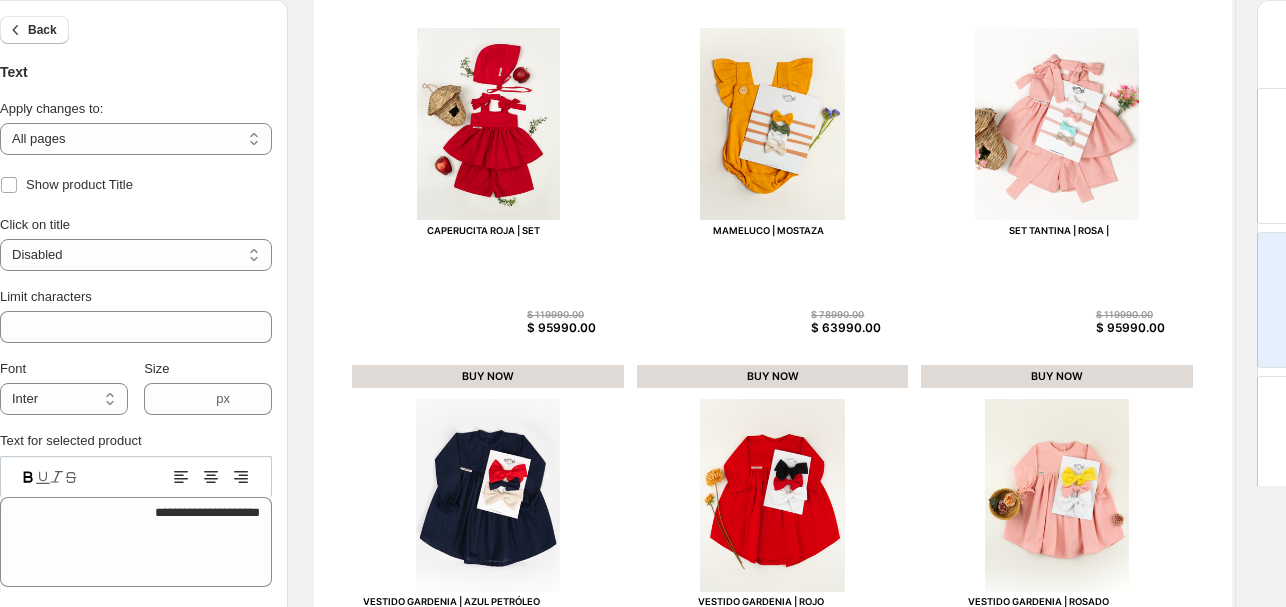 click 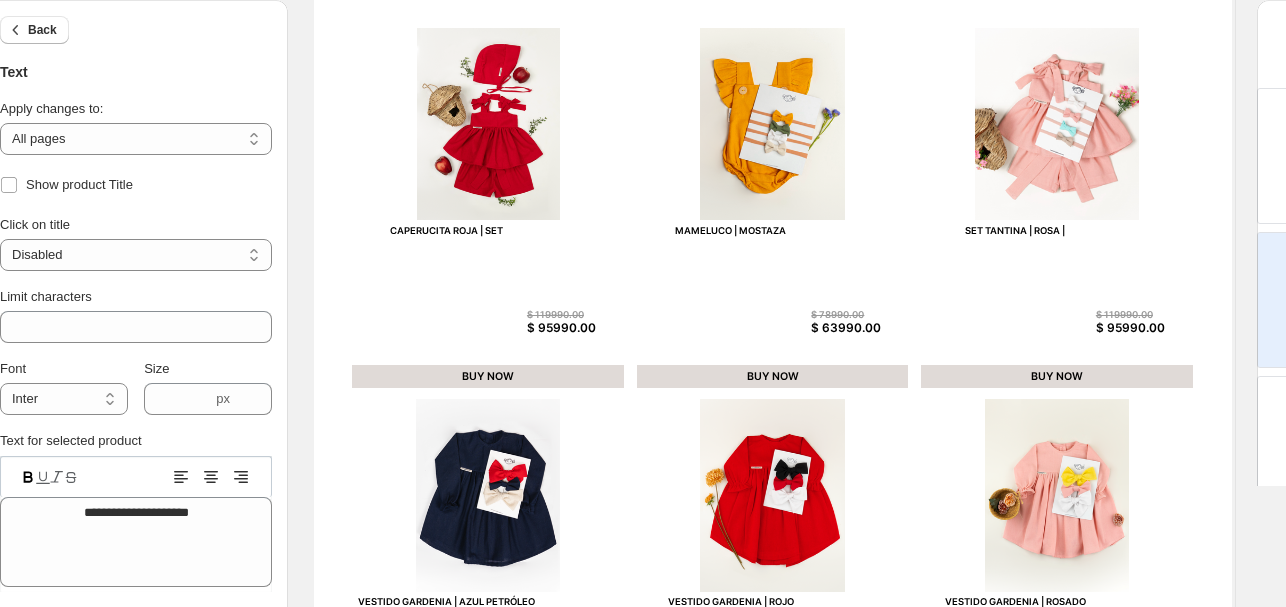 click 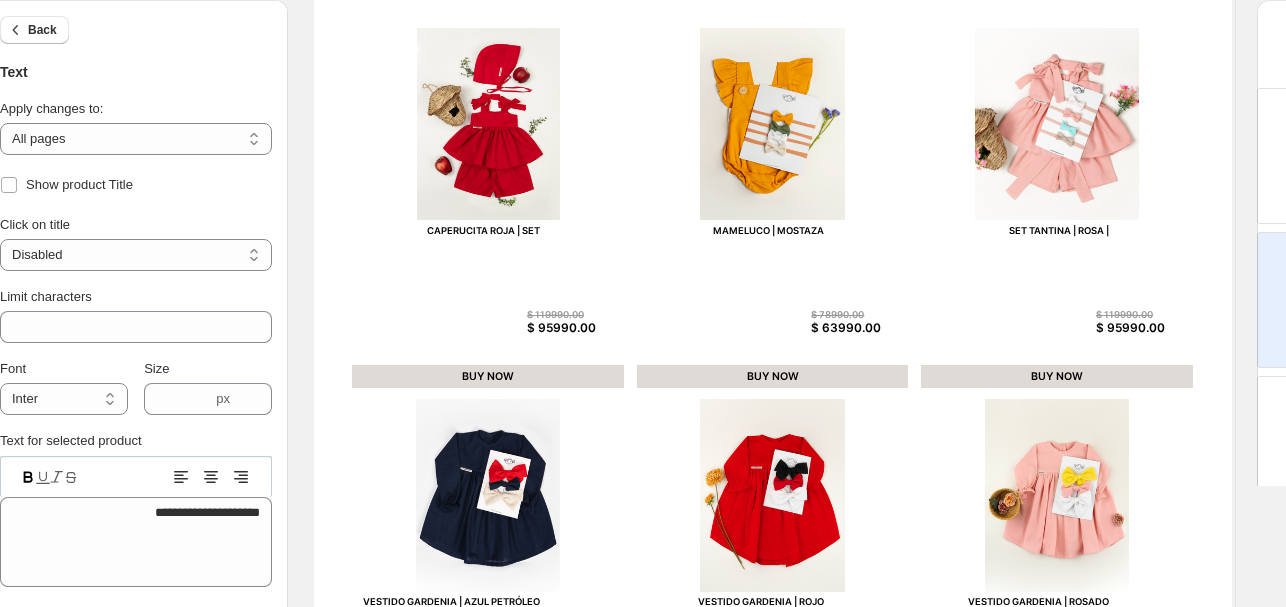click on "**********" at bounding box center [136, 511] 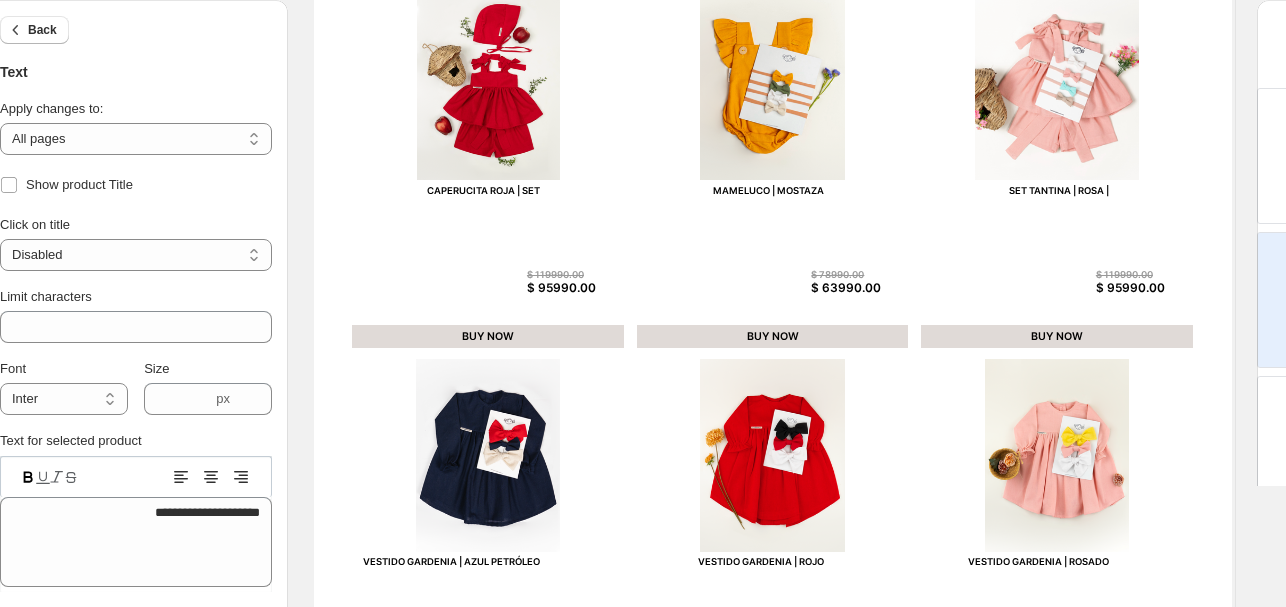 scroll, scrollTop: 258, scrollLeft: 40, axis: both 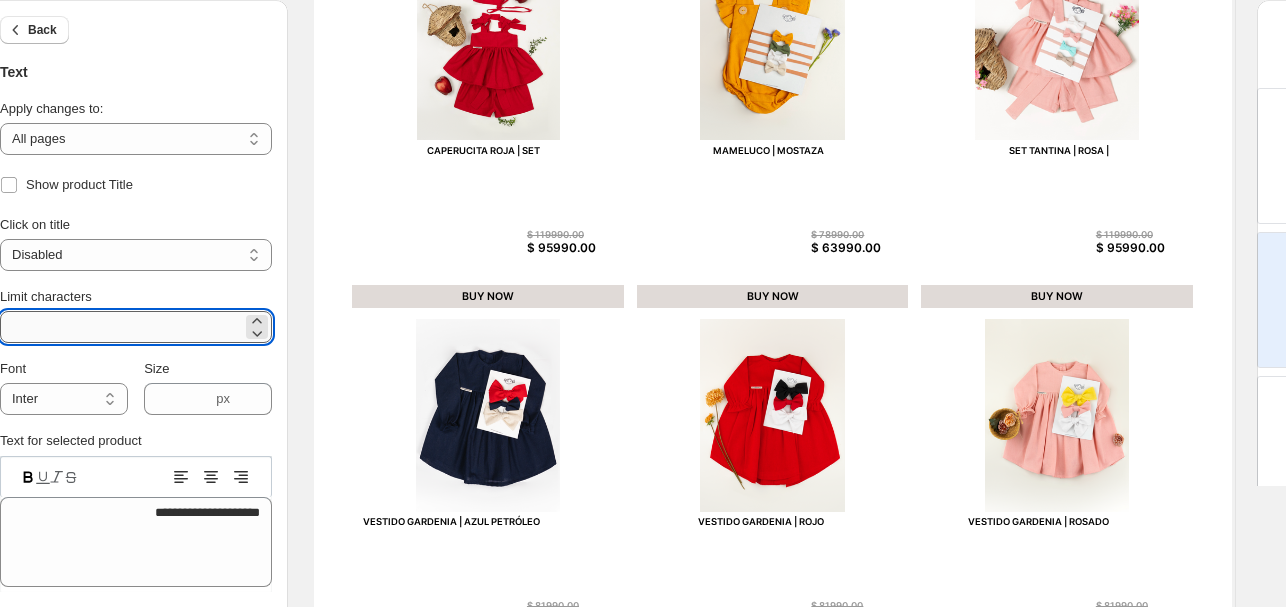click on "**" at bounding box center [121, 327] 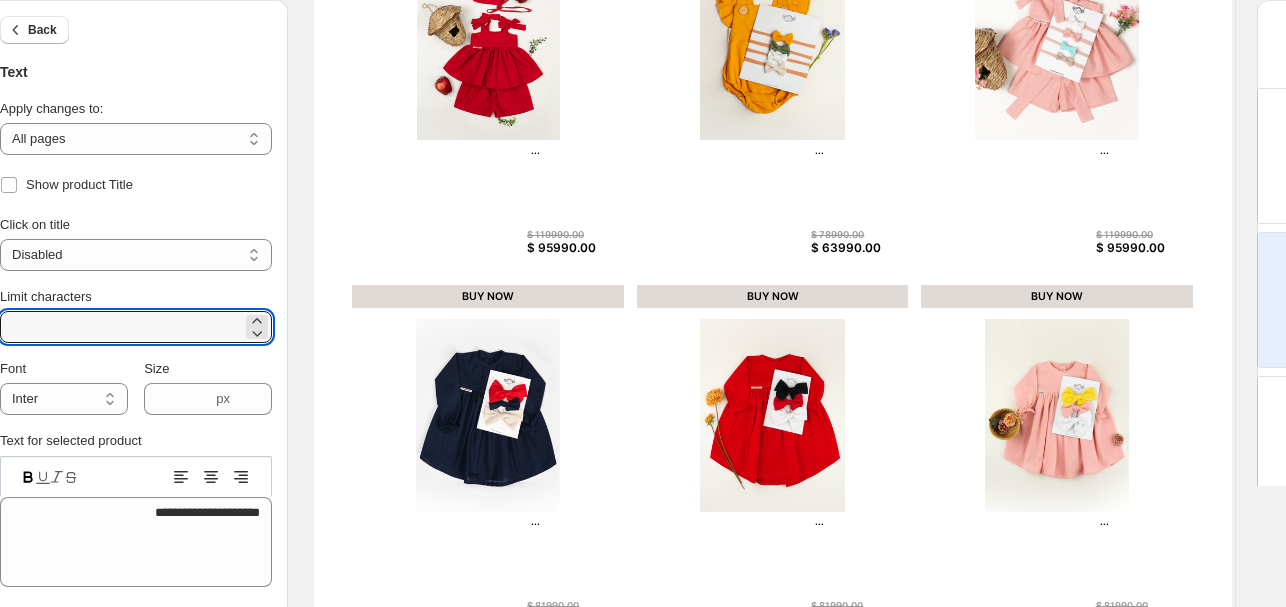 click on "Limit characters" at bounding box center [136, 297] 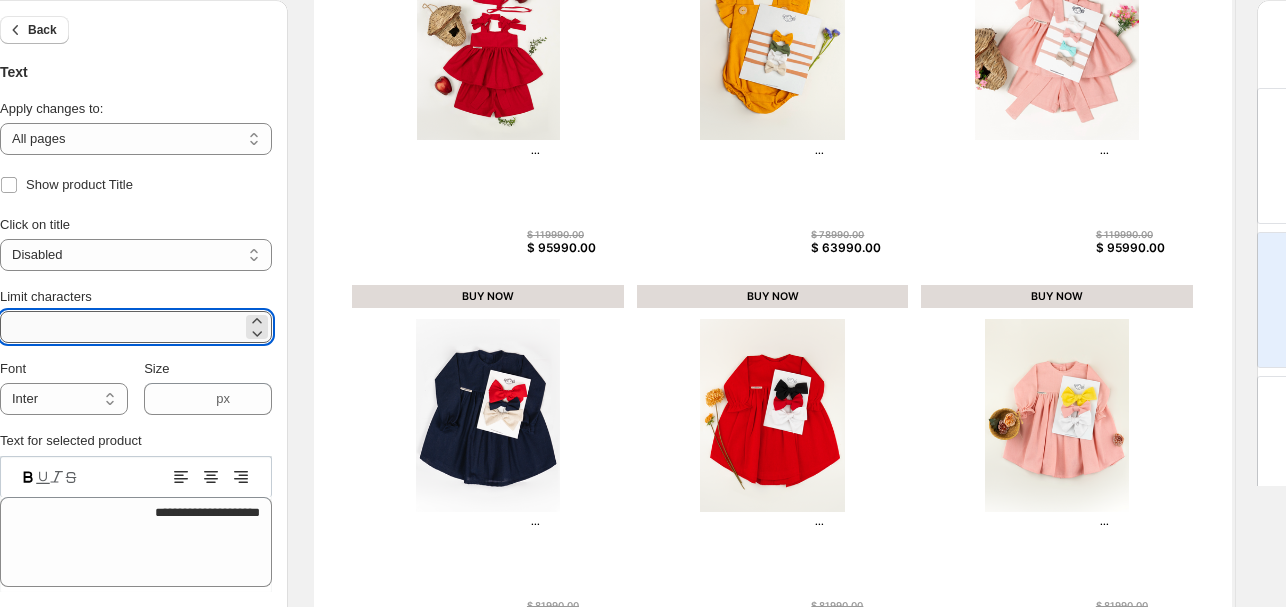 click on "*" at bounding box center [121, 327] 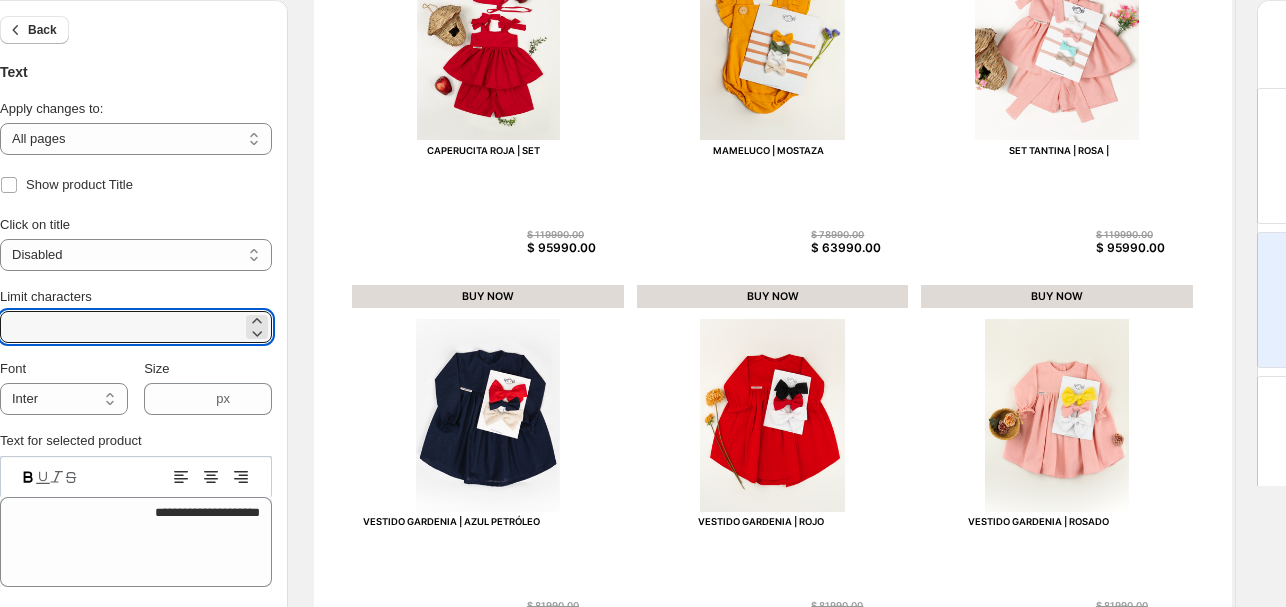 type on "**" 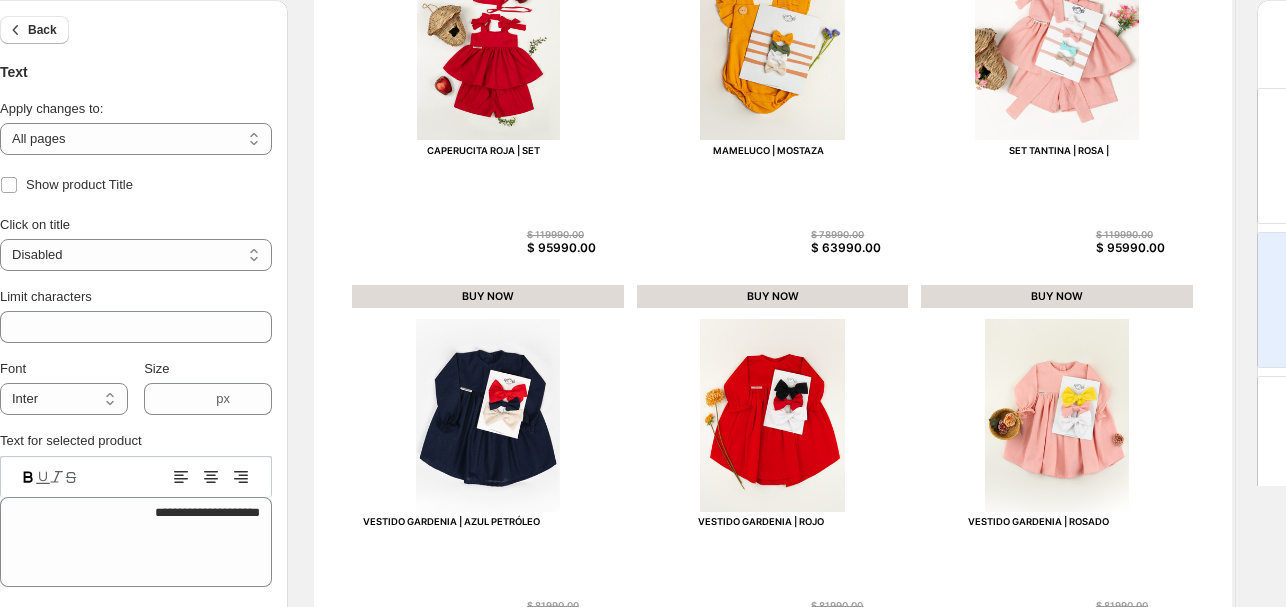click on "Limit characters" at bounding box center (136, 297) 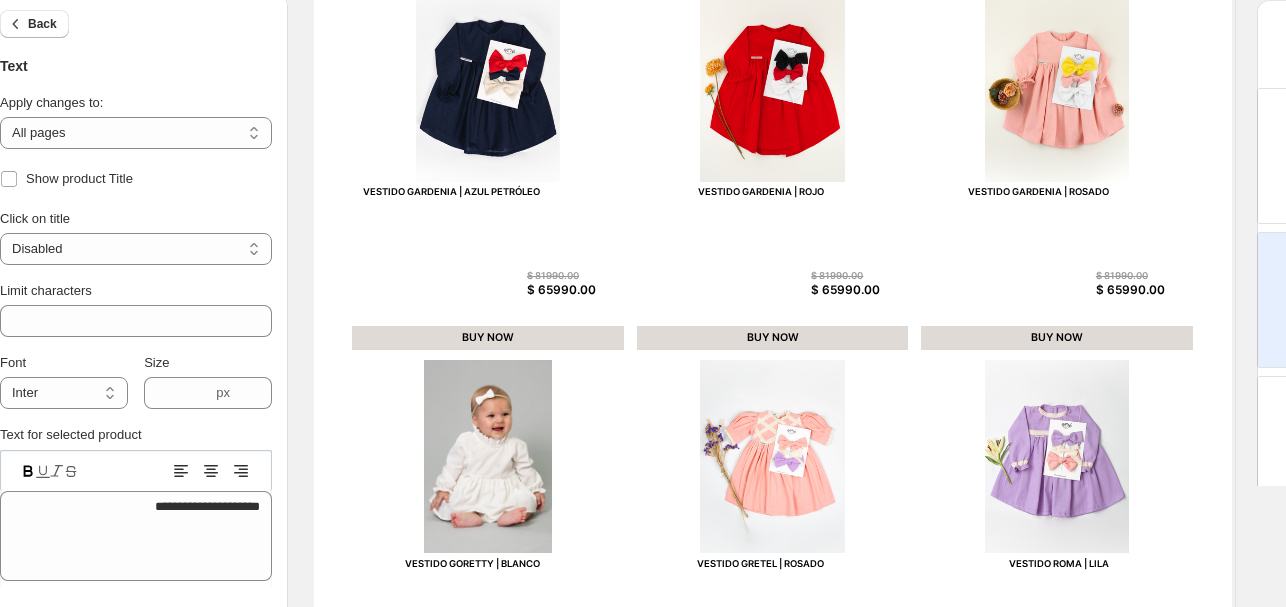 scroll, scrollTop: 618, scrollLeft: 40, axis: both 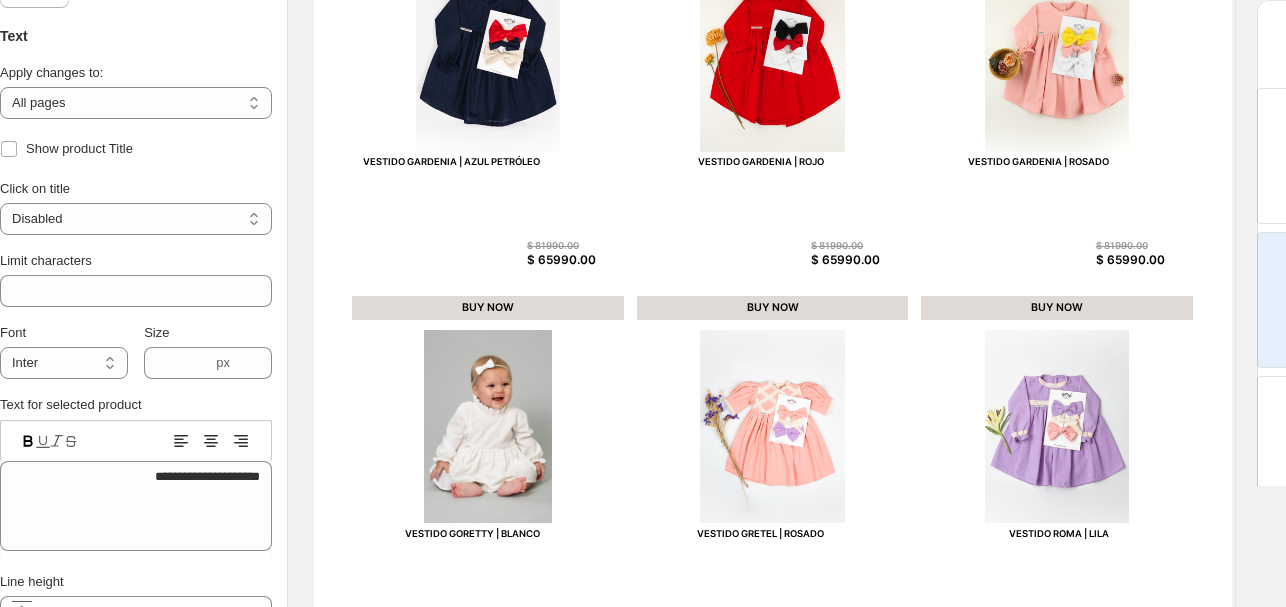 click on "**********" at bounding box center [136, 475] 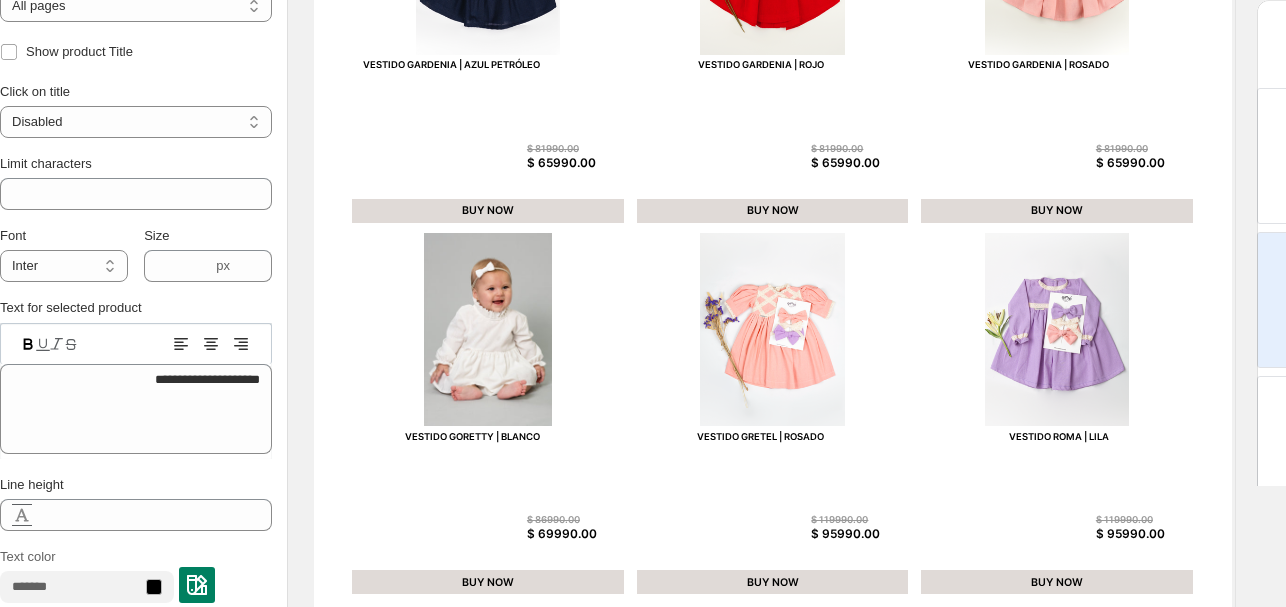 scroll, scrollTop: 698, scrollLeft: 40, axis: both 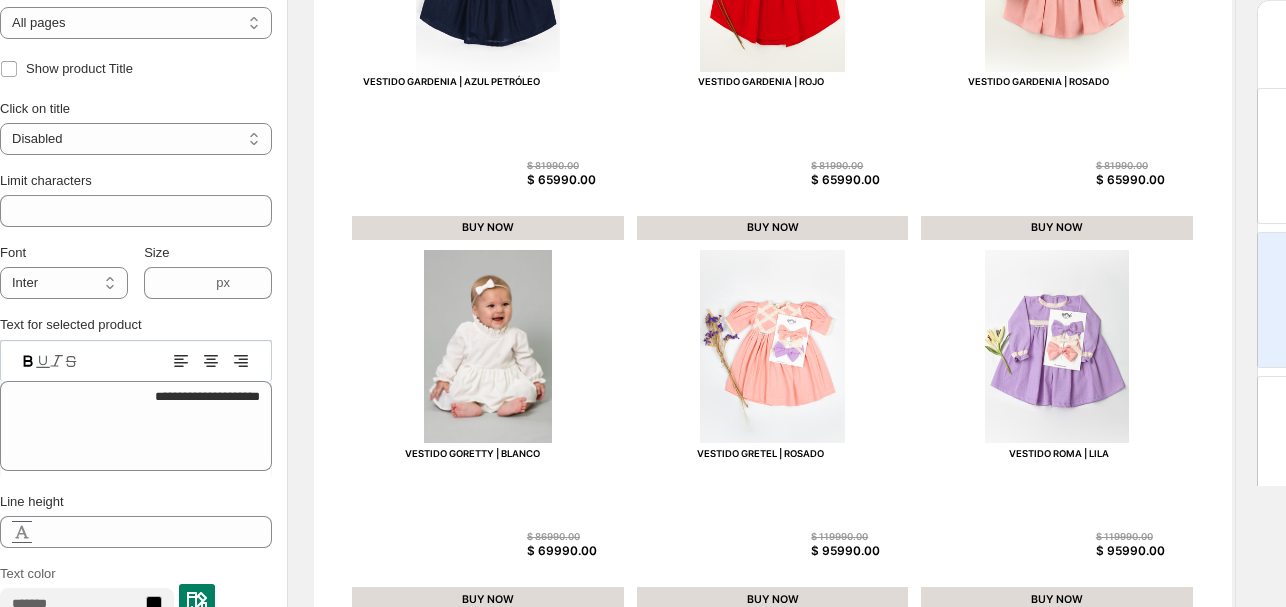 click 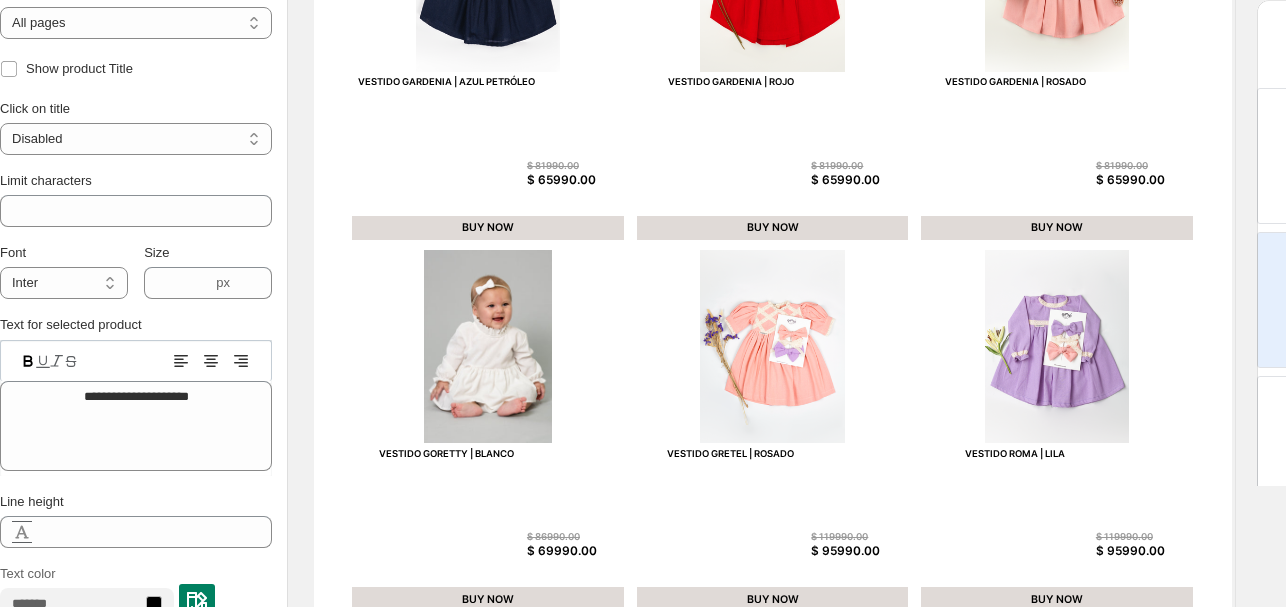 click 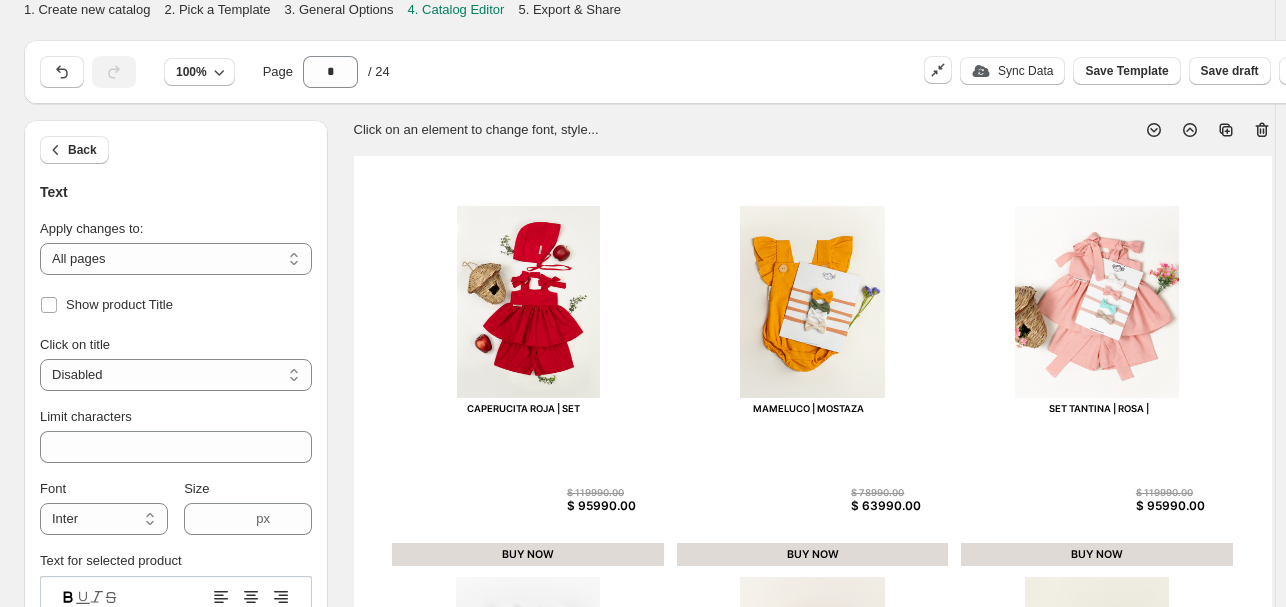 select on "**********" 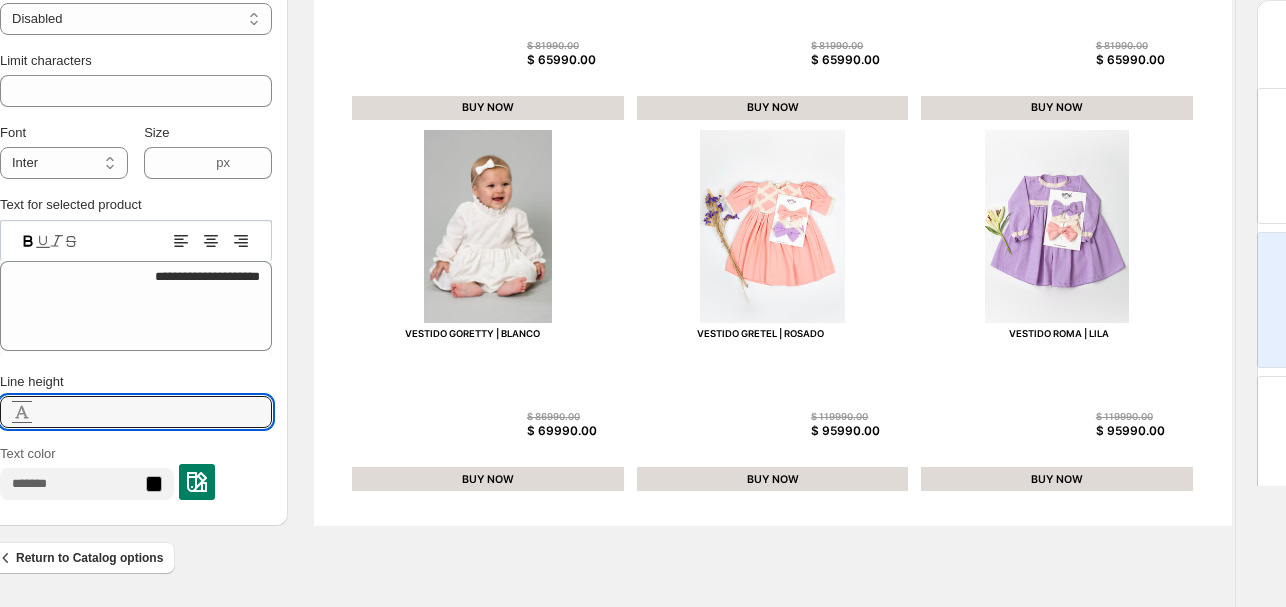 click 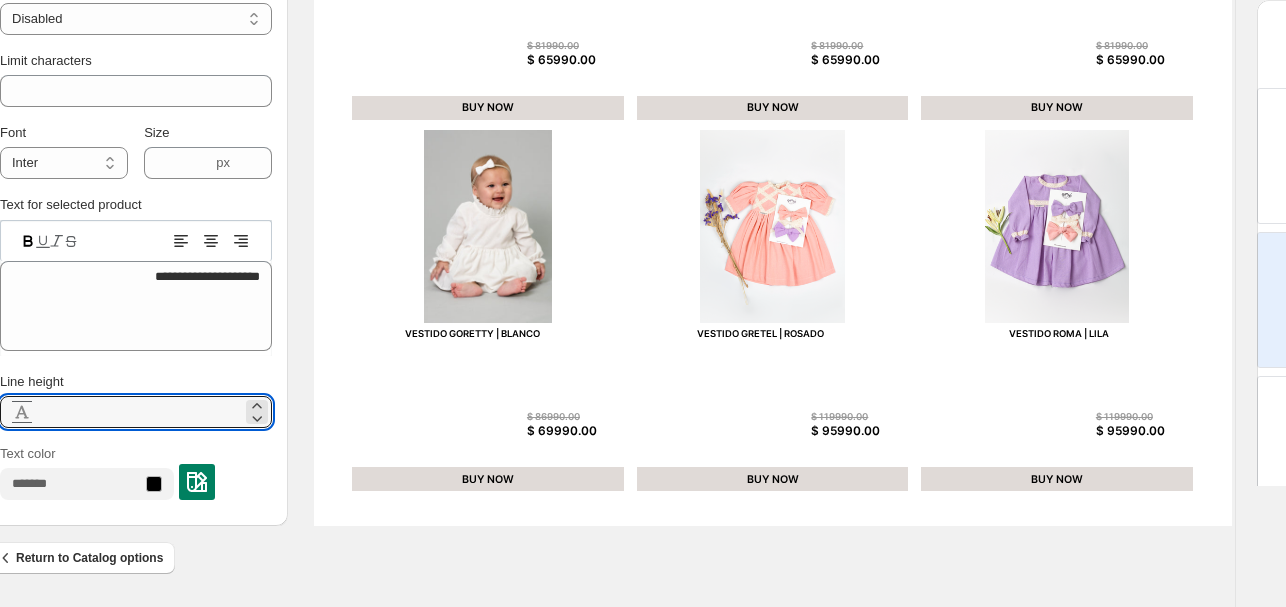 click 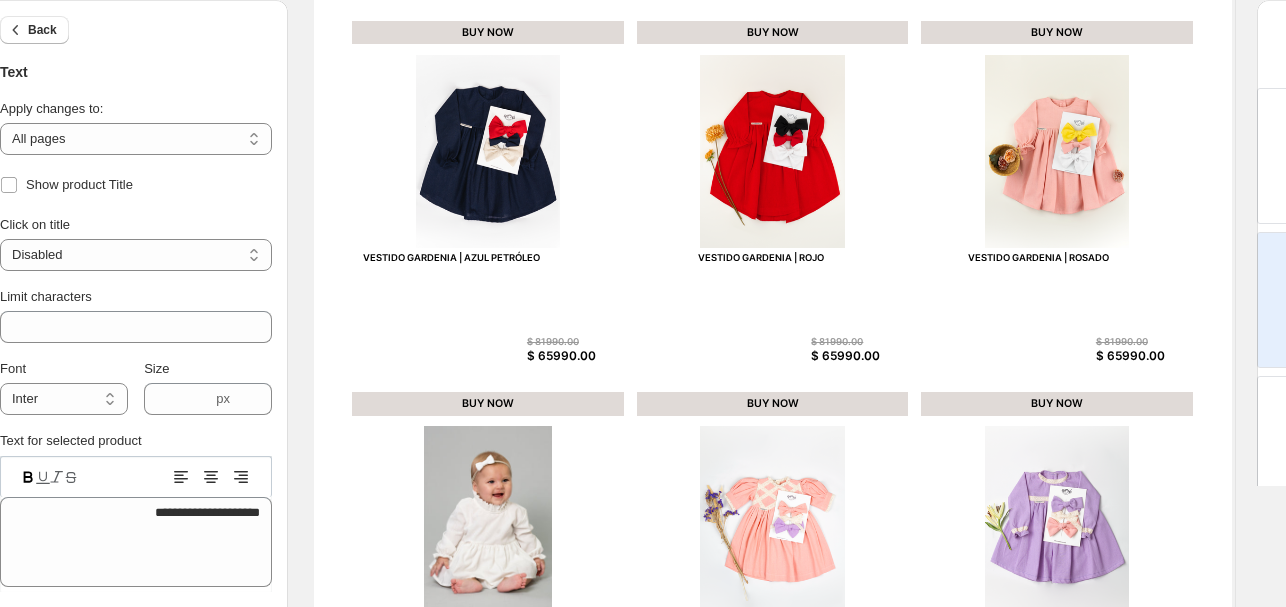 scroll, scrollTop: 540, scrollLeft: 40, axis: both 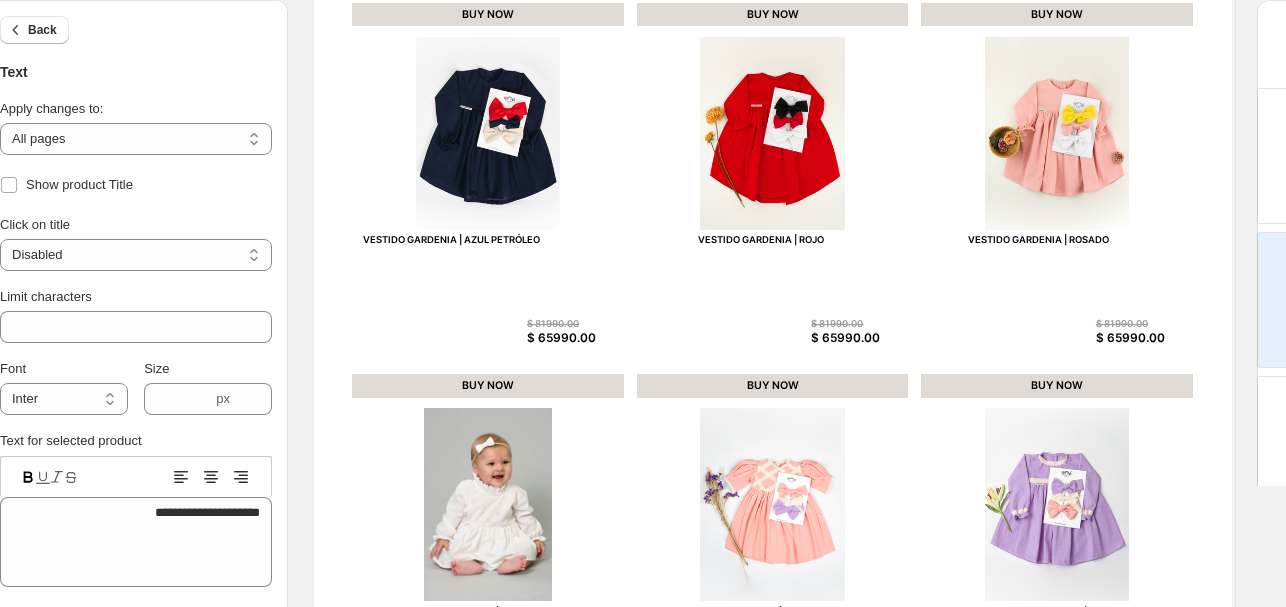 click 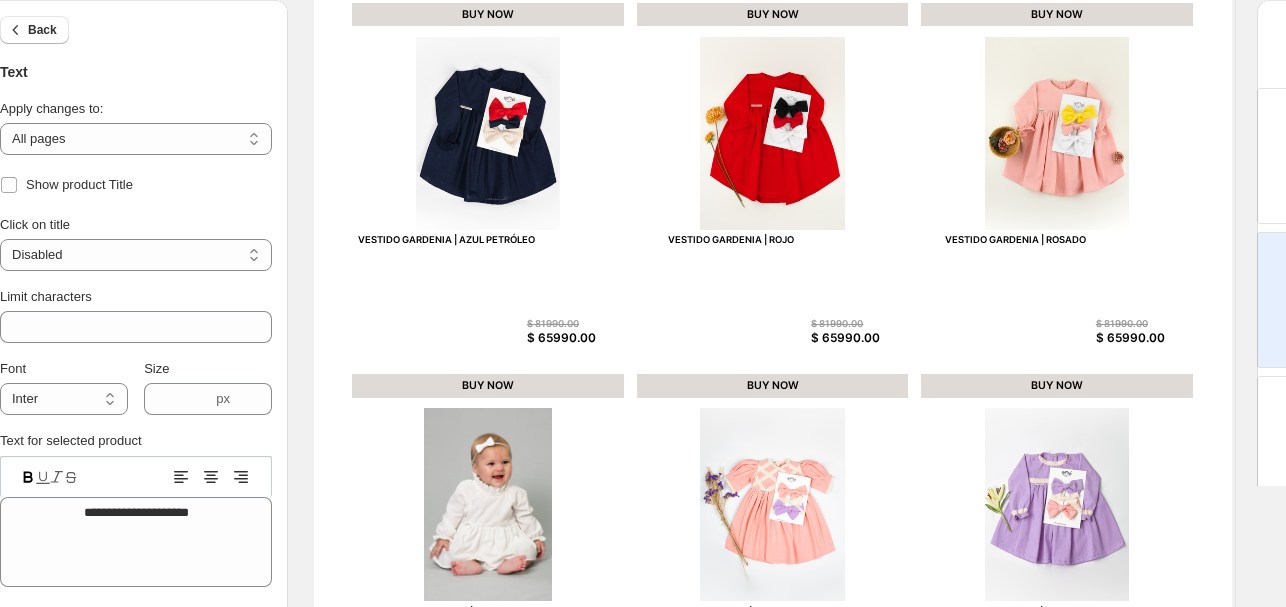 click 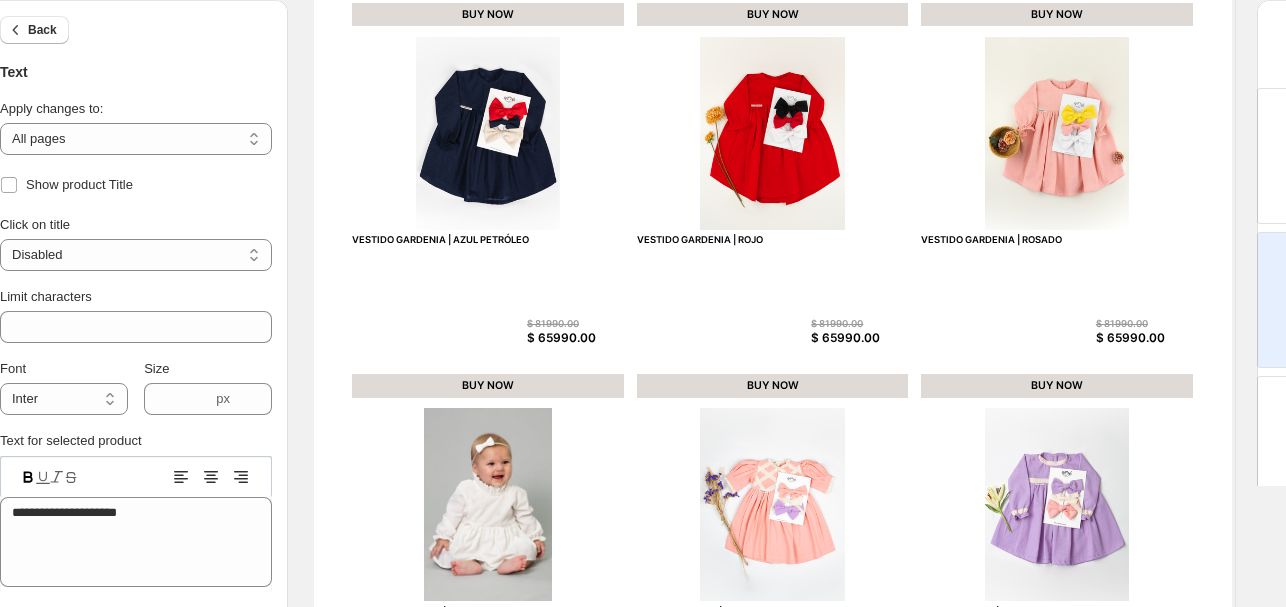 click at bounding box center [136, 476] 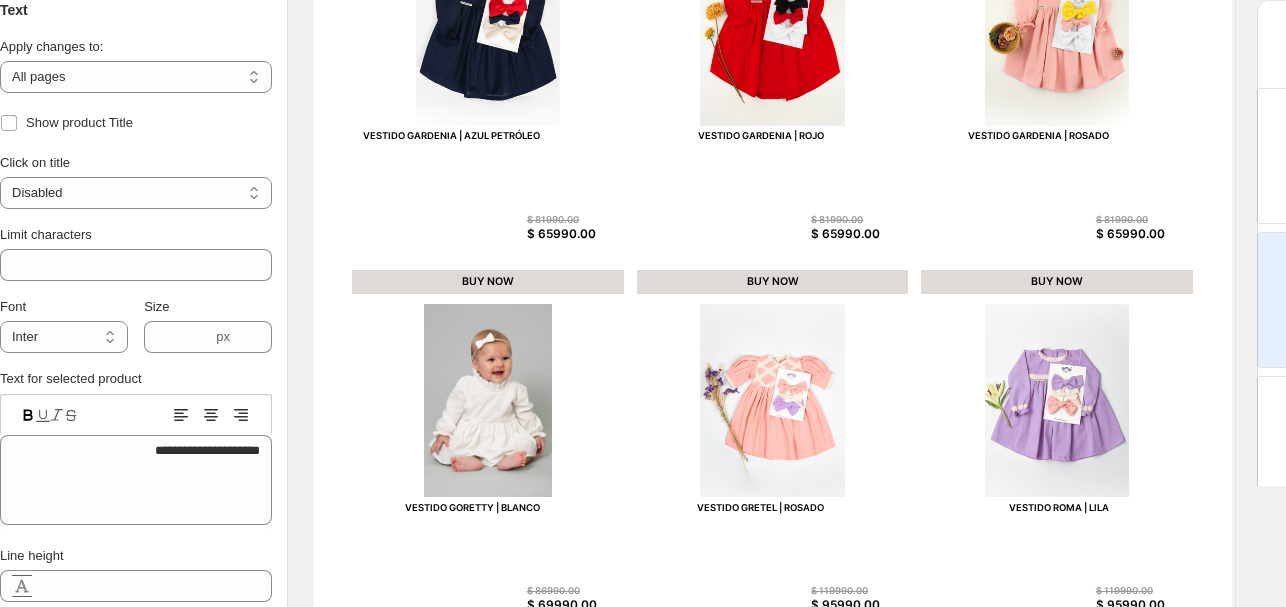 scroll, scrollTop: 727, scrollLeft: 40, axis: both 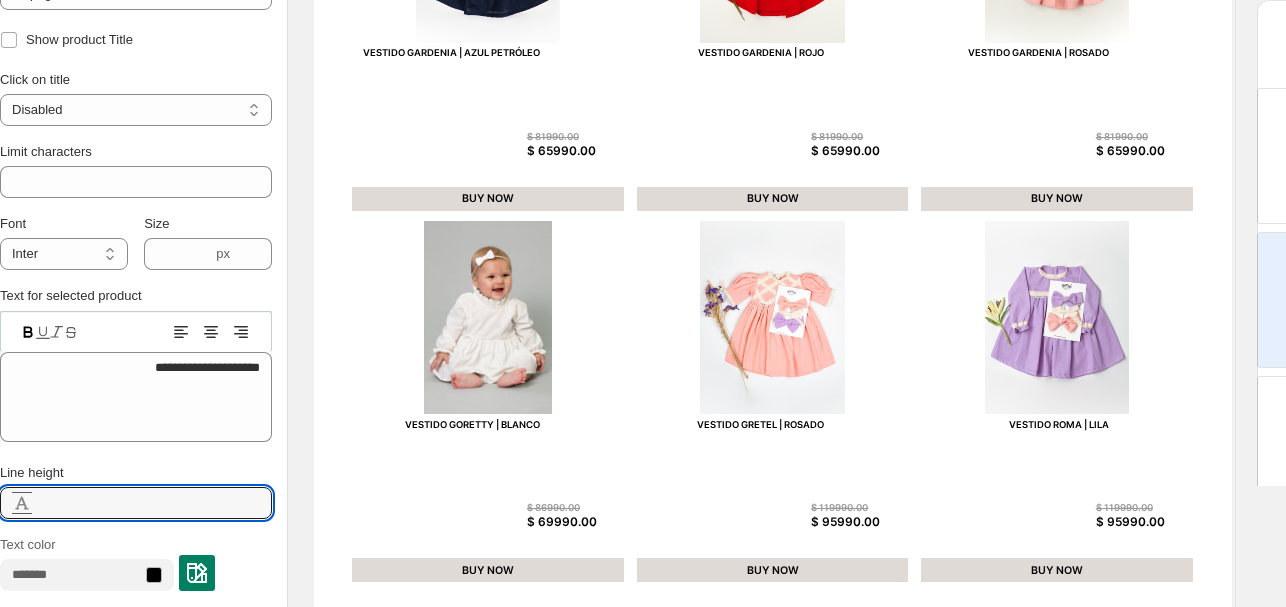 click 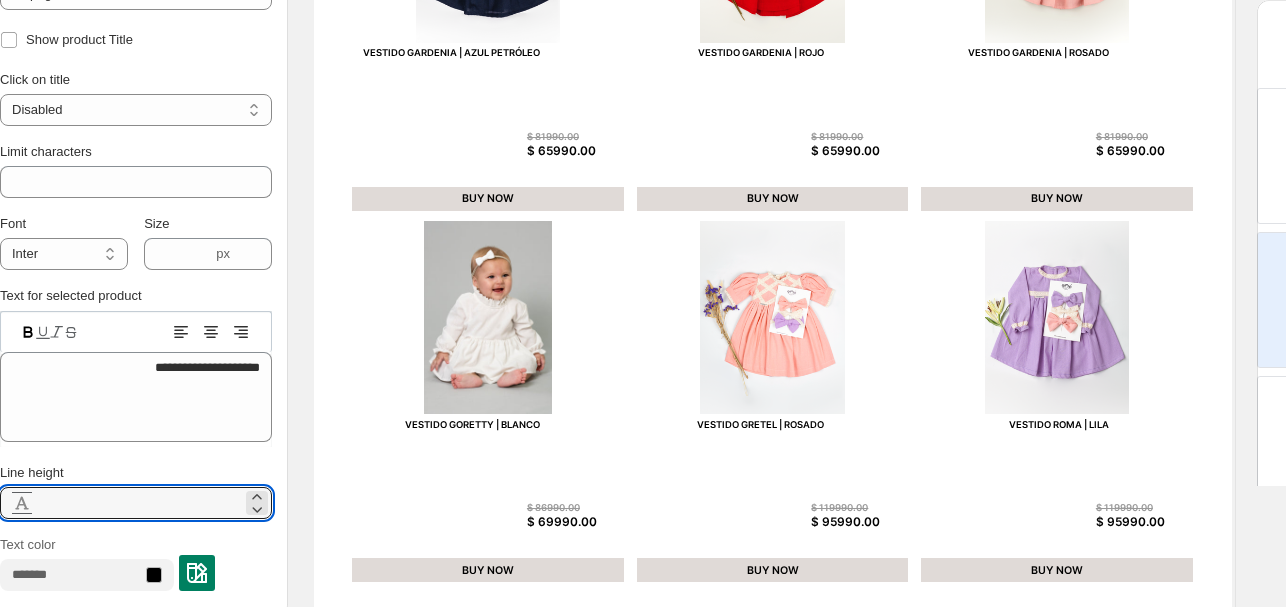 click 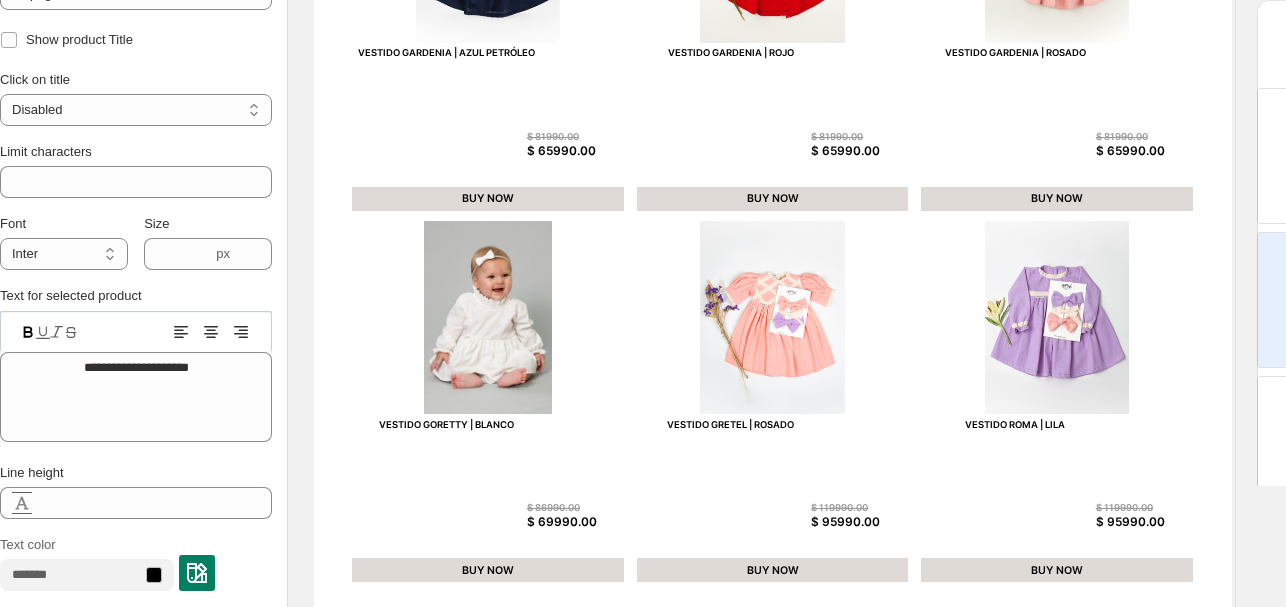 click at bounding box center [136, 331] 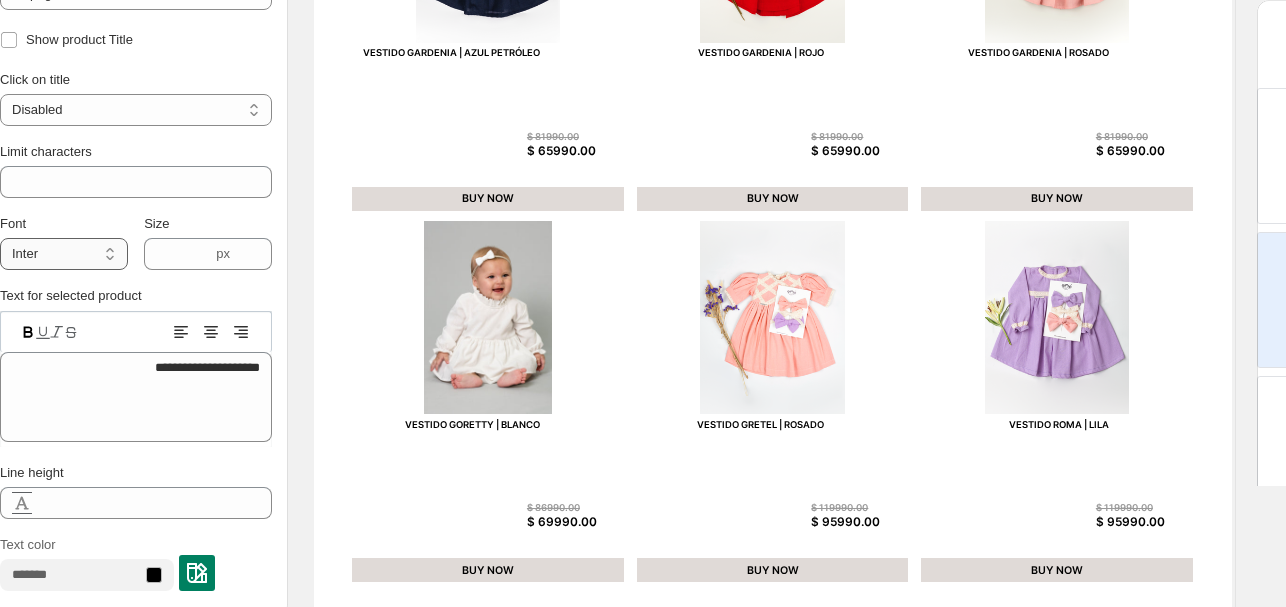 click on "**********" at bounding box center [64, 254] 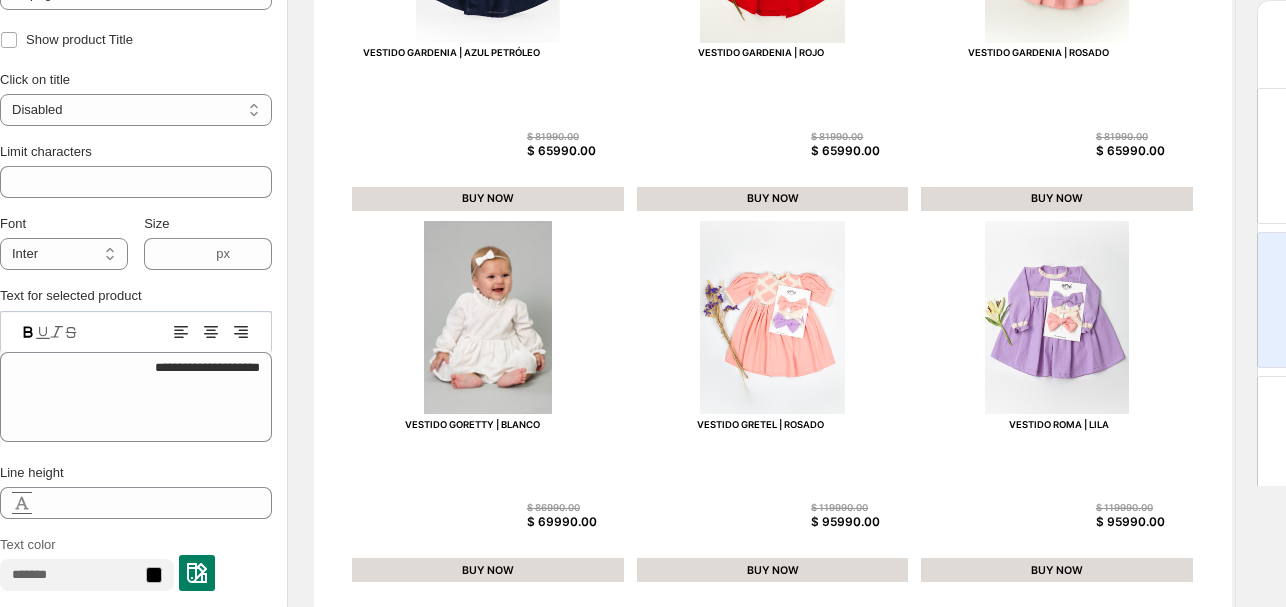 click on "Limit characters" at bounding box center (136, 152) 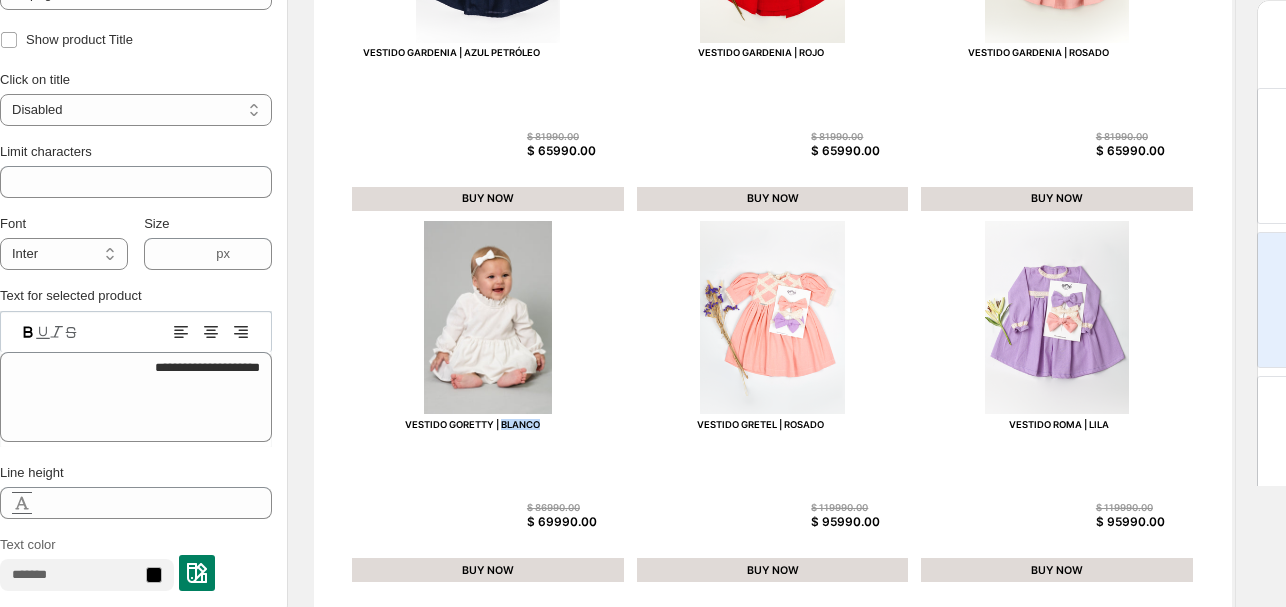 click on "VESTIDO GORETTY | BLANCO" at bounding box center [488, 627] 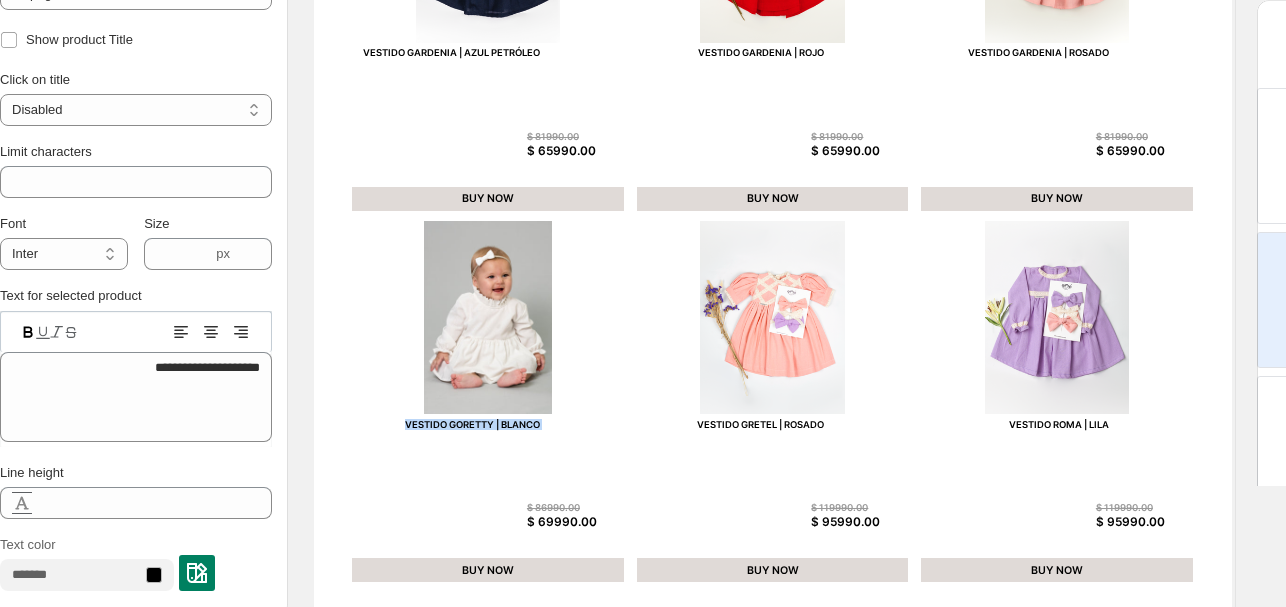 click on "VESTIDO GORETTY | BLANCO" at bounding box center (488, 627) 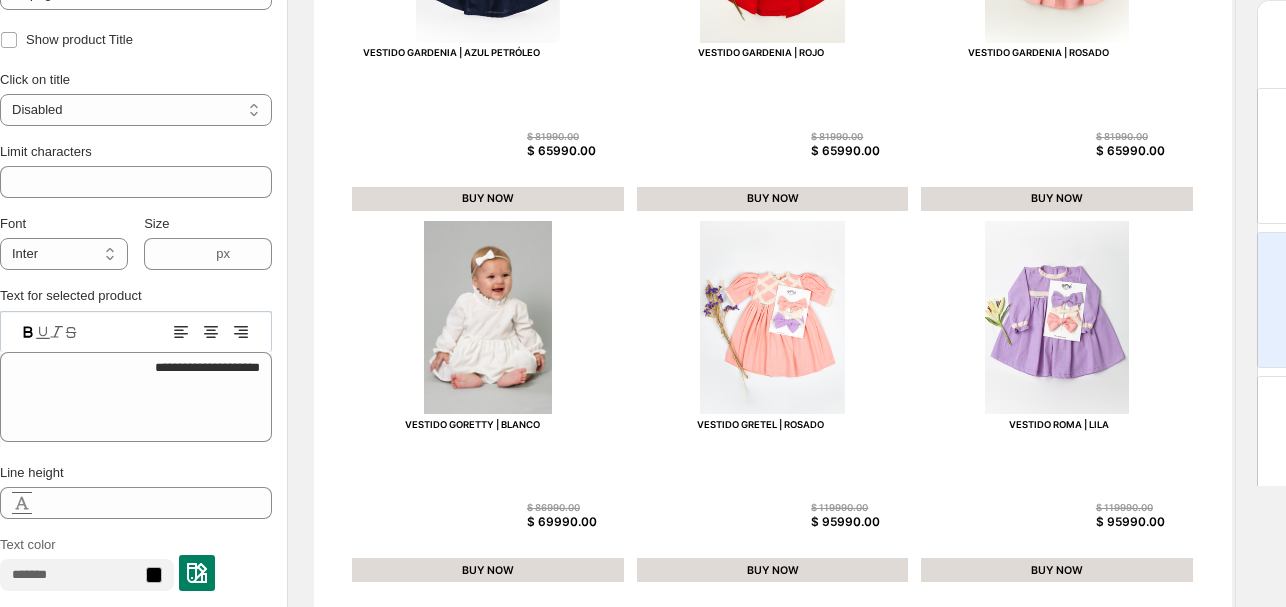 click on "**********" at bounding box center [136, 363] 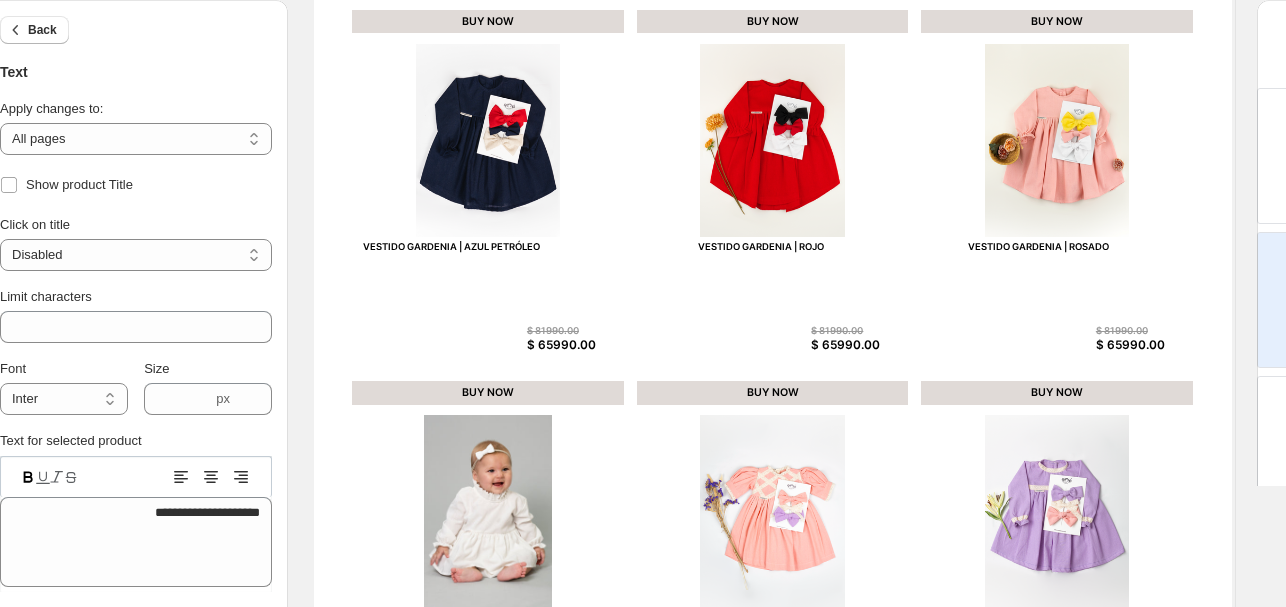 scroll, scrollTop: 487, scrollLeft: 40, axis: both 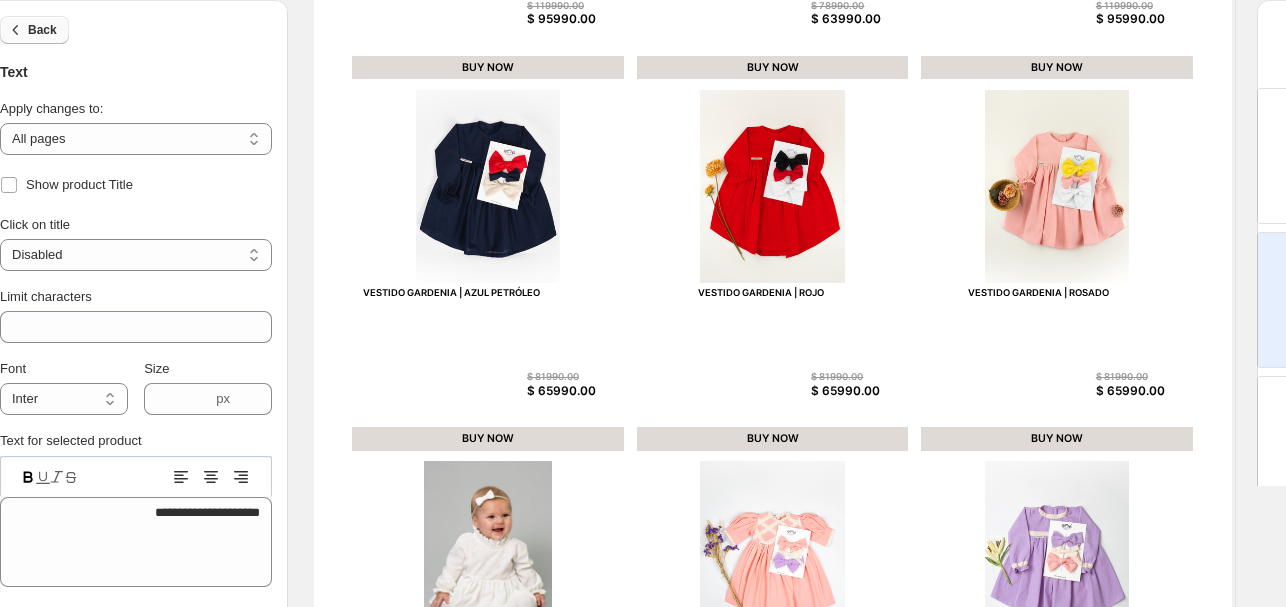click on "Back" at bounding box center (34, 30) 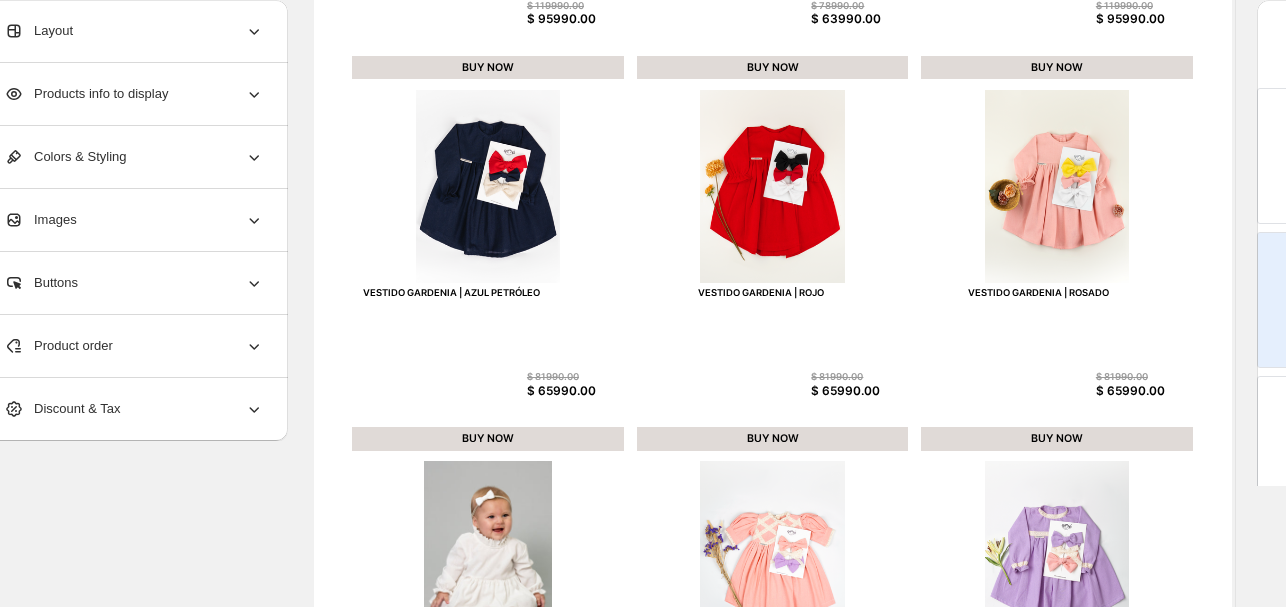 click 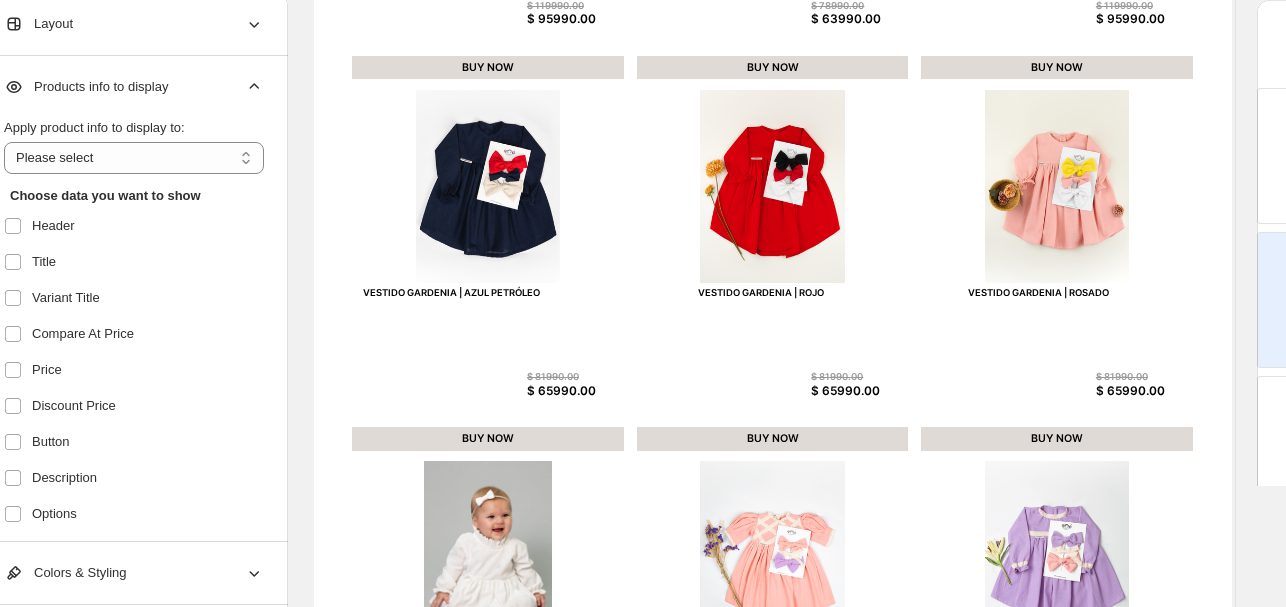 click on "**********" at bounding box center [136, 299] 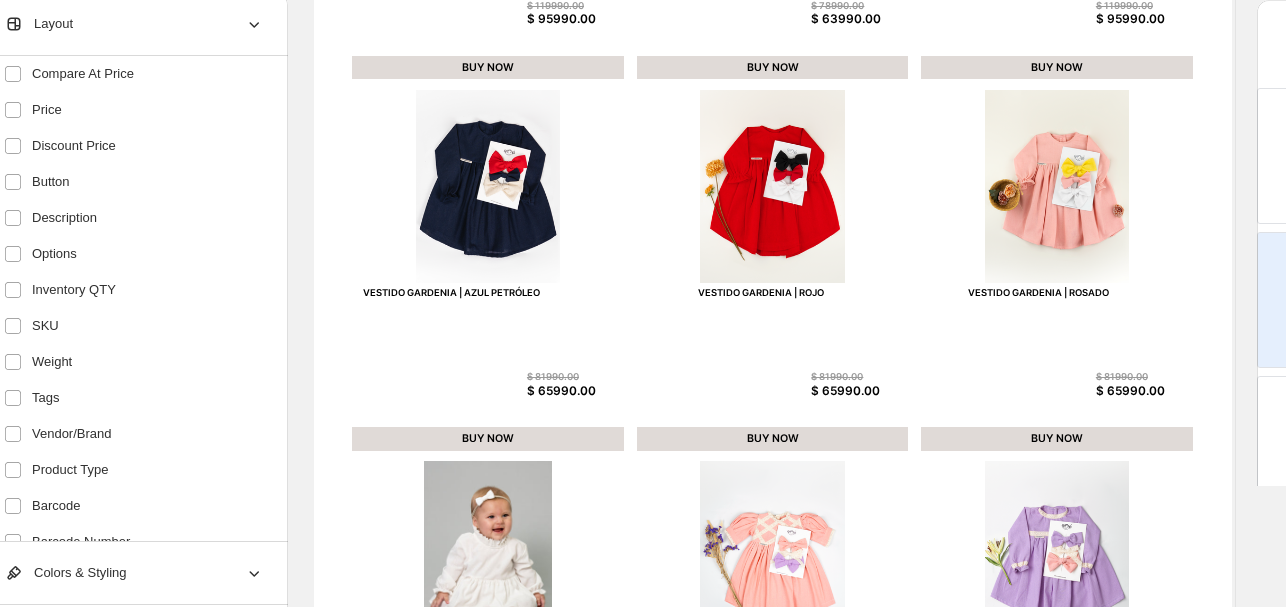 scroll, scrollTop: 419, scrollLeft: 0, axis: vertical 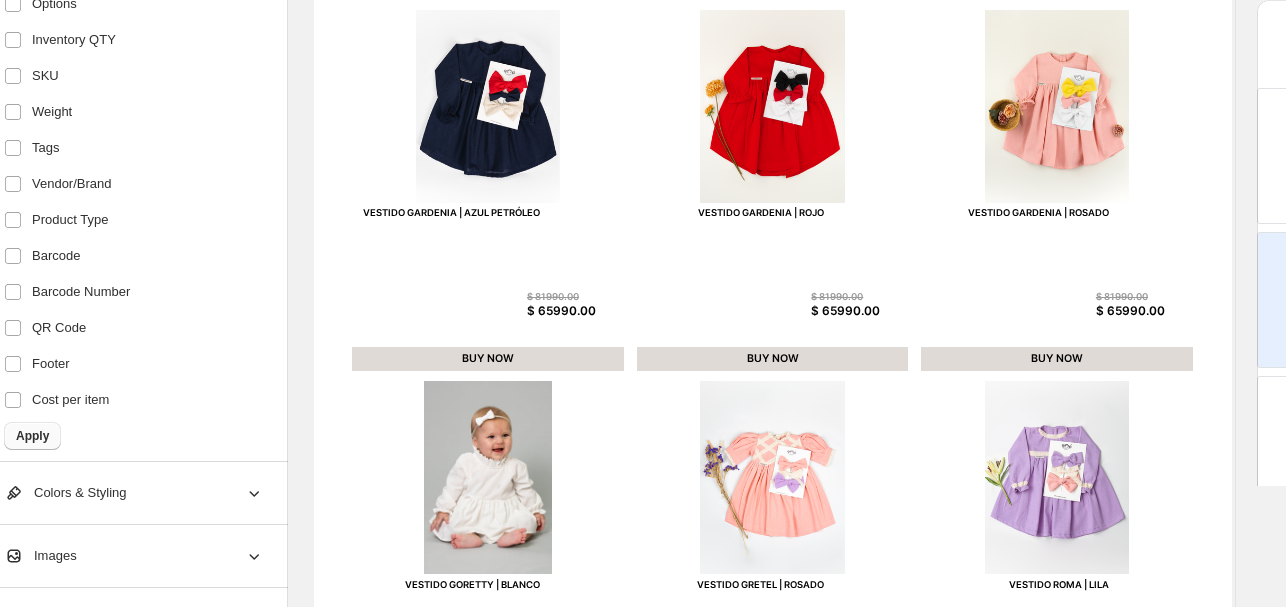 click on "Apply" at bounding box center [32, 436] 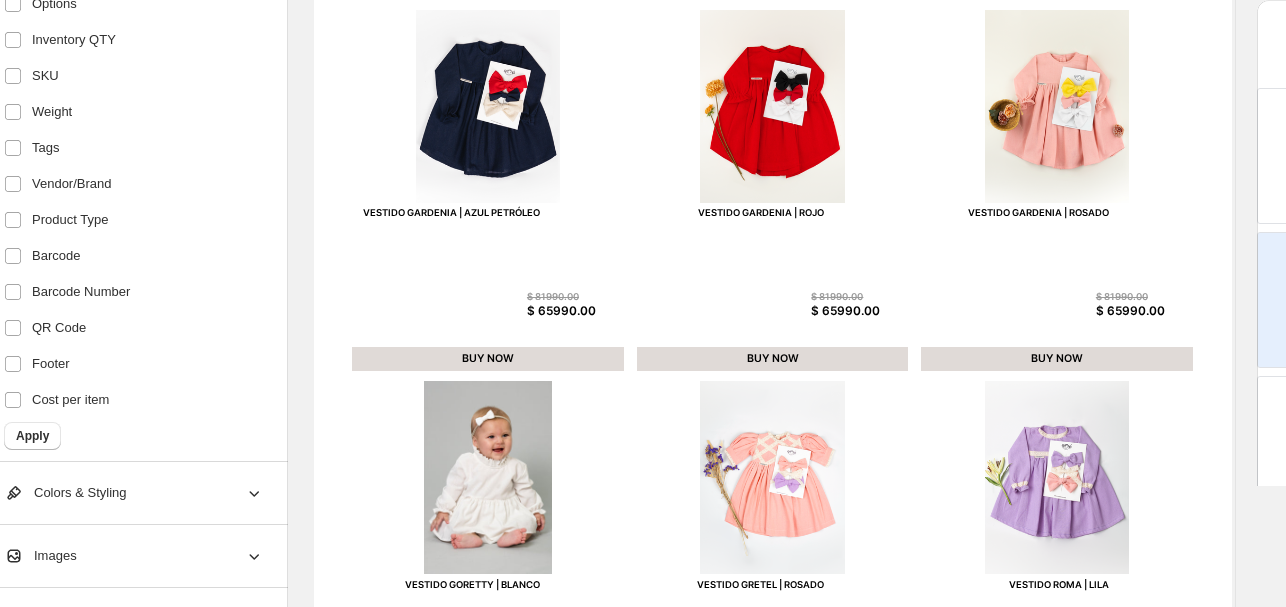 click on "Colors & Styling" at bounding box center (134, 493) 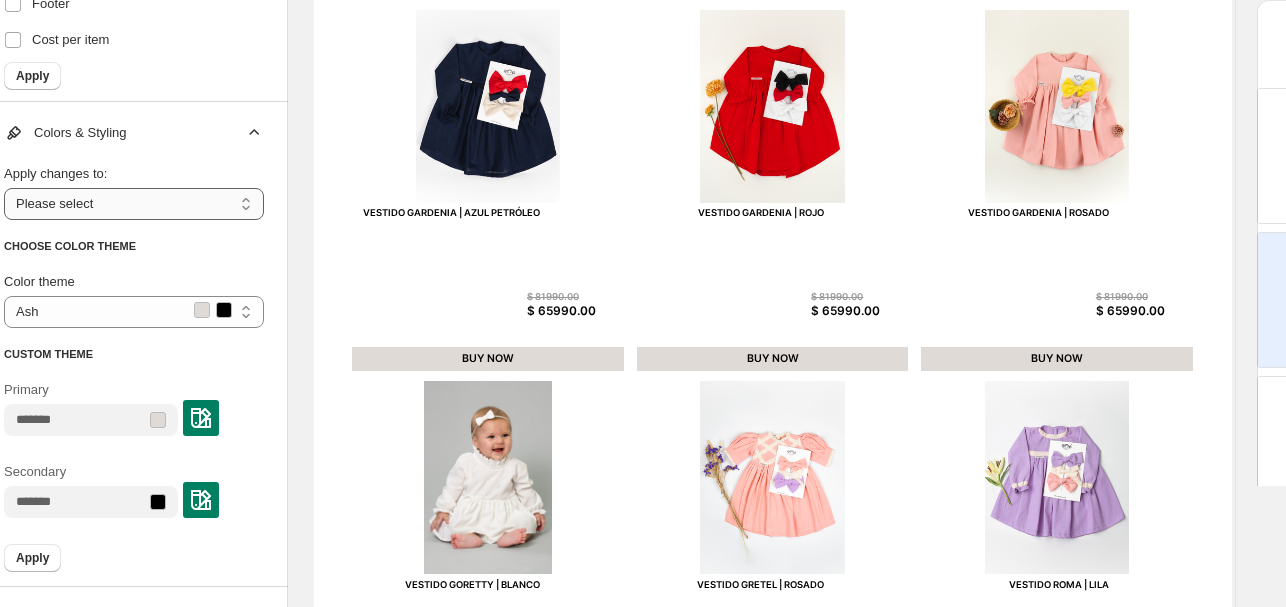 click on "**********" at bounding box center [134, 204] 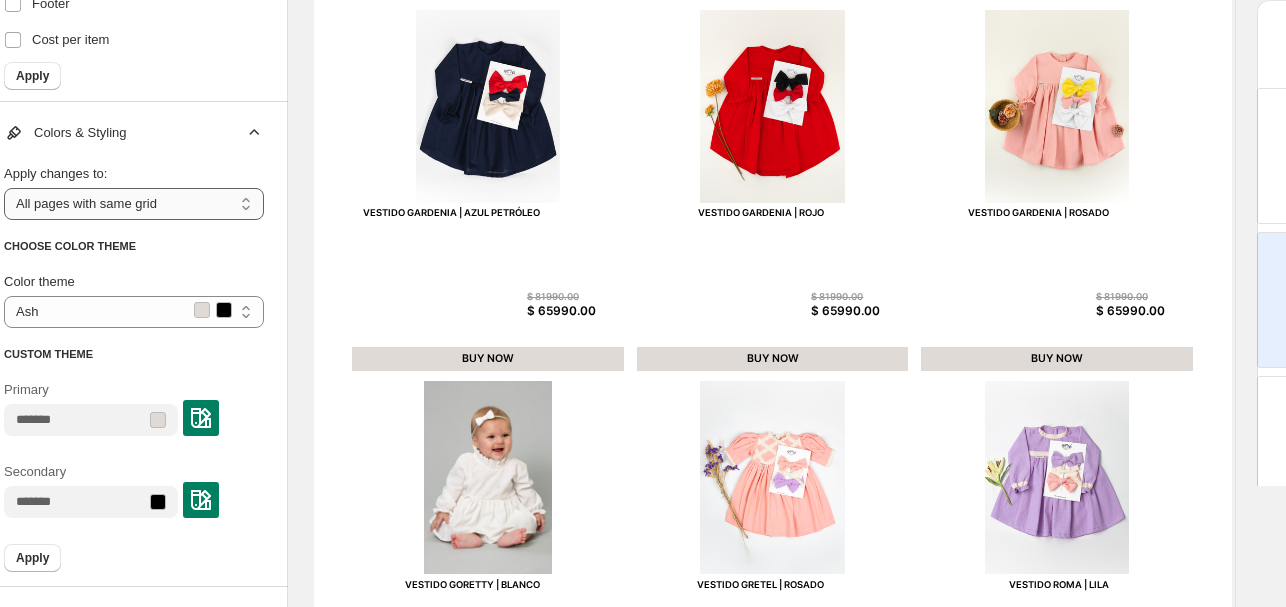click on "**********" at bounding box center (134, 204) 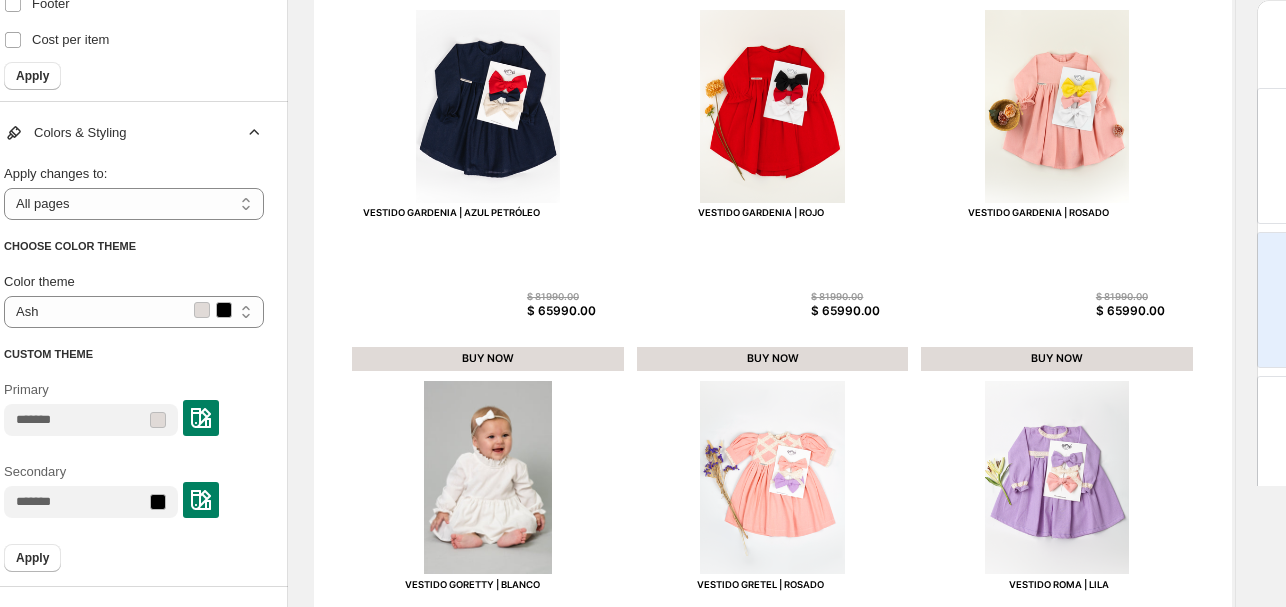 click on "**********" at bounding box center (134, 396) 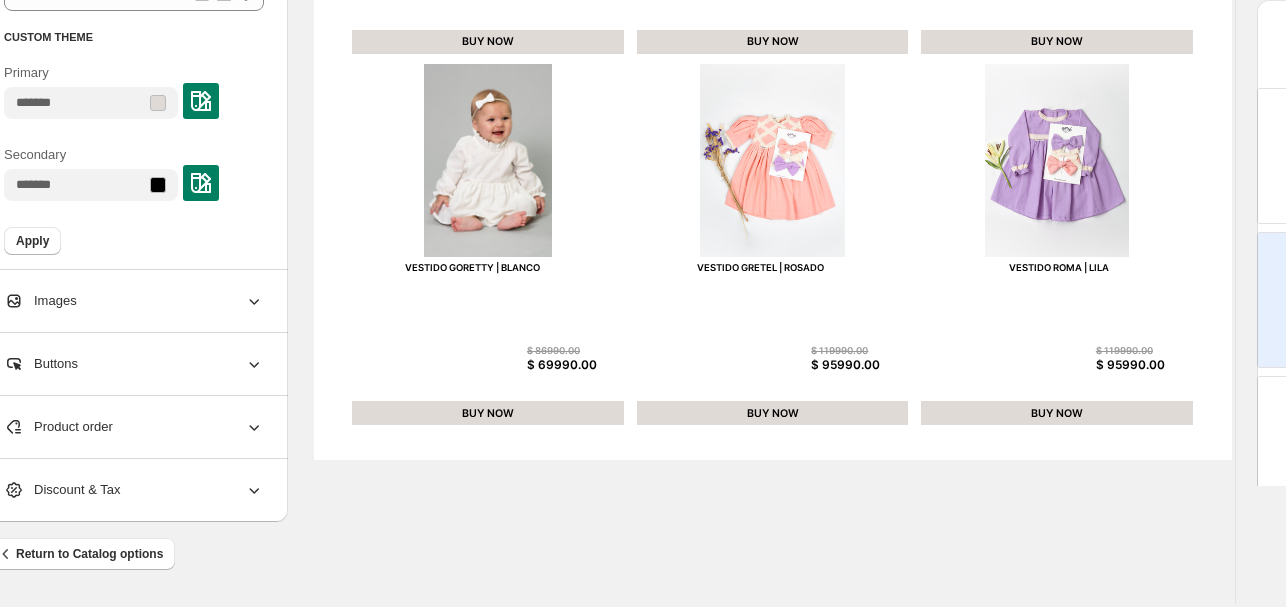 scroll, scrollTop: 887, scrollLeft: 40, axis: both 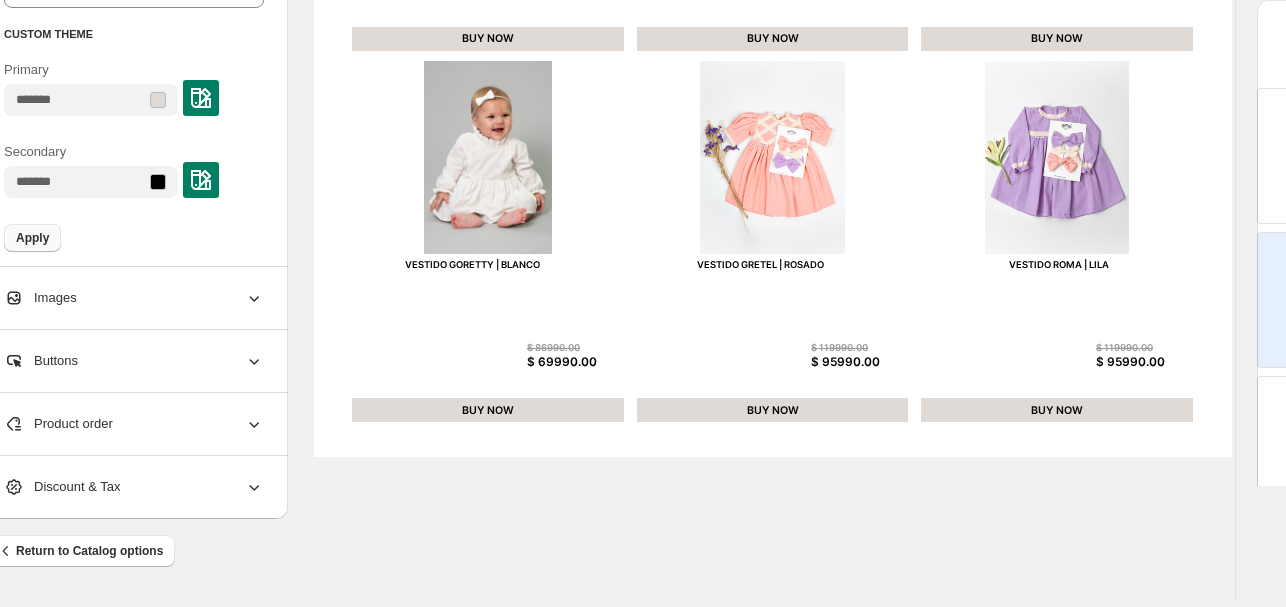 click on "Apply" at bounding box center [32, 238] 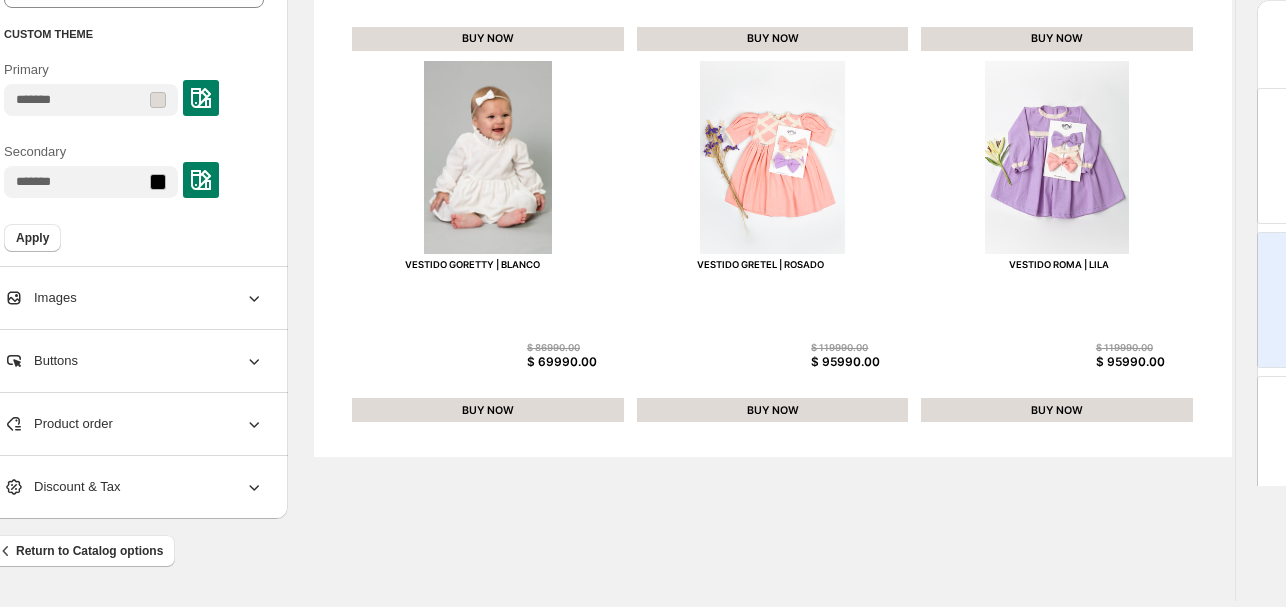 click 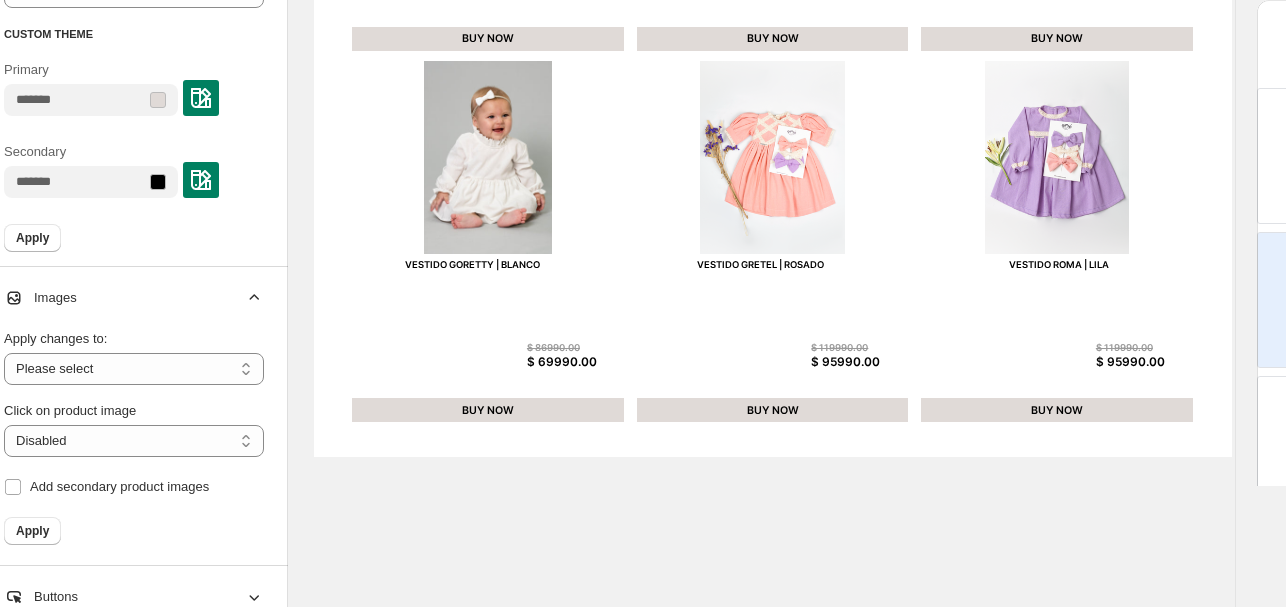 click on "**********" at bounding box center [134, 429] 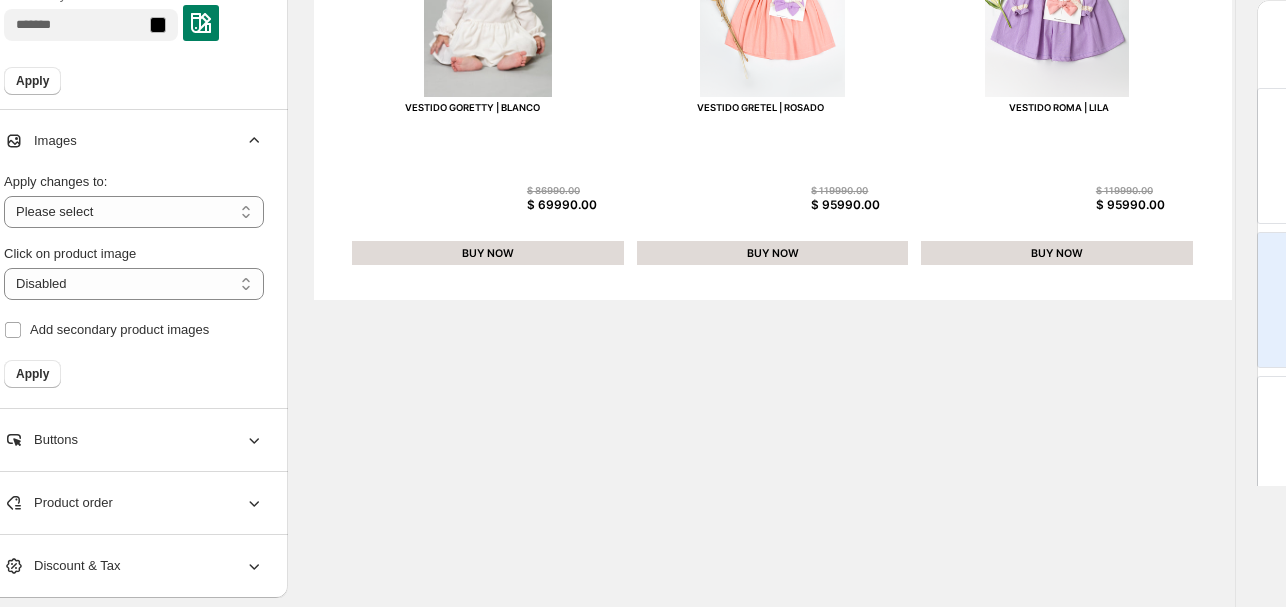 scroll, scrollTop: 1047, scrollLeft: 40, axis: both 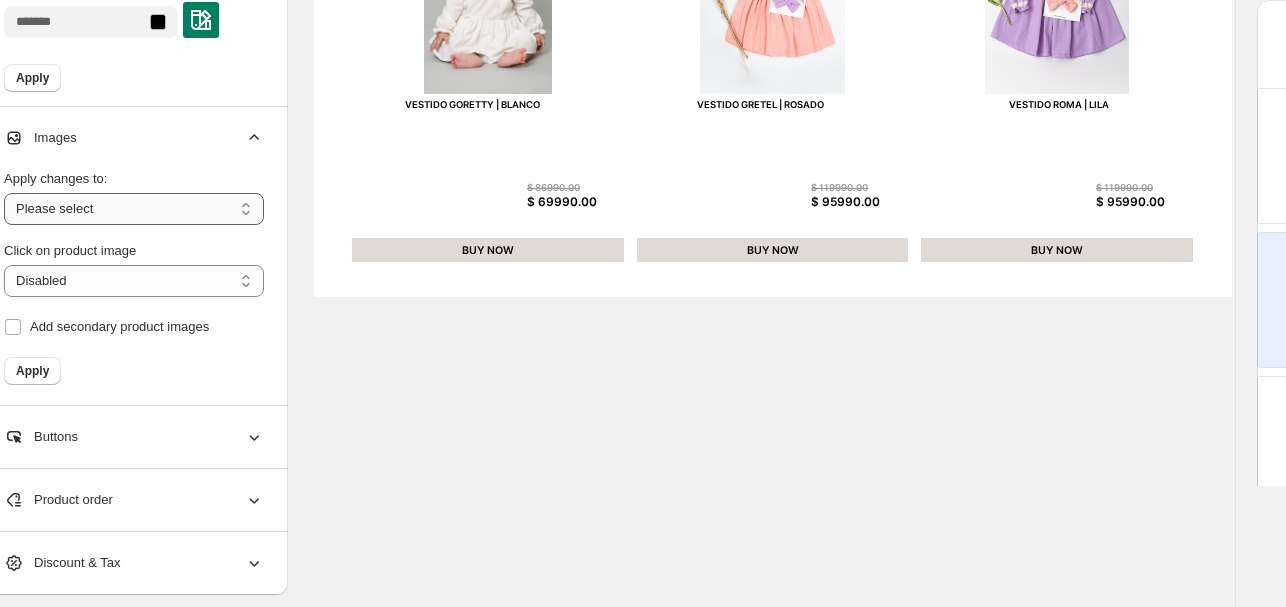 click on "**********" at bounding box center [134, 209] 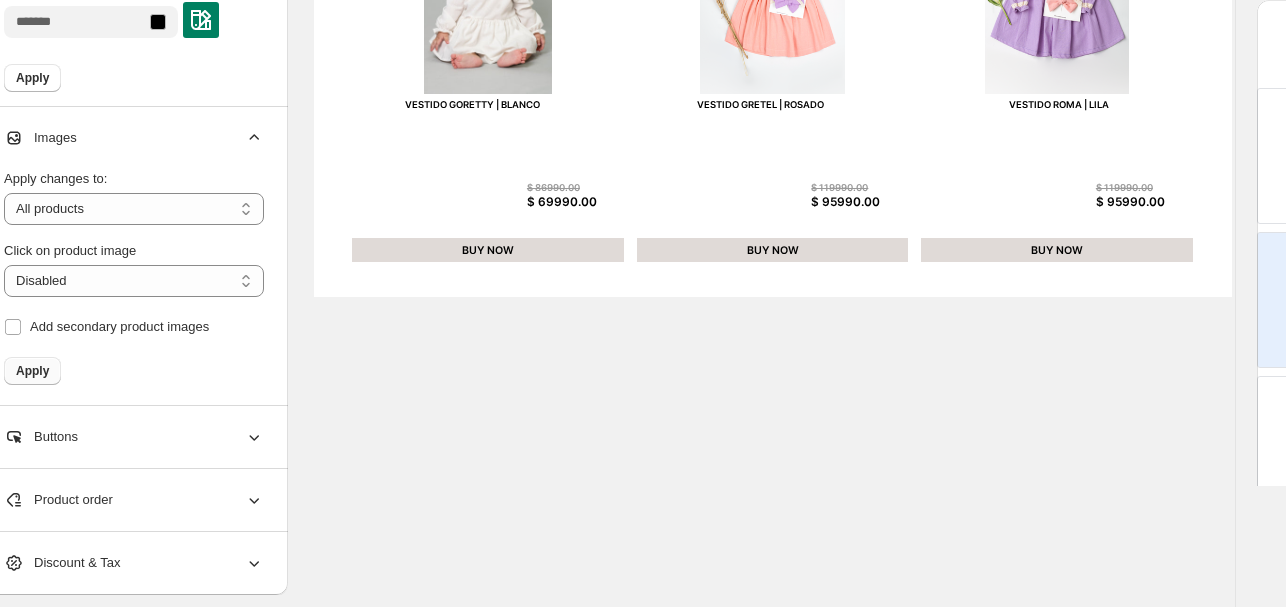 click on "Apply" at bounding box center (32, 371) 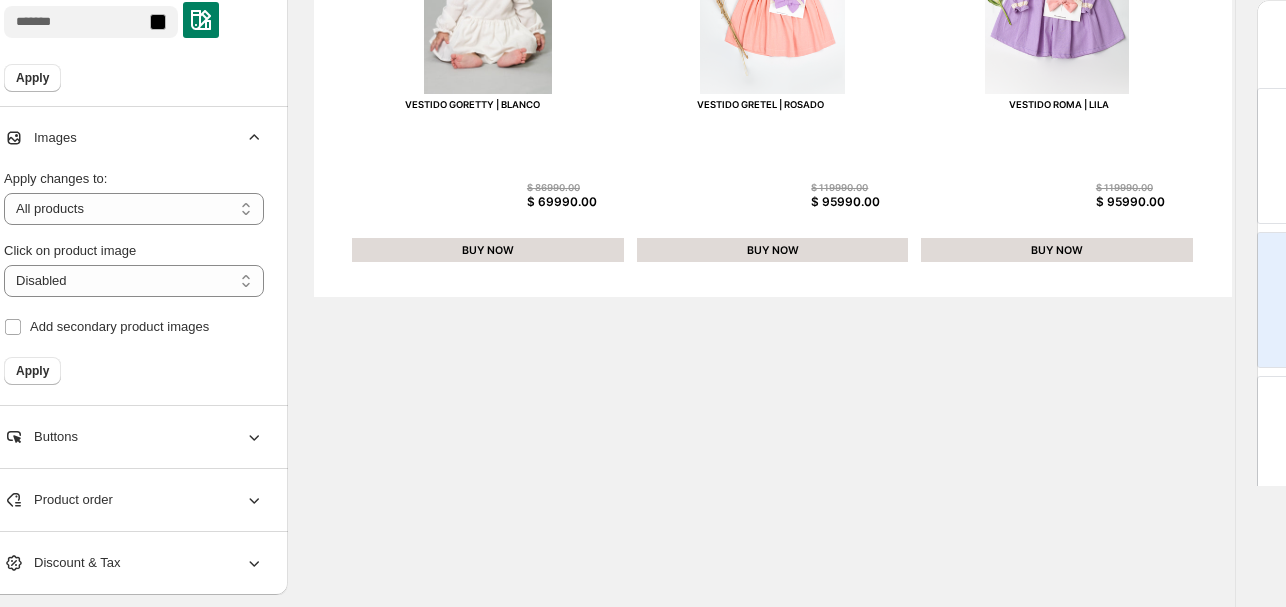 click 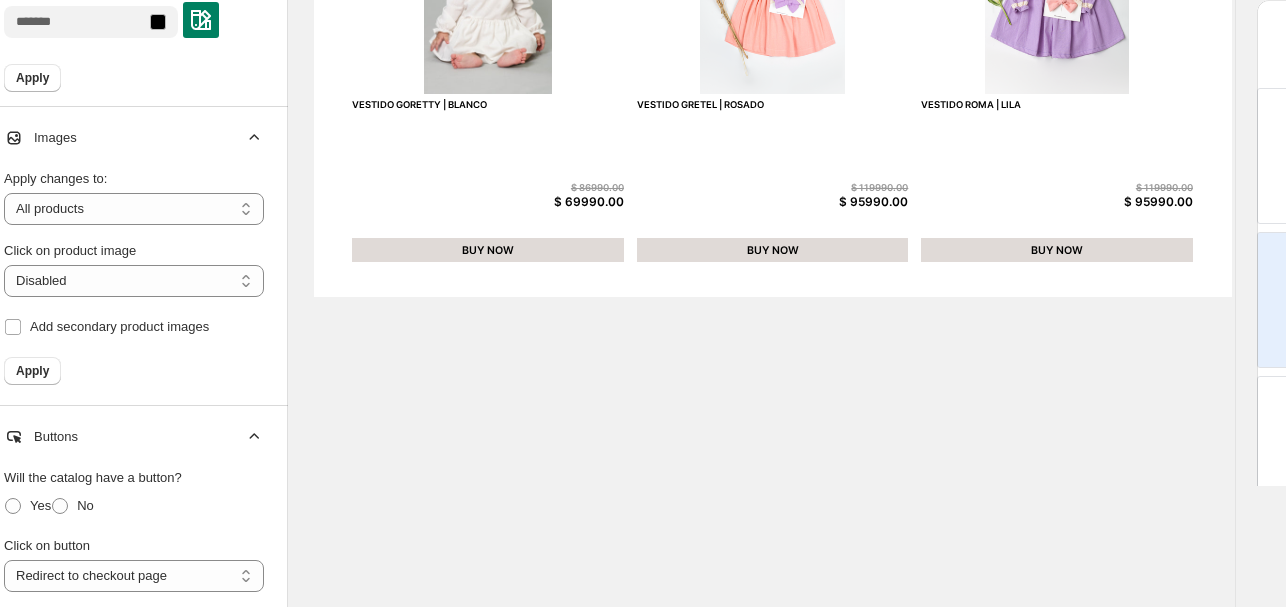 click on "Apply" at bounding box center (134, 371) 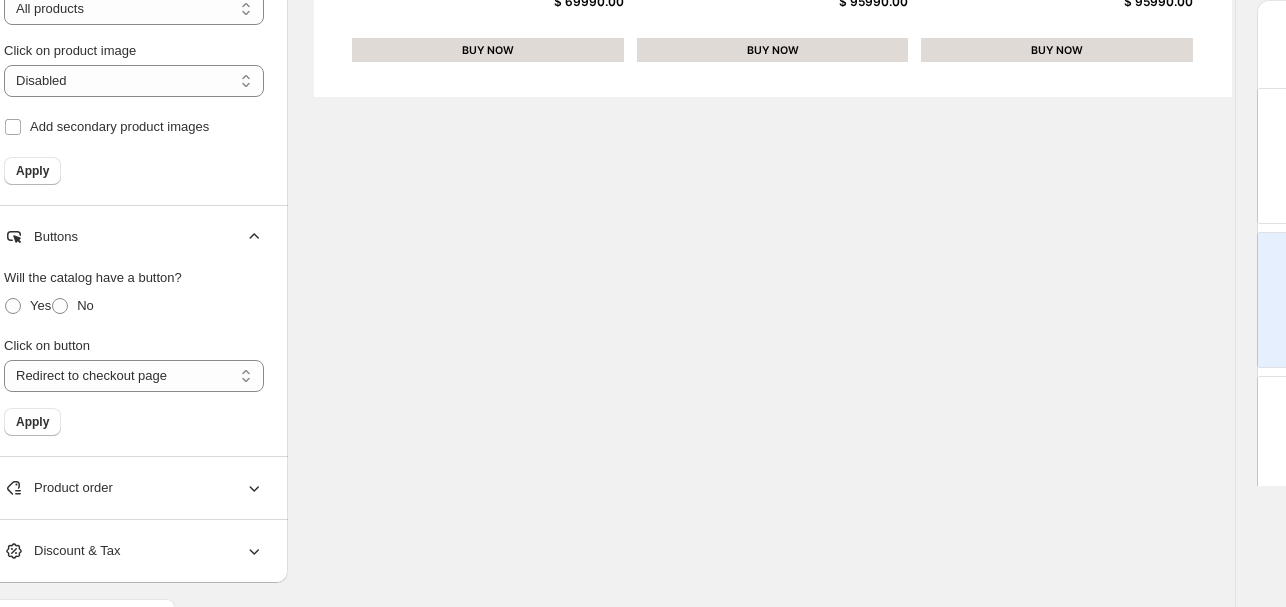 scroll, scrollTop: 1287, scrollLeft: 40, axis: both 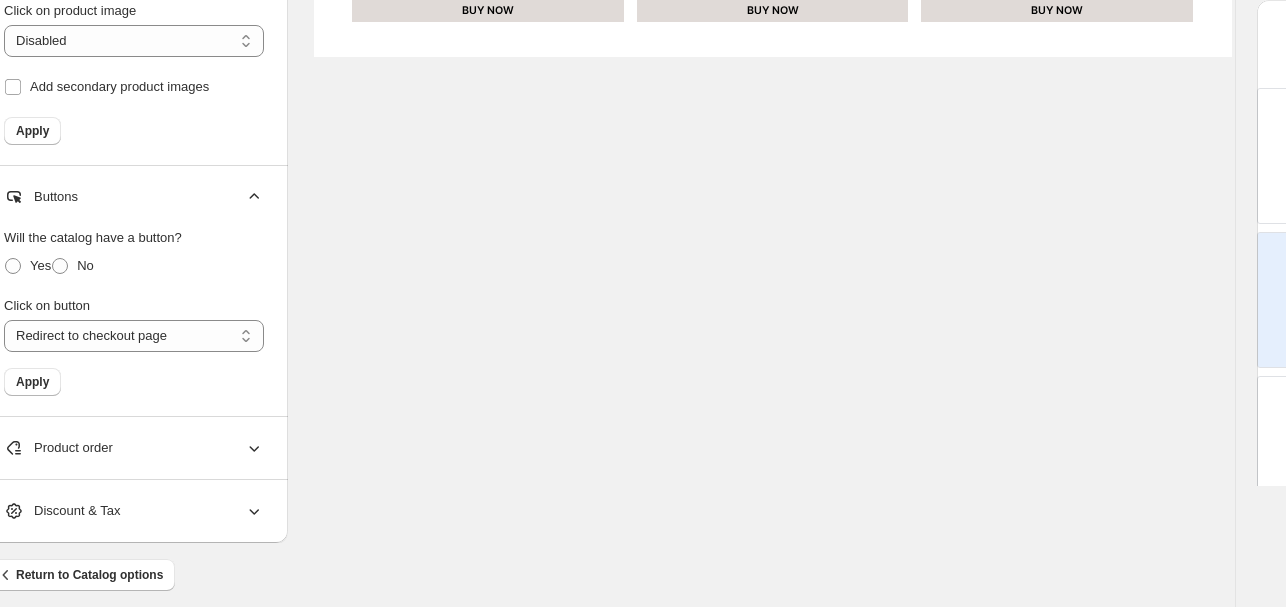click on "Product order" at bounding box center (134, 448) 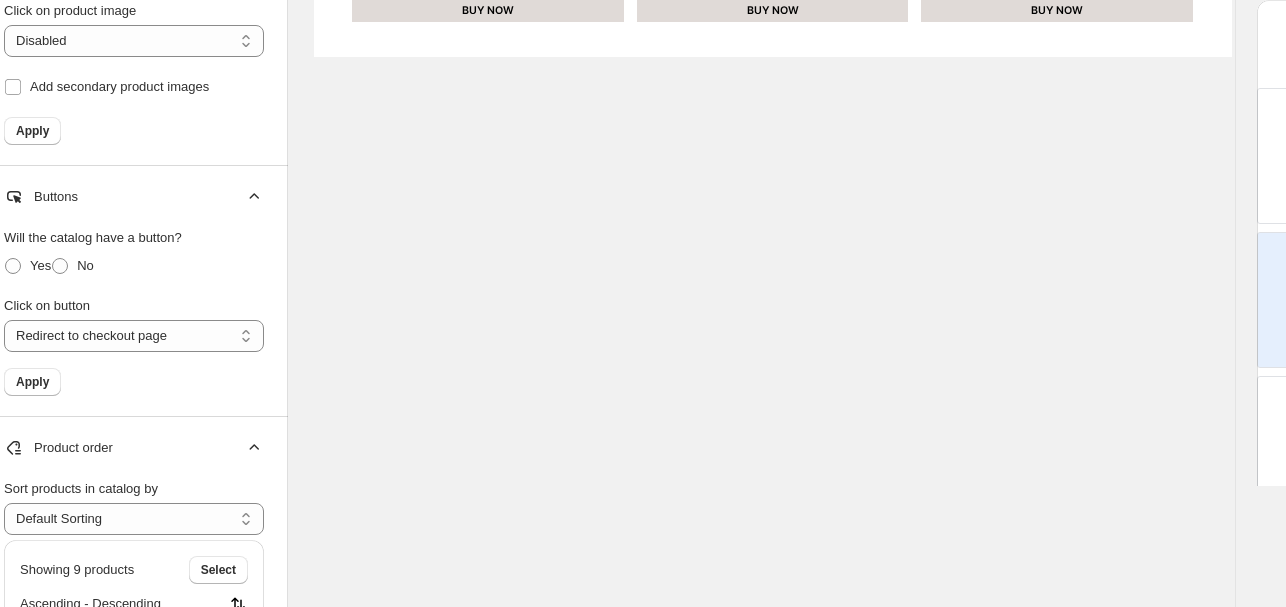 click on "Sort products in catalog by" at bounding box center (134, 489) 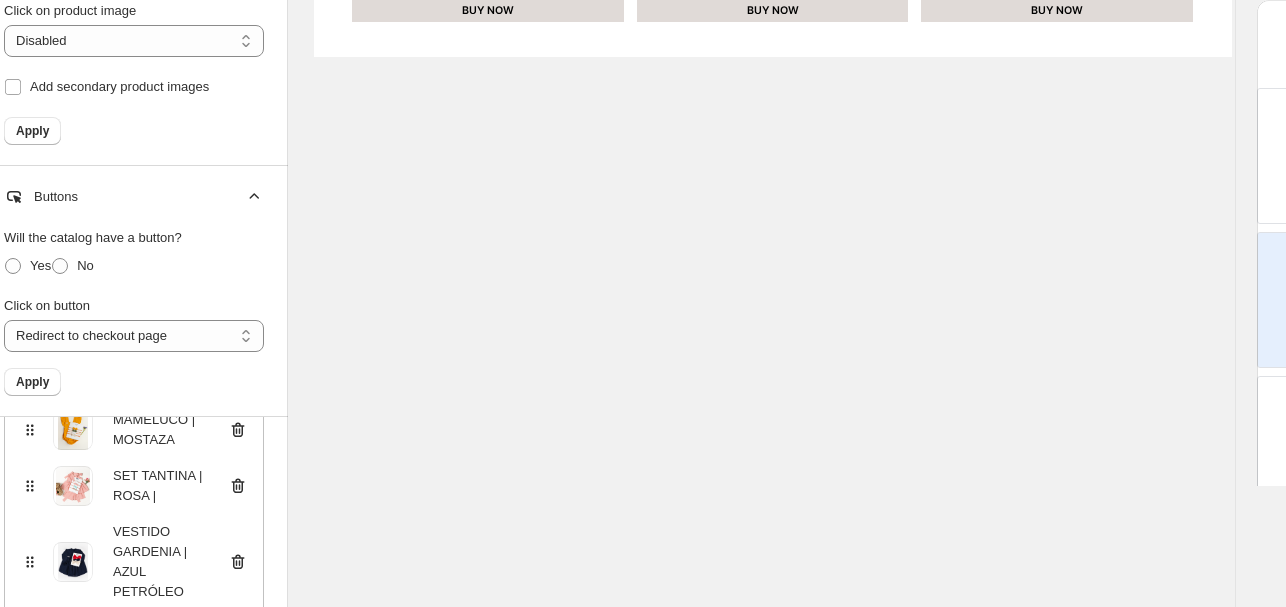 scroll, scrollTop: 519, scrollLeft: 0, axis: vertical 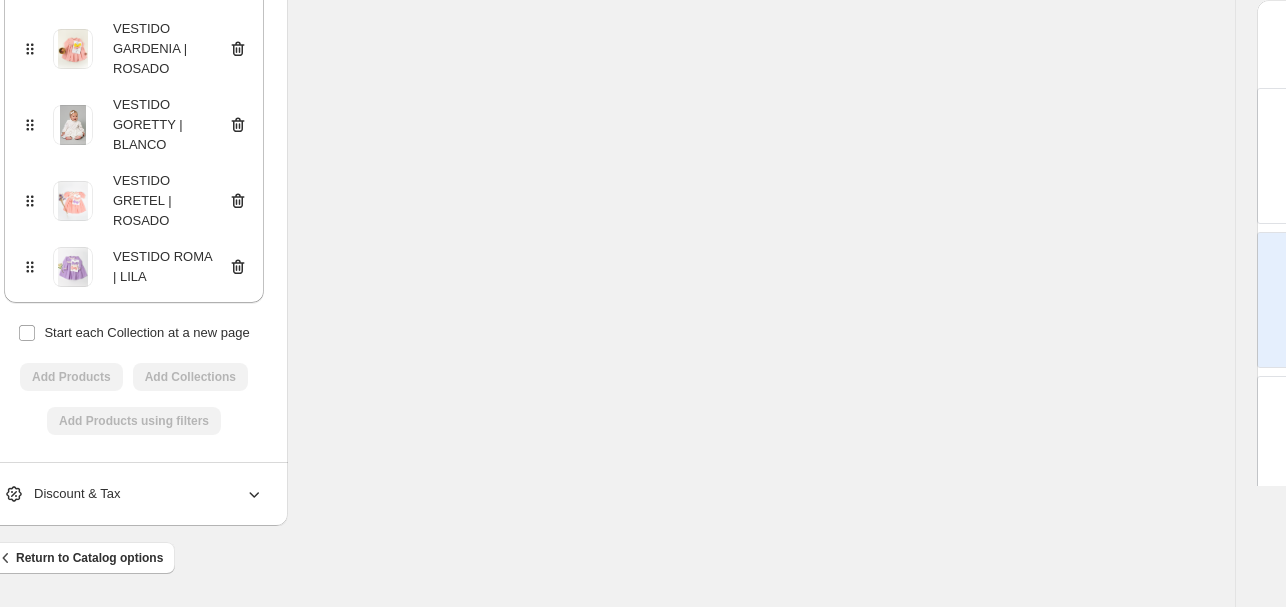 click on "Discount & Tax" at bounding box center (134, 494) 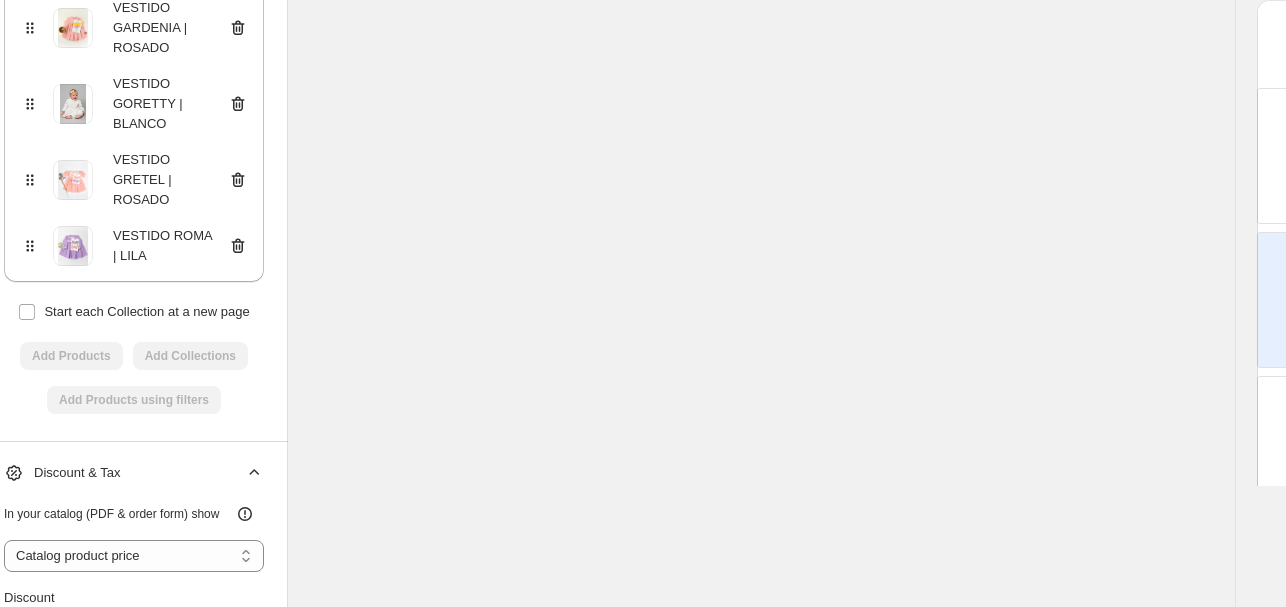 click on "Discount & Tax" at bounding box center (134, 473) 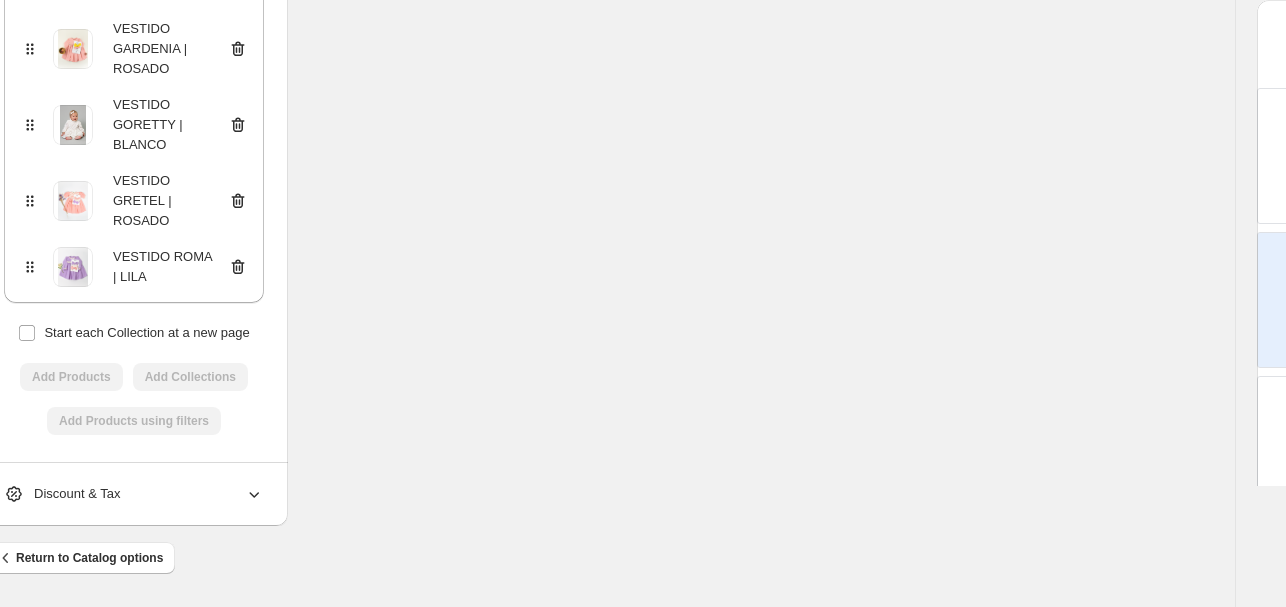 scroll, scrollTop: 1748, scrollLeft: 40, axis: both 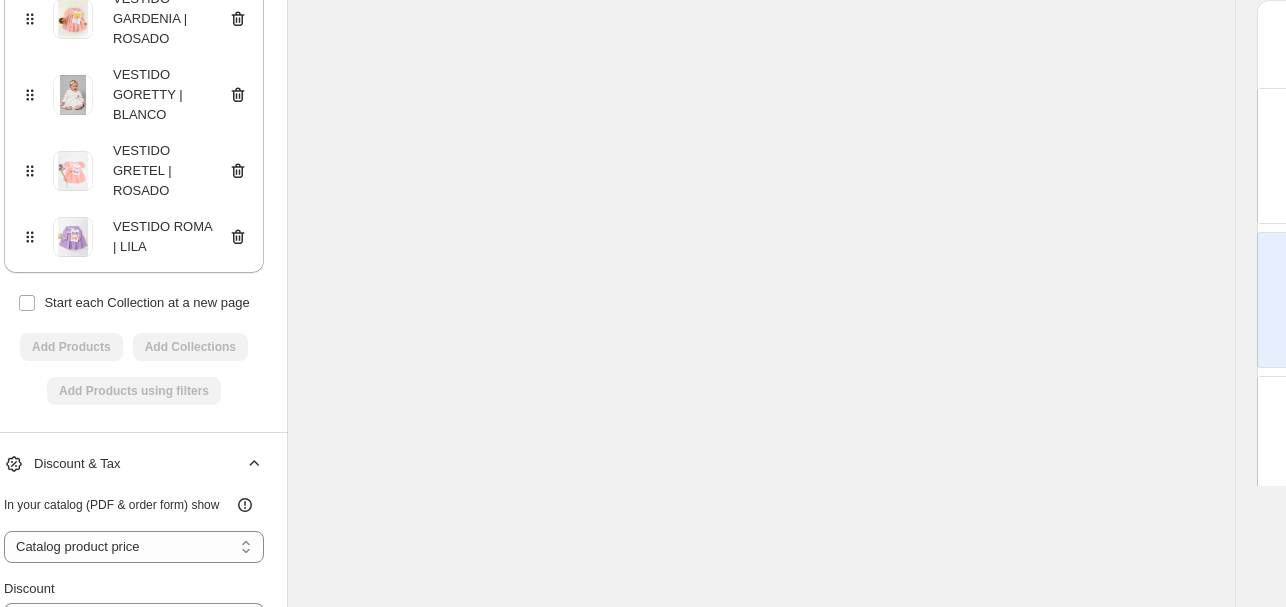 click on "In your catalog (PDF & order form) show" at bounding box center (126, 497) 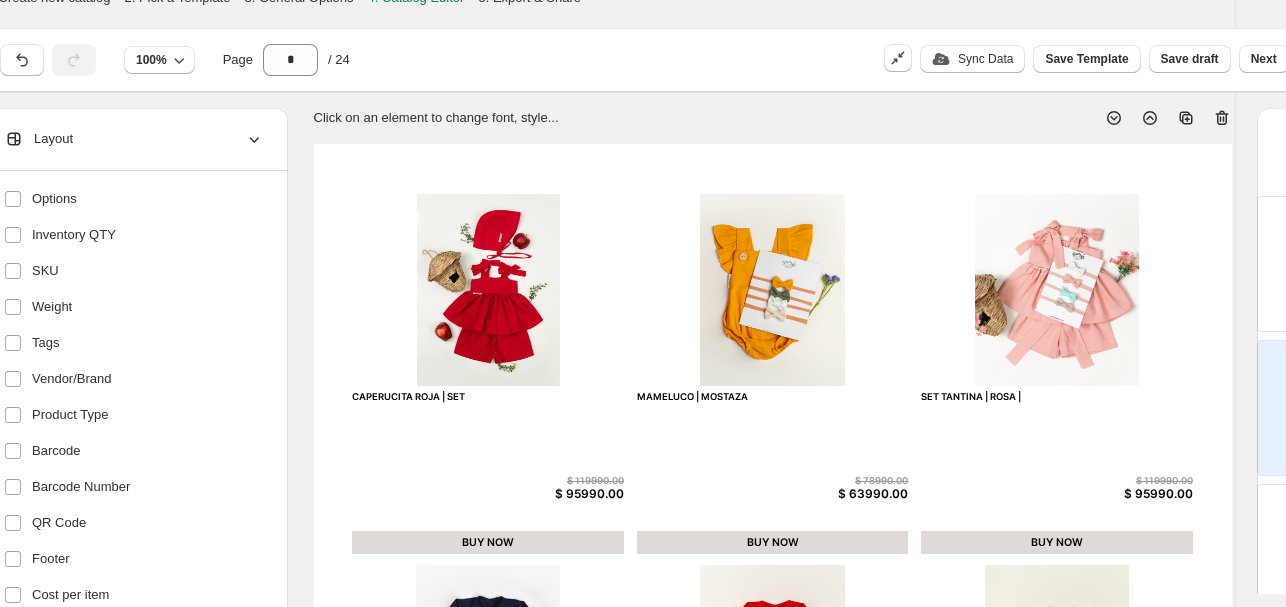 scroll, scrollTop: 0, scrollLeft: 40, axis: horizontal 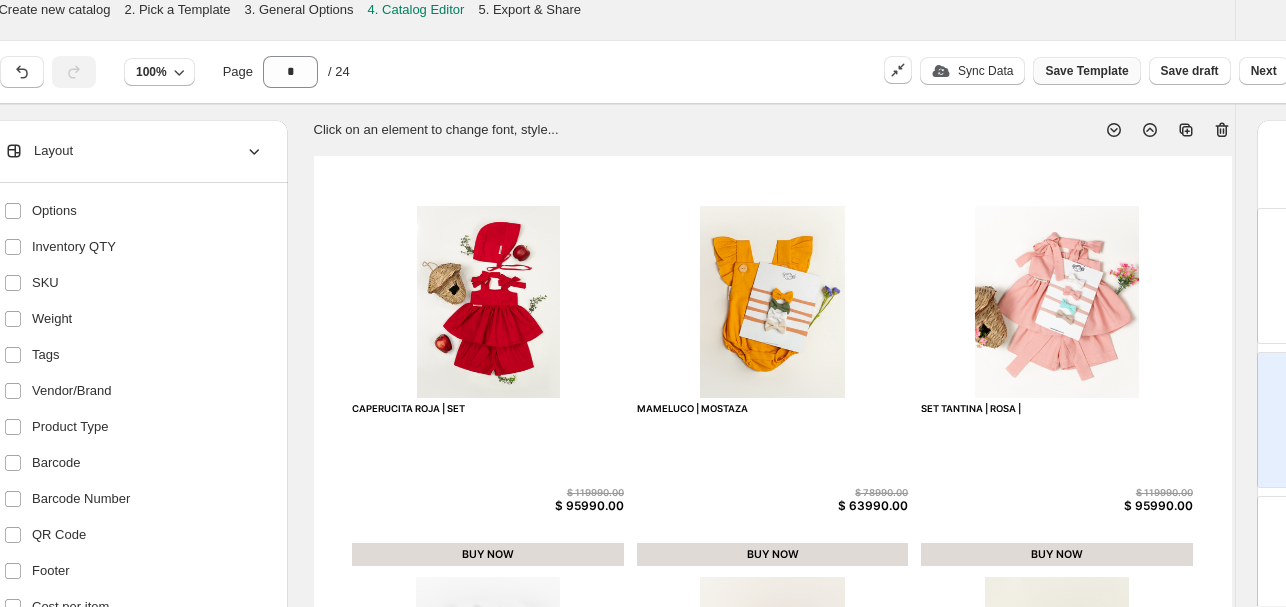 click on "Save Template" at bounding box center [1086, 71] 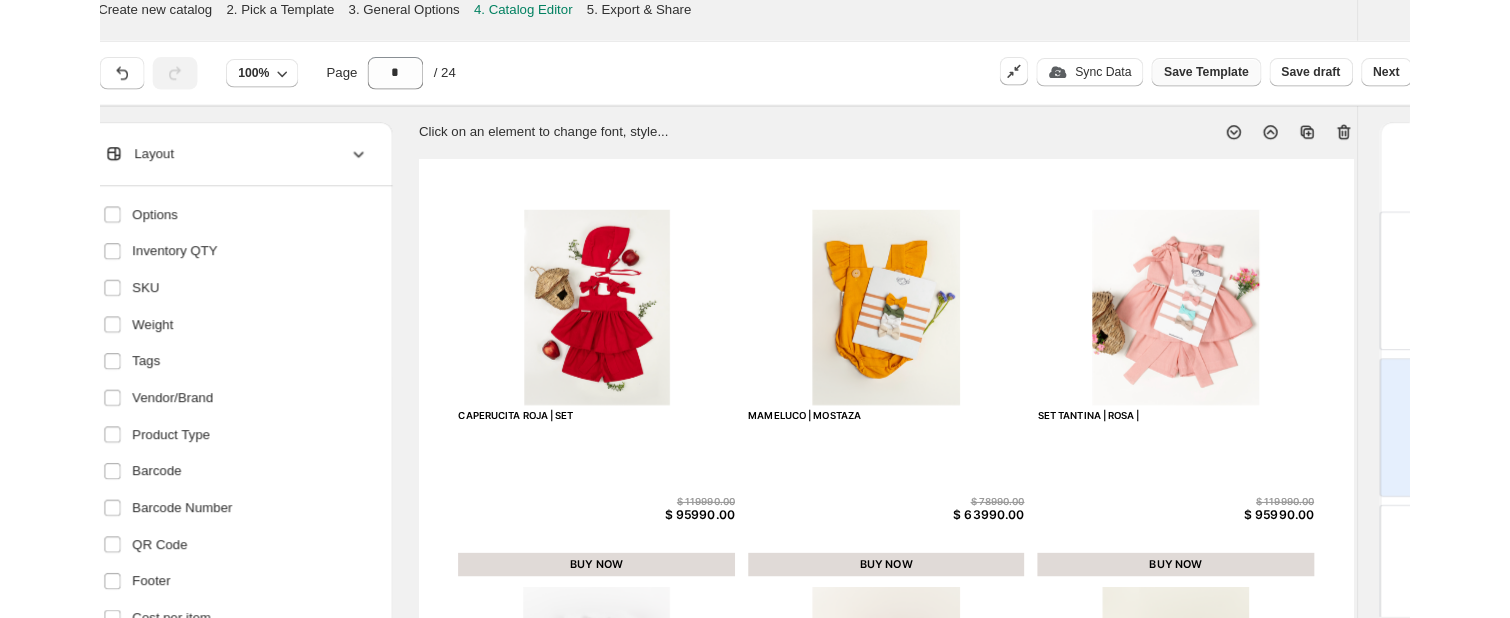 scroll, scrollTop: 0, scrollLeft: 0, axis: both 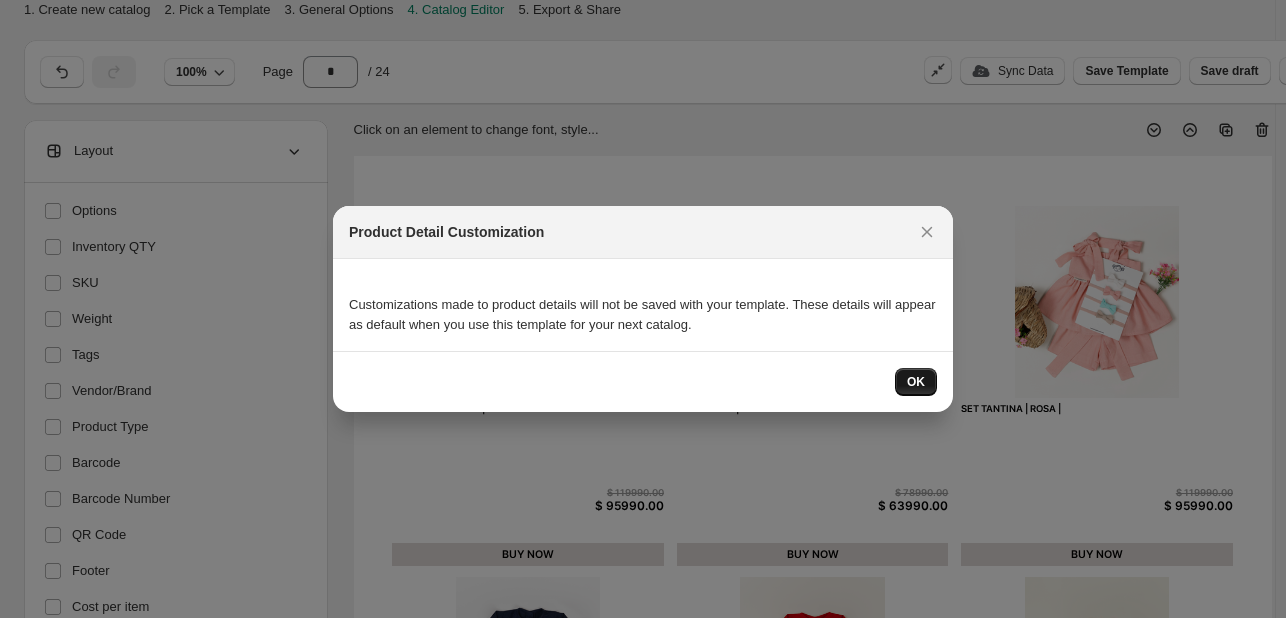 click on "OK" at bounding box center [916, 382] 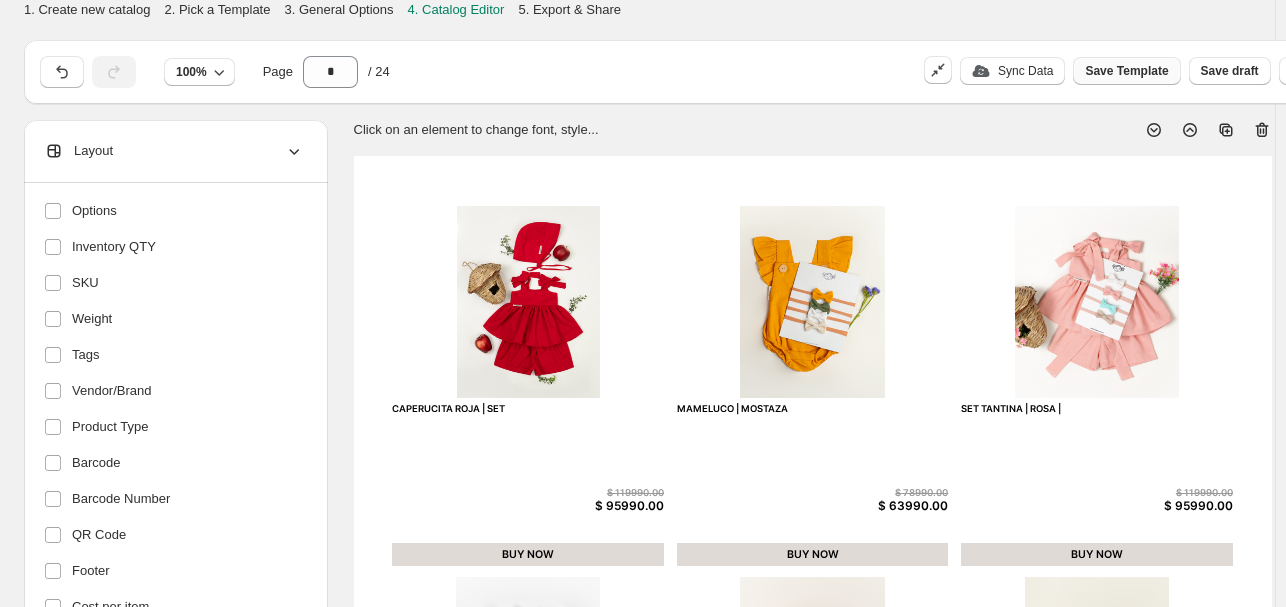 click on "Save Template" at bounding box center [1126, 71] 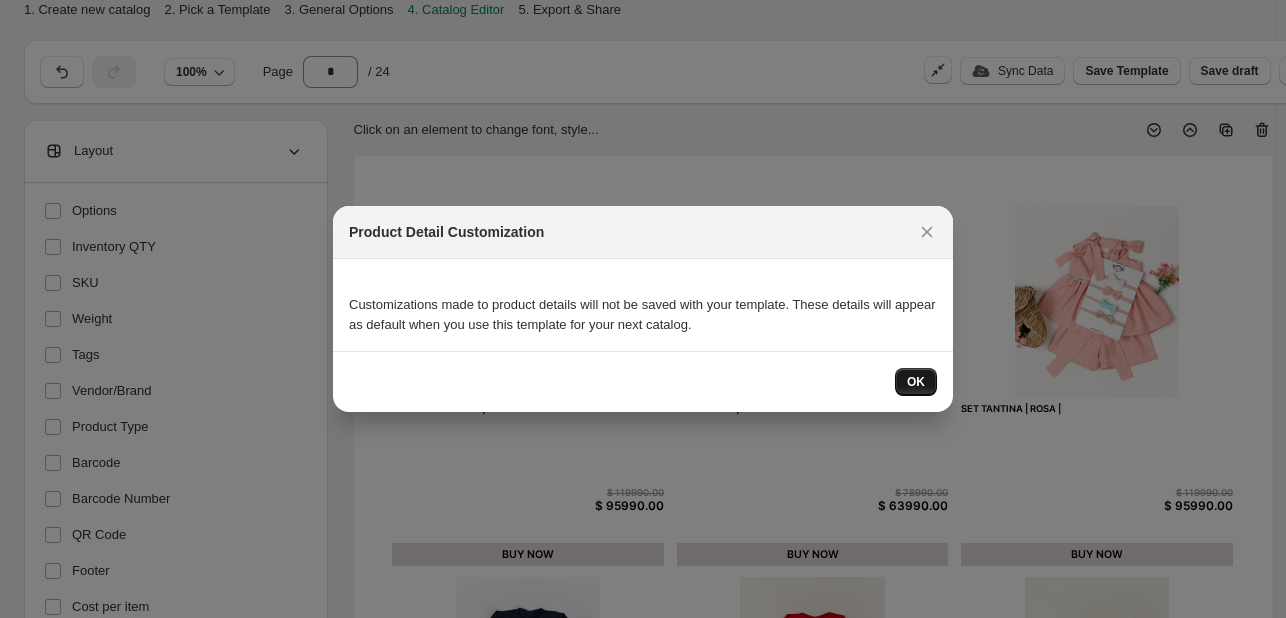 click on "OK" at bounding box center [916, 382] 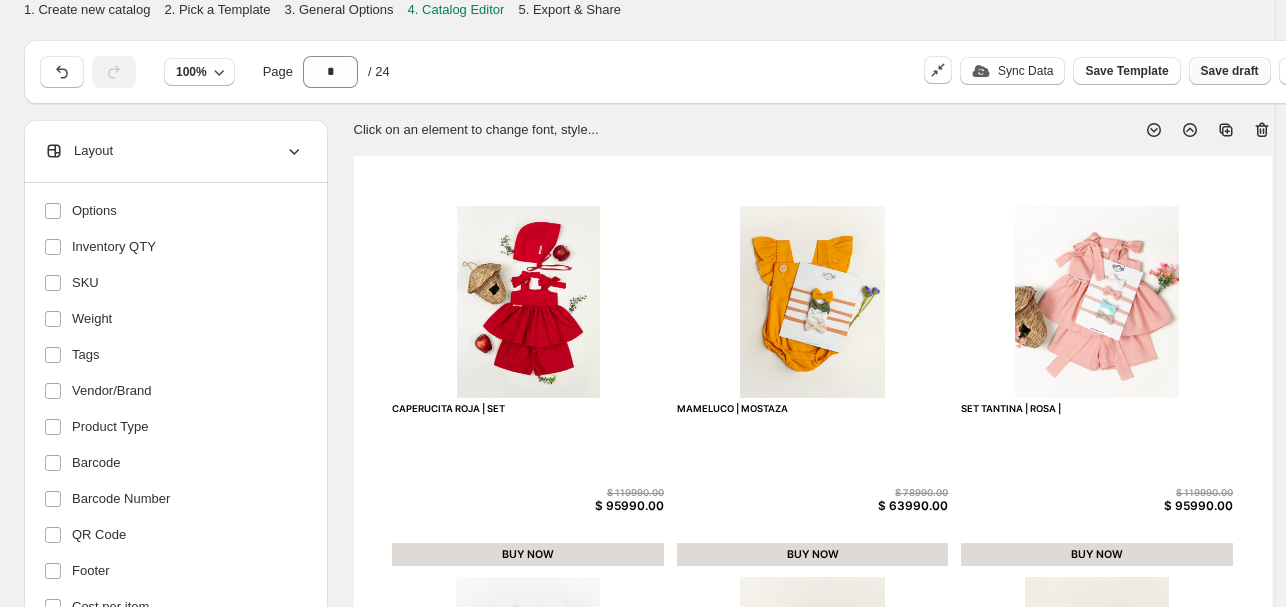 click on "Save draft" at bounding box center [1230, 71] 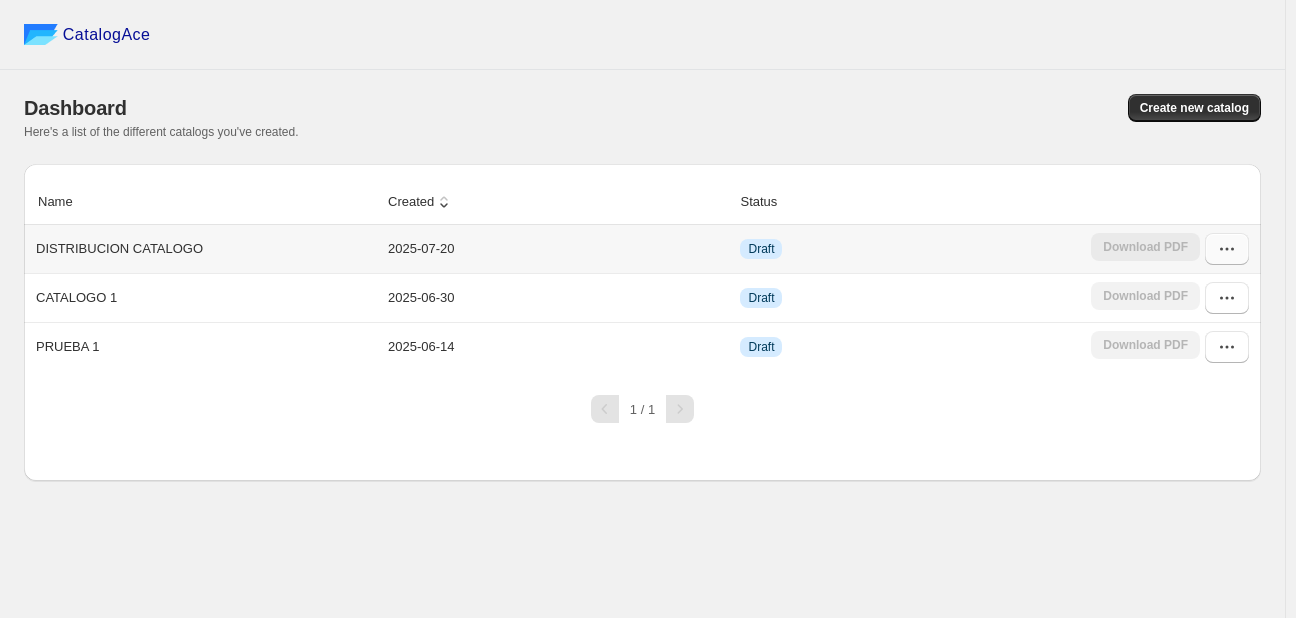 click at bounding box center [1227, 249] 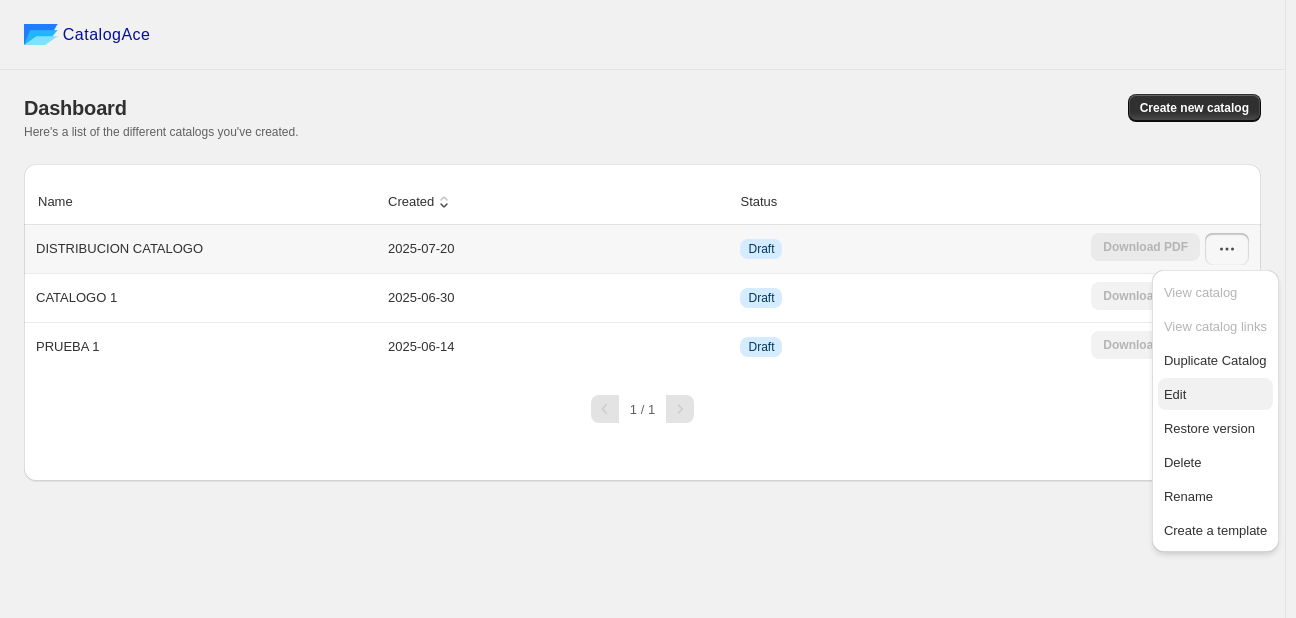 click on "Edit" at bounding box center [1215, 395] 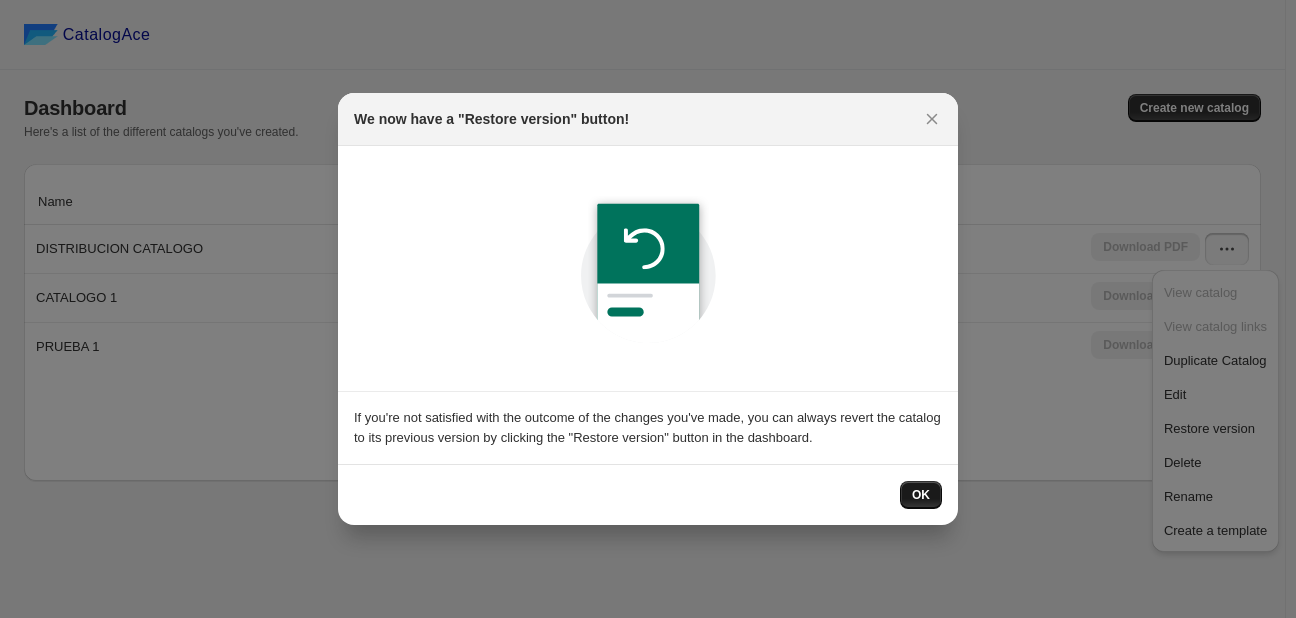 click on "OK" at bounding box center (921, 495) 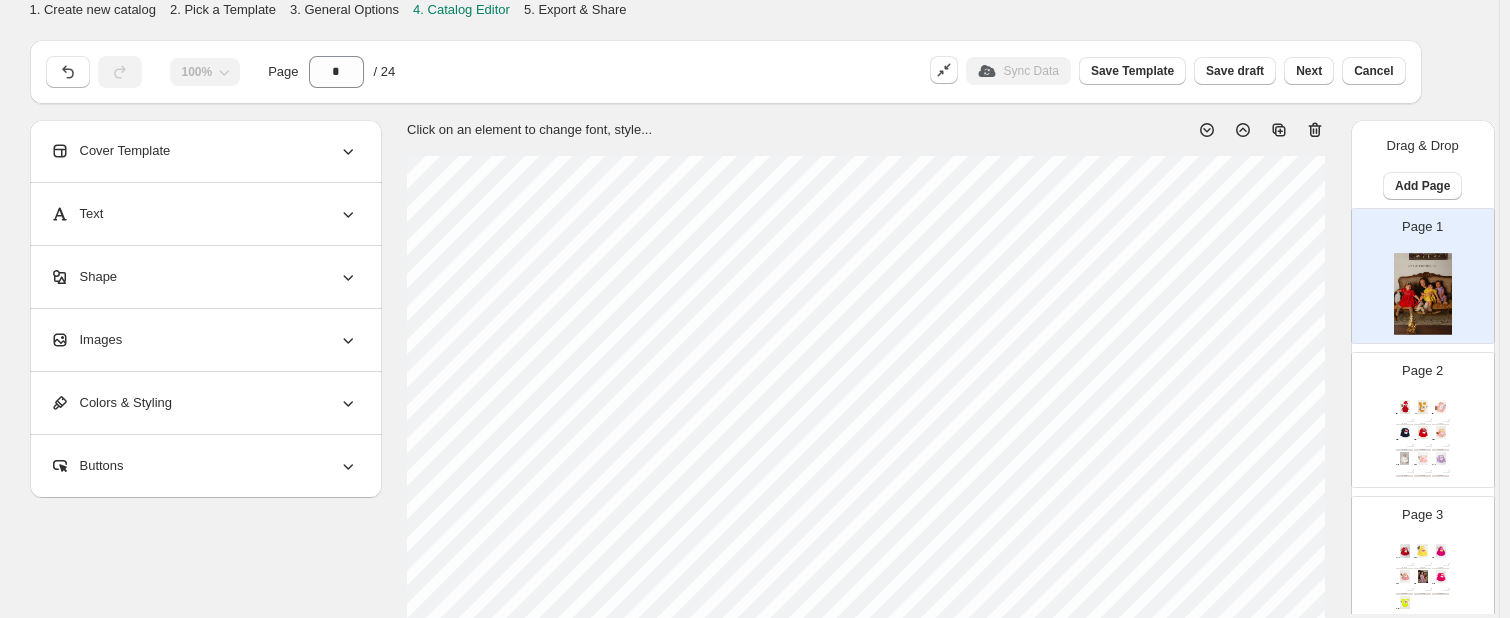click at bounding box center (1440, 432) 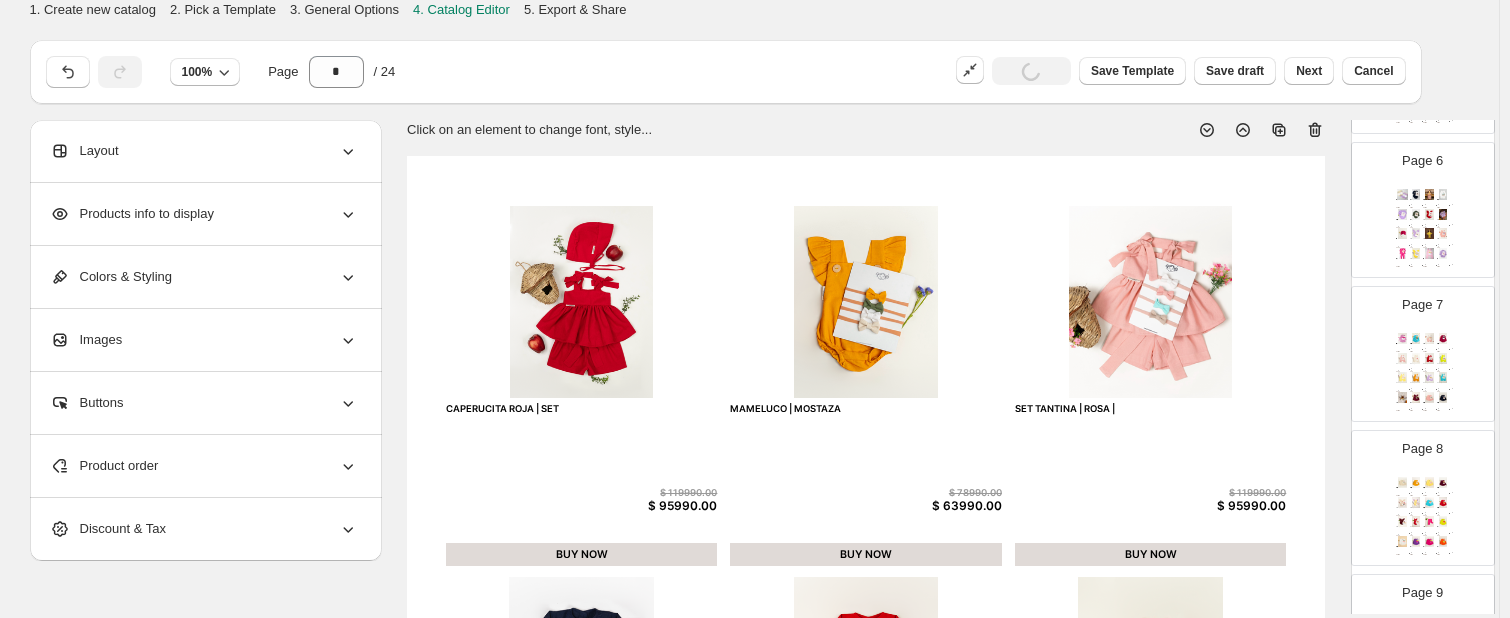 scroll, scrollTop: 774, scrollLeft: 0, axis: vertical 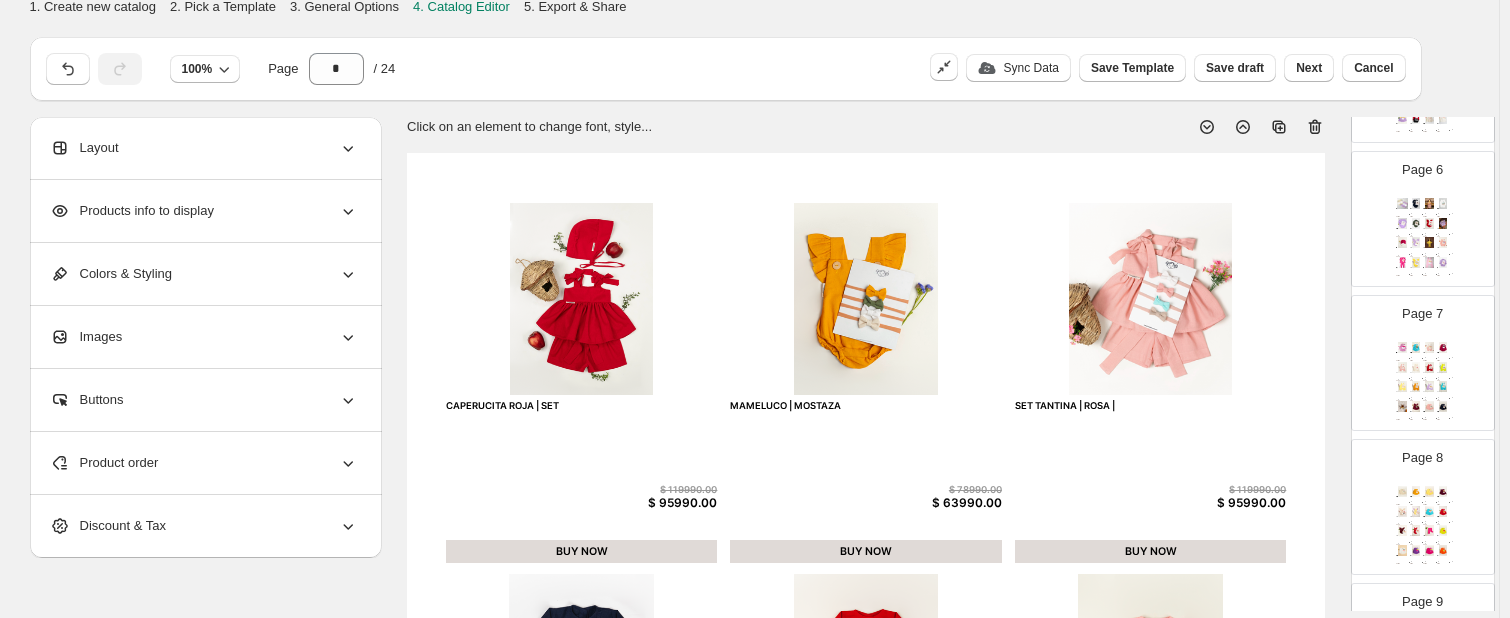 click on "Layout" at bounding box center [204, 148] 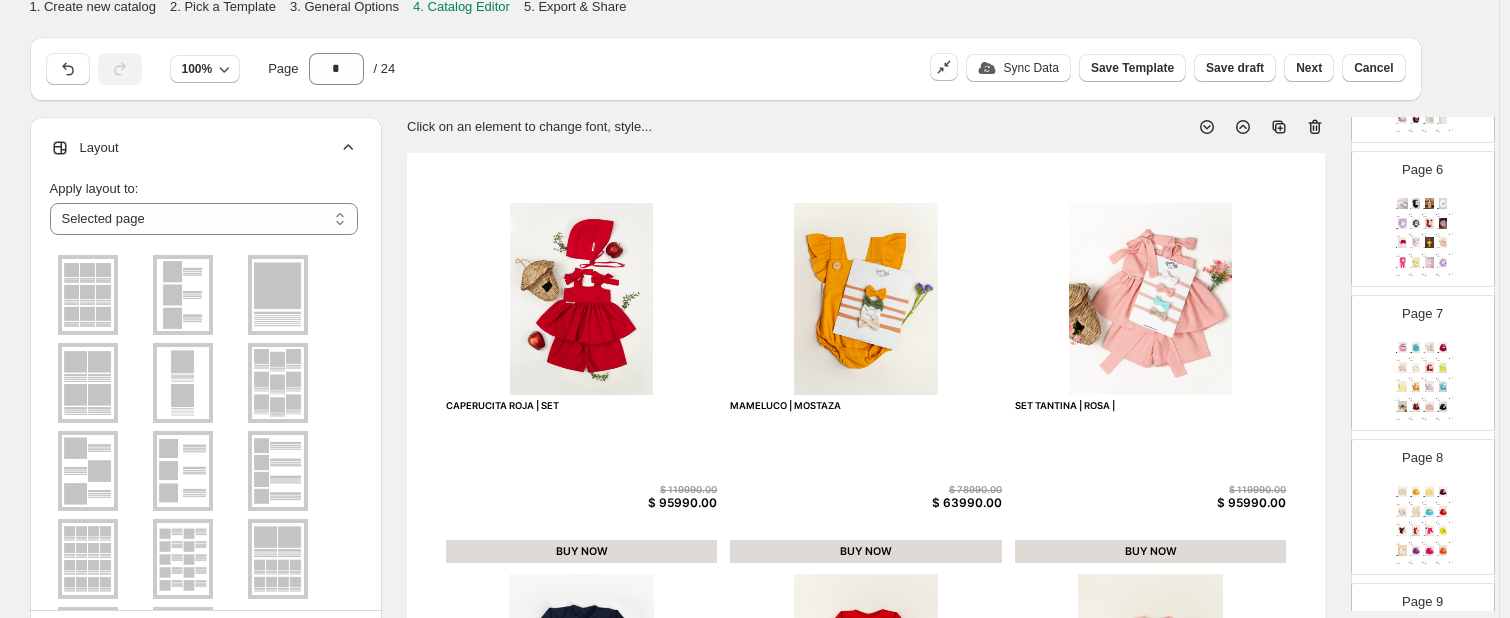 click at bounding box center (204, 471) 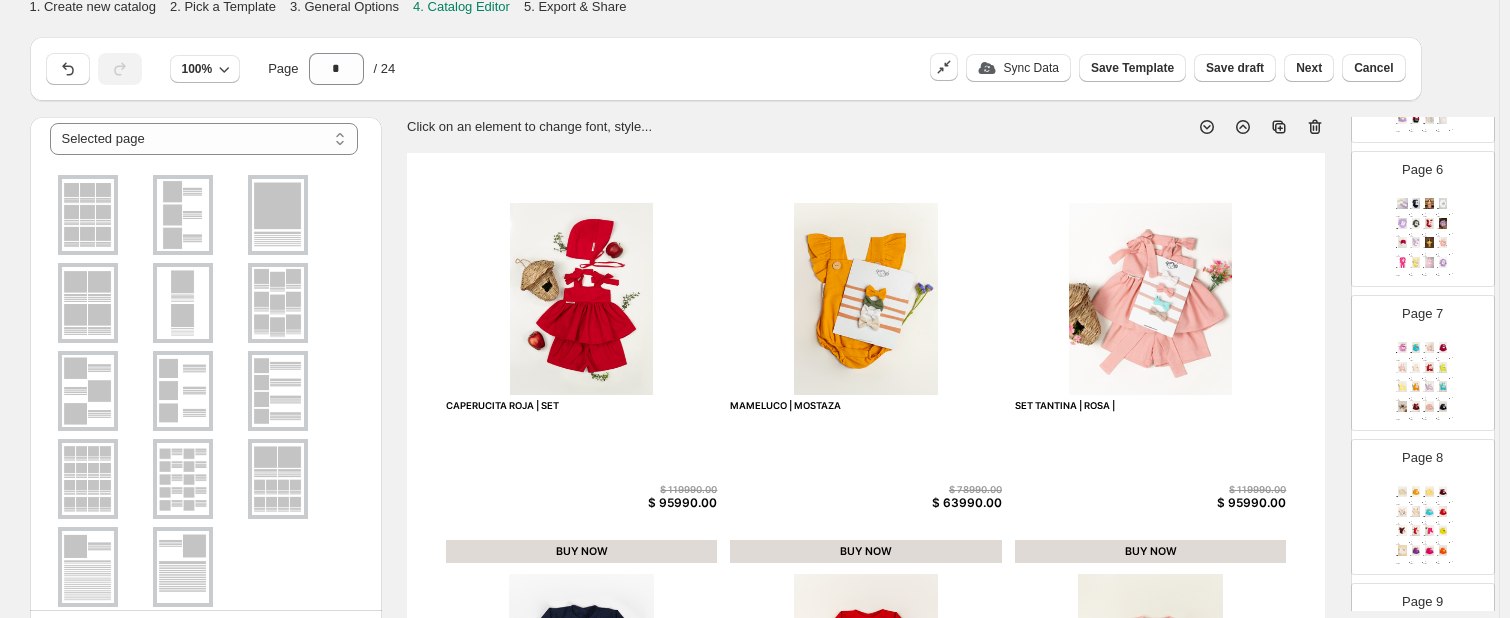 scroll, scrollTop: 134, scrollLeft: 0, axis: vertical 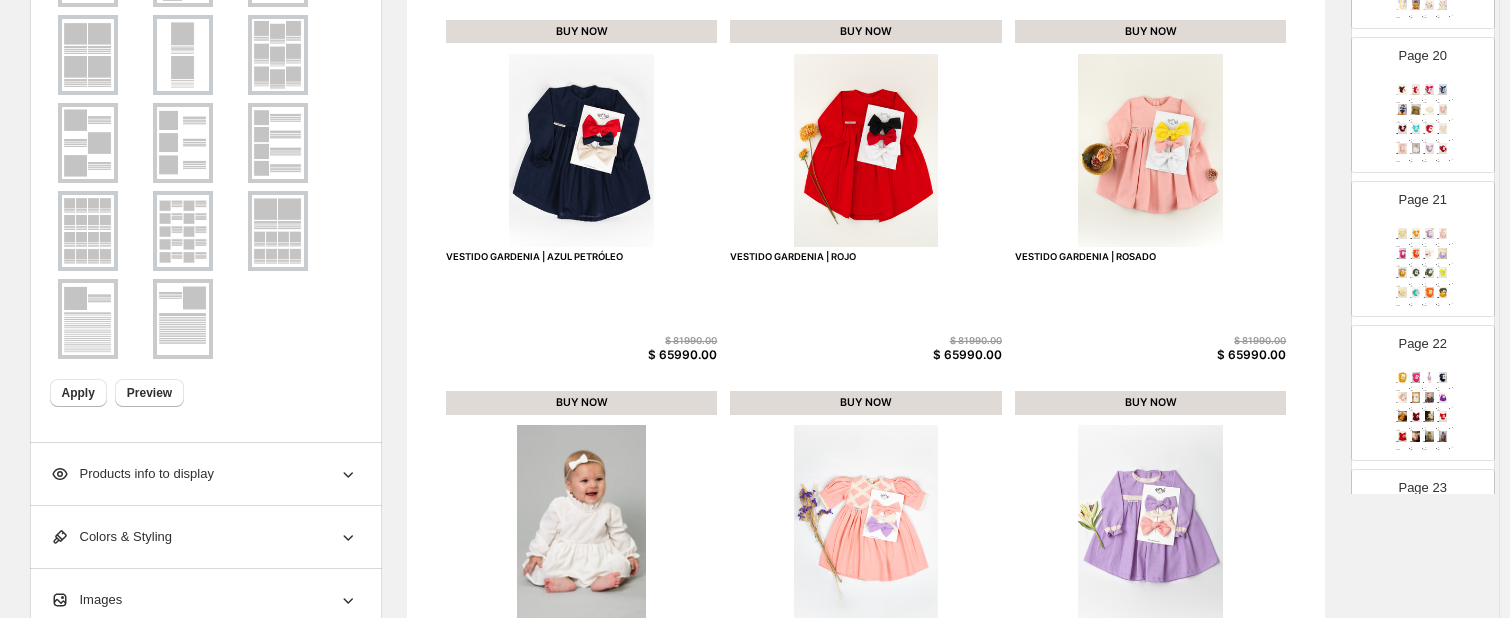 click on "Page 22" at bounding box center (1422, 344) 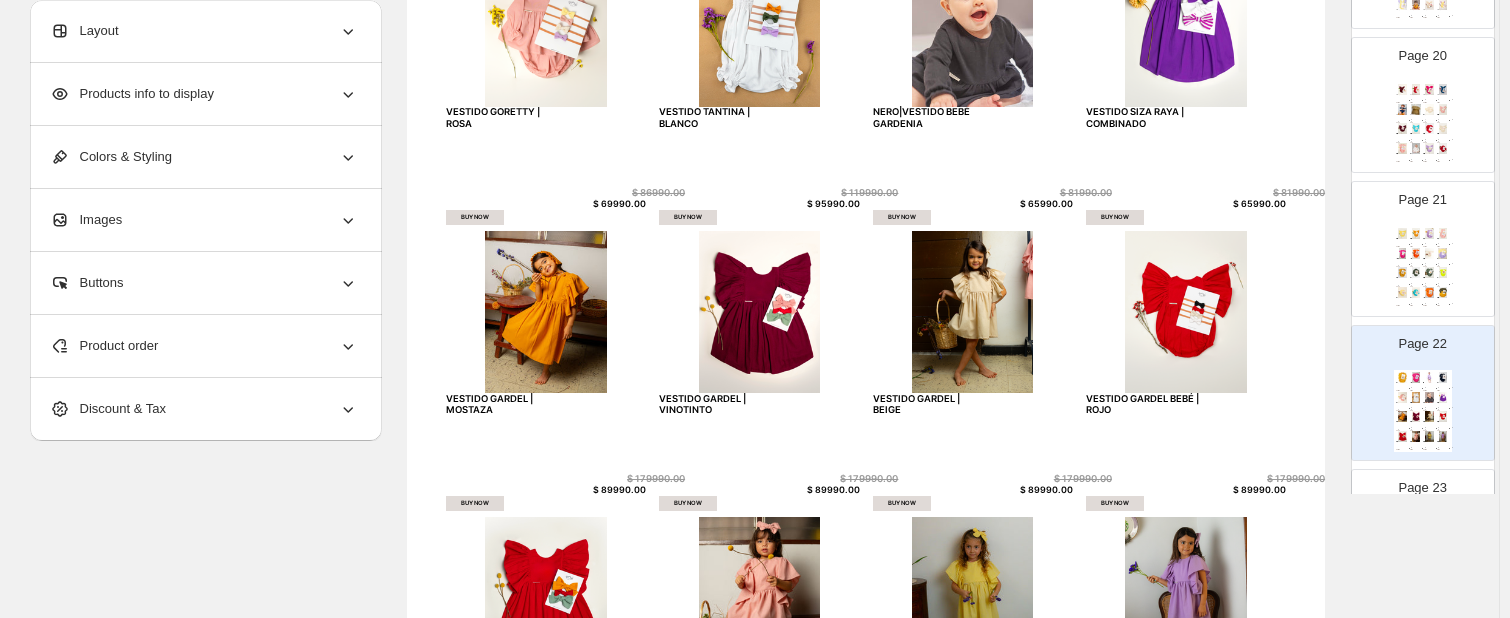 scroll, scrollTop: 0, scrollLeft: 0, axis: both 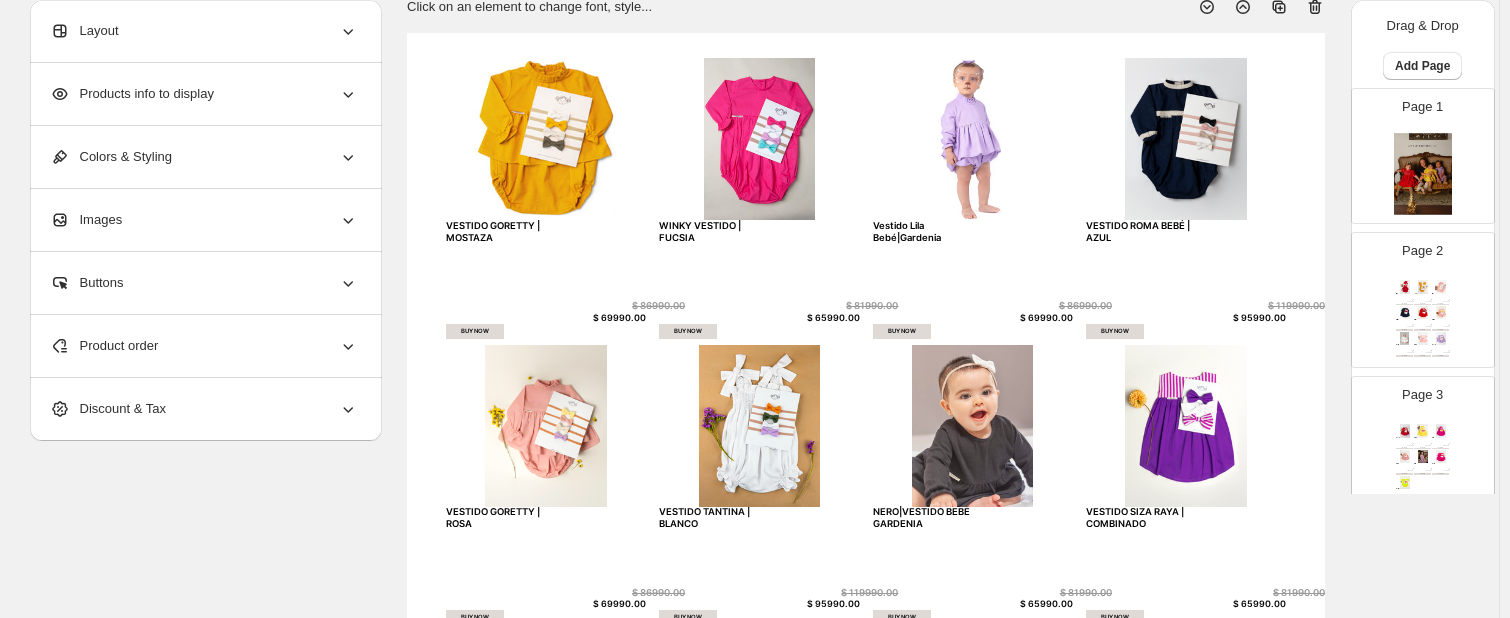 click on "Page 2 CAPERUCITA ROJA | SET $ 119990.00 $ 95990.00 BUY NOW MAMELUCO | MOSTAZA $ 78990.00 $ 63990.00 BUY NOW SET TANTINA | ROSA | $ 119990.00 $ 95990.00 BUY NOW VESTIDO GARDENIA | AZUL PETRÓLEO $ 81990.00 $ 65990.00 BUY NOW VESTIDO GARDENIA | ROJO $ 81990.00 $ 65990.00 BUY NOW VESTIDO GARDENIA | ROSADO $ 81990.00 $ 65990.00 BUY NOW VESTIDO GORETTY | BLANCO $ 86990.00 $ 69990.00 BUY NOW VESTIDO GRETEL | ROSADO $ 119990.00 $ 95990.00 BUY NOW VESTIDO ROMA | LILA $ 119990.00 $ 95990.00 BUY NOW" at bounding box center [1415, 292] 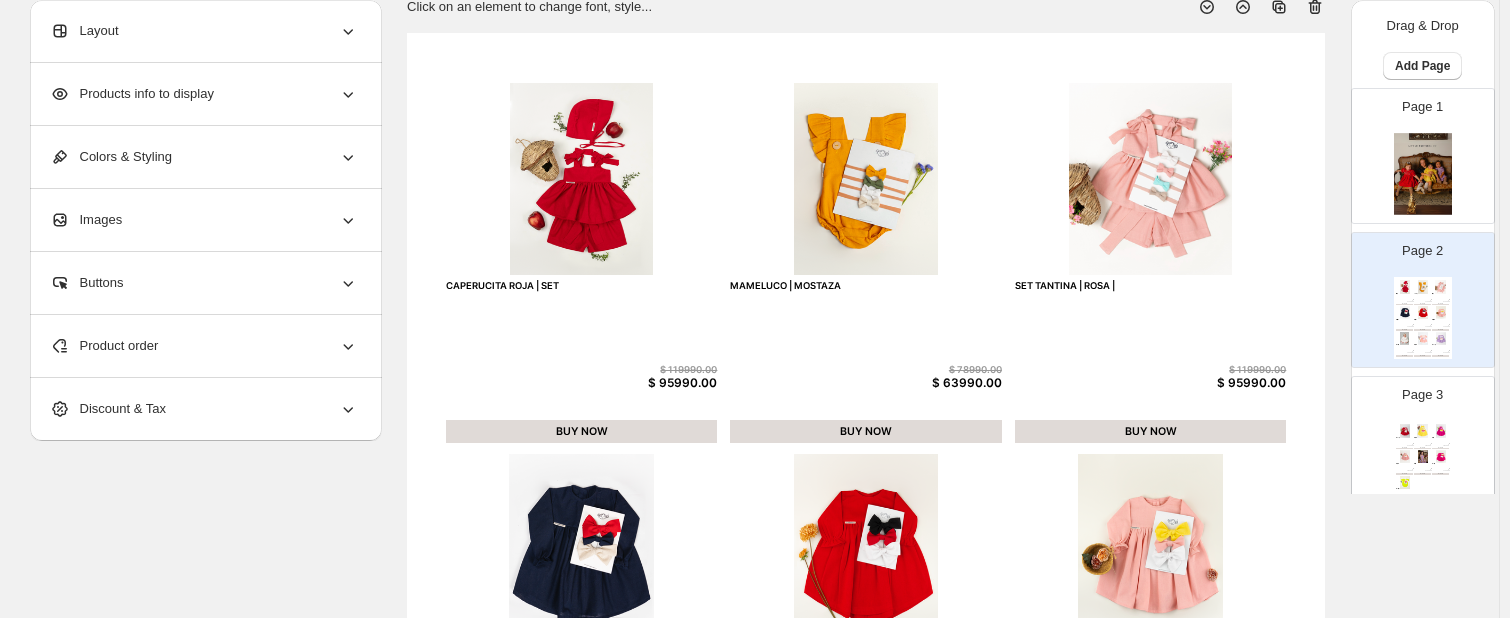 type on "*" 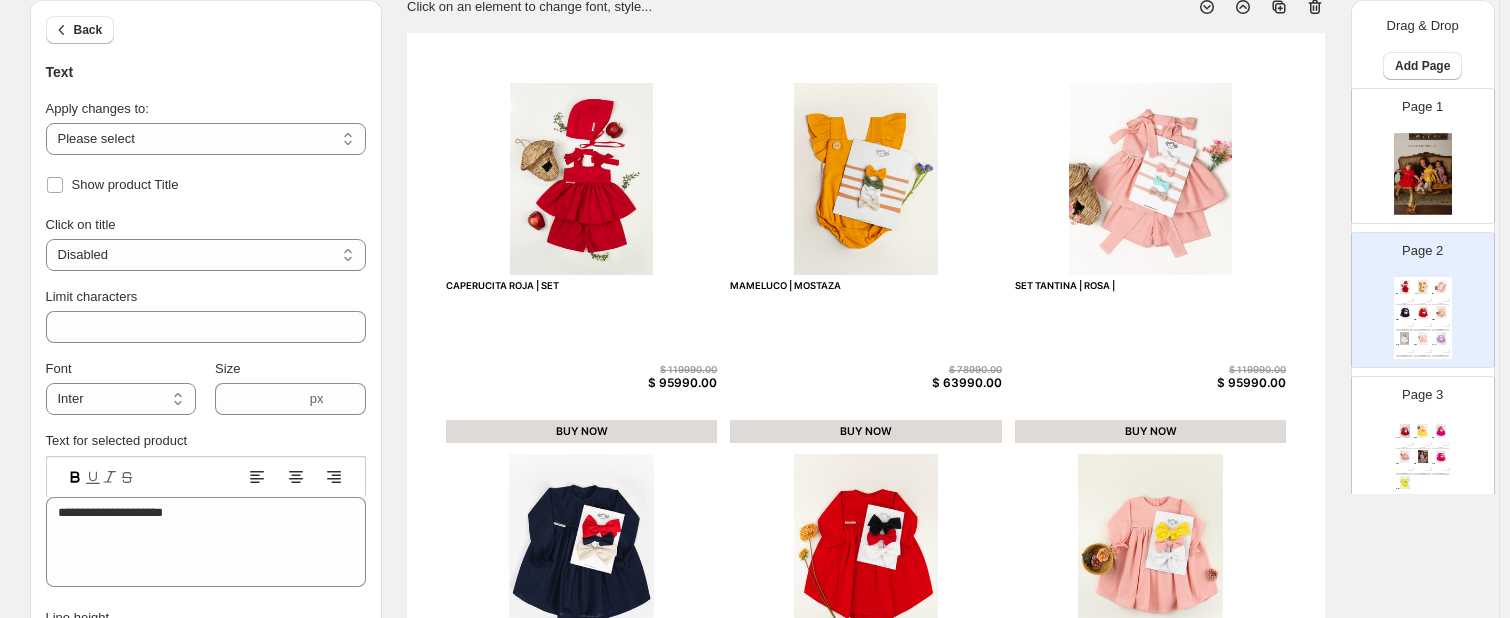 click 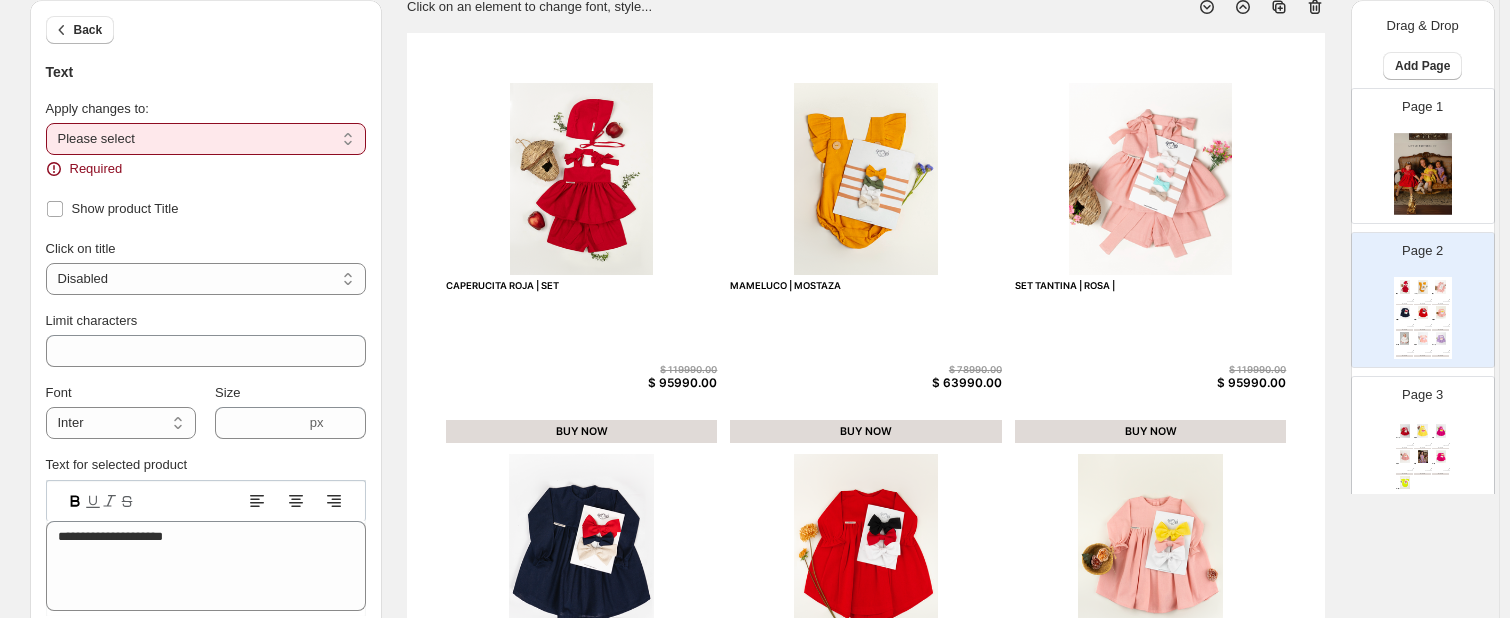 click on "**********" at bounding box center (206, 139) 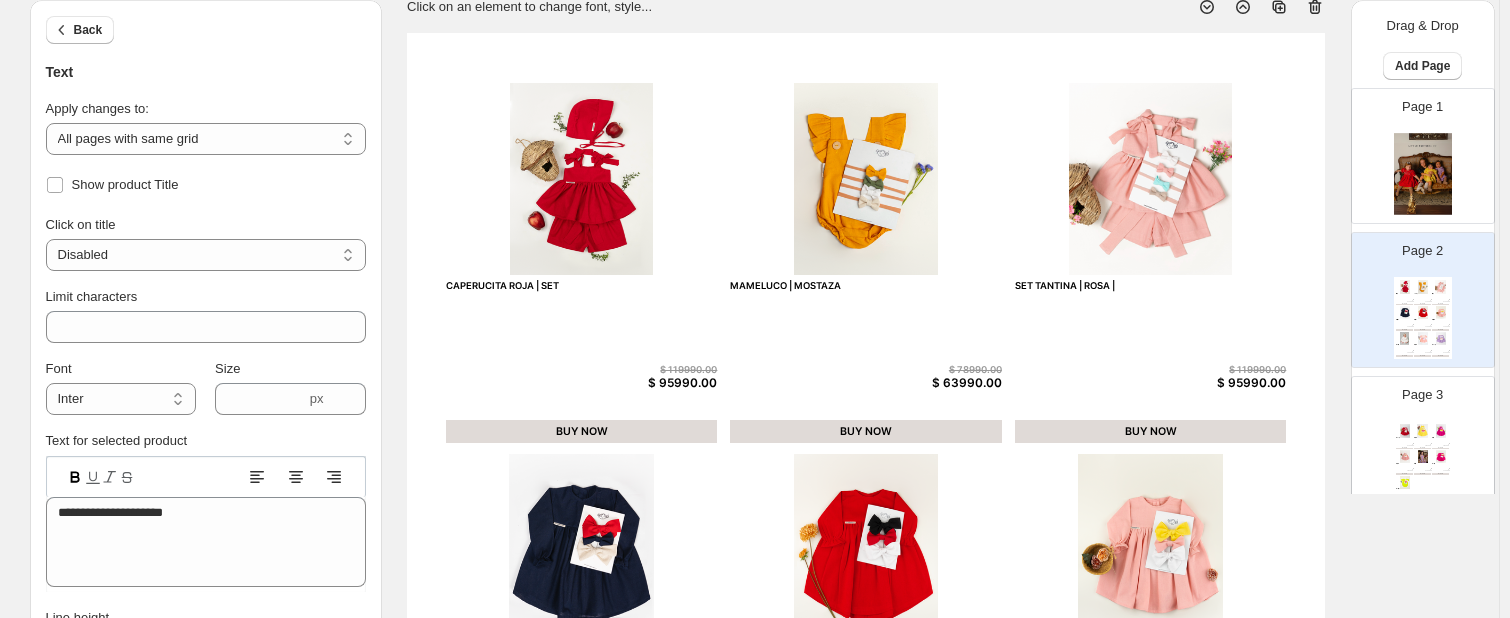 click at bounding box center [295, 477] 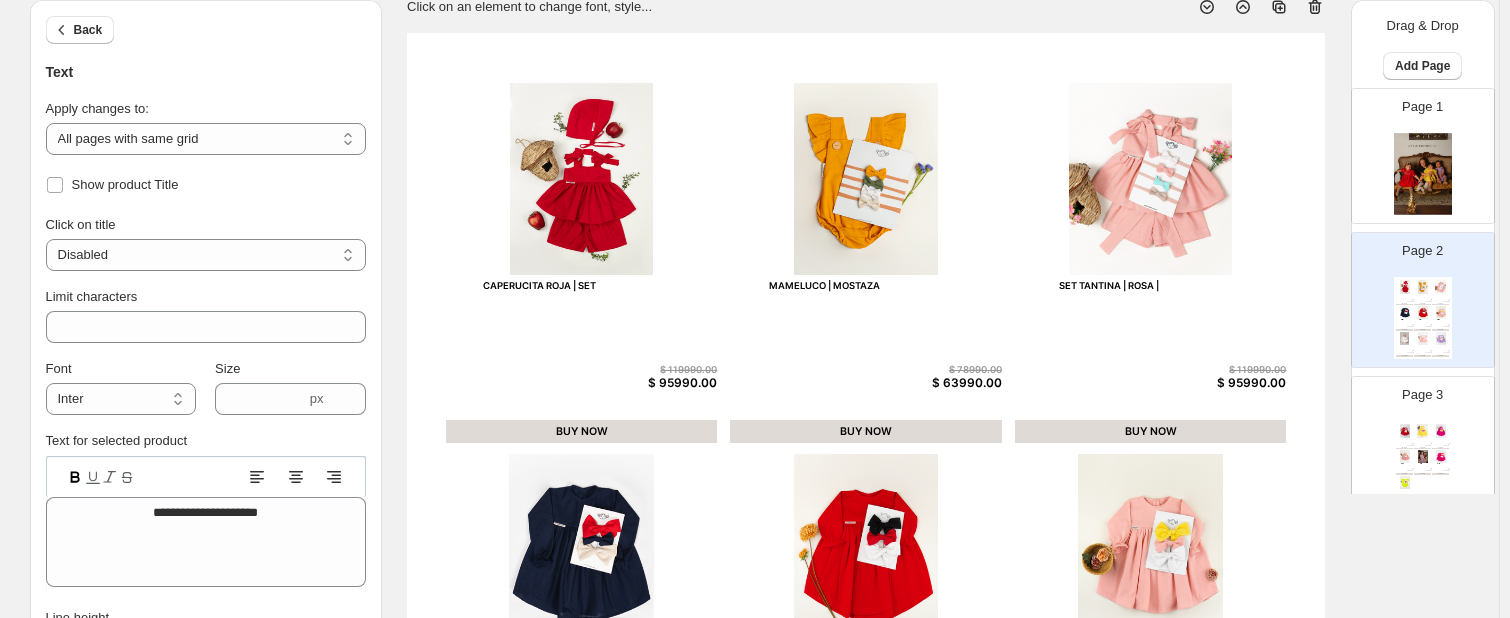 click 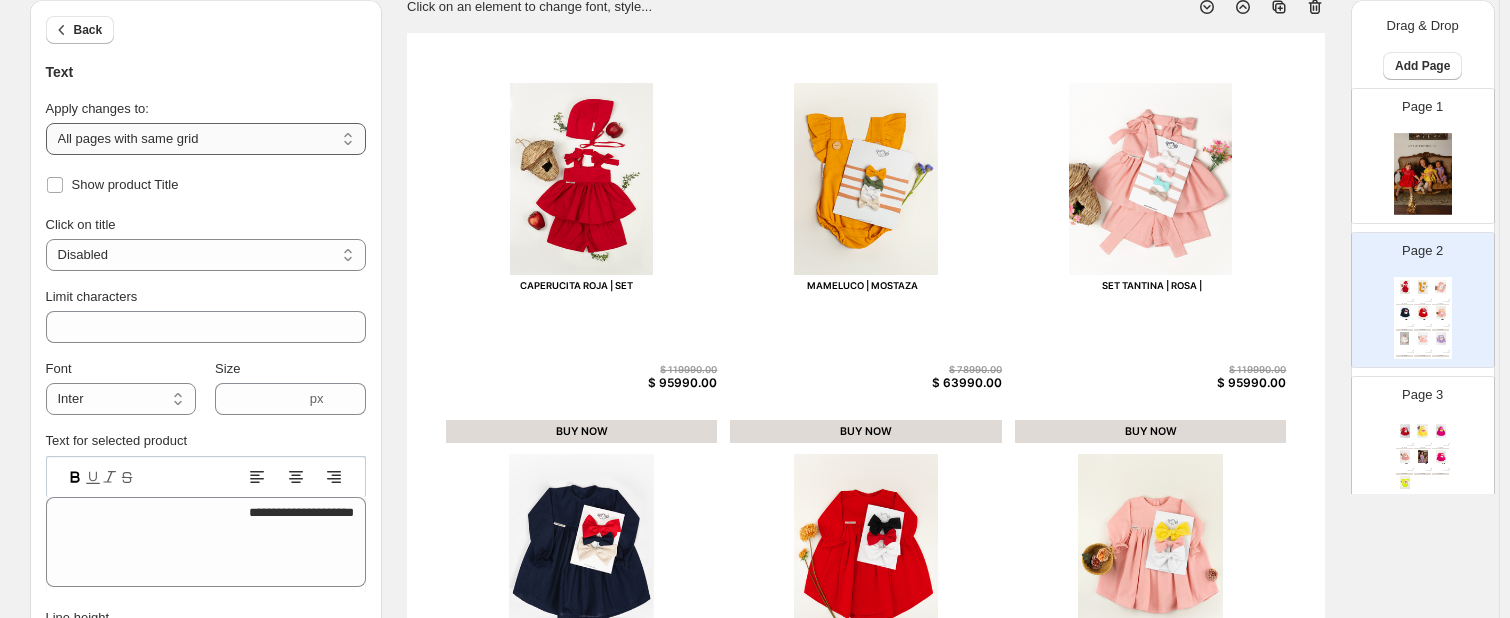 click on "**********" at bounding box center [206, 139] 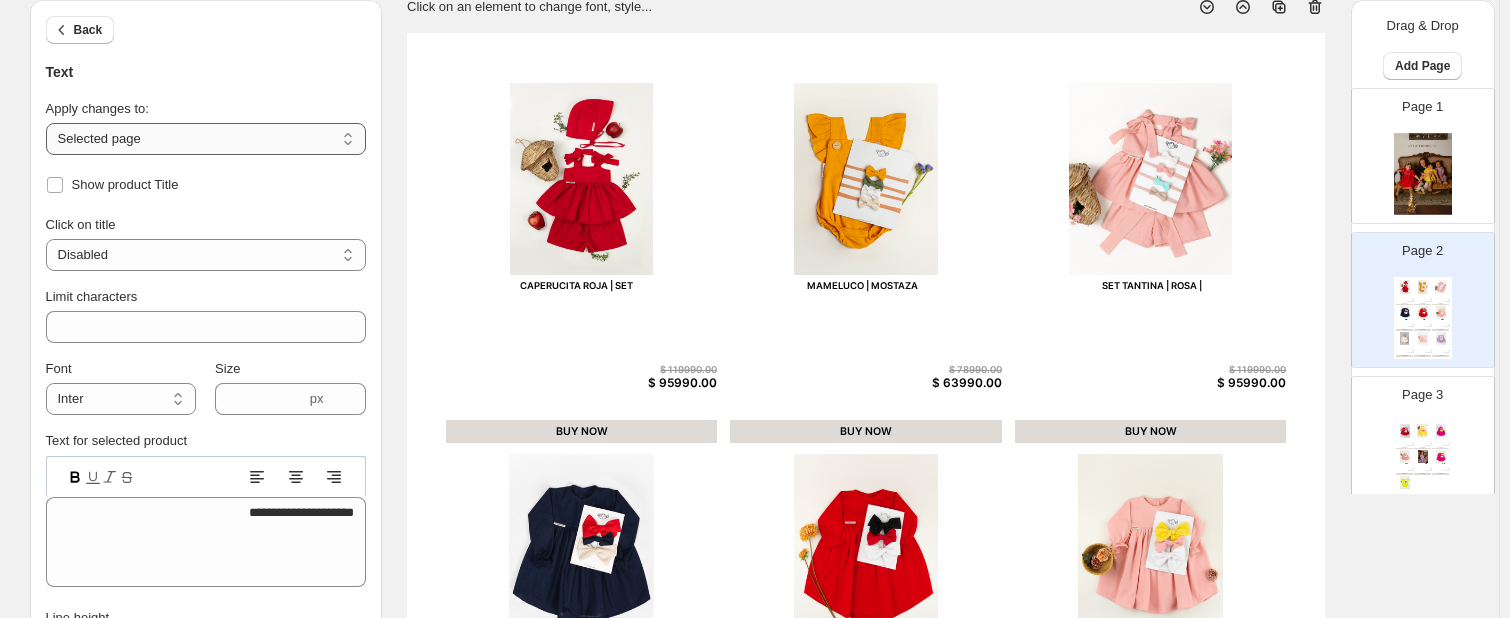 click on "**********" at bounding box center [206, 139] 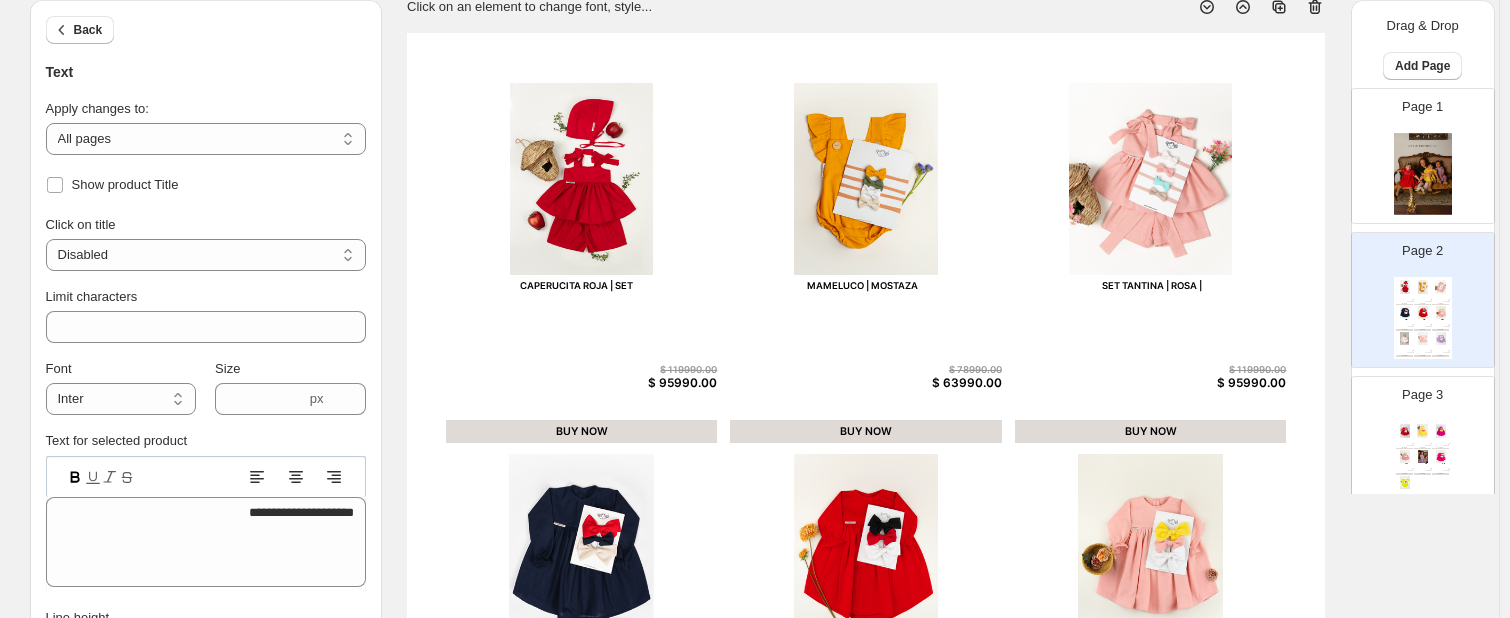 click on "**********" at bounding box center [206, 508] 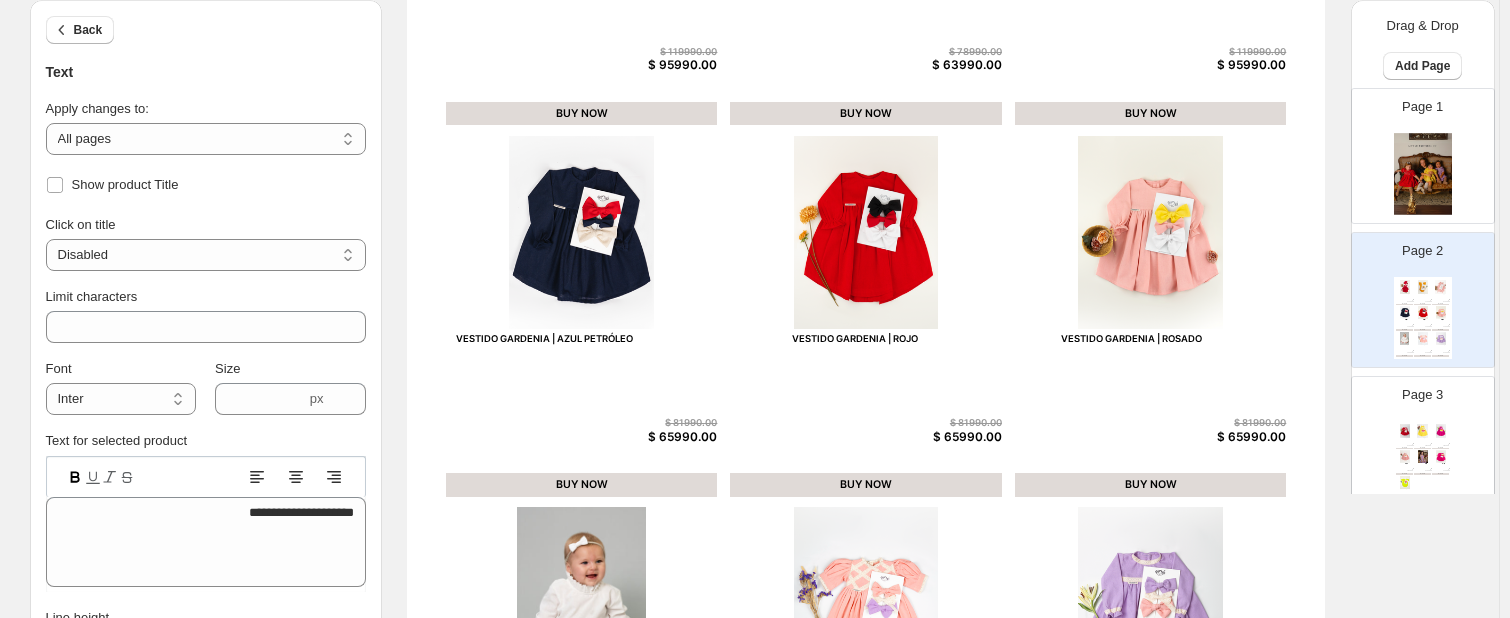 scroll, scrollTop: 443, scrollLeft: 0, axis: vertical 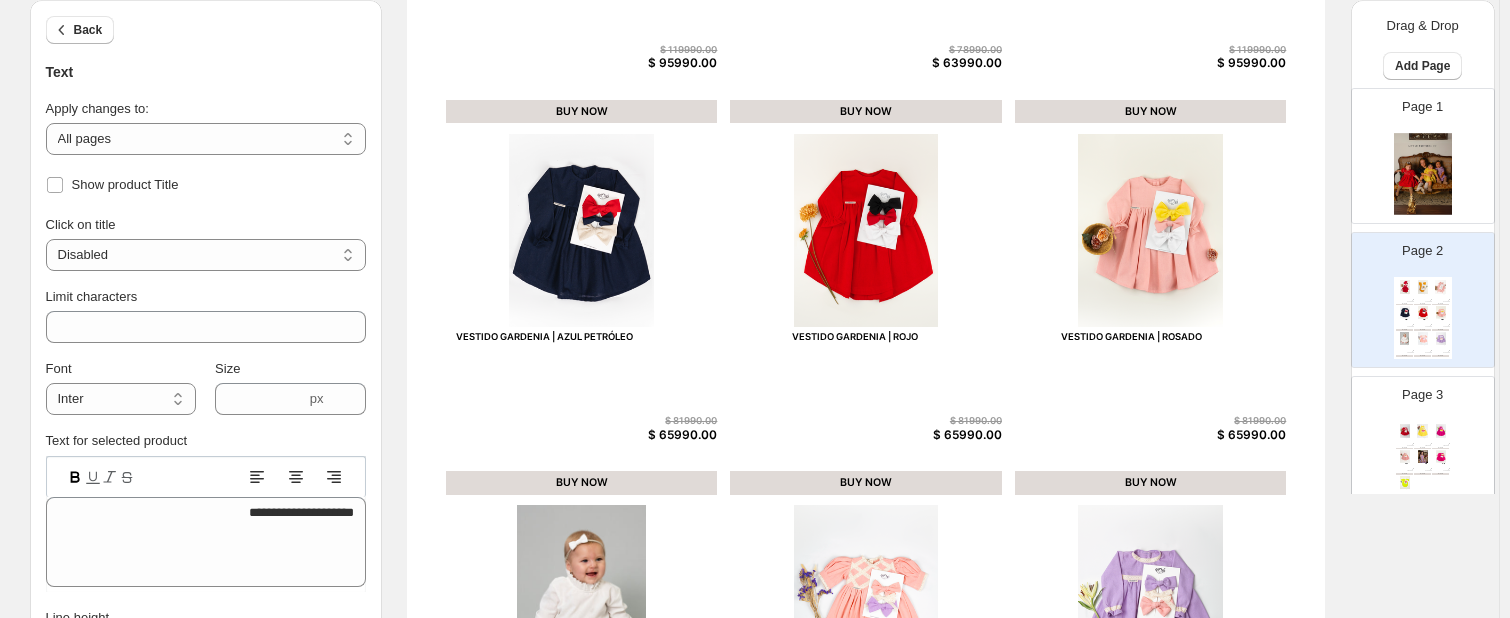 click on "Size" at bounding box center [290, 369] 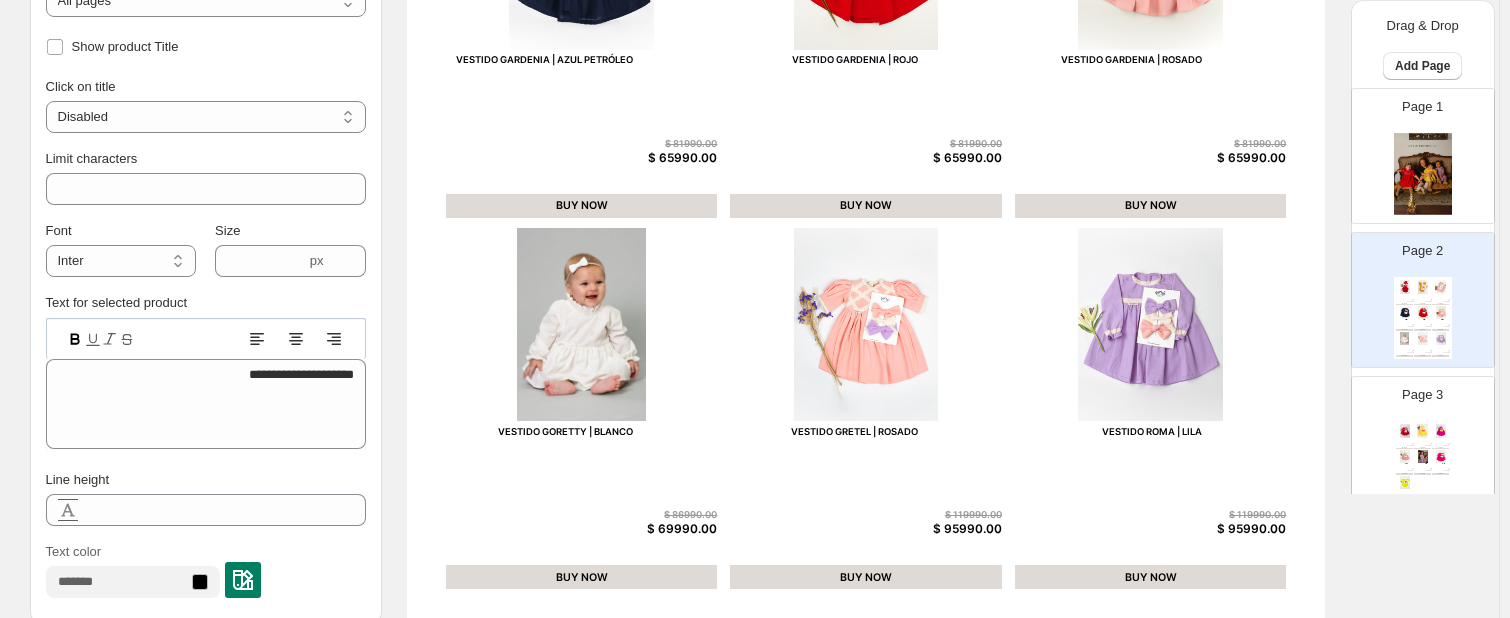 scroll, scrollTop: 808, scrollLeft: 0, axis: vertical 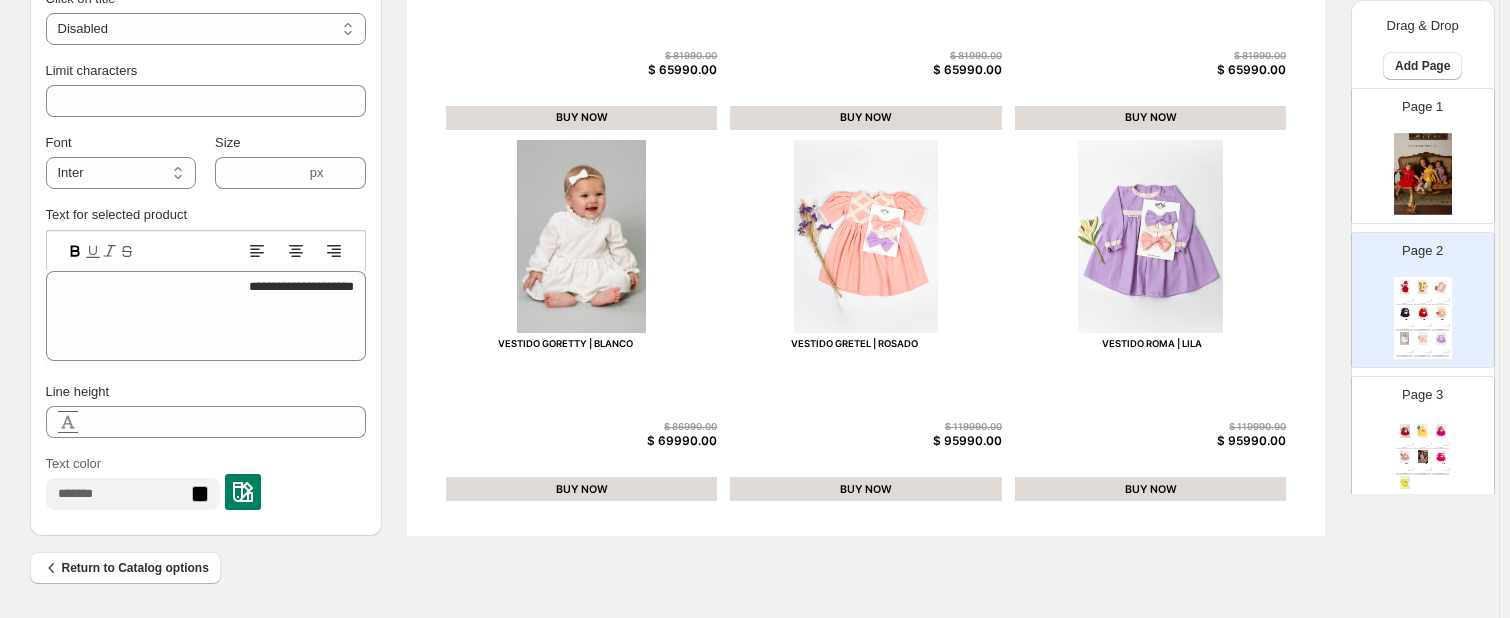 click on "**********" at bounding box center [206, 282] 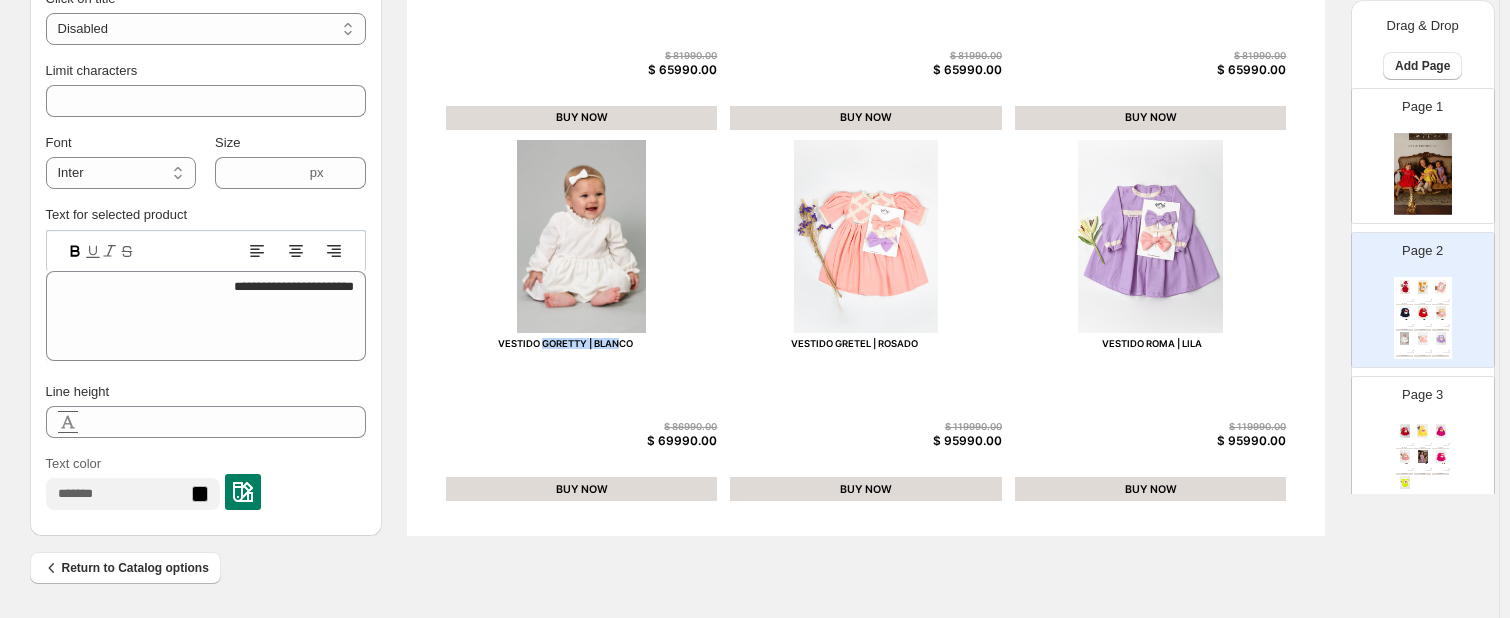 drag, startPoint x: 546, startPoint y: 338, endPoint x: 624, endPoint y: 342, distance: 78.10249 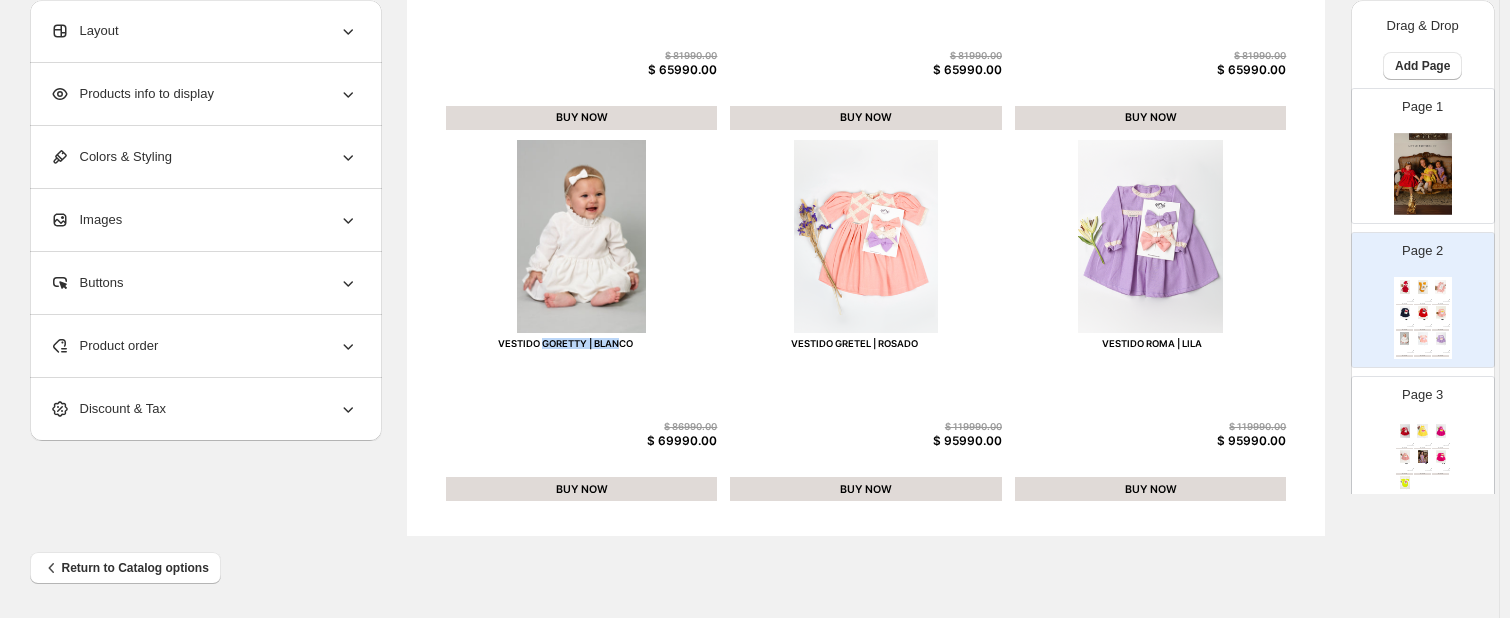 click on "VESTIDO GORETTY | BLANCO" at bounding box center (539, 343) 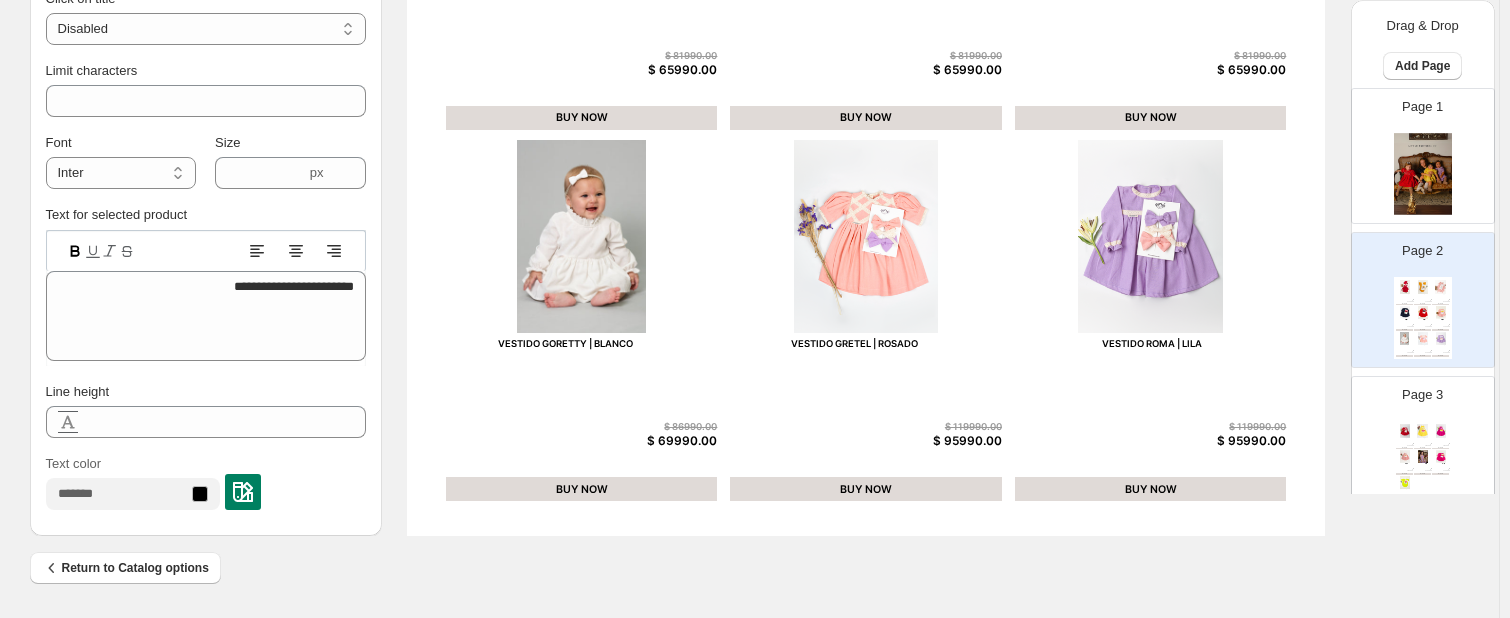 click at bounding box center [1422, 430] 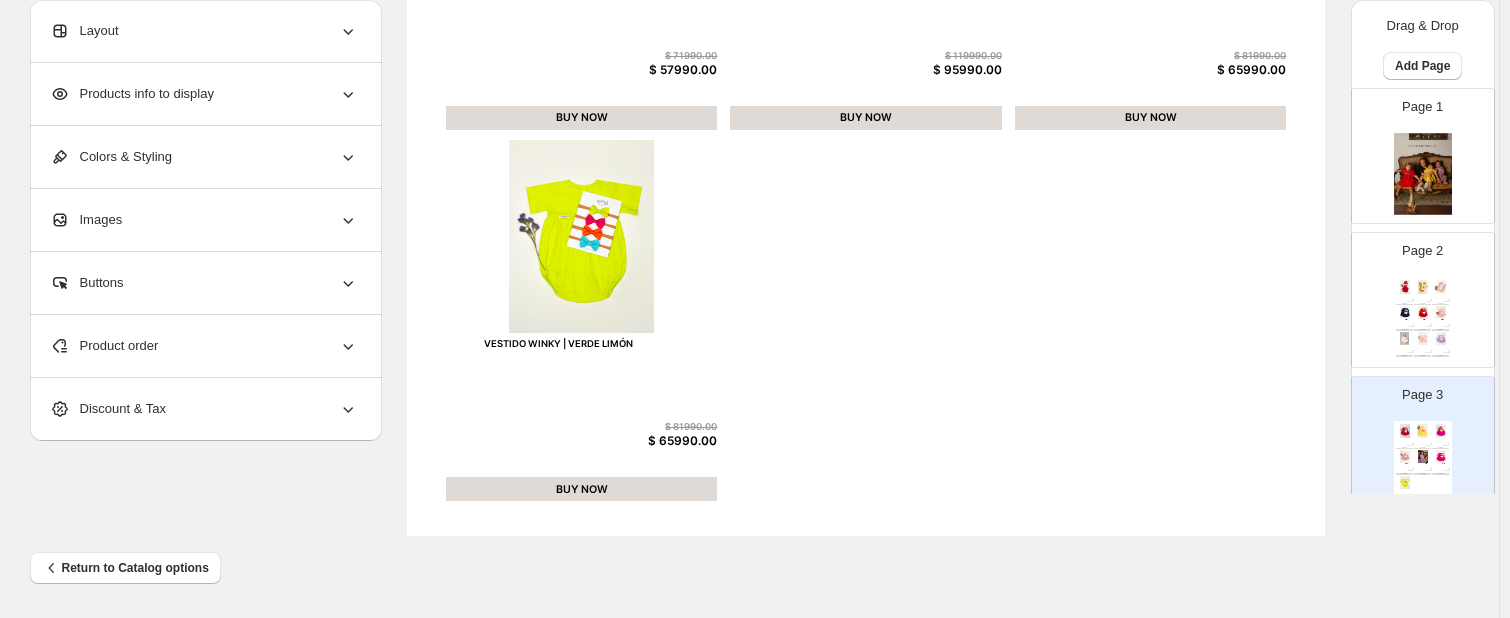 click on "VESTIDO WINKY | VERDE LIMÓN" at bounding box center (539, 343) 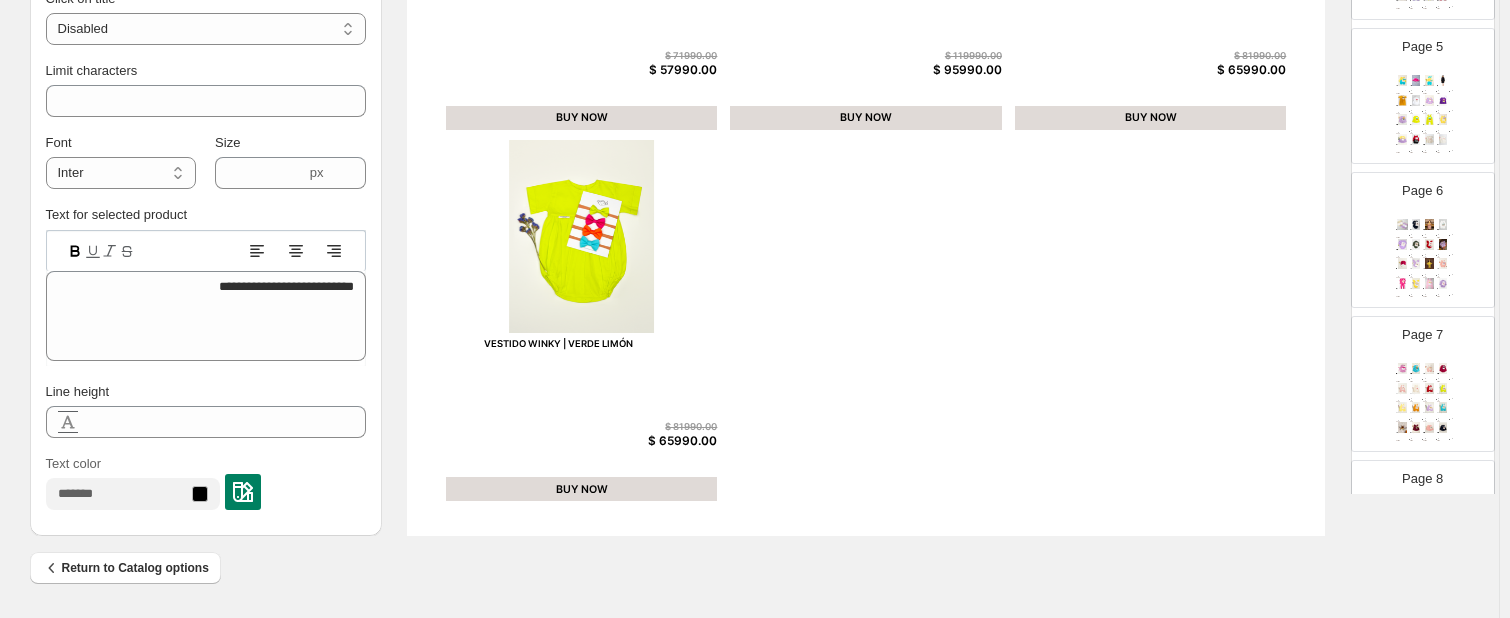 scroll, scrollTop: 642, scrollLeft: 0, axis: vertical 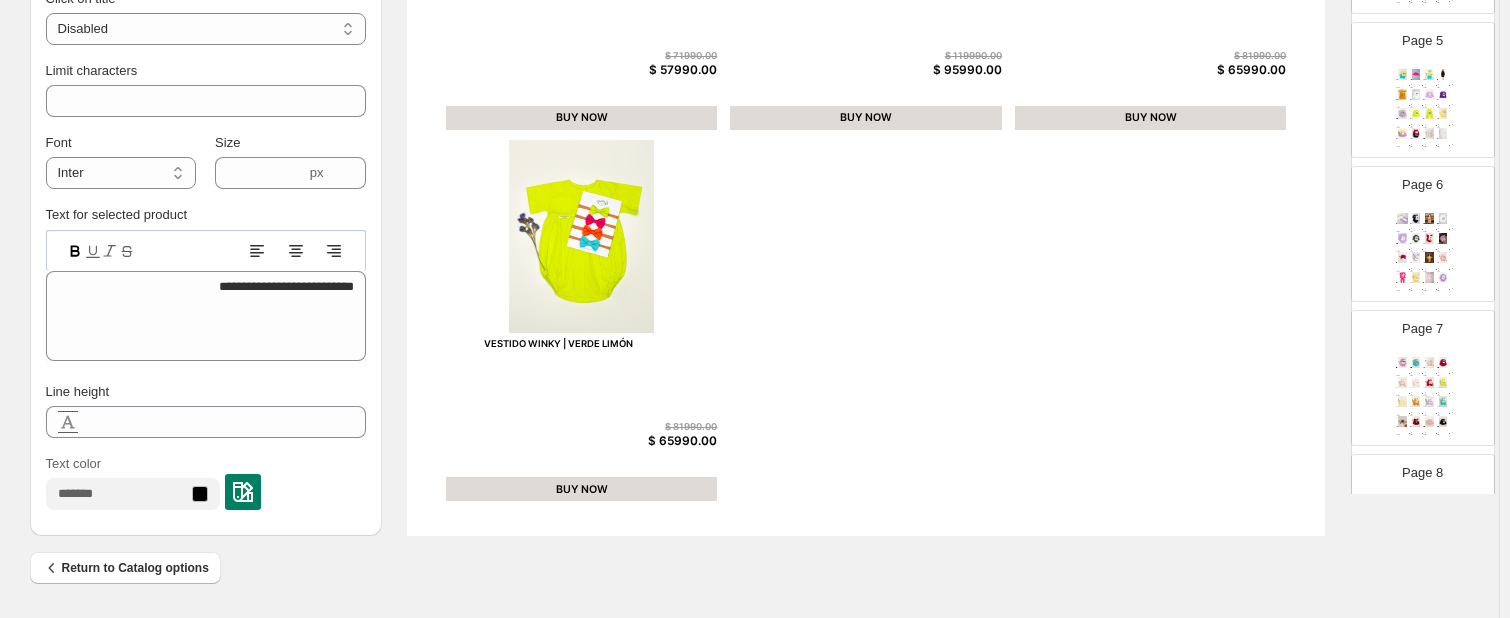 click at bounding box center (1429, 218) 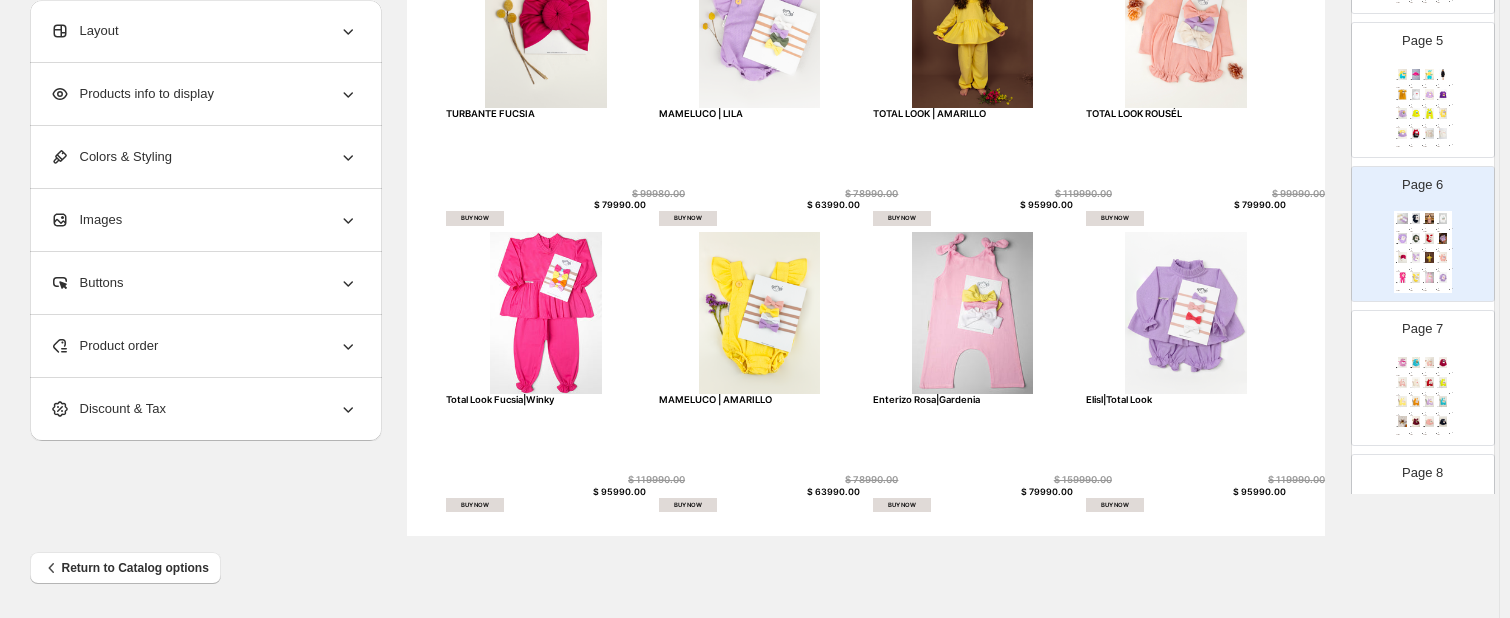 click on "MAMELUCO | AMARILLO" at bounding box center [717, 399] 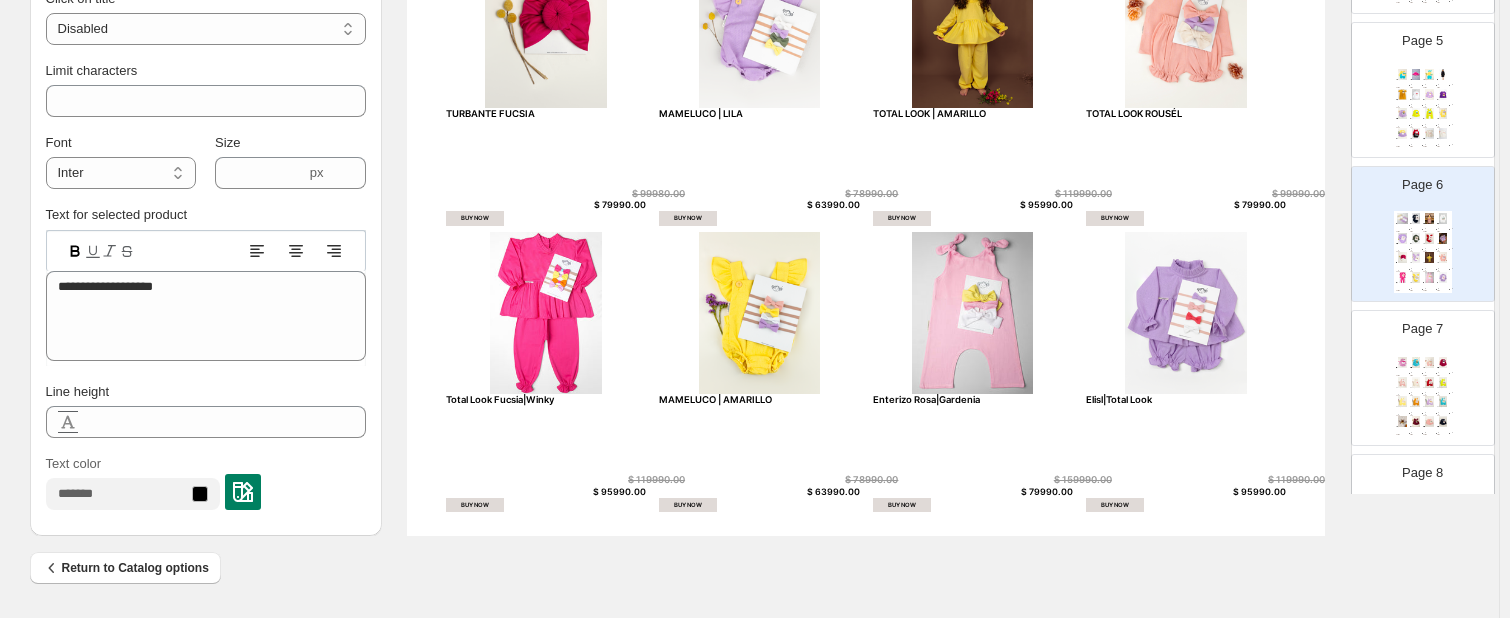 drag, startPoint x: 1418, startPoint y: 232, endPoint x: 1468, endPoint y: 369, distance: 145.83896 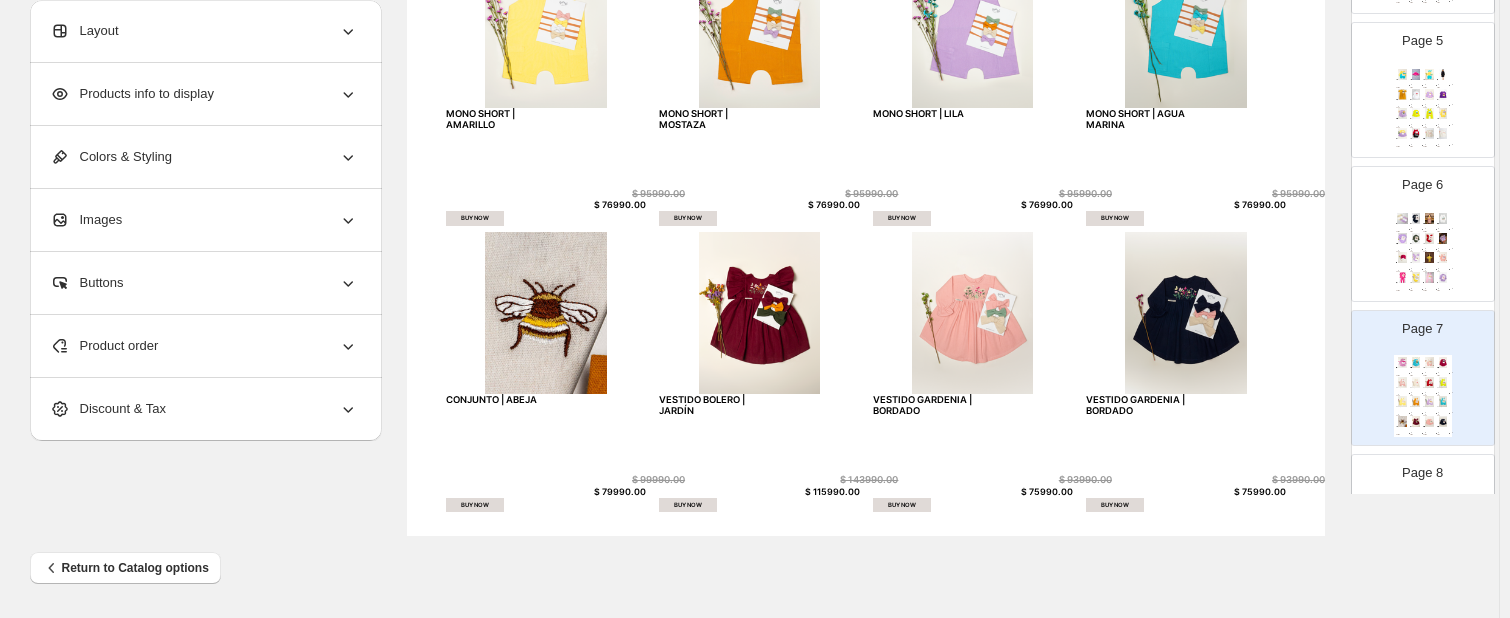 click at bounding box center [1416, 257] 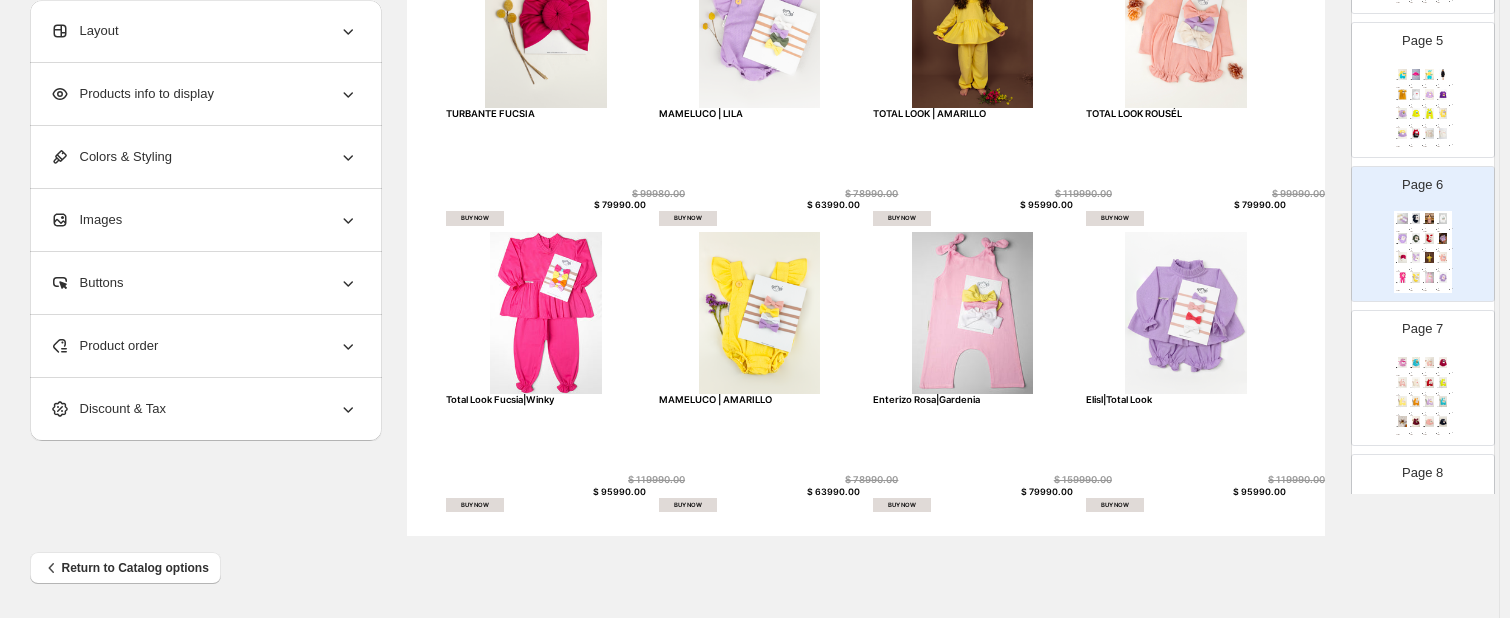 scroll, scrollTop: 0, scrollLeft: 0, axis: both 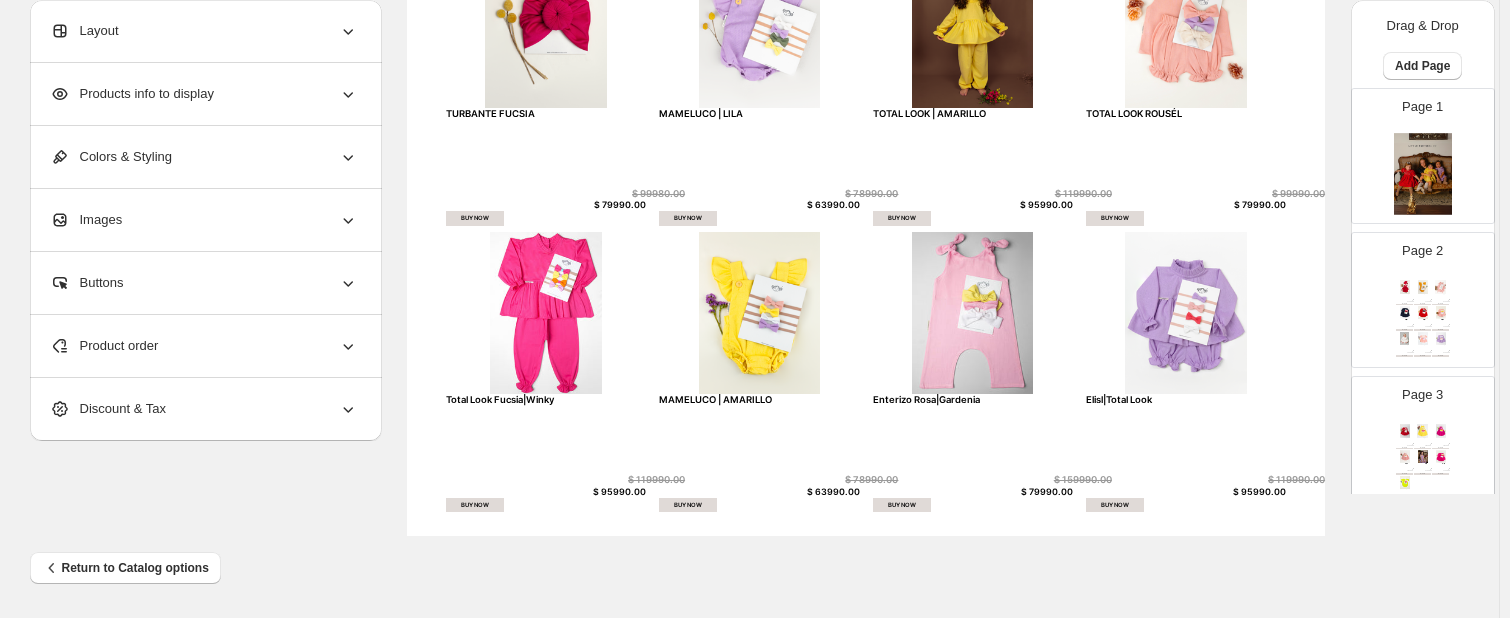 click on "Layout" at bounding box center [204, 31] 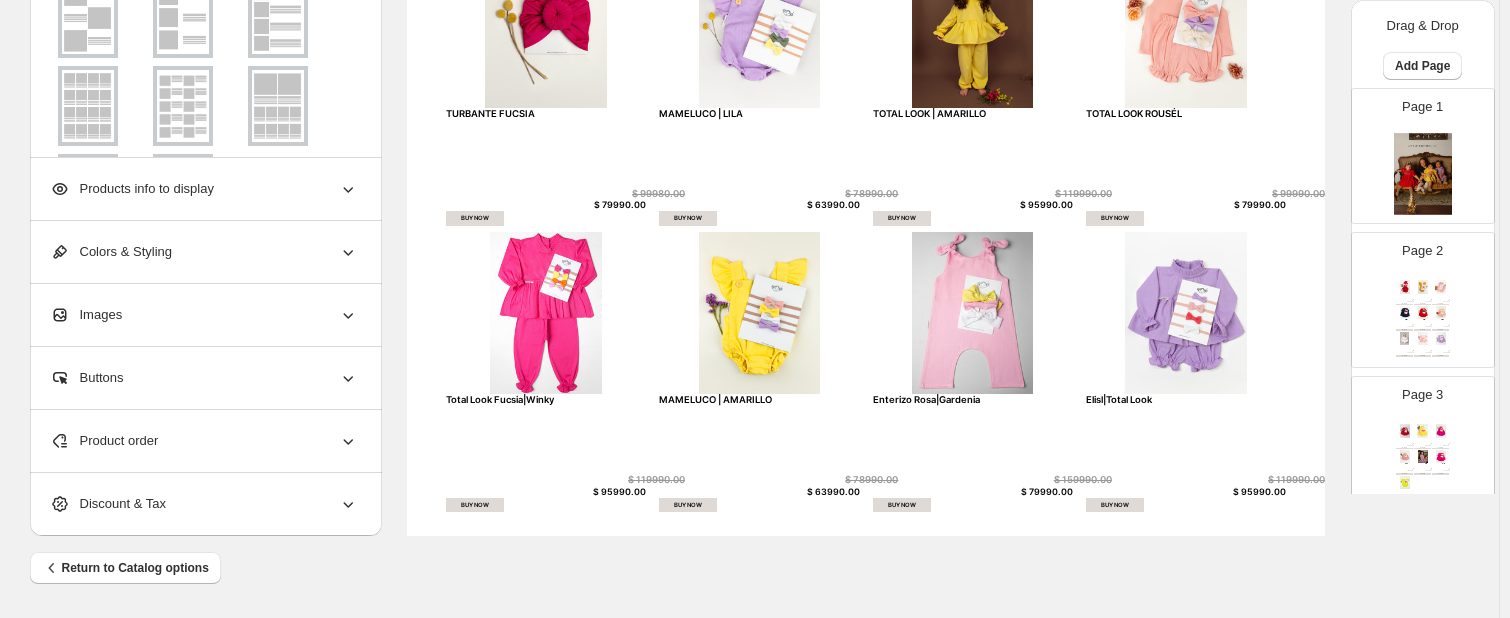 click at bounding box center [204, 18] 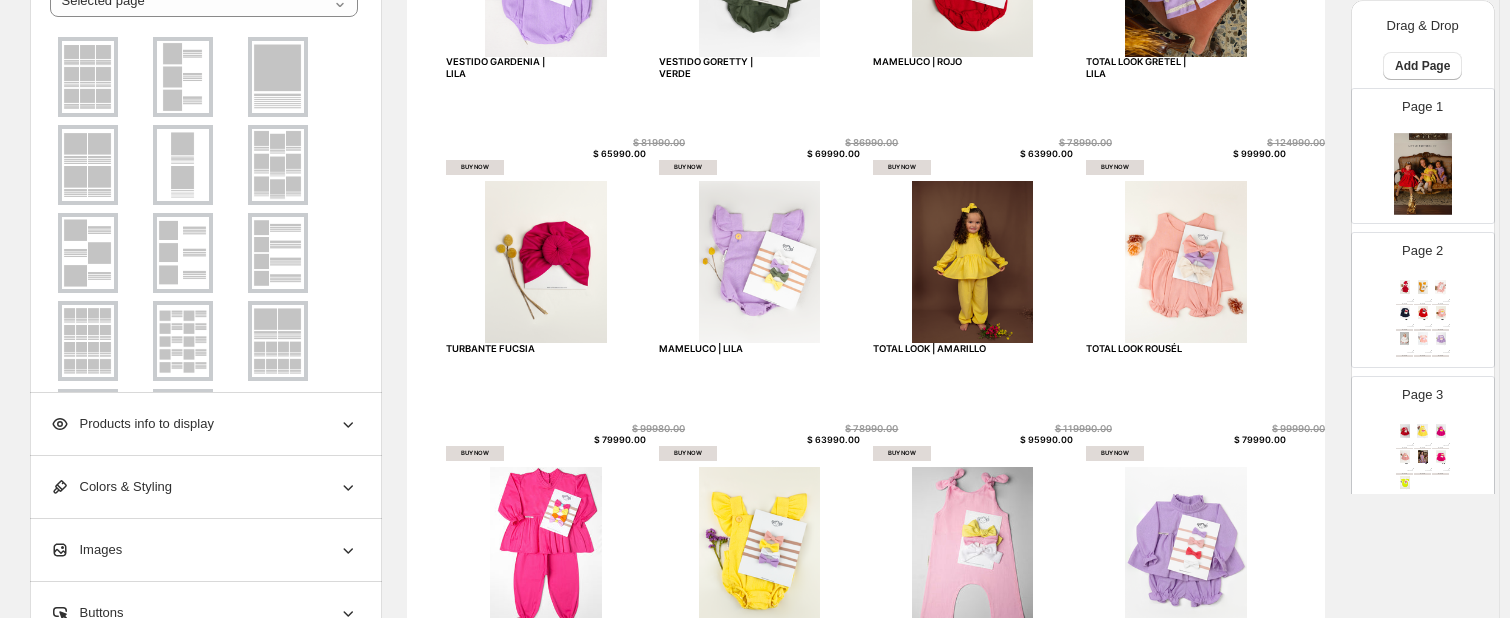 scroll, scrollTop: 488, scrollLeft: 0, axis: vertical 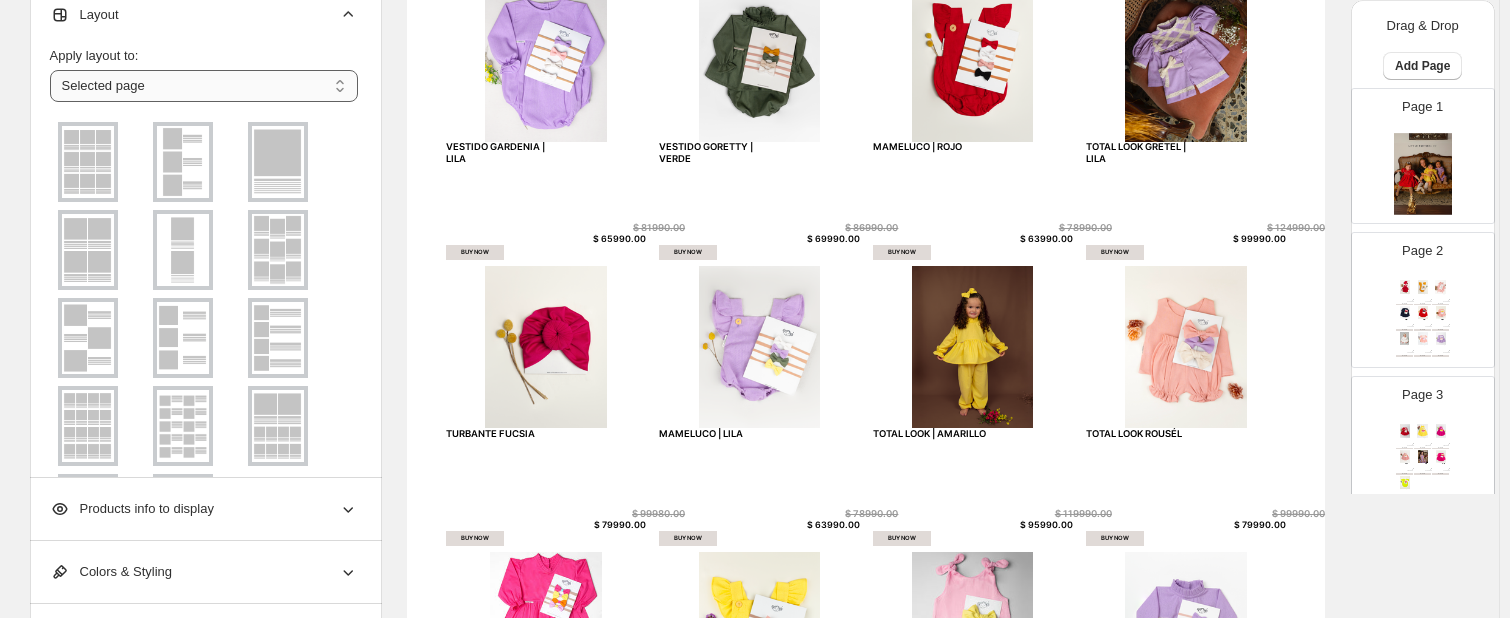 click on "**********" at bounding box center [204, 86] 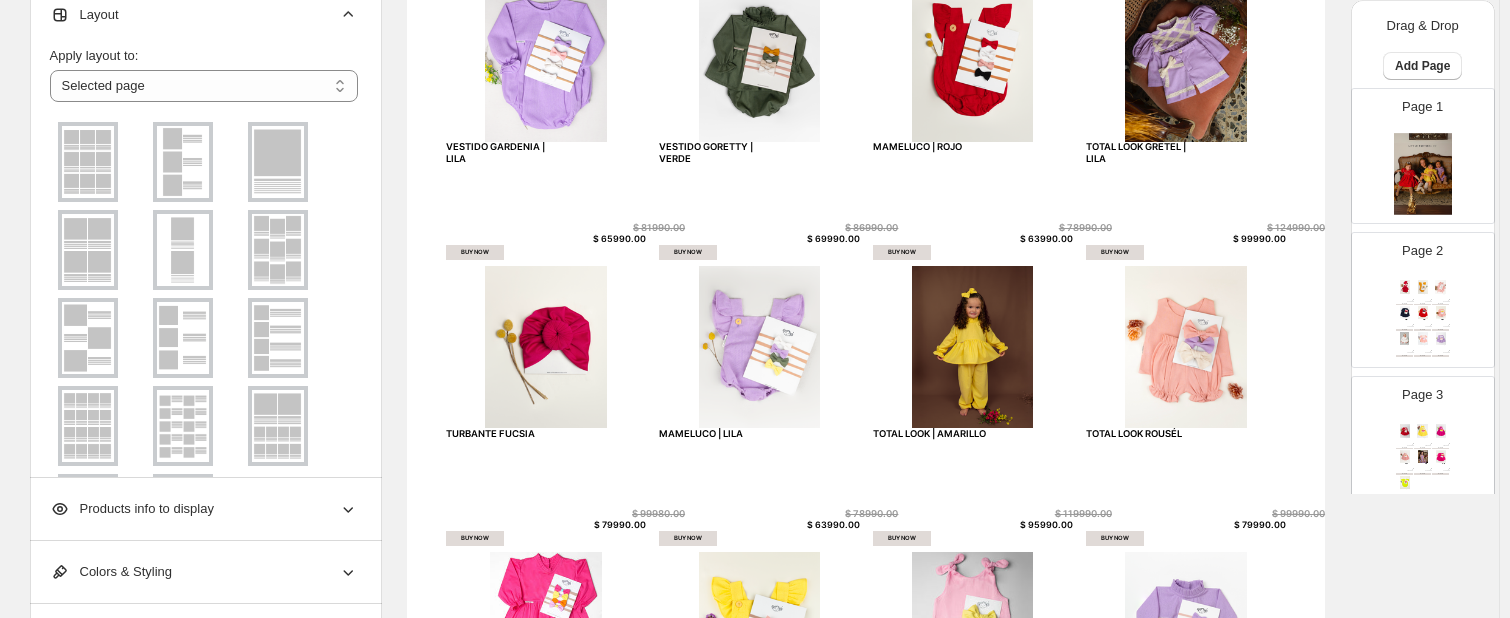 click at bounding box center (1423, 174) 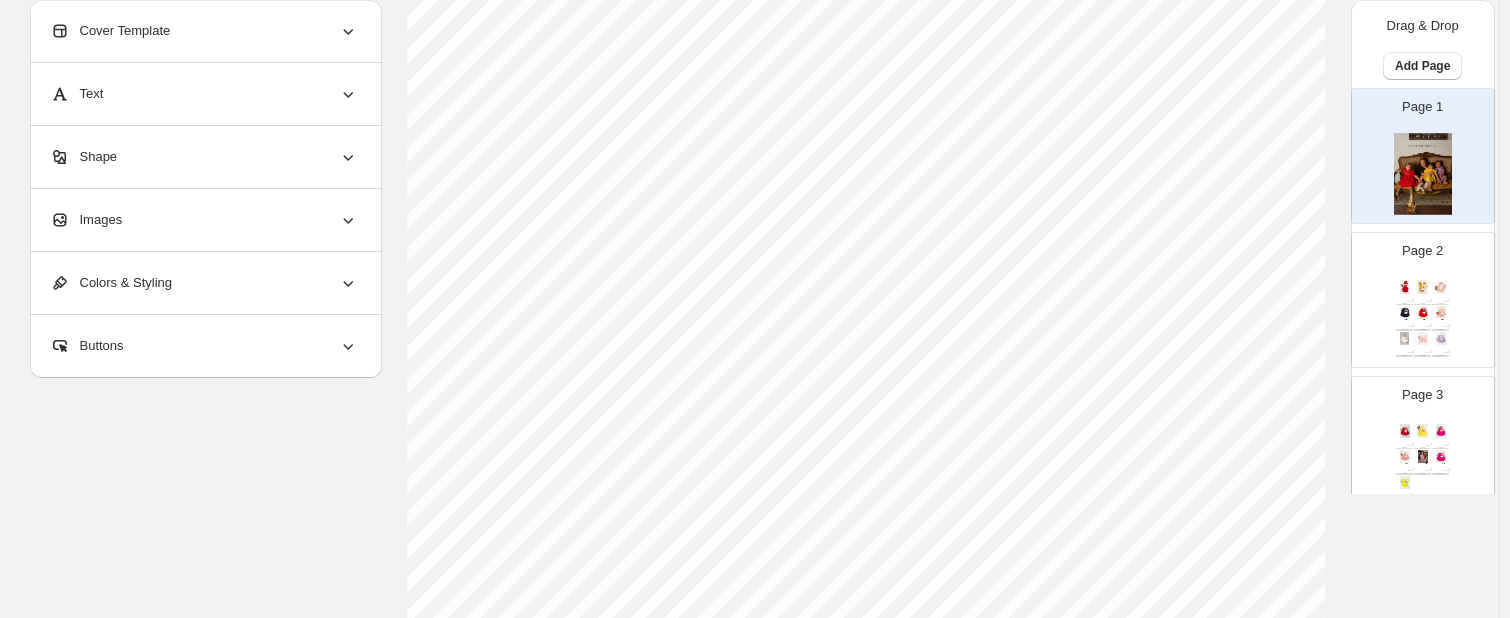 click at bounding box center (1404, 286) 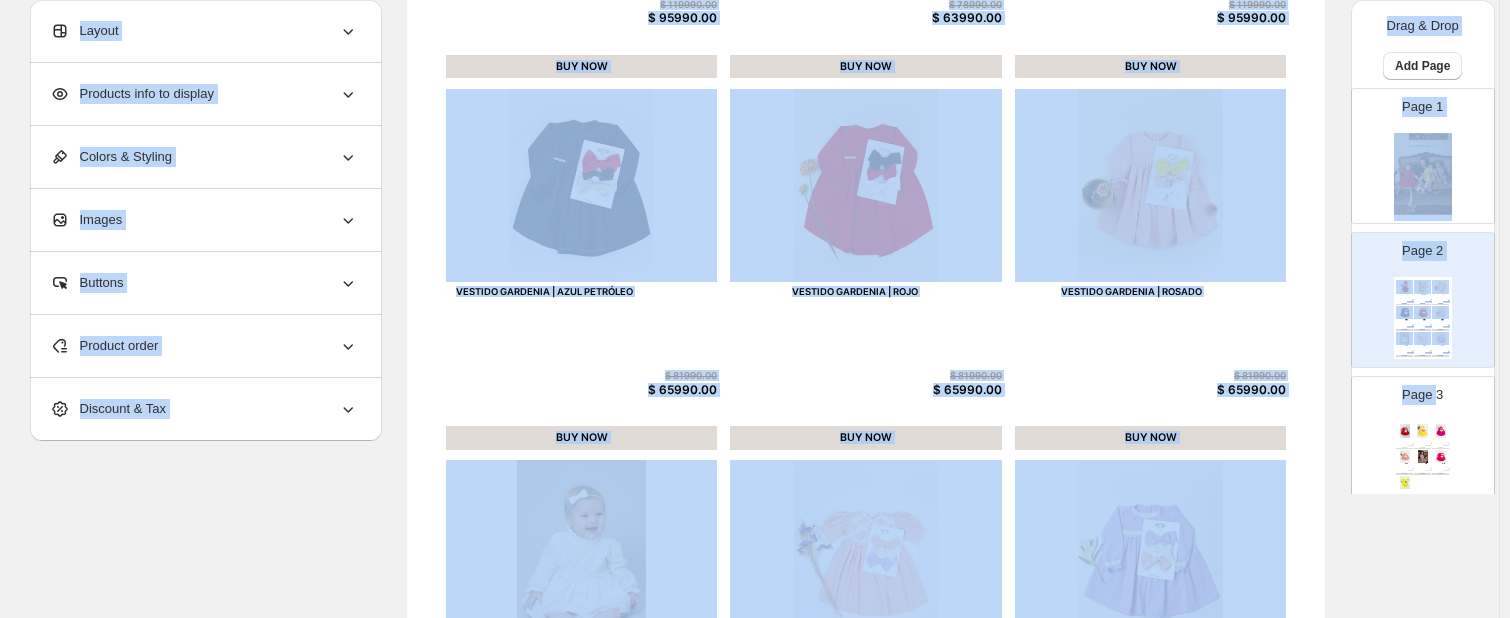 click on "Page 3 VESTIDO ROMA | ROJO $ 119990.00 $ 95990.00 BUY NOW VESTIDO SIZA | AMARILLO $ 71990.00 $ 57990.00 BUY NOW VESTIDO SIZA | FUCSIA $ 71990.00 $ 57990.00 BUY NOW VESTIDO SIZA | ROSADO $ 71990.00 $ 57990.00 BUY NOW VESTIDO TANTINA | LILA $ 119990.00 $ 95990.00 BUY NOW VESTIDO WINKY | FUCSIA $ 81990.00 $ 65990.00 BUY NOW VESTIDO WINKY | VERDE LIMÓN $ 81990.00 $ 65990.00 BUY NOW" at bounding box center (1415, 436) 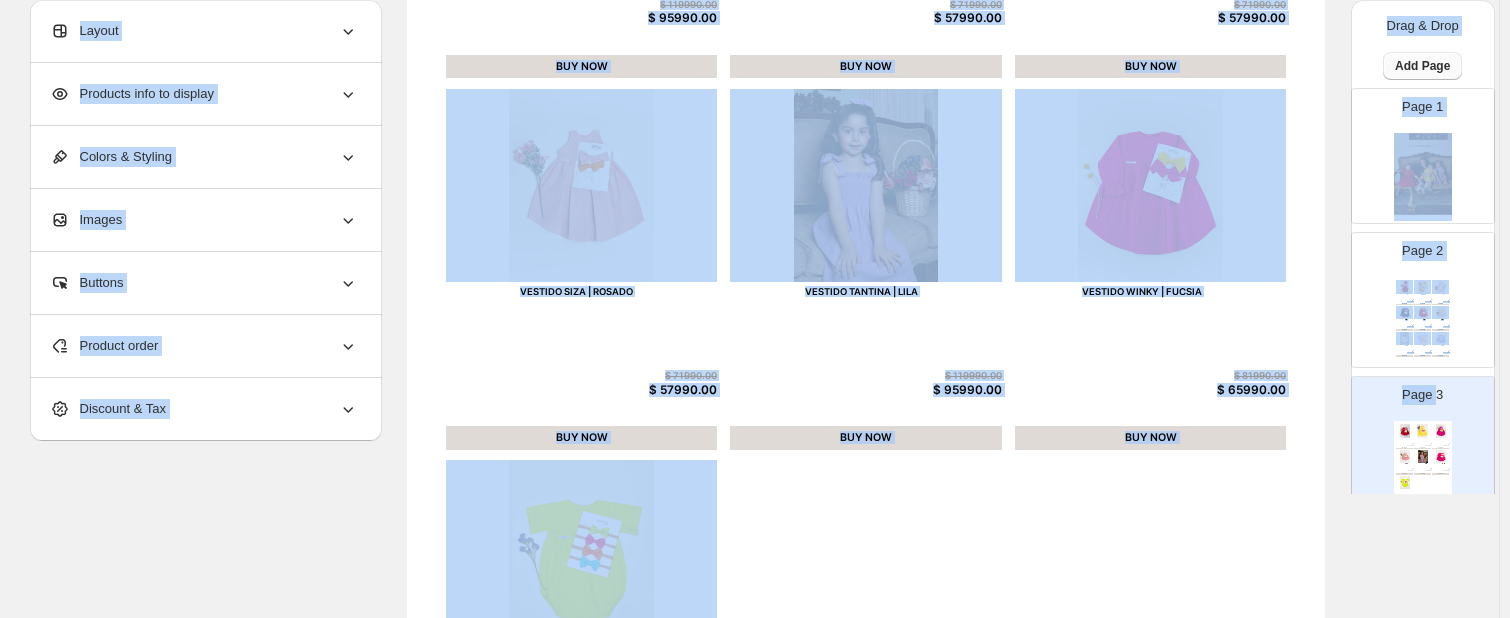 click on "Add Page" at bounding box center (1422, 66) 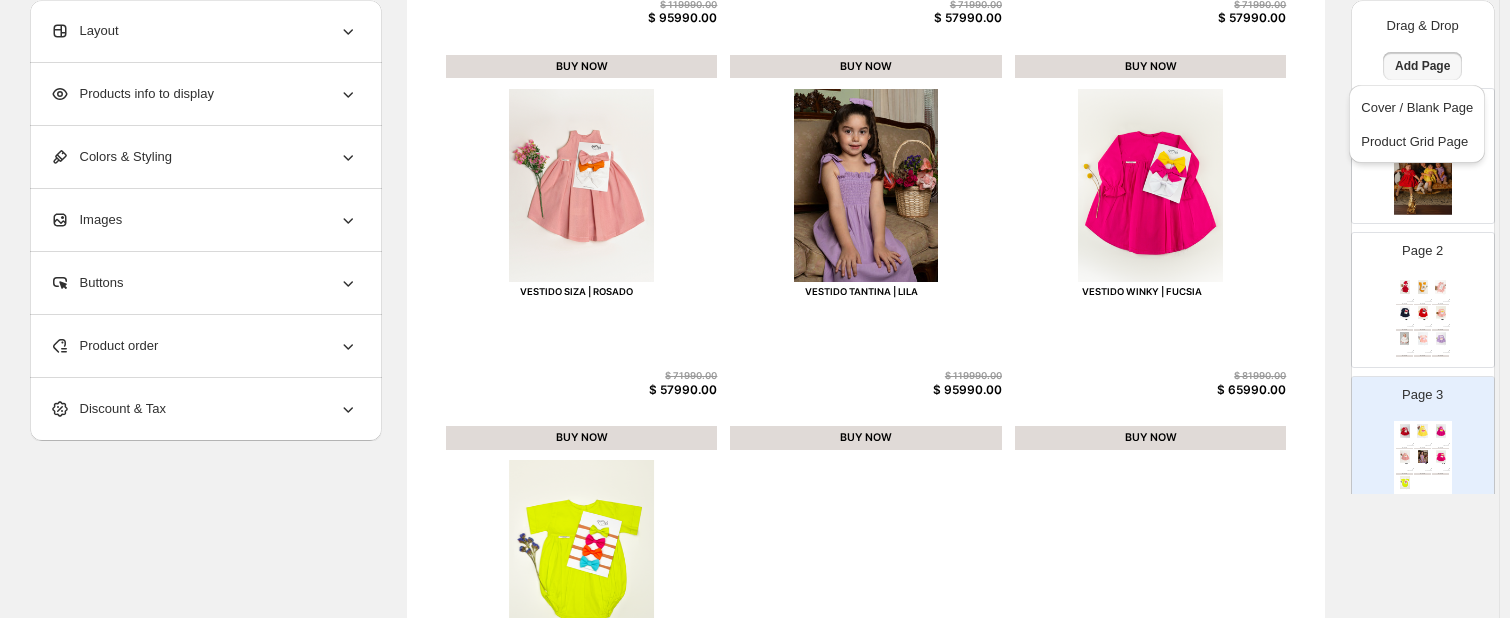 click on "Cover / Blank Page Product Grid Page" at bounding box center (1417, 129) 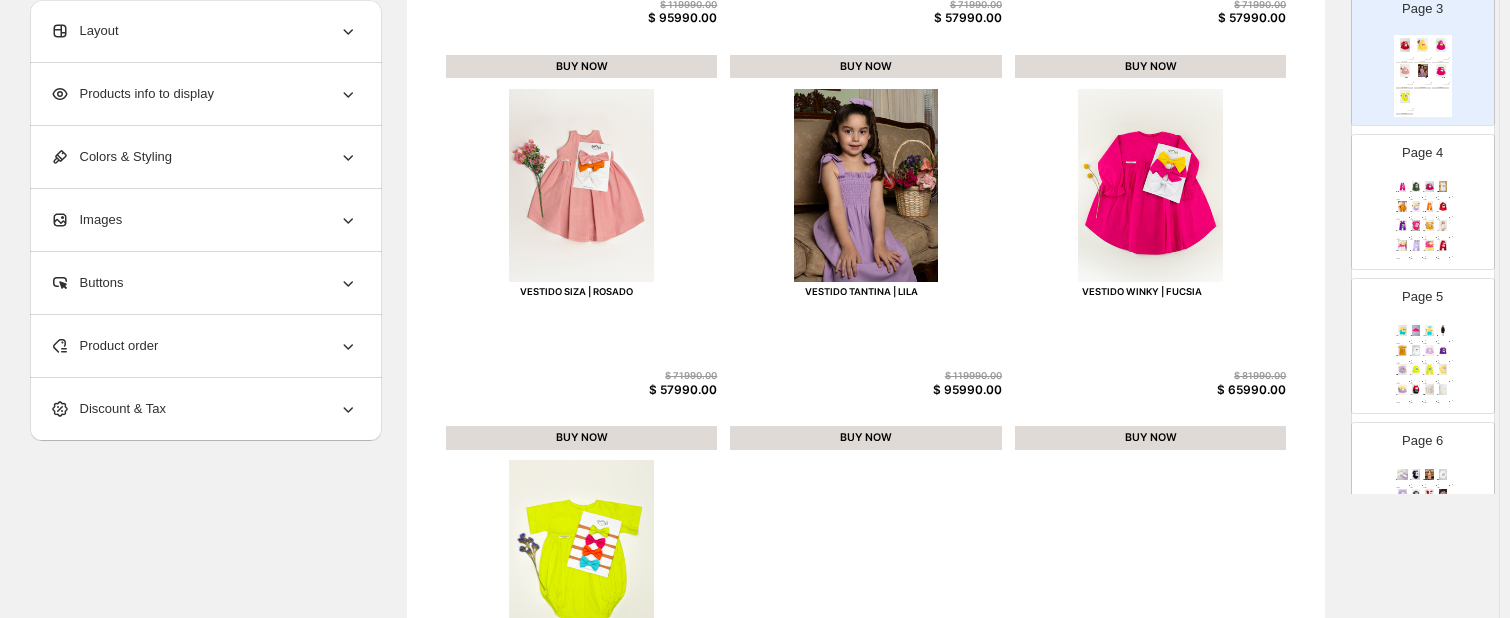 scroll, scrollTop: 404, scrollLeft: 0, axis: vertical 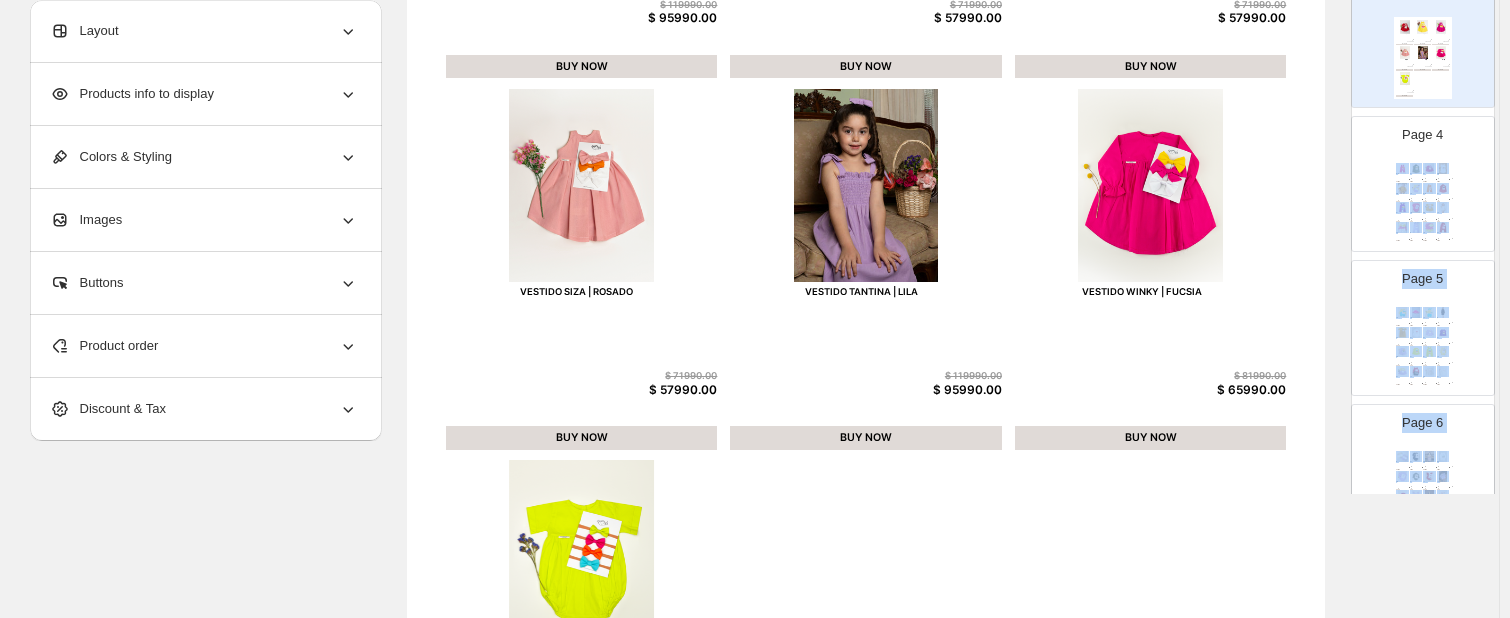 click on "Page 4 ENTERIZO WINKY | FUCSIA $ 159990.00 $ 79990.00 BUY NOW VESTIDO GORETTY | VERDE $ 86990.00 $ 69990.00 BUY NOW VESTIDO ROMA | FUCSIA $ 119990.00 $ 95990.00 BUY NOW VESTIDO TANTINA | BLANCO $ 119990.00 $ 95990.00 BUY NOW VESTIDO GARDENIA | MOSTAZA $ 81990.00 $ 65990.00 BUY NOW CONJUNTO BÁSICO | COMBINADO $ 99990.00 $ 79990.00 BUY NOW ENTERIZO WINKY | NARANJA $ 159990.00 $ 79990.00 BUY NOW VESTIDO GORETTY | ROJO $ 86990.00 $ 69990.00 BUY NOW ENTERIZO WINKY | MORADO $ 159990.00 $ 79990.00 BUY NOW WINKY VESTIDO | FUCSIA $ 81990.00 $ 65990.00 BUY NOW VESTIDO GRETEL | MOSTAZA $ 119990.00 $ 95990.00 BUY NOW TOTAL LOOK COCOA $ 99990.00 $ 79990.00 BUY NOW LAZO PUNKY | WINKY $ 25990.00 $ 20990.00 BUY NOW Enterizo Lila|Gardenia $ 159990.00 $ 79990.00 BUY NOW WINKY TOTAL LOOK $ 119990.00 $ 95990.00 BUY NOW ENTERIZO LAZO | ROJO $ 159990.00 $ 79990.00 BUY NOW" at bounding box center (1423, 184) 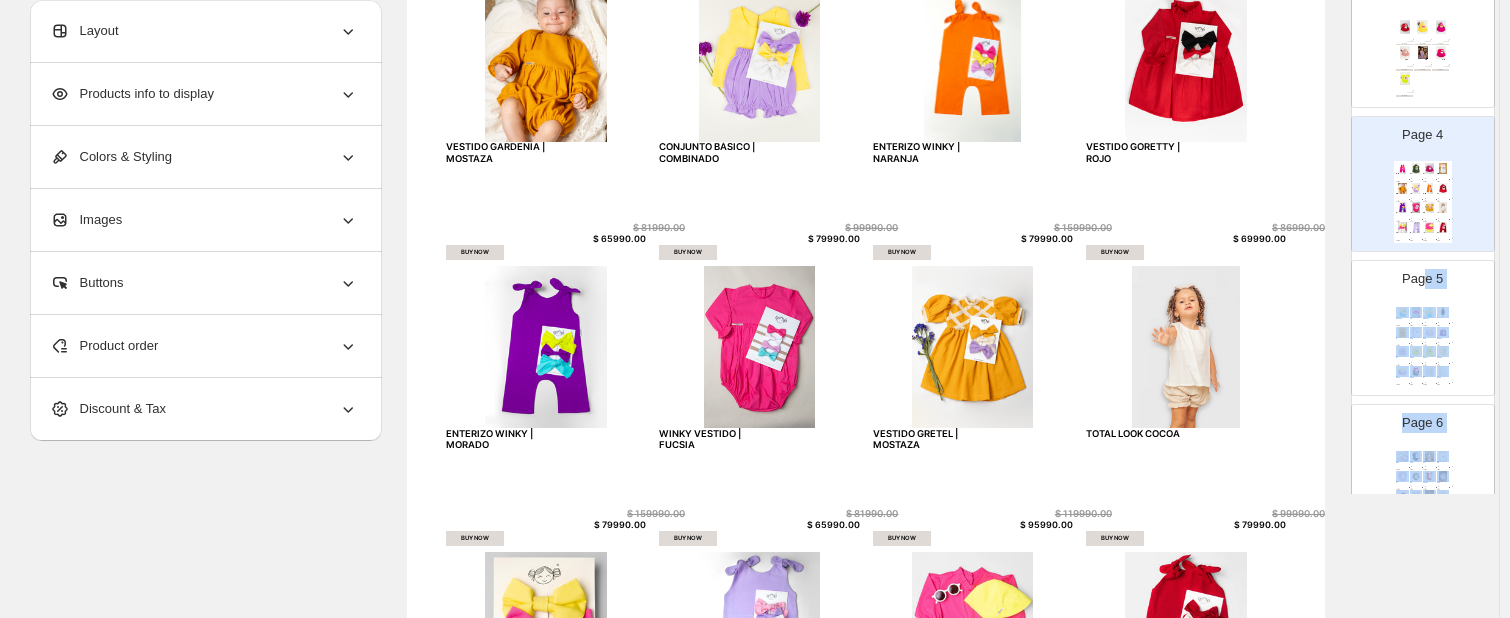 click on "Page 5" at bounding box center (1422, 279) 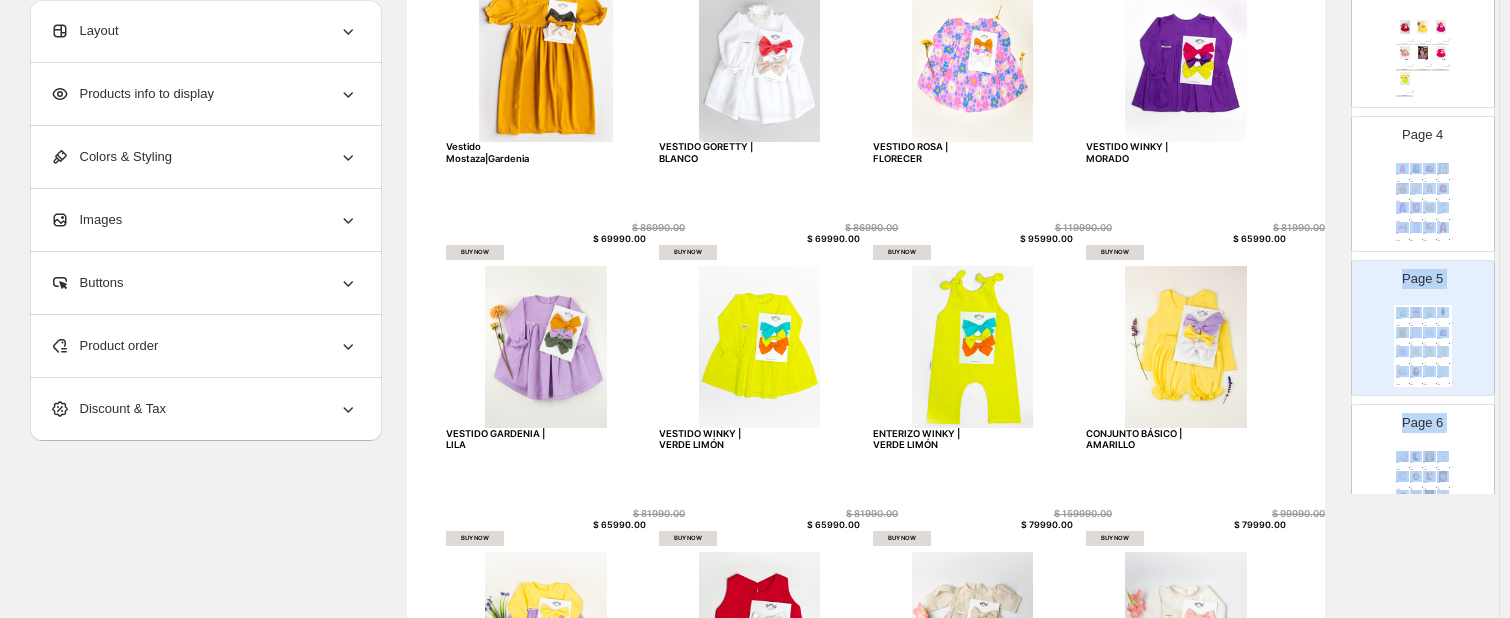click on "ENTERIZO WINKY | FUCSIA $ 159990.00 $ 79990.00 BUY NOW VESTIDO GORETTY | VERDE $ 86990.00 $ 69990.00 BUY NOW VESTIDO ROMA | FUCSIA $ 119990.00 $ 95990.00 BUY NOW VESTIDO TANTINA | BLANCO $ 119990.00 $ 95990.00 BUY NOW VESTIDO GARDENIA | MOSTAZA $ 81990.00 $ 65990.00 BUY NOW CONJUNTO BÁSICO | COMBINADO $ 99990.00 $ 79990.00 BUY NOW ENTERIZO WINKY | NARANJA $ 159990.00 $ 79990.00 BUY NOW VESTIDO GORETTY | ROJO $ 86990.00 $ 69990.00 BUY NOW ENTERIZO WINKY | MORADO $ 159990.00 $ 79990.00 BUY NOW WINKY VESTIDO | FUCSIA $ 81990.00 $ 65990.00 BUY NOW VESTIDO GRETEL | MOSTAZA $ 119990.00 $ 95990.00 BUY NOW TOTAL LOOK COCOA $ 99990.00 $ 79990.00 BUY NOW LAZO PUNKY | WINKY $ 25990.00 $ 20990.00 BUY NOW Enterizo Lila|Gardenia $ 159990.00 $ 79990.00 BUY NOW WINKY TOTAL LOOK $ 119990.00 $ 95990.00 BUY NOW ENTERIZO LAZO | ROJO $ 159990.00 $ 79990.00 BUY NOW" at bounding box center [1423, 202] 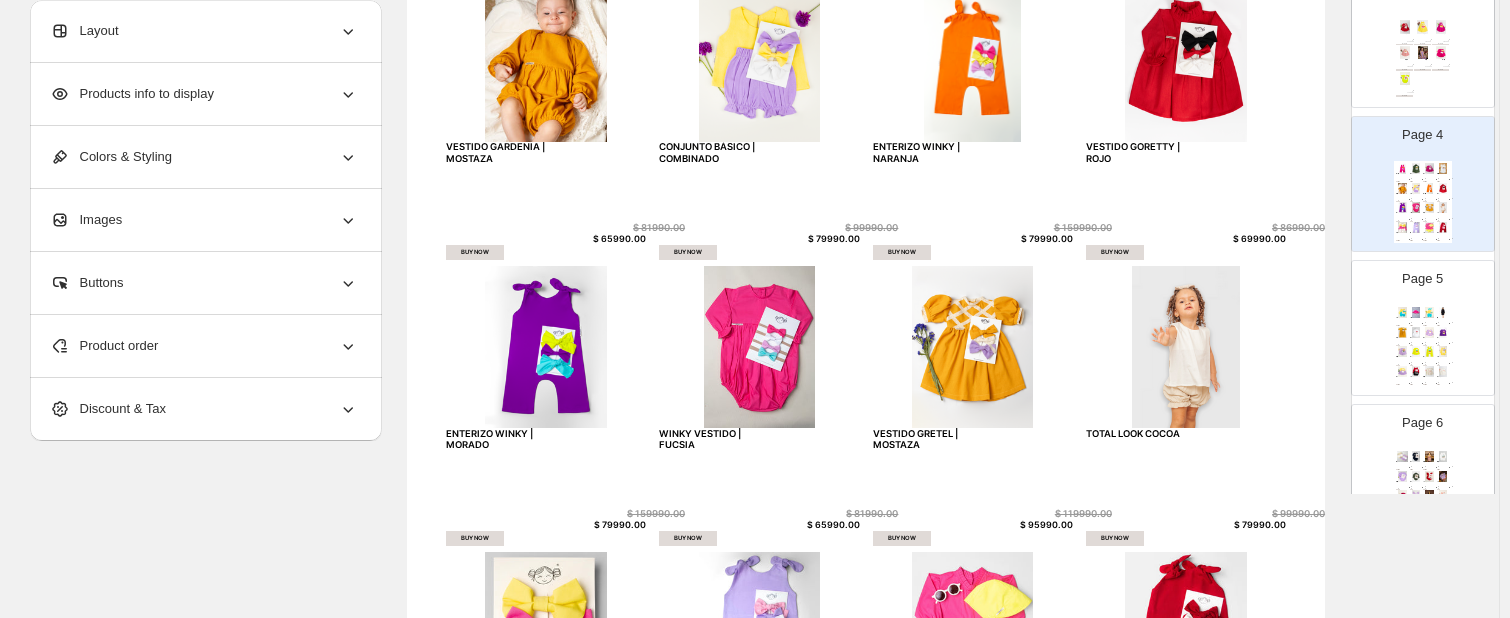 click 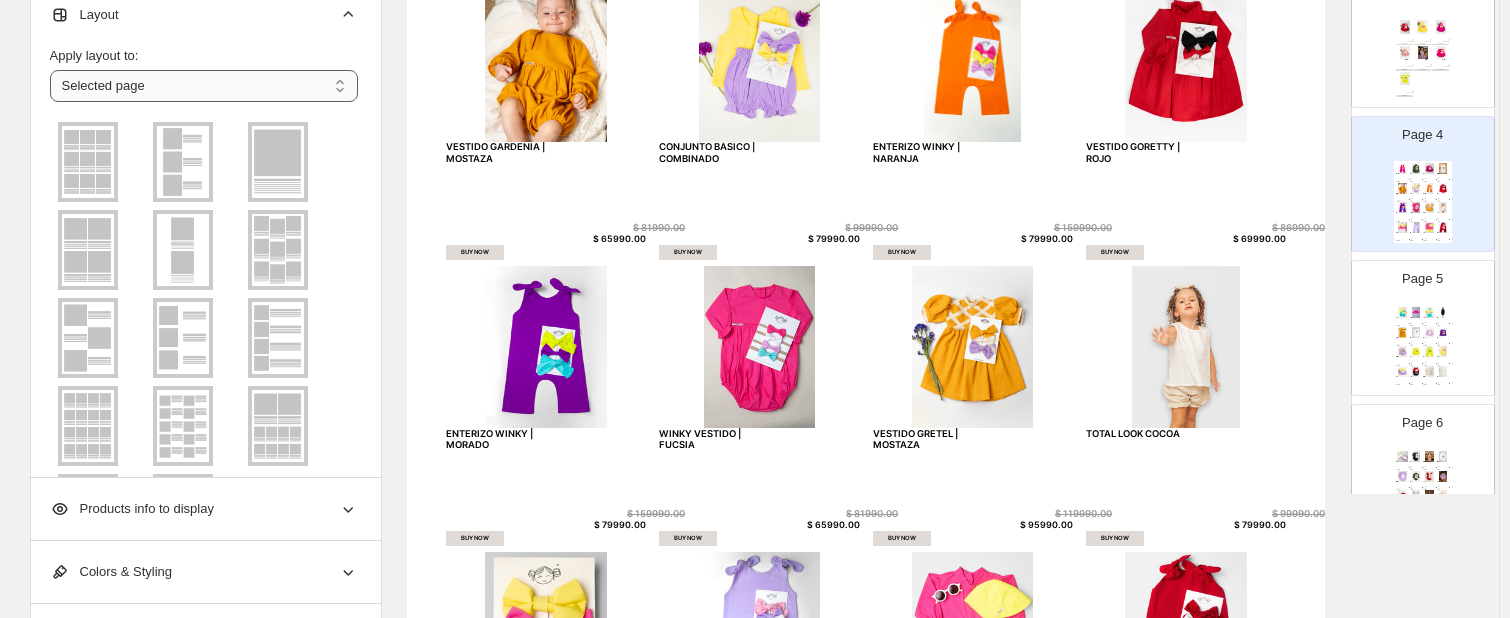 click on "**********" at bounding box center [204, 86] 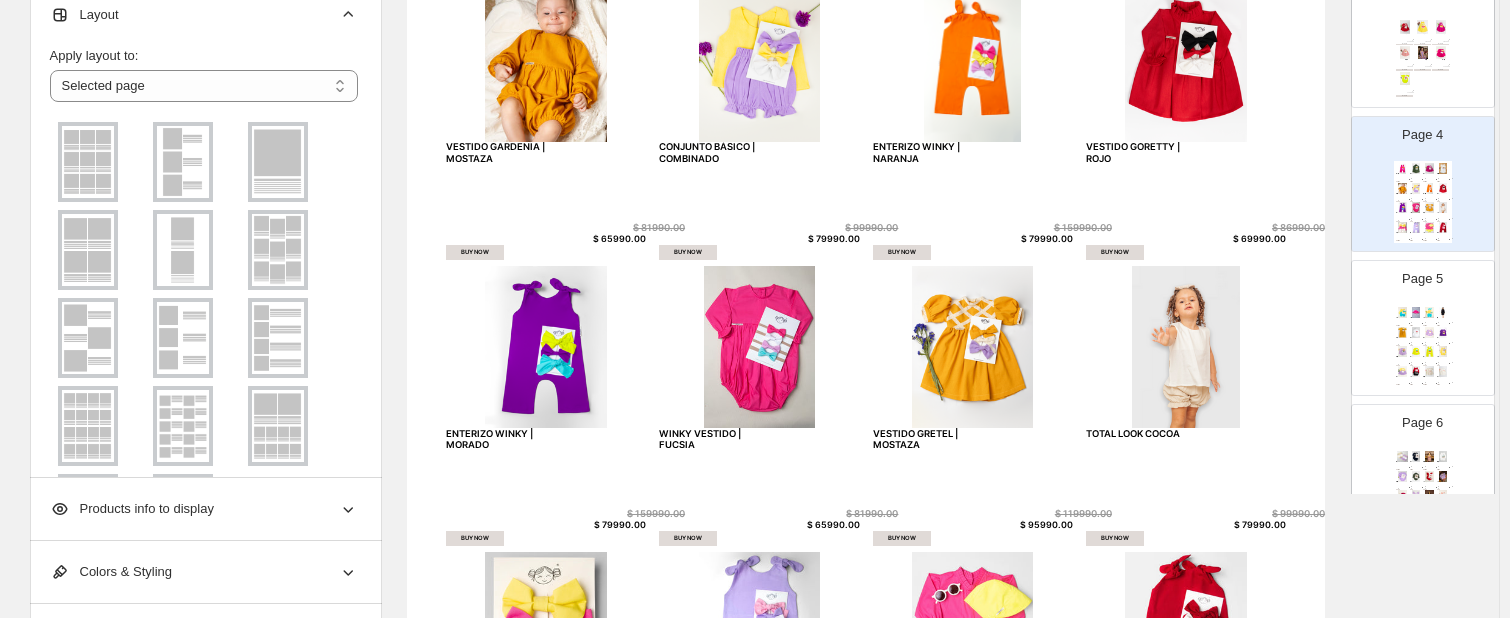 click at bounding box center (204, 338) 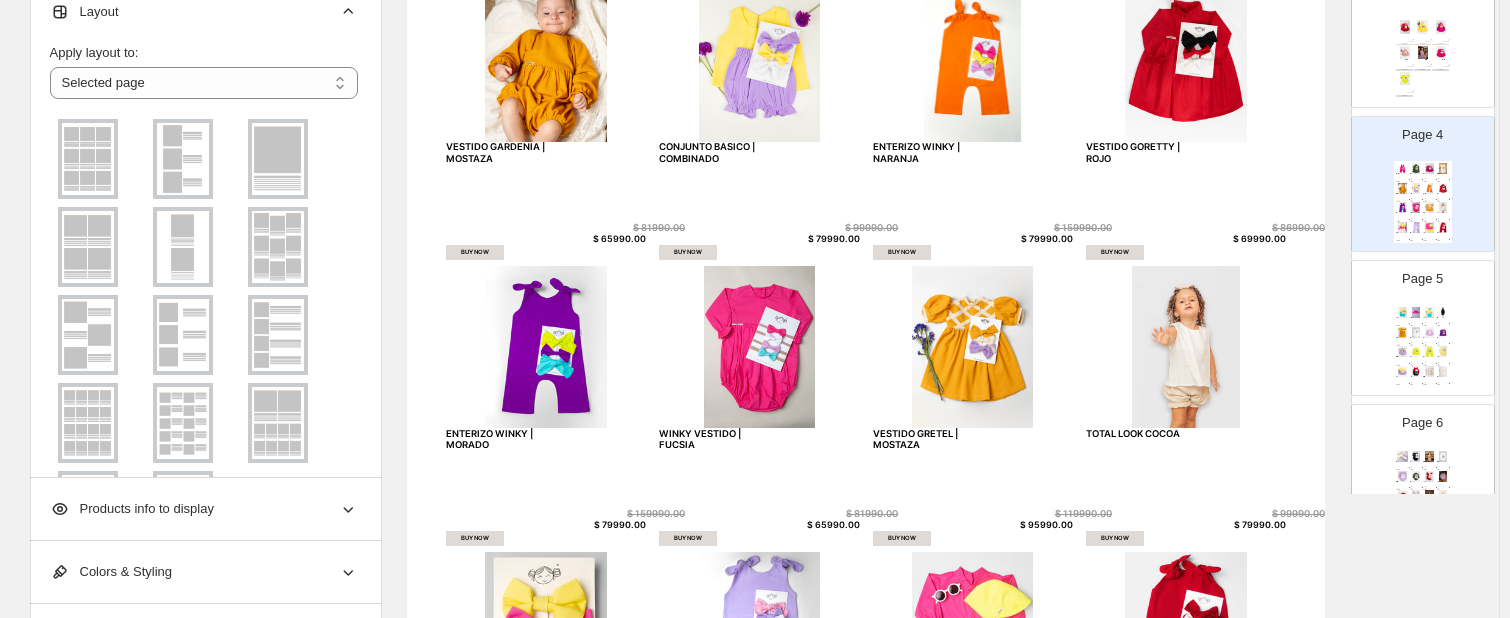 scroll, scrollTop: 0, scrollLeft: 0, axis: both 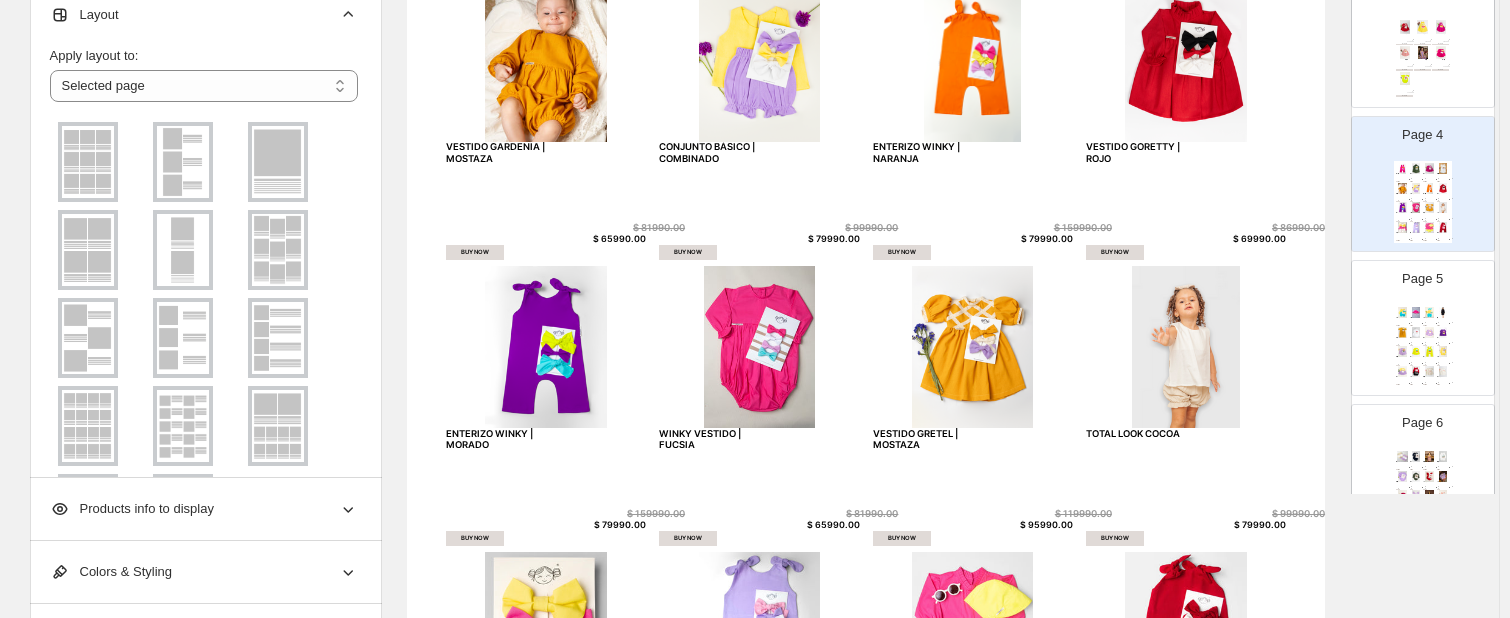 click at bounding box center [88, 250] 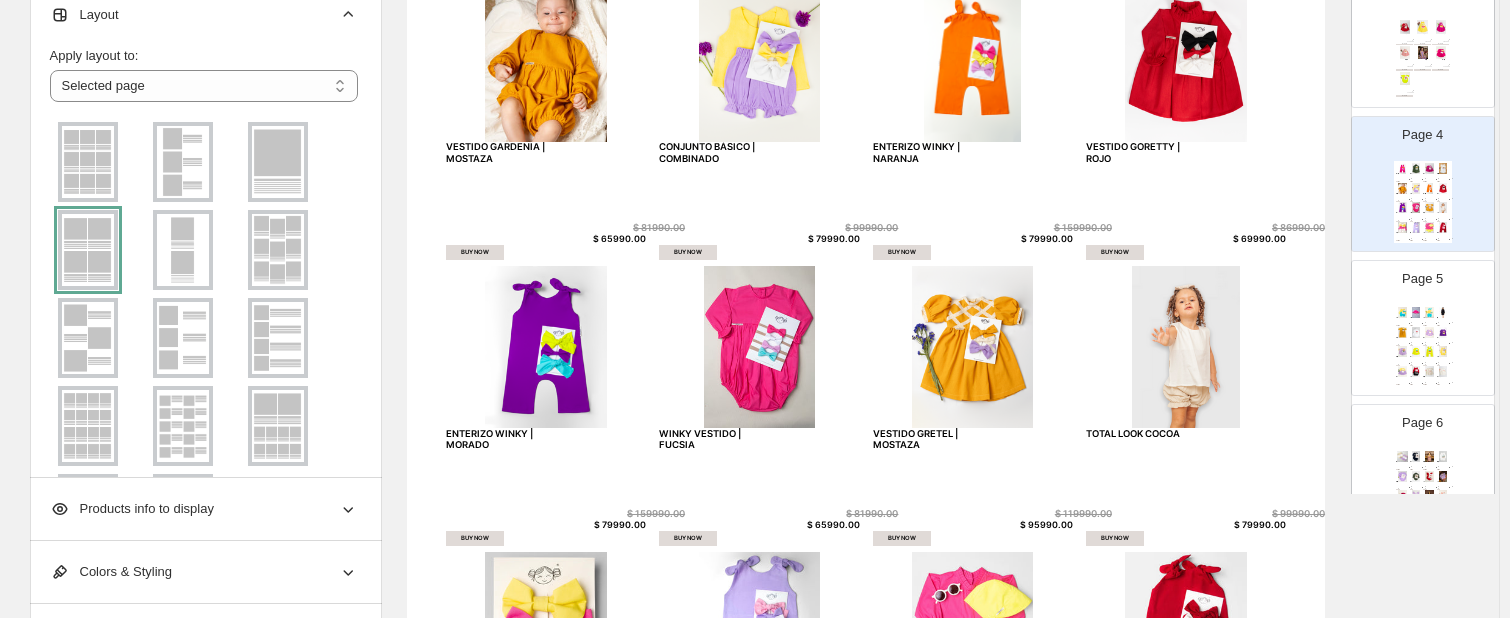 click at bounding box center (88, 250) 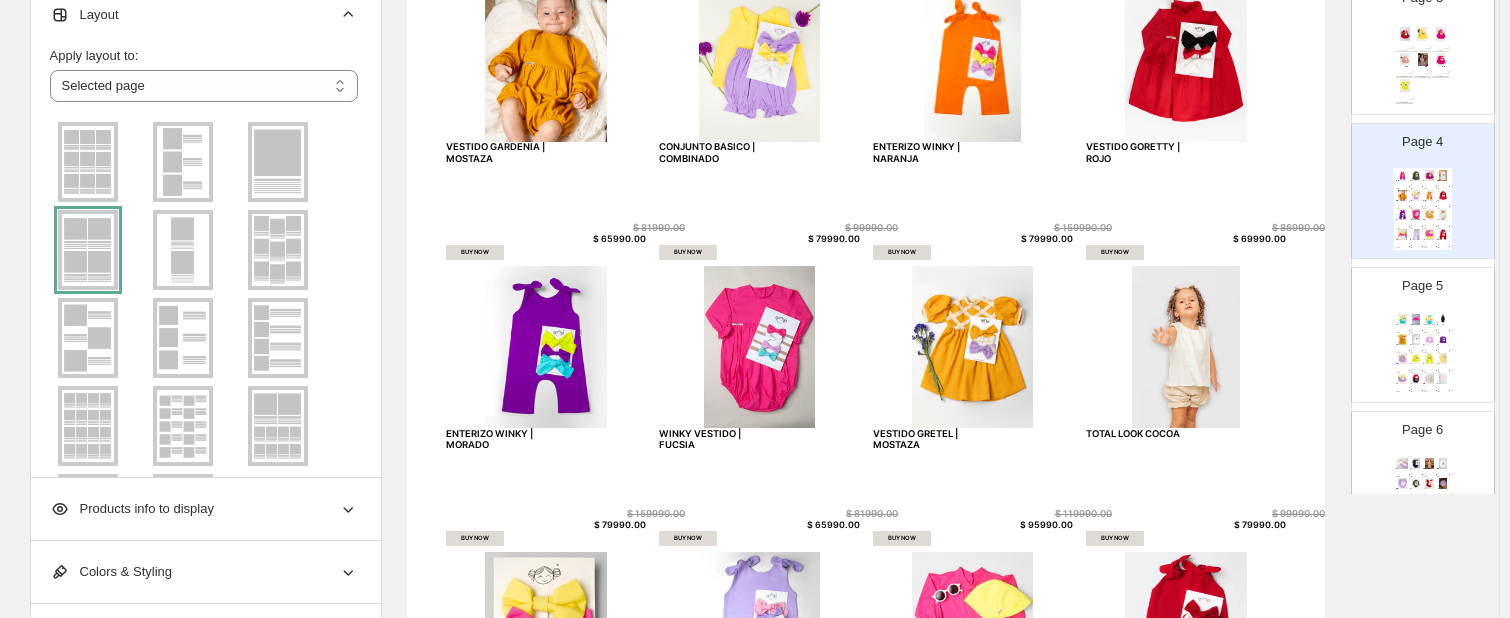 scroll, scrollTop: 391, scrollLeft: 0, axis: vertical 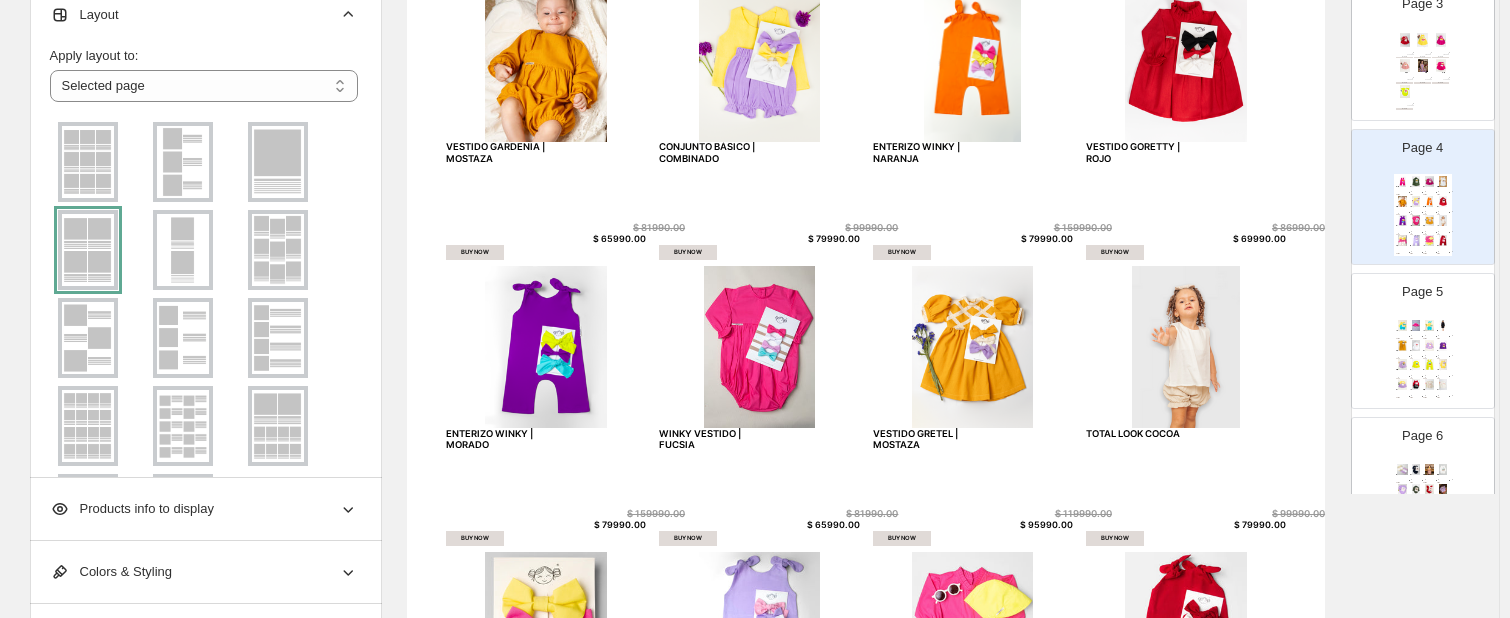 click at bounding box center [1443, 181] 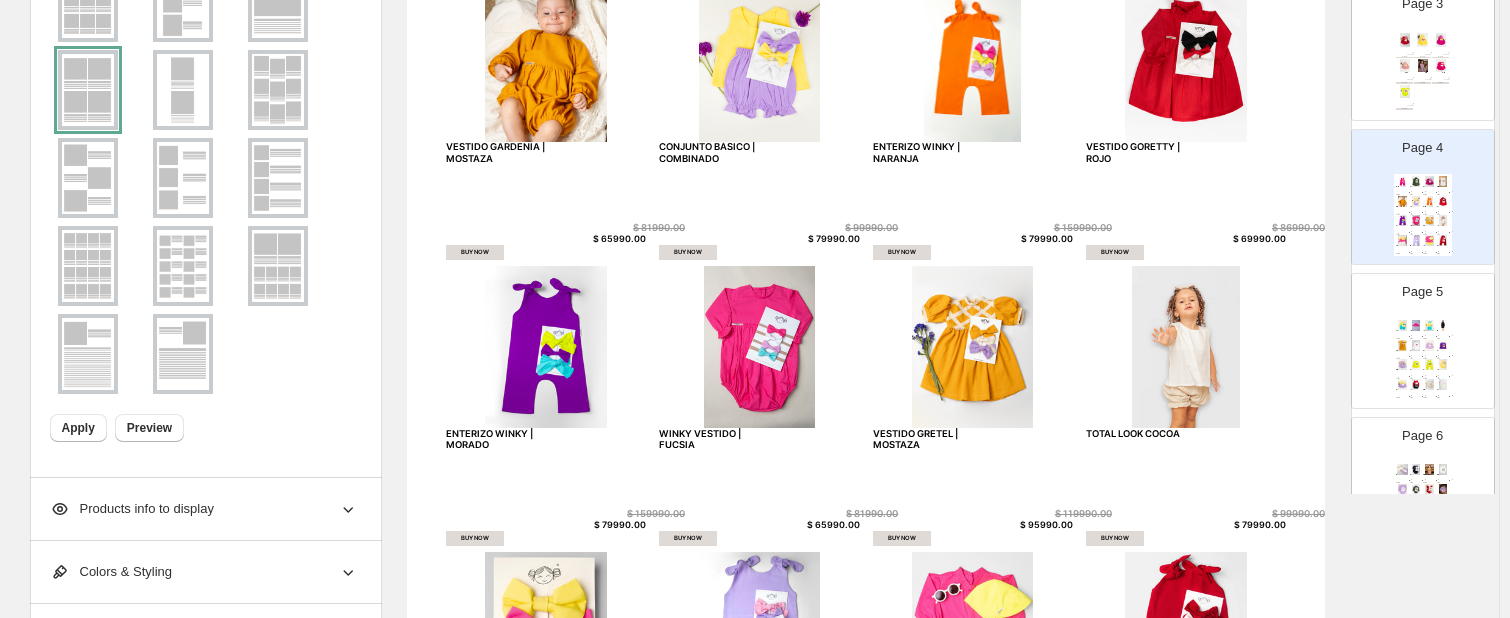 scroll, scrollTop: 160, scrollLeft: 0, axis: vertical 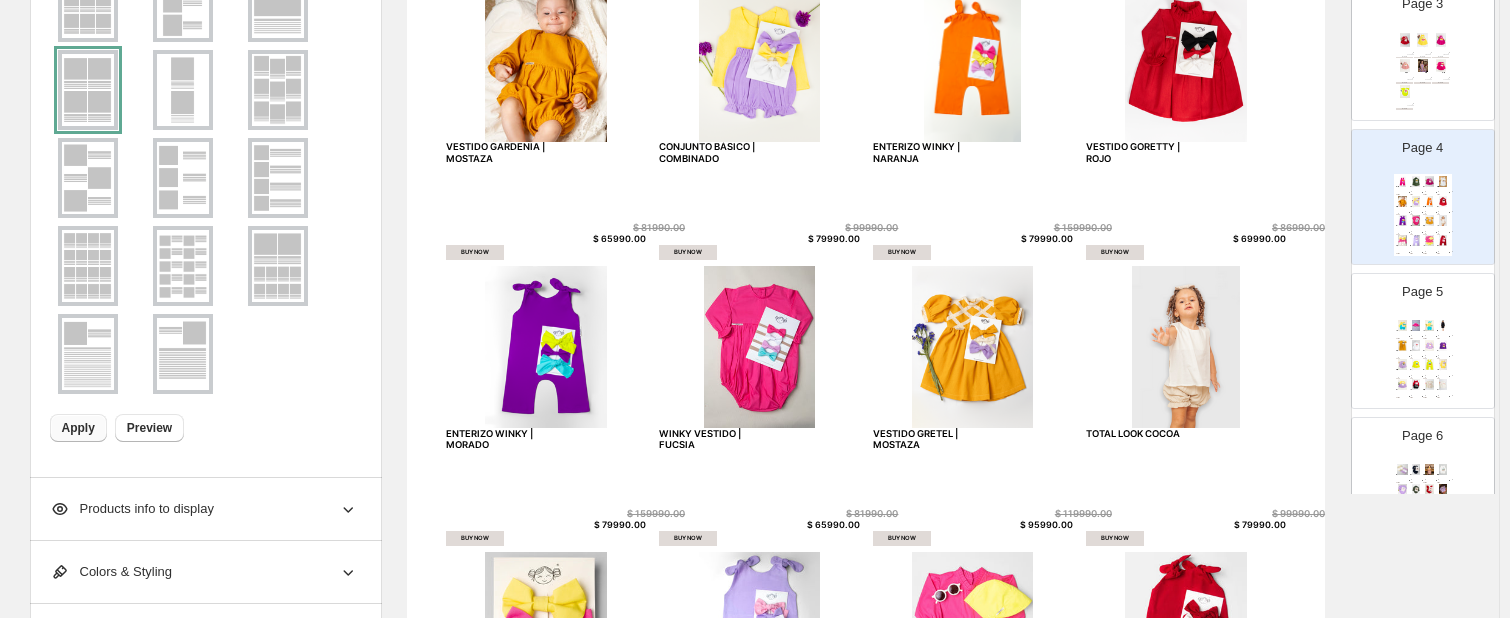 click on "Apply" at bounding box center (78, 428) 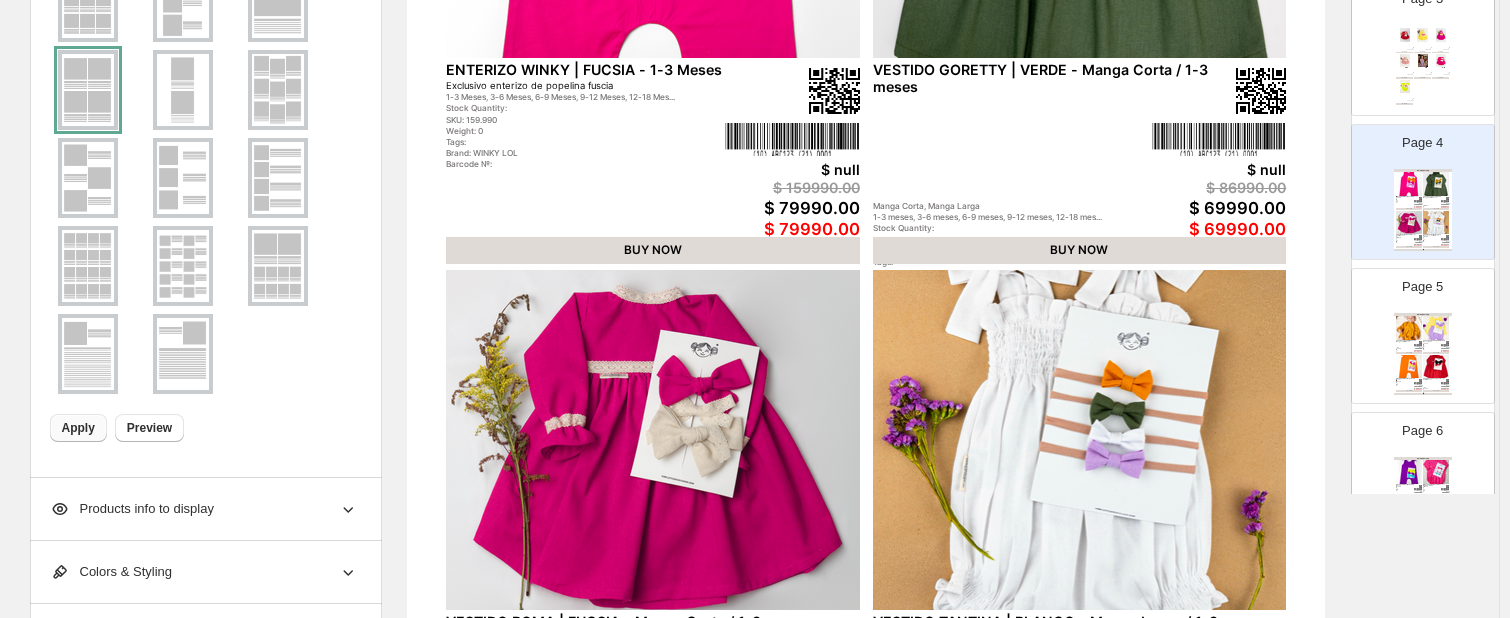 scroll, scrollTop: 0, scrollLeft: 0, axis: both 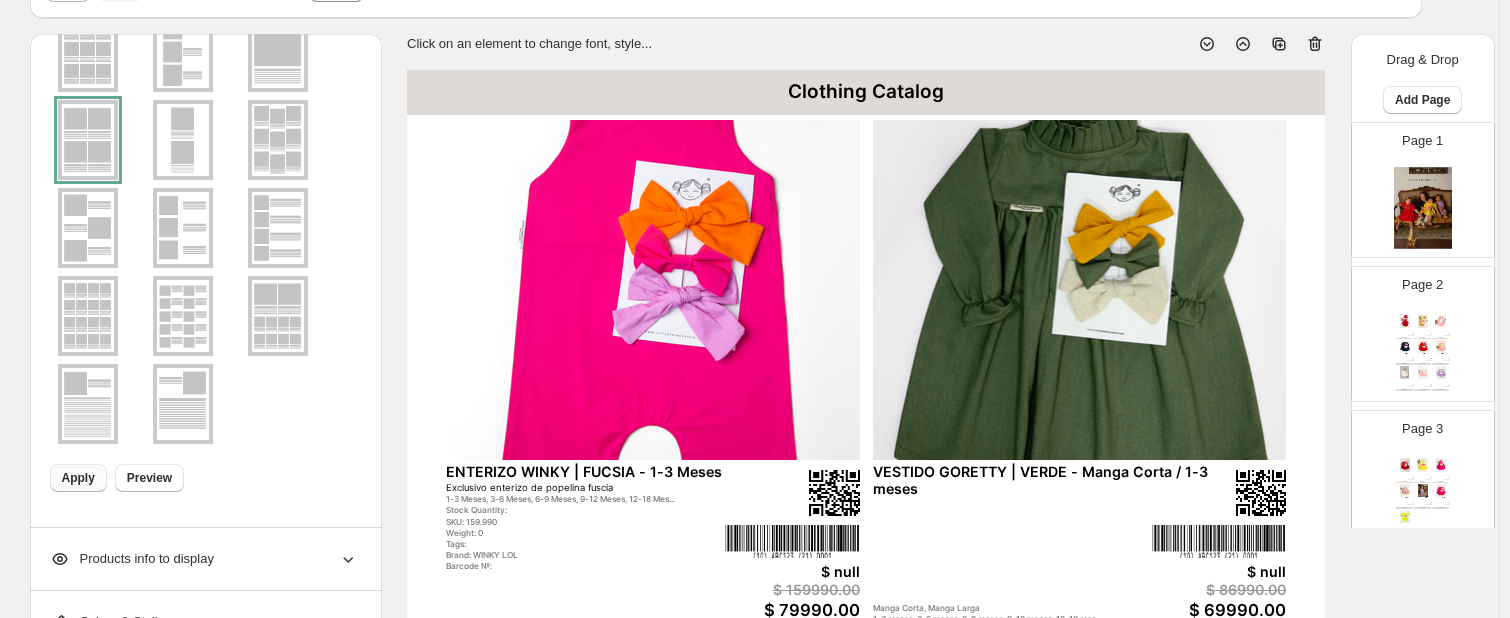 click at bounding box center (204, 228) 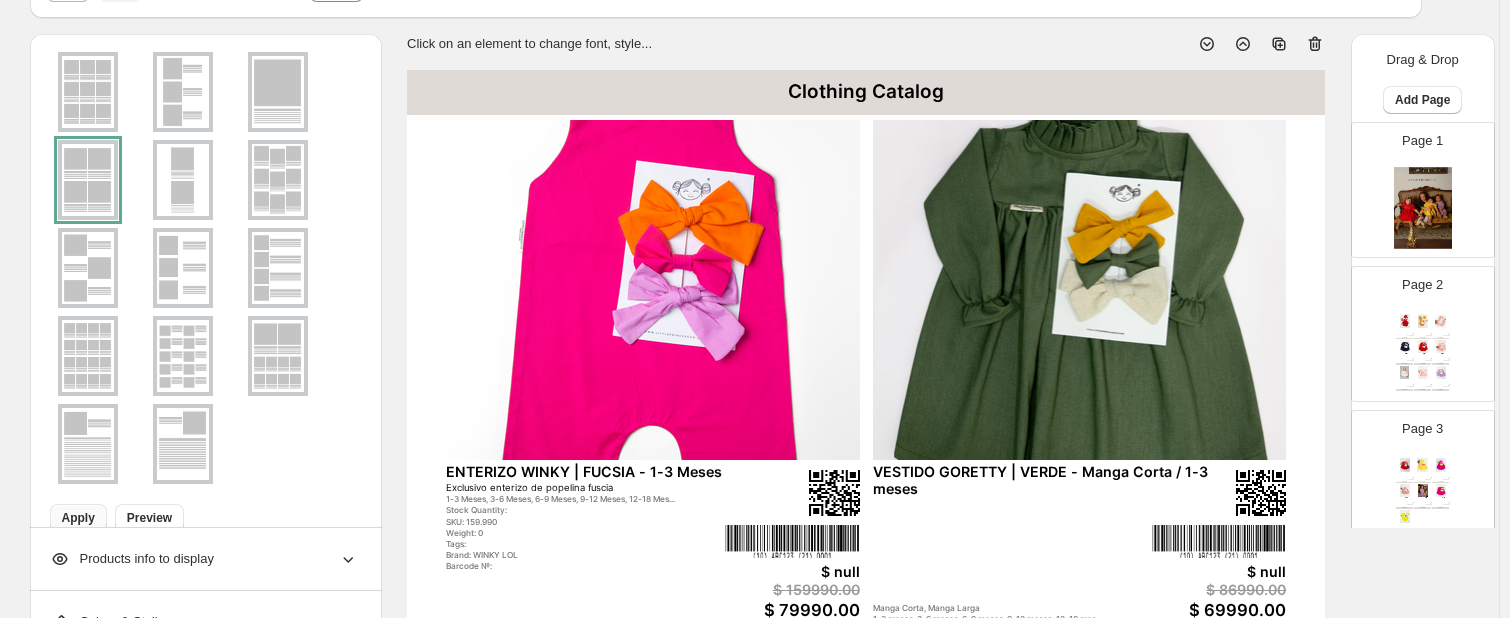 scroll, scrollTop: 80, scrollLeft: 0, axis: vertical 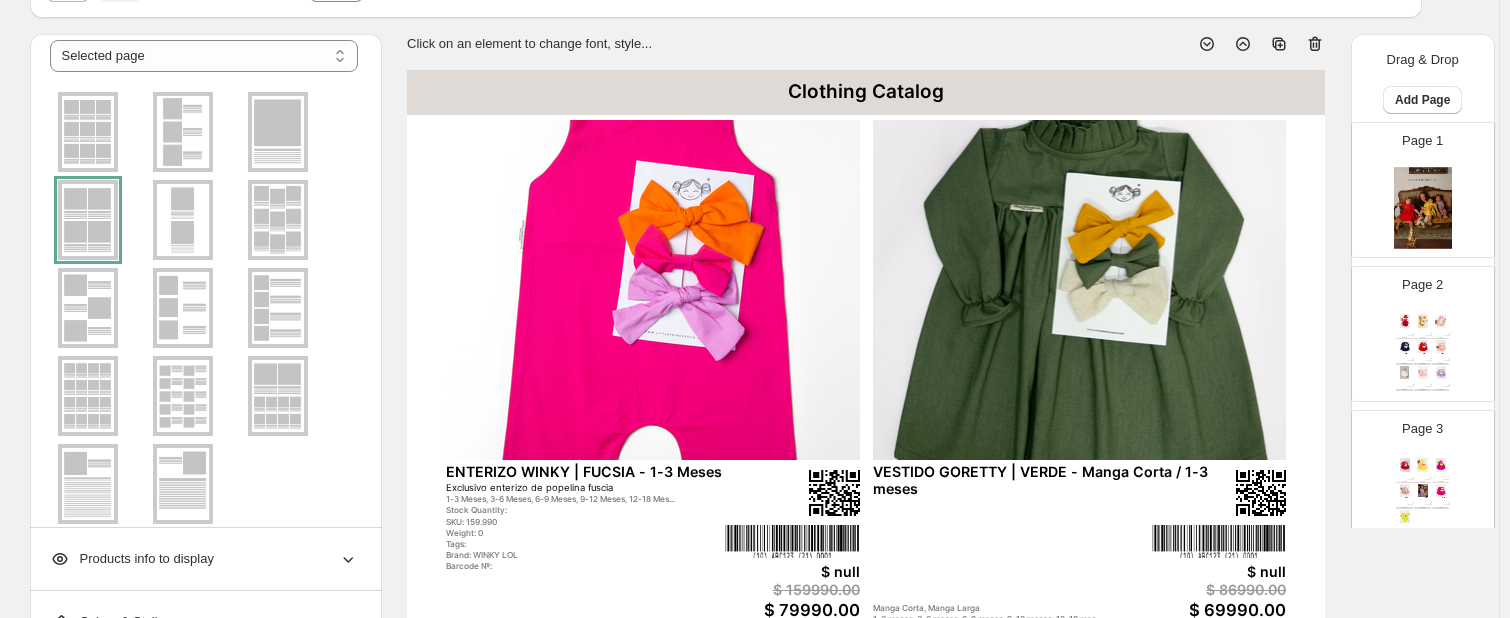 click at bounding box center [88, 132] 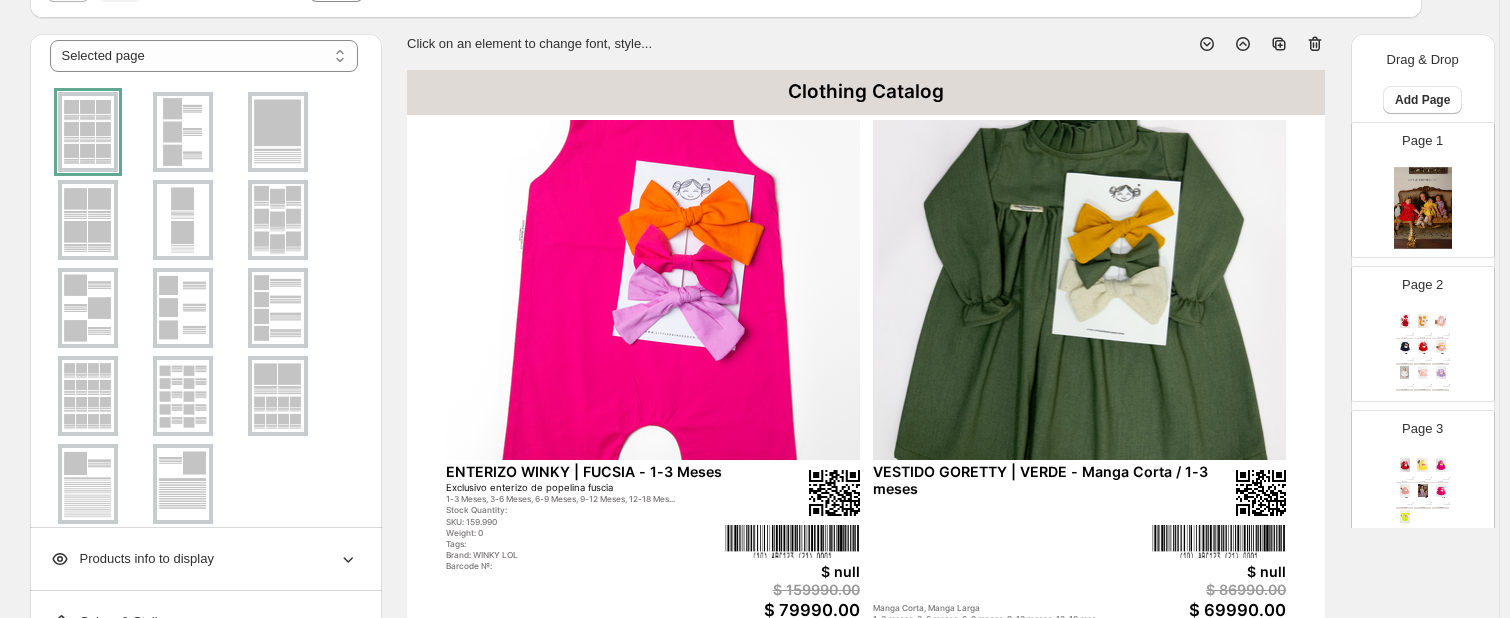 click at bounding box center [204, 308] 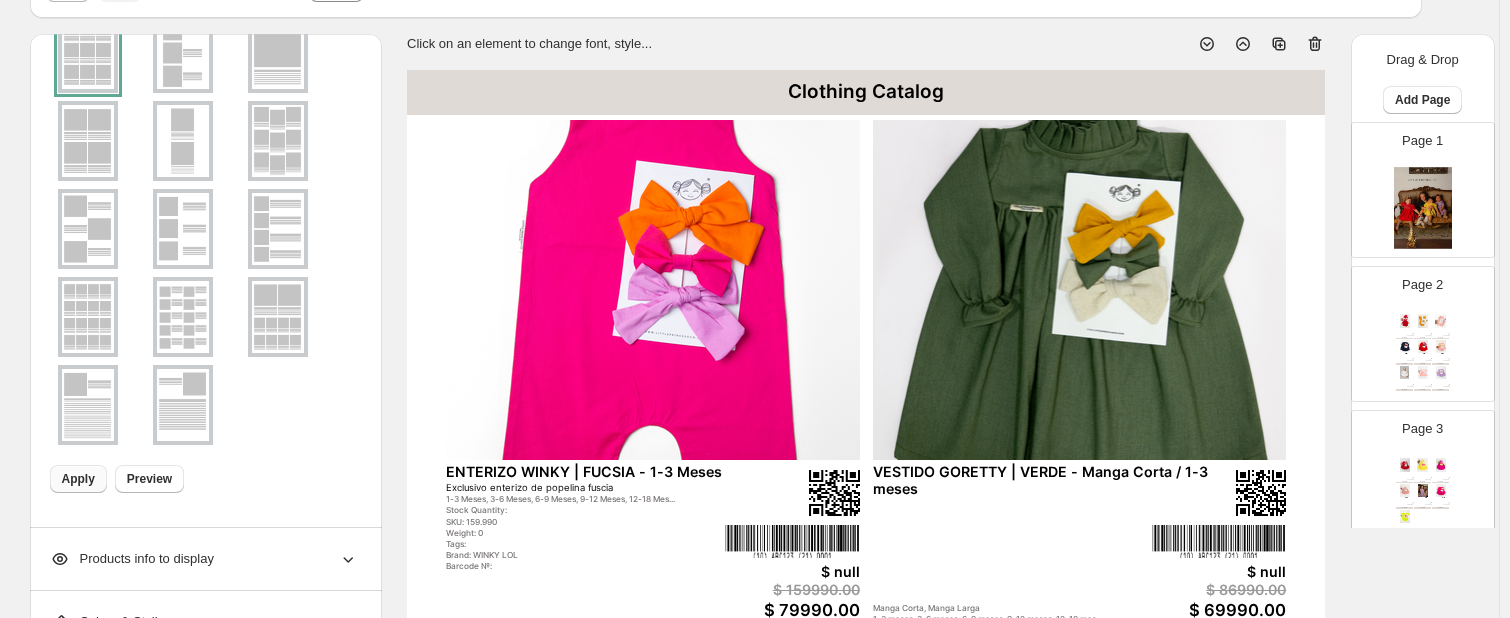scroll, scrollTop: 126, scrollLeft: 0, axis: vertical 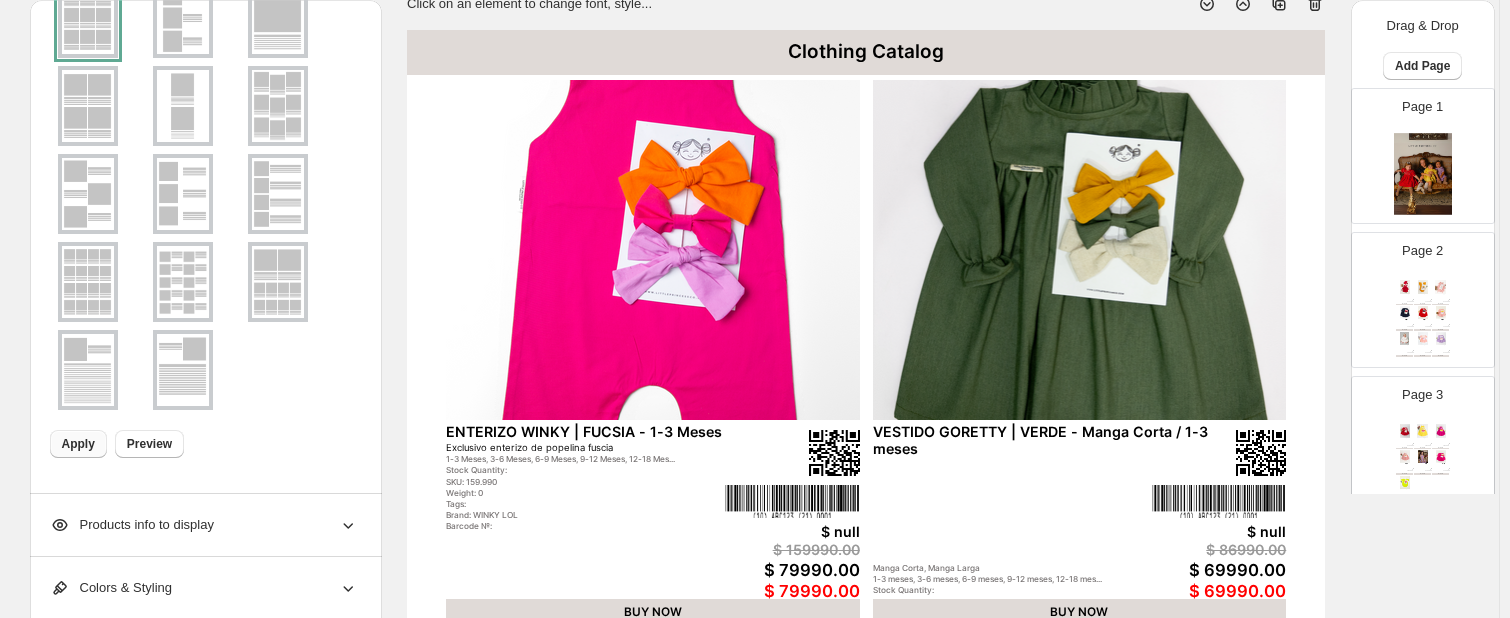 click on "Apply" at bounding box center (78, 444) 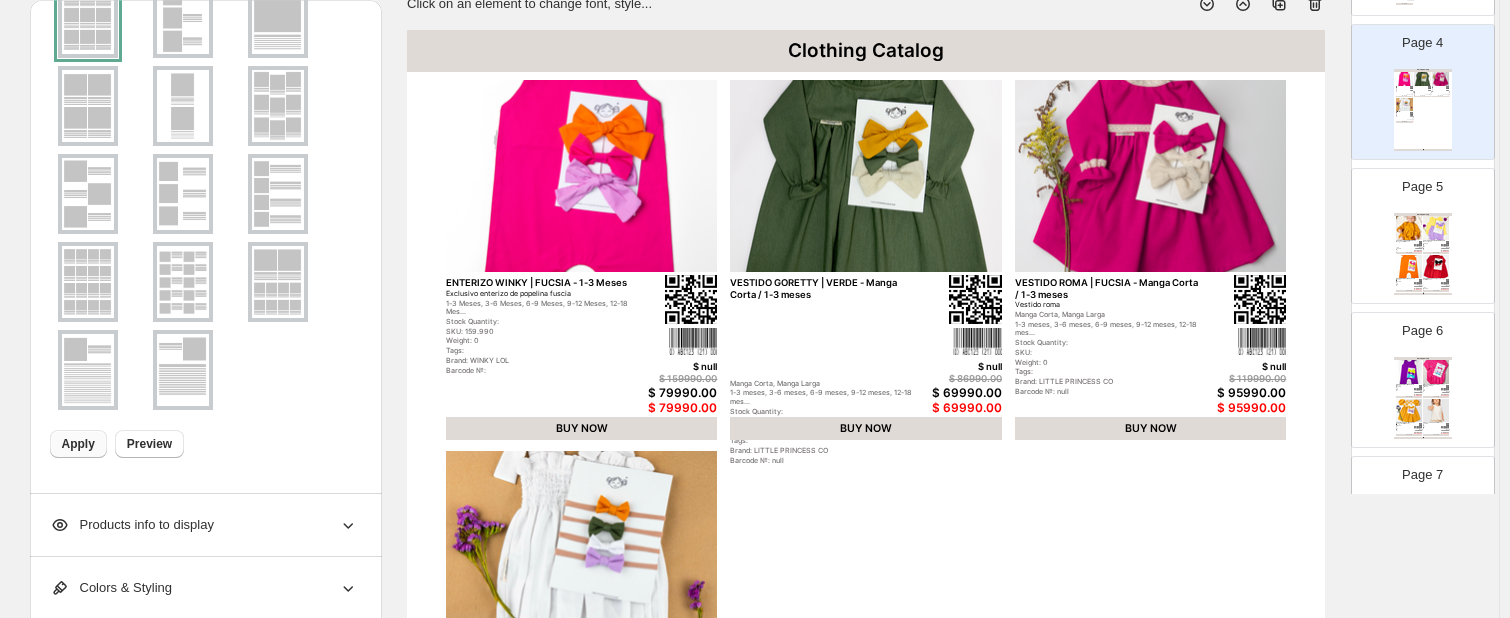 scroll, scrollTop: 503, scrollLeft: 0, axis: vertical 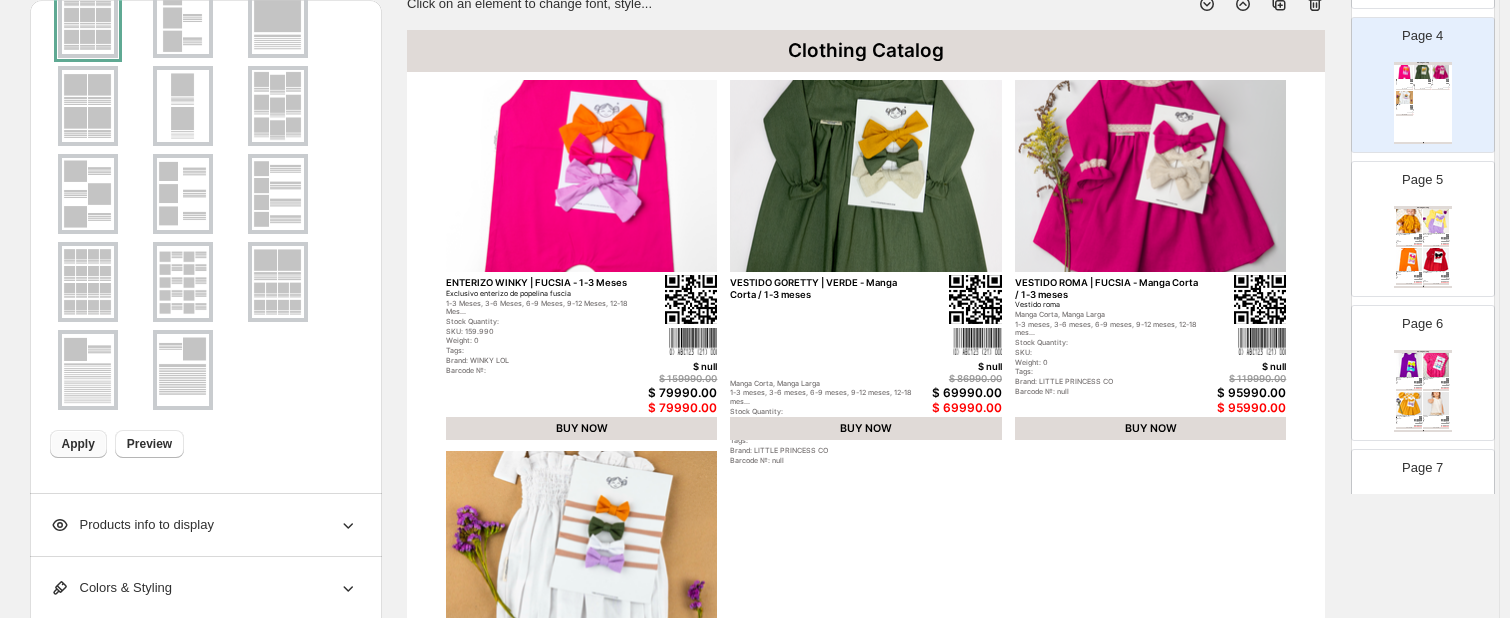 click at bounding box center (1436, 221) 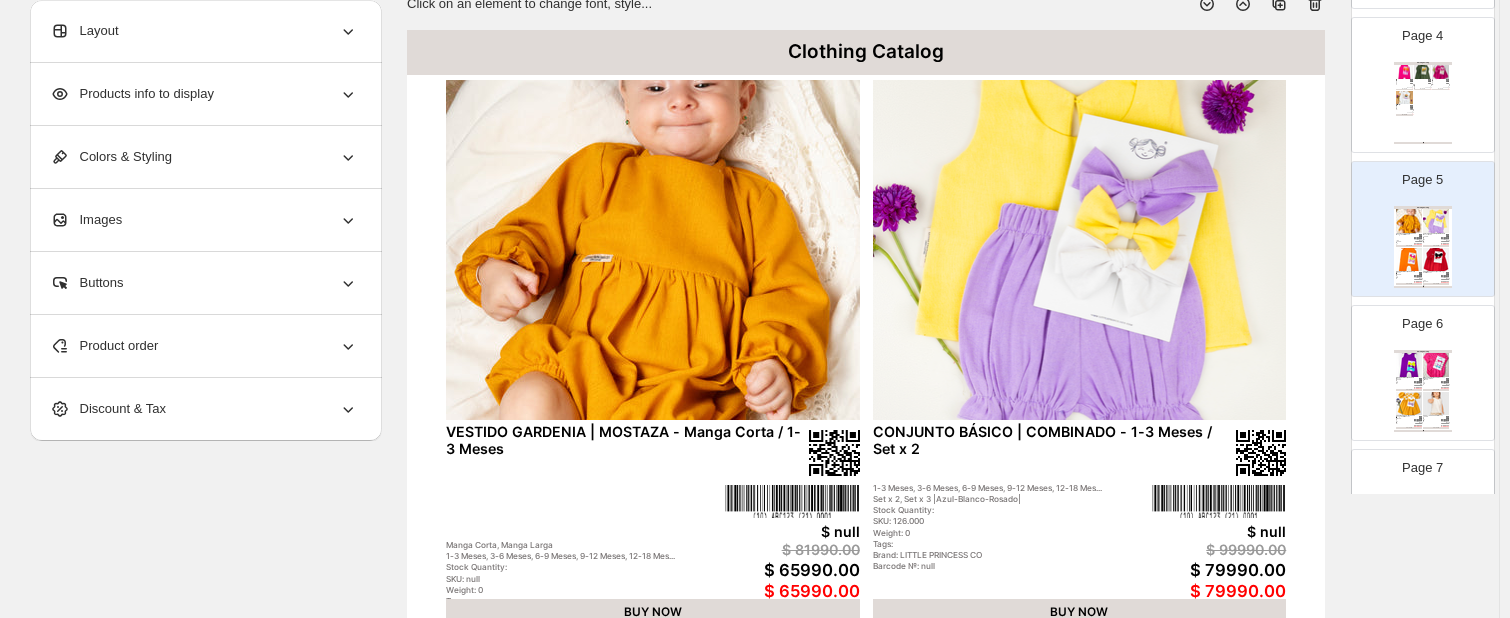 scroll, scrollTop: 0, scrollLeft: 0, axis: both 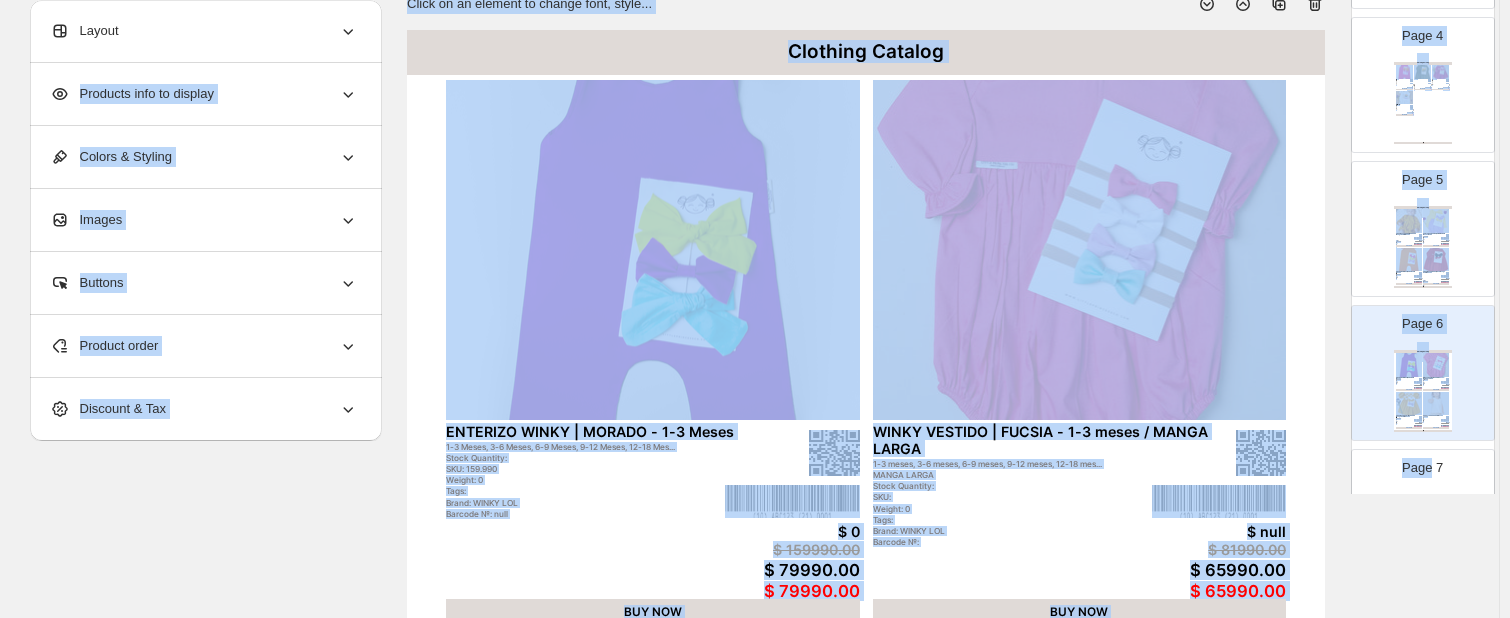 click on "Page 7 Clothing Catalog LAZO PUNKY | WINKY - Click / 1 año Click, Diadema 1 año, 2 años, 4 años, 6-Años, 8 años, 10 años, 12 año... Stock Quantity:    SKU:  47.990 Weight:  0 Tags:   Brand:  WINKY LOL Barcode №:  null $ null $ 25990.00 $ 20990.00 $ 20990.00 BUY NOW Enterizo Lila|Gardenia - 1-3 Meses
1-3 Meses, 3-6 Meses, 6-9 Meses, 9-12 Meses, 12-18 Mes... Stock Quantity:    SKU:  126.000 Weight:  0 Tags:   Brand:  LITTLE PRINCESS CO Barcode №:   $ null $ 159990.00 $ 79990.00 $ 79990.00 BUY NOW WINKY TOTAL LOOK - 1-3 meses (No incluye Gafas)
Material: 100% Algodón.
Horma holgada y cómoda.
1-3 meses, 3-6 meses, 6-9 meses, 9-12 meses, 12-18 mes... Stock Quantity:    SKU:  320.990 Weight:  0 Tags:   Brand:  WINKY LOL Barcode №:   $ null $ 119990.00 $ 95990.00 $ 95990.00 BUY NOW ENTERIZO LAZO | ROJO - 1-3-Meses
1-3-Meses, 3-6-Meses, 6-9-Meses, 9-12-Meses, 12-18-Mes... Stock Quantity:    SKU:  126.000 Weight:  0 Tags:   Brand:  LITTLE PRINCESS CO Barcode №:   $ null $ 159990.00 $ 79990.00" at bounding box center [1415, 509] 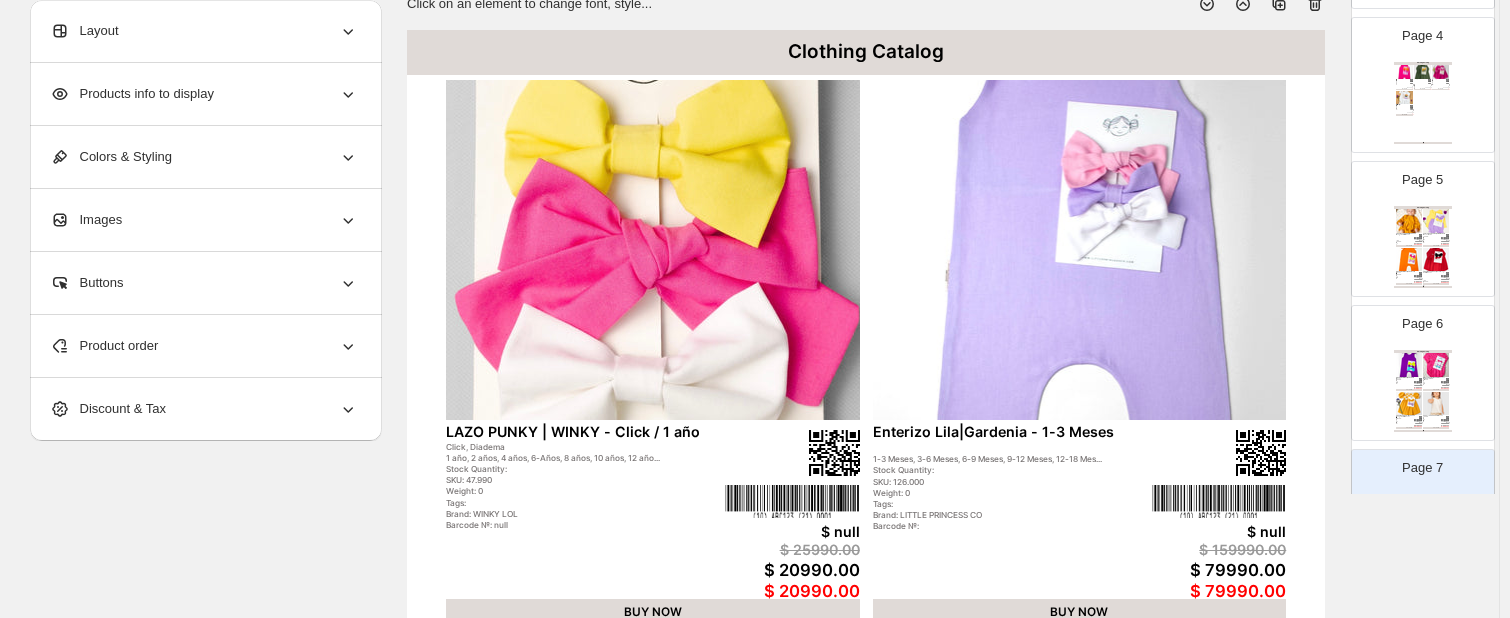 click on "Layout" at bounding box center [204, 31] 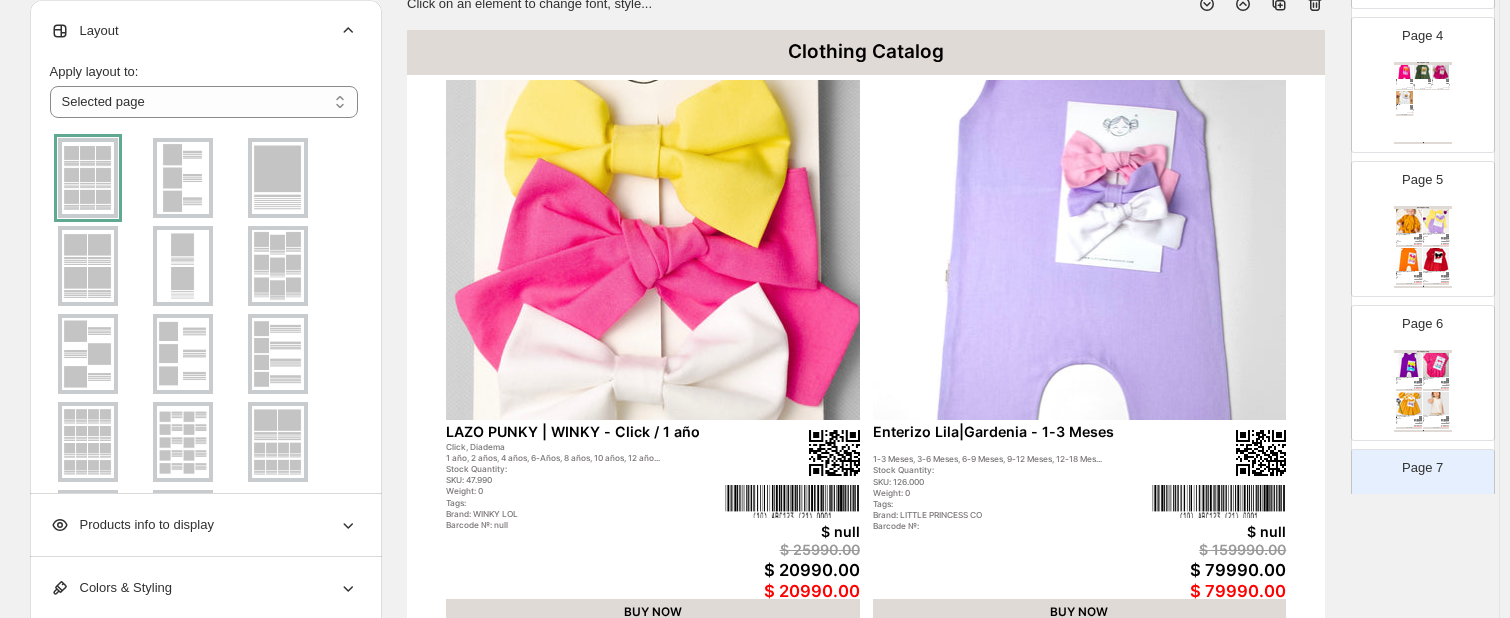 click at bounding box center (204, 354) 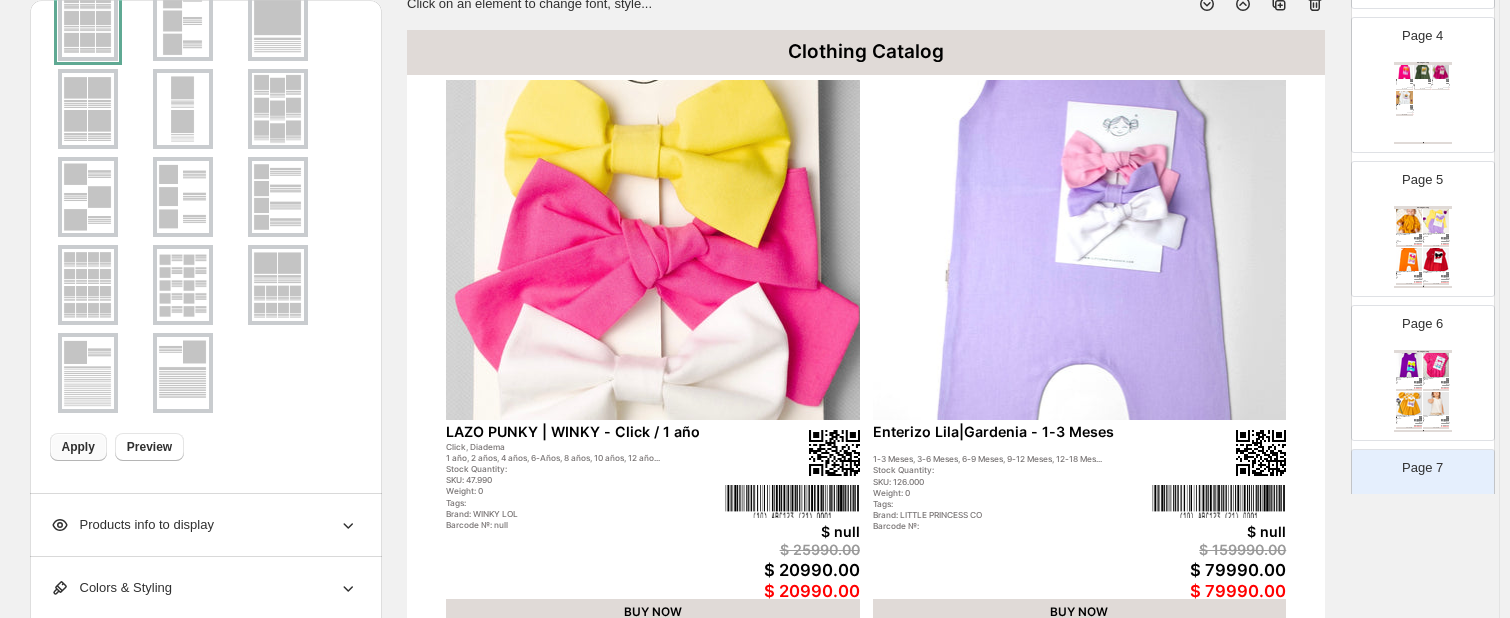 scroll, scrollTop: 160, scrollLeft: 0, axis: vertical 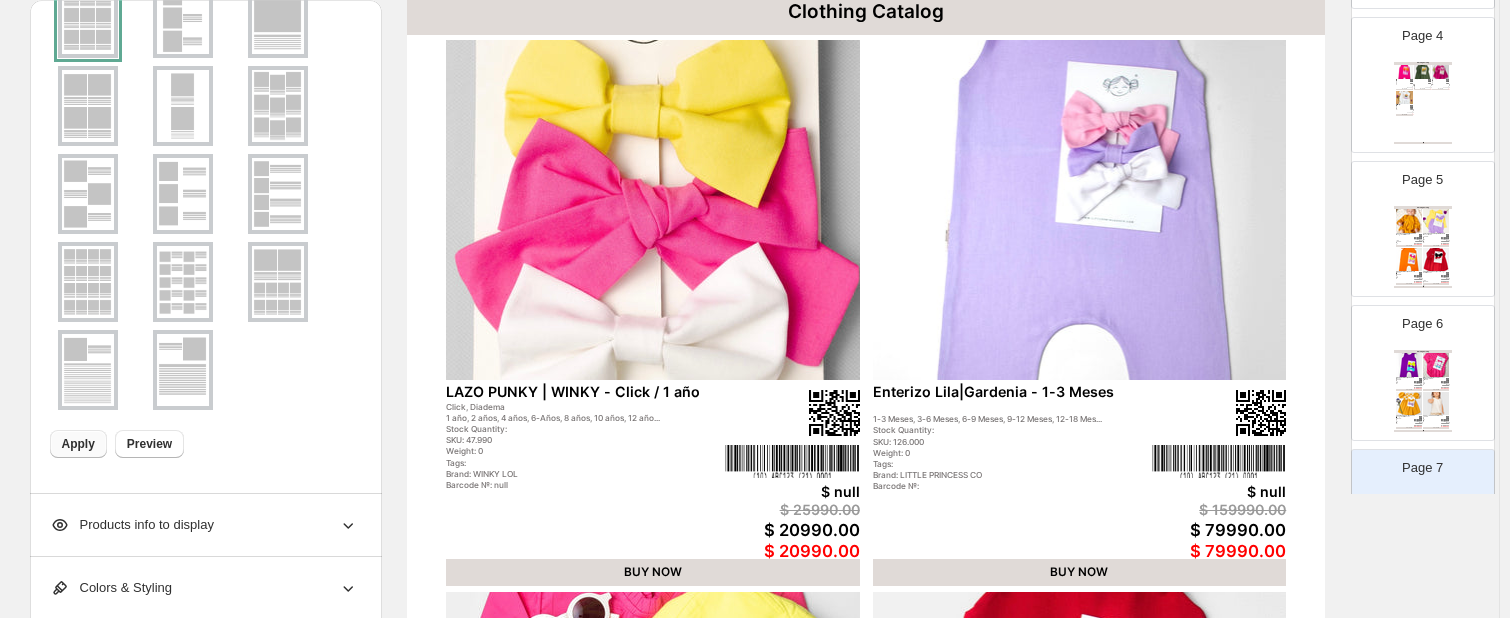 click on "Apply" at bounding box center [78, 444] 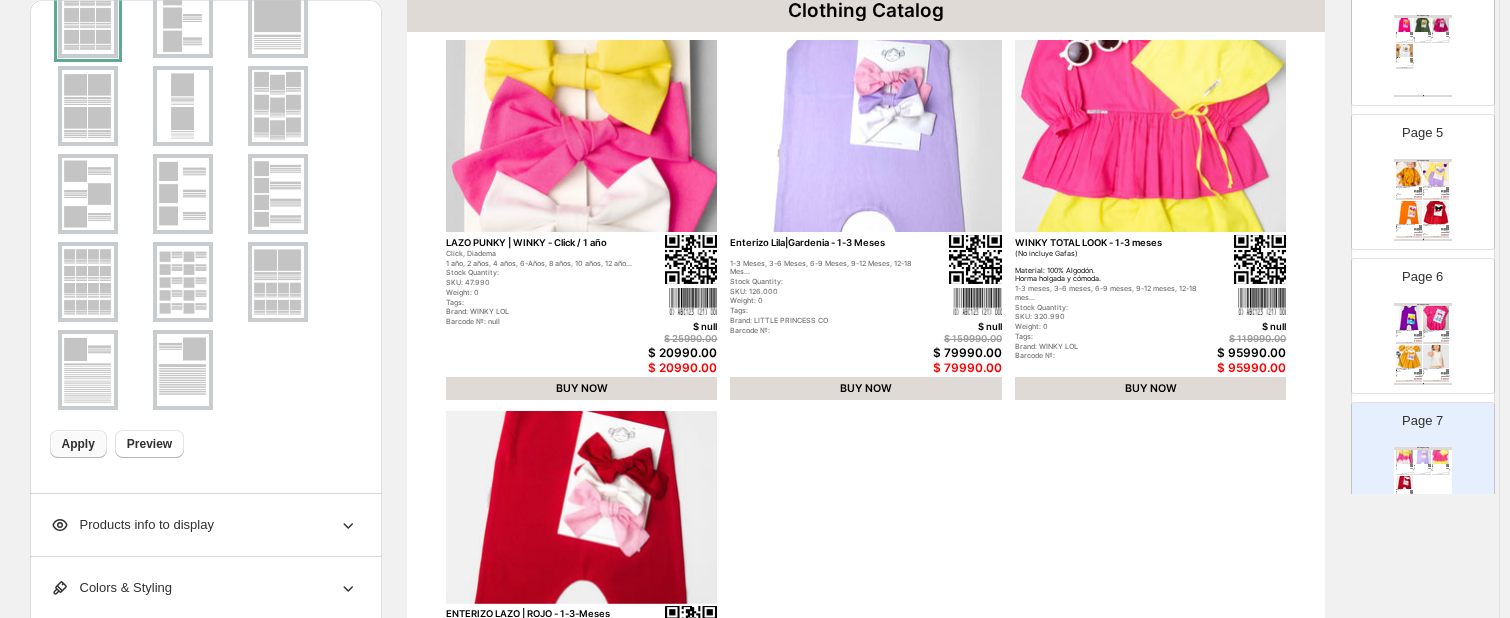 scroll, scrollTop: 564, scrollLeft: 0, axis: vertical 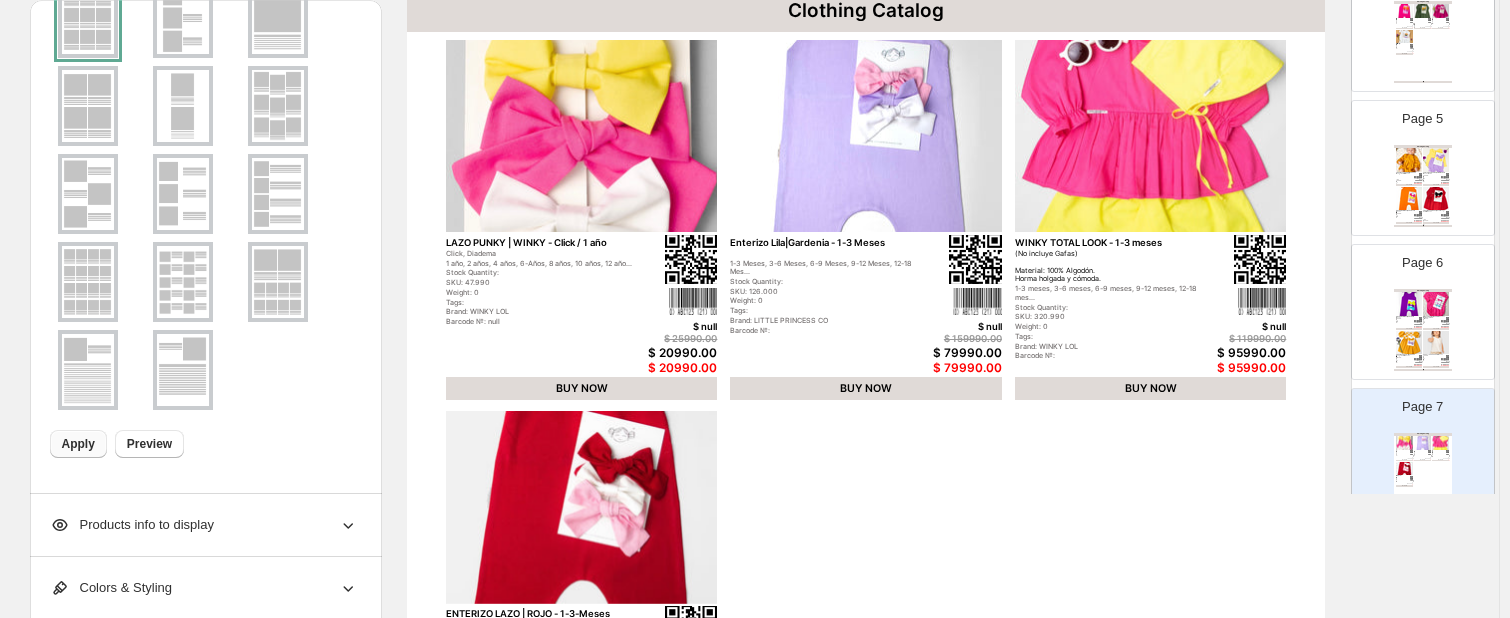 click on "Clothing Catalog ENTERIZO WINKY | FUCSIA - 1-3 Meses Exclusivo enterizo de popelina fuscia 1-3 Meses, 3-6 Meses, 6-9 Meses, 9-12 Meses, 12-18 Mes... Stock Quantity:    SKU:  159.990 Weight:  0 Tags:   Brand:  WINKY LOL Barcode №:   $ null $ 159990.00 $ 79990.00 $ 79990.00 BUY NOW VESTIDO GORETTY | VERDE - Manga Corta / 1-3 meses
Manga Corta, Manga Larga 1-3 meses, 3-6 meses, 6-9 meses, 9-12 meses, 12-18 mes... Stock Quantity:    SKU:   Weight:  0 Tags:   Brand:  LITTLE PRINCESS CO Barcode №:  null $ null $ 86990.00 $ 69990.00 $ 69990.00 BUY NOW VESTIDO ROMA | FUCSIA - Manga Corta / 1-3 meses Vestido roma
Manga Corta, Manga Larga 1-3 meses, 3-6 meses, 6-9 meses, 9-12 meses, 12-18 mes... Stock Quantity:    SKU:   Weight:  0 Tags:   Brand:  LITTLE PRINCESS CO Barcode №:  null $ null $ 119990.00 $ 95990.00 $ 95990.00 BUY NOW VESTIDO TANTINA | BLANCO - Manga Lazos / 1-3 meses Manga Lazos 1-3 meses, 3-6 meses, 6-9 meses, 9-12 meses, 12-18 mes... Stock Quantity:    SKU:   Weight:  0" at bounding box center [1423, 42] 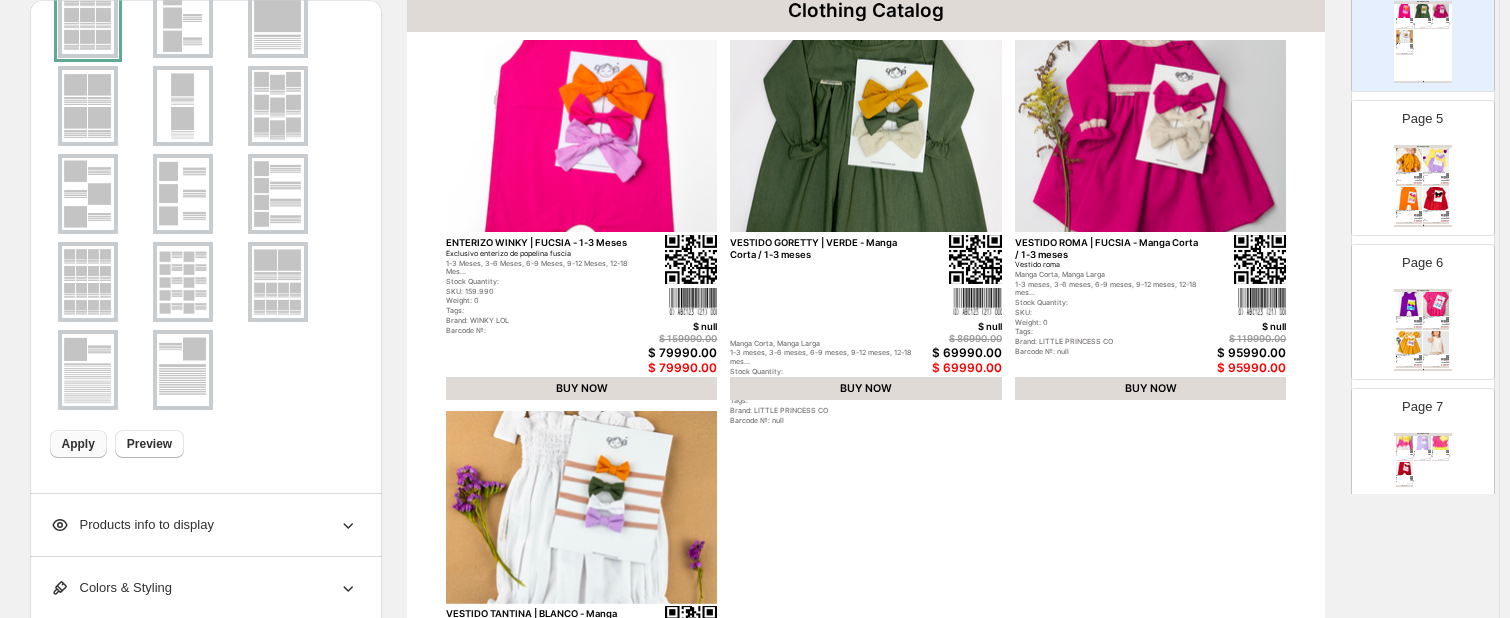 scroll, scrollTop: 0, scrollLeft: 0, axis: both 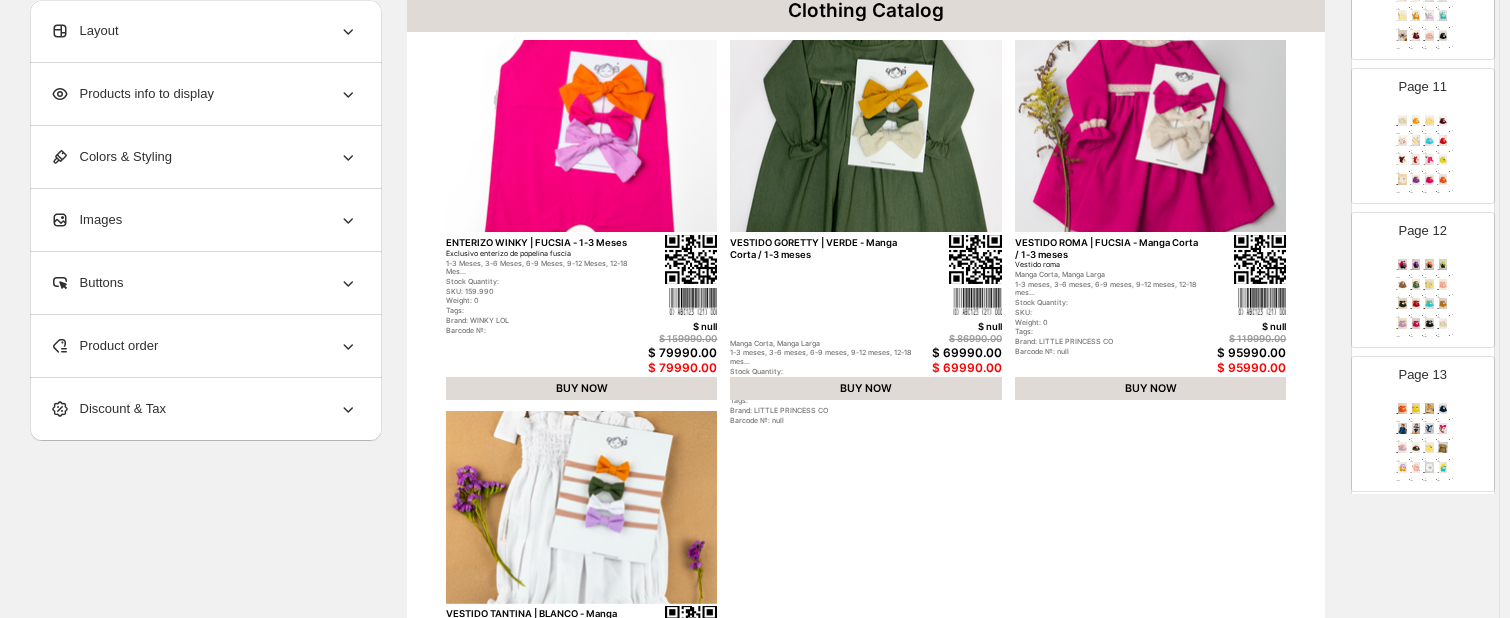 click on "Page 13 VESTIDO GALILEA | NARANJA $ 120990.00 $ 96990.00 BUY NOW VESTIDO GALILEA | VERDE LIMÓN $ 120990.00 $ 96990.00 BUY NOW VESTIDO GALILEA | BEIGE $ 120990.00 $ 96990.00 BUY NOW VESTIDO GARDENIA | DENIM $ 119990.00 $ 95990.00 BUY NOW VESTIDO GARDENIA | DENIM $ 119990.00 $ 95990.00 BUY NOW MAMELUCO | DENIM $ 110990.00 $ 88990.00 BUY NOW MAMELUCO | DENIM $ 110990.00 $ 88990.00 BUY NOW MAMELUCO | FUCSIA $ 78990.00 $ 63990.00 BUY NOW VESTIDO GARDENIA | COMBINADO $ 81990.00 $ 65990.00 BUY NOW VESTIDO SIZA COMBINADO | GIARDINO $ 124990.00 $ 99990.00 BUY NOW VESTIDO SIZA | AMARILLO GIARDINO $ 89990.00 $ 71990.00 BUY NOW EMPAQUE DE REGALO $ null $ 7990.00 BUY NOW CONJUNTO BÁSICO | COMBINADO $ 99990.00 $ 79990.00 BUY NOW TOTAL LOOK ROUSÉL $ 99990.00 $ 79990.00 BUY NOW SET BÁSICO | BLANCO $ 99990.00 $ 79990.00 BUY NOW CONJUNTO BÁSICO | COMBINADO $ 99990.00 $ 79990.00 BUY NOW" at bounding box center (1415, 416) 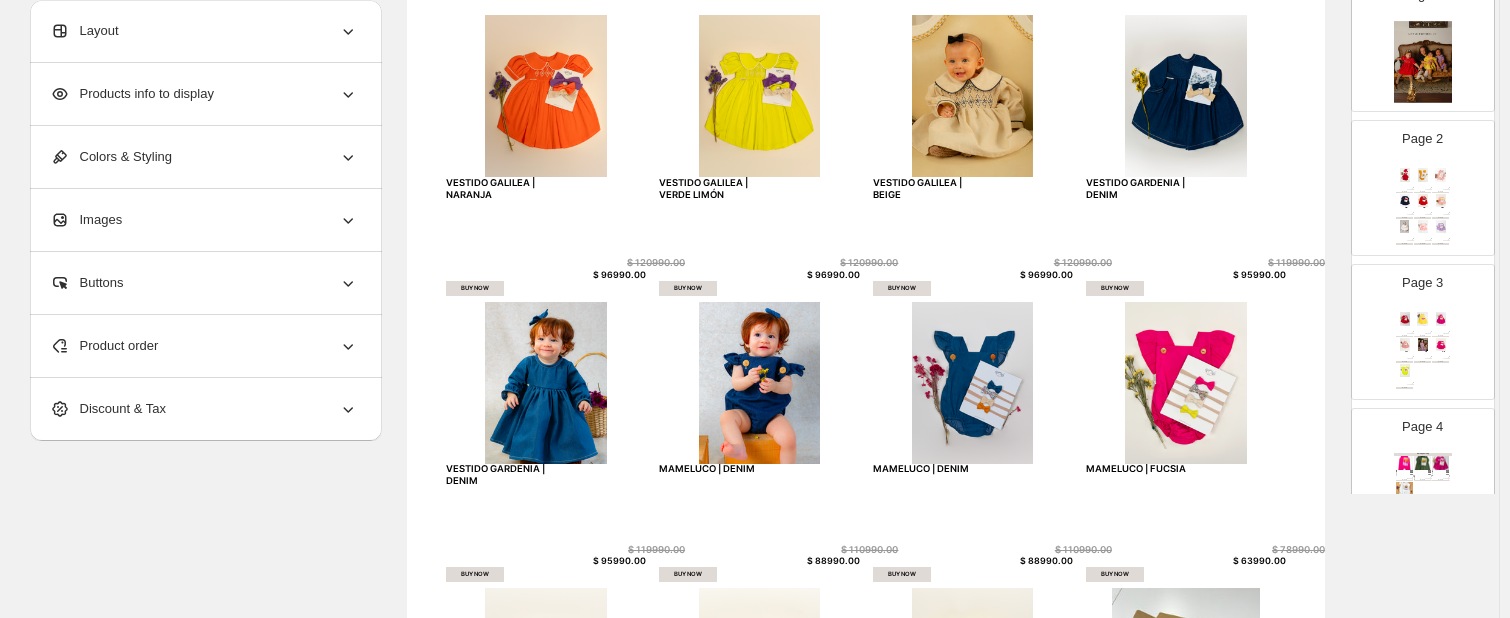 scroll, scrollTop: 0, scrollLeft: 0, axis: both 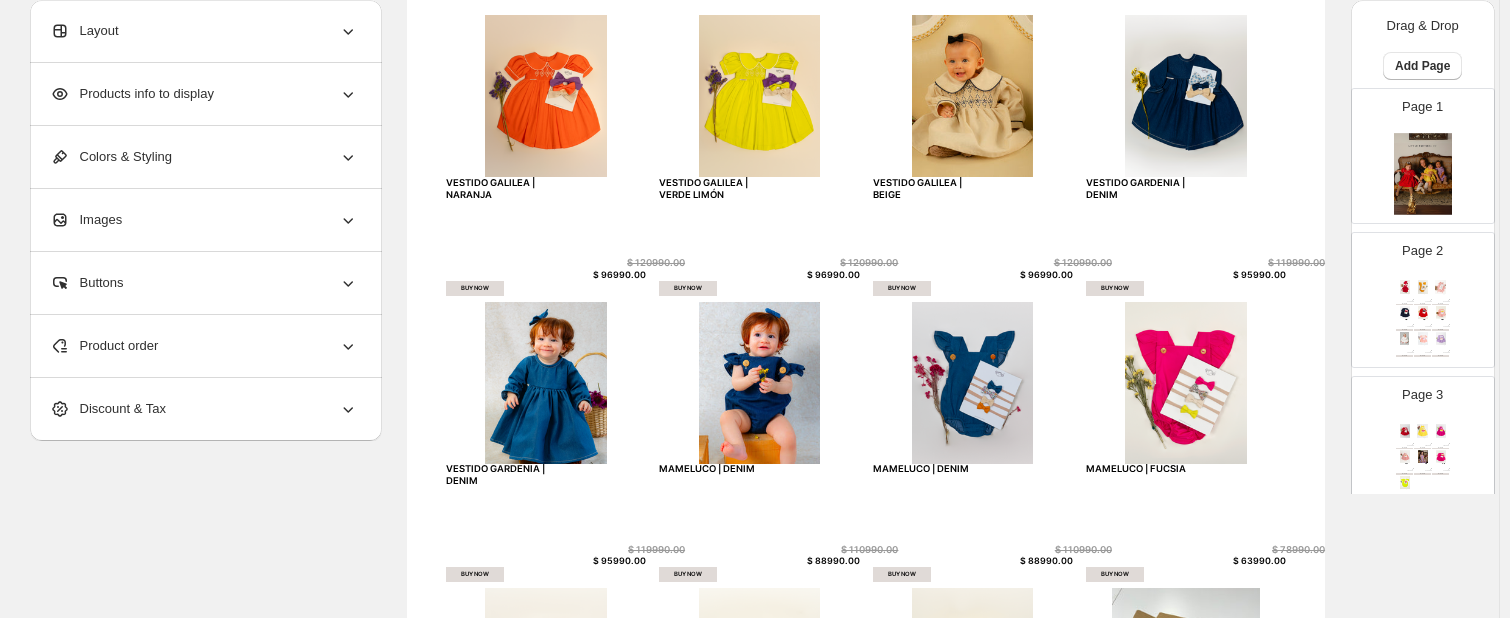 click on "Page 2 CAPERUCITA ROJA | SET $ 119990.00 $ 95990.00 BUY NOW MAMELUCO | MOSTAZA $ 78990.00 $ 63990.00 BUY NOW SET TANTINA | ROSA | $ 119990.00 $ 95990.00 BUY NOW VESTIDO GARDENIA | AZUL PETRÓLEO $ 81990.00 $ 65990.00 BUY NOW VESTIDO GARDENIA | ROJO $ 81990.00 $ 65990.00 BUY NOW VESTIDO GARDENIA | ROSADO $ 81990.00 $ 65990.00 BUY NOW VESTIDO GORETTY | BLANCO $ 86990.00 $ 69990.00 BUY NOW VESTIDO GRETEL | ROSADO $ 119990.00 $ 95990.00 BUY NOW VESTIDO ROMA | LILA $ 119990.00 $ 95990.00 BUY NOW" at bounding box center (1415, 292) 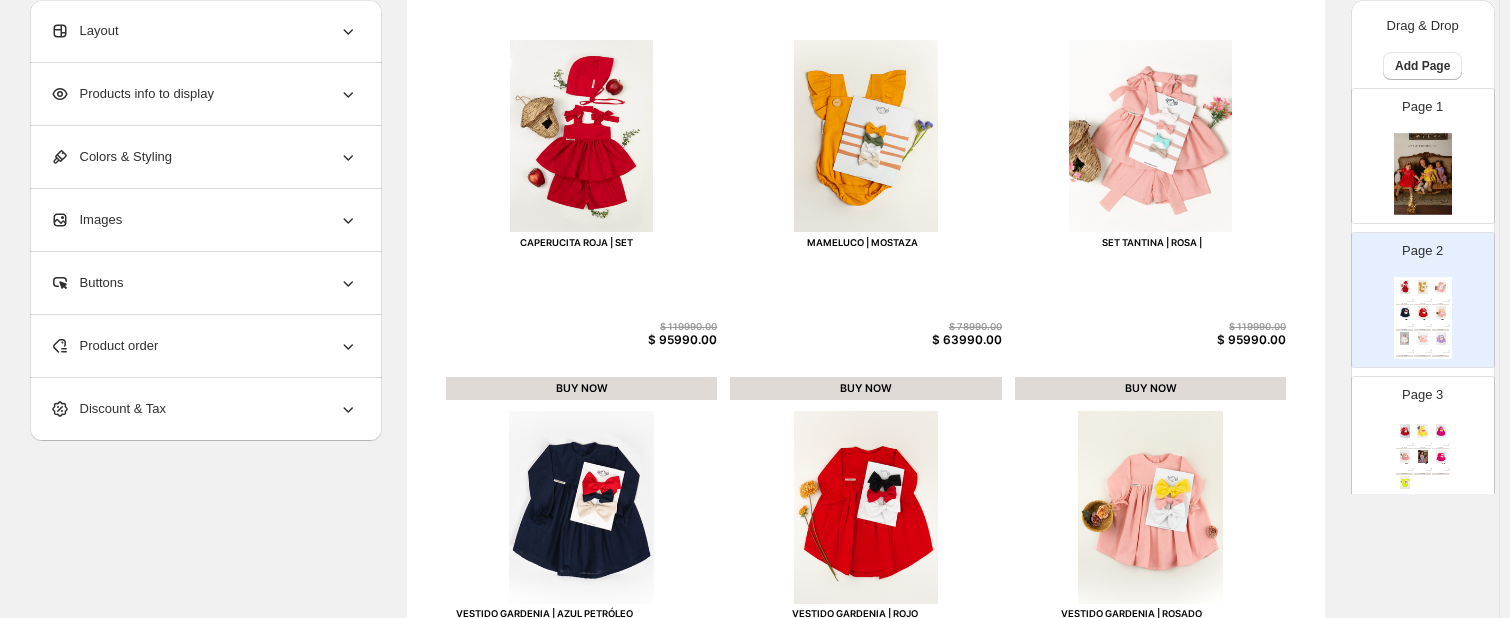 click on "CAPERUCITA ROJA | SET $ 119990.00 $ 95990.00 BUY NOW MAMELUCO | MOSTAZA $ 78990.00 $ 63990.00 BUY NOW SET TANTINA | ROSA | $ 119990.00 $ 95990.00 BUY NOW VESTIDO GARDENIA | AZUL PETRÓLEO $ 81990.00 $ 65990.00 BUY NOW VESTIDO GARDENIA | ROJO $ 81990.00 $ 65990.00 BUY NOW VESTIDO GARDENIA | ROSADO $ 81990.00 $ 65990.00 BUY NOW VESTIDO GORETTY | BLANCO $ 86990.00 $ 69990.00 BUY NOW VESTIDO GRETEL | ROSADO $ 119990.00 $ 95990.00 BUY NOW VESTIDO ROMA | LILA $ 119990.00 $ 95990.00 BUY NOW" at bounding box center [866, 584] 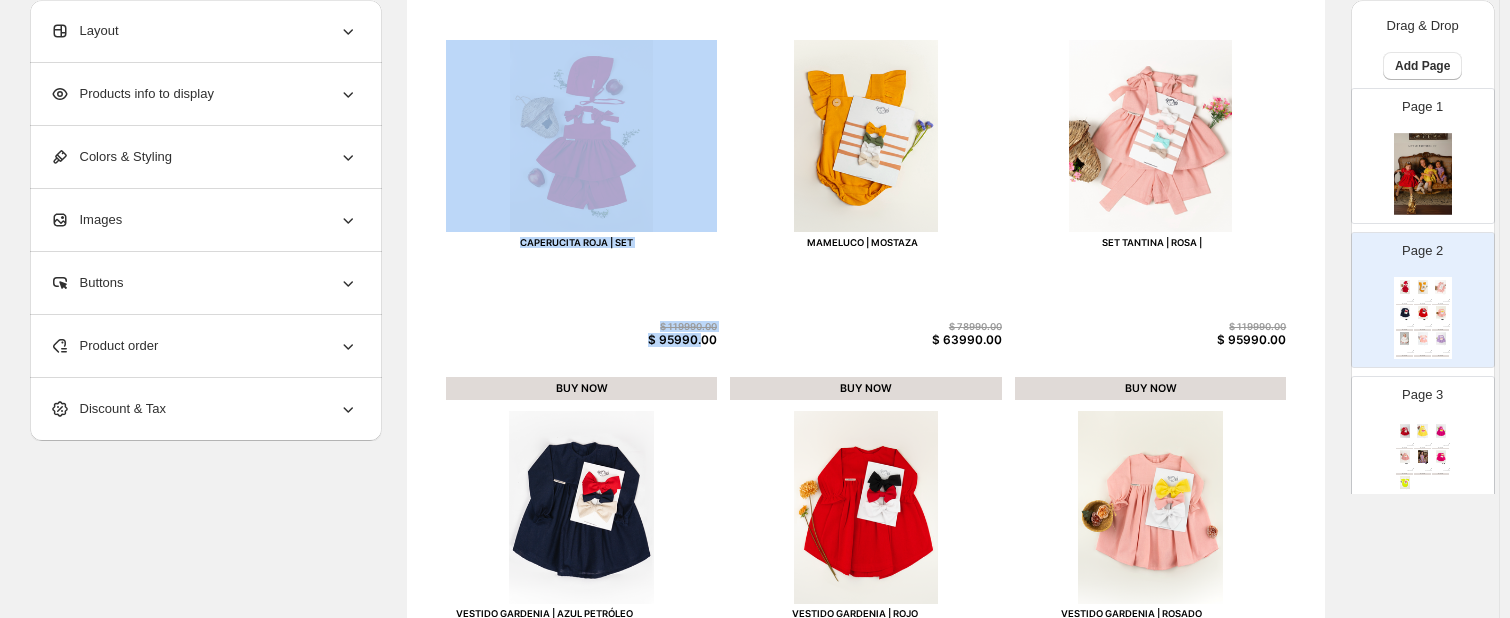 drag, startPoint x: 708, startPoint y: 333, endPoint x: 509, endPoint y: 258, distance: 212.66405 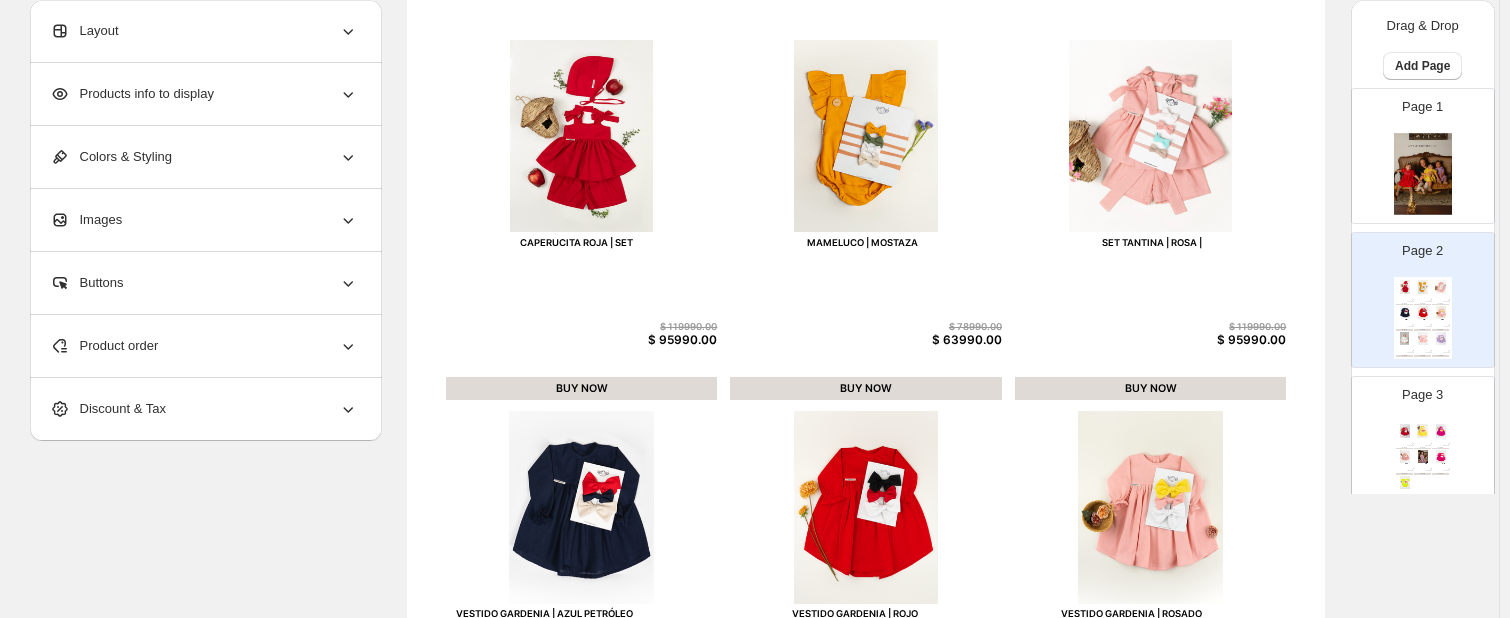 click on "CAPERUCITA ROJA | SET $ 119990.00 $ 95990.00 BUY NOW MAMELUCO | MOSTAZA $ 78990.00 $ 63990.00 BUY NOW SET TANTINA | ROSA | $ 119990.00 $ 95990.00 BUY NOW VESTIDO GARDENIA | AZUL PETRÓLEO $ 81990.00 $ 65990.00 BUY NOW VESTIDO GARDENIA | ROJO $ 81990.00 $ 65990.00 BUY NOW VESTIDO GARDENIA | ROSADO $ 81990.00 $ 65990.00 BUY NOW VESTIDO GORETTY | BLANCO $ 86990.00 $ 69990.00 BUY NOW VESTIDO GRETEL | ROSADO $ 119990.00 $ 95990.00 BUY NOW VESTIDO ROMA | LILA $ 119990.00 $ 95990.00 BUY NOW" at bounding box center [866, 584] 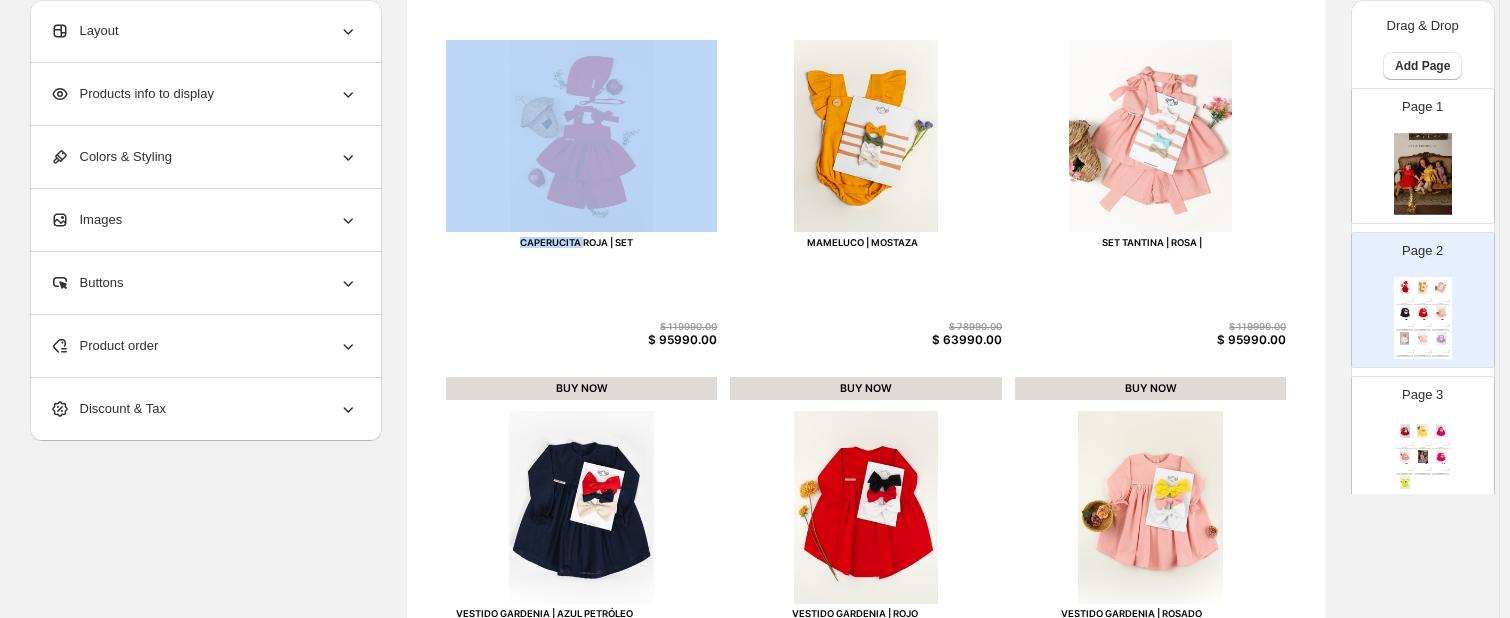click on "CAPERUCITA ROJA | SET $ 119990.00 $ 95990.00 BUY NOW MAMELUCO | MOSTAZA $ 78990.00 $ 63990.00 BUY NOW SET TANTINA | ROSA | $ 119990.00 $ 95990.00 BUY NOW VESTIDO GARDENIA | AZUL PETRÓLEO $ 81990.00 $ 65990.00 BUY NOW VESTIDO GARDENIA | ROJO $ 81990.00 $ 65990.00 BUY NOW VESTIDO GARDENIA | ROSADO $ 81990.00 $ 65990.00 BUY NOW VESTIDO GORETTY | BLANCO $ 86990.00 $ 69990.00 BUY NOW VESTIDO GRETEL | ROSADO $ 119990.00 $ 95990.00 BUY NOW VESTIDO ROMA | LILA $ 119990.00 $ 95990.00 BUY NOW" at bounding box center [866, 584] 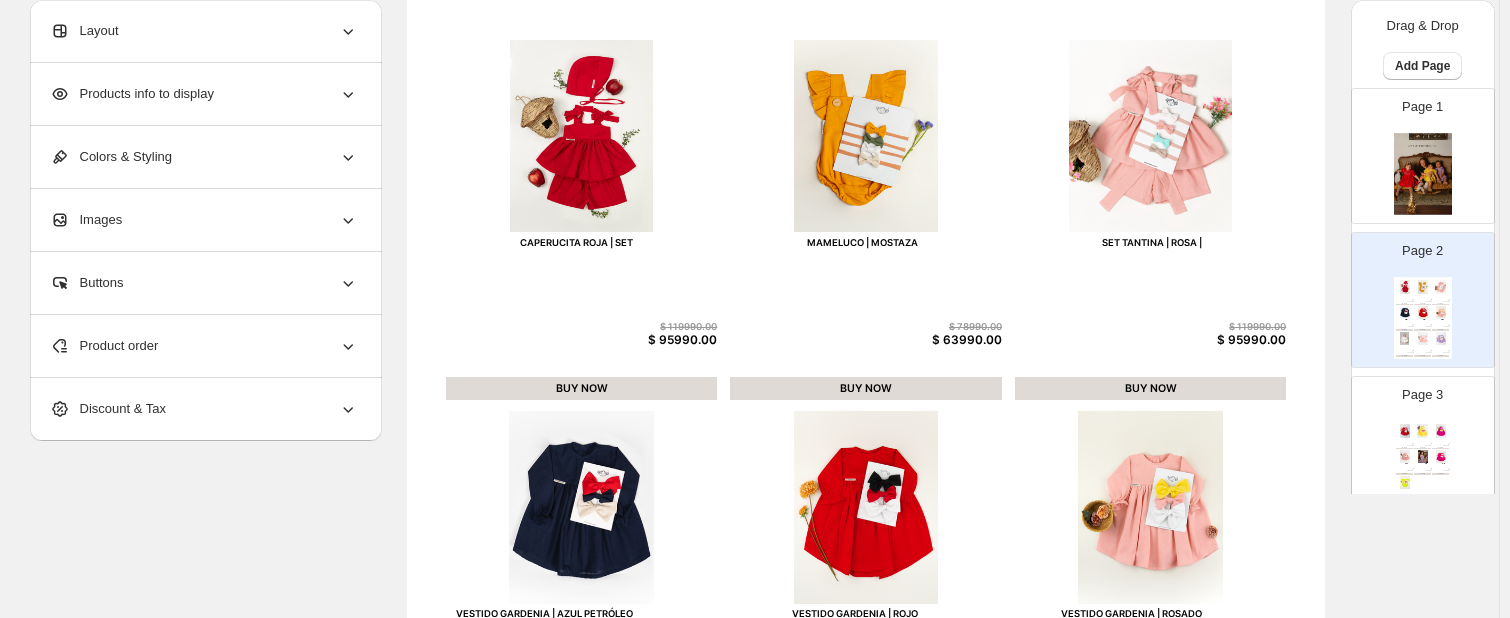 scroll, scrollTop: 432, scrollLeft: 0, axis: vertical 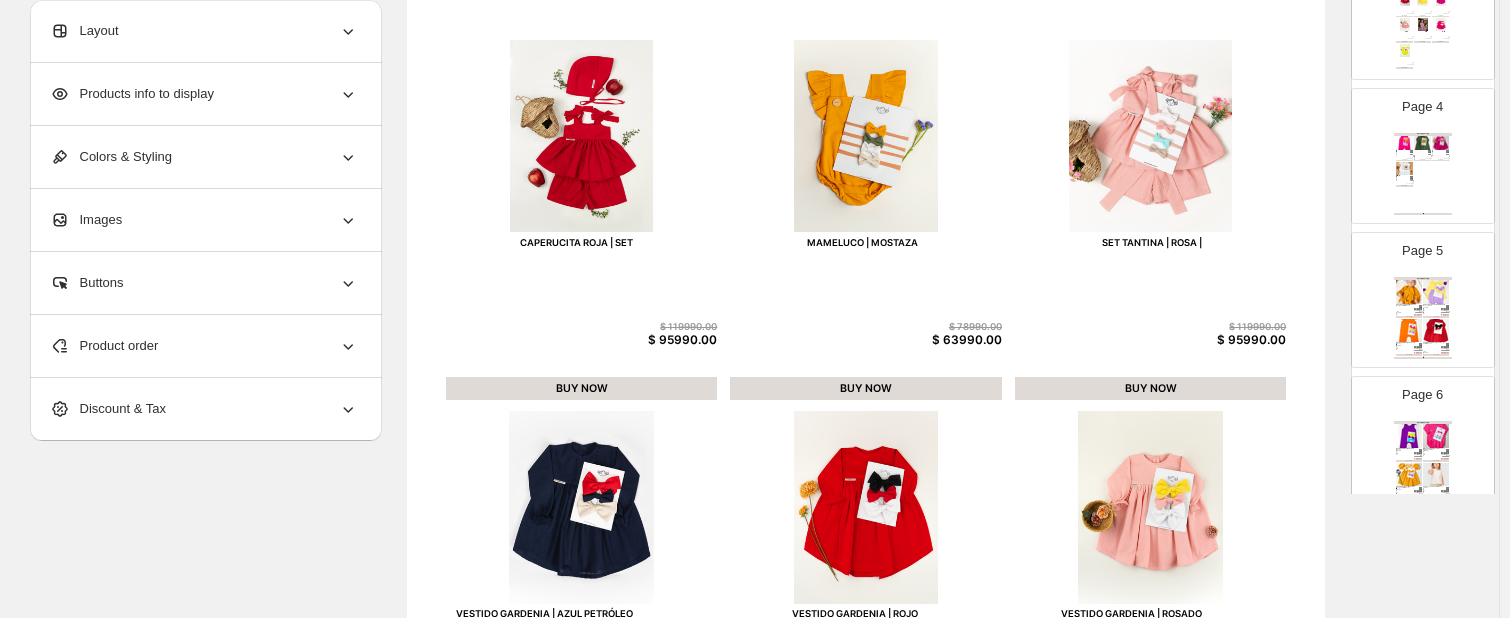 click on "Page 3 VESTIDO ROMA | ROJO $ 119990.00 $ 95990.00 BUY NOW VESTIDO SIZA | AMARILLO $ 71990.00 $ 57990.00 BUY NOW VESTIDO SIZA | FUCSIA $ 71990.00 $ 57990.00 BUY NOW VESTIDO SIZA | ROSADO $ 71990.00 $ 57990.00 BUY NOW VESTIDO TANTINA | LILA $ 119990.00 $ 95990.00 BUY NOW VESTIDO WINKY | FUCSIA $ 81990.00 $ 65990.00 BUY NOW VESTIDO WINKY | VERDE LIMÓN $ 81990.00 $ 65990.00 BUY NOW" at bounding box center [1423, 12] 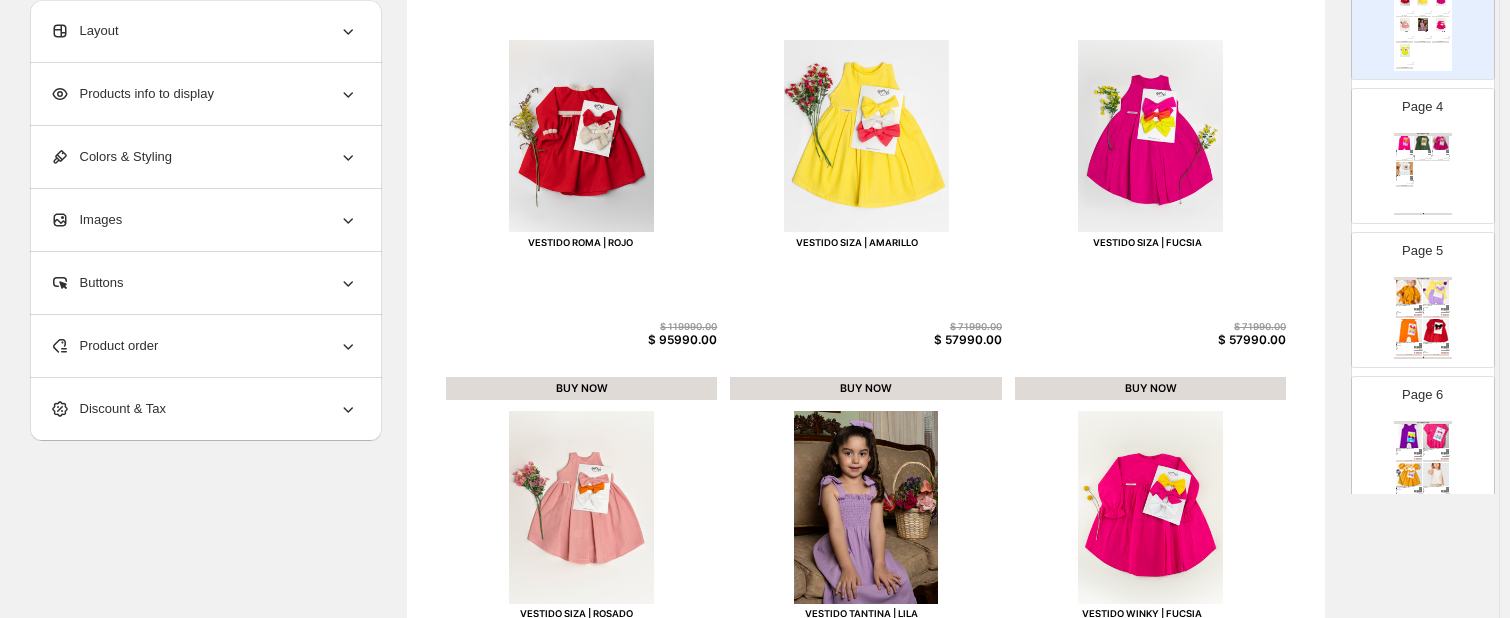 scroll, scrollTop: 0, scrollLeft: 0, axis: both 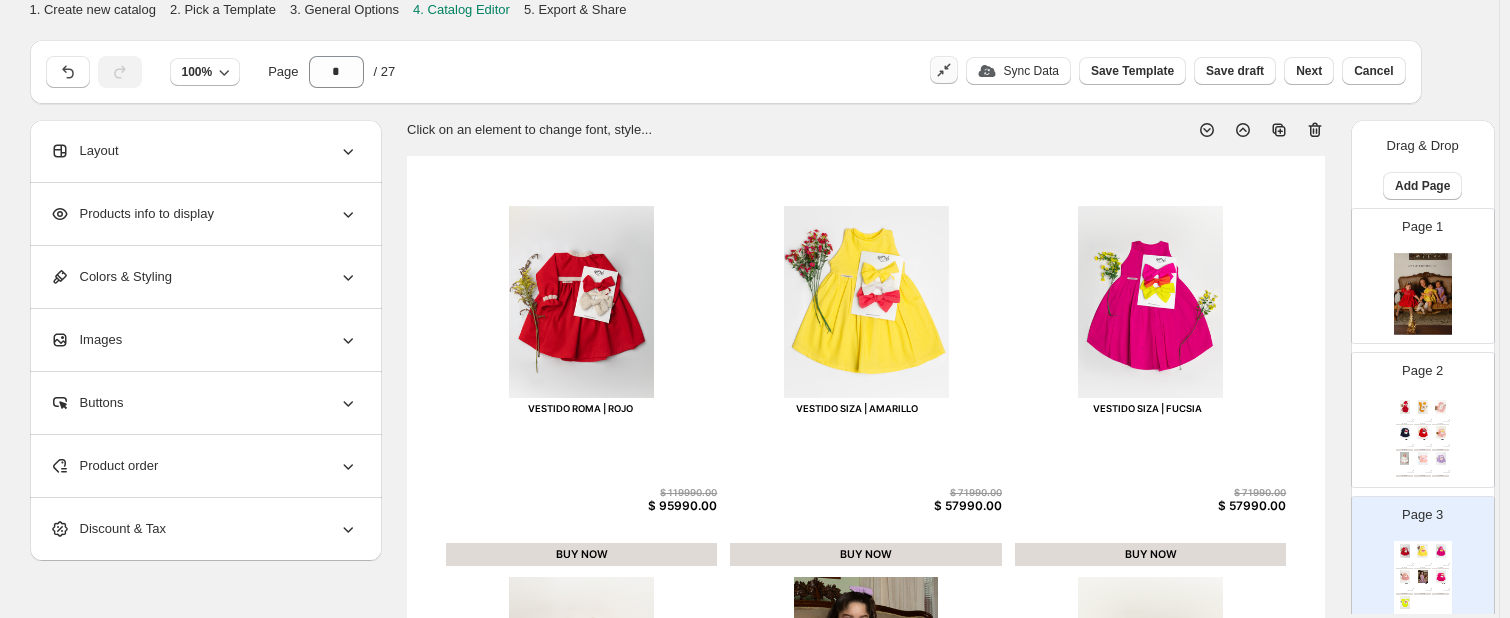 click 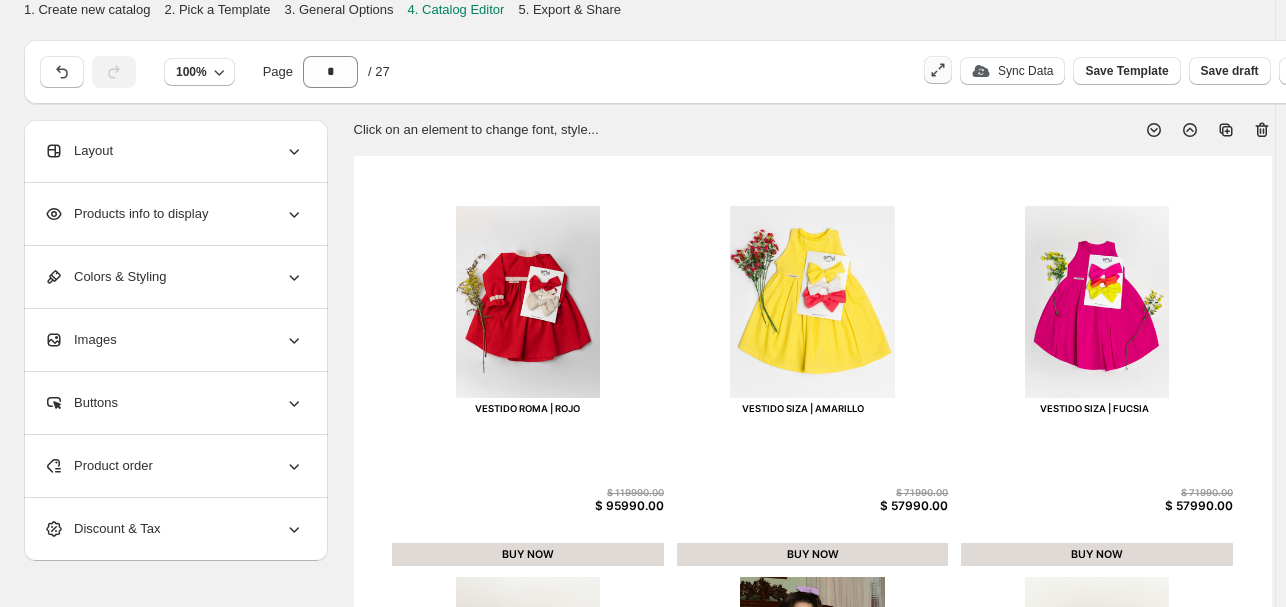 click 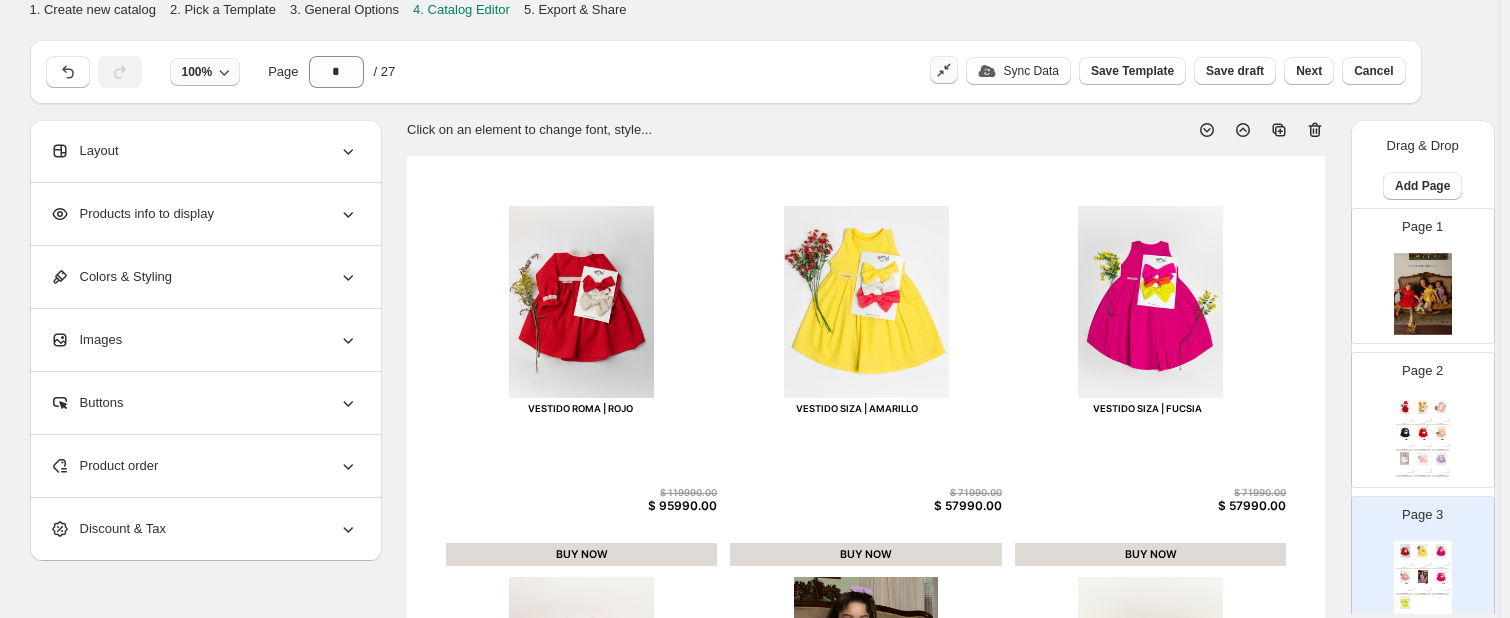click 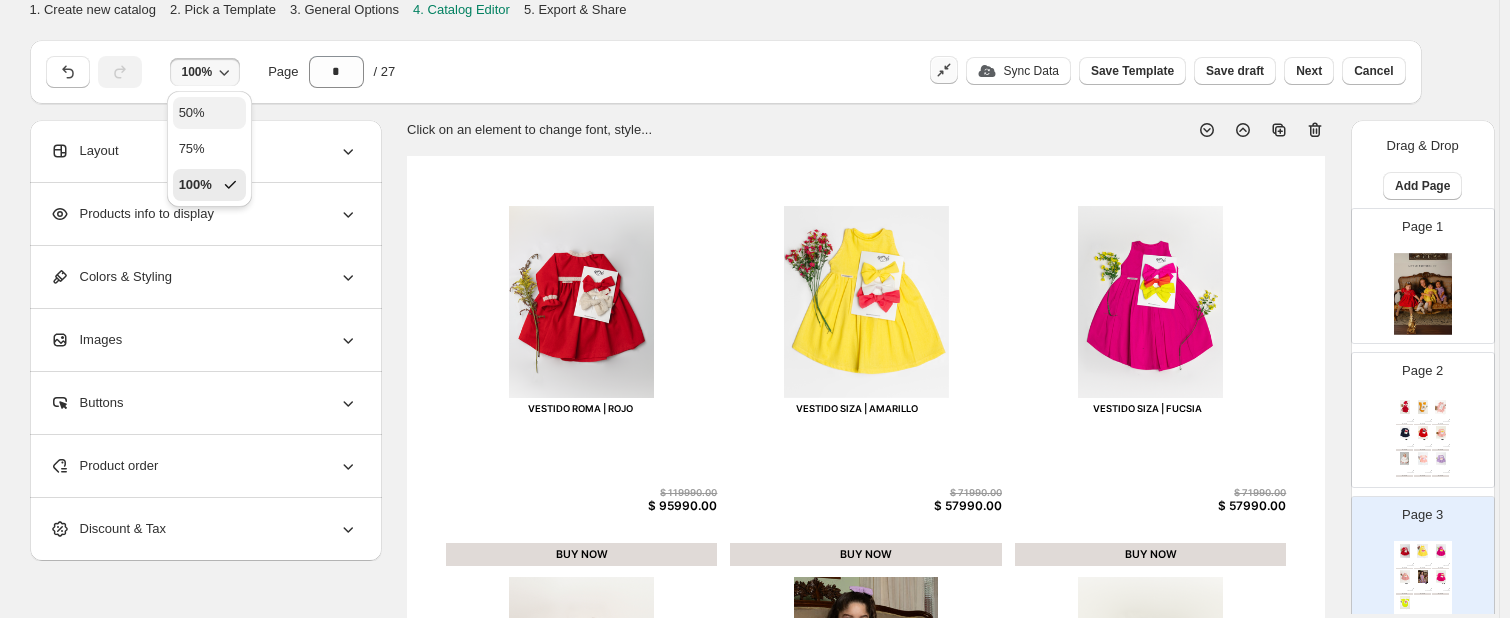 click on "50%" at bounding box center [209, 113] 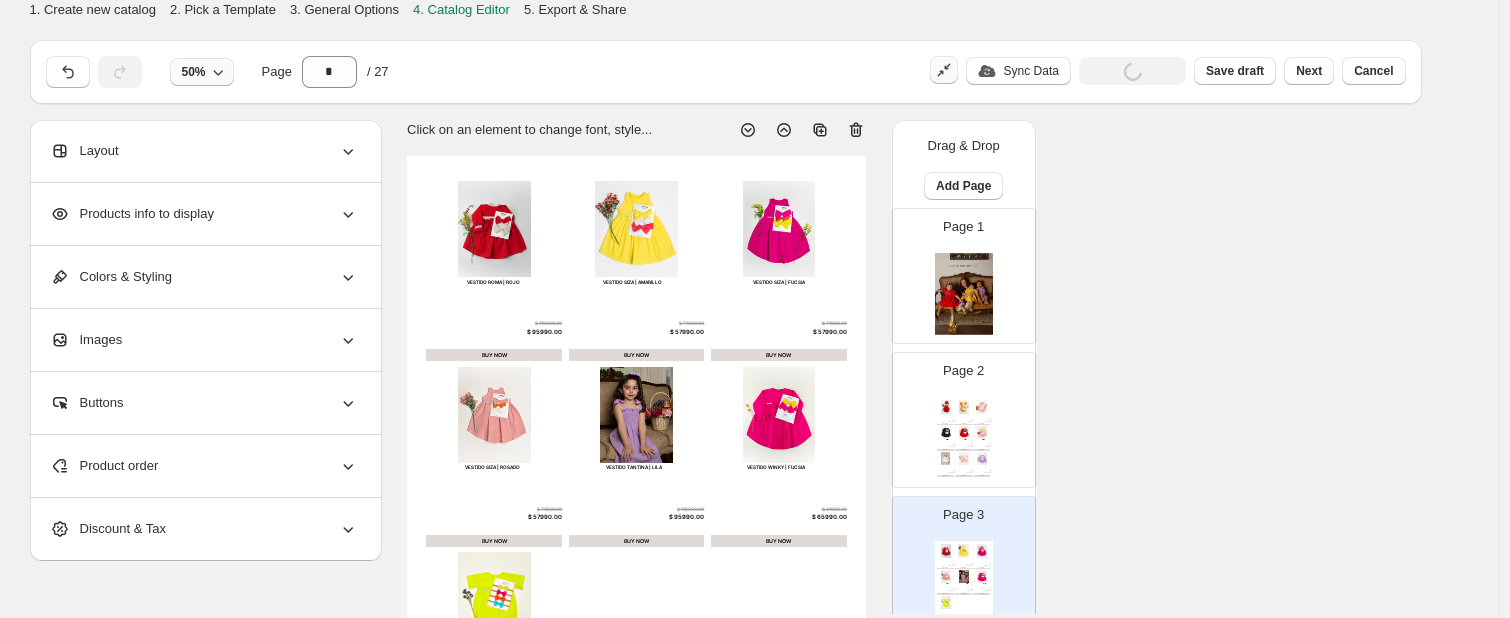 click 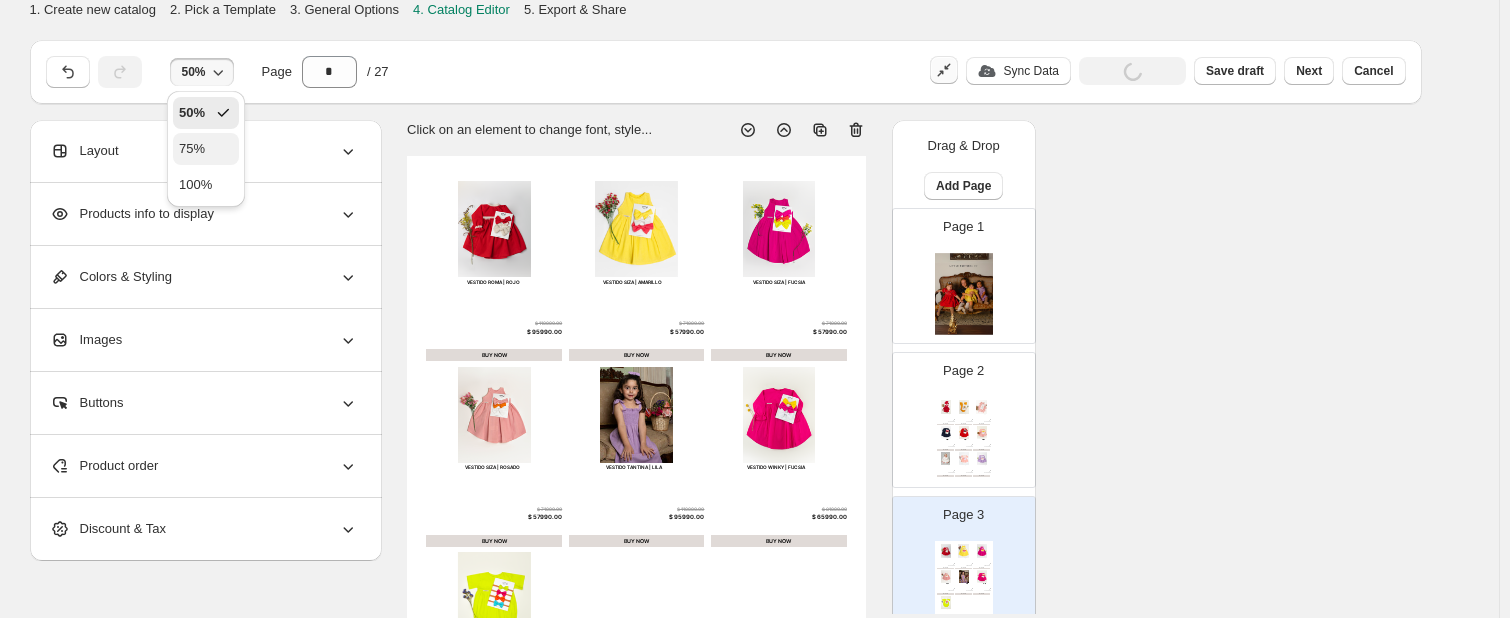 click on "75%" at bounding box center [206, 149] 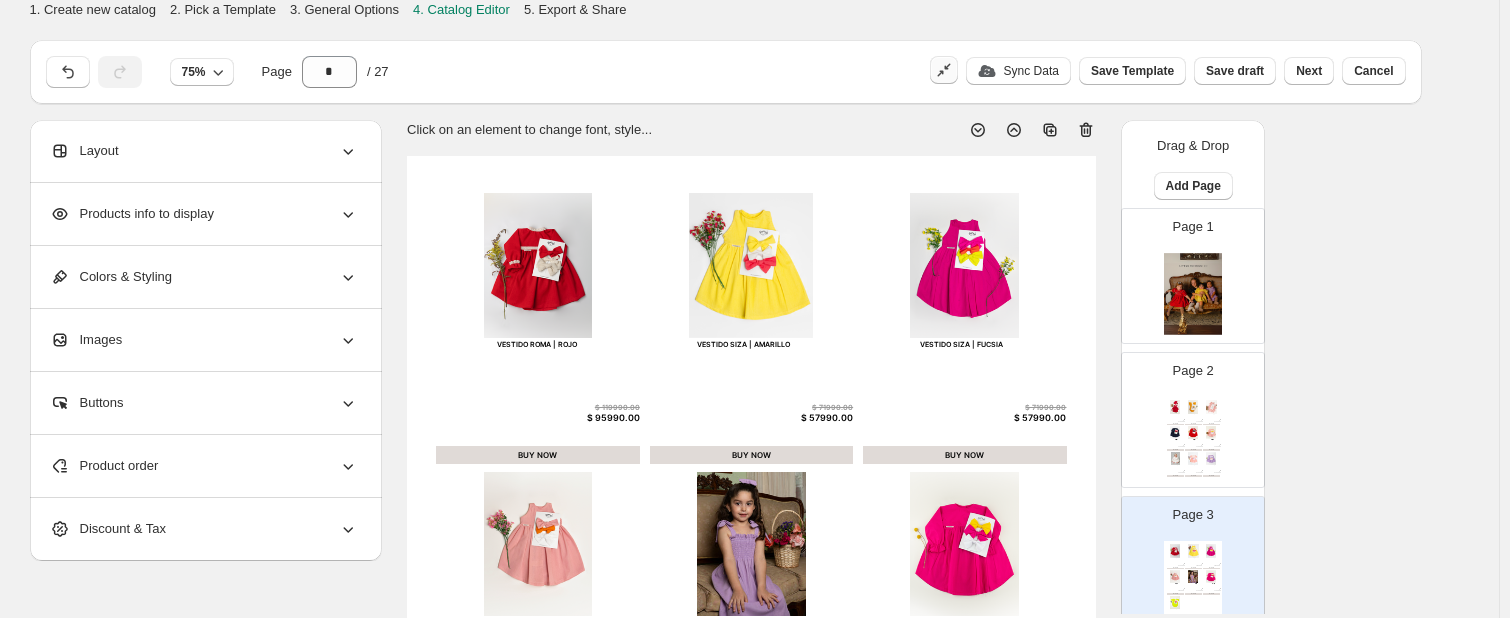 click on "Colors & Styling" at bounding box center (204, 277) 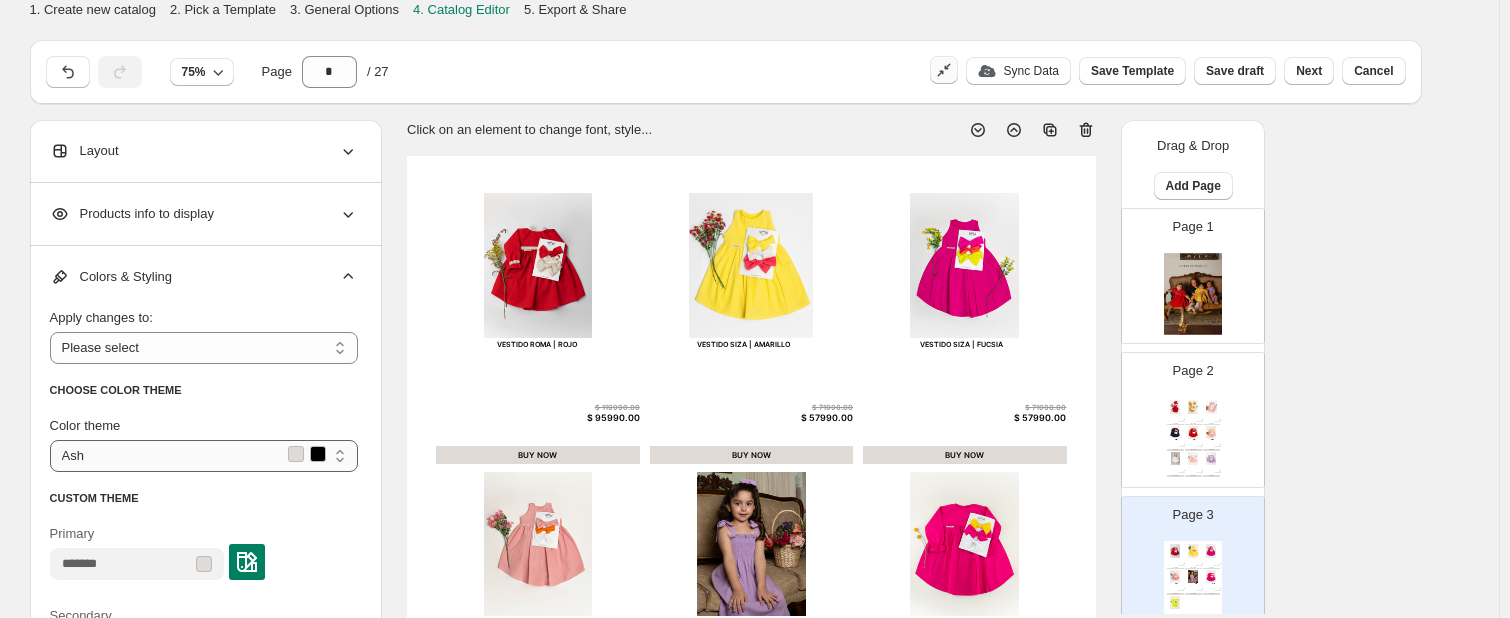 click on "**********" at bounding box center (204, 456) 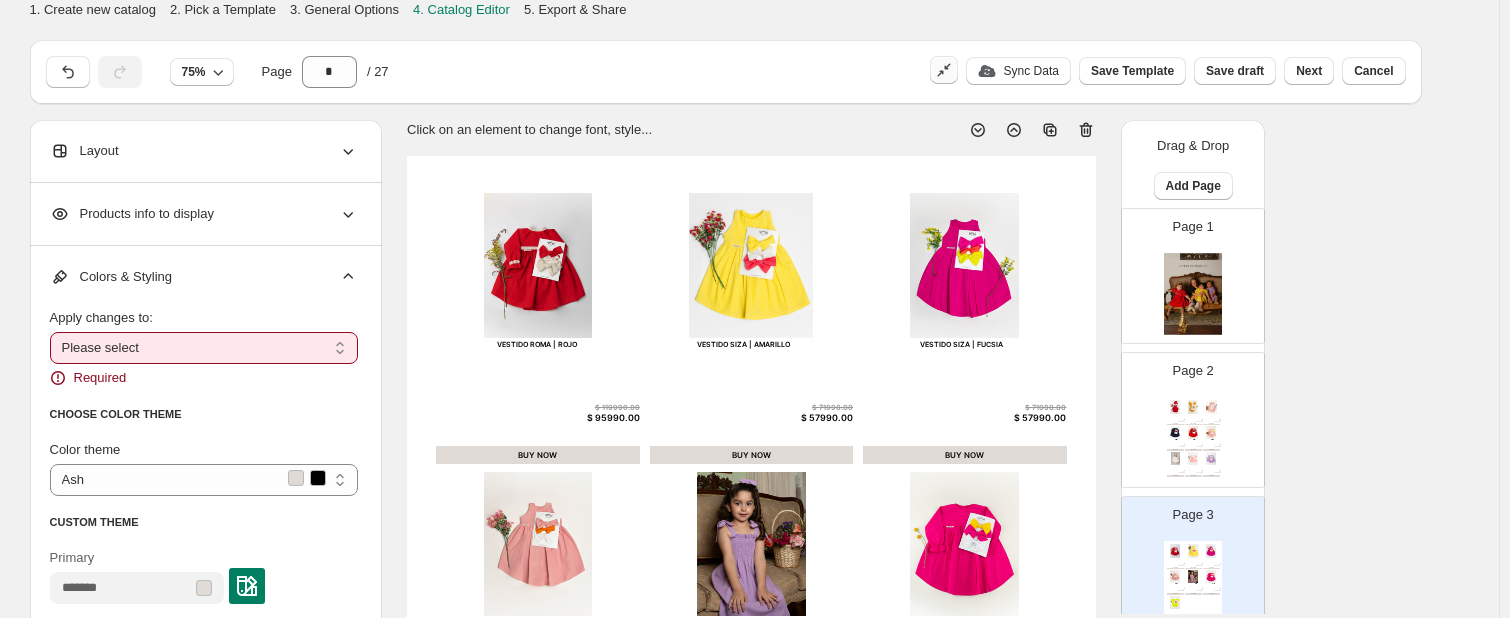 click on "**********" at bounding box center [204, 348] 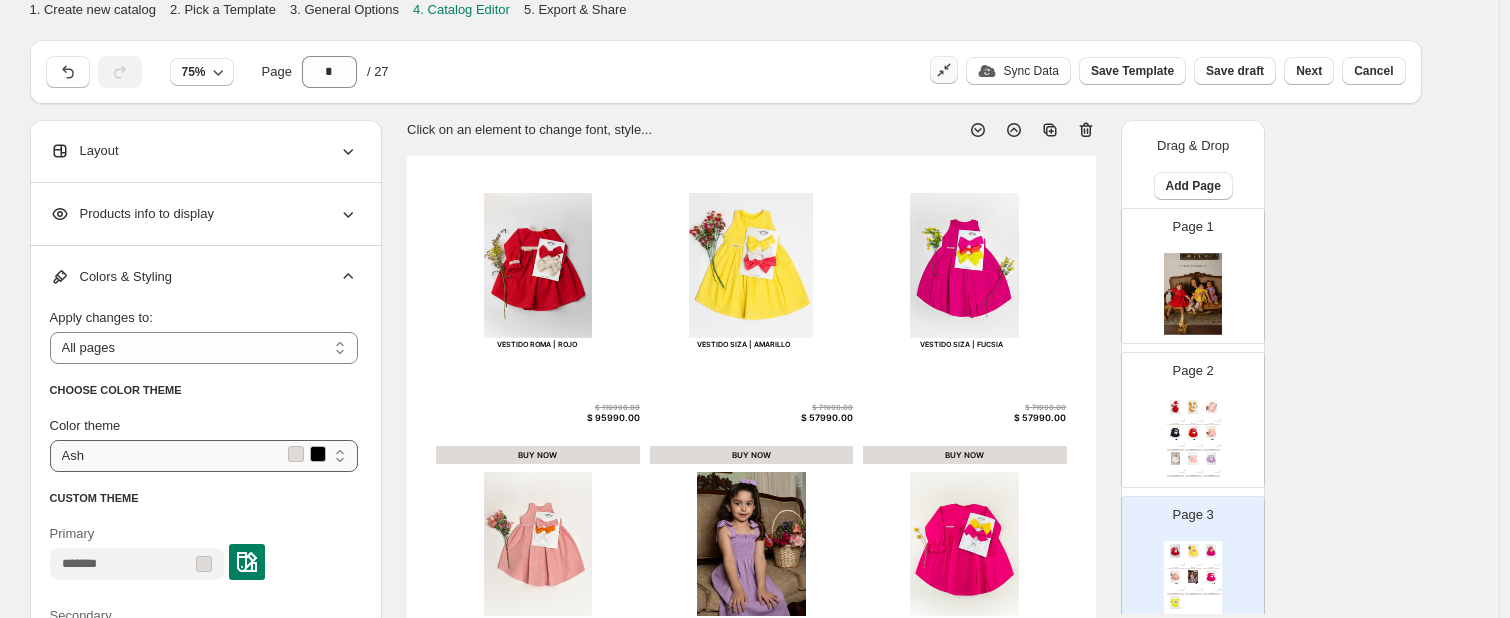 click on "**********" at bounding box center [204, 456] 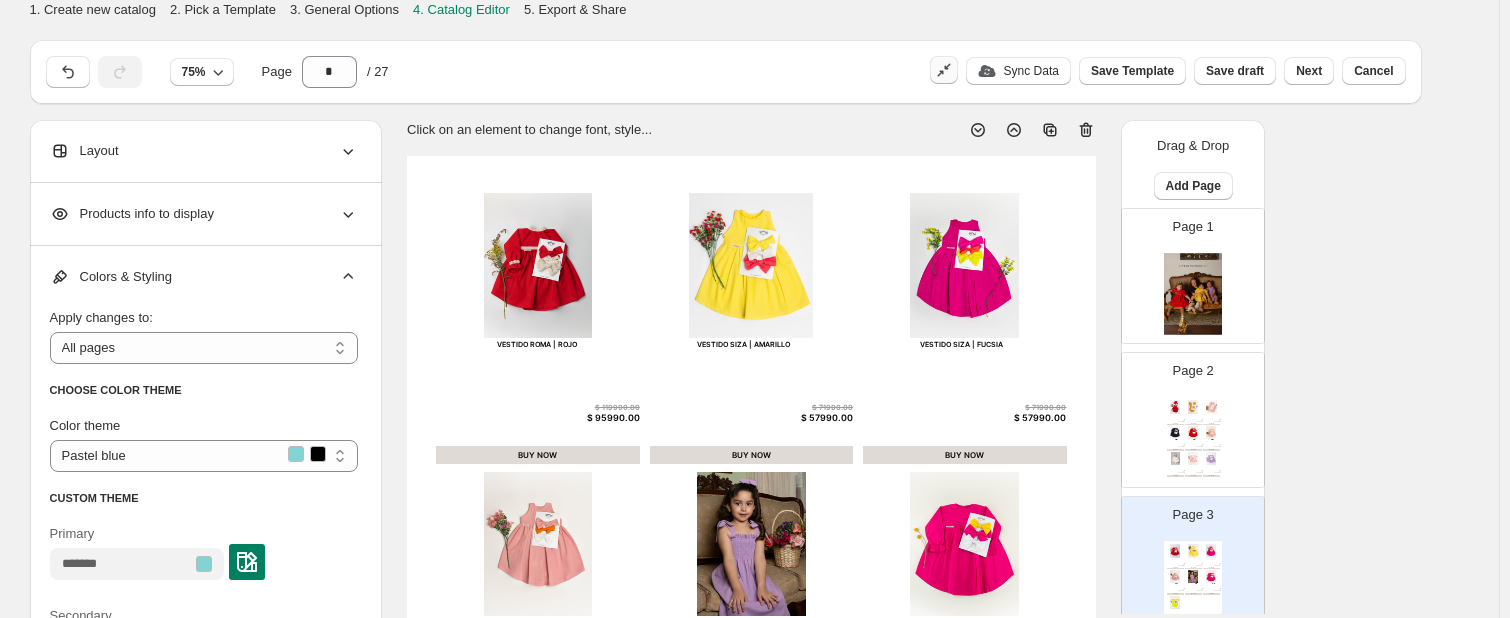 click on "**********" at bounding box center (204, 540) 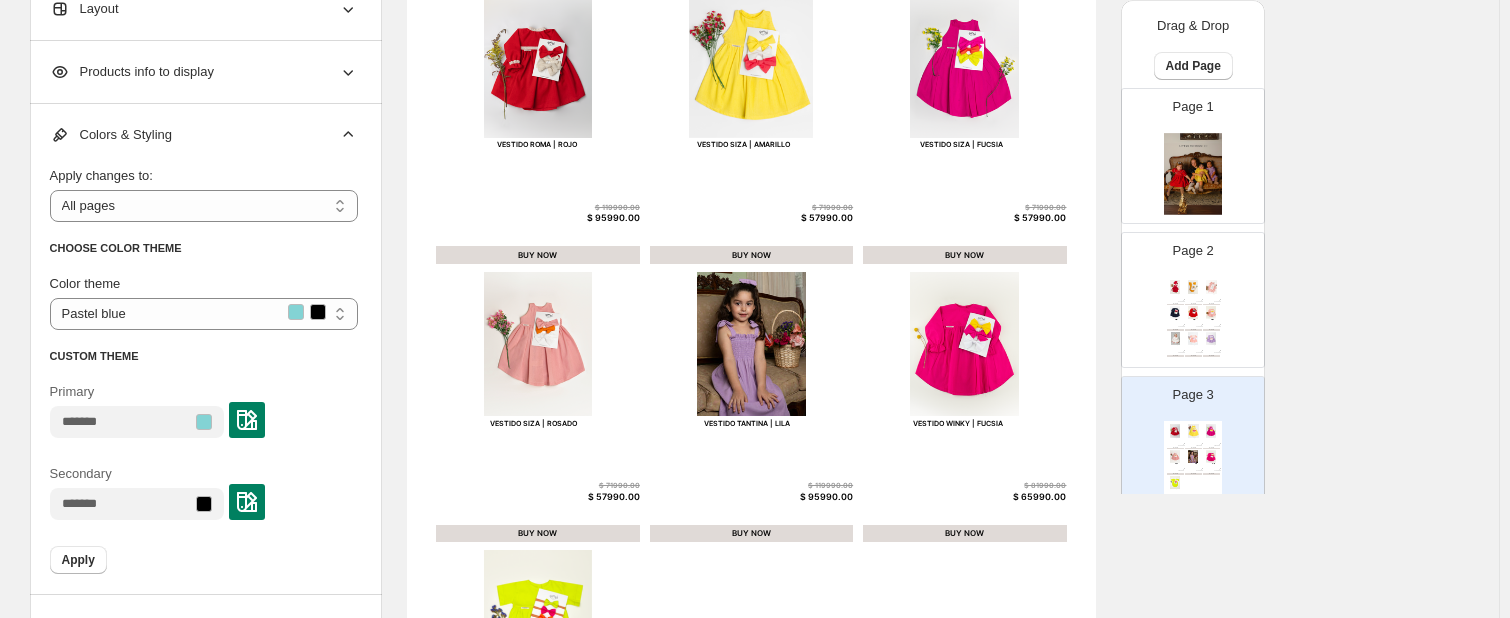 scroll, scrollTop: 240, scrollLeft: 0, axis: vertical 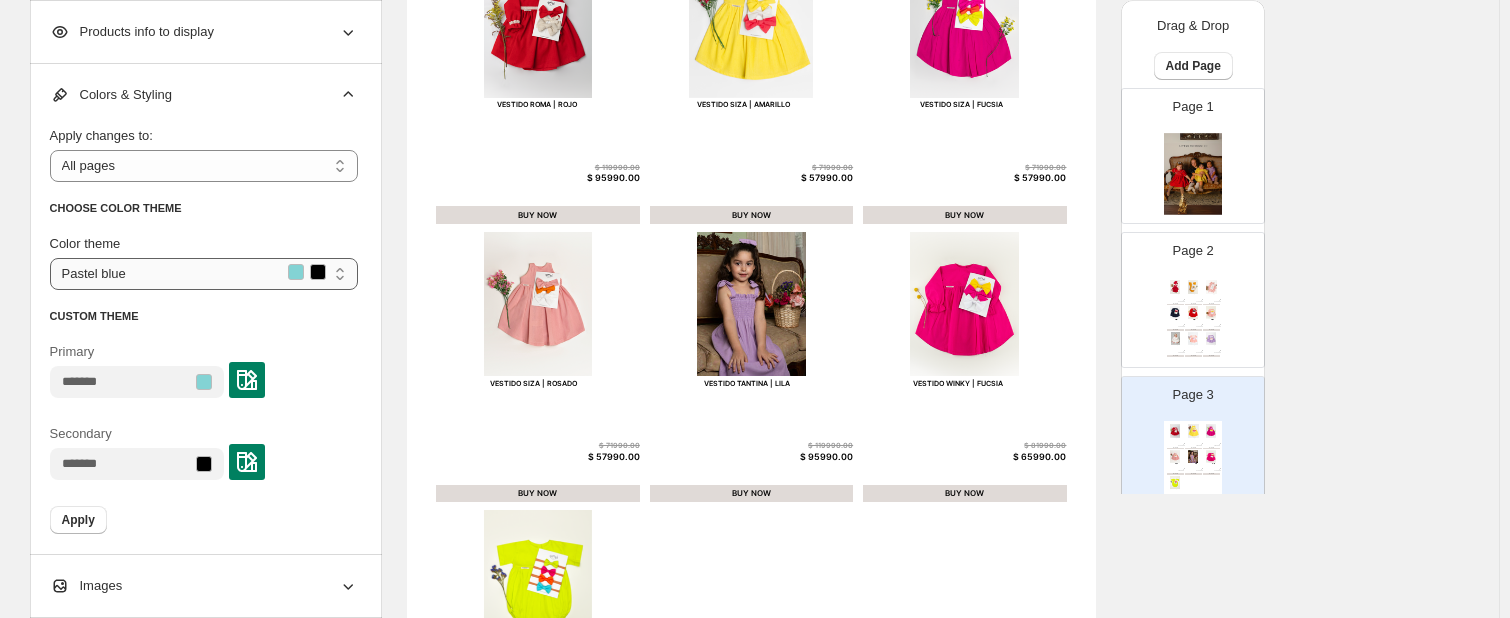 click on "**********" at bounding box center (204, 274) 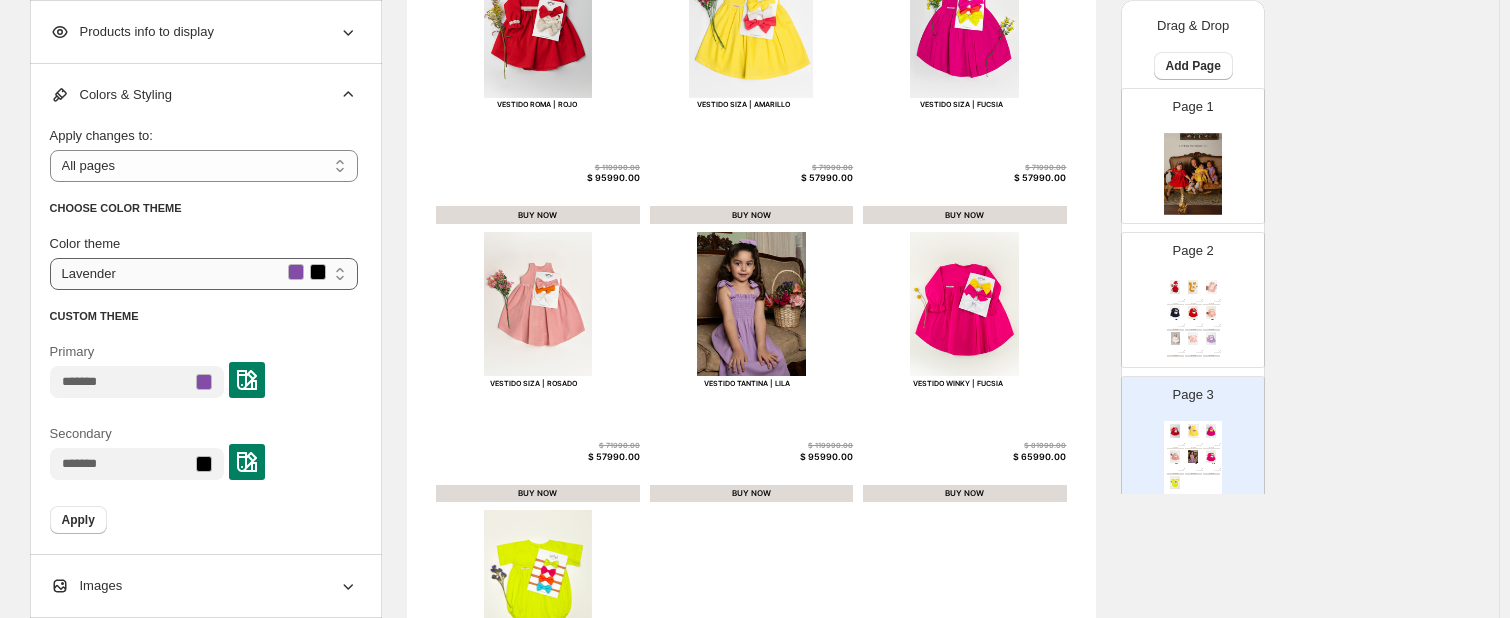 click on "**********" at bounding box center (204, 274) 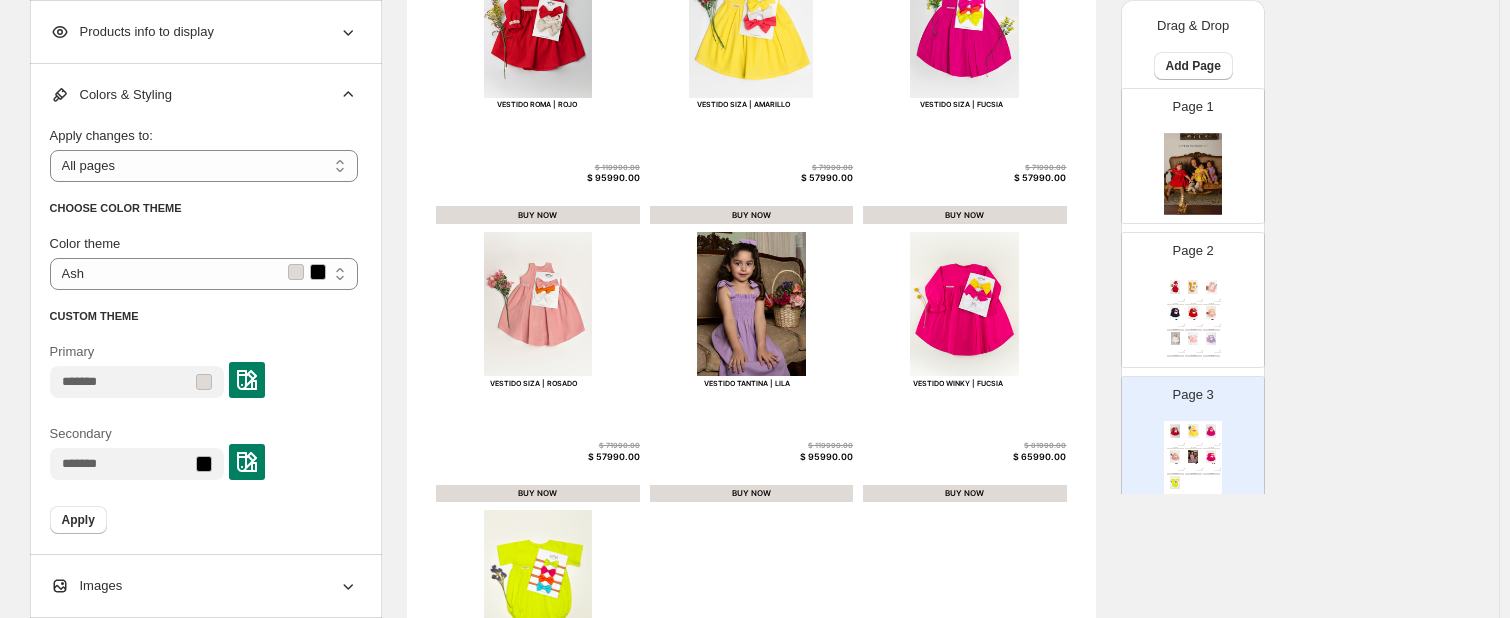 click on "**********" at bounding box center (204, 358) 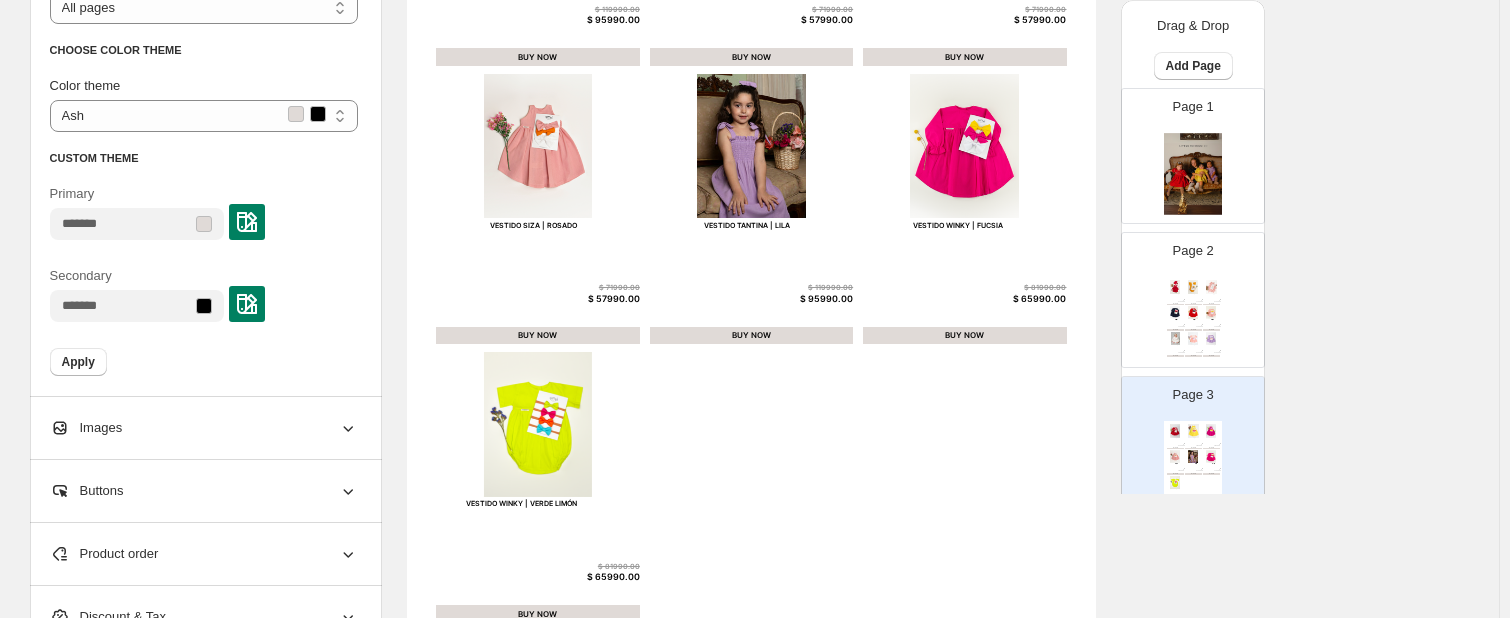 scroll, scrollTop: 400, scrollLeft: 0, axis: vertical 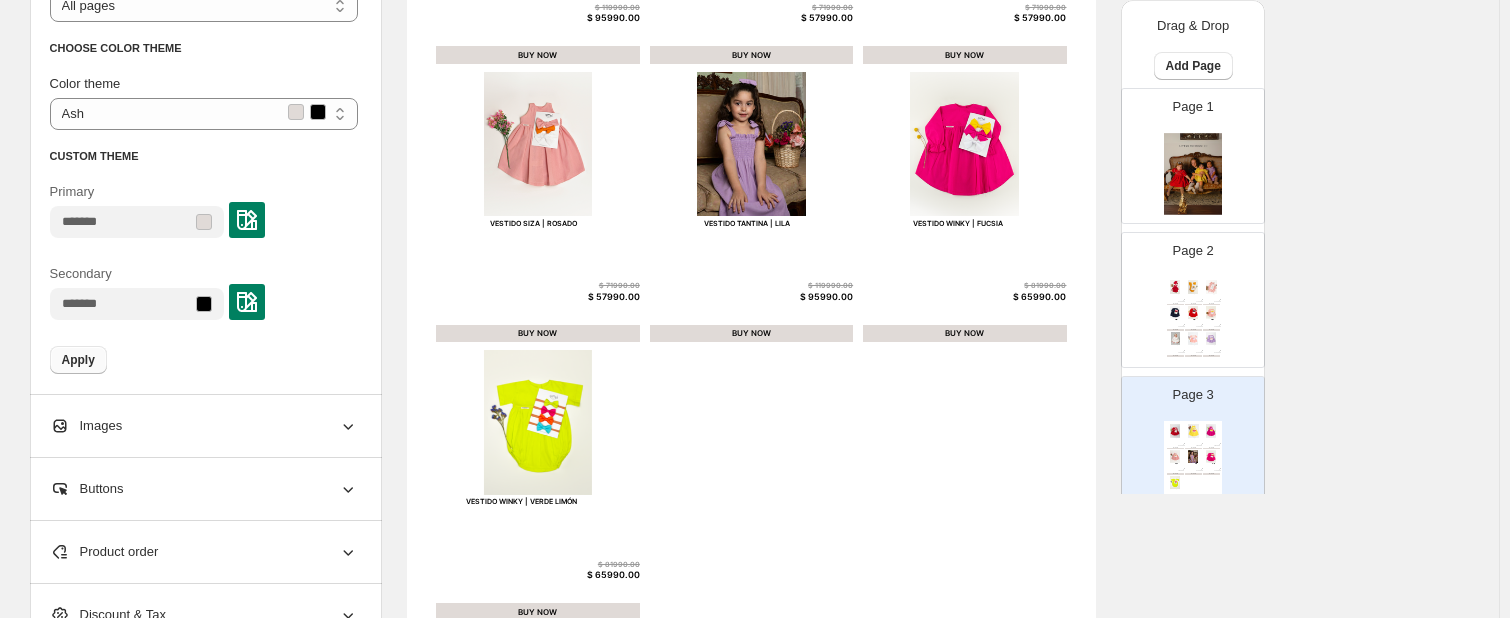 click on "Apply" at bounding box center (78, 360) 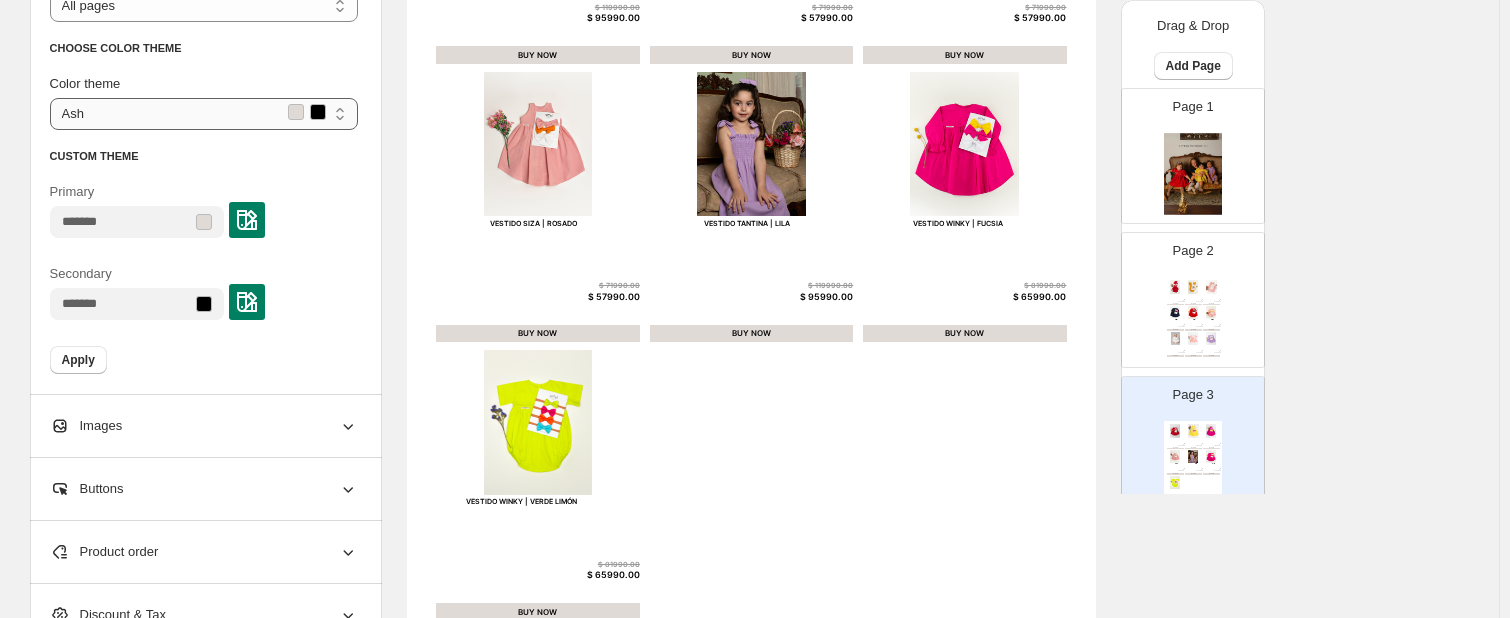 click on "**********" at bounding box center (204, 114) 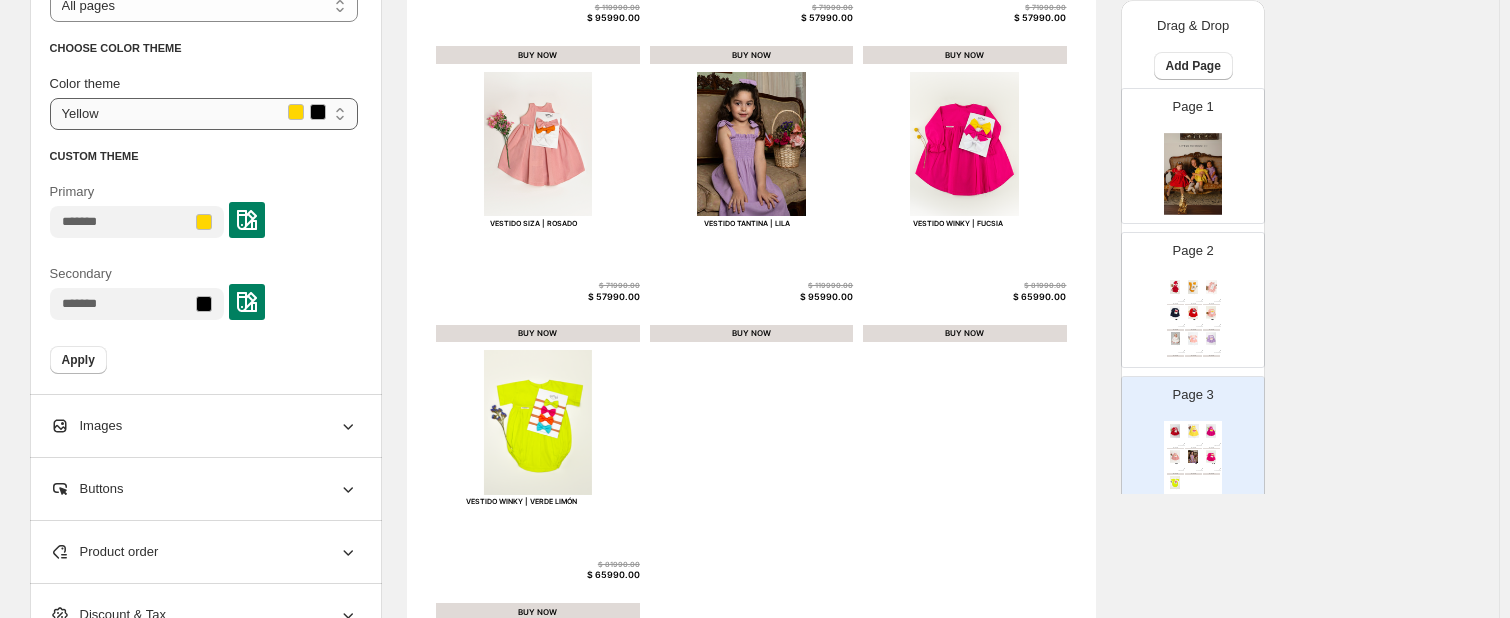 click on "**********" at bounding box center (204, 114) 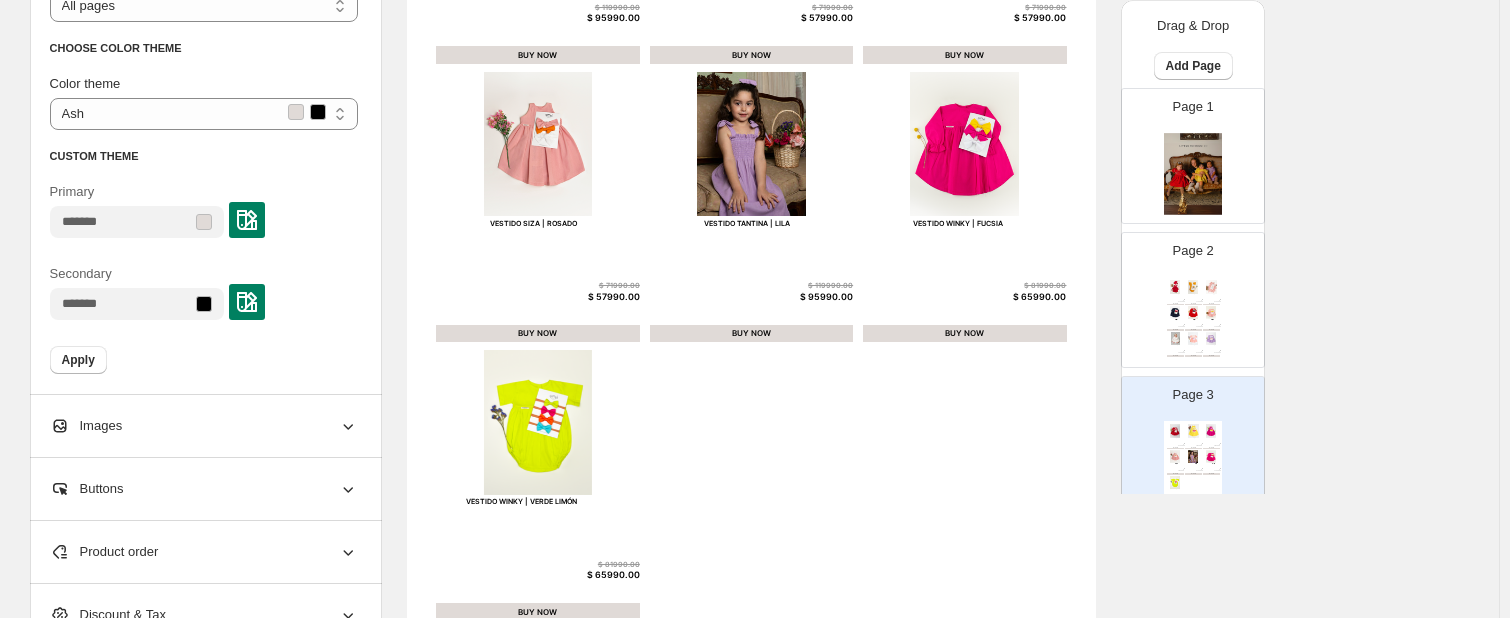click on "Images" at bounding box center (86, 426) 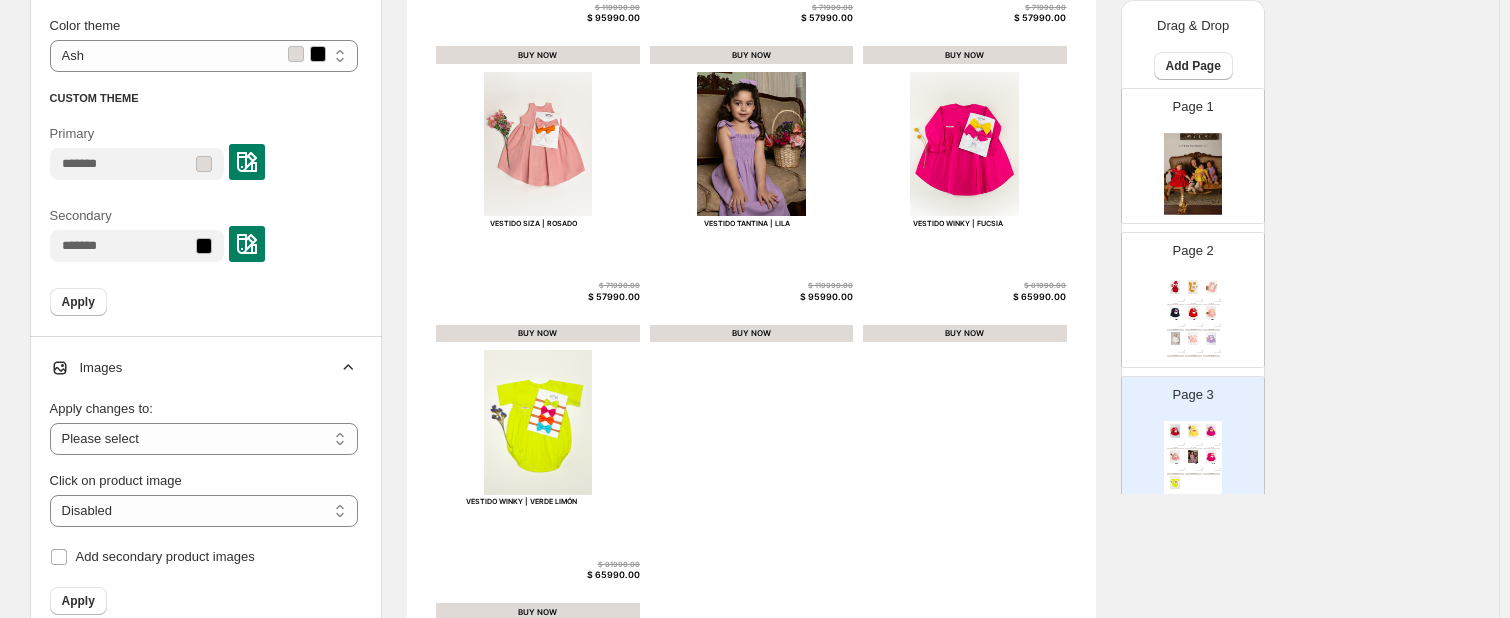 click on "Apply changes to:" at bounding box center [204, 409] 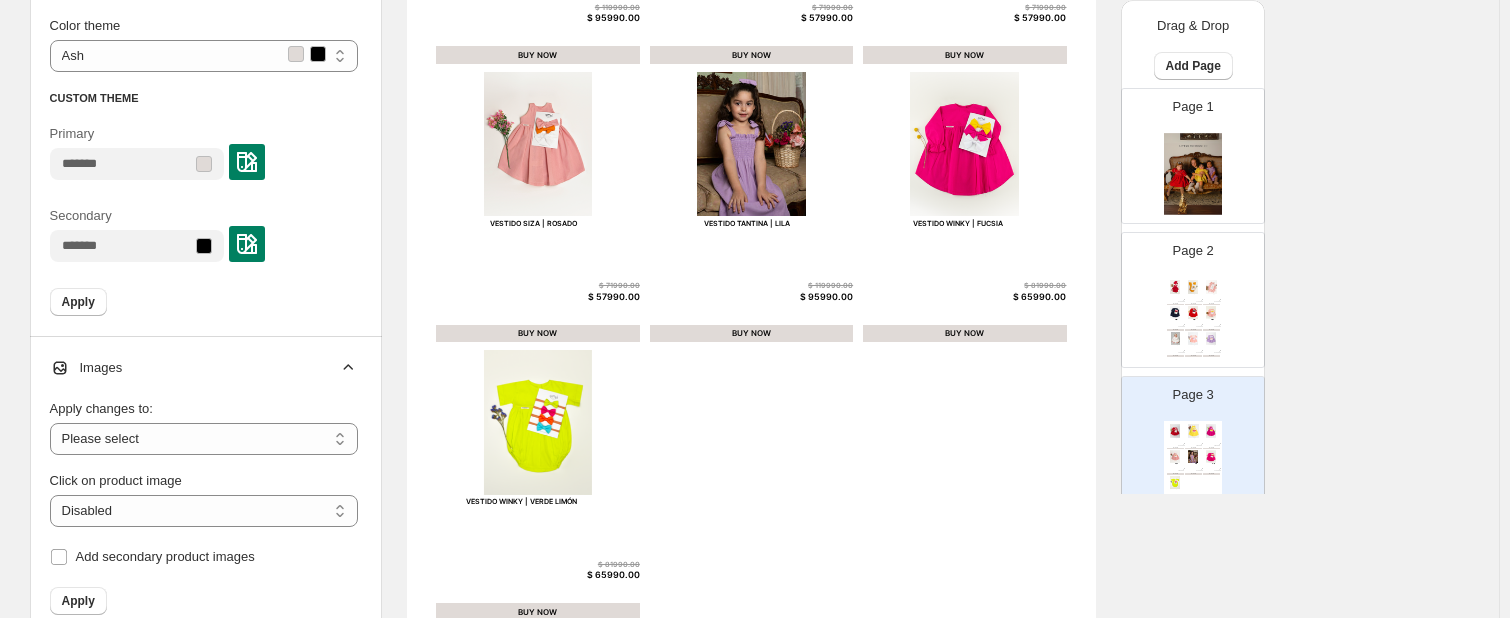 click on "Apply changes to:" at bounding box center [204, 409] 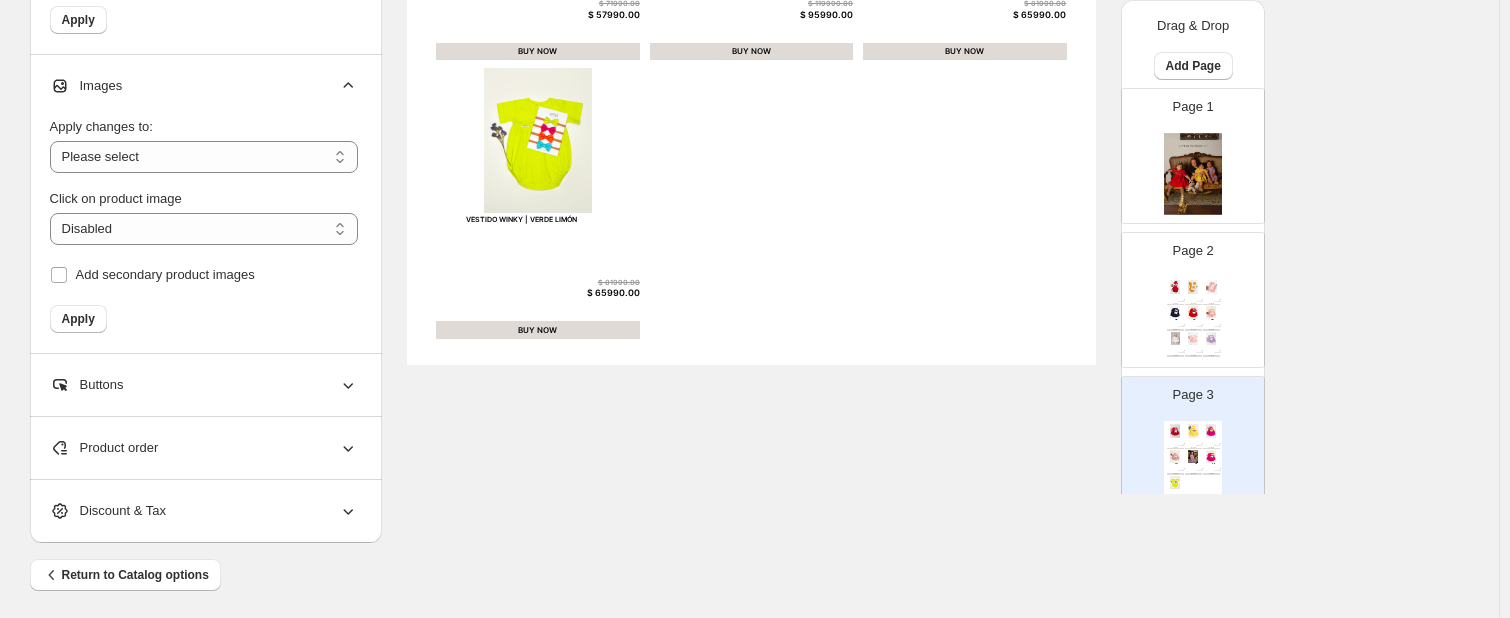scroll, scrollTop: 688, scrollLeft: 0, axis: vertical 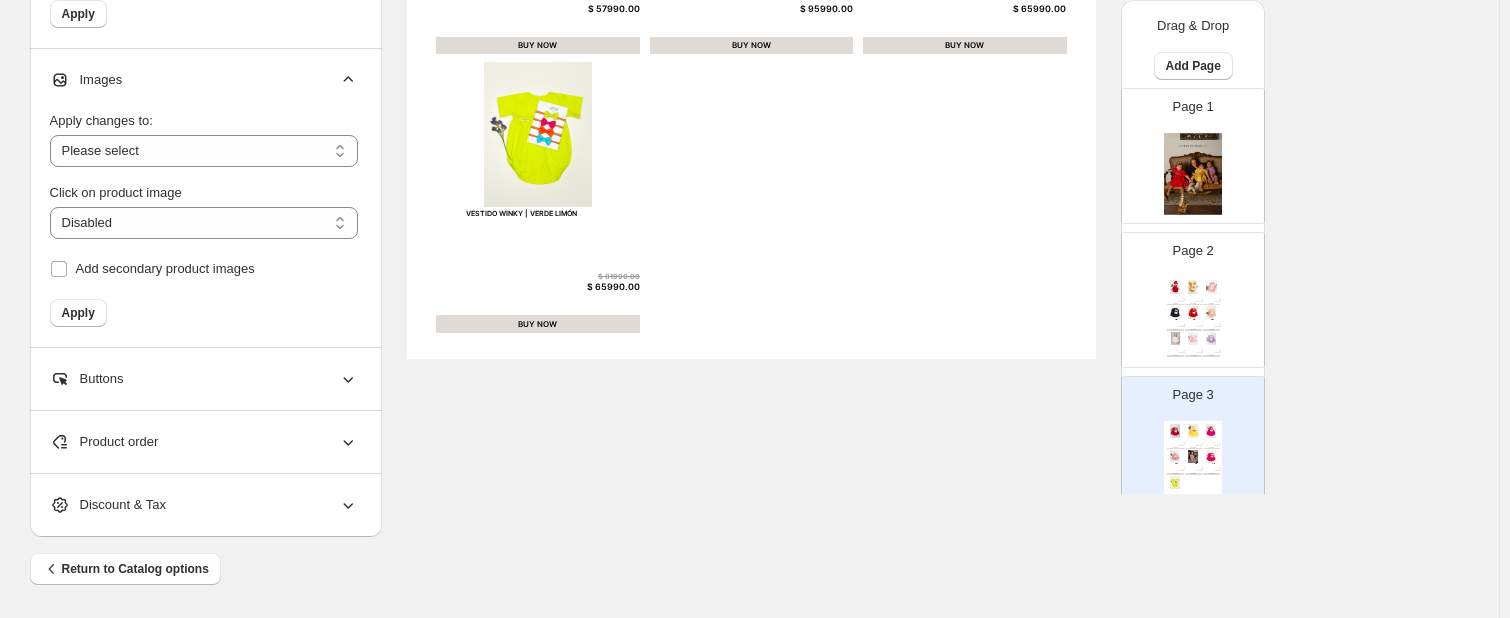 click on "Product order" at bounding box center (204, 442) 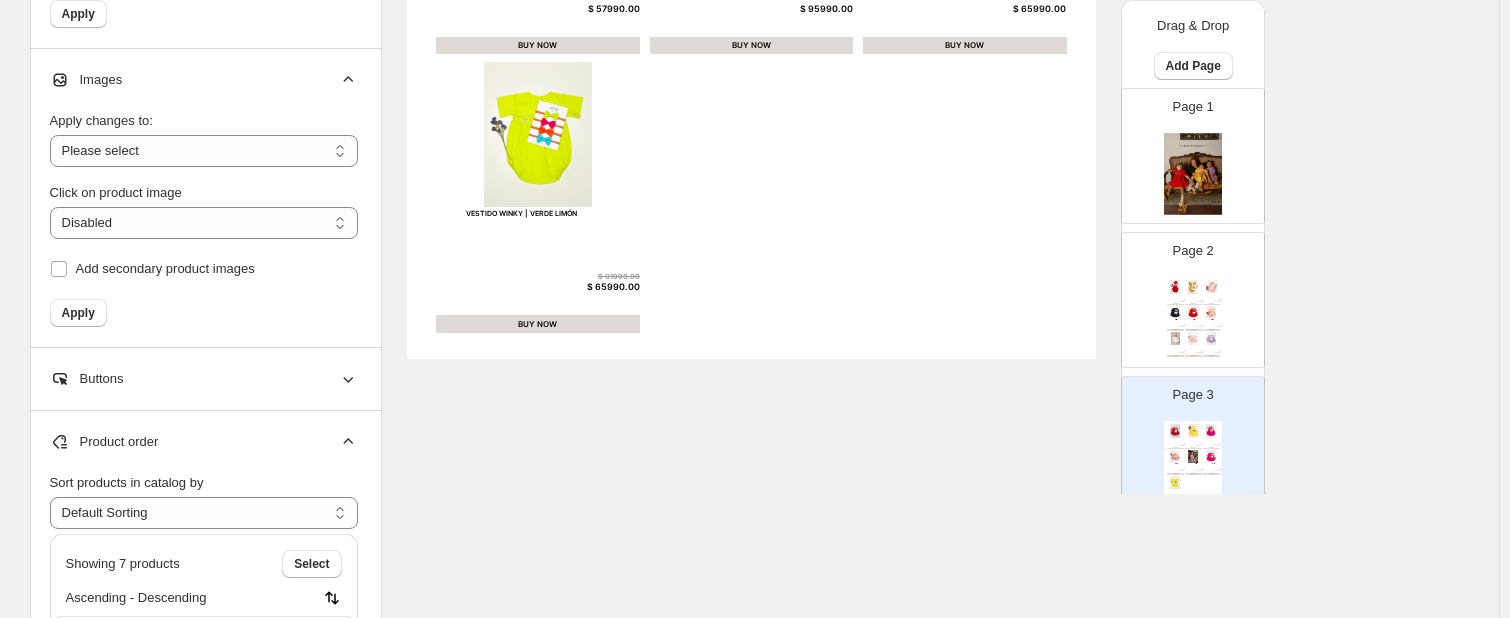 click on "Buttons" at bounding box center [204, 379] 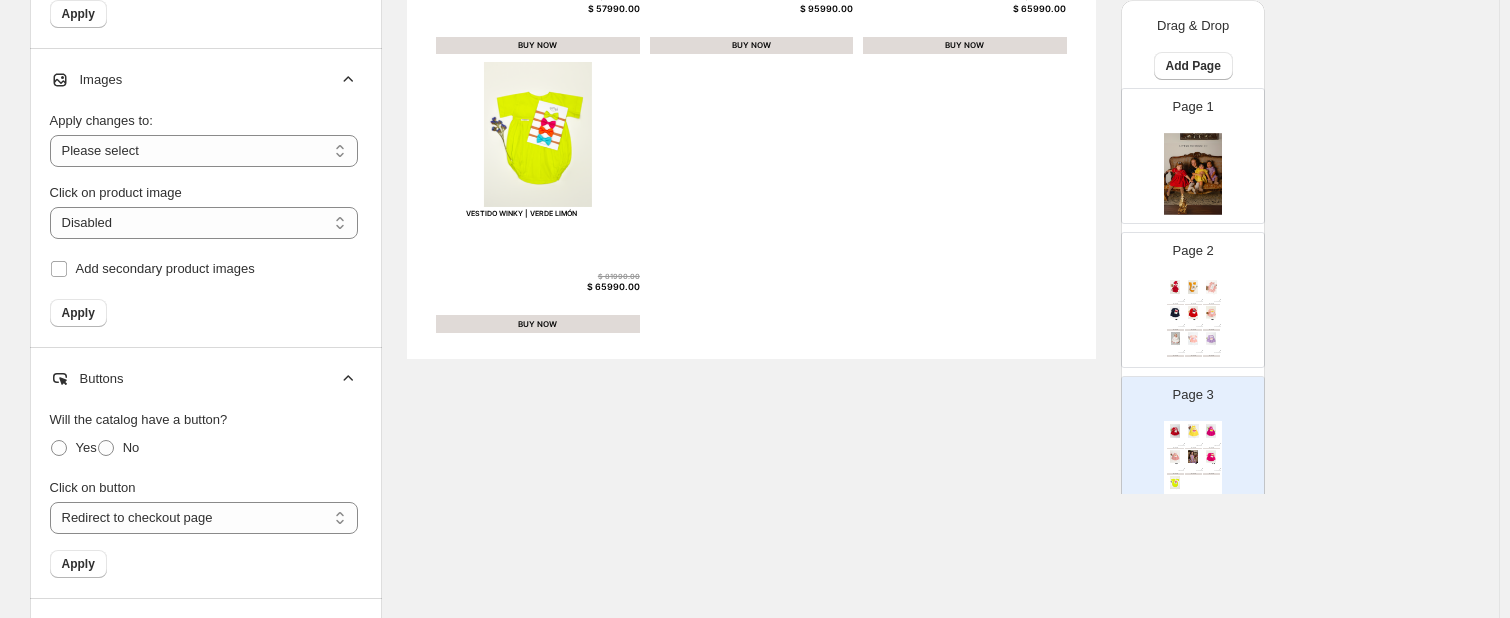 click on "Buttons" at bounding box center [204, 379] 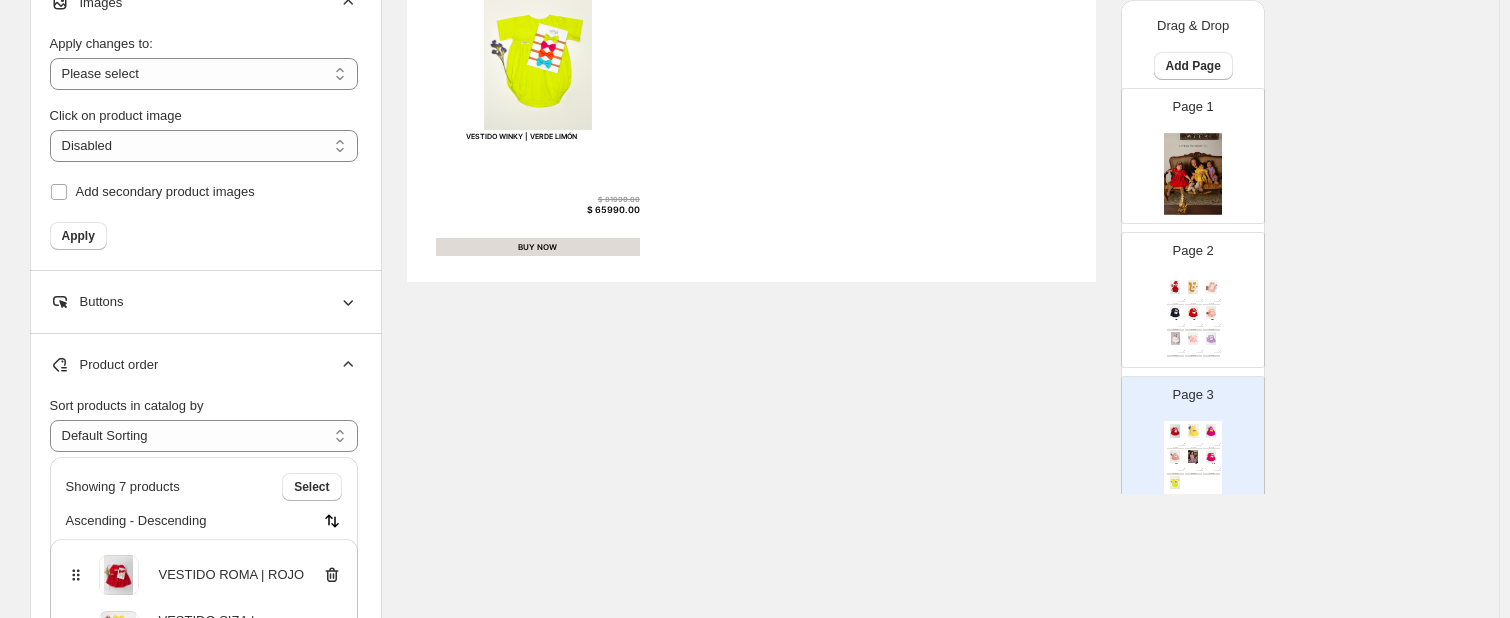 scroll, scrollTop: 768, scrollLeft: 0, axis: vertical 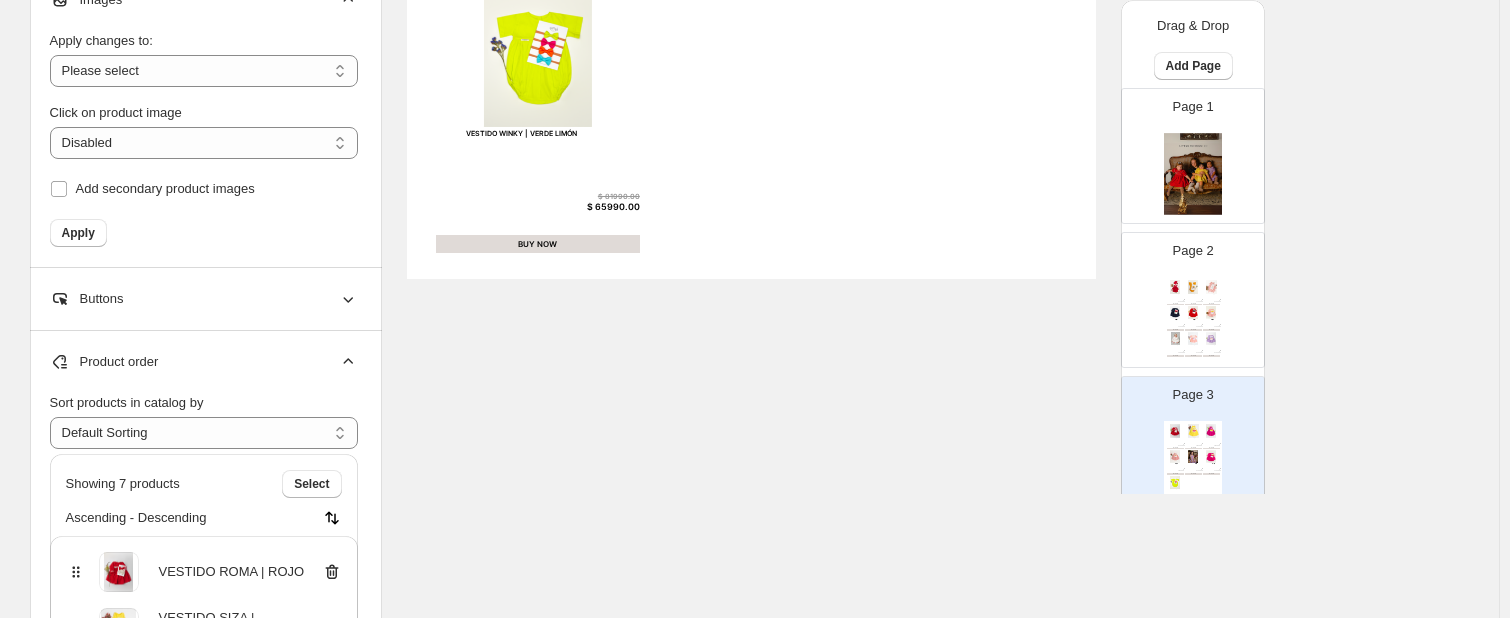 click on "**********" at bounding box center (750, 120) 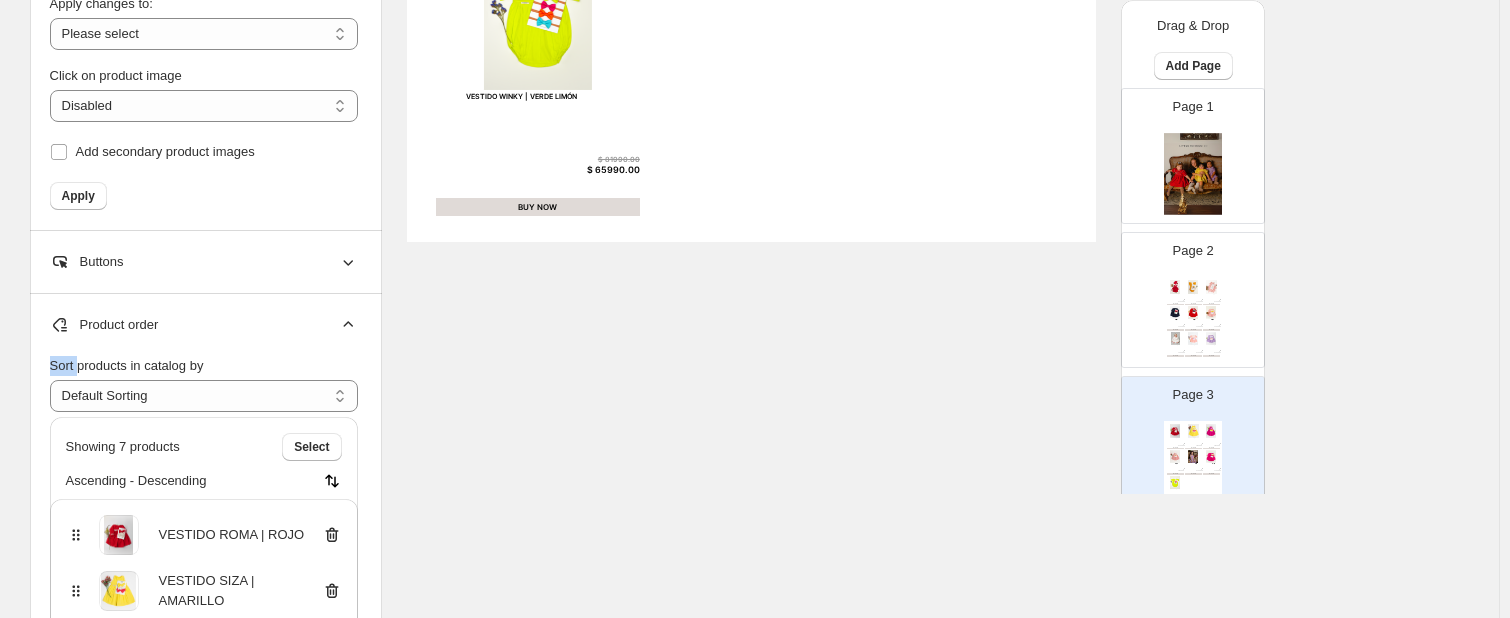 click on "**********" at bounding box center (750, 83) 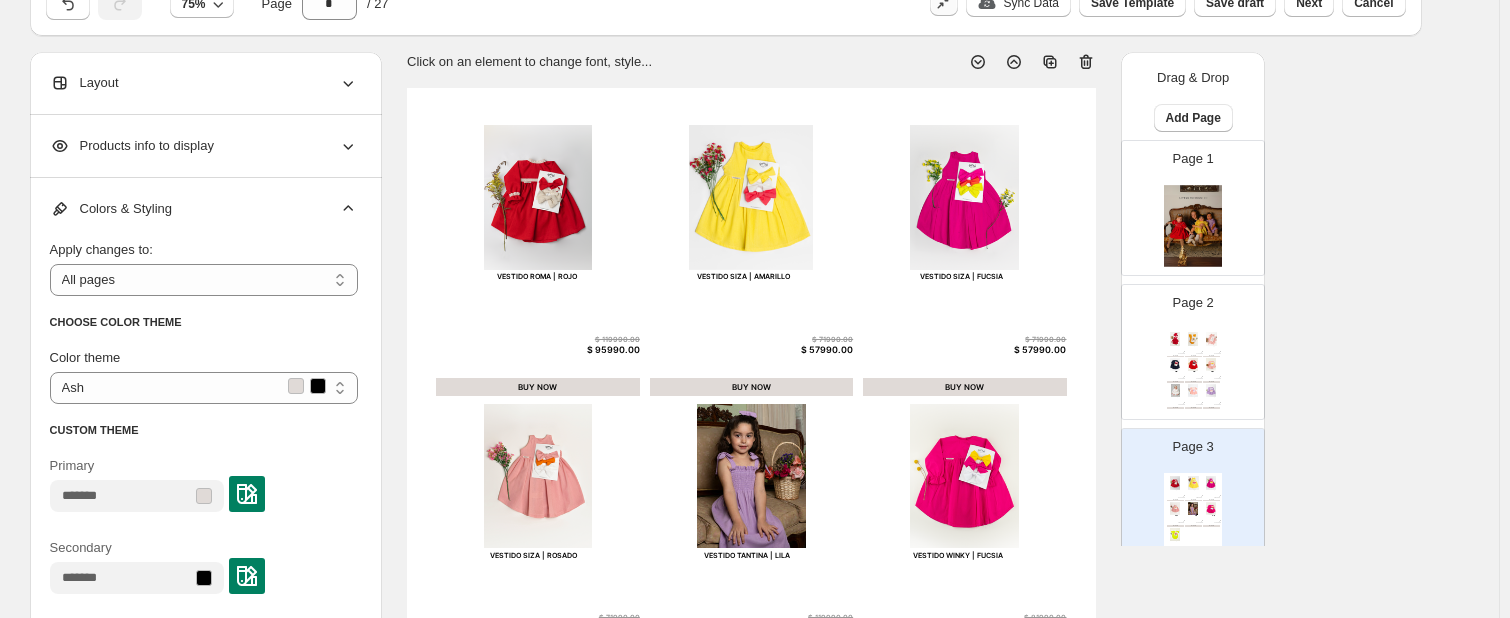scroll, scrollTop: 0, scrollLeft: 0, axis: both 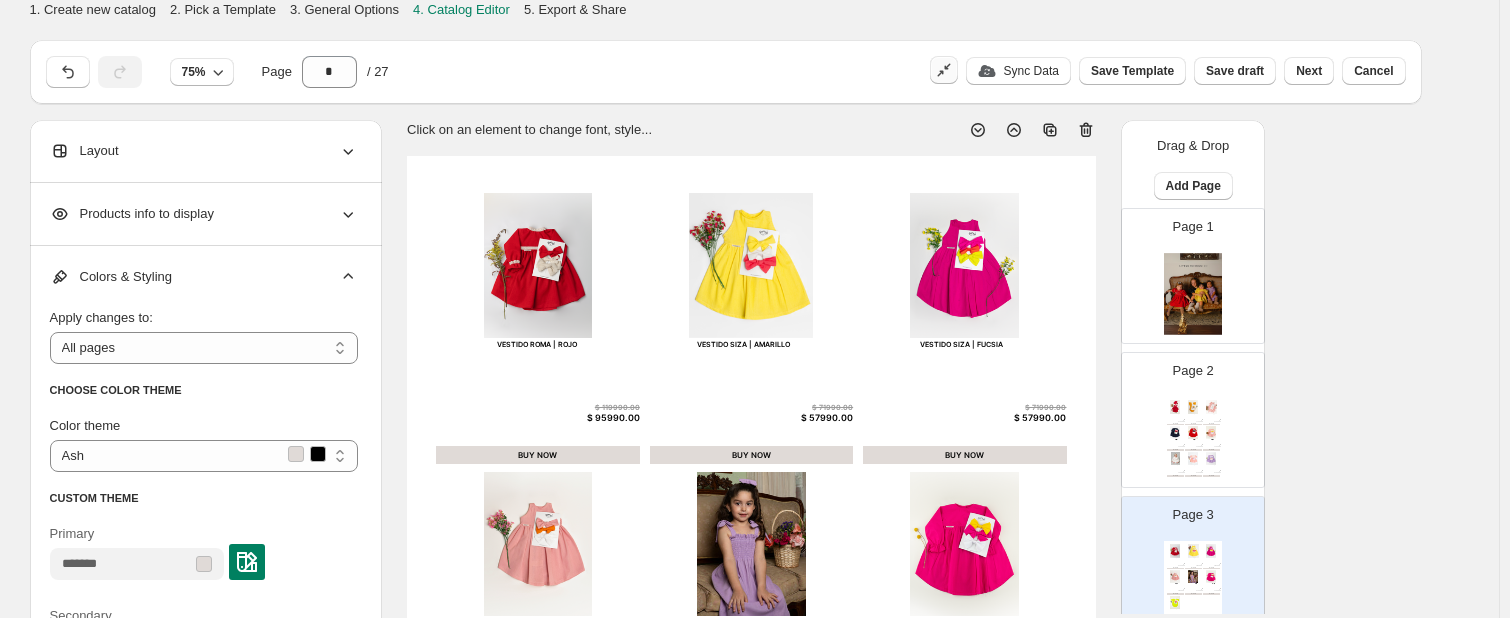 click on "VESTIDO ROMA | ROJO $ 119990.00 $ 95990.00 BUY NOW VESTIDO SIZA | AMARILLO $ 71990.00 $ 57990.00 BUY NOW VESTIDO SIZA | FUCSIA $ 71990.00 $ 57990.00 BUY NOW VESTIDO SIZA | ROSADO $ 71990.00 $ 57990.00 BUY NOW VESTIDO TANTINA | LILA $ 119990.00 $ 95990.00 BUY NOW VESTIDO WINKY | FUCSIA $ 81990.00 $ 65990.00 BUY NOW VESTIDO WINKY | VERDE LIMÓN $ 81990.00 $ 65990.00 BUY NOW" at bounding box center [751, 601] 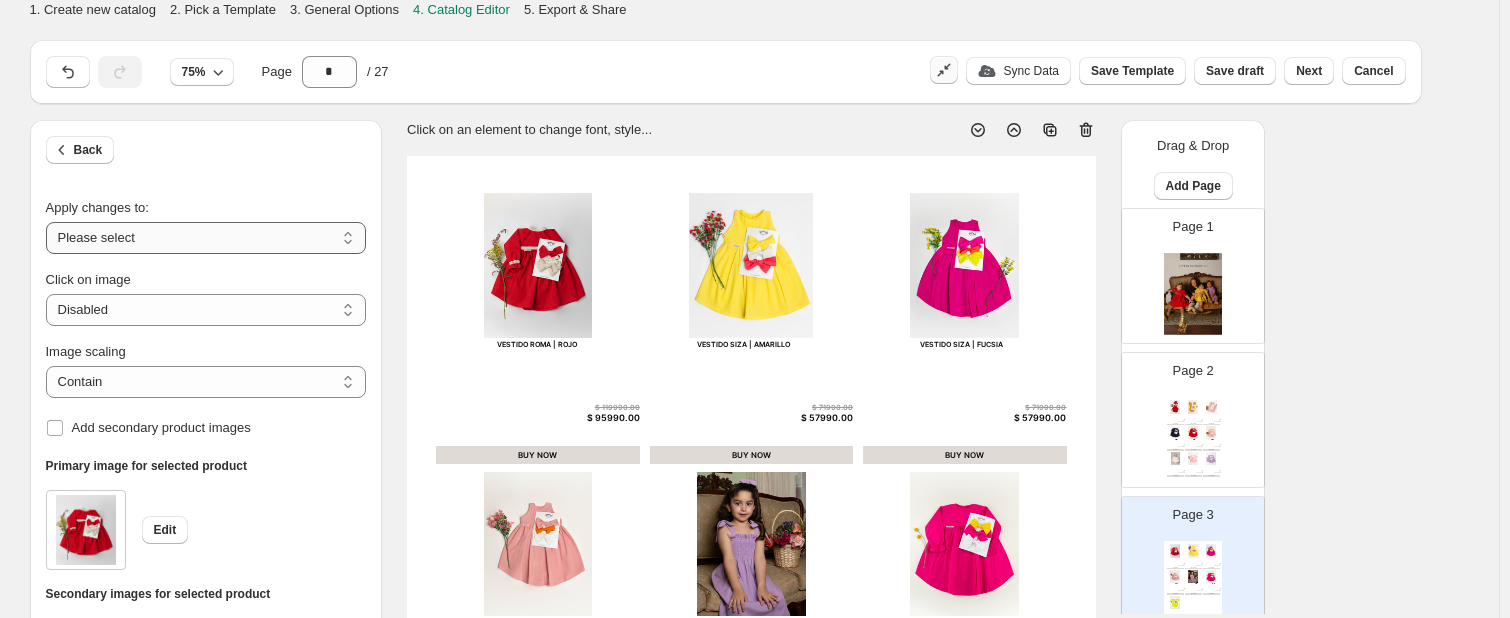 click on "**********" at bounding box center [206, 238] 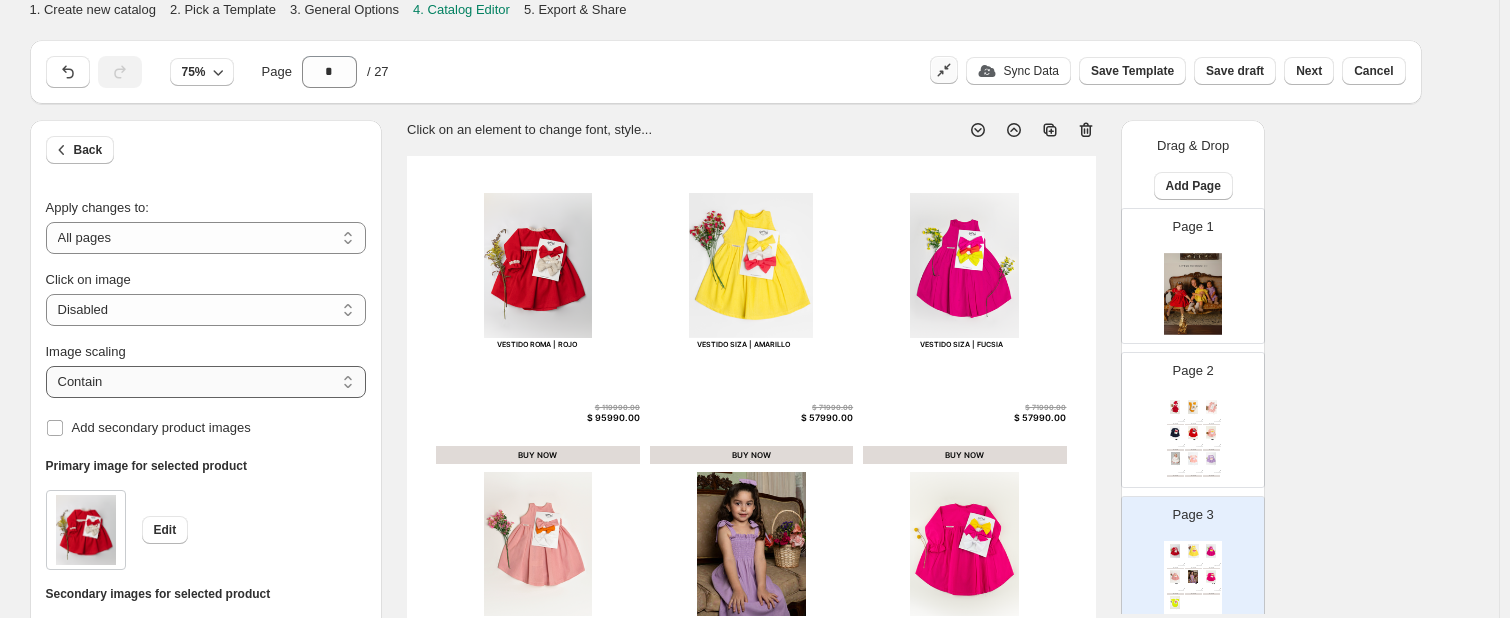 click on "***** *******" at bounding box center [206, 382] 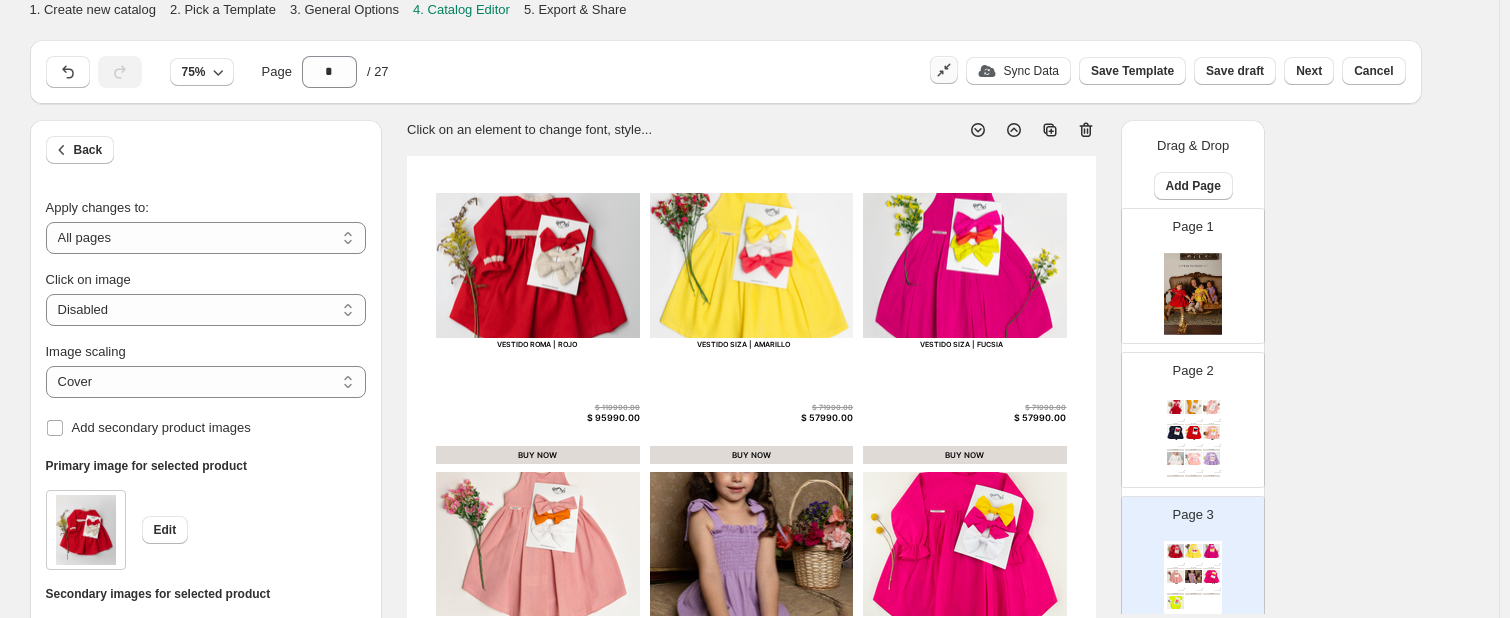 click on "VESTIDO ROMA | ROJO $ 119990.00 $ 95990.00 BUY NOW VESTIDO SIZA | AMARILLO $ 71990.00 $ 57990.00 BUY NOW VESTIDO SIZA | FUCSIA $ 71990.00 $ 57990.00 BUY NOW VESTIDO SIZA | ROSADO $ 71990.00 $ 57990.00 BUY NOW VESTIDO TANTINA | LILA $ 119990.00 $ 95990.00 BUY NOW VESTIDO WINKY | FUCSIA $ 81990.00 $ 65990.00 BUY NOW VESTIDO WINKY | VERDE LIMÓN $ 81990.00 $ 65990.00 BUY NOW" at bounding box center [751, 601] 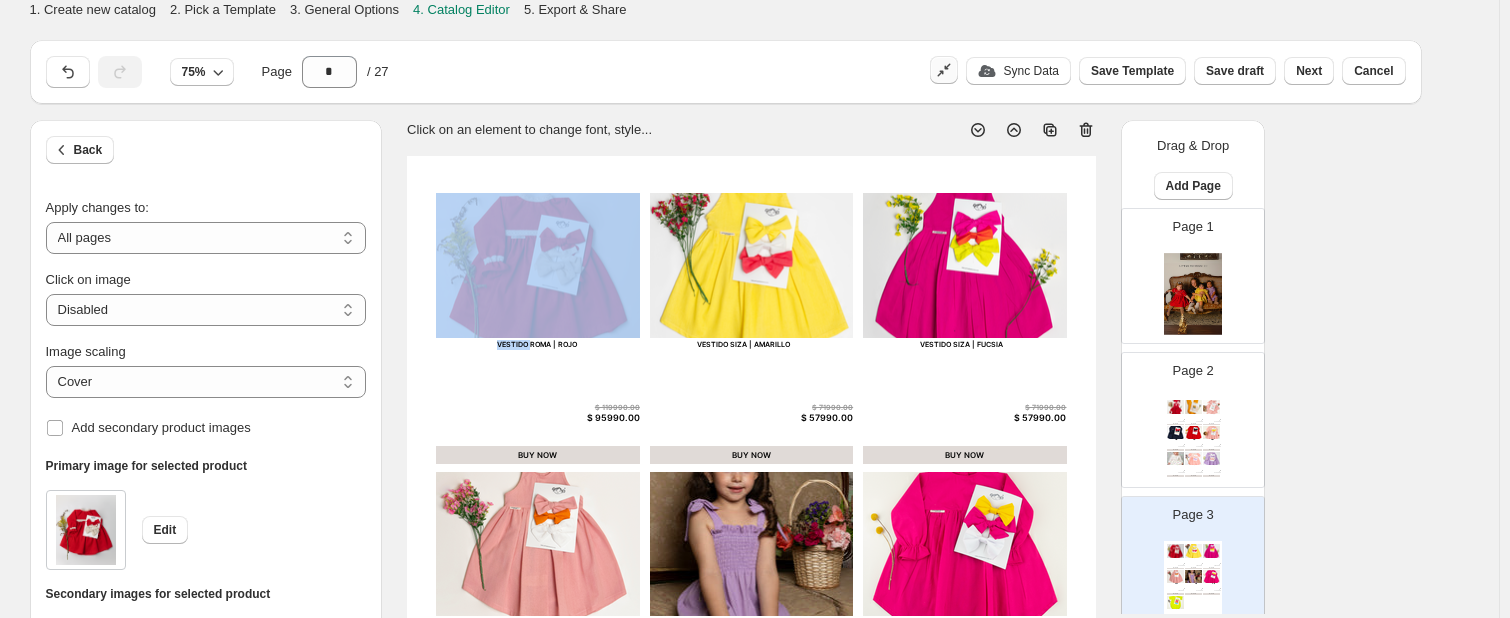 click on "VESTIDO ROMA | ROJO $ 119990.00 $ 95990.00 BUY NOW VESTIDO SIZA | AMARILLO $ 71990.00 $ 57990.00 BUY NOW VESTIDO SIZA | FUCSIA $ 71990.00 $ 57990.00 BUY NOW VESTIDO SIZA | ROSADO $ 71990.00 $ 57990.00 BUY NOW VESTIDO TANTINA | LILA $ 119990.00 $ 95990.00 BUY NOW VESTIDO WINKY | FUCSIA $ 81990.00 $ 65990.00 BUY NOW VESTIDO WINKY | VERDE LIMÓN $ 81990.00 $ 65990.00 BUY NOW" at bounding box center (751, 601) 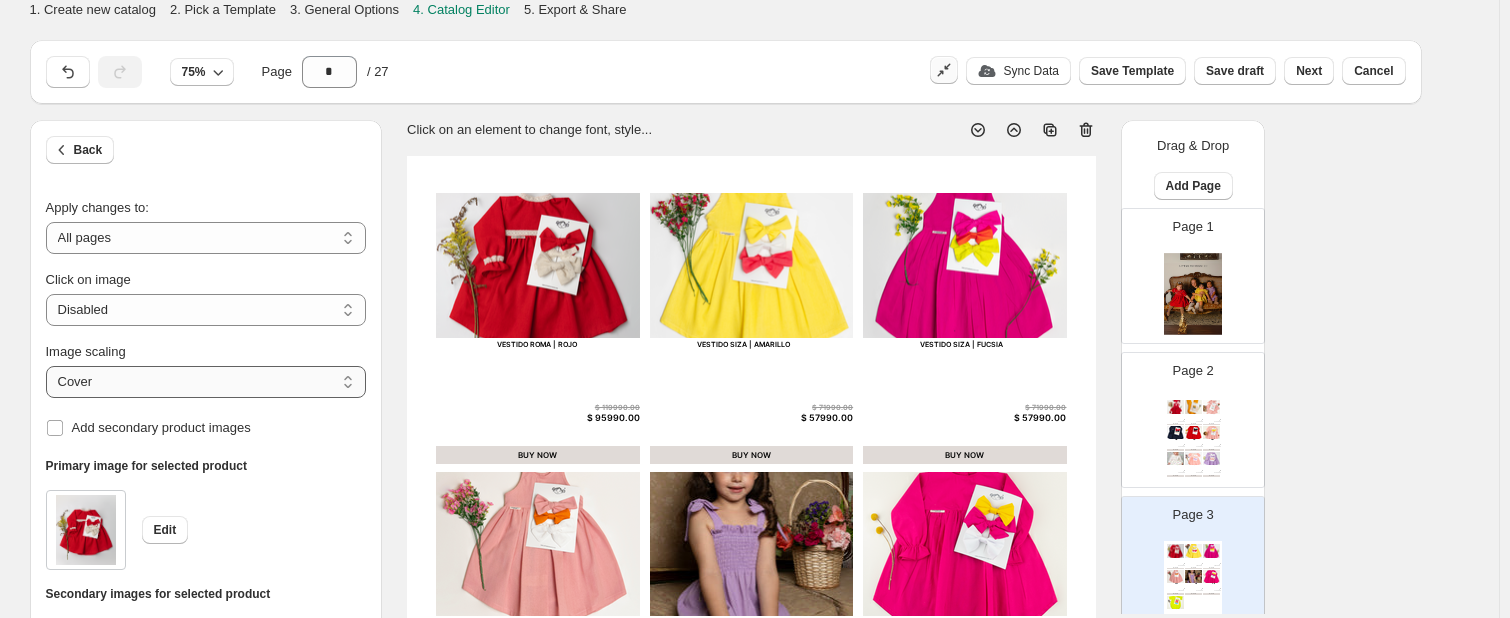 click on "***** *******" at bounding box center (206, 382) 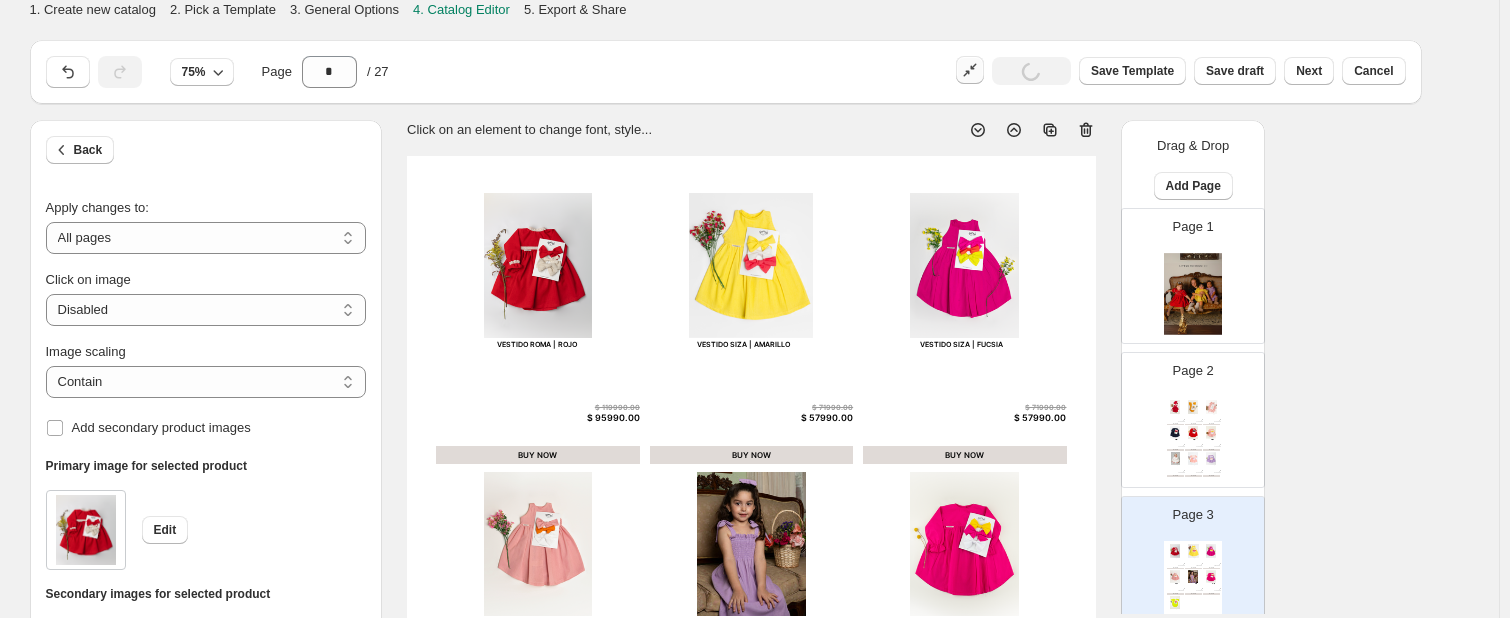 click on "Image scaling" at bounding box center [206, 352] 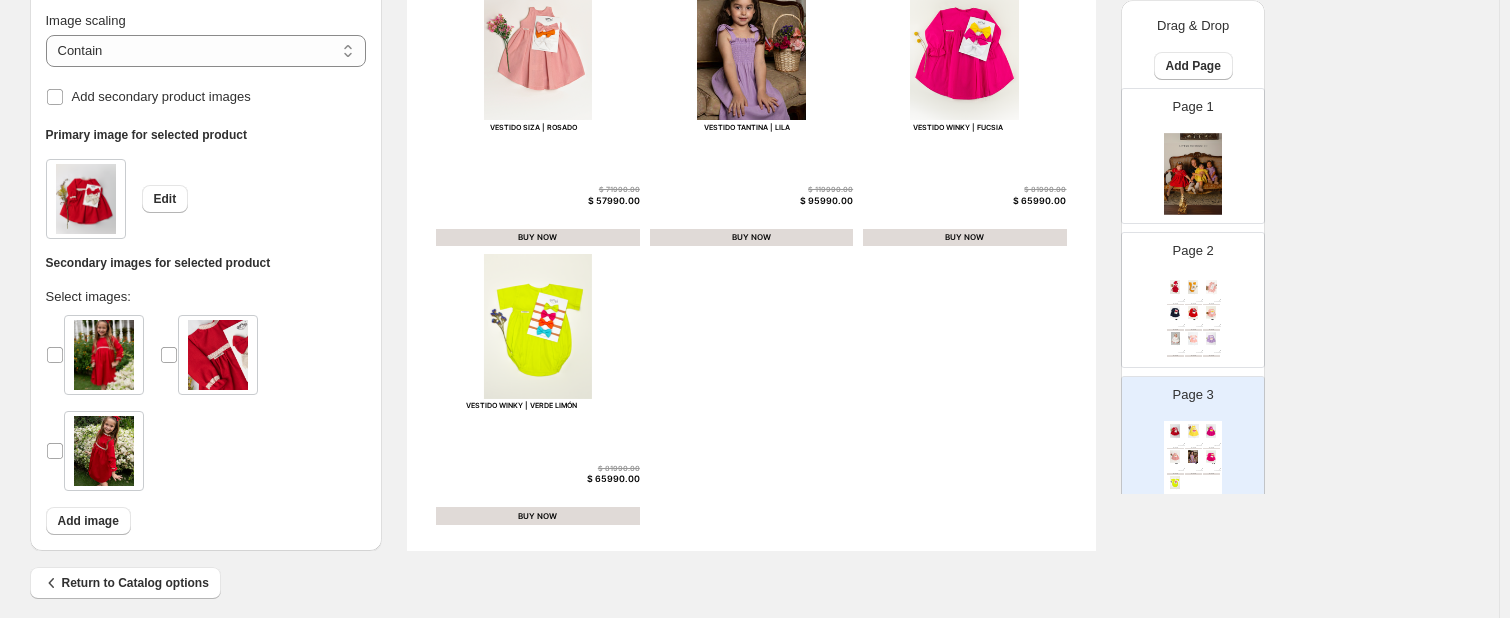 scroll, scrollTop: 511, scrollLeft: 0, axis: vertical 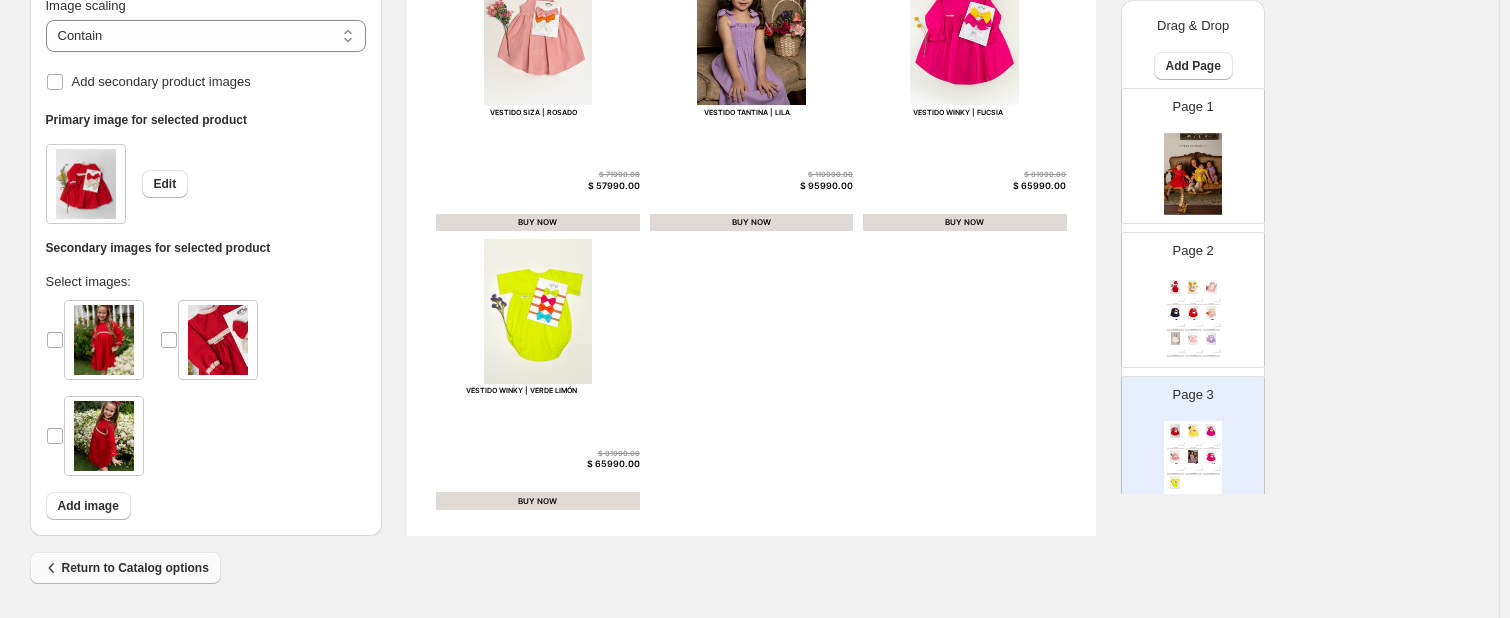 click on "Return to Catalog options" at bounding box center [125, 568] 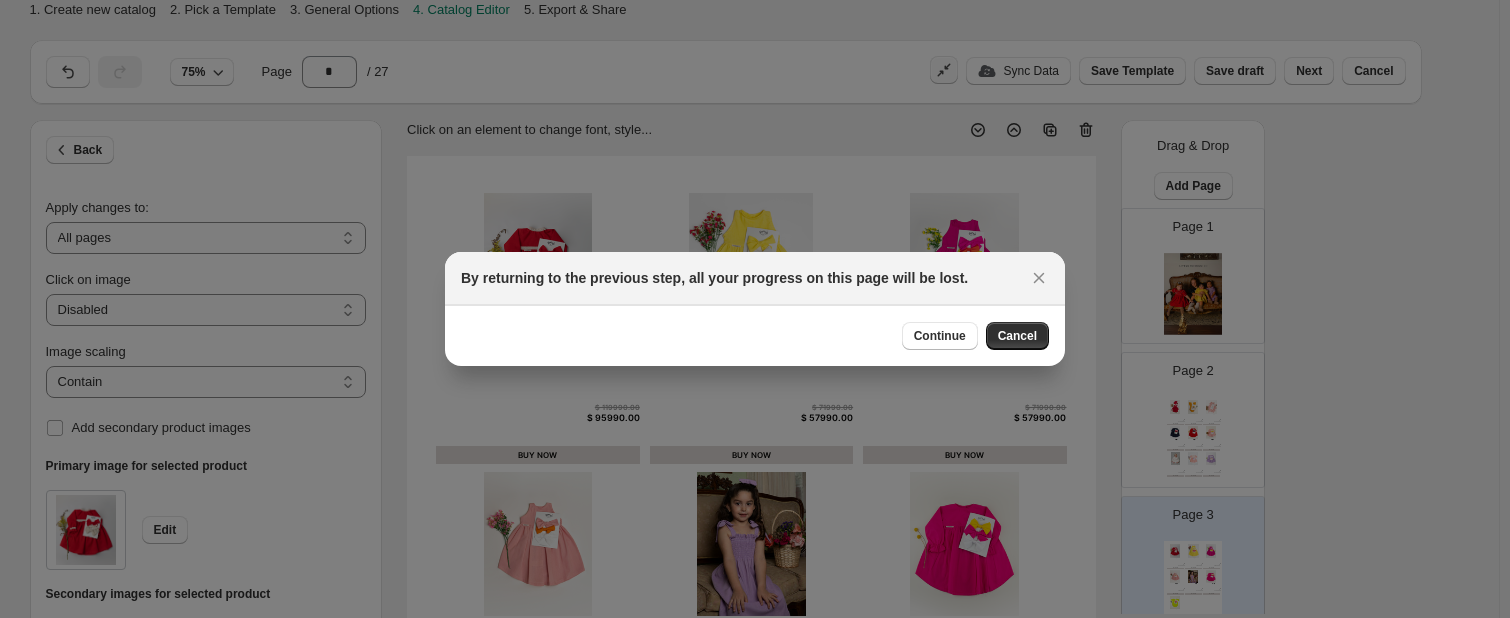 scroll, scrollTop: 0, scrollLeft: 0, axis: both 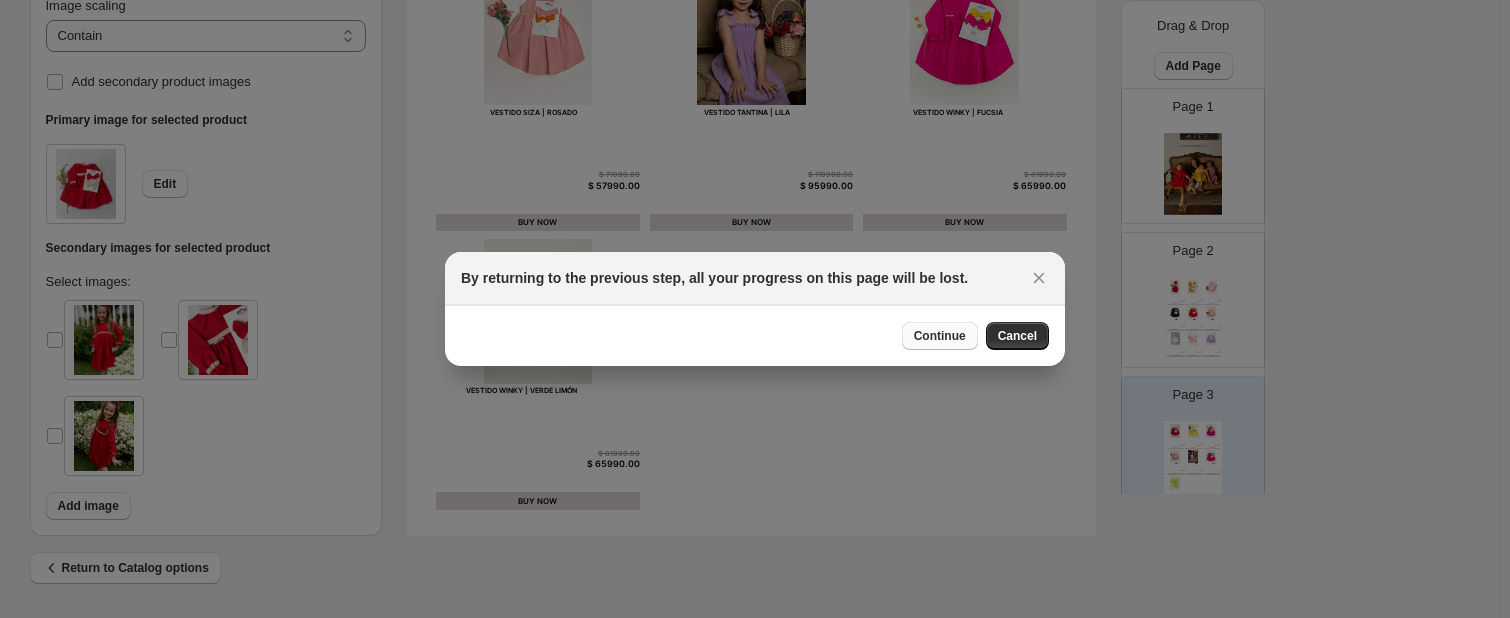 click on "Continue" at bounding box center (940, 336) 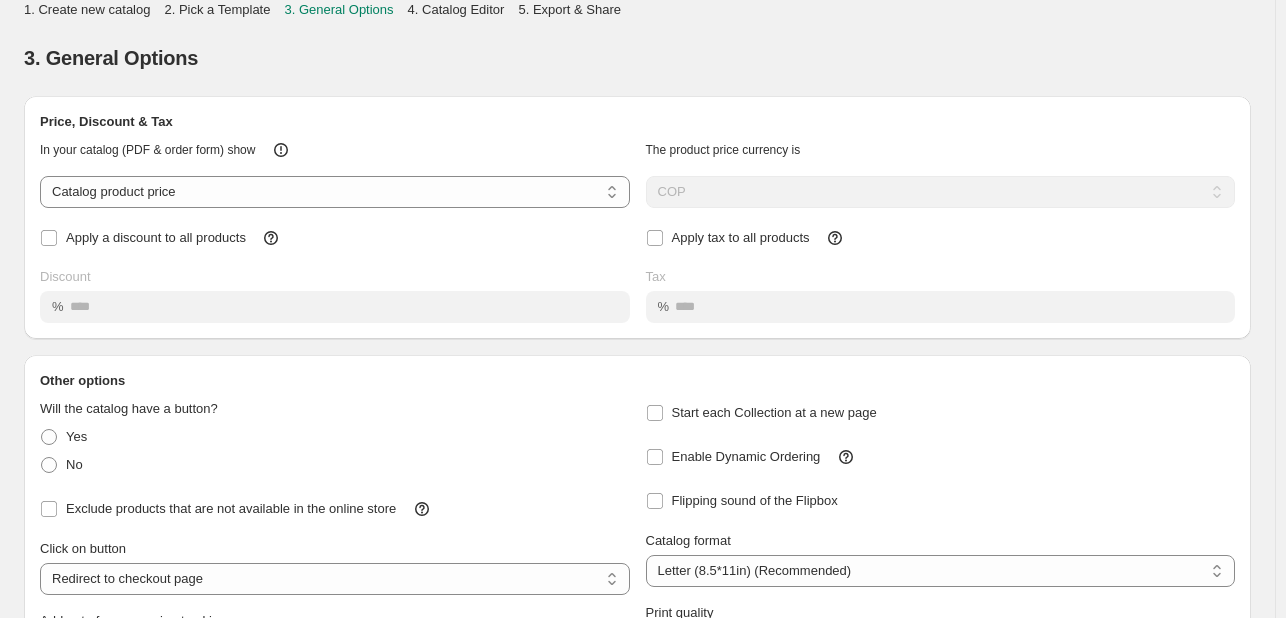 scroll, scrollTop: 183, scrollLeft: 0, axis: vertical 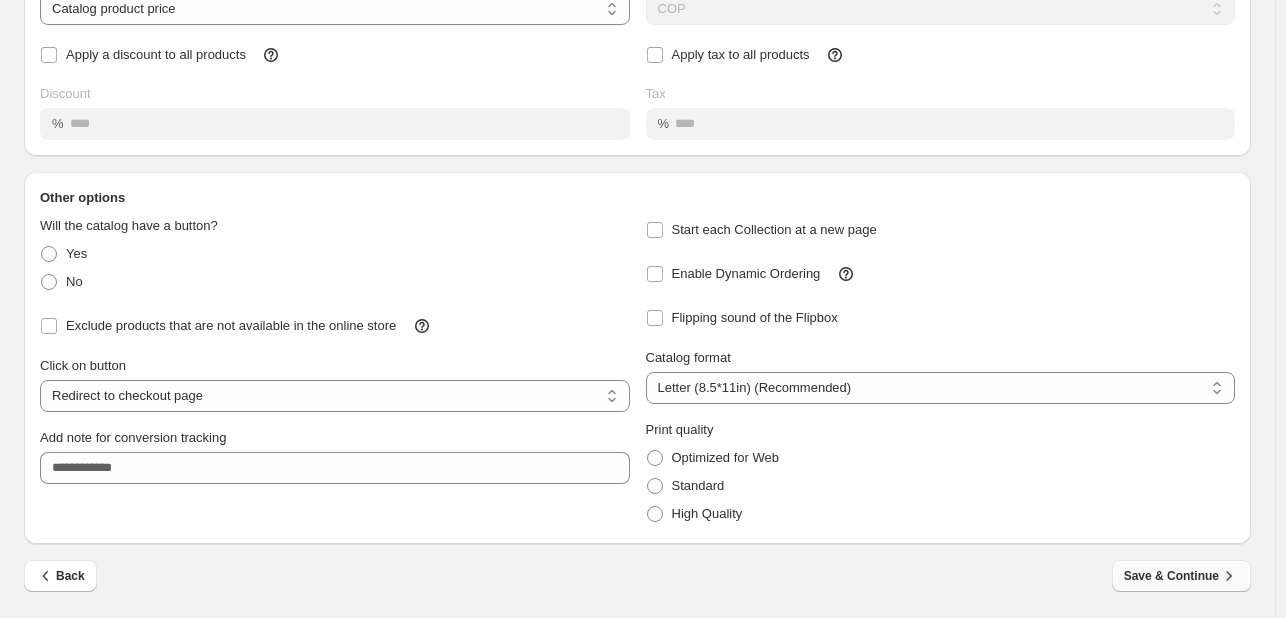 click on "Save & Continue" at bounding box center [1181, 576] 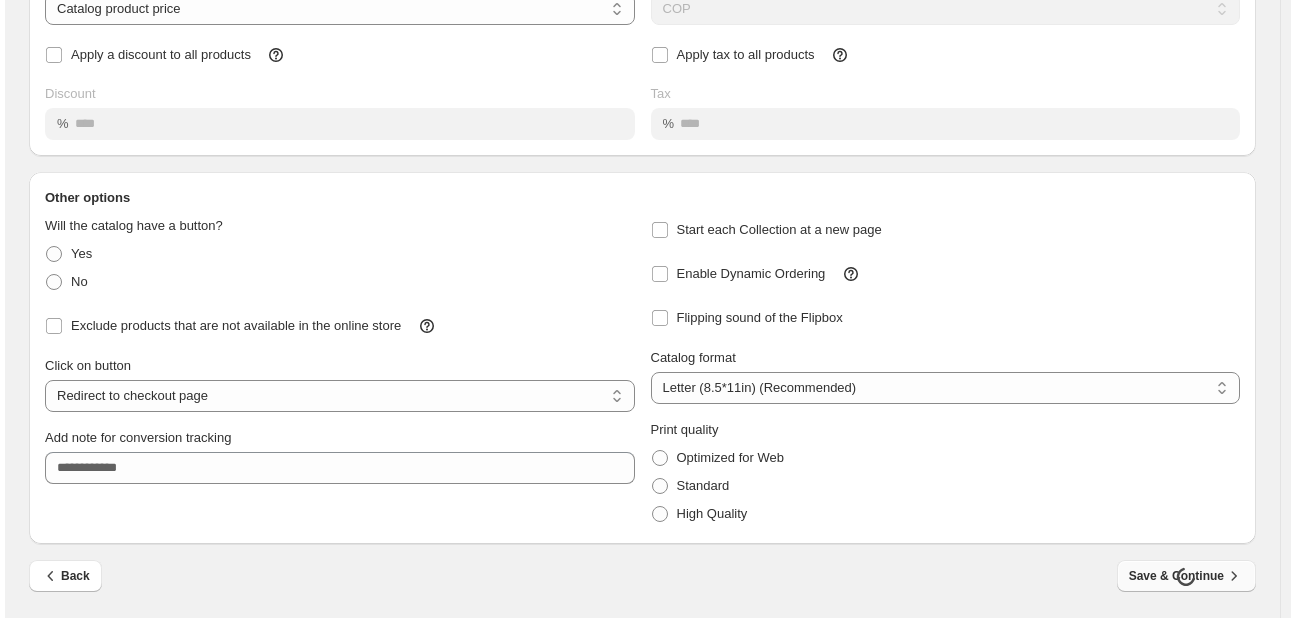 scroll, scrollTop: 0, scrollLeft: 0, axis: both 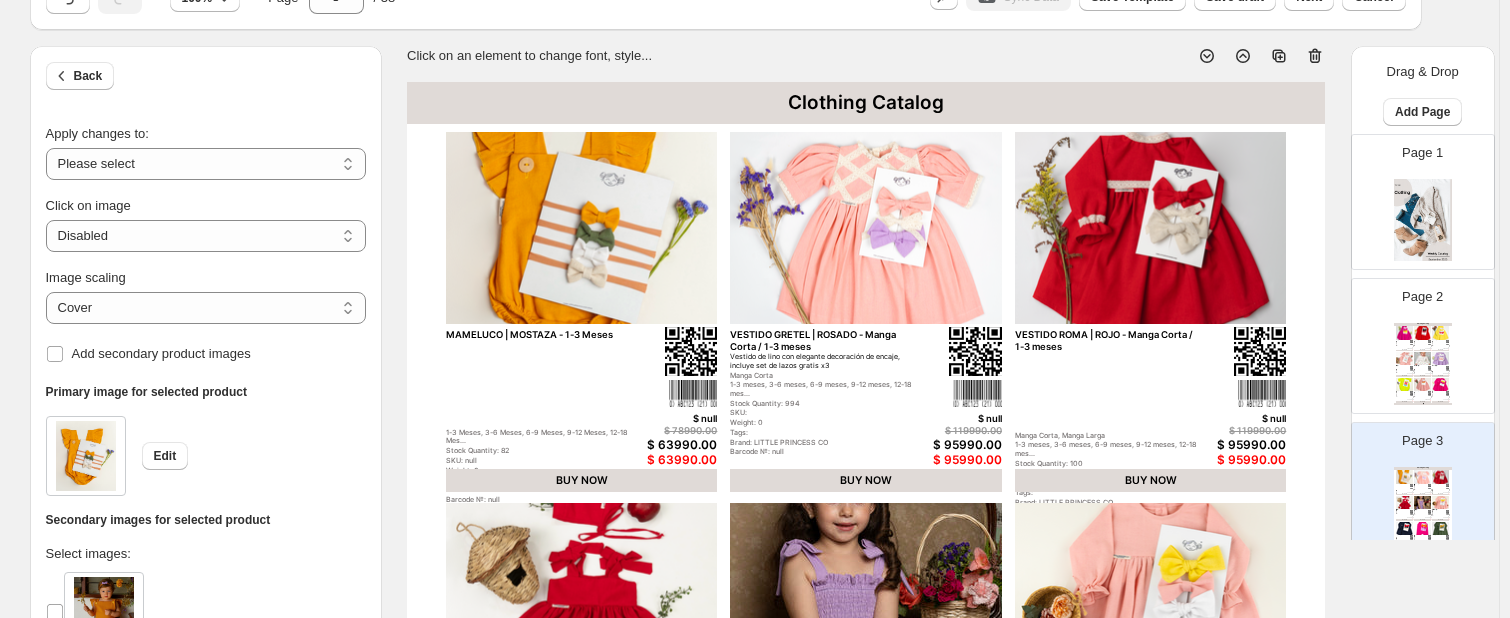 click on "1-3 meses, 3-6 meses, 6-9 meses, 9-12 meses, 12-18 mes..." at bounding box center (823, 389) 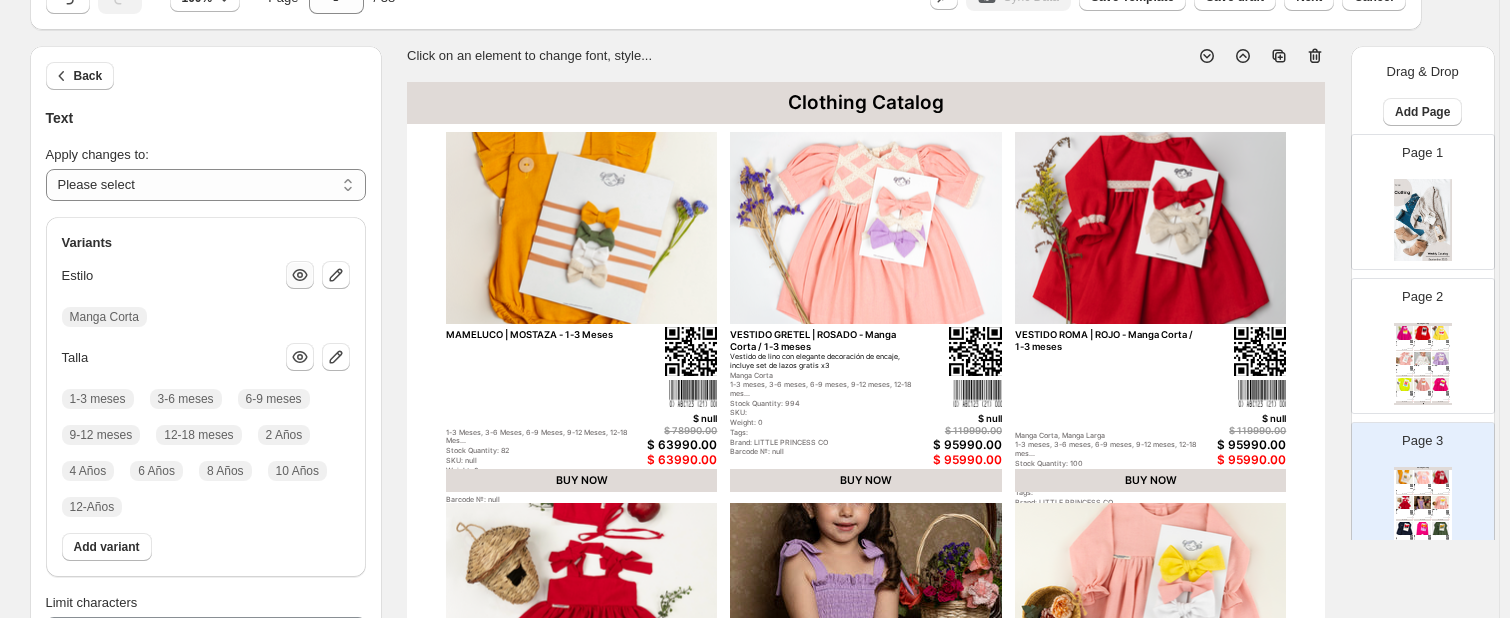 click 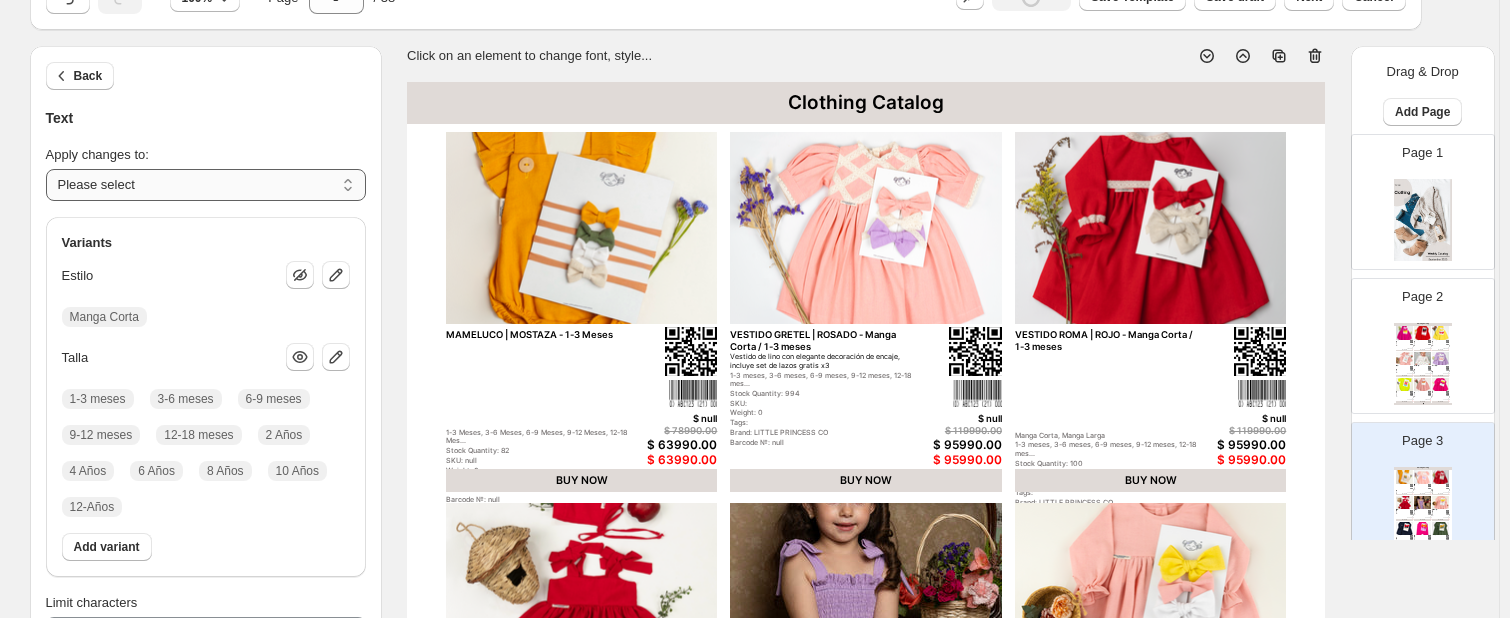 click on "**********" 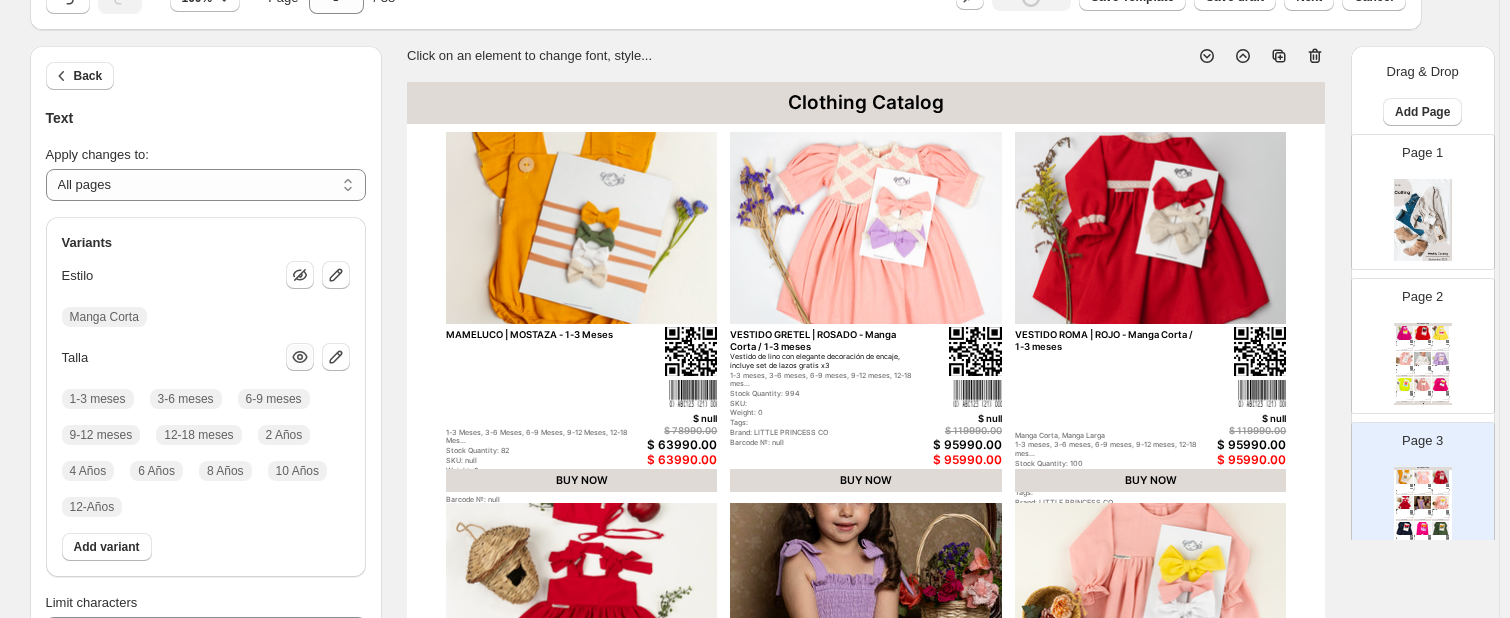 click 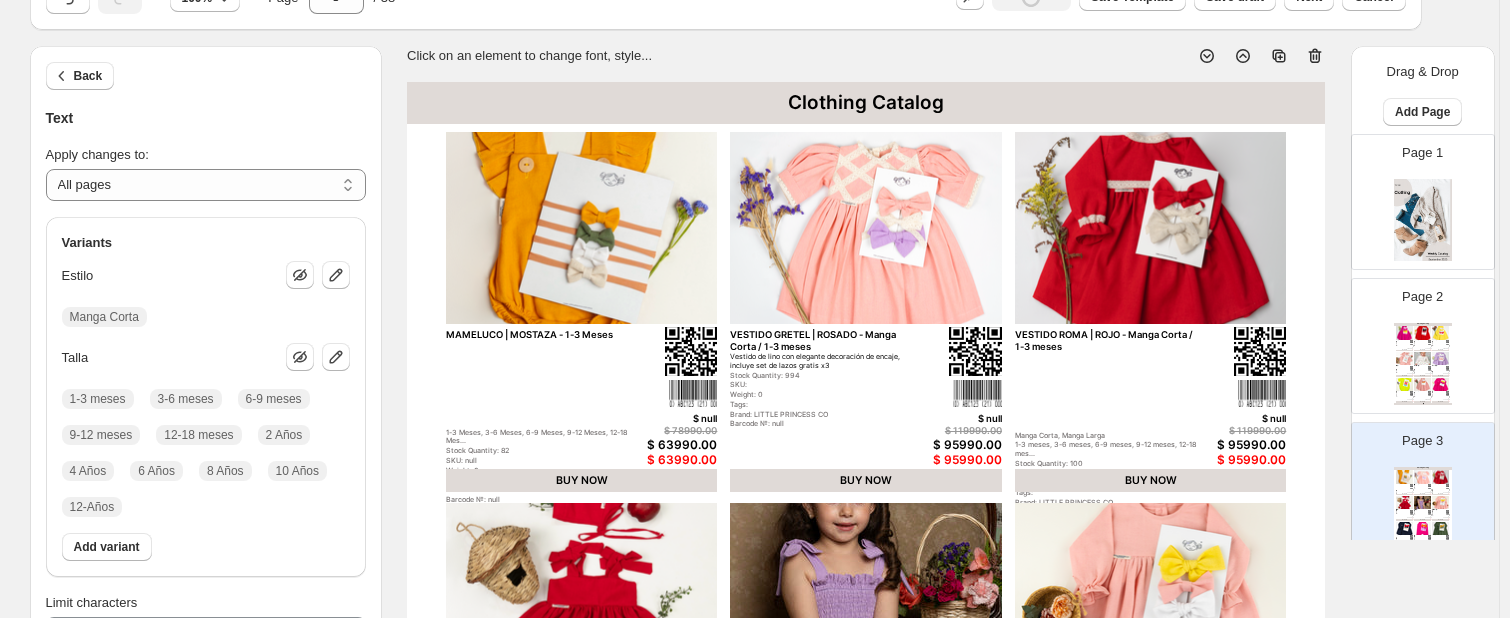 click on "Variants" 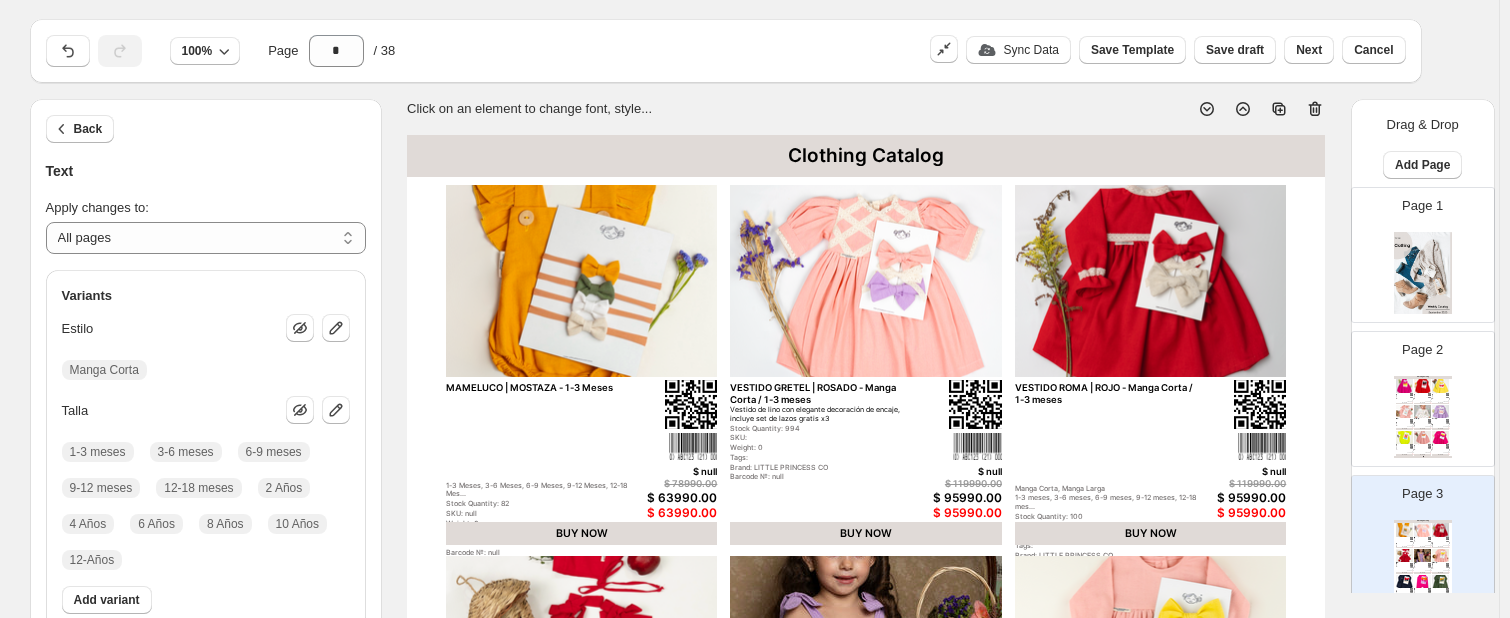 scroll, scrollTop: 8, scrollLeft: 0, axis: vertical 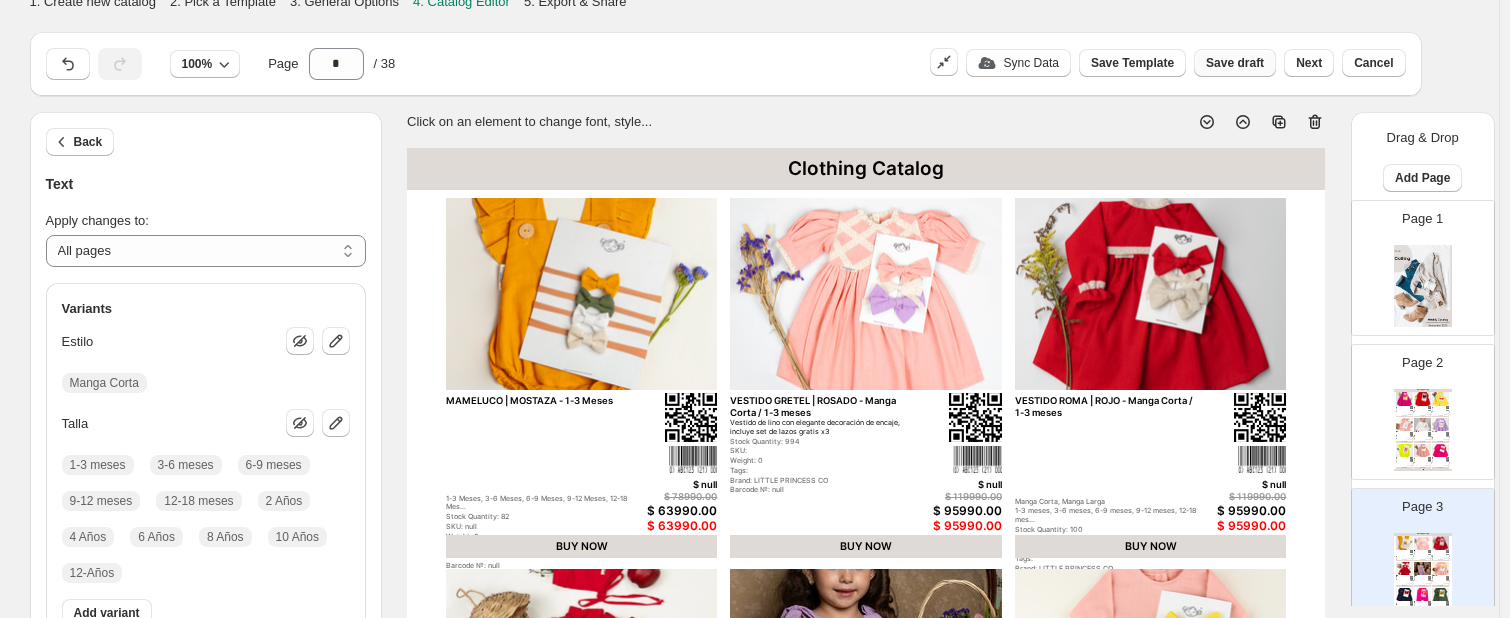 click on "Save draft" 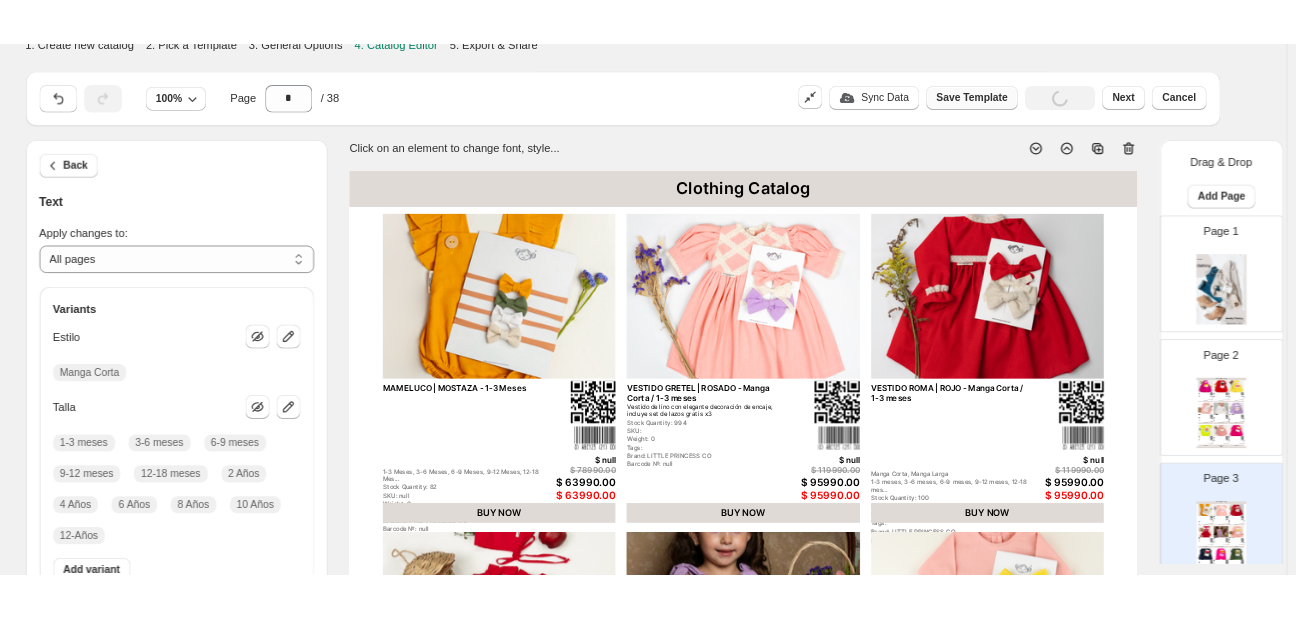 scroll, scrollTop: 0, scrollLeft: 0, axis: both 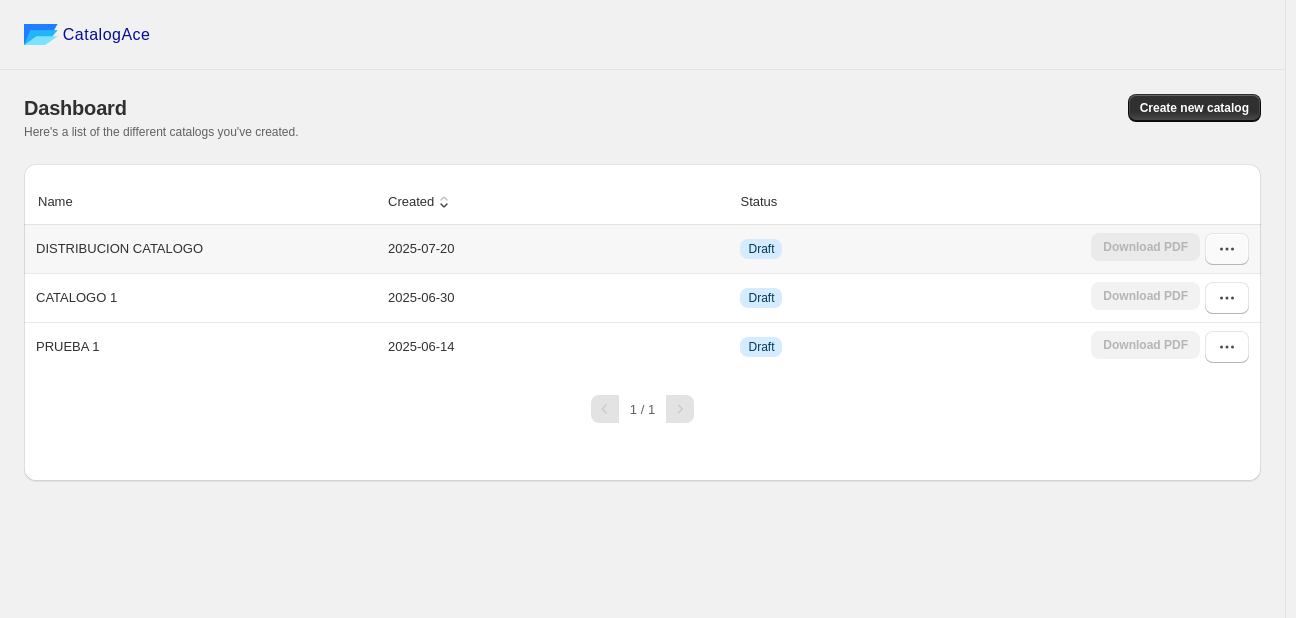 click 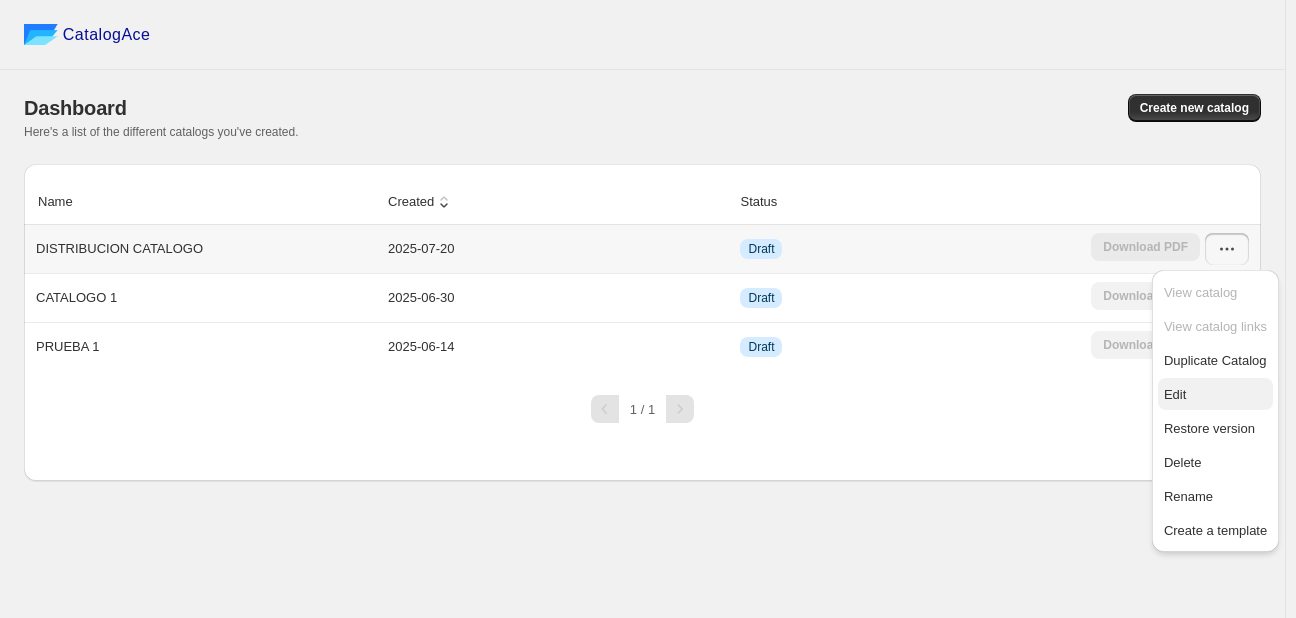 click on "Edit" 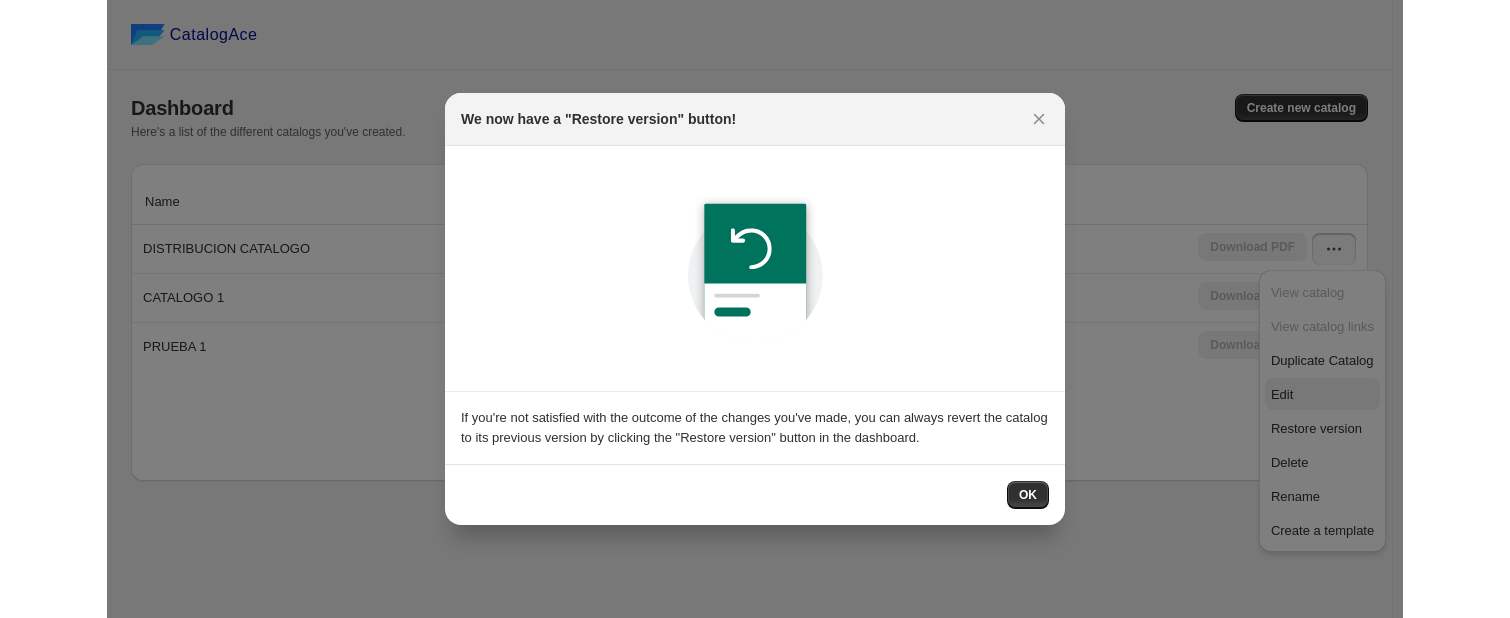 scroll, scrollTop: 0, scrollLeft: 0, axis: both 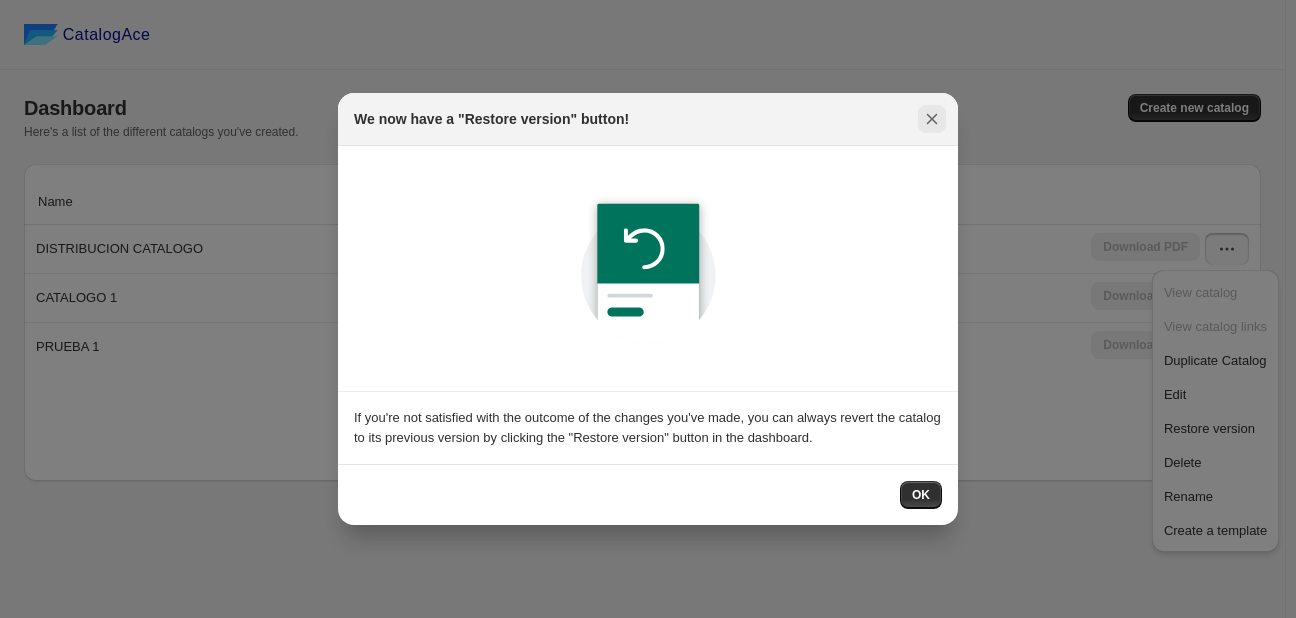 click 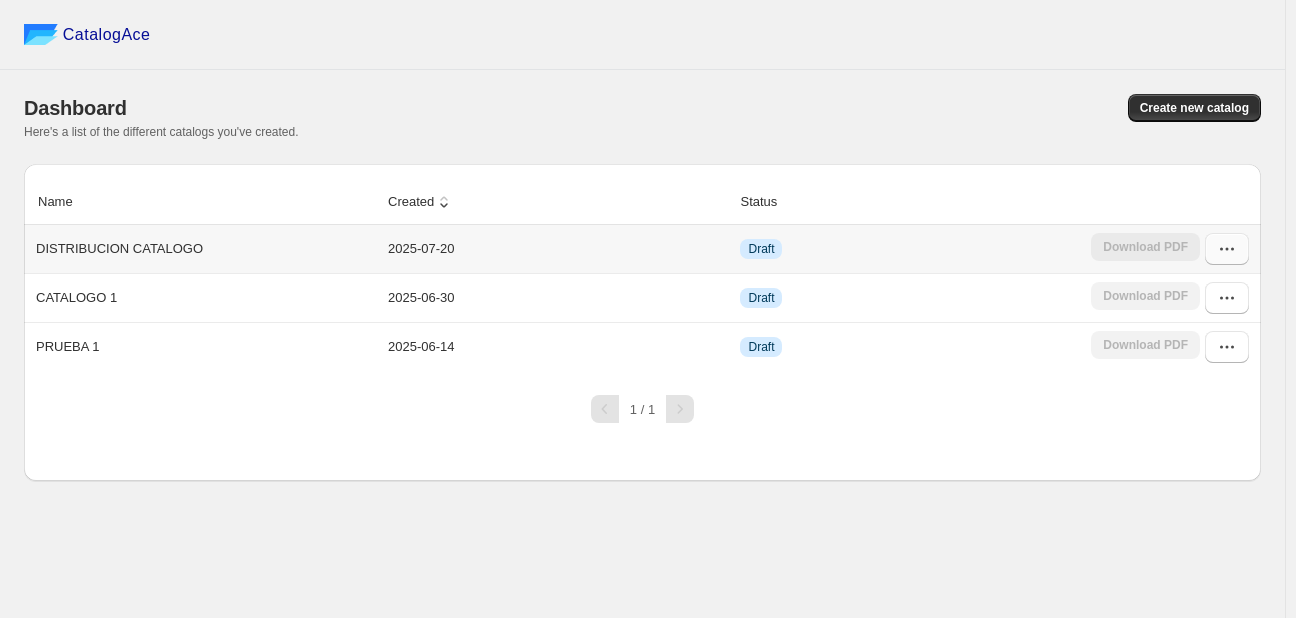 click 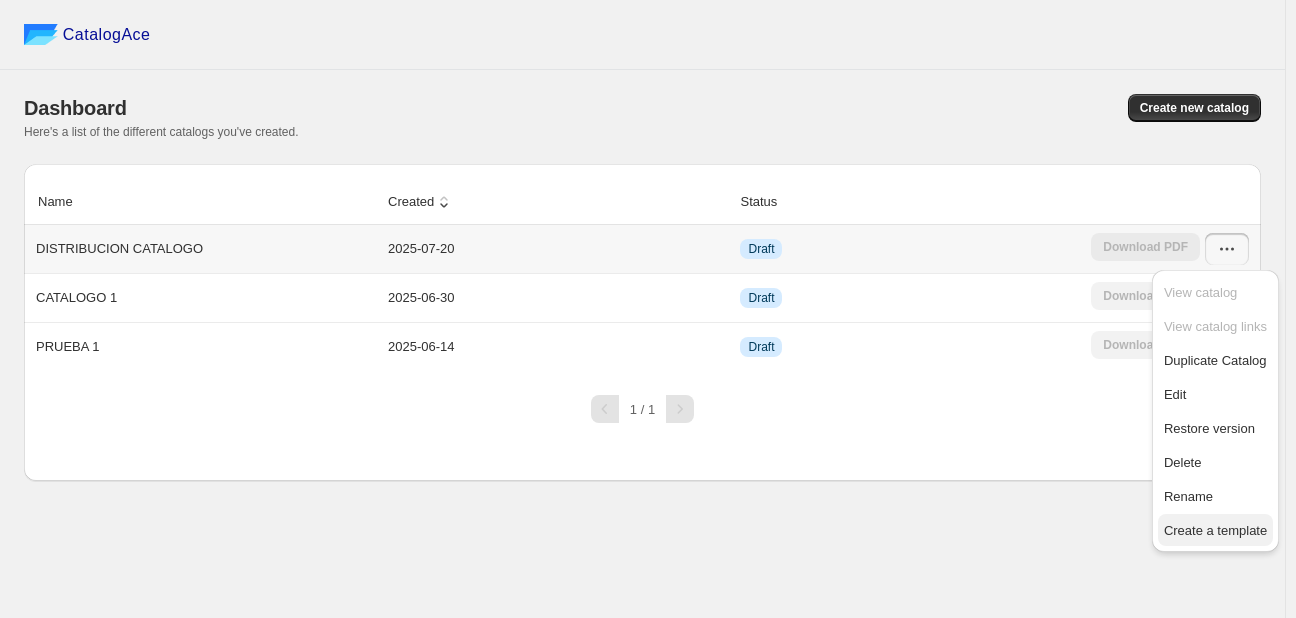 click on "Create a template" 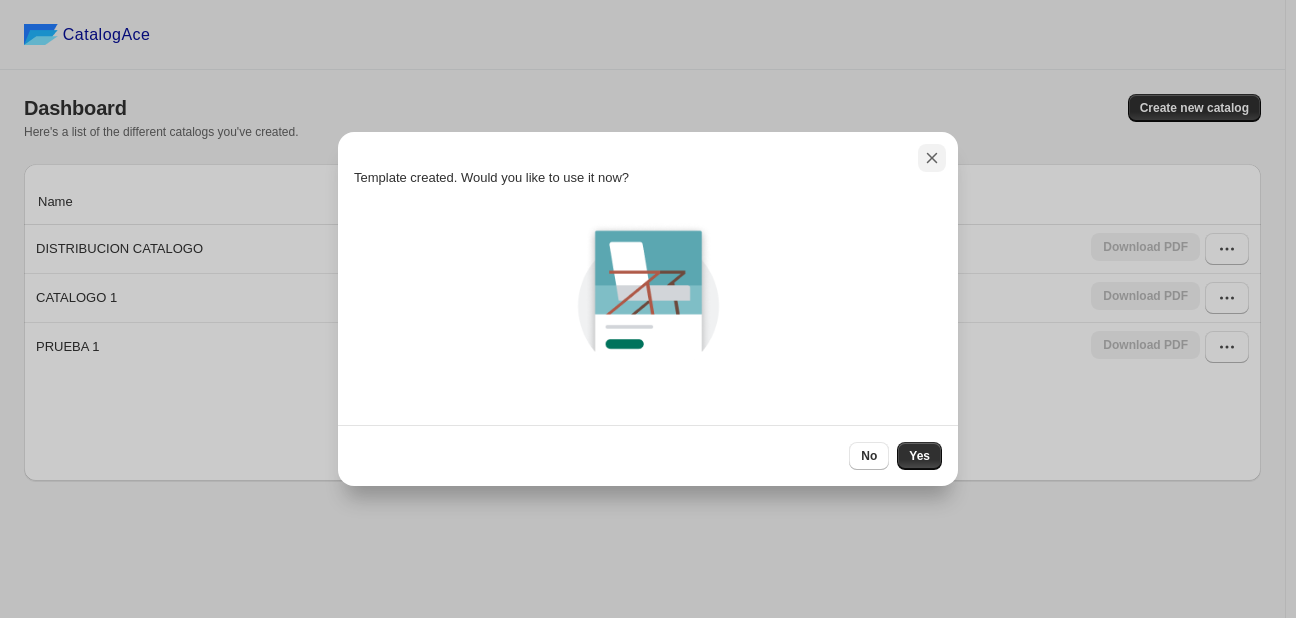 click 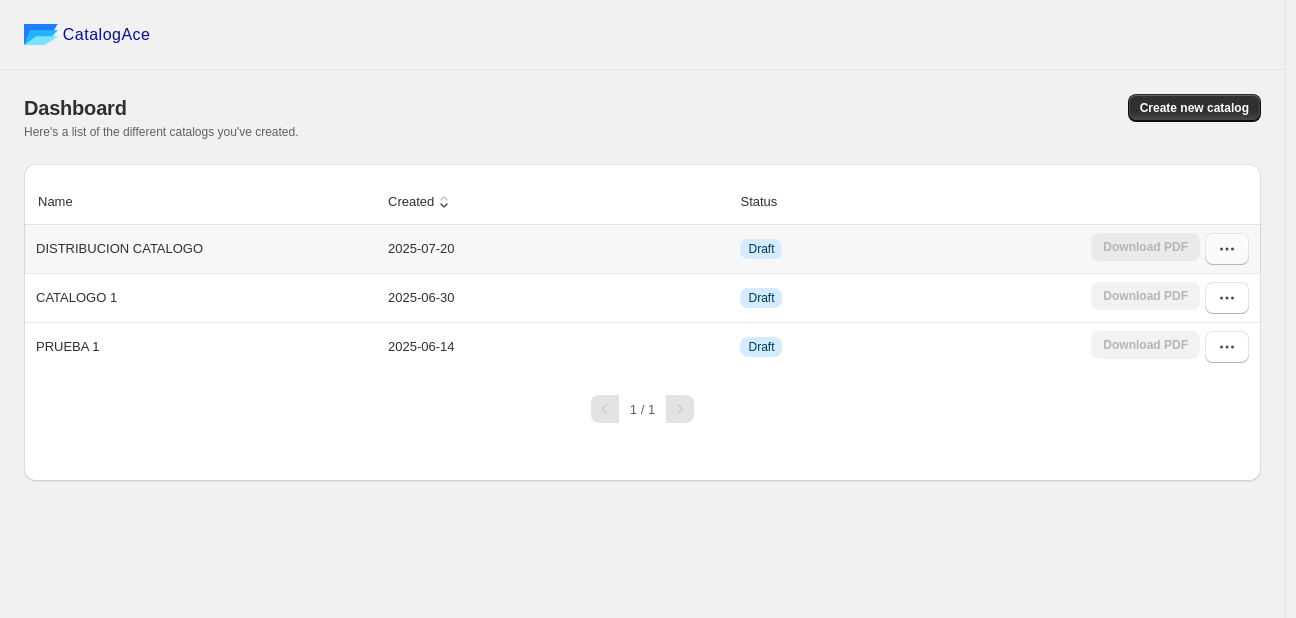 click 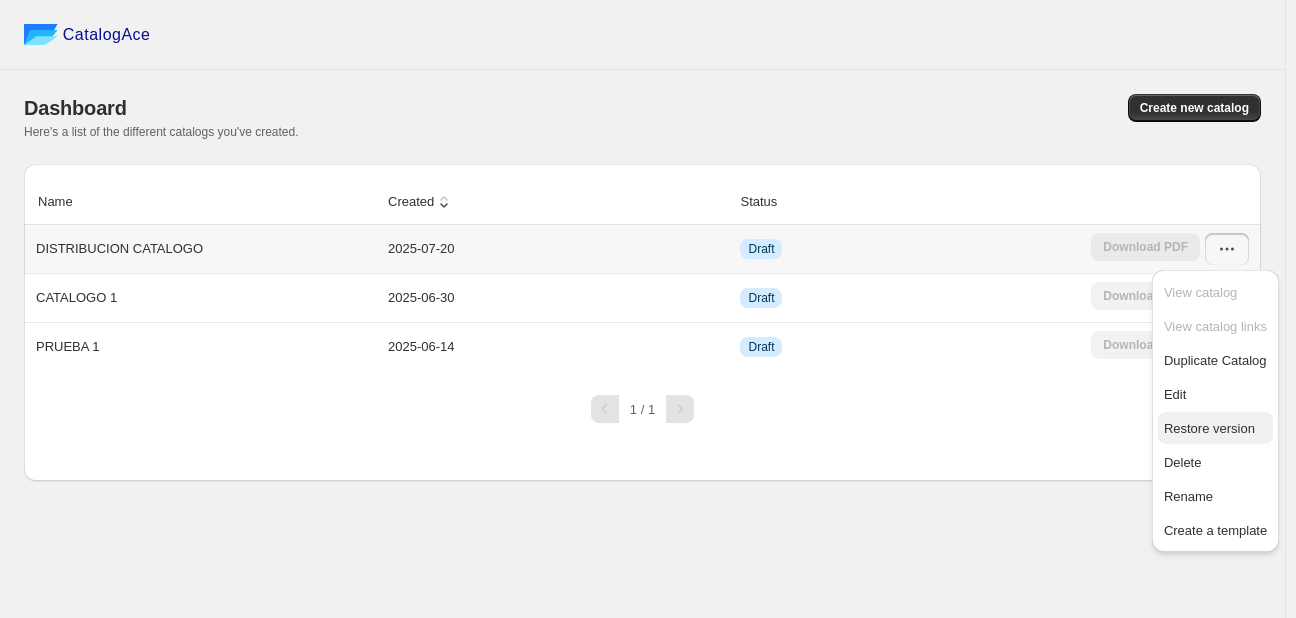 click on "Restore version" 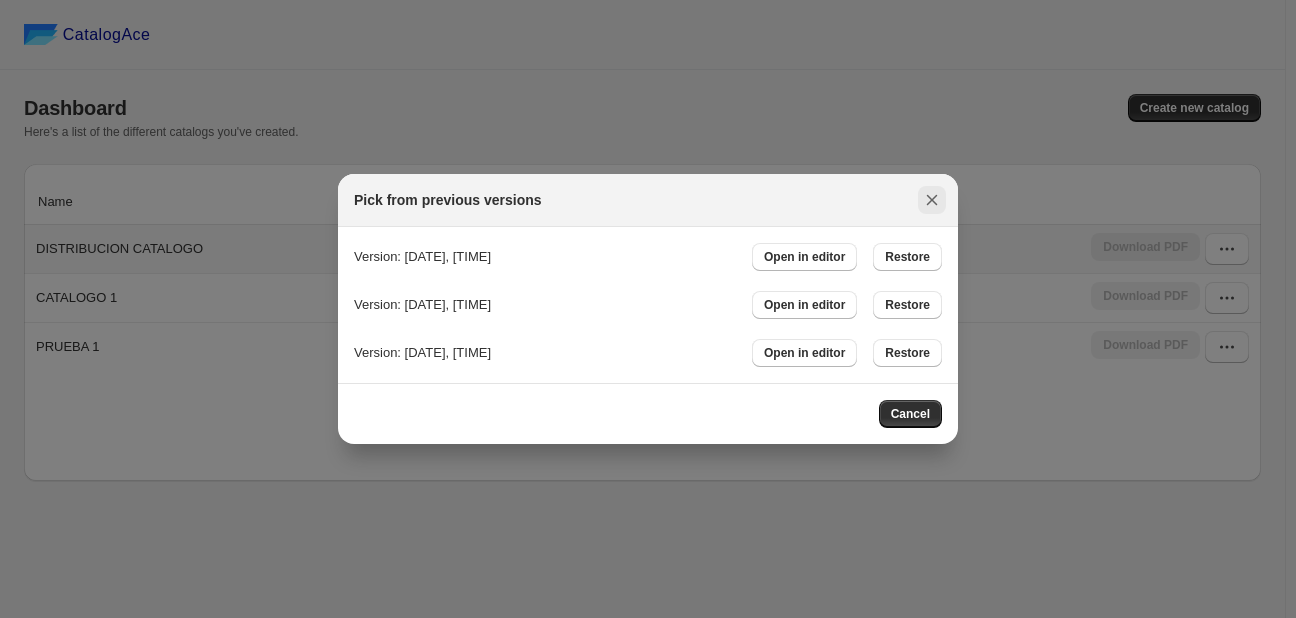 click 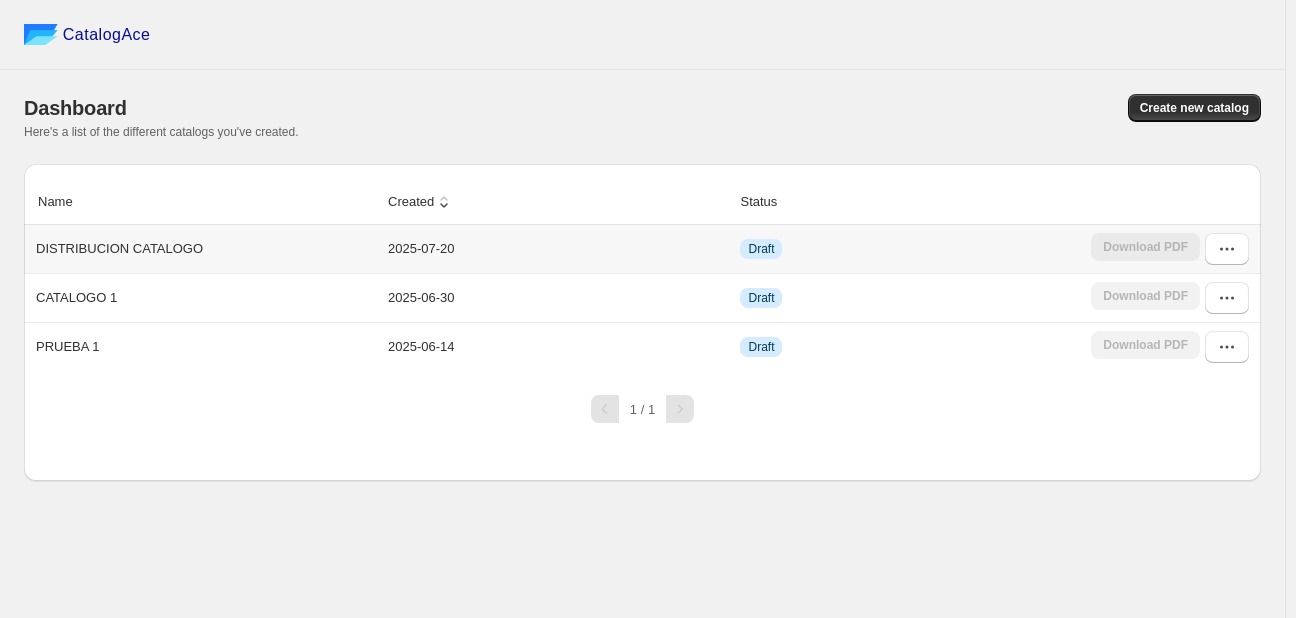 click 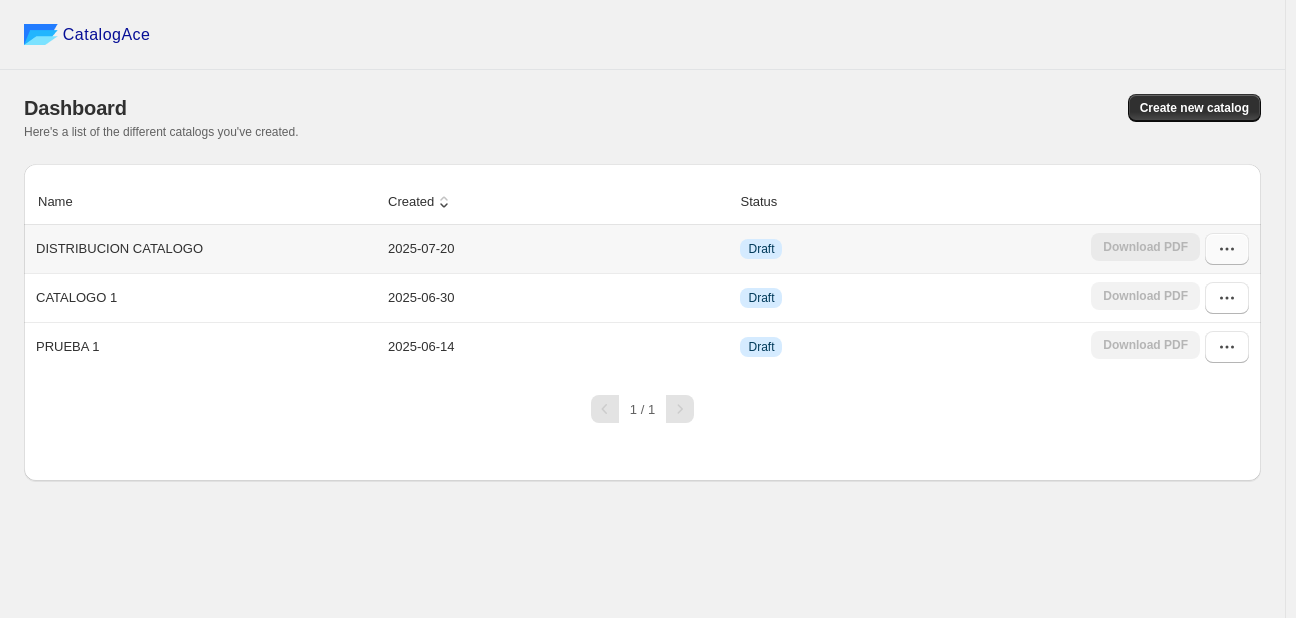 click 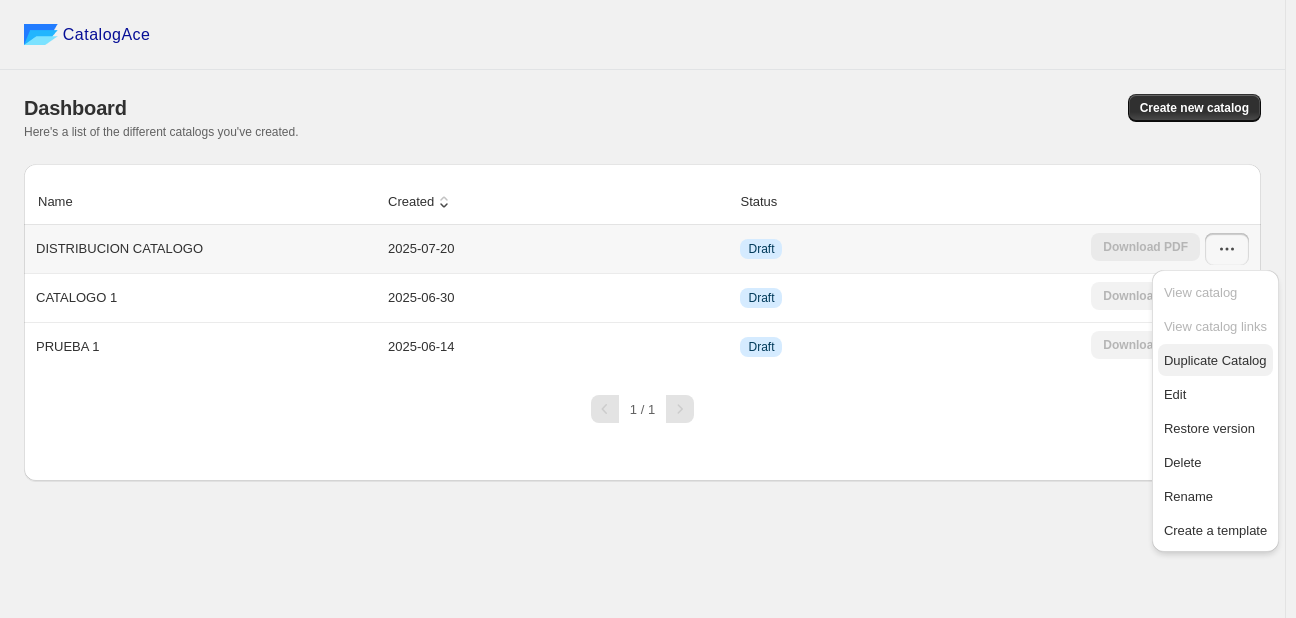 click on "Duplicate Catalog" 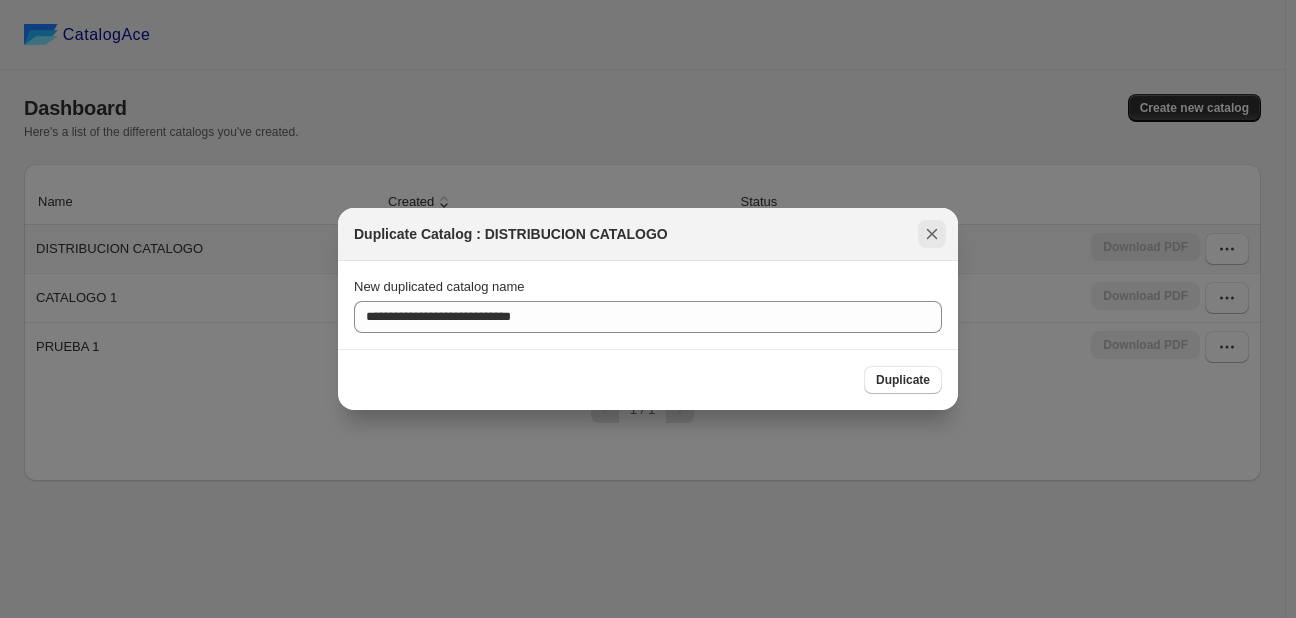 click 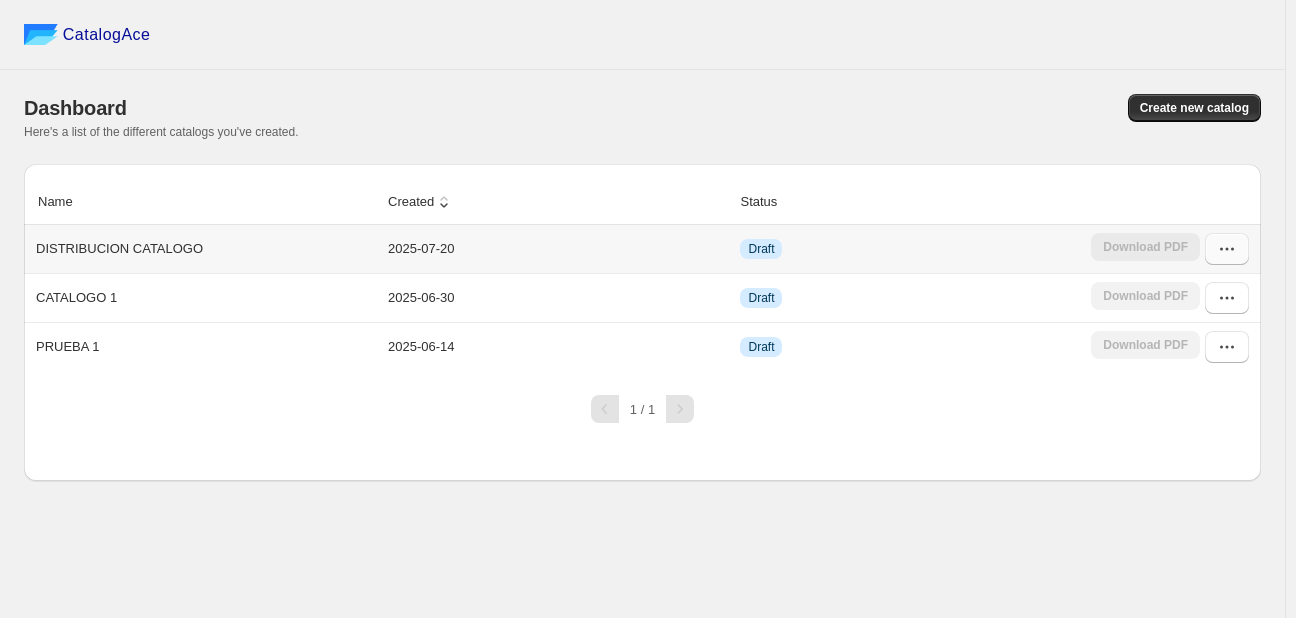 click 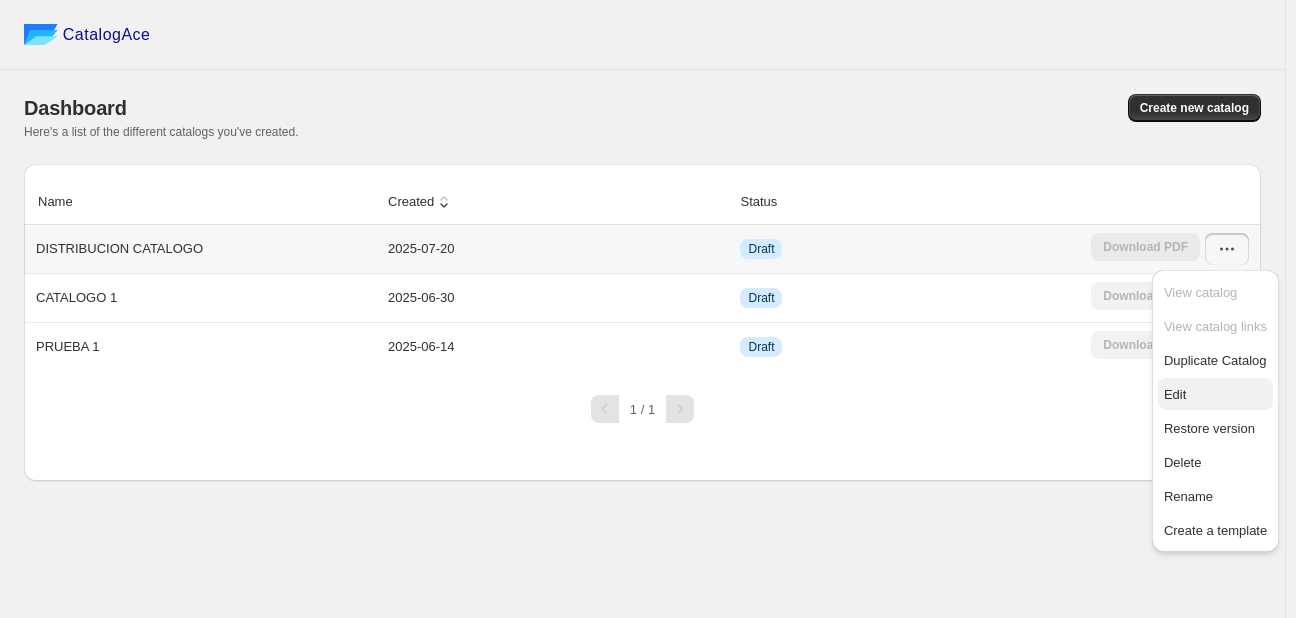 click on "Edit" 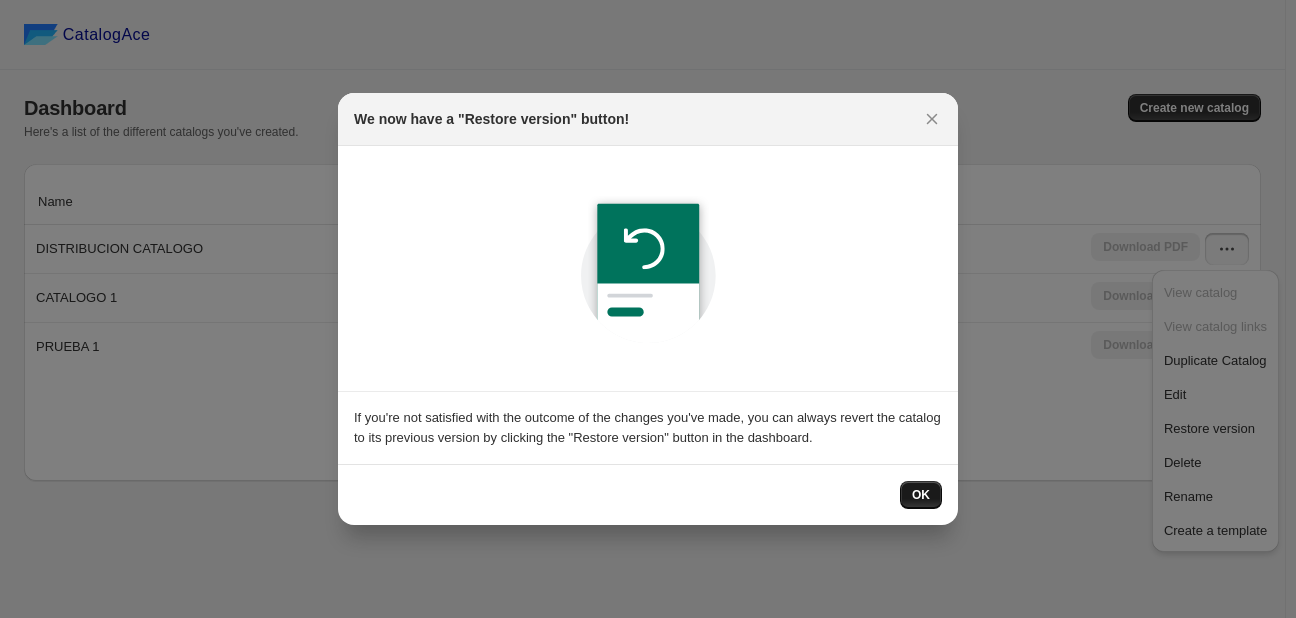 click on "OK" 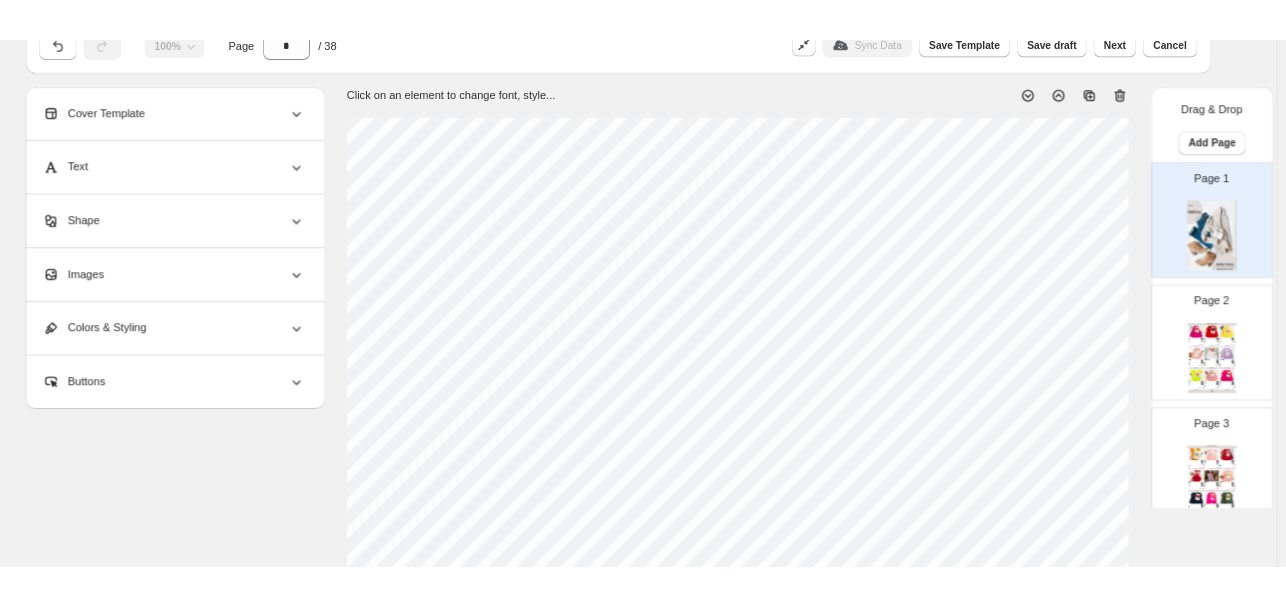 scroll, scrollTop: 114, scrollLeft: 0, axis: vertical 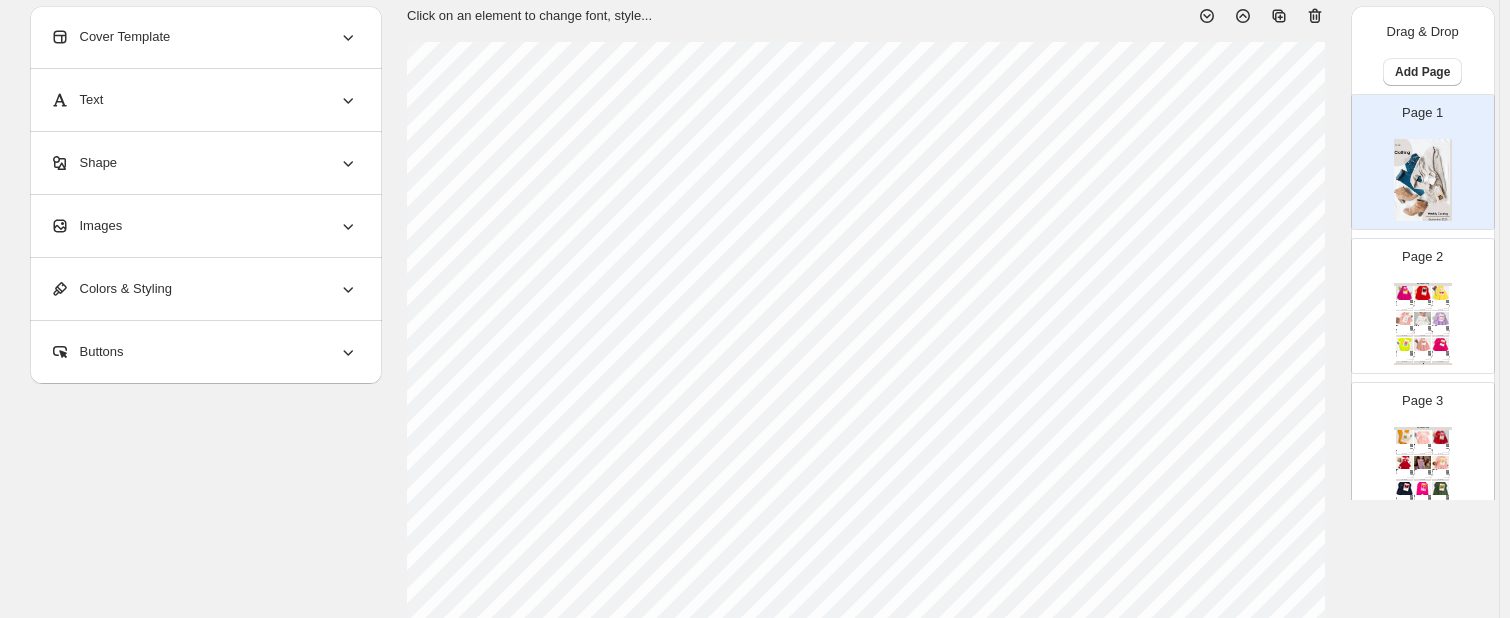 click on "Page 2 Clothing Catalog VESTIDO SIZA | FUCSIA - Manga Corta / 1-3 meses
Manga Corta 1-3 meses, 3-6 meses, 6-9 meses, 9-12 meses, 12-18 mes... Stock Quantity:  84 SKU:   Weight:  0 Tags:   Brand:  LITTLE PRINCESS CO Barcode №:  null $ null $ 71990.00 $ 57990.00 $ 57990.00 BUY NOW VESTIDO GARDENIA | ROJO - Manga Corta / 1-3 meses
Manga Corta, Manga Larga 1-3 meses, 3-6 meses, 6-9 meses, 9-12 meses, 12-18 mes... Stock Quantity:  97 SKU:   Weight:  0 Tags:   Brand:  LITTLE PRINCESS CO Barcode №:   $ null $ 81990.00 $ 65990.00 $ 65990.00 BUY NOW VESTIDO SIZA | AMARILLO - Manga Corta / 1-3 meses
Manga Corta 1-3 meses, 3-6 meses, 6-9 meses, 9-12 meses, 12-18 mes... Stock Quantity:  83 SKU:   Weight:  0 Tags:   Brand:  LITTLE PRINCESS CO Barcode №:  null $ null $ 71990.00 $ 57990.00 $ 57990.00 BUY NOW SET TANTINA | ROSA | - 1-3 meses
1-3 meses, 3-6 meses, 6-9 meses, 9-12 meses, 12-18 mes... Stock Quantity:  1000097 SKU:  271.990 Weight:  0 Tags:   Brand:  WINKY LOL Barcode №:  null $ null BUY NOW" 